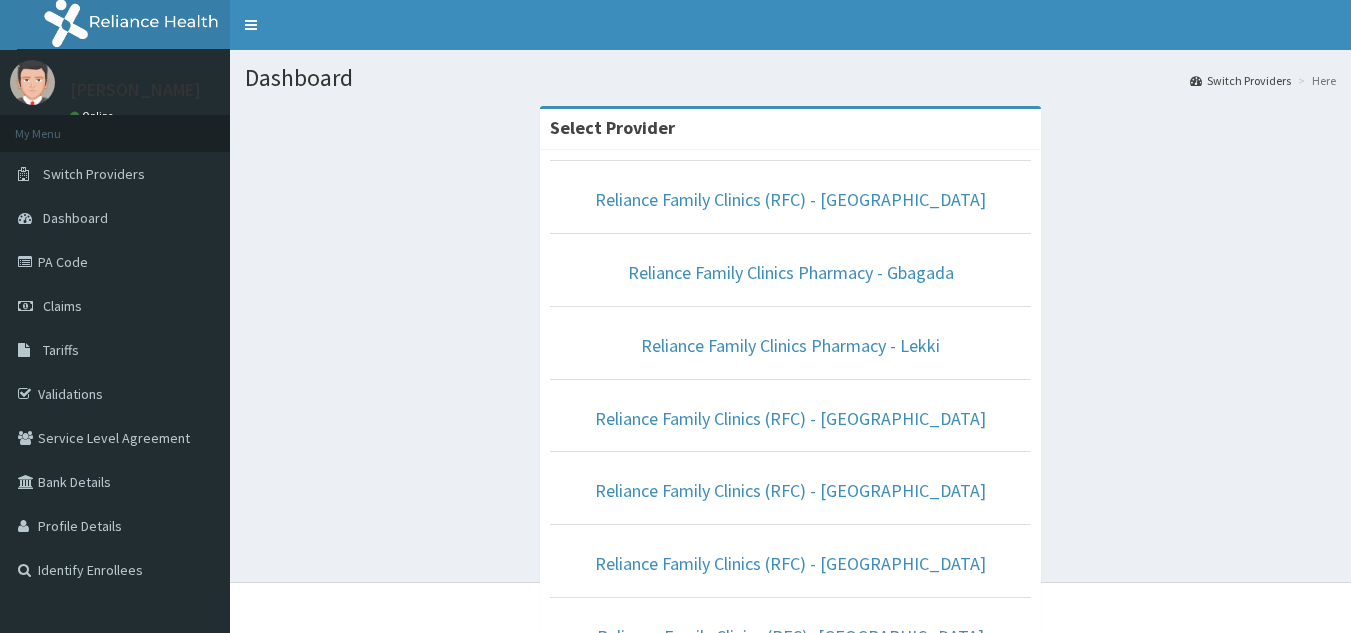 scroll, scrollTop: 0, scrollLeft: 0, axis: both 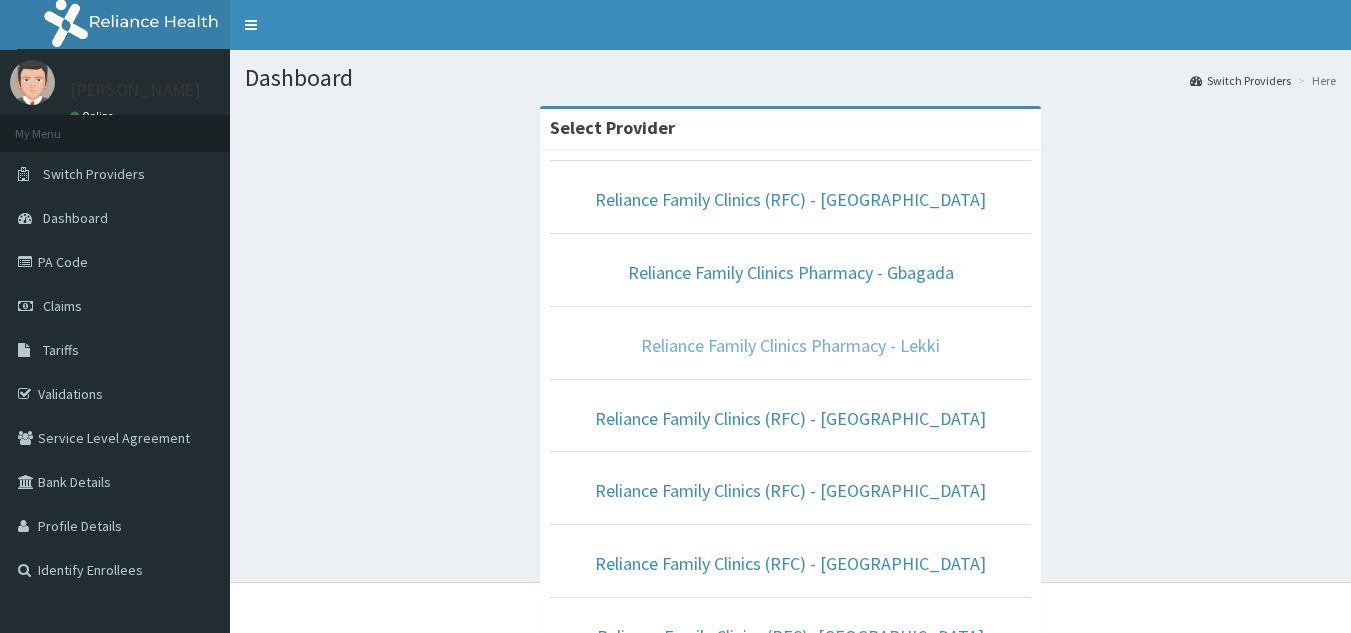 click on "Reliance Family Clinics Pharmacy - Lekki" at bounding box center (790, 345) 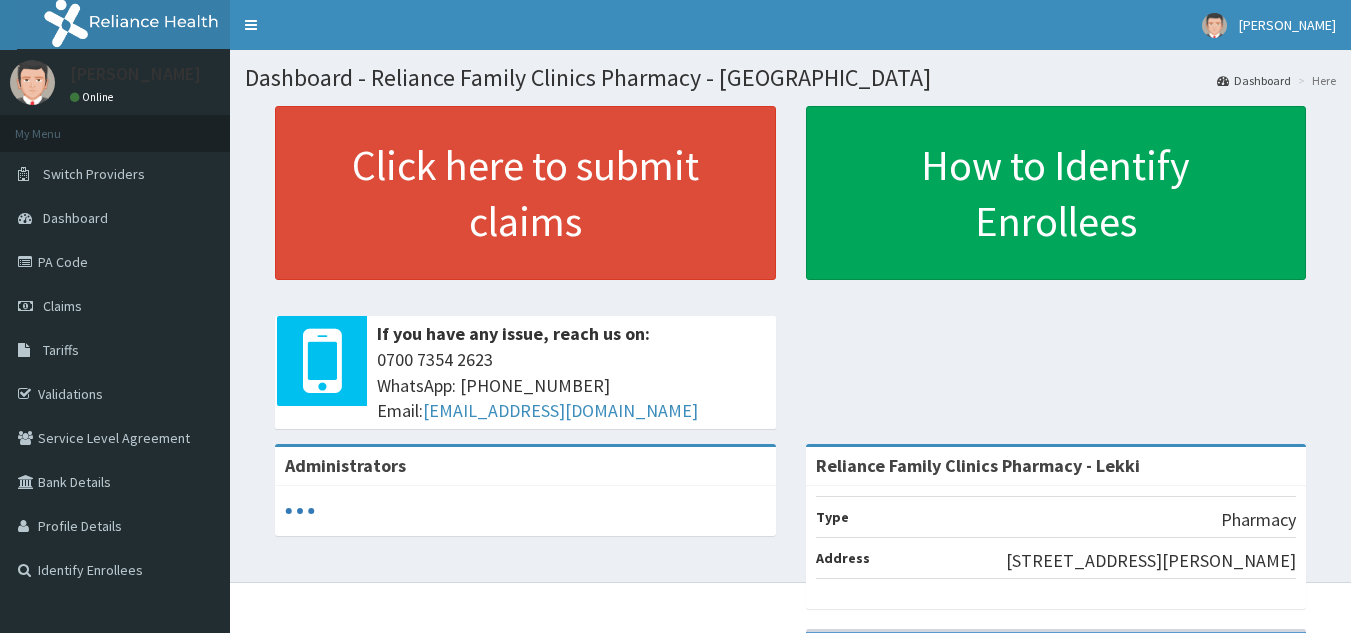 scroll, scrollTop: 0, scrollLeft: 0, axis: both 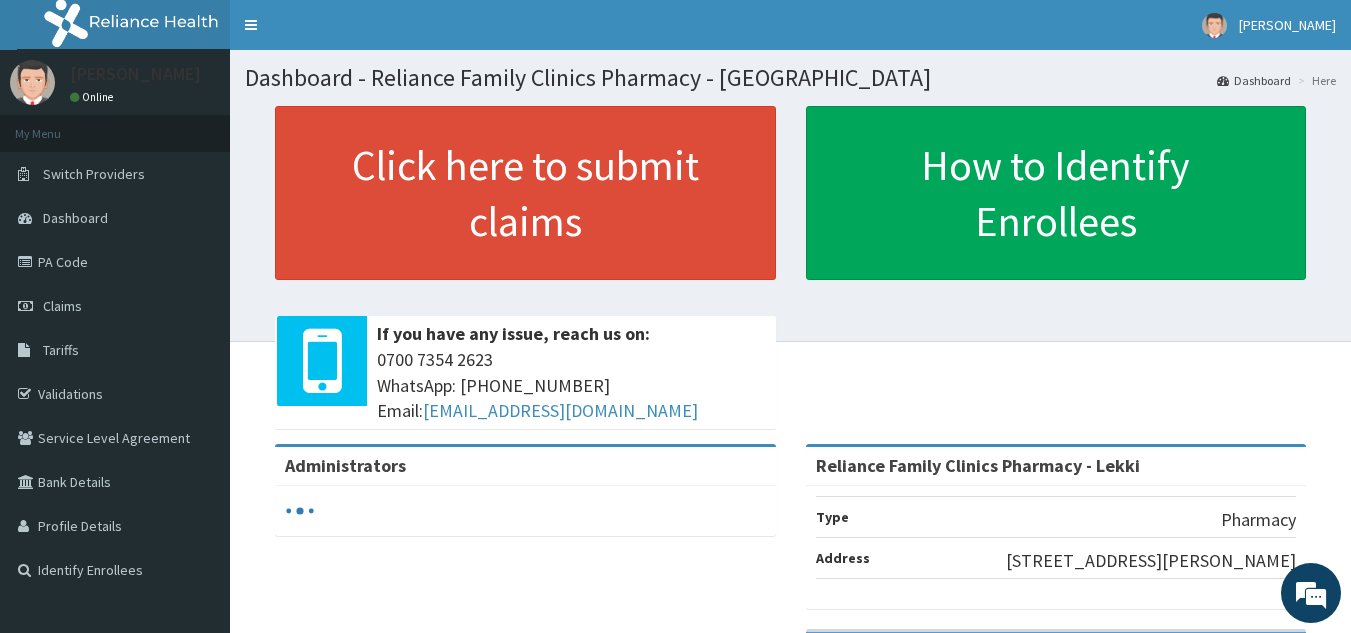 click on "Dashboard - Reliance Family Clinics Pharmacy - Lekki" at bounding box center [790, 78] 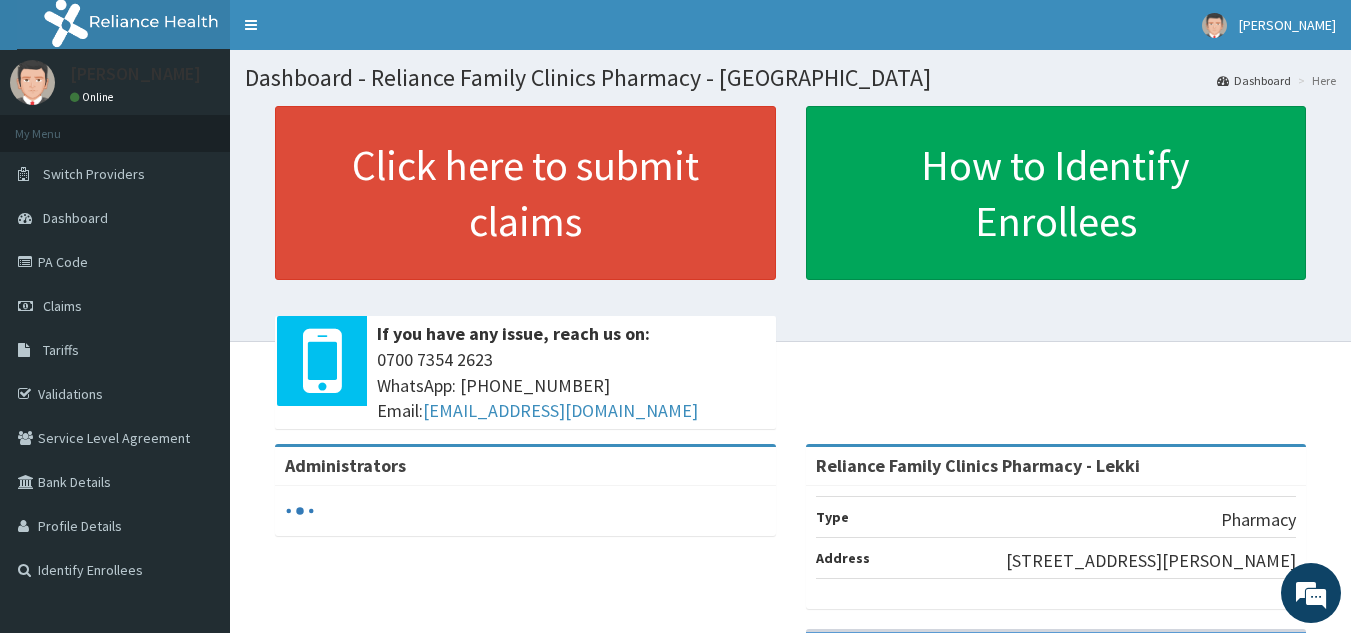 click on "Dashboard
Here" at bounding box center (1276, 80) 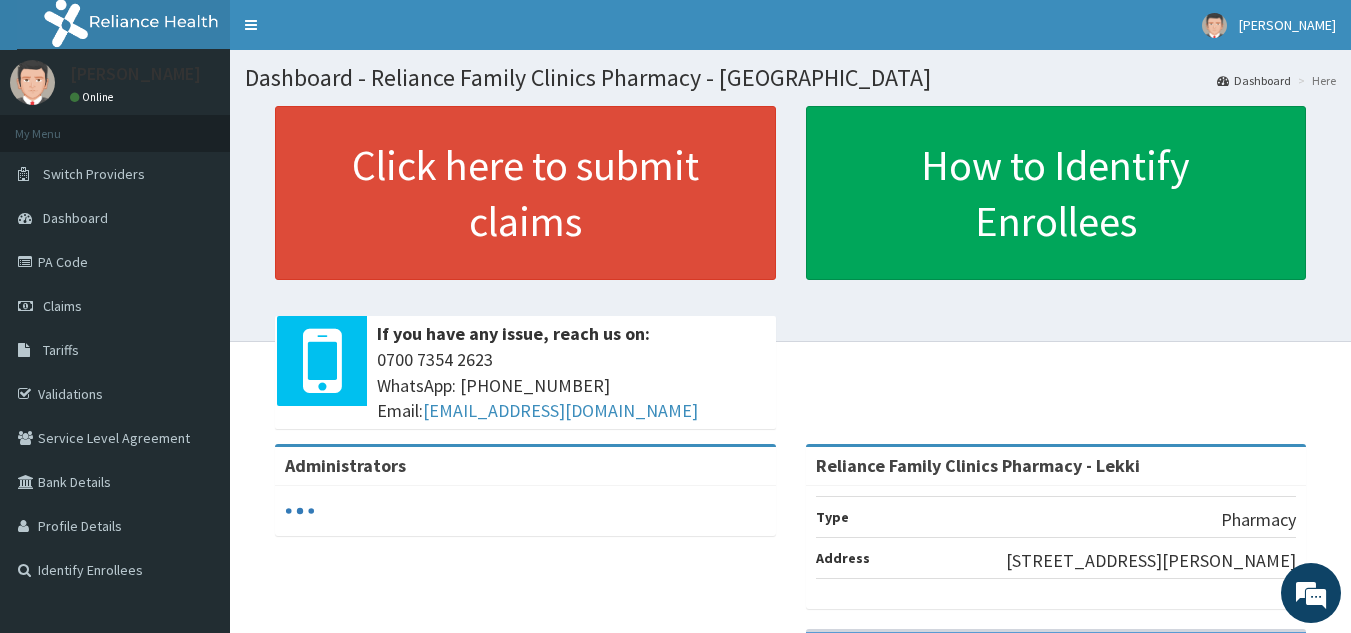 click on "Dashboard" at bounding box center (1254, 80) 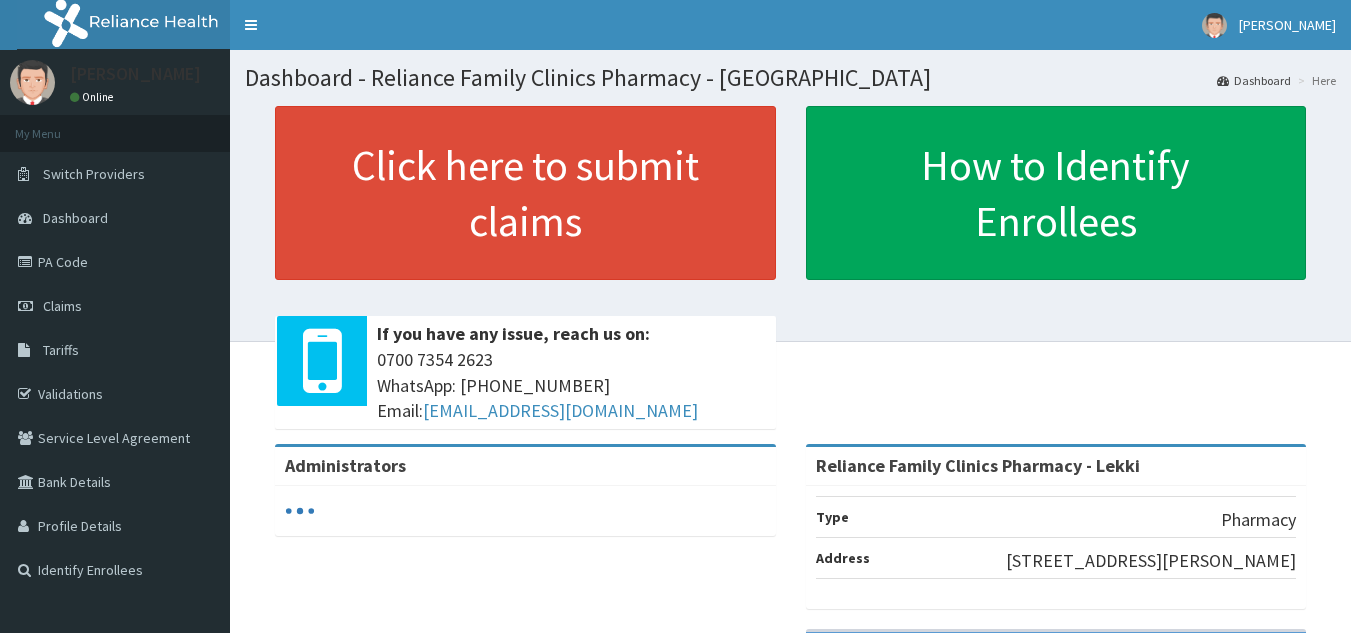 scroll, scrollTop: 0, scrollLeft: 0, axis: both 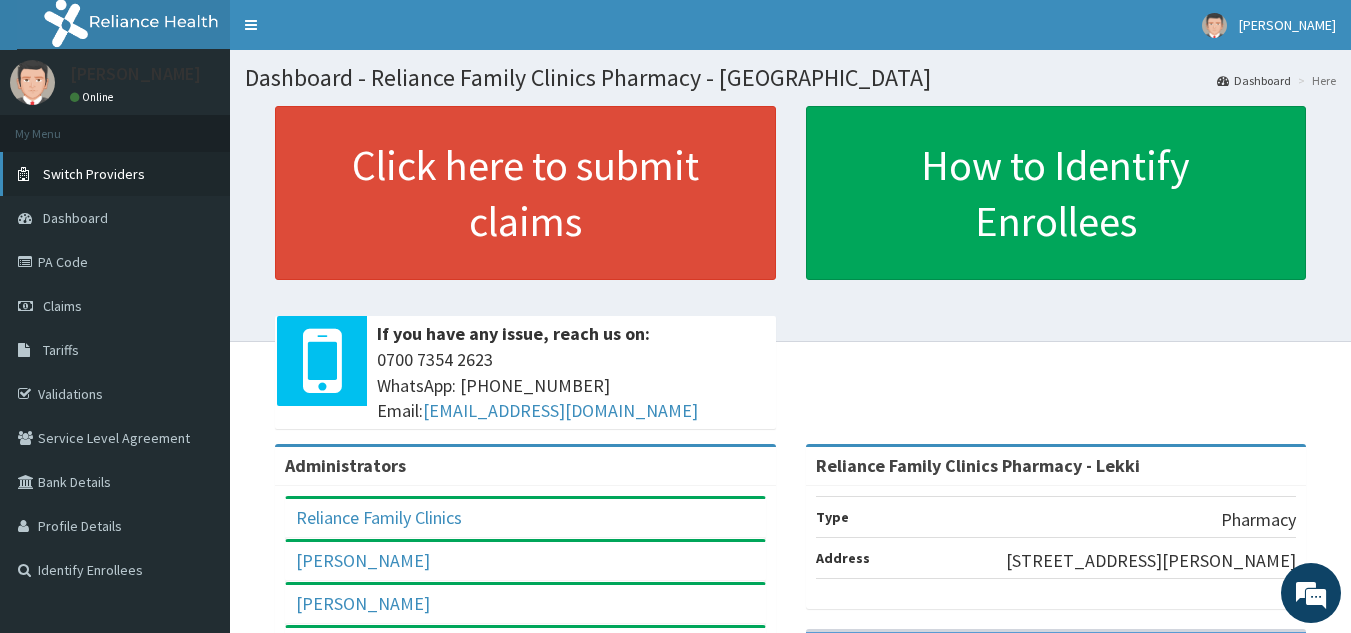 click on "Switch Providers" at bounding box center [94, 174] 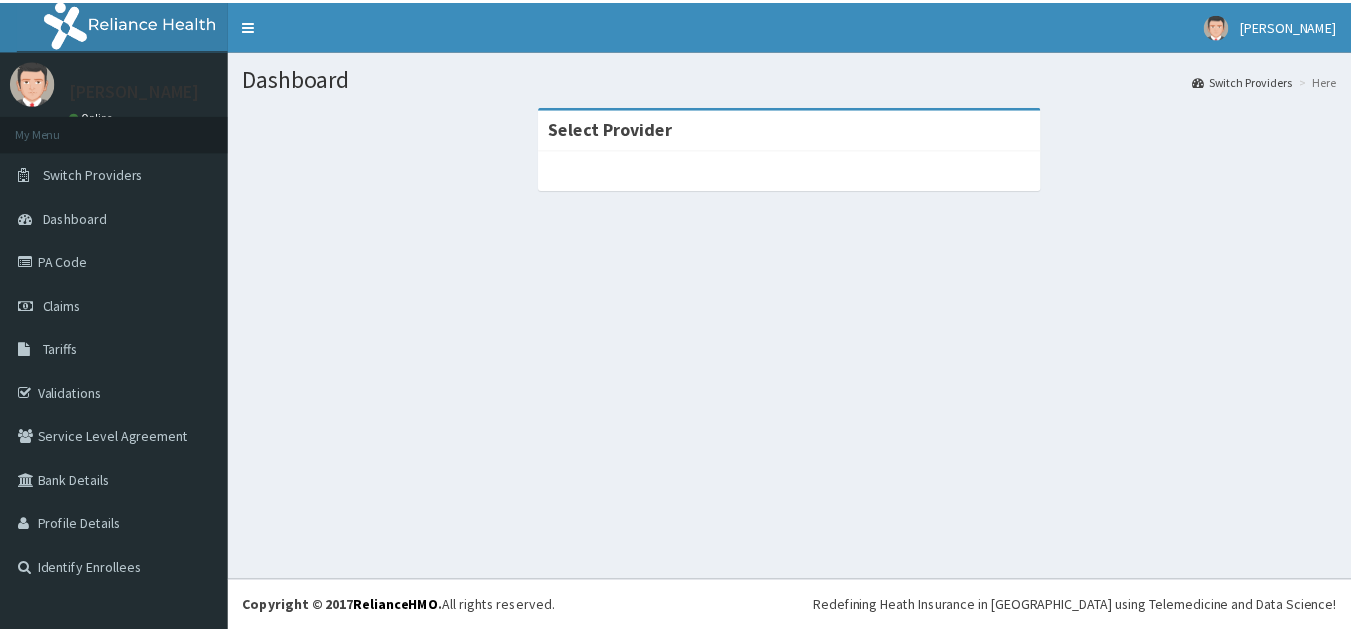 scroll, scrollTop: 0, scrollLeft: 0, axis: both 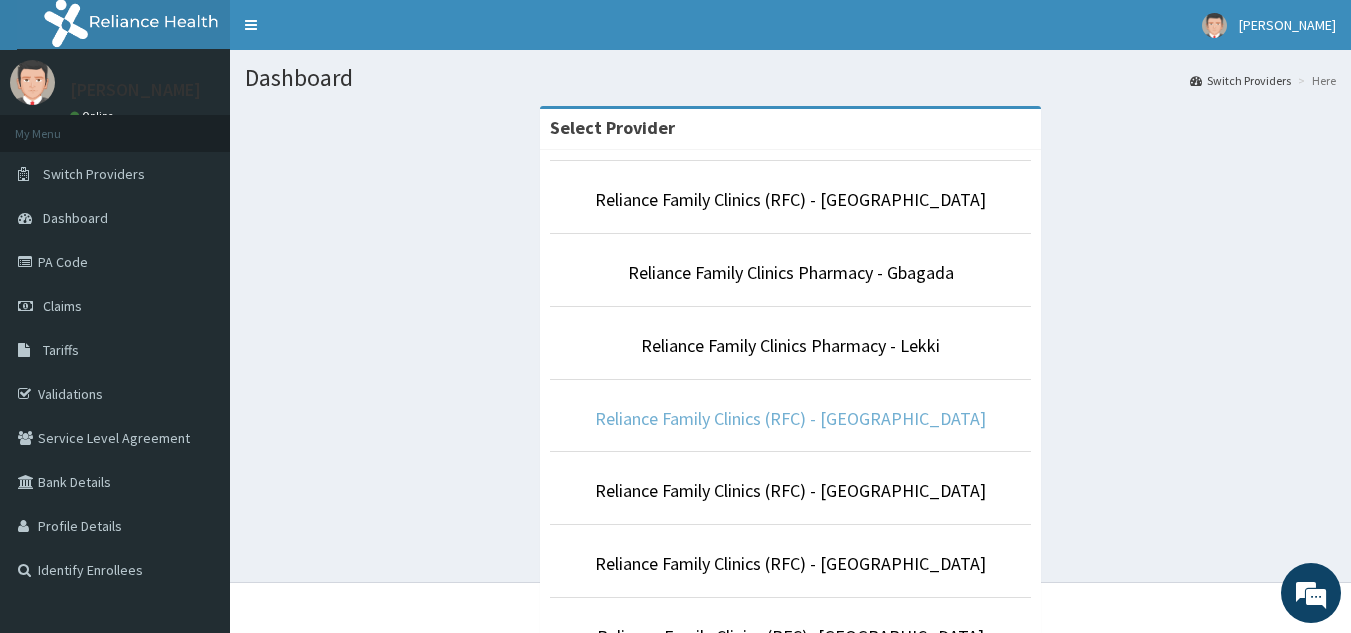 click on "Reliance Family Clinics (RFC) - Lekki" at bounding box center [790, 418] 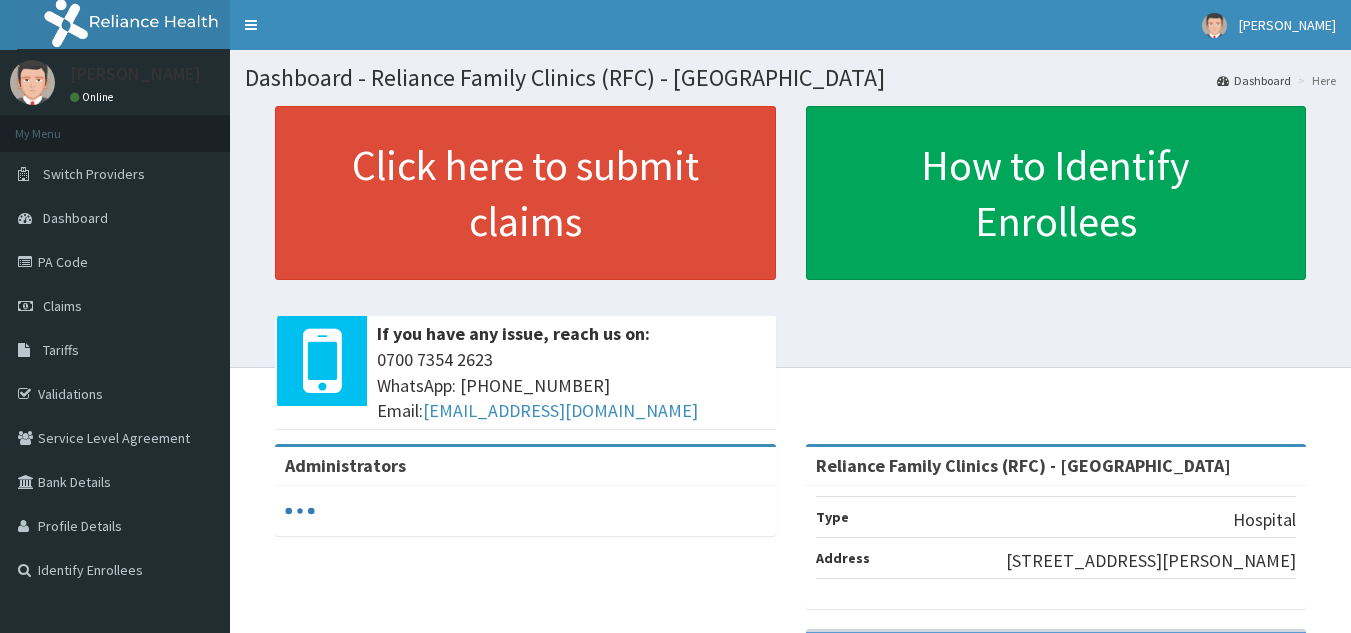 scroll, scrollTop: 0, scrollLeft: 0, axis: both 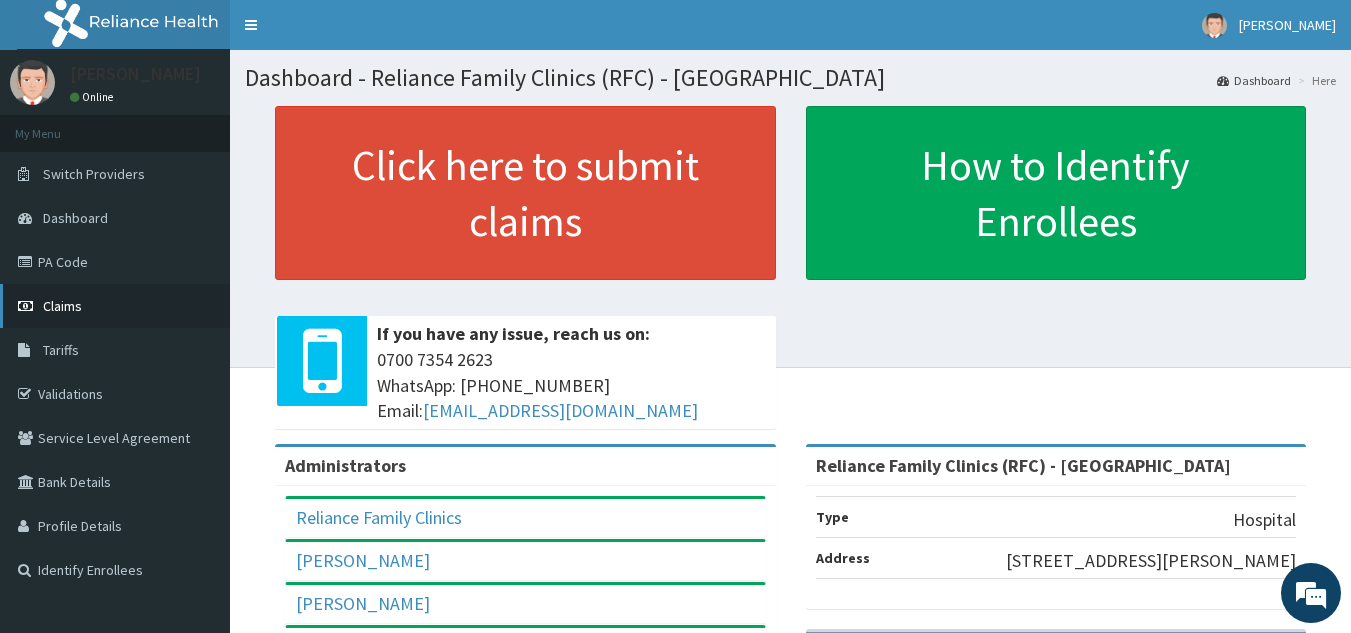 click on "Claims" at bounding box center (62, 306) 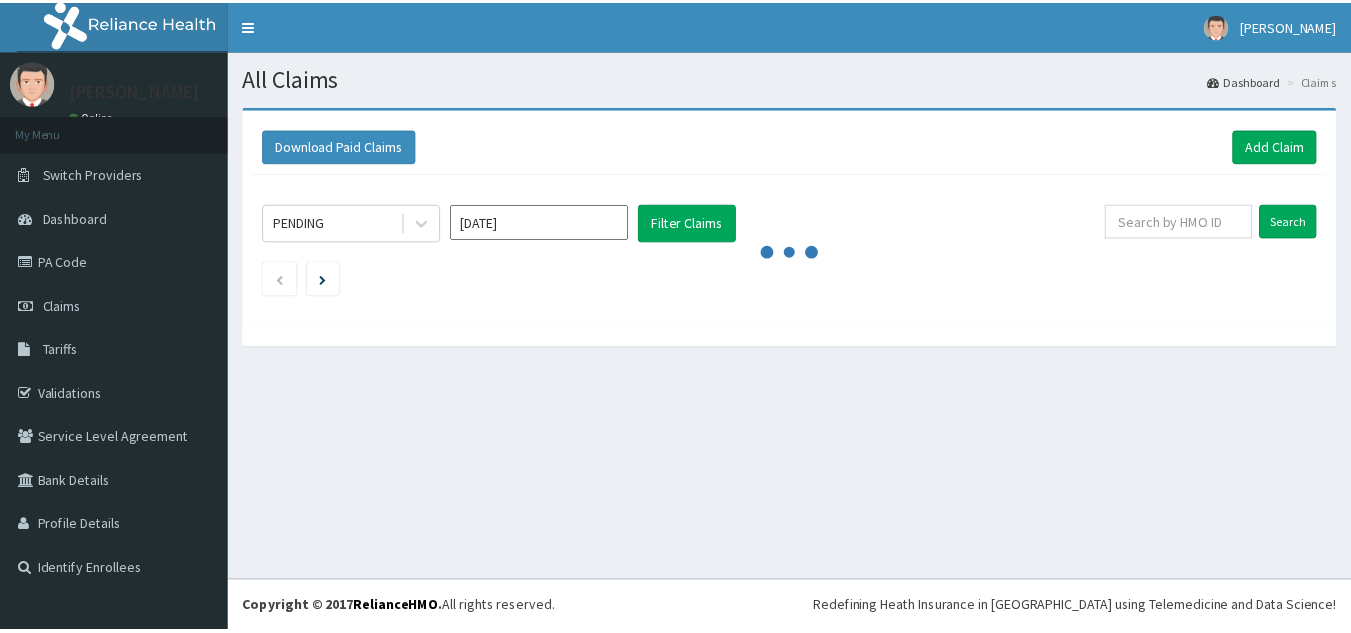 scroll, scrollTop: 0, scrollLeft: 0, axis: both 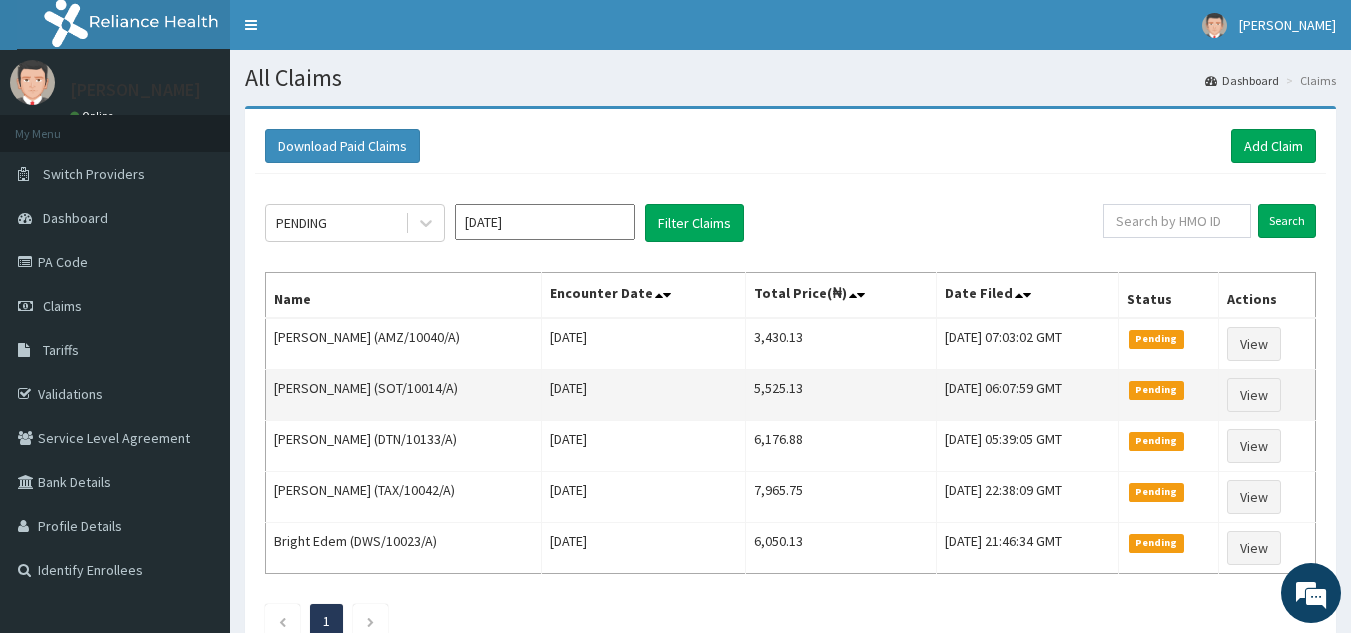 click on "[DATE]" at bounding box center [644, 395] 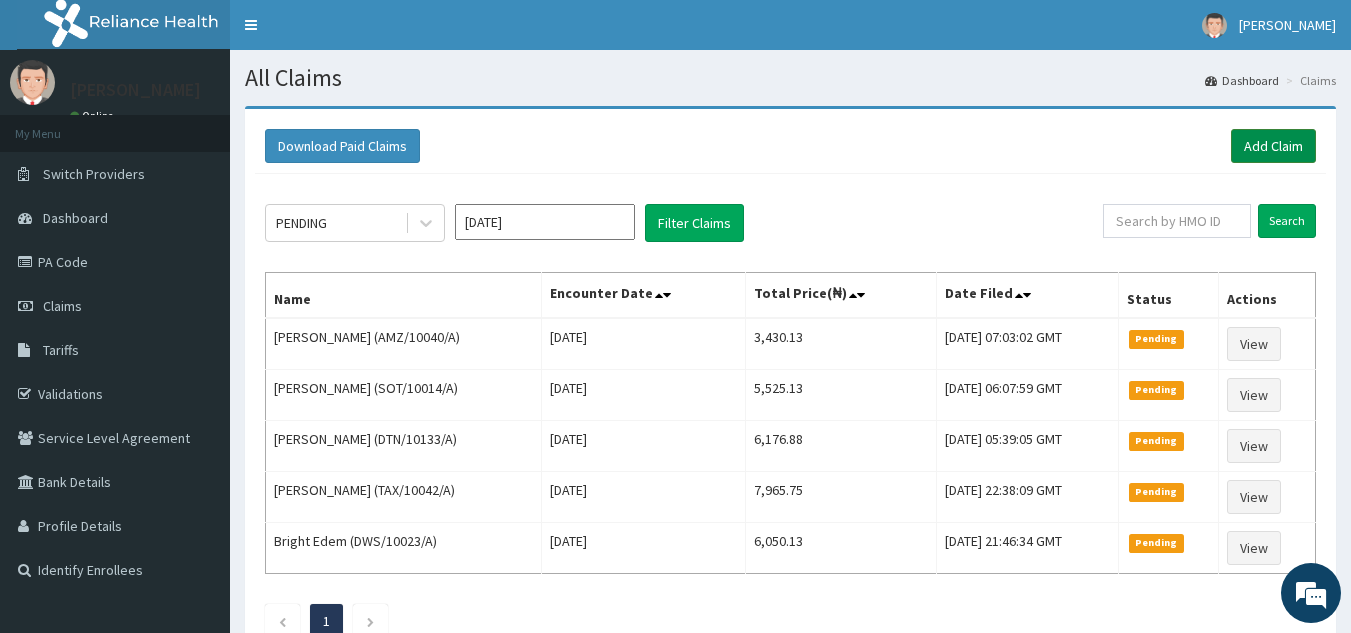 click on "Add Claim" at bounding box center (1273, 146) 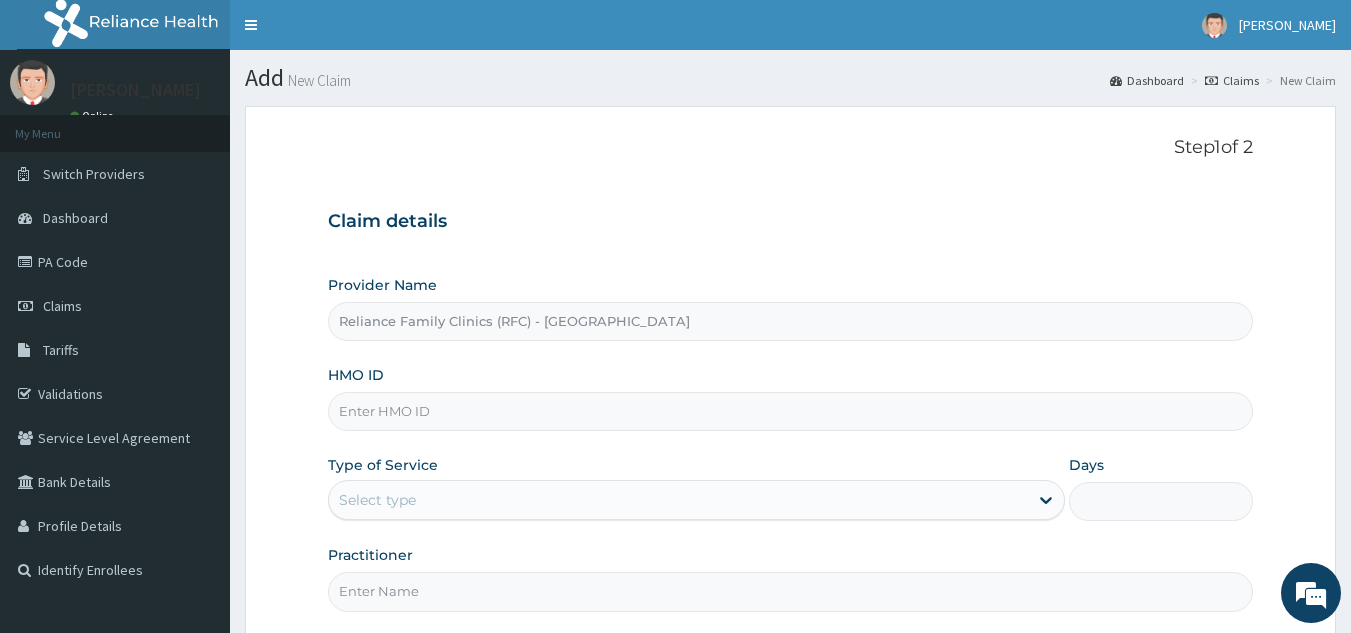 scroll, scrollTop: 0, scrollLeft: 0, axis: both 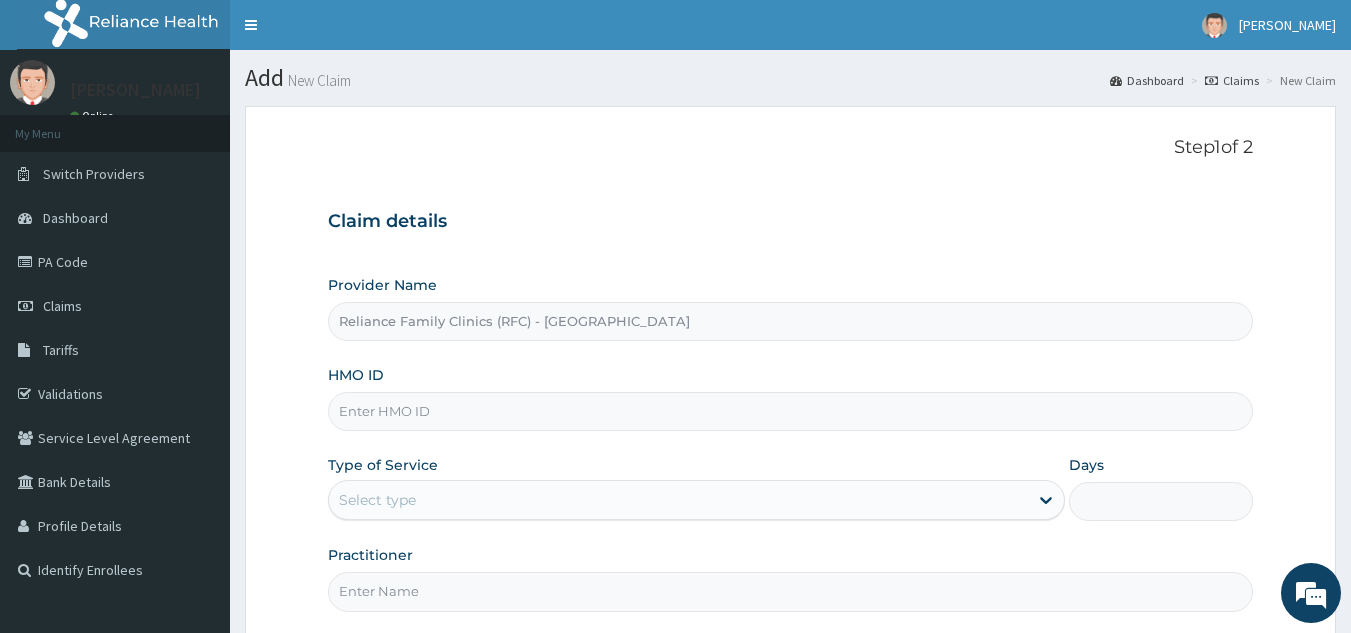 click on "HMO ID" at bounding box center (791, 411) 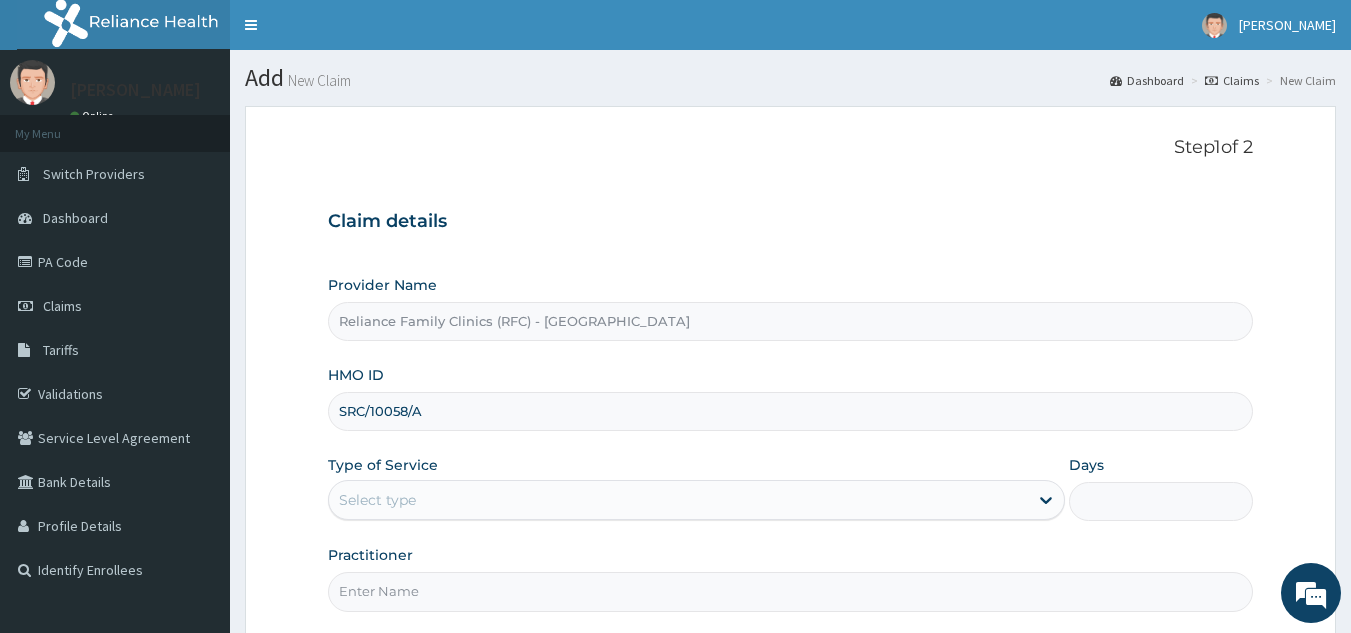type on "SRC/10058/A" 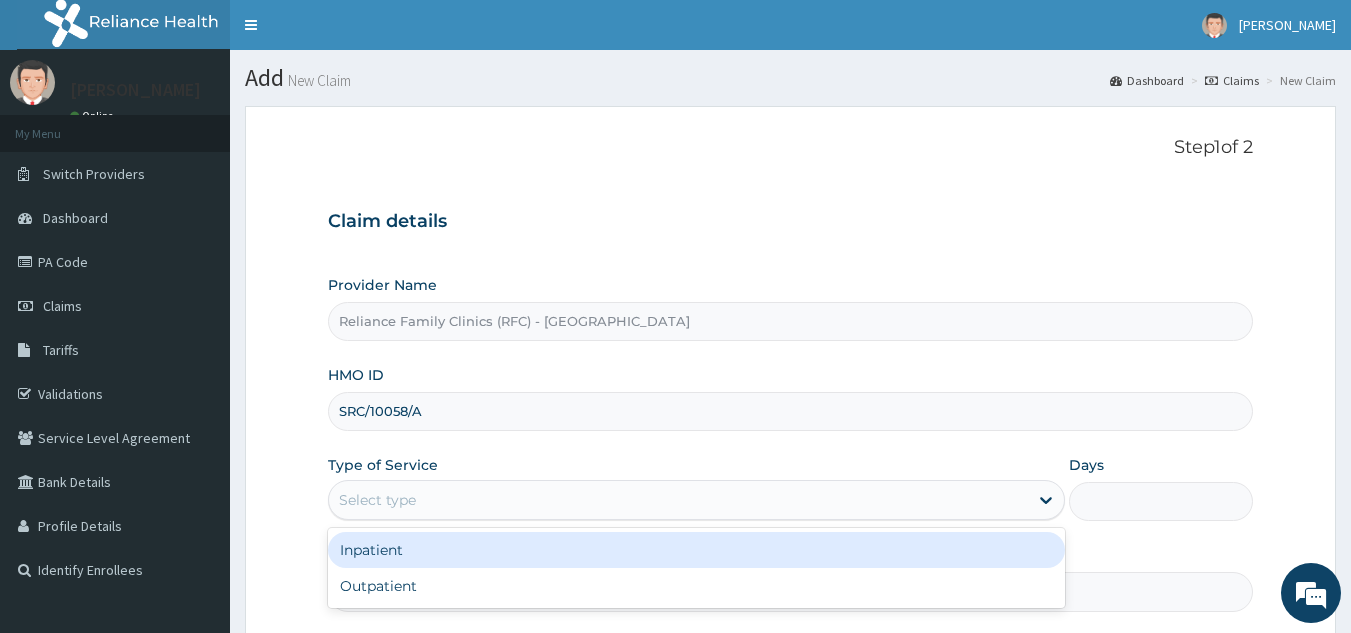 click on "Select type" at bounding box center [678, 500] 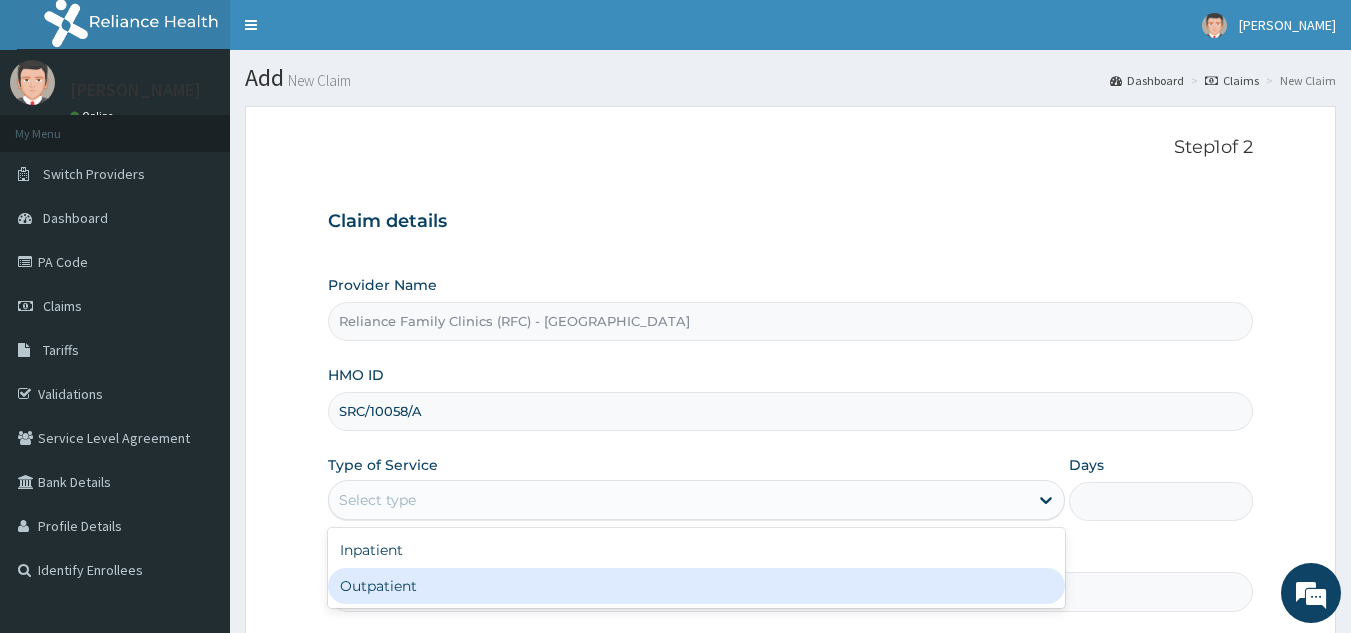 click on "Outpatient" at bounding box center [696, 586] 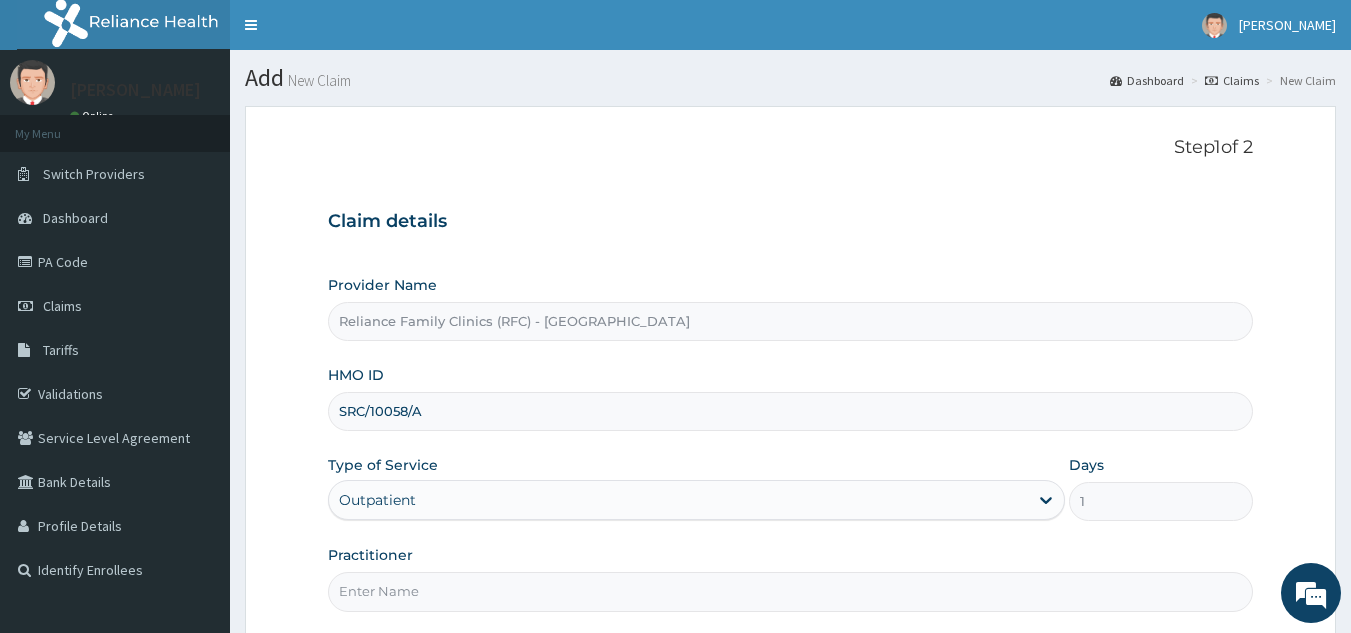 scroll, scrollTop: 189, scrollLeft: 0, axis: vertical 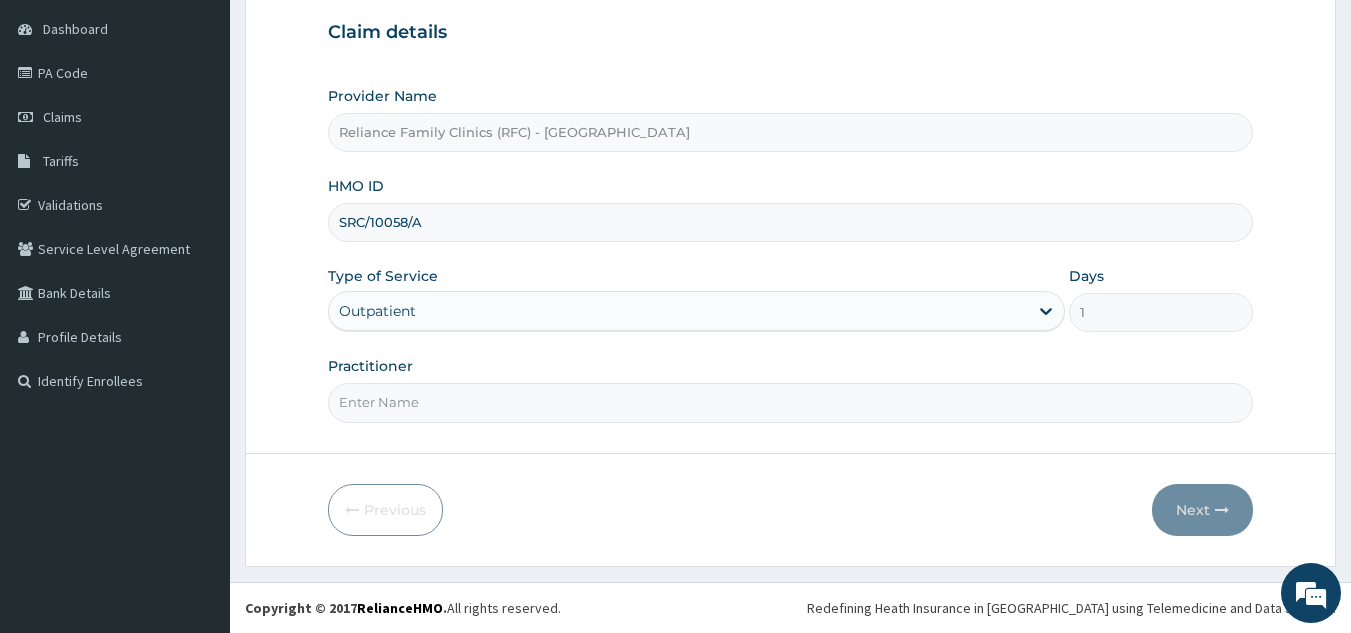 click on "SRC/10058/A" at bounding box center (791, 222) 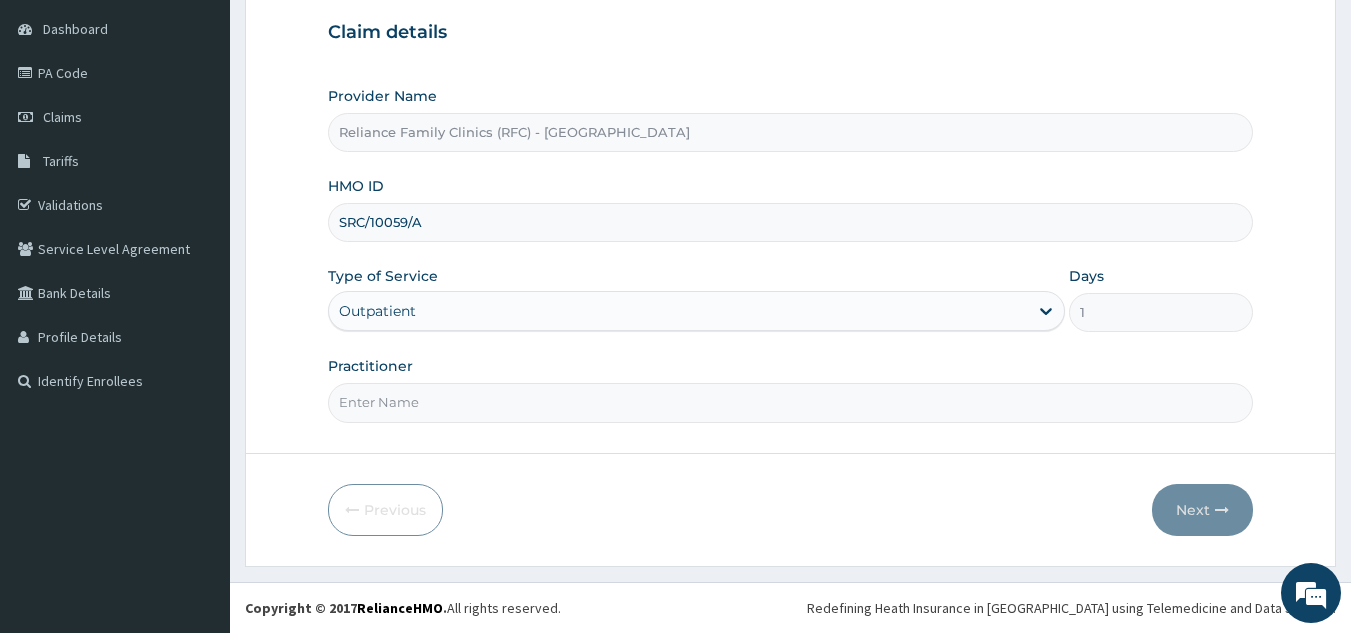 click on "Practitioner" at bounding box center (791, 402) 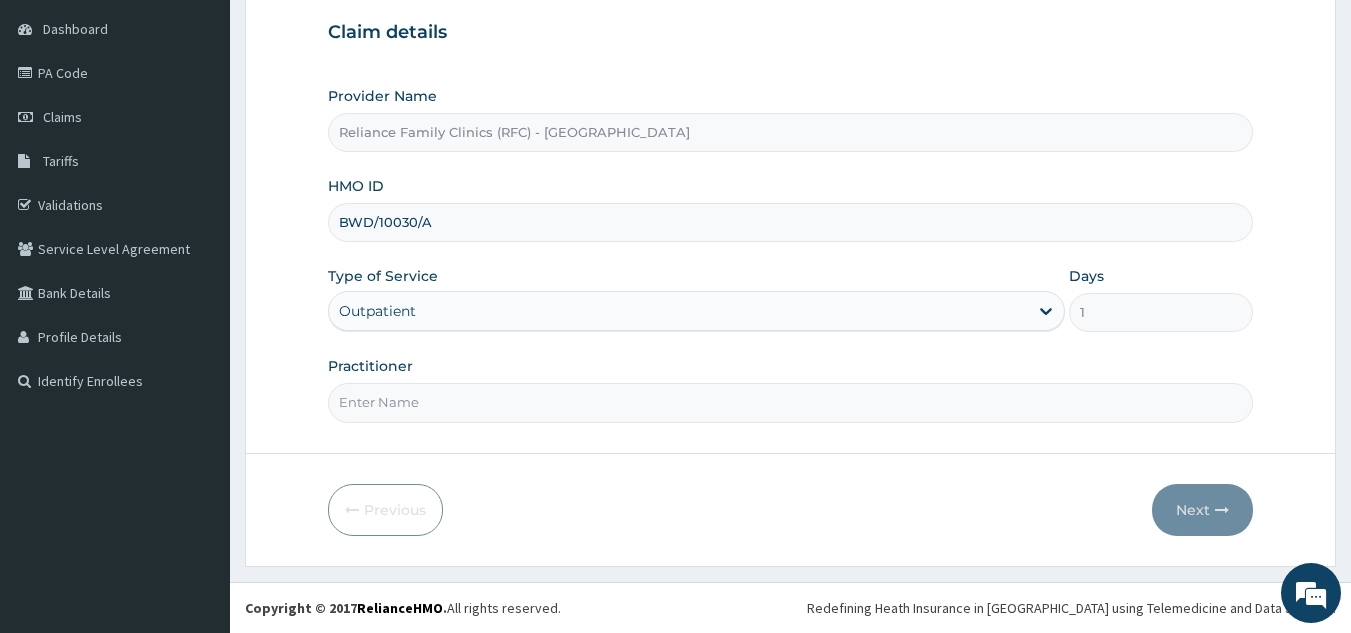 type on "BWD/10030/A" 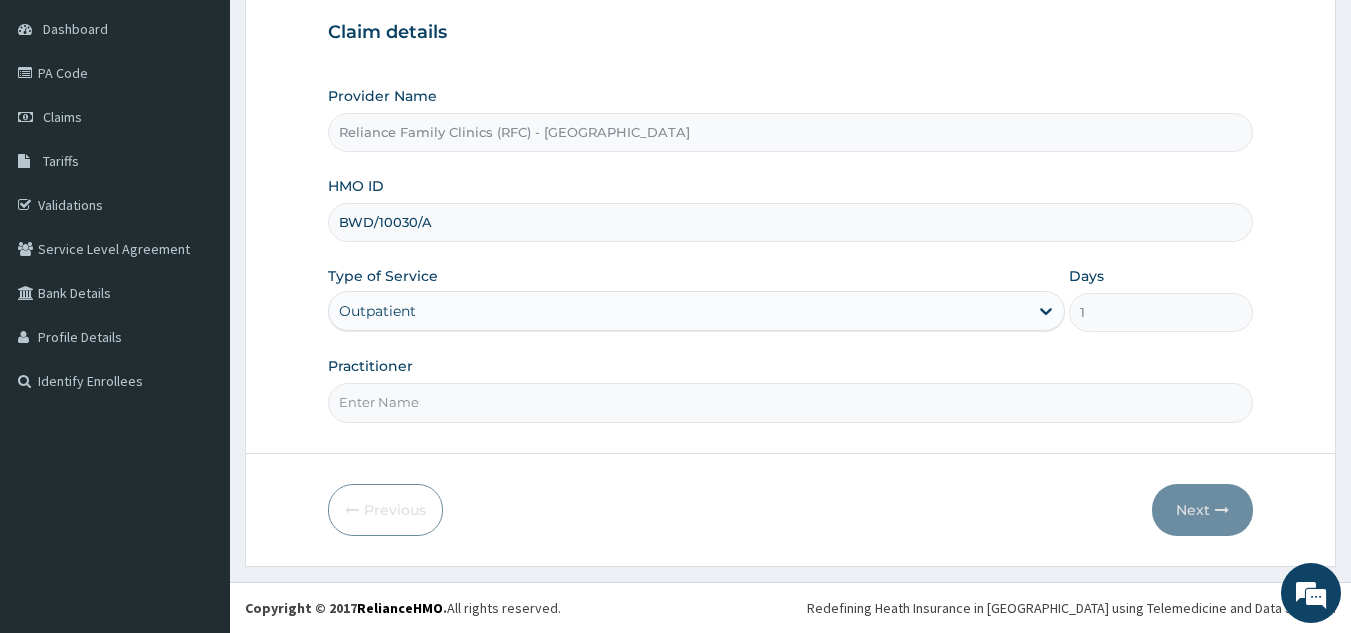 click on "Practitioner" at bounding box center [791, 402] 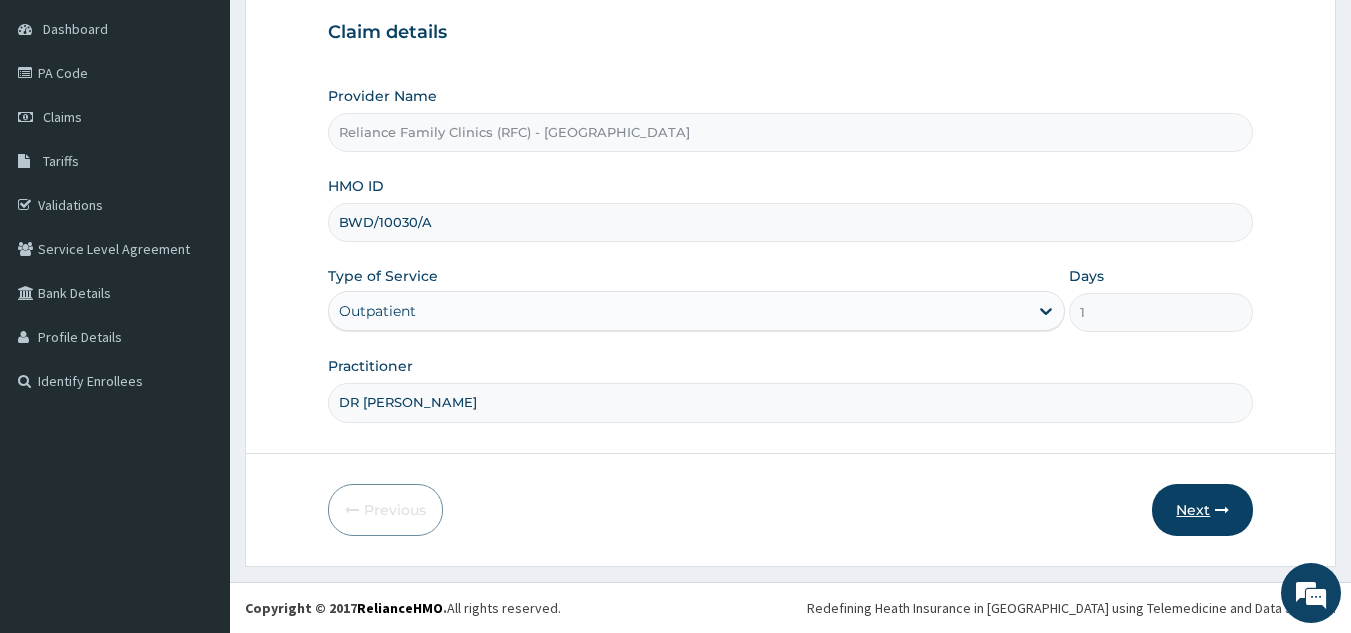 type on "DR Bunmi" 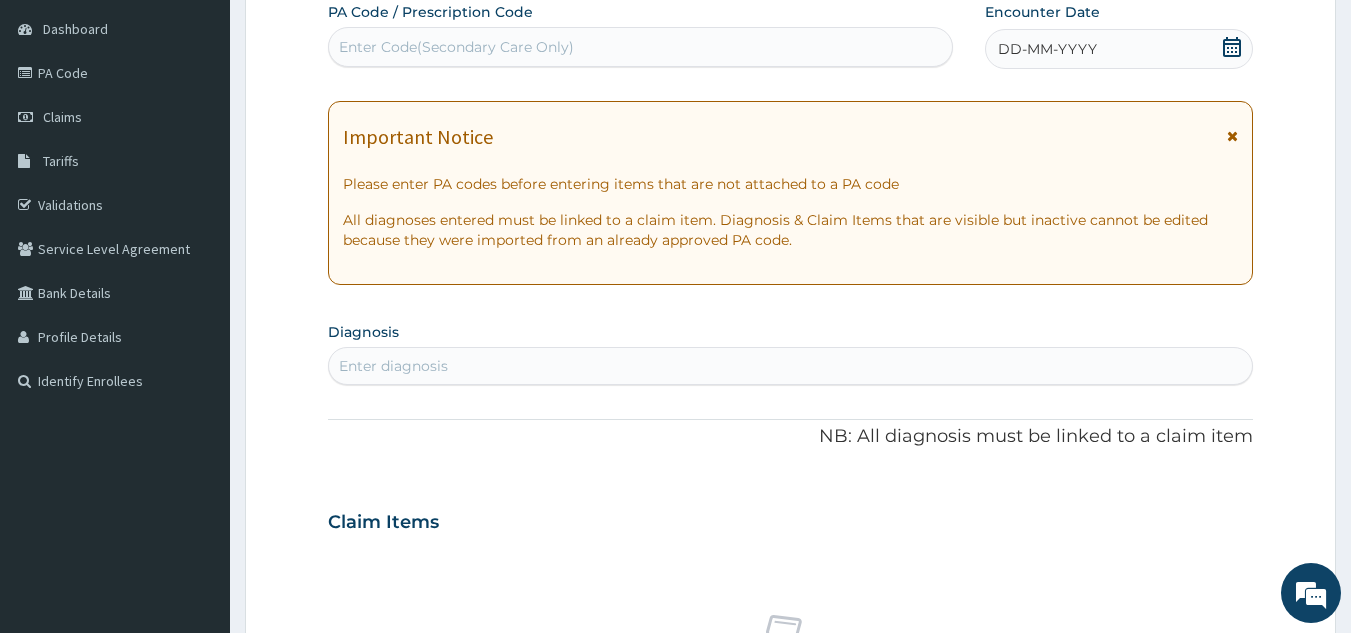 click on "DD-MM-YYYY" at bounding box center (1119, 49) 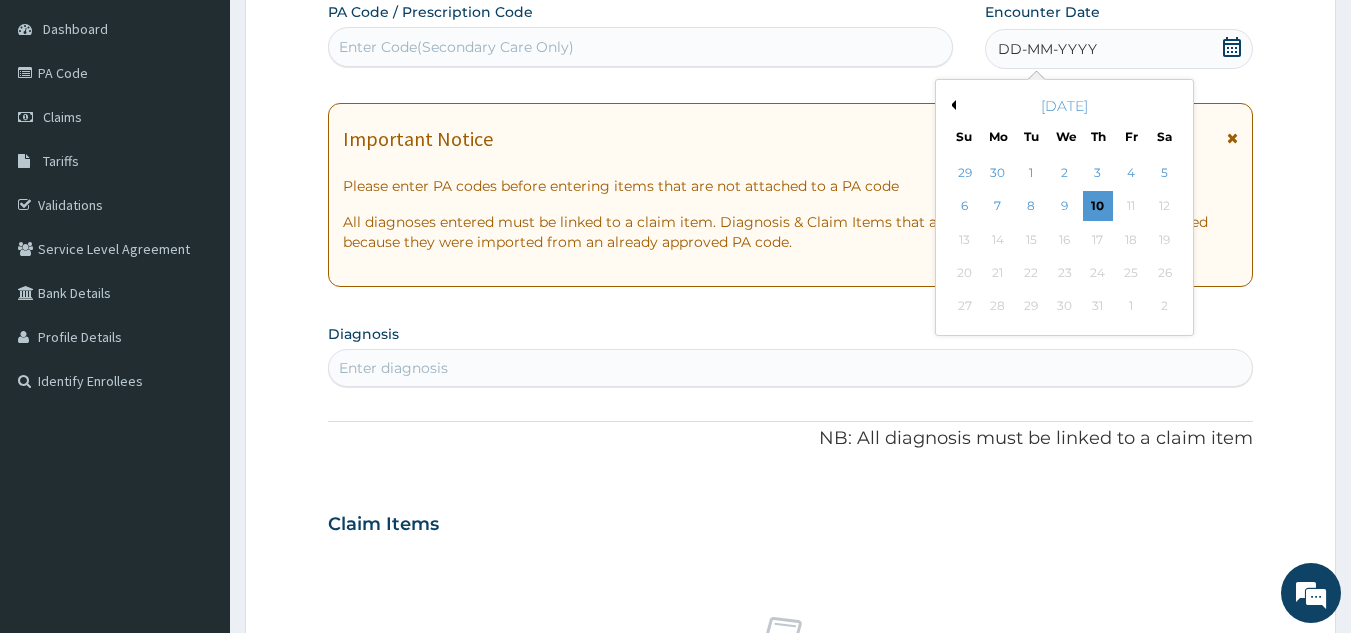 click 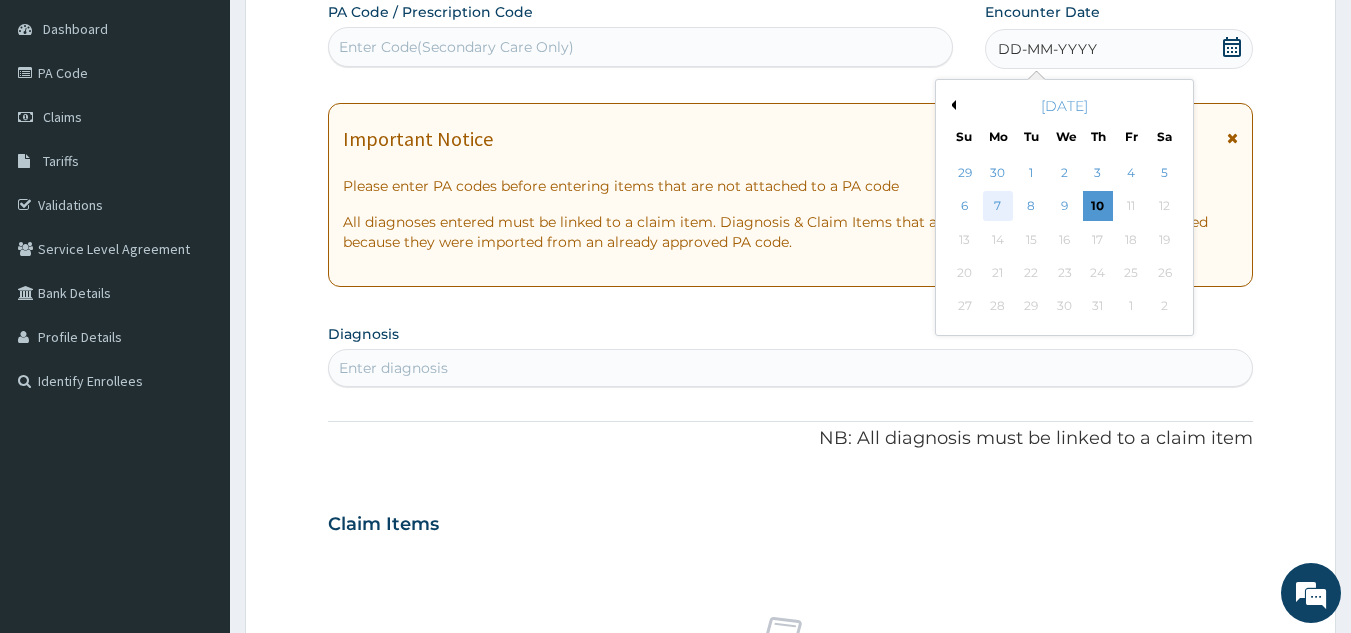 click on "7" at bounding box center (998, 207) 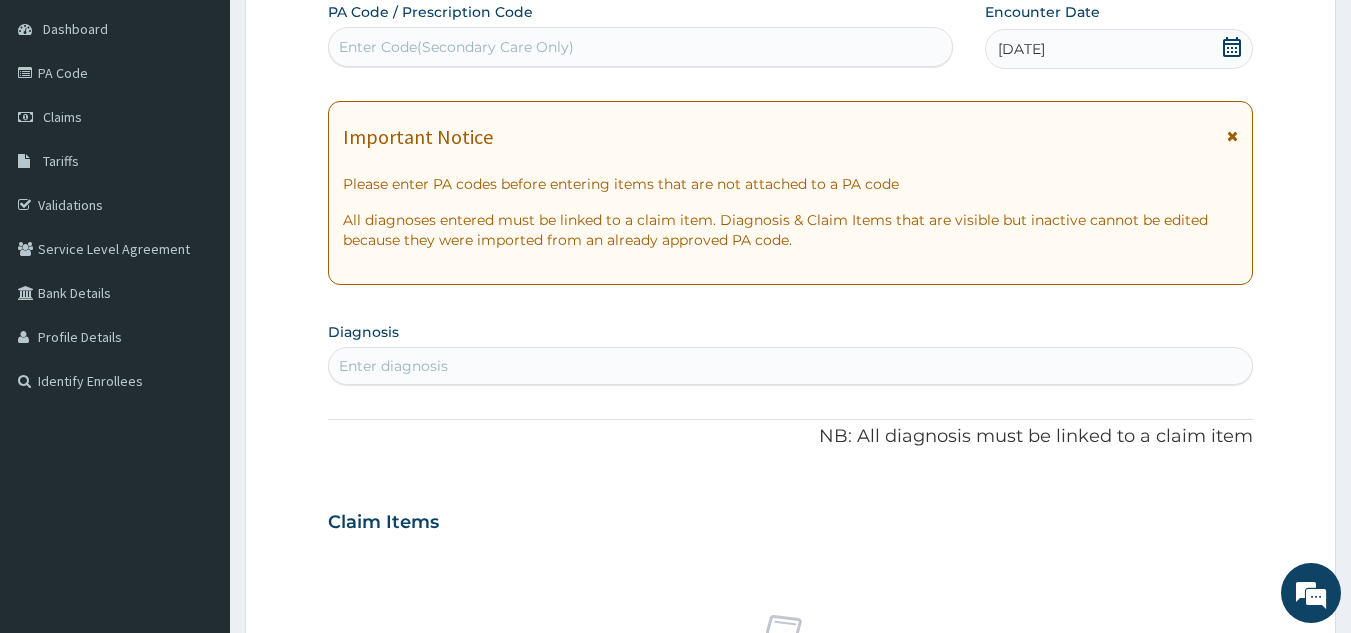 click on "Enter diagnosis" at bounding box center (791, 366) 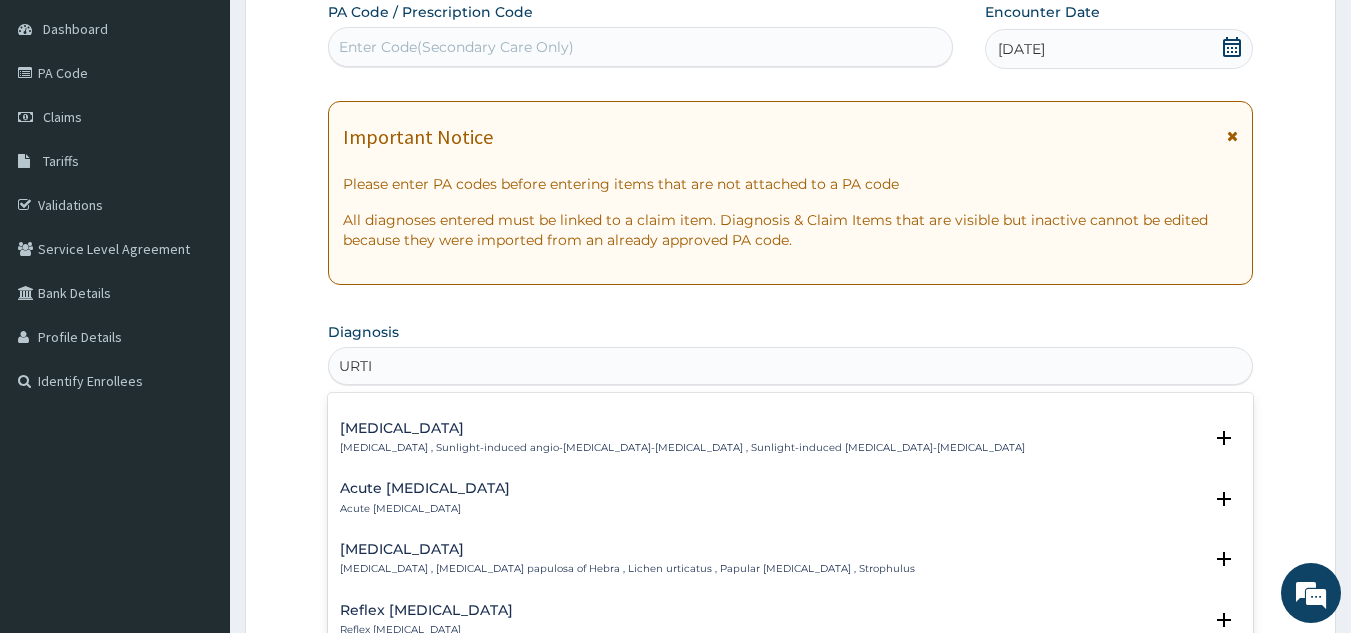 scroll, scrollTop: 294, scrollLeft: 0, axis: vertical 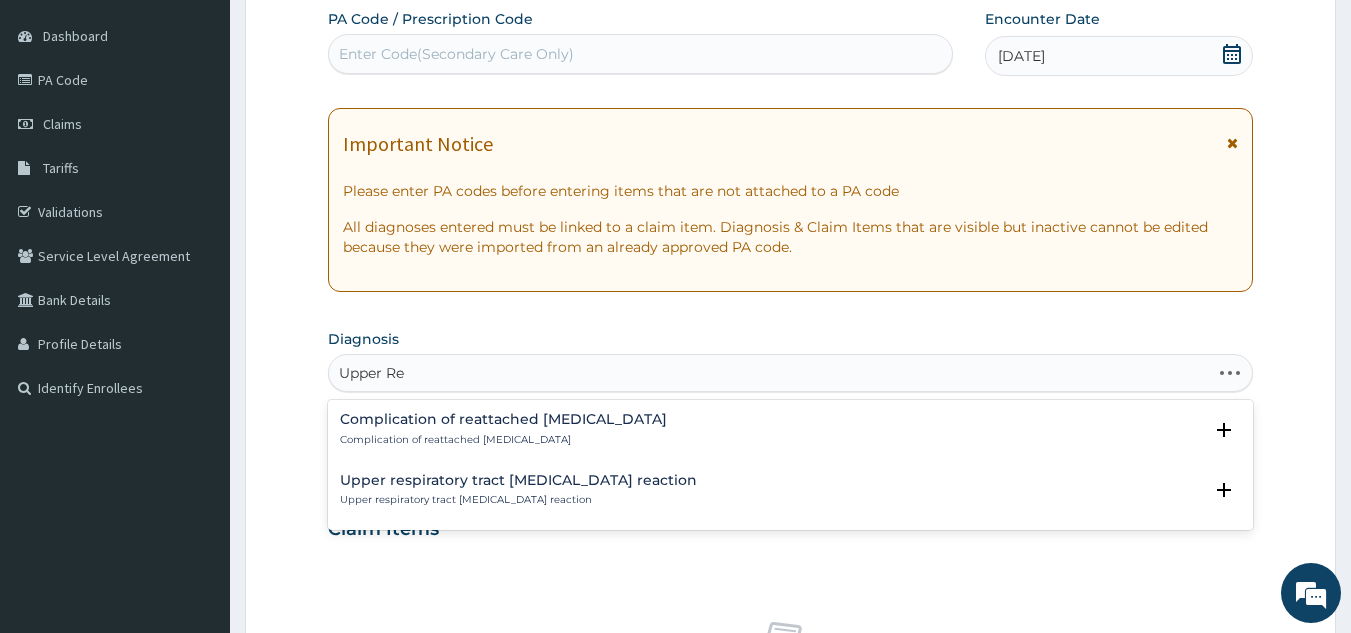 type on "Upper Res" 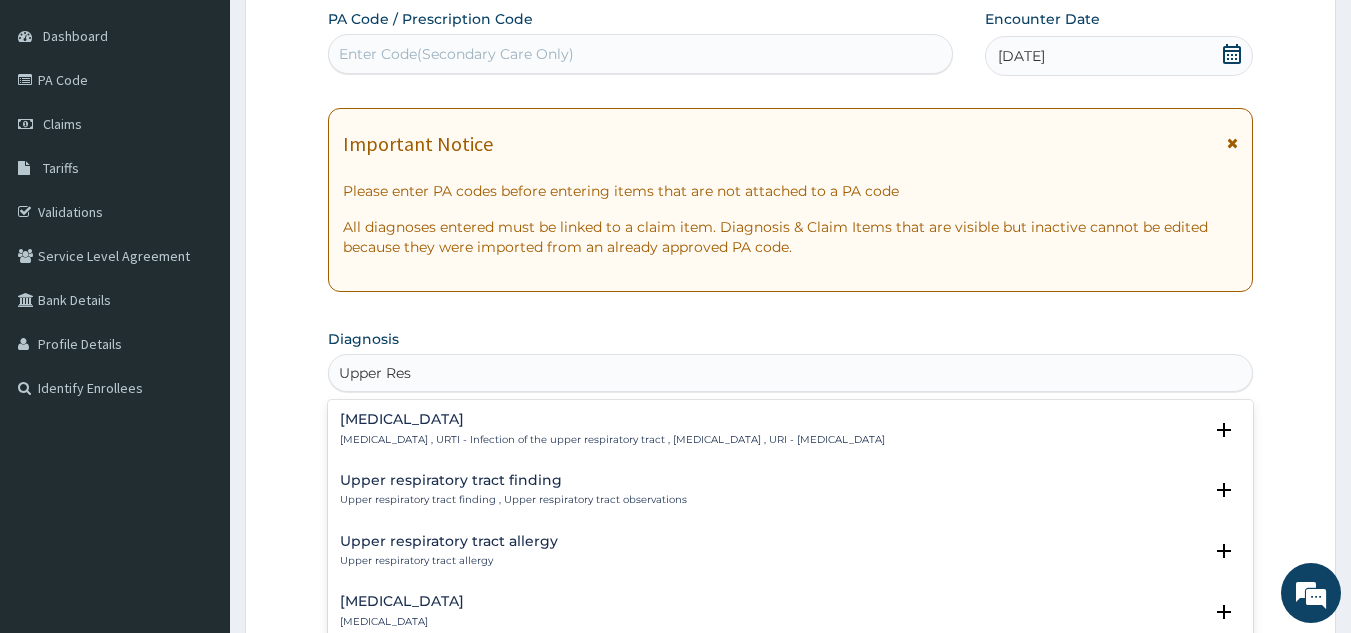 click on "Upper respiratory infection , URTI - Infection of the upper respiratory tract , Upper respiratory tract infection , URI - Upper respiratory infection" at bounding box center (612, 440) 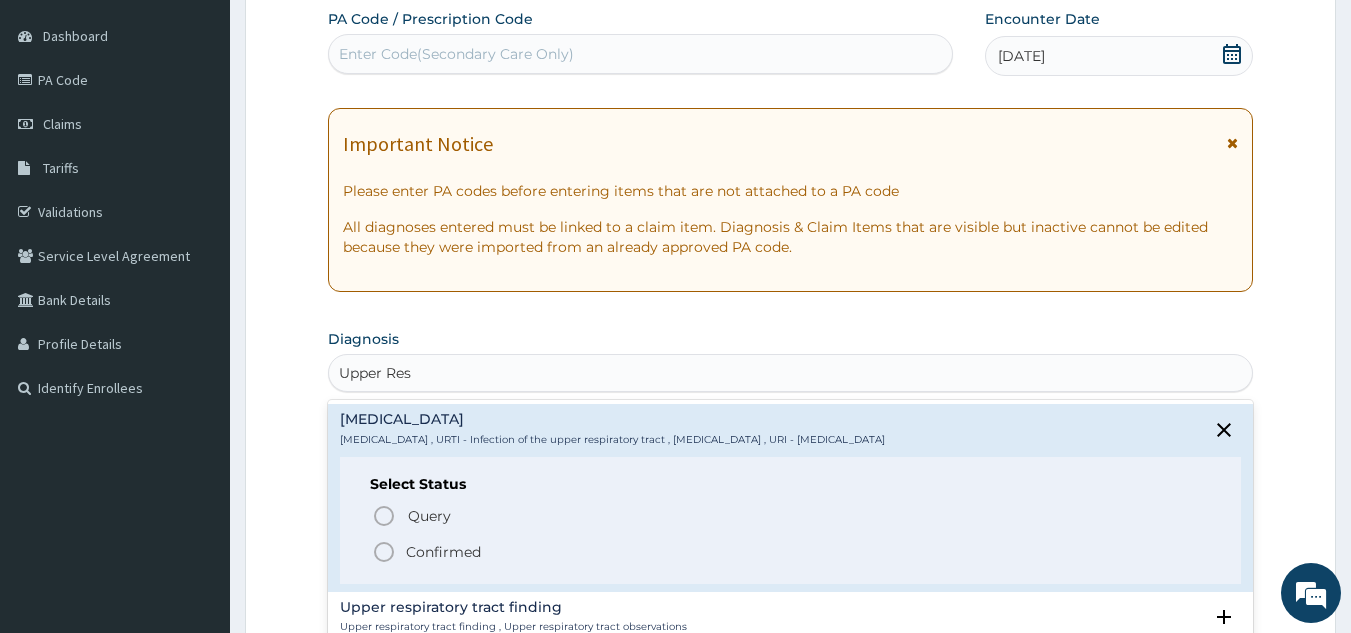 click 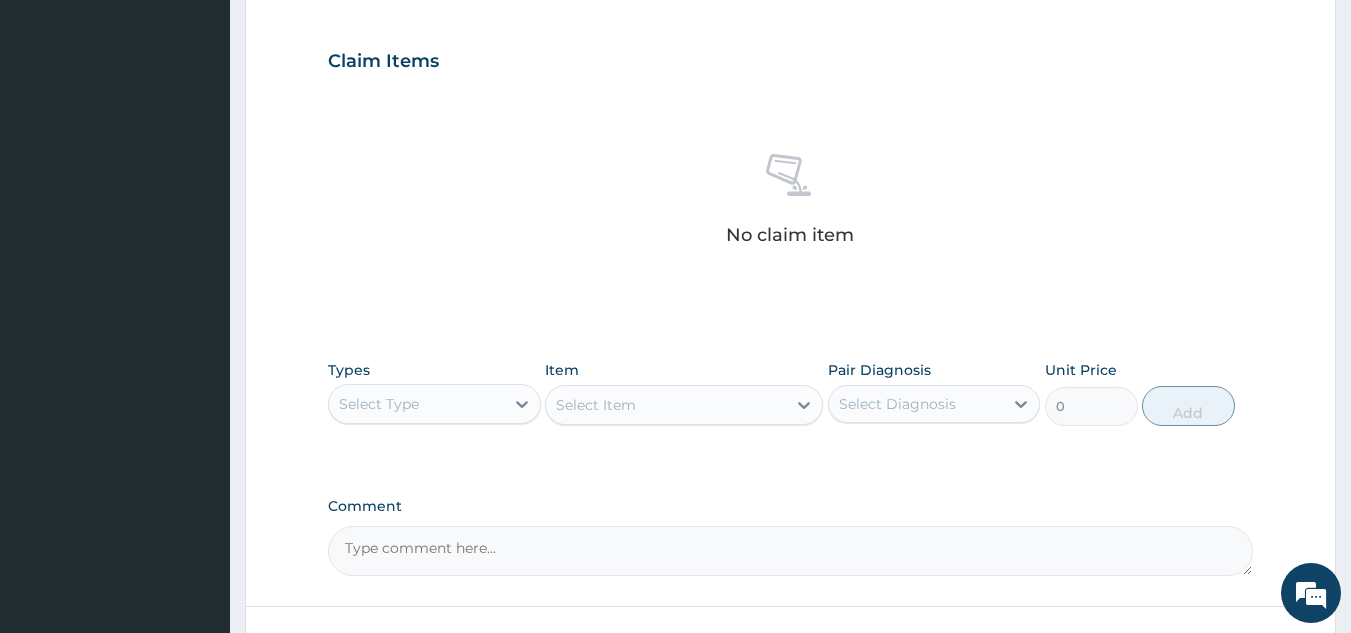 scroll, scrollTop: 661, scrollLeft: 0, axis: vertical 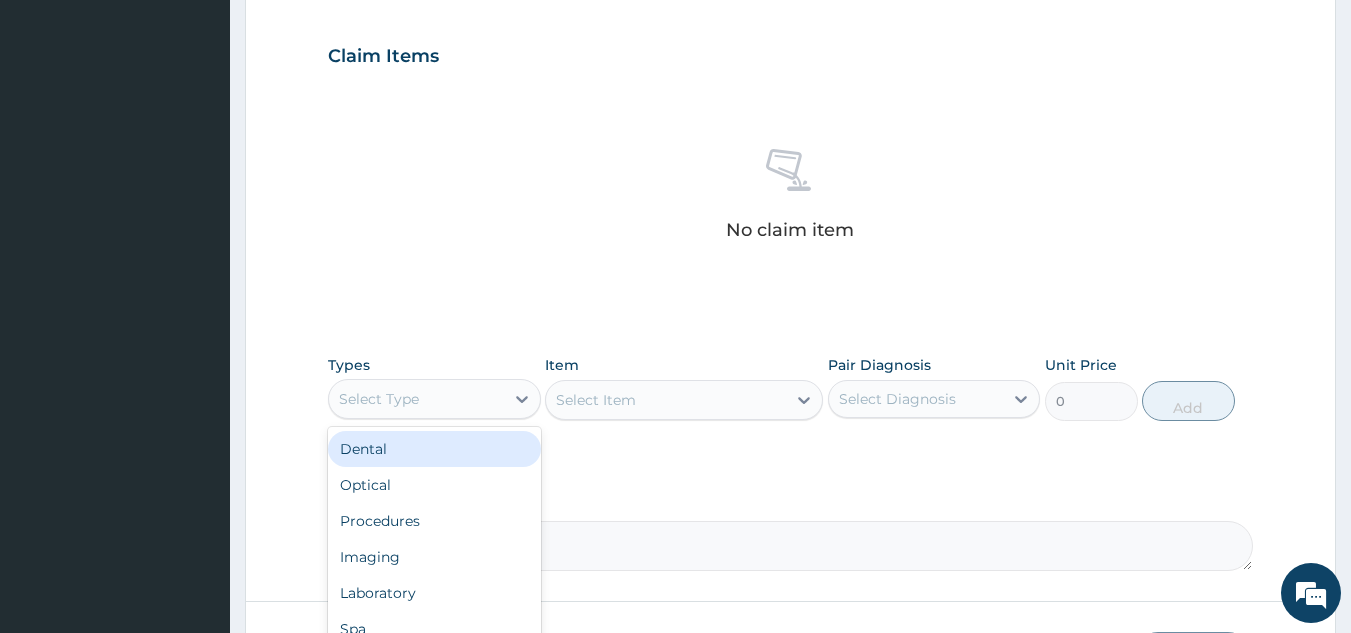click on "Select Type" at bounding box center [416, 399] 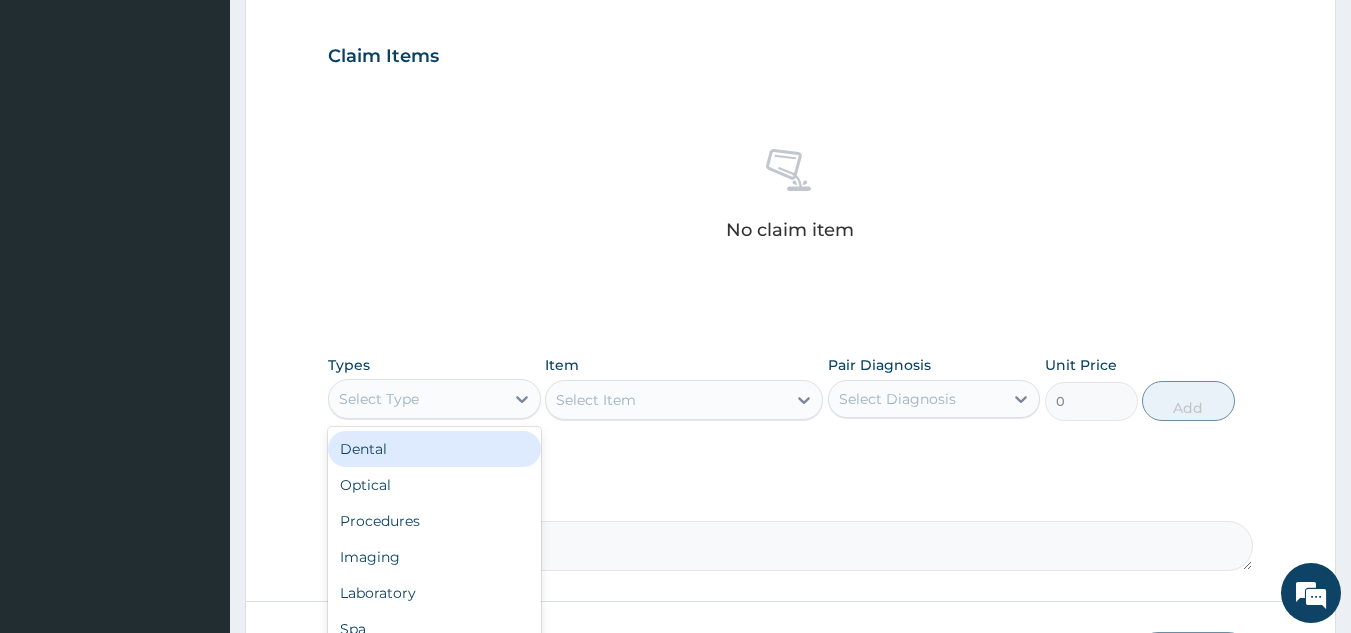 scroll, scrollTop: 68, scrollLeft: 0, axis: vertical 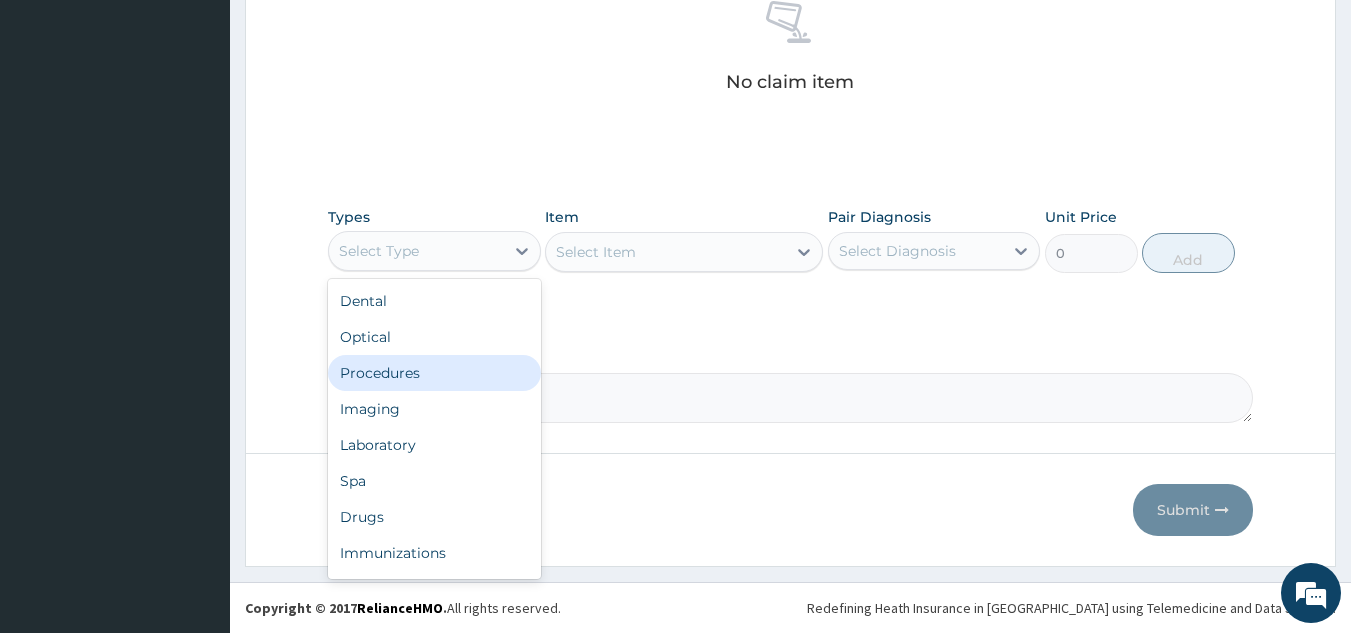 click on "Procedures" at bounding box center (434, 373) 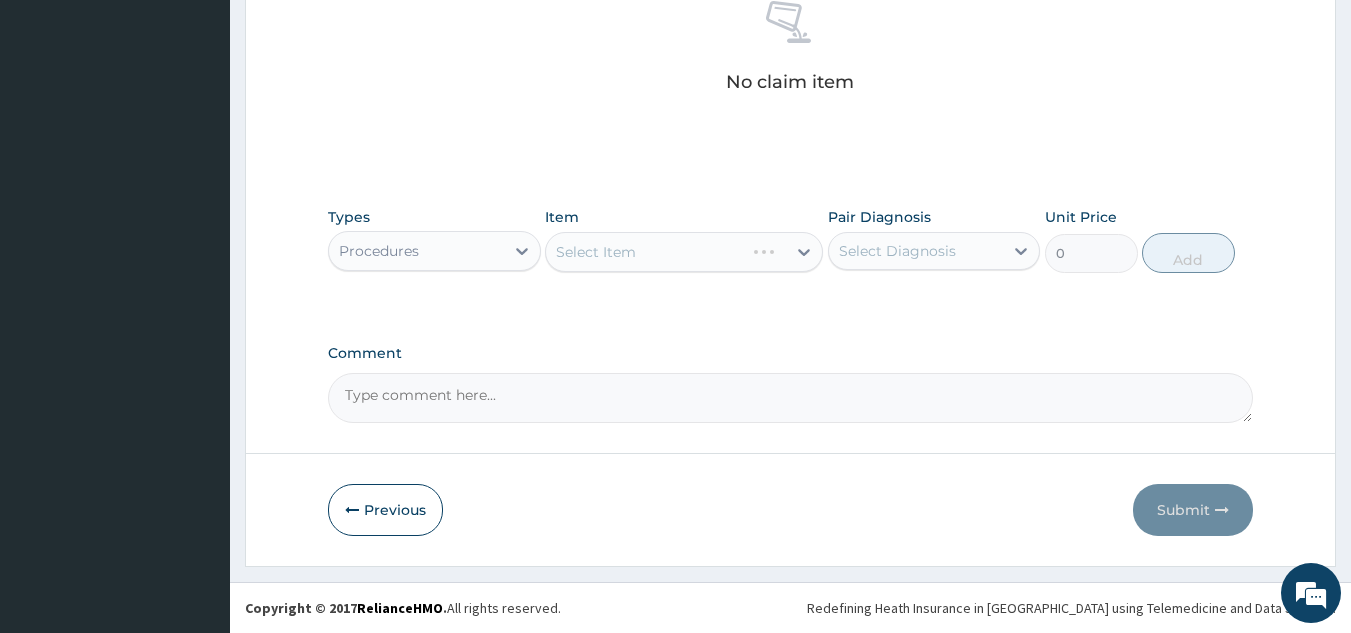 click on "Select Item" at bounding box center (684, 252) 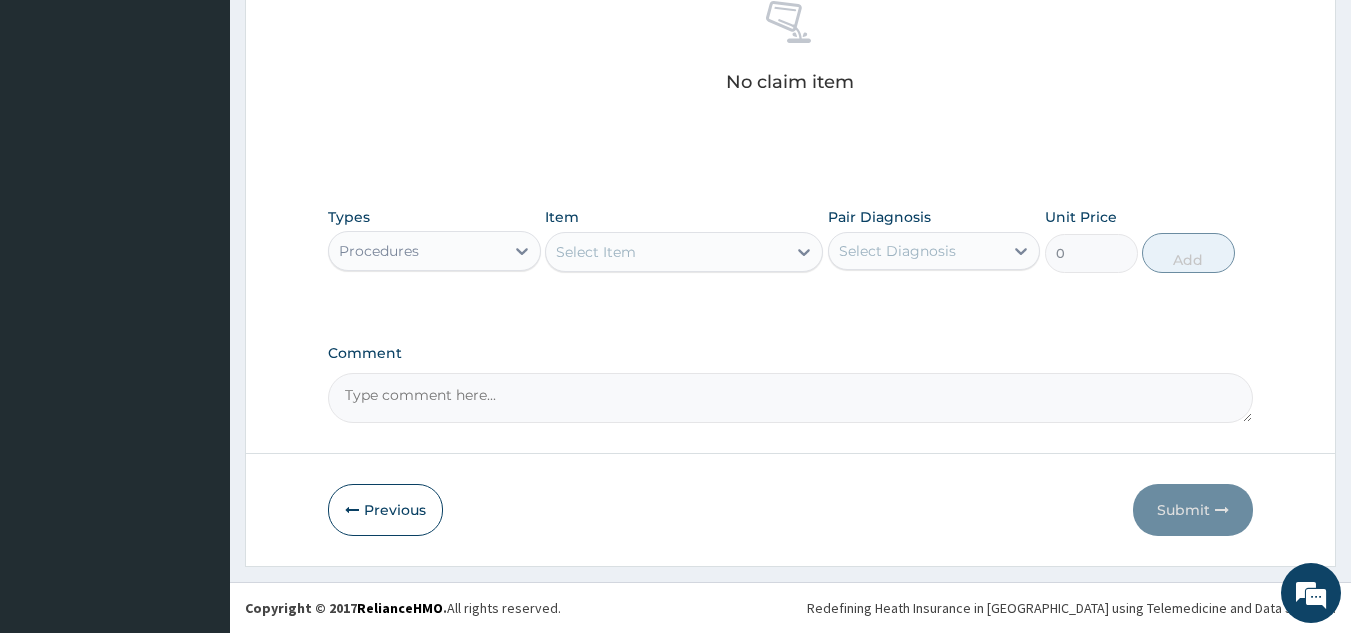click on "Select Item" at bounding box center [666, 252] 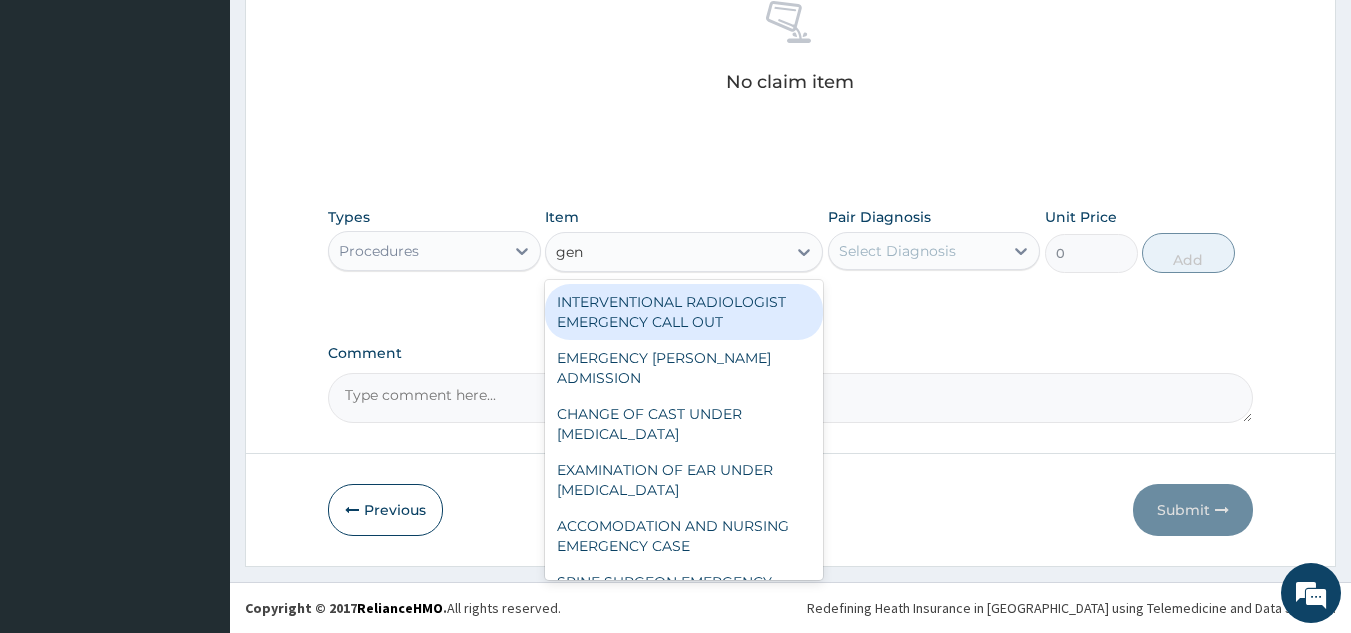 type on "gene" 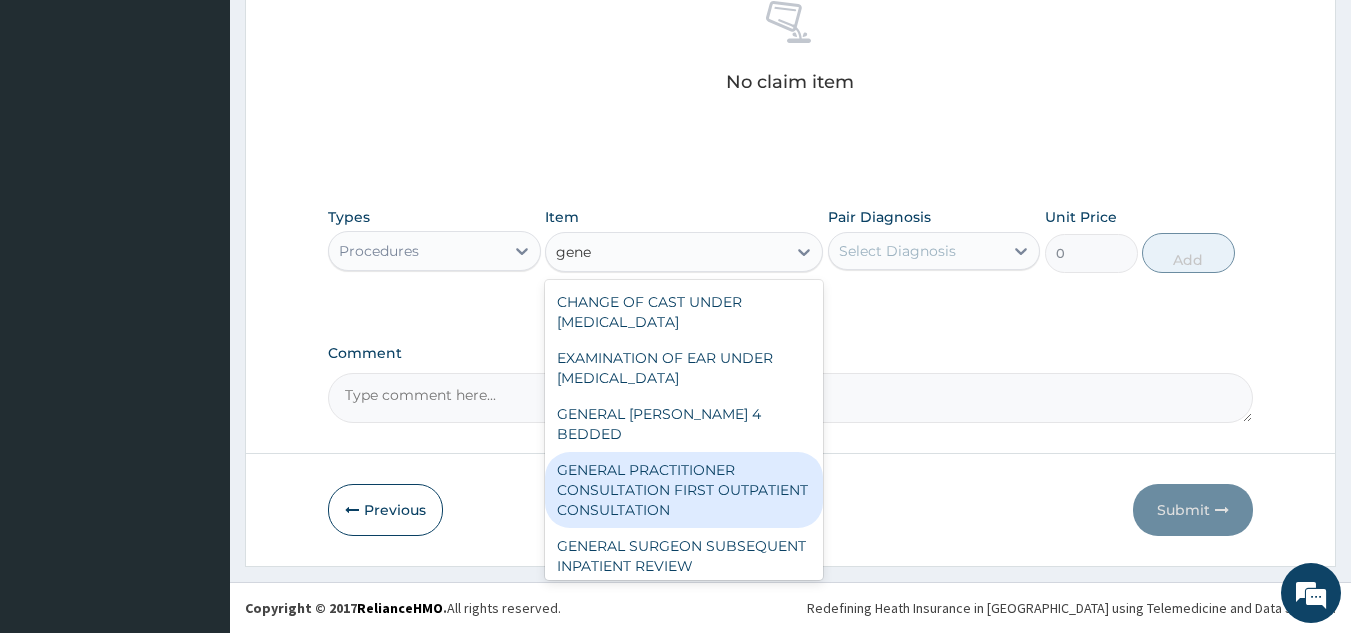 click on "GENERAL PRACTITIONER CONSULTATION FIRST OUTPATIENT CONSULTATION" at bounding box center [684, 490] 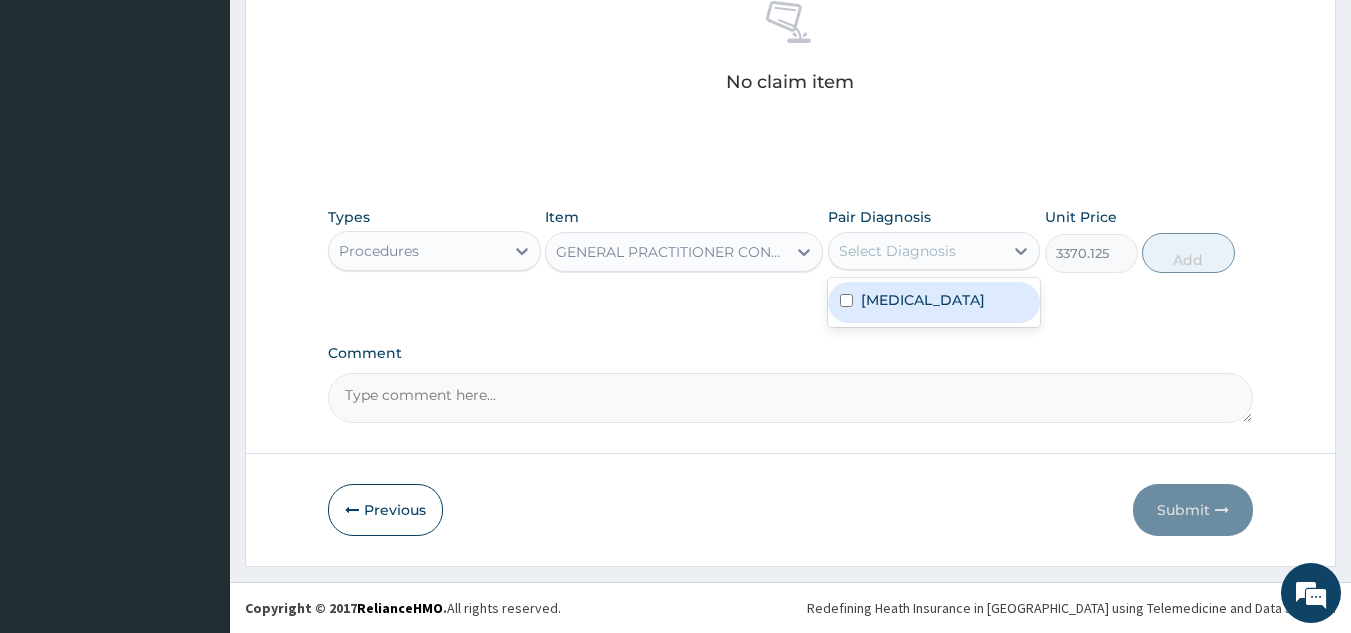 click on "Select Diagnosis" at bounding box center [897, 251] 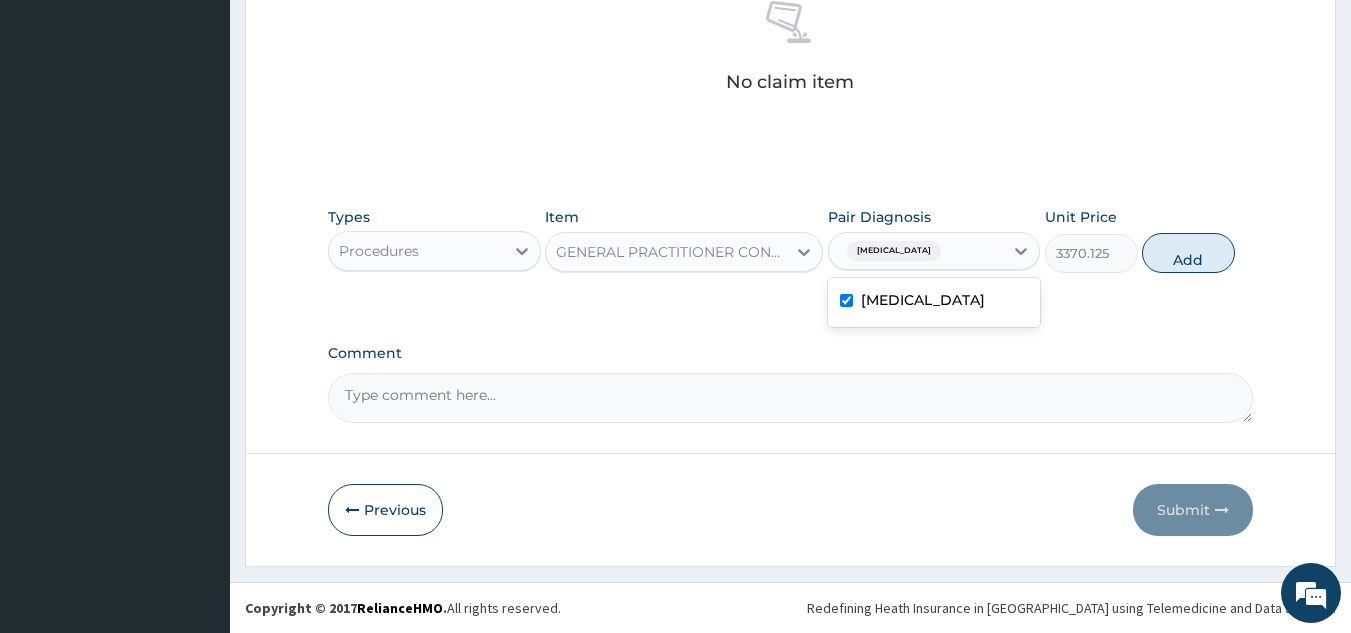 checkbox on "true" 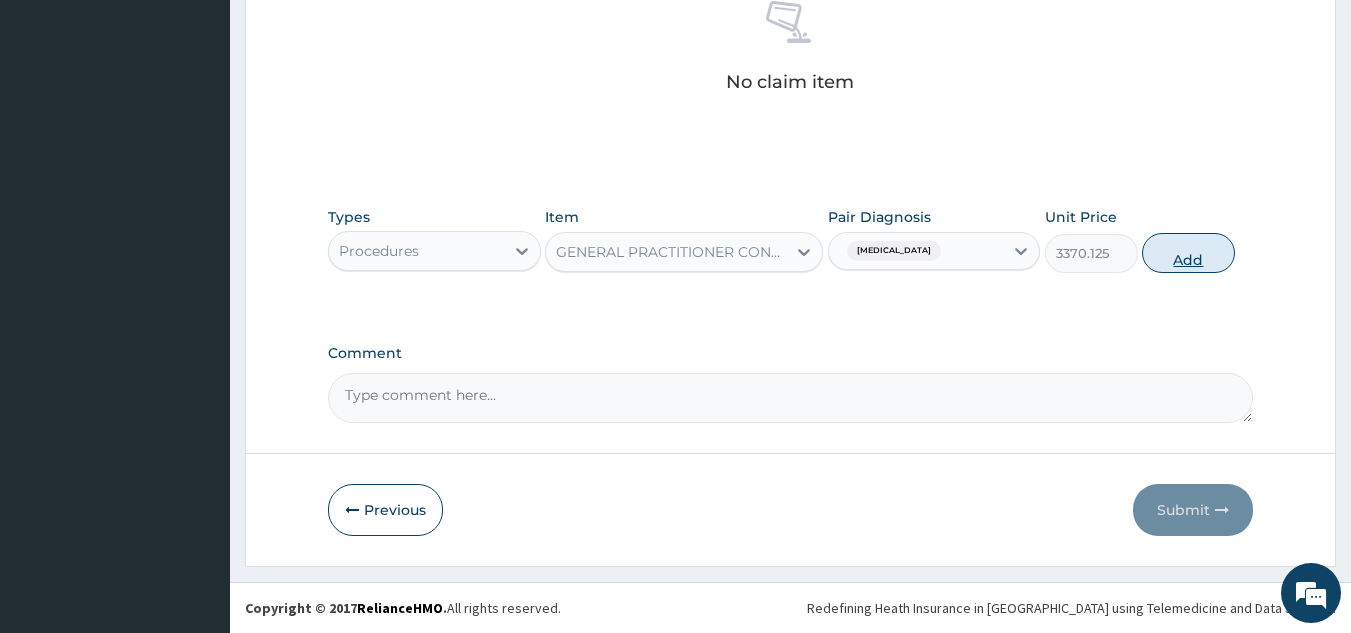 click on "Add" at bounding box center (1188, 253) 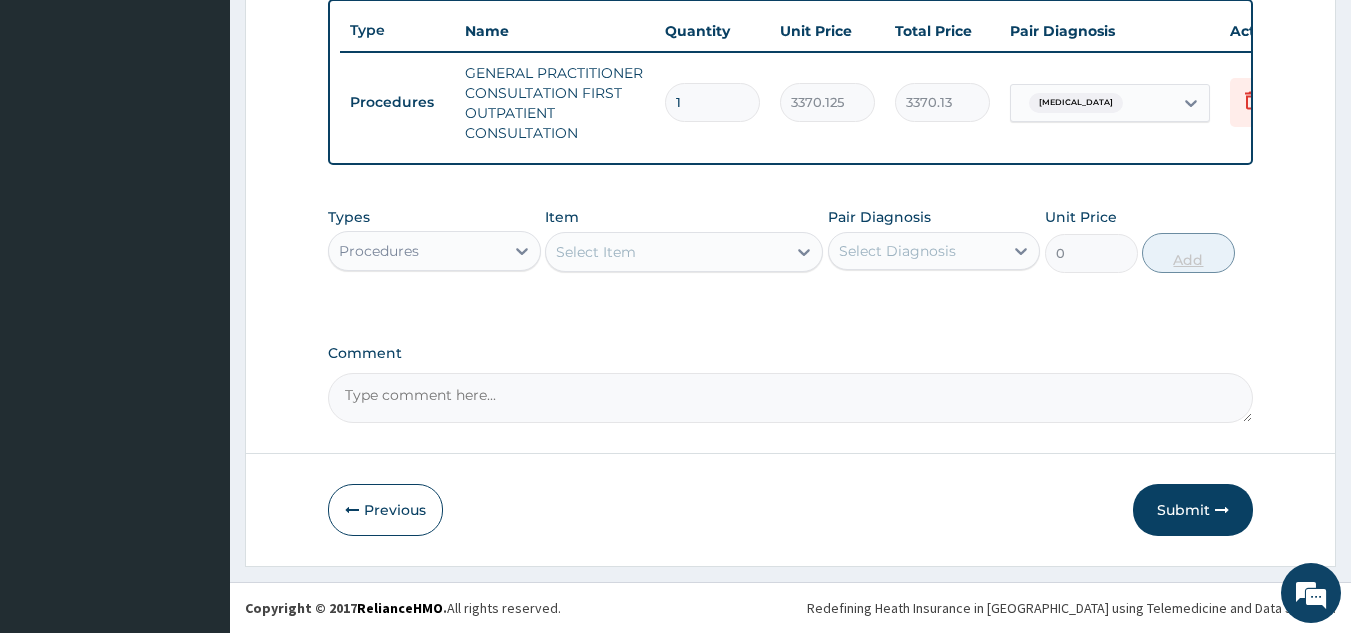 scroll, scrollTop: 760, scrollLeft: 0, axis: vertical 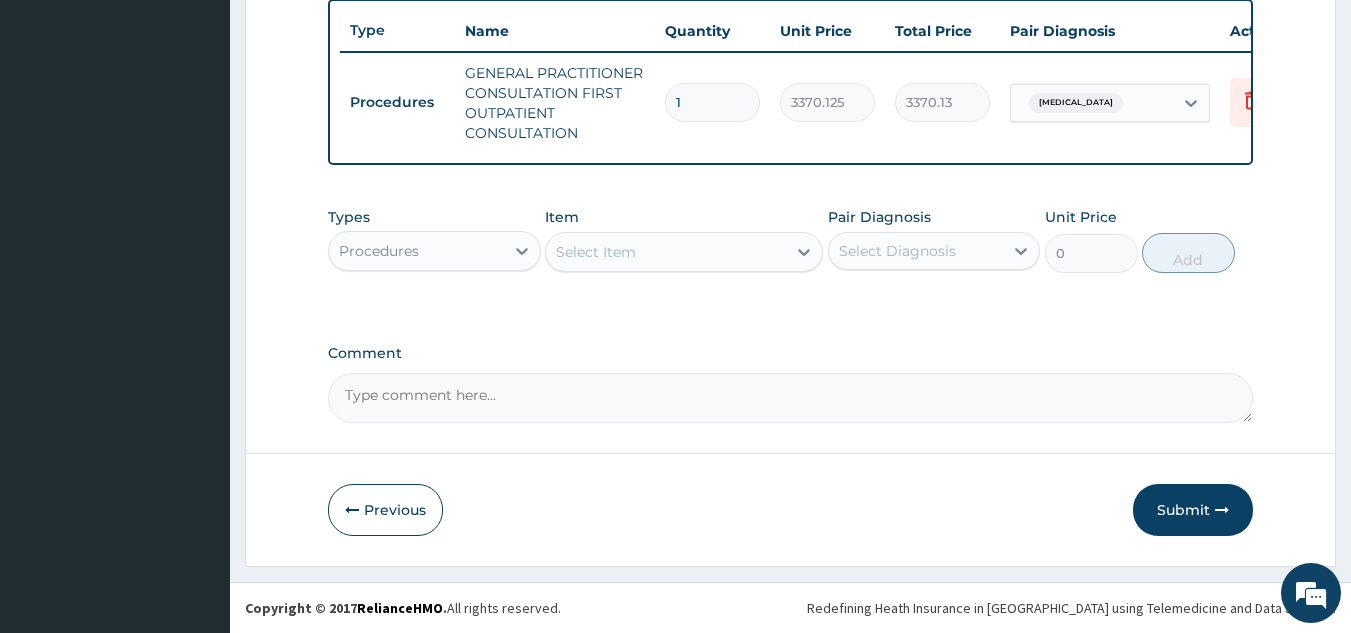click on "Item Select Item" at bounding box center (684, 240) 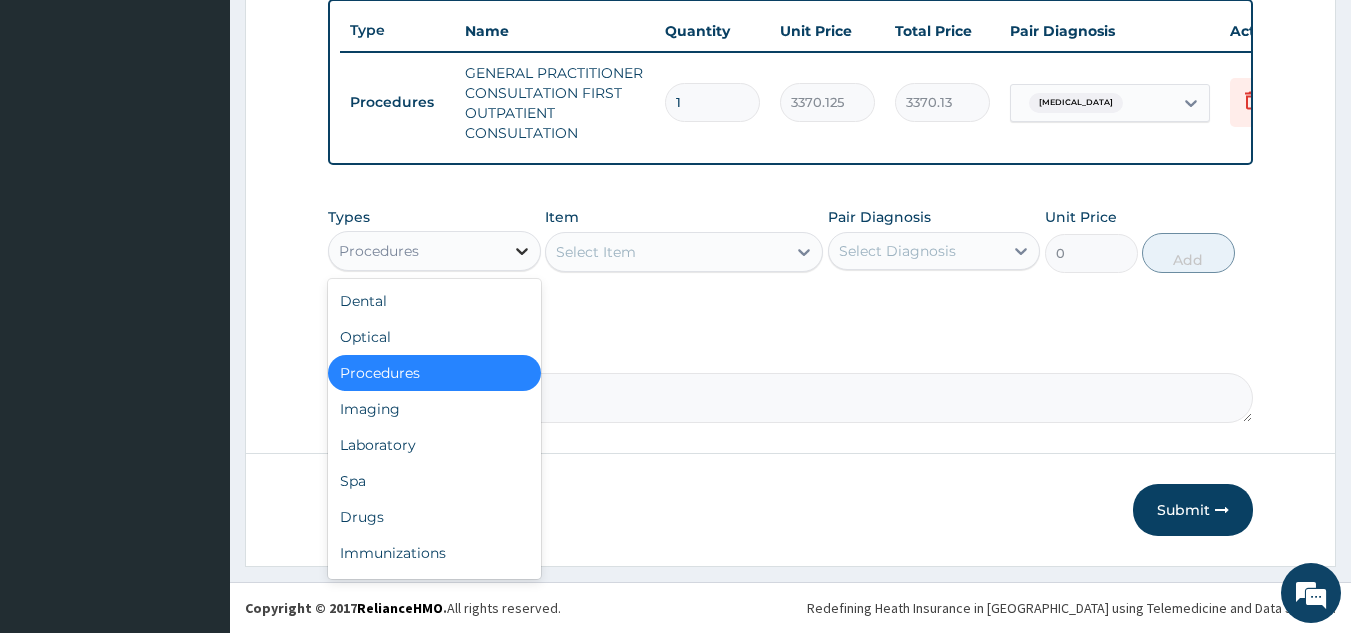 click at bounding box center [522, 251] 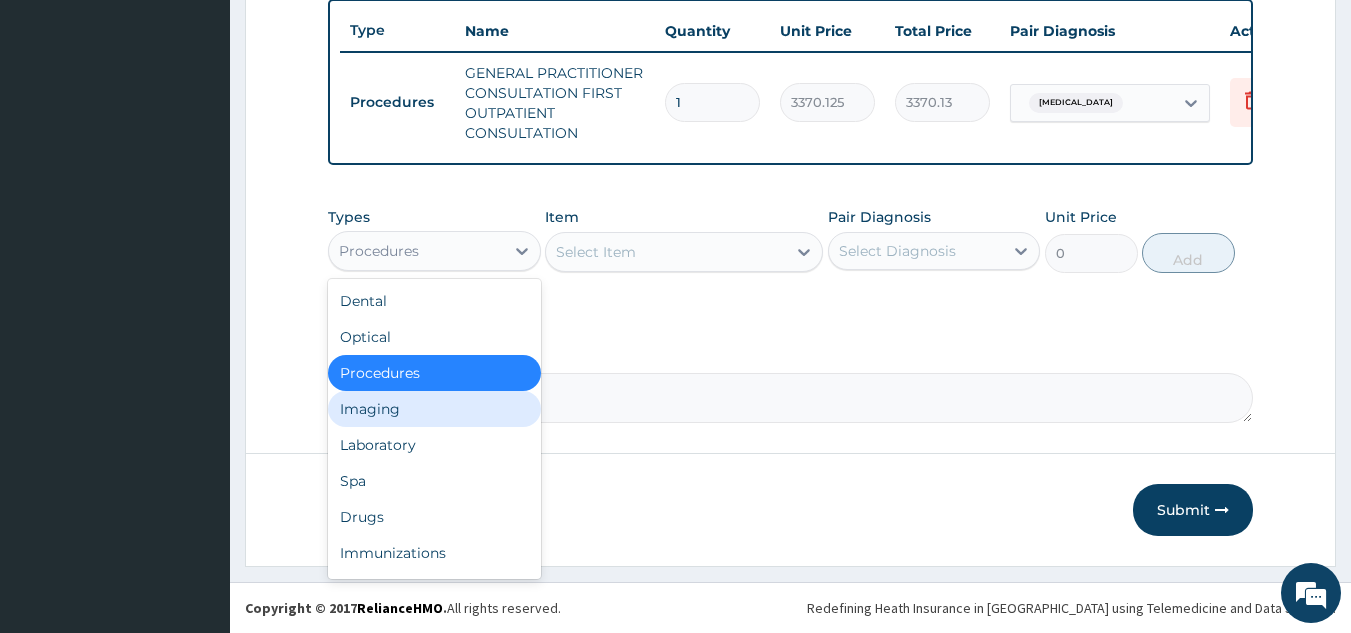 scroll, scrollTop: 59, scrollLeft: 0, axis: vertical 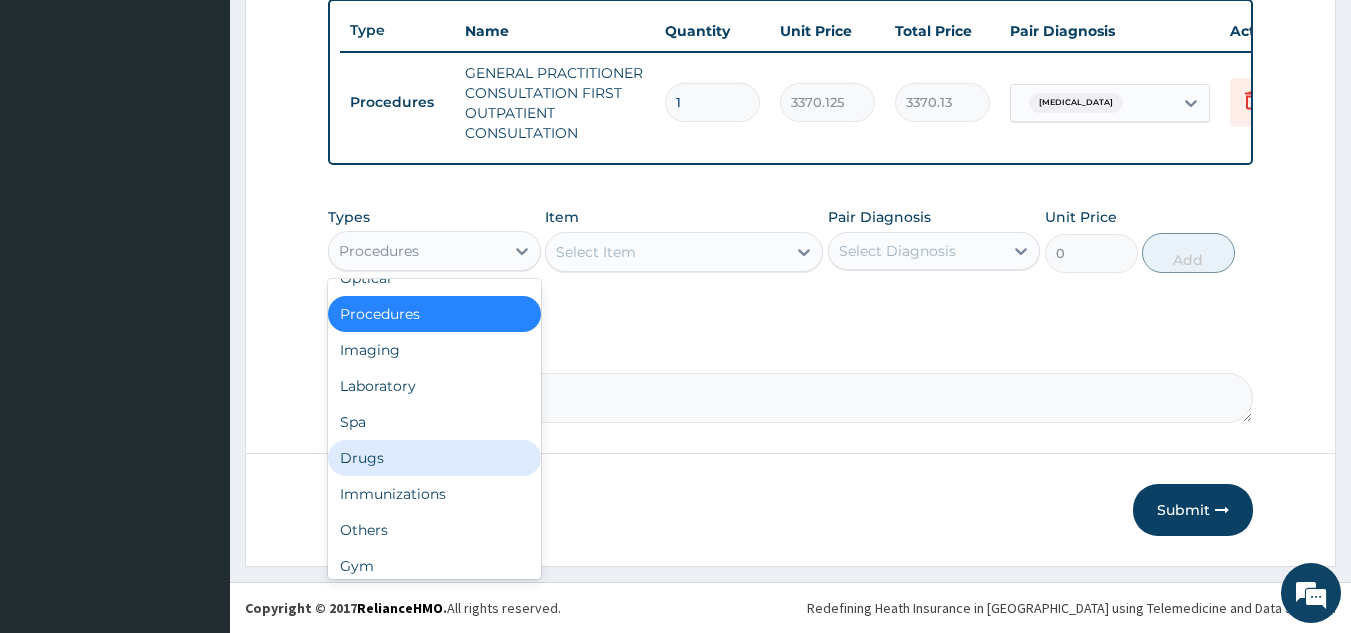 click on "Drugs" at bounding box center (434, 458) 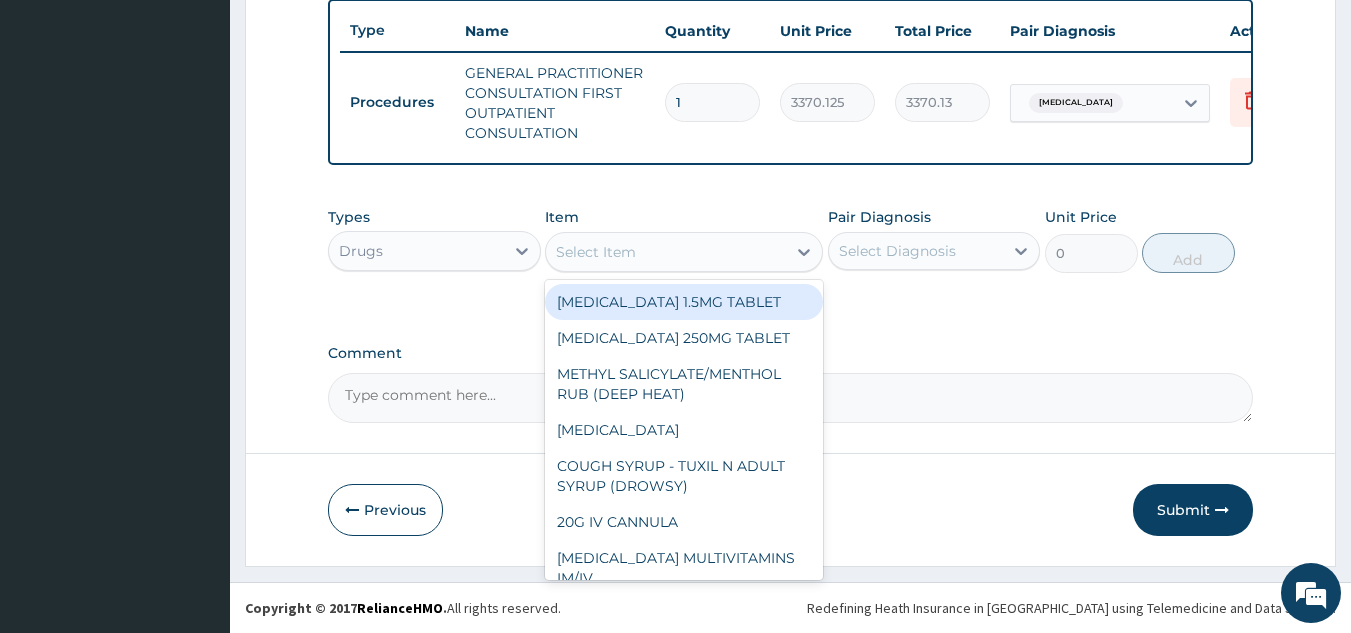 click on "Select Item" at bounding box center [666, 252] 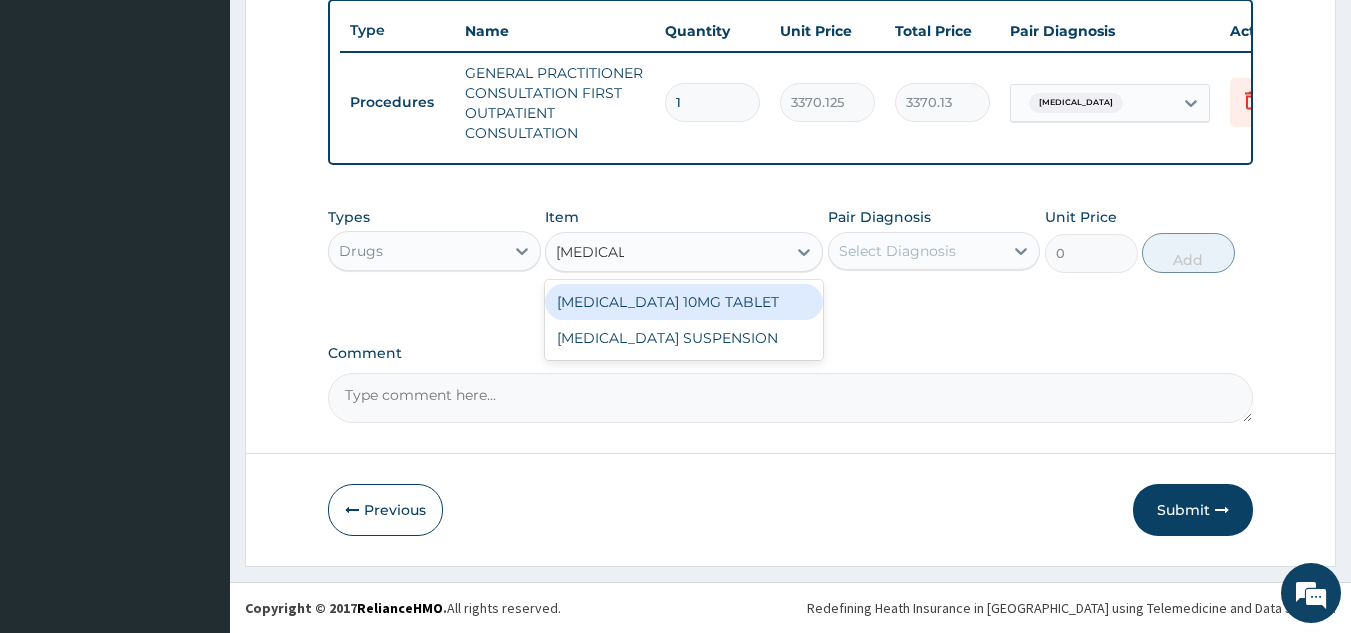 click on "[MEDICAL_DATA] 10MG TABLET" at bounding box center [684, 302] 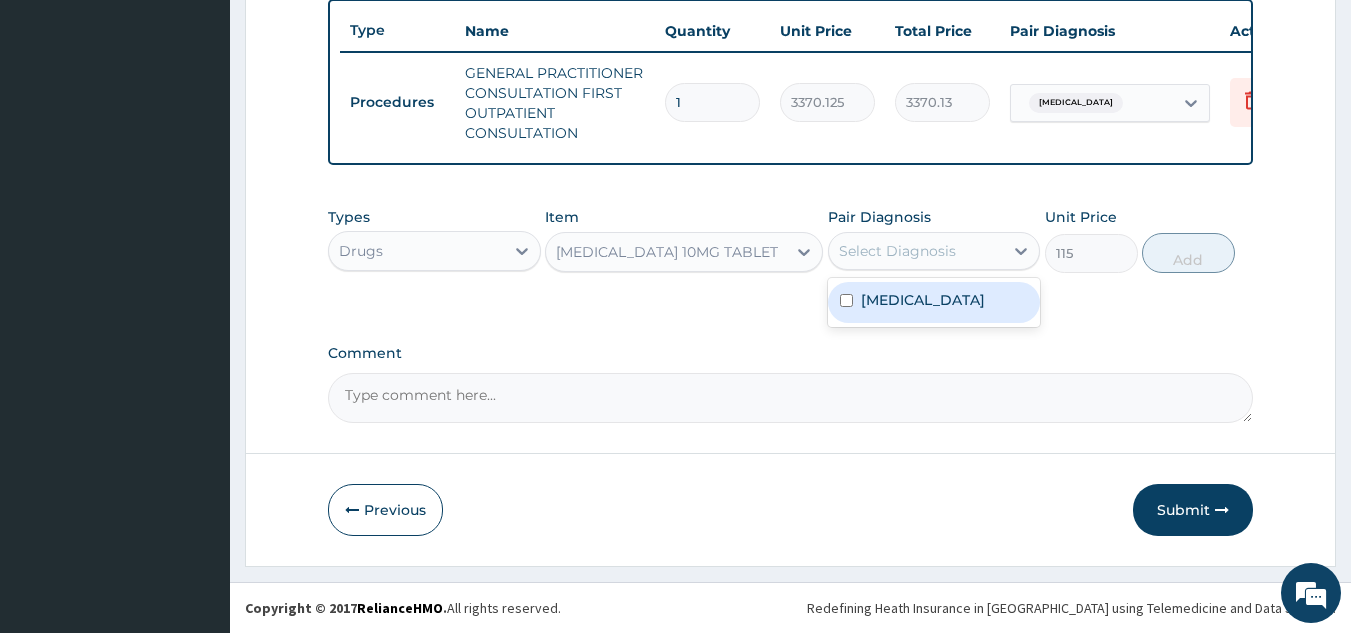 click on "Select Diagnosis" at bounding box center (916, 251) 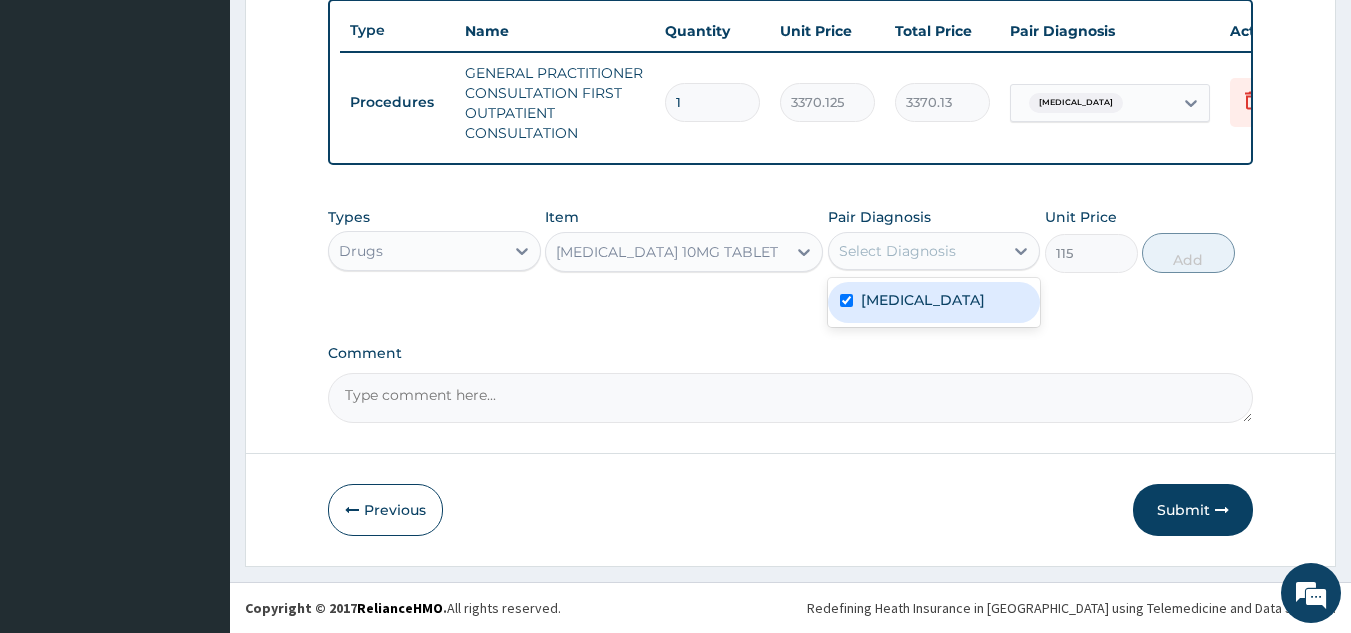 checkbox on "true" 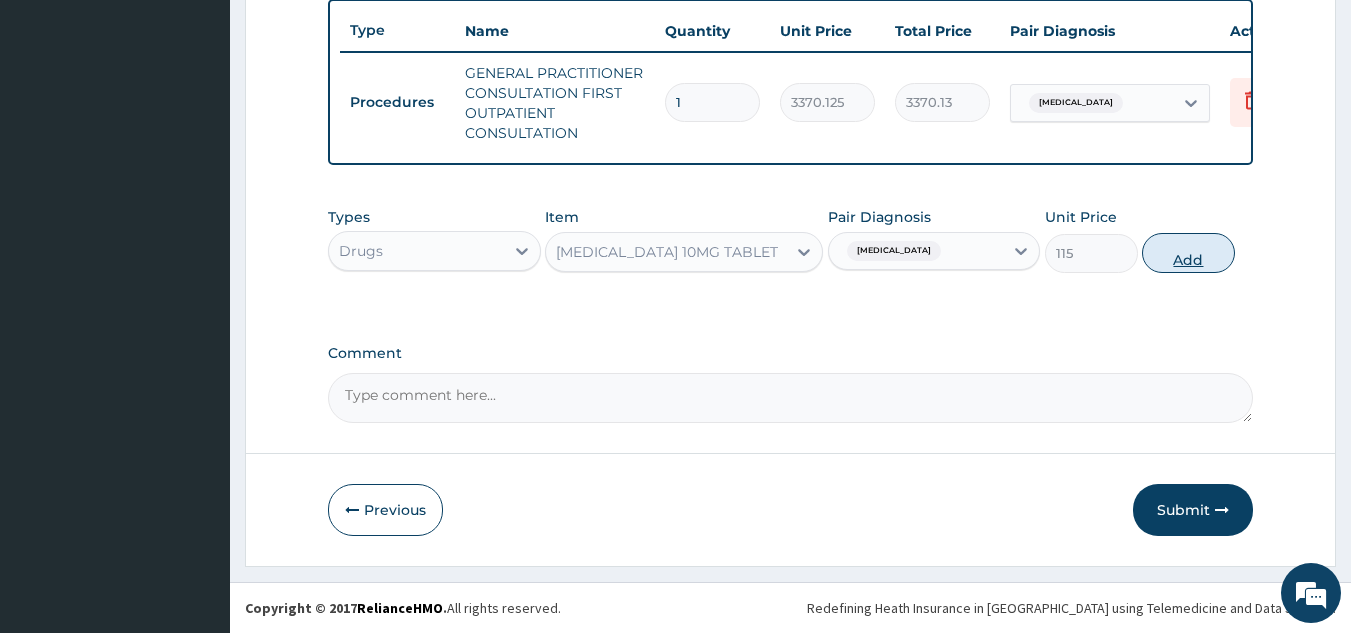click on "Add" at bounding box center (1188, 253) 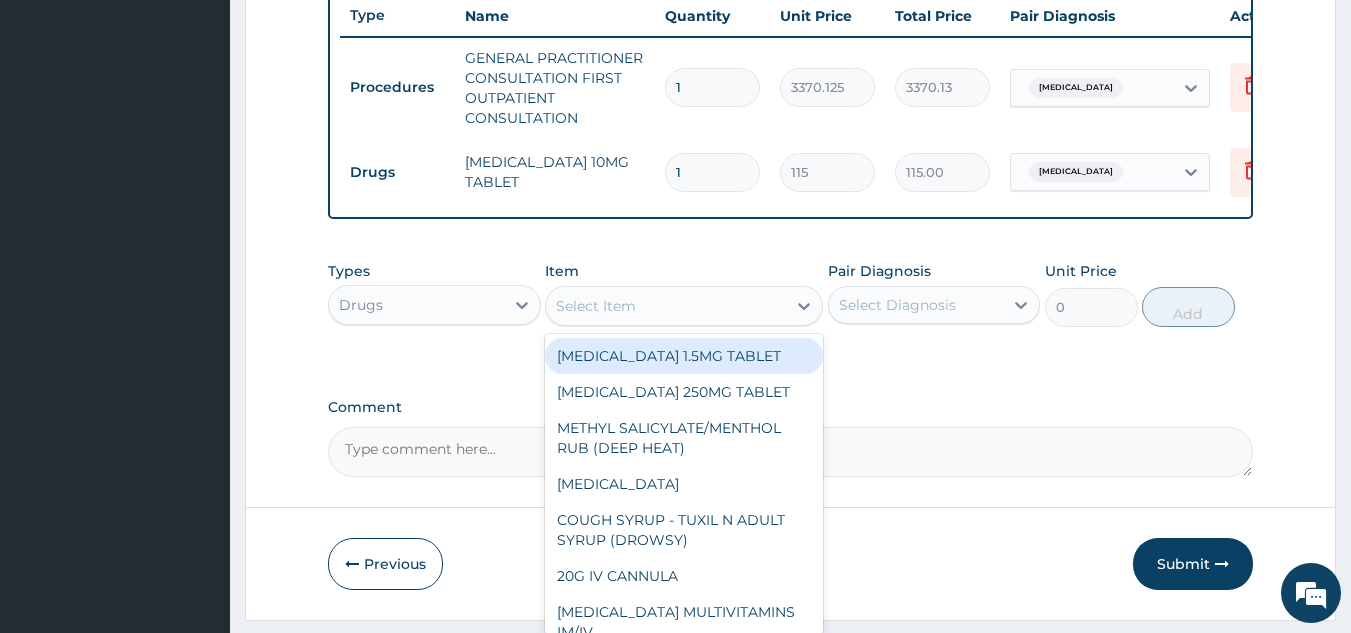 click on "Select Item" at bounding box center [596, 306] 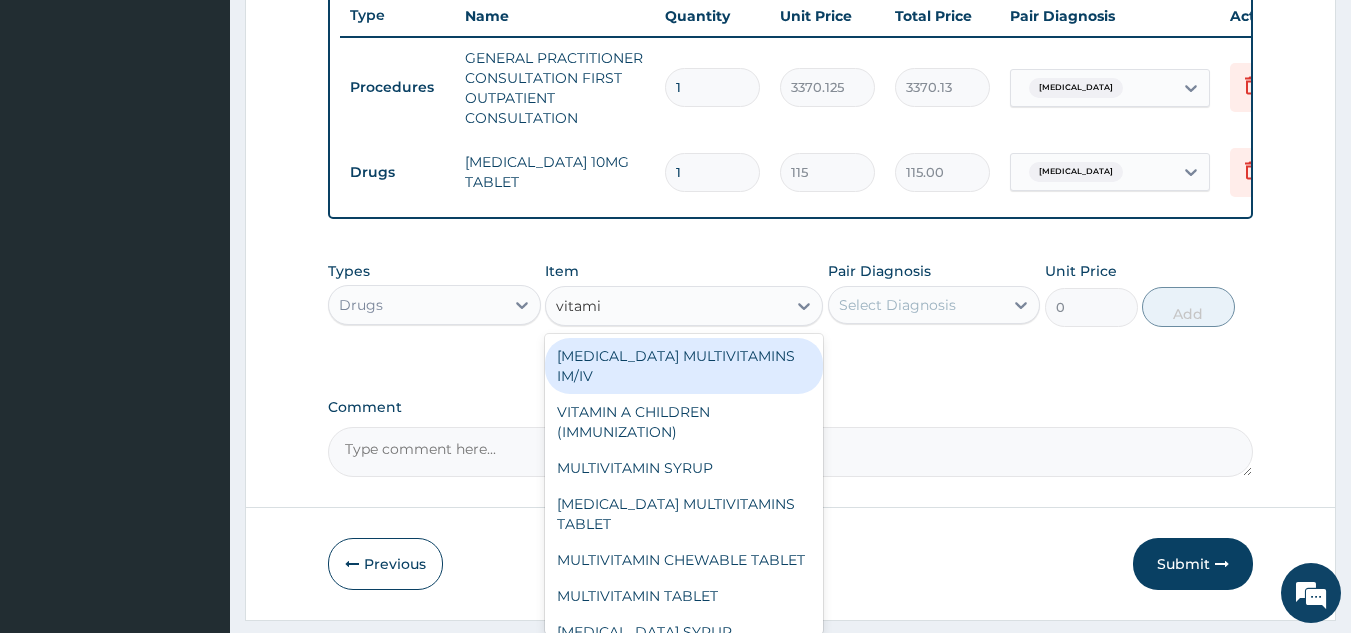 type on "vitamin" 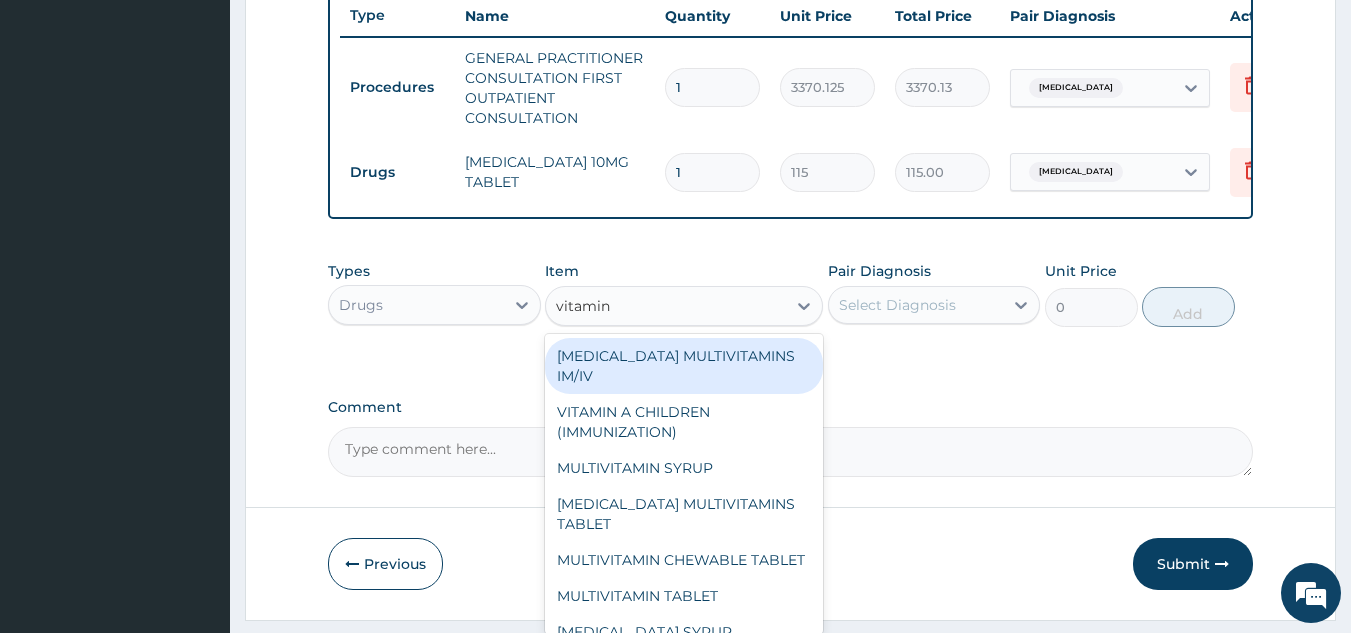 scroll, scrollTop: 829, scrollLeft: 0, axis: vertical 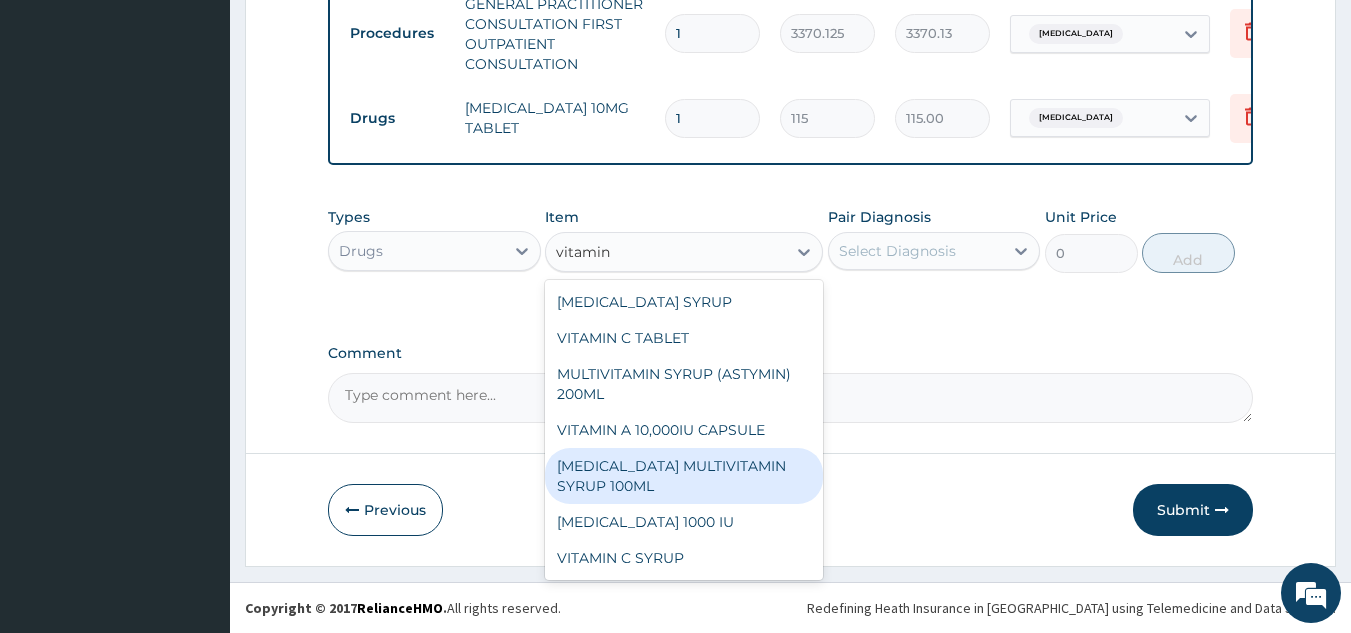 click on "[MEDICAL_DATA] MULTIVITAMIN SYRUP 100ML" at bounding box center (684, 476) 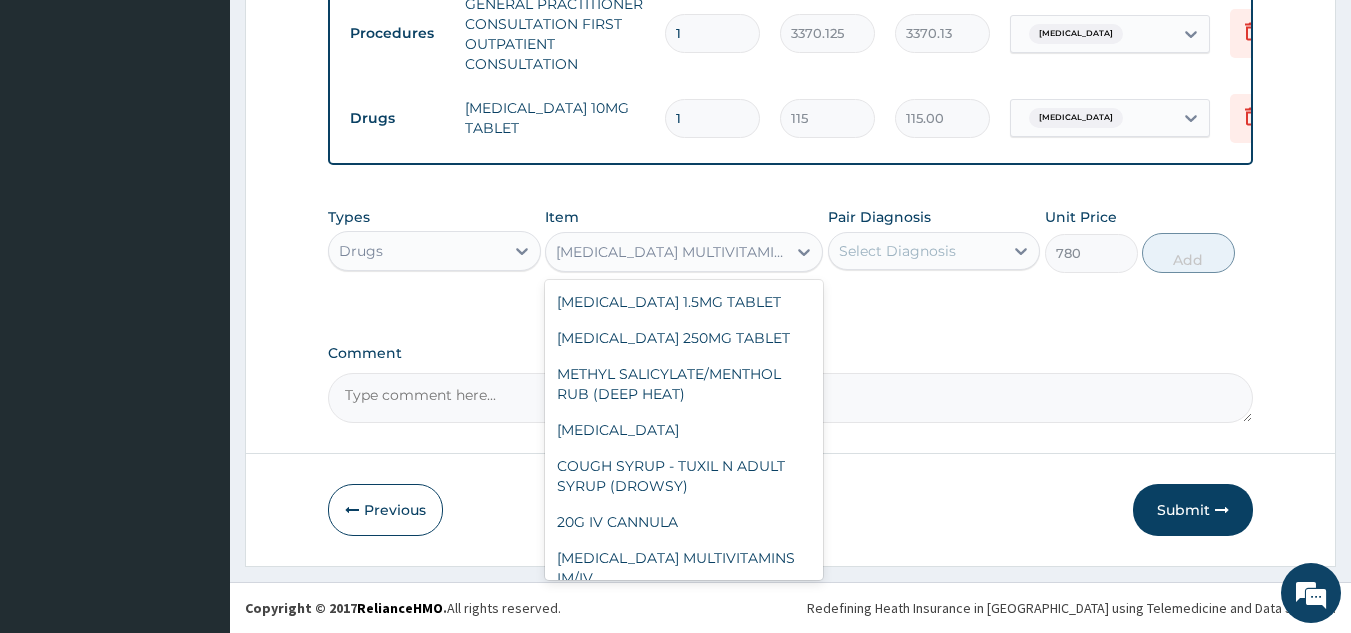 click on "[MEDICAL_DATA] MULTIVITAMIN SYRUP 100ML" at bounding box center [672, 252] 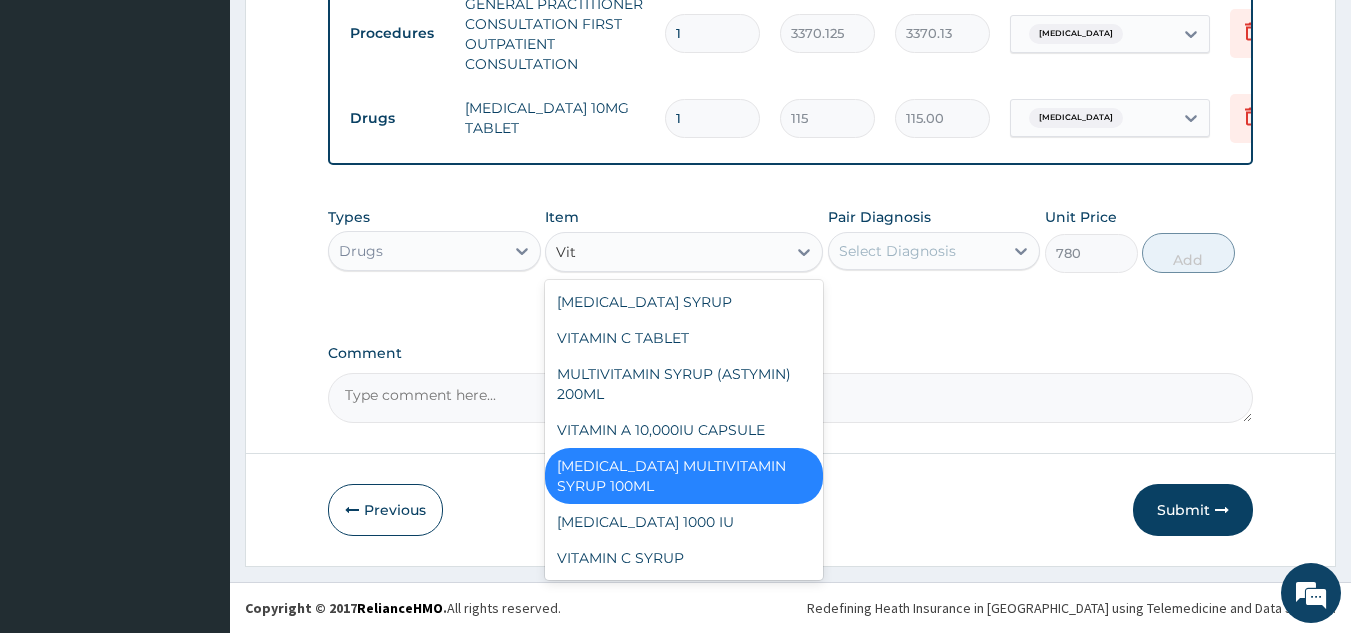 scroll, scrollTop: 296, scrollLeft: 0, axis: vertical 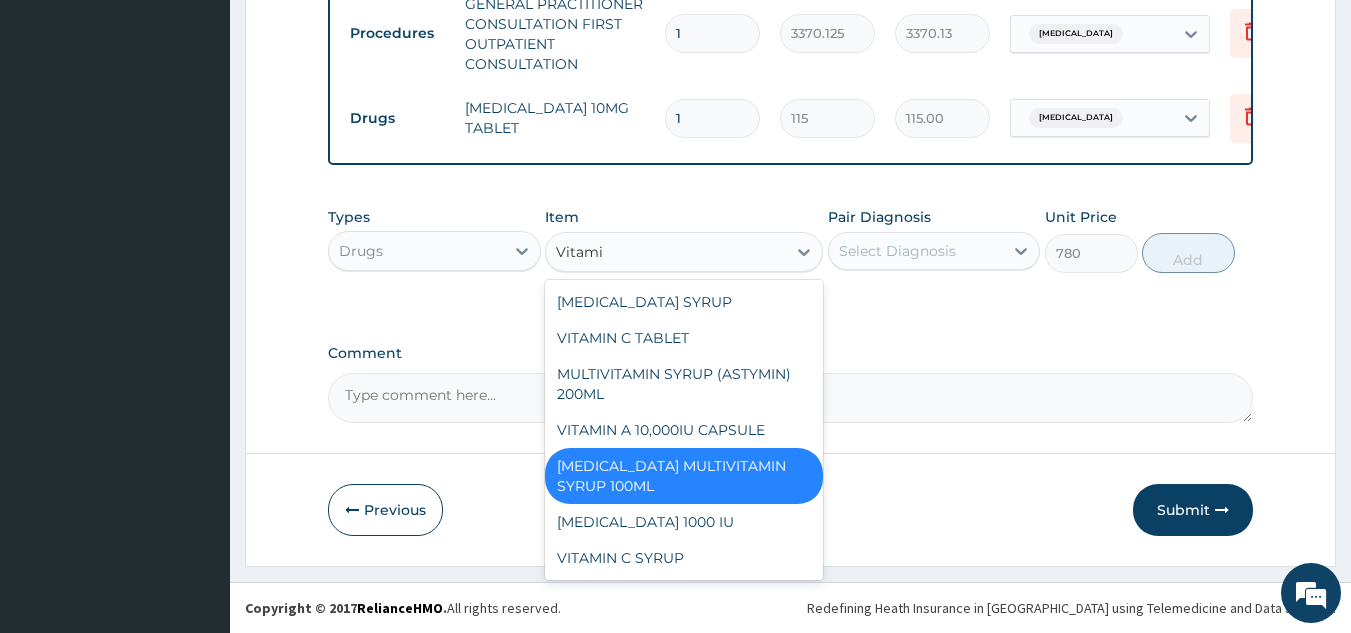 type on "Vitamin" 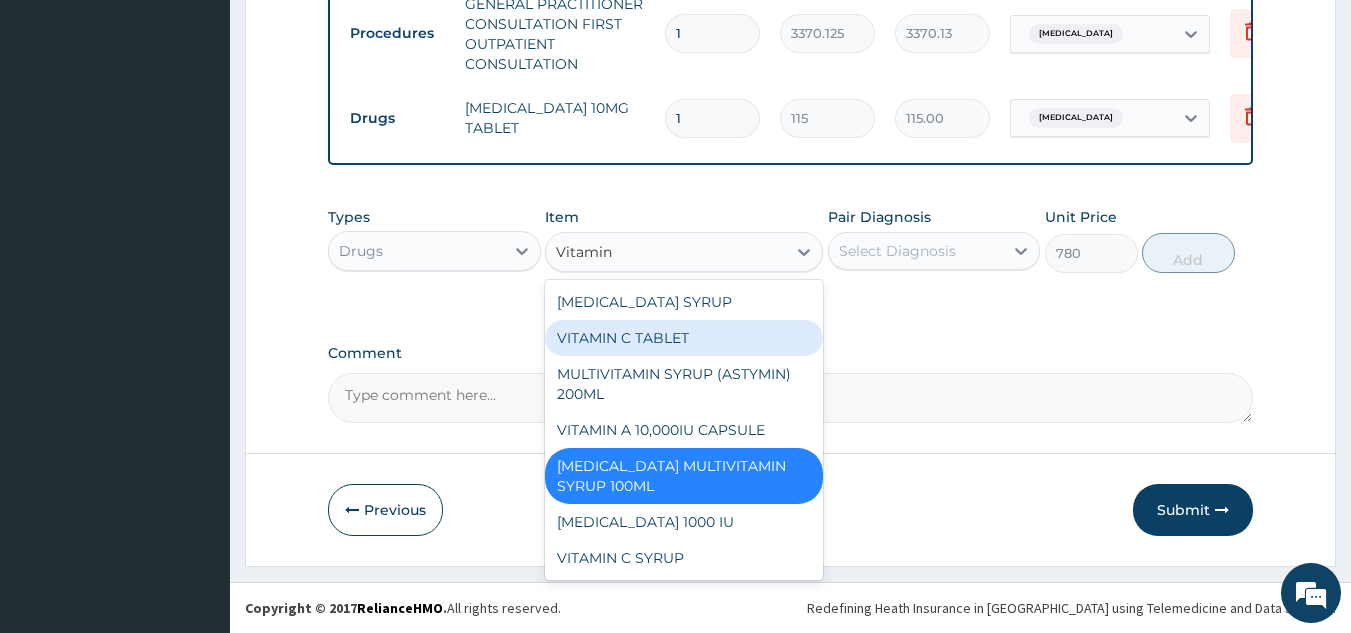 click on "VITAMIN C TABLET" at bounding box center [684, 338] 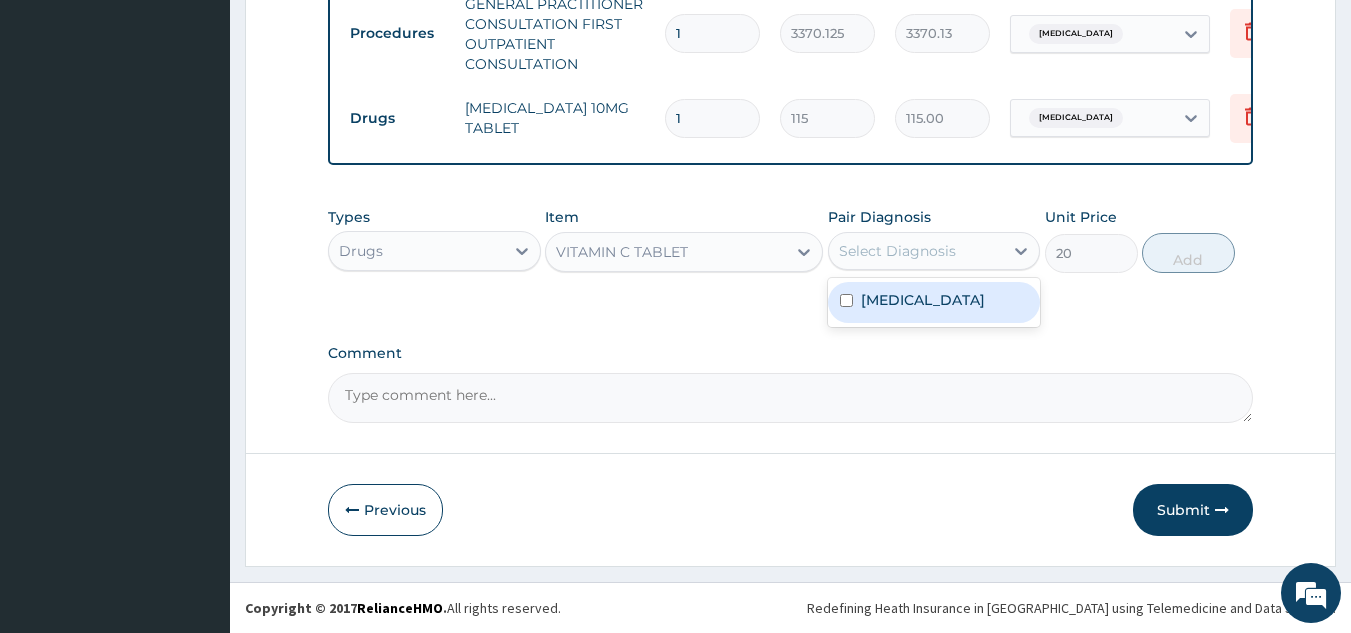 click on "Select Diagnosis" at bounding box center [897, 251] 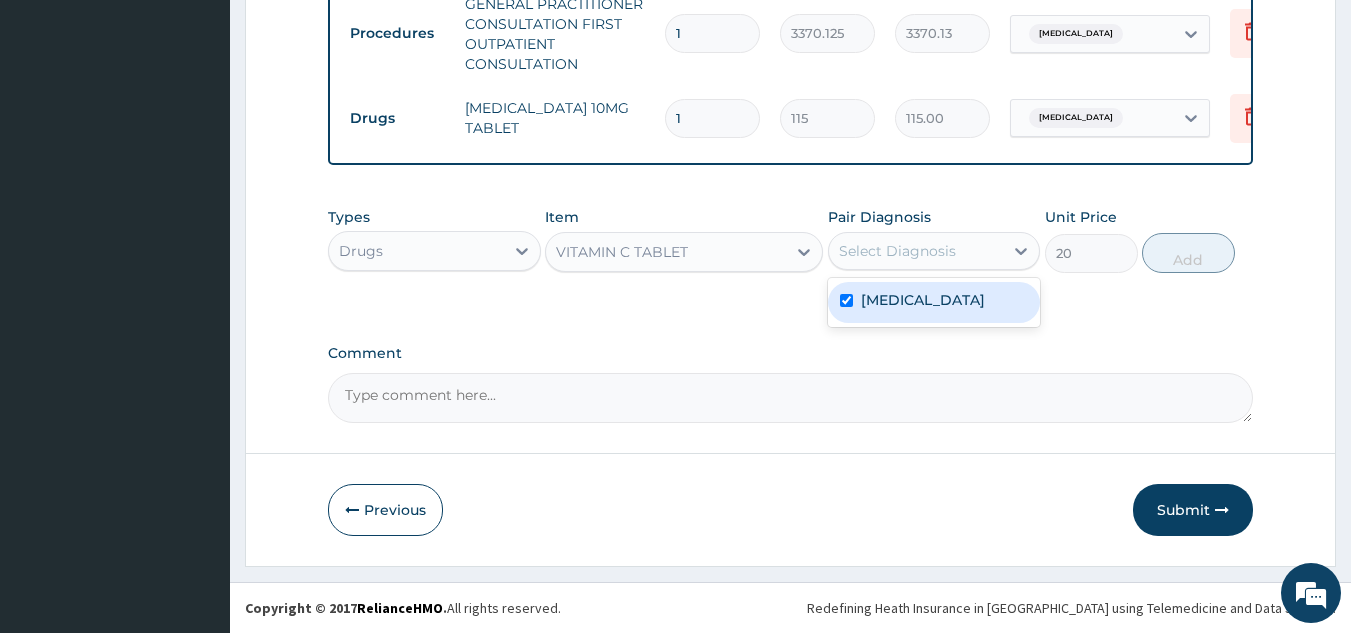 checkbox on "true" 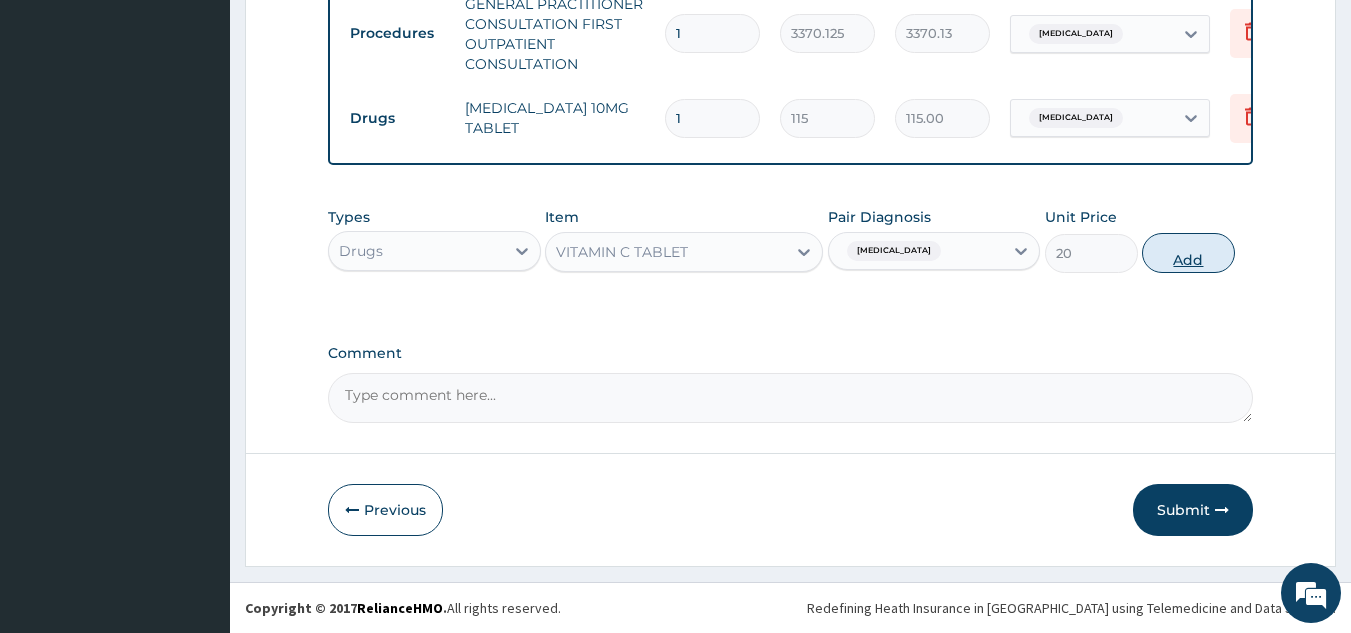 click on "Add" at bounding box center [1188, 253] 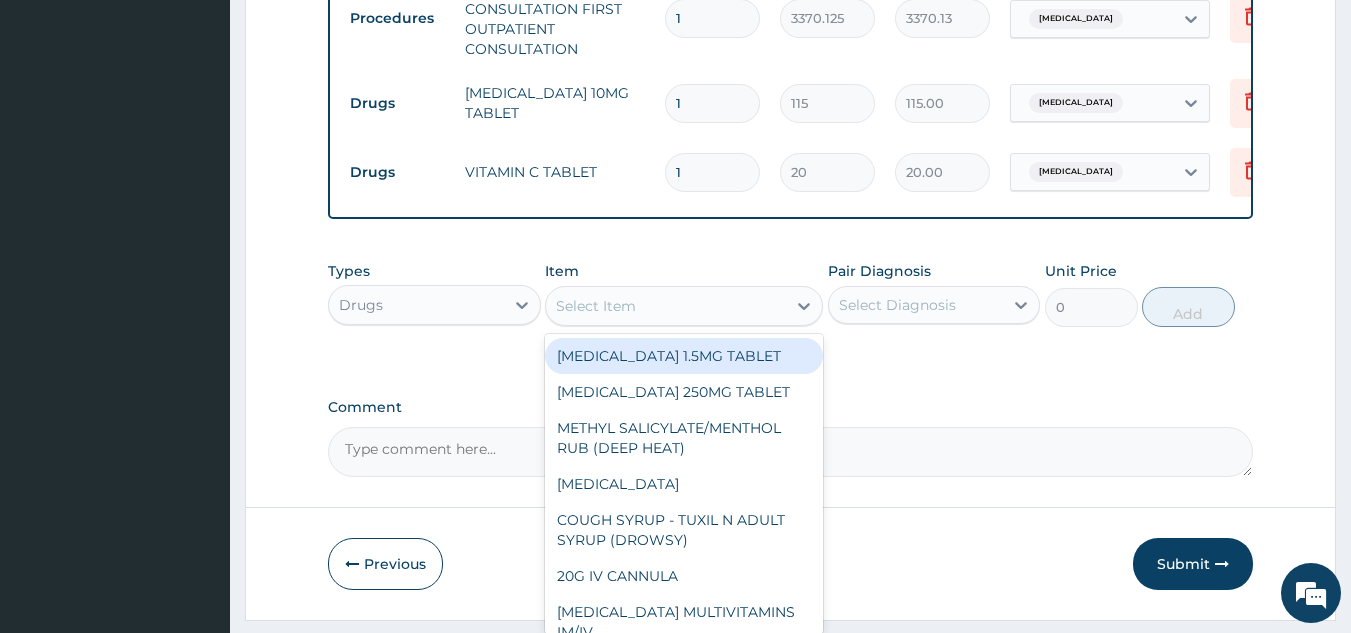 click on "Select Item" at bounding box center (596, 306) 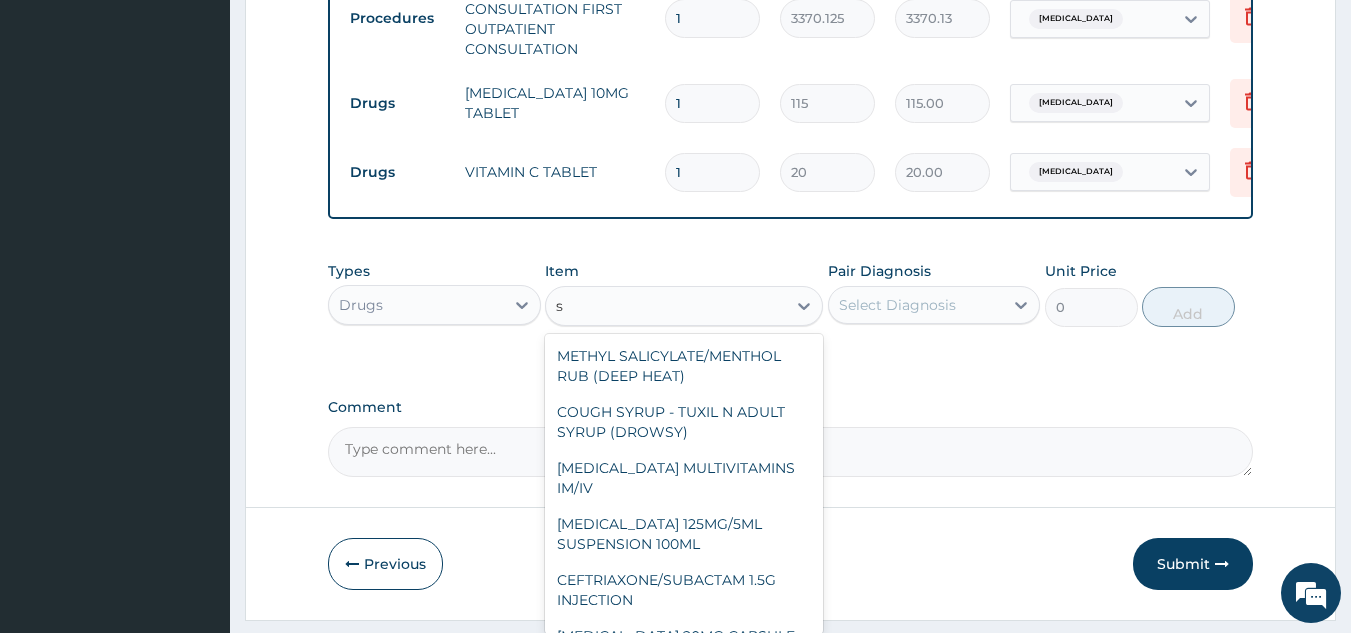 type on "s" 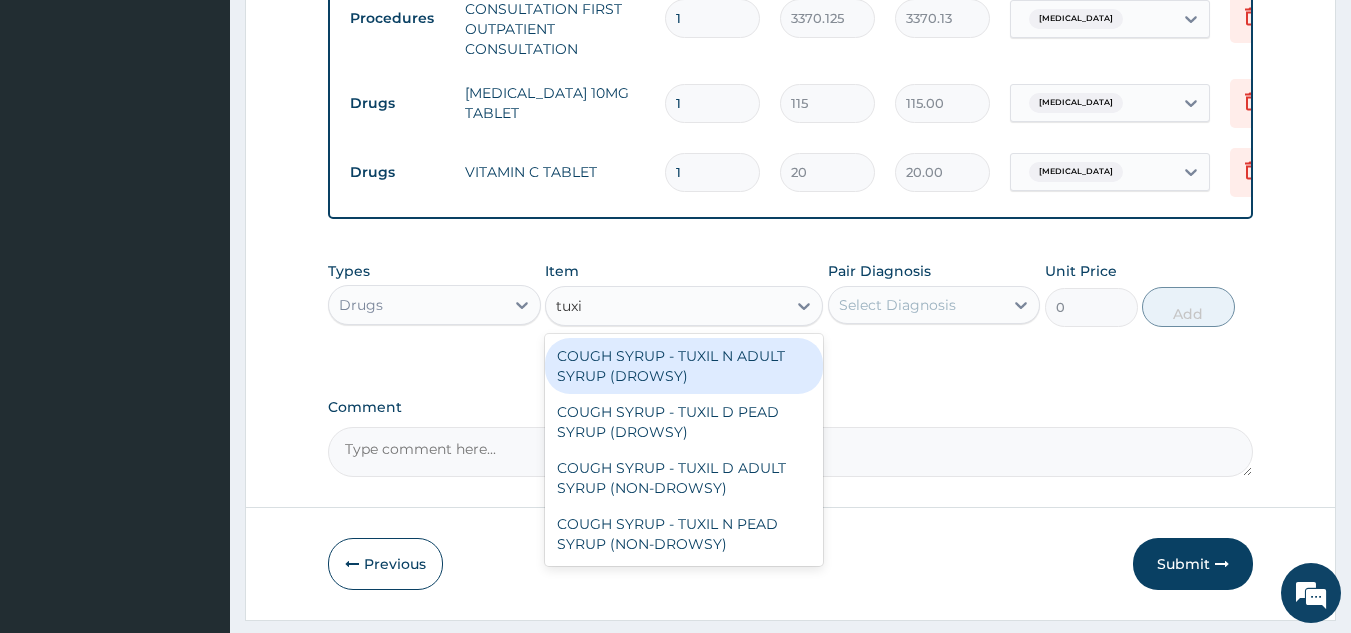 type on "tuxil" 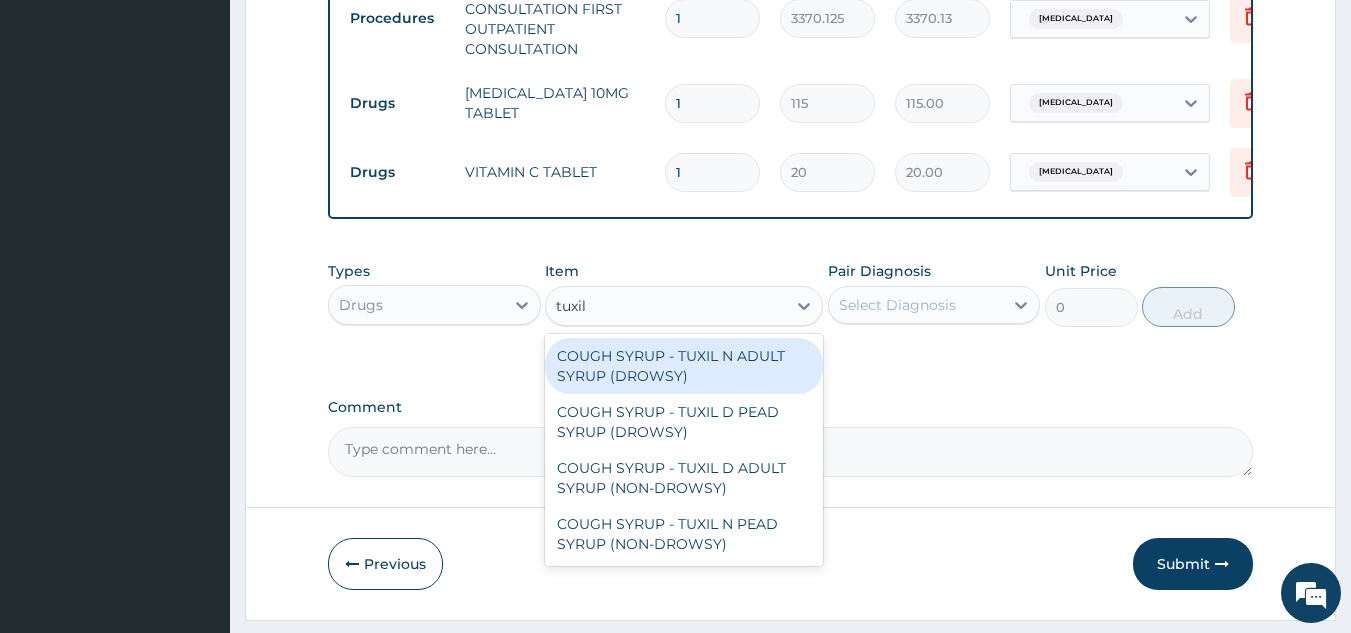 click on "COUGH SYRUP - TUXIL N ADULT SYRUP (DROWSY)" at bounding box center [684, 366] 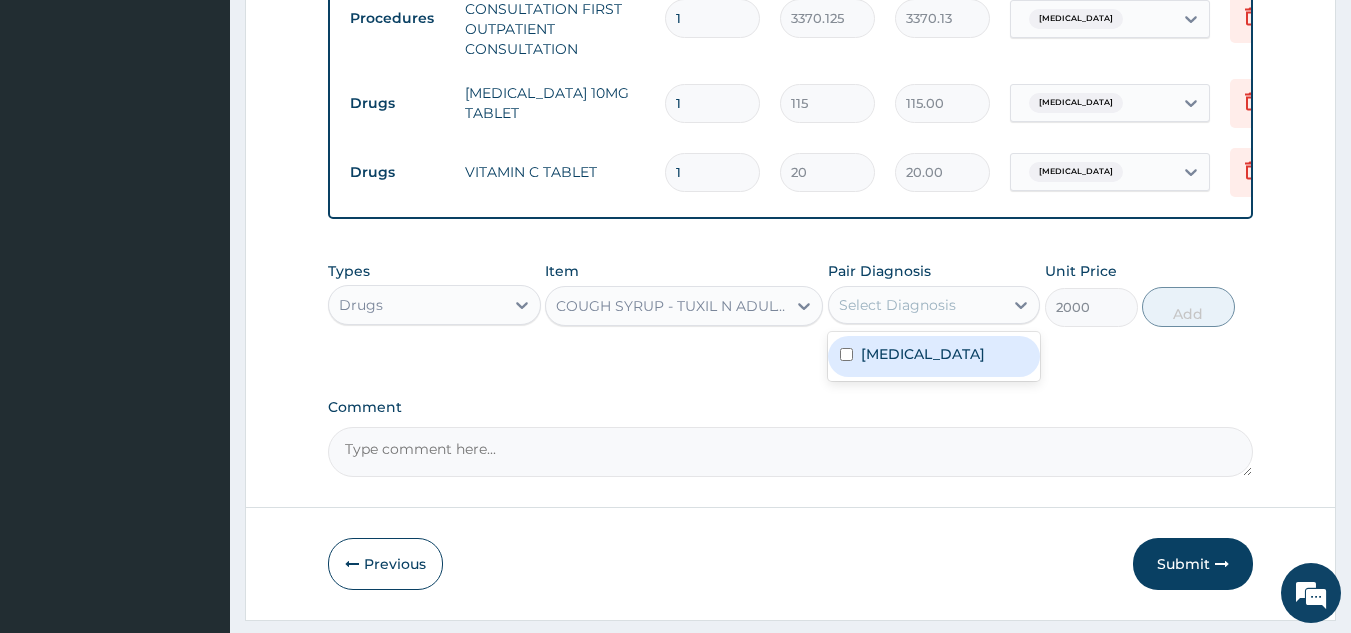 click on "Select Diagnosis" at bounding box center (916, 305) 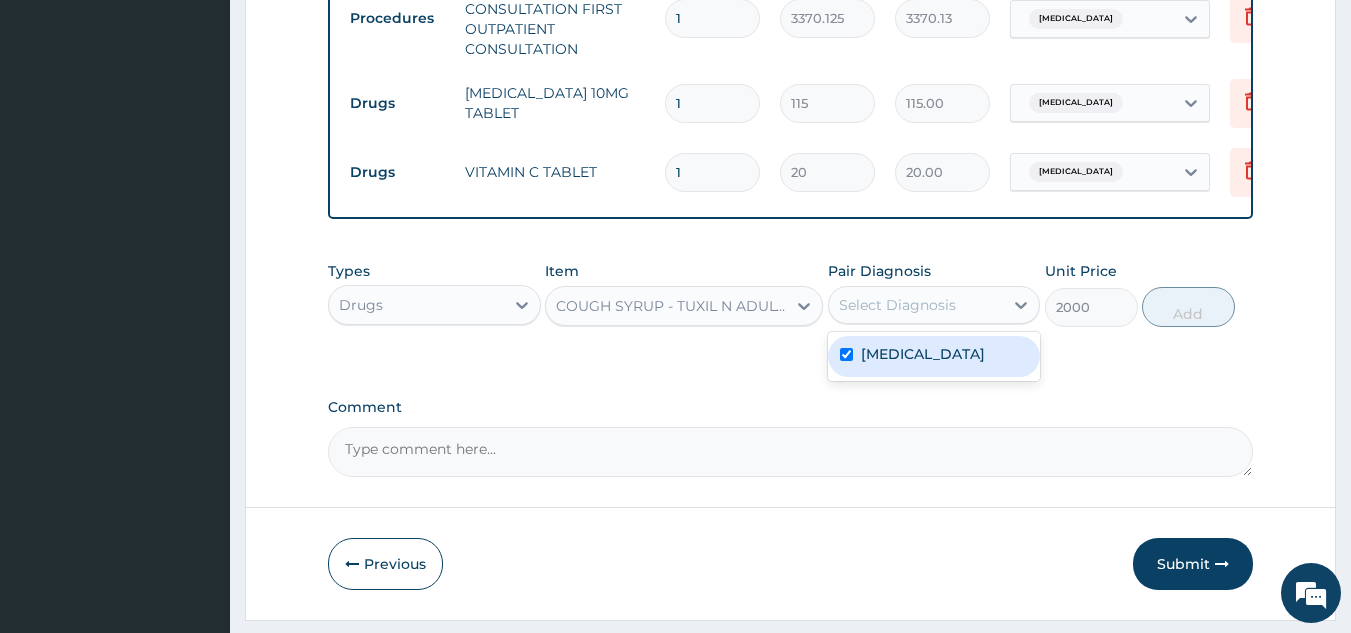 checkbox on "true" 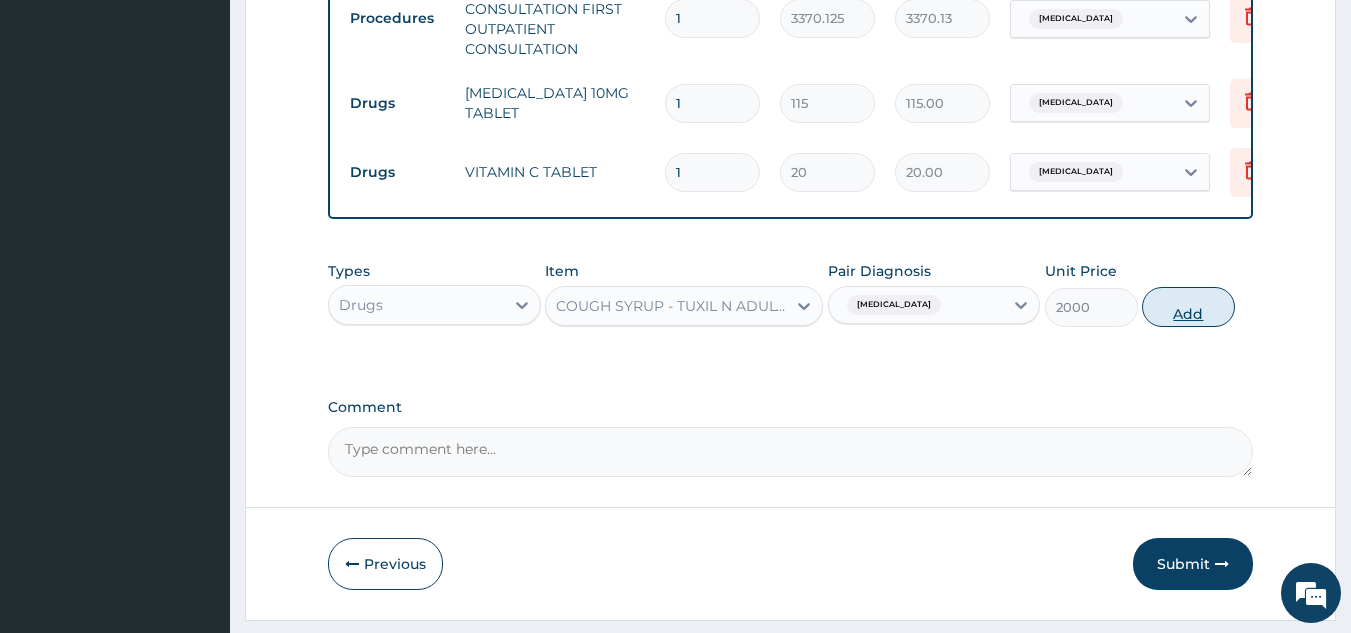 click on "Add" at bounding box center [1188, 307] 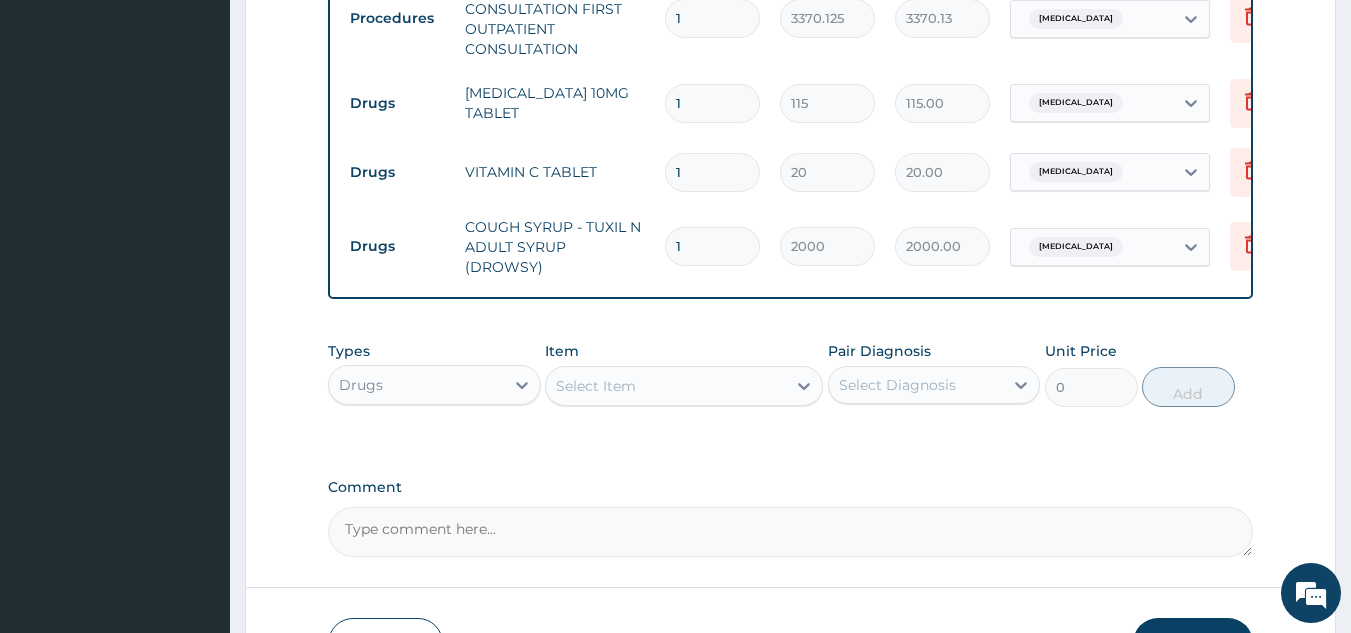 click on "Select Item" at bounding box center [596, 386] 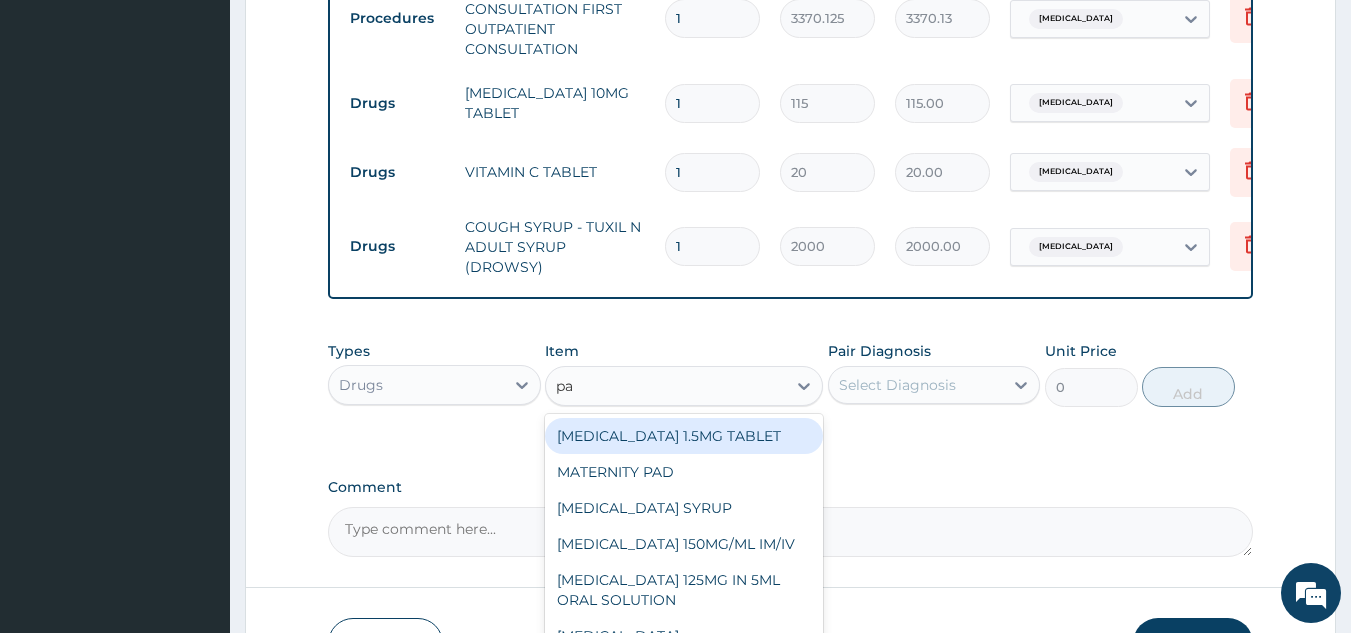 type on "pa" 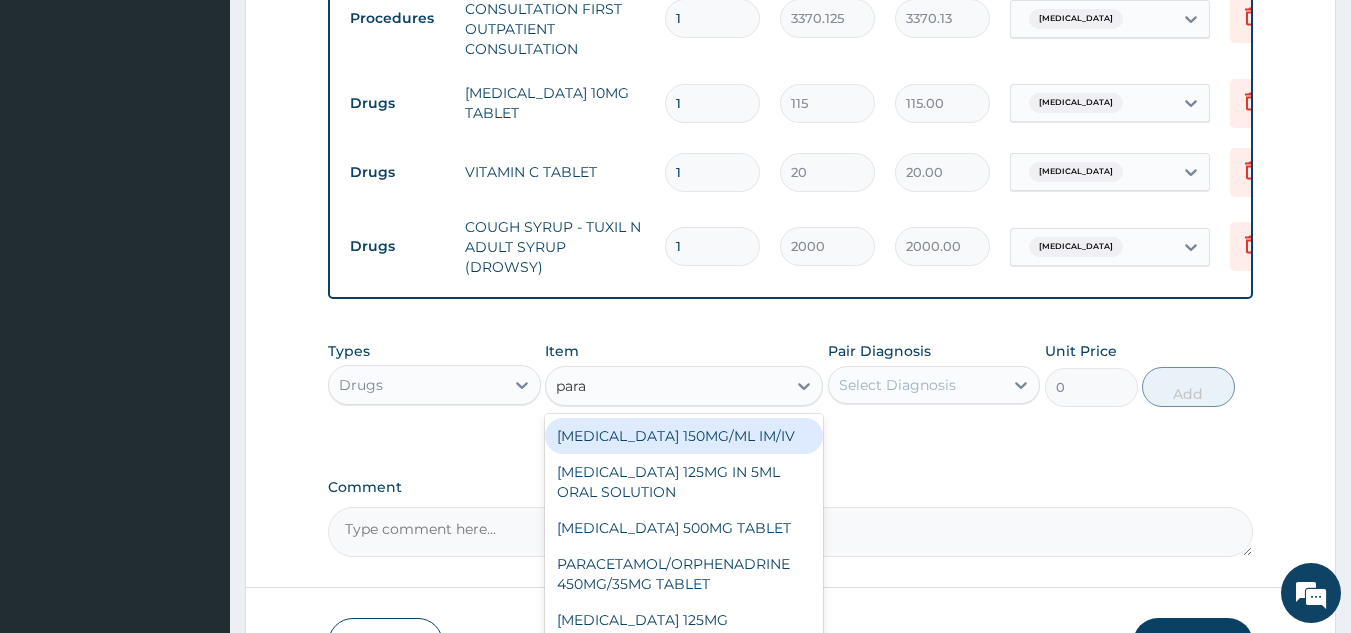 type on "parac" 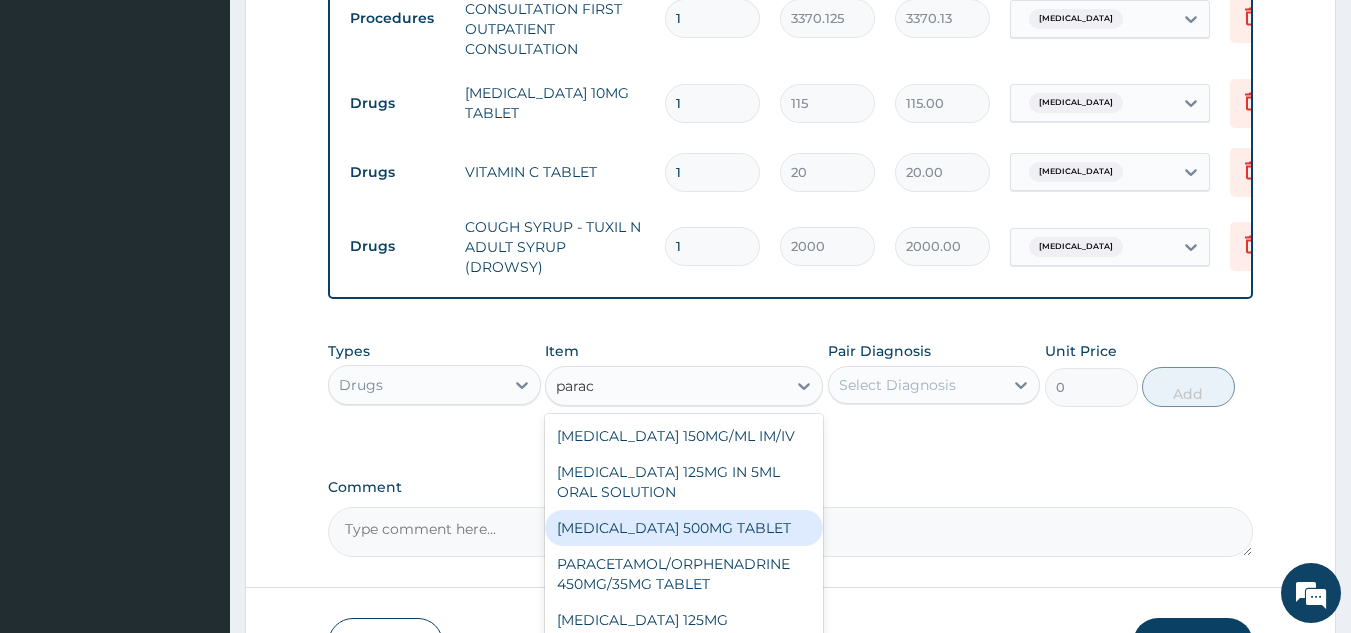 click on "[MEDICAL_DATA] 500MG TABLET" at bounding box center (684, 528) 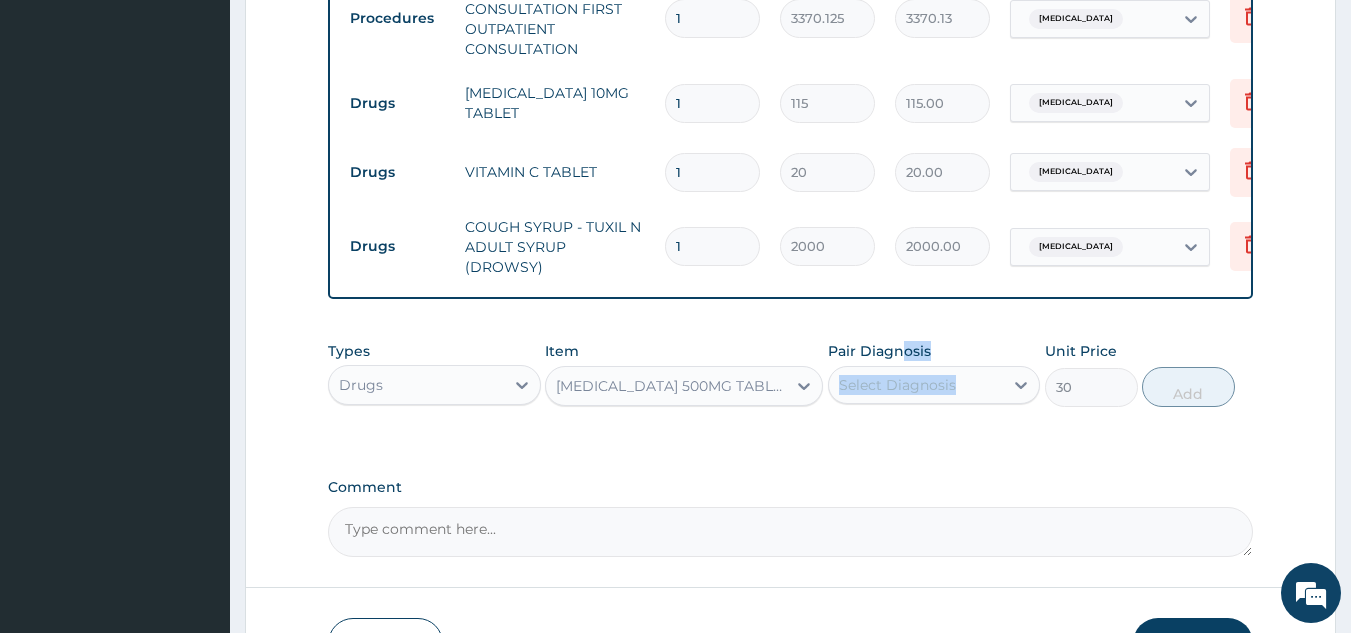 drag, startPoint x: 903, startPoint y: 345, endPoint x: 902, endPoint y: 376, distance: 31.016125 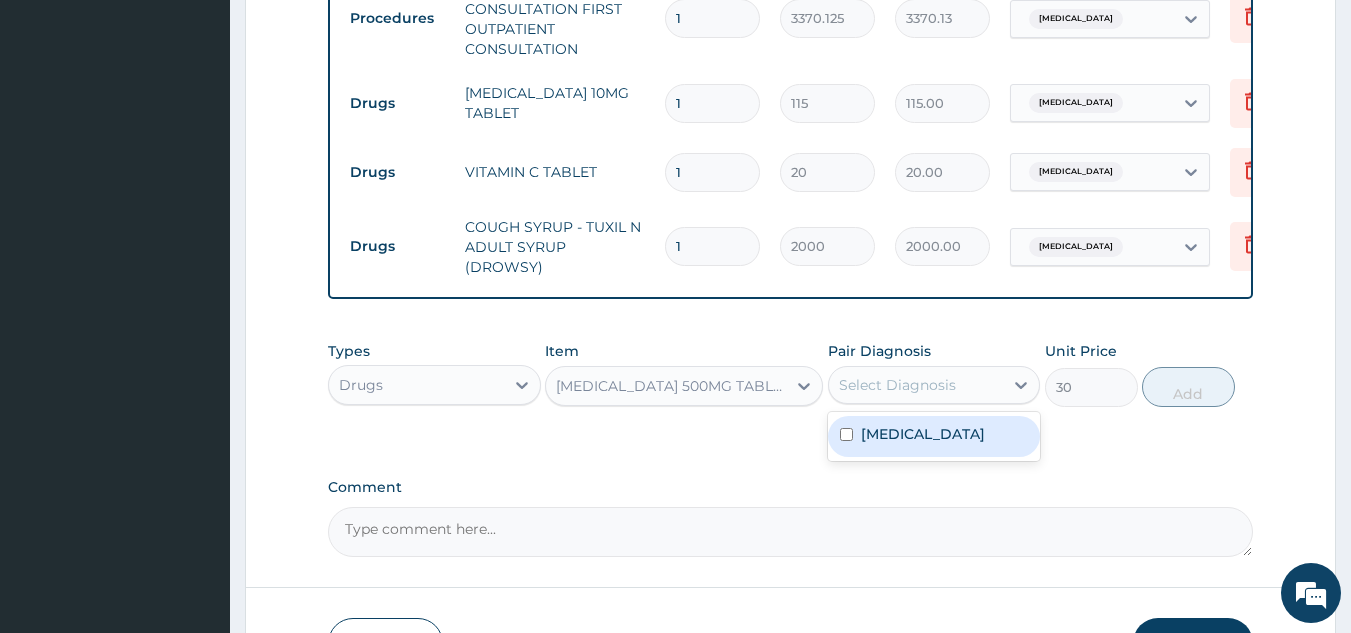 click on "Select Diagnosis" at bounding box center [916, 385] 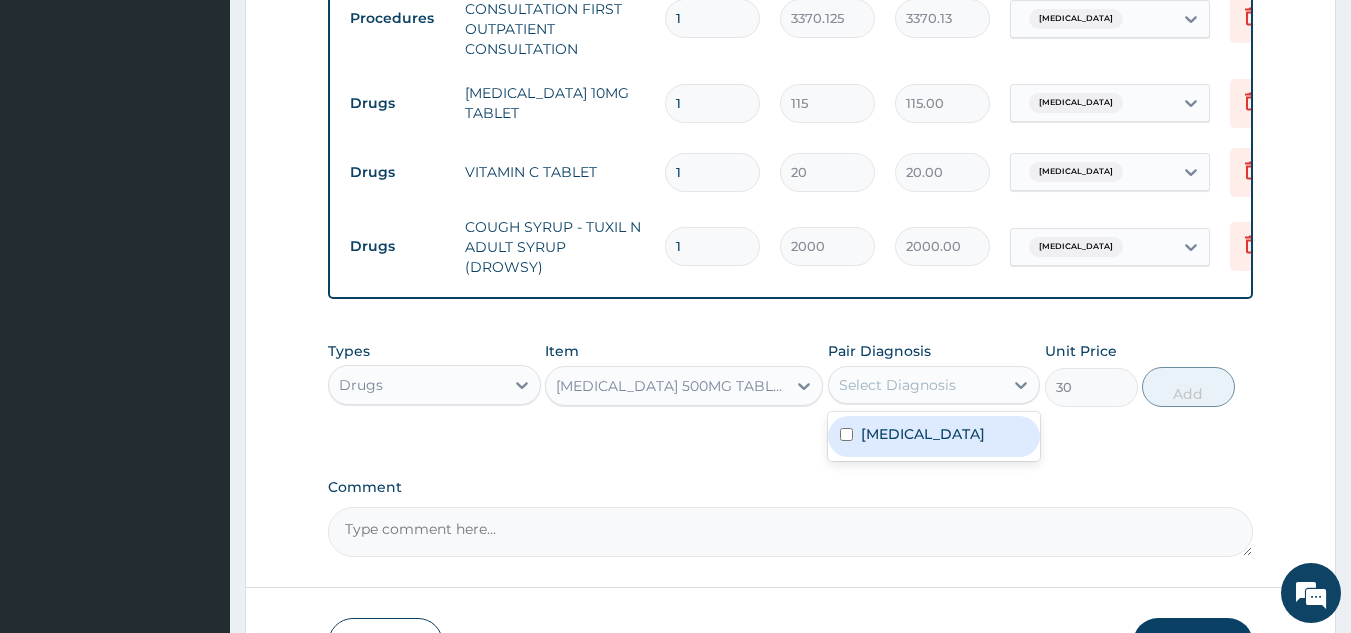 click on "[MEDICAL_DATA]" at bounding box center [923, 434] 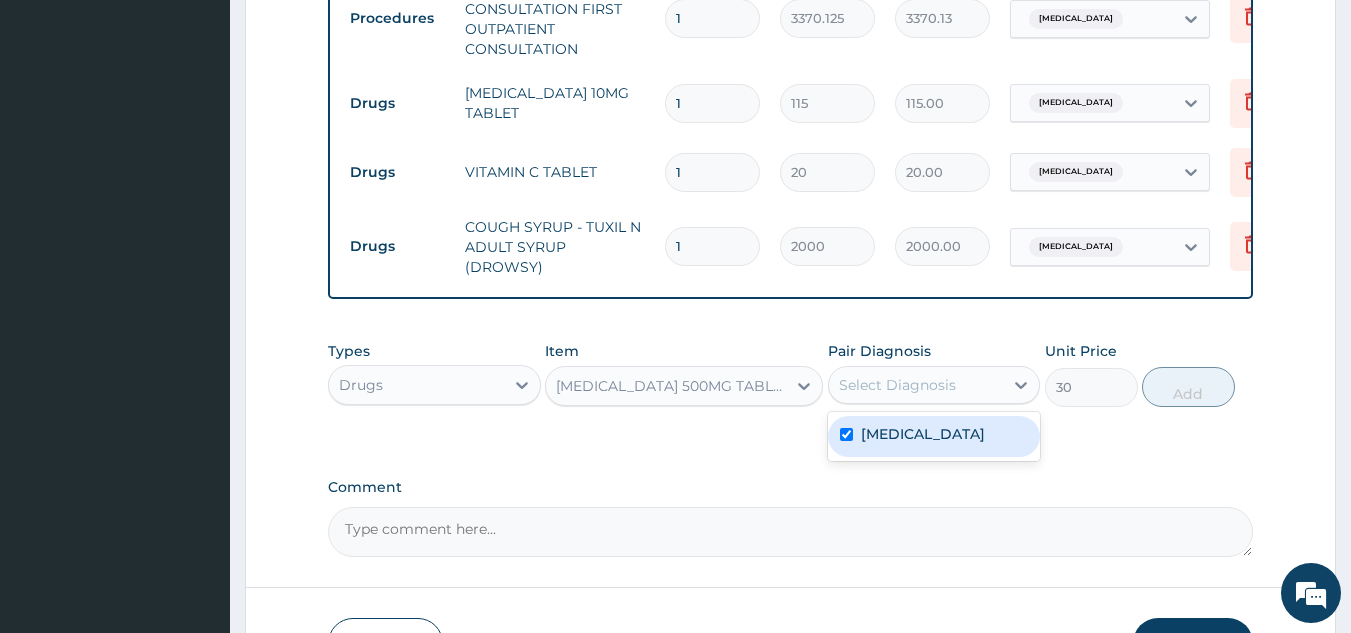 checkbox on "true" 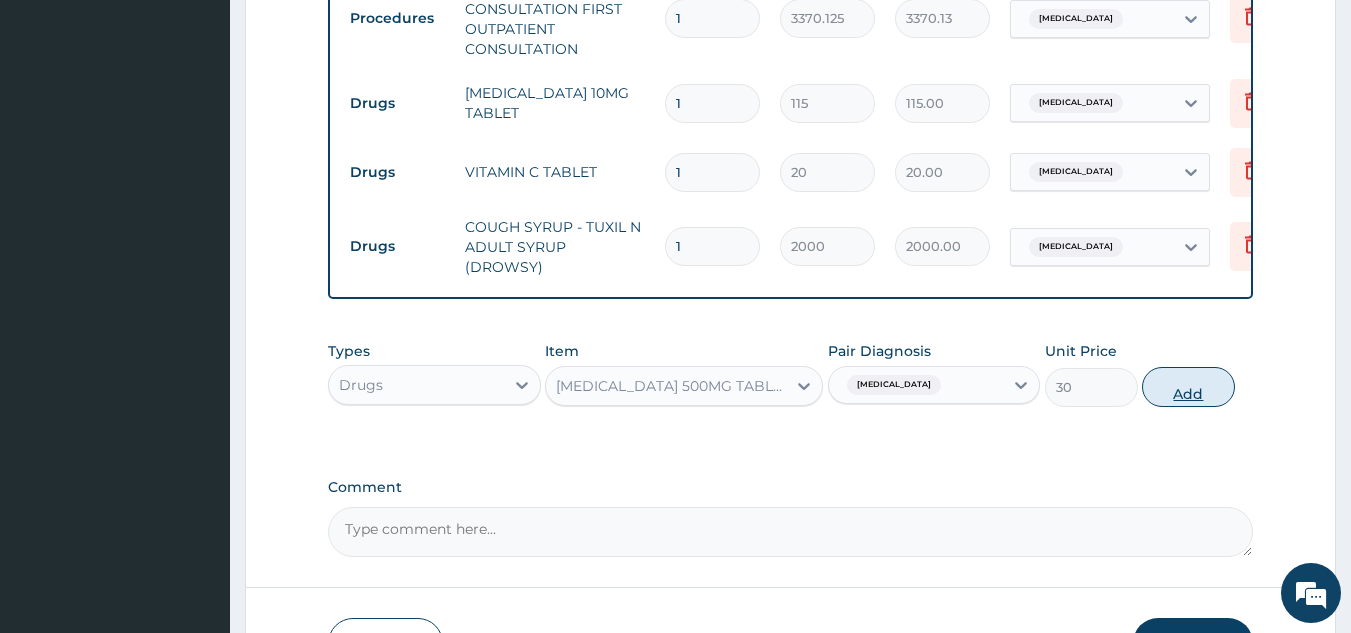 click on "Add" at bounding box center [1188, 387] 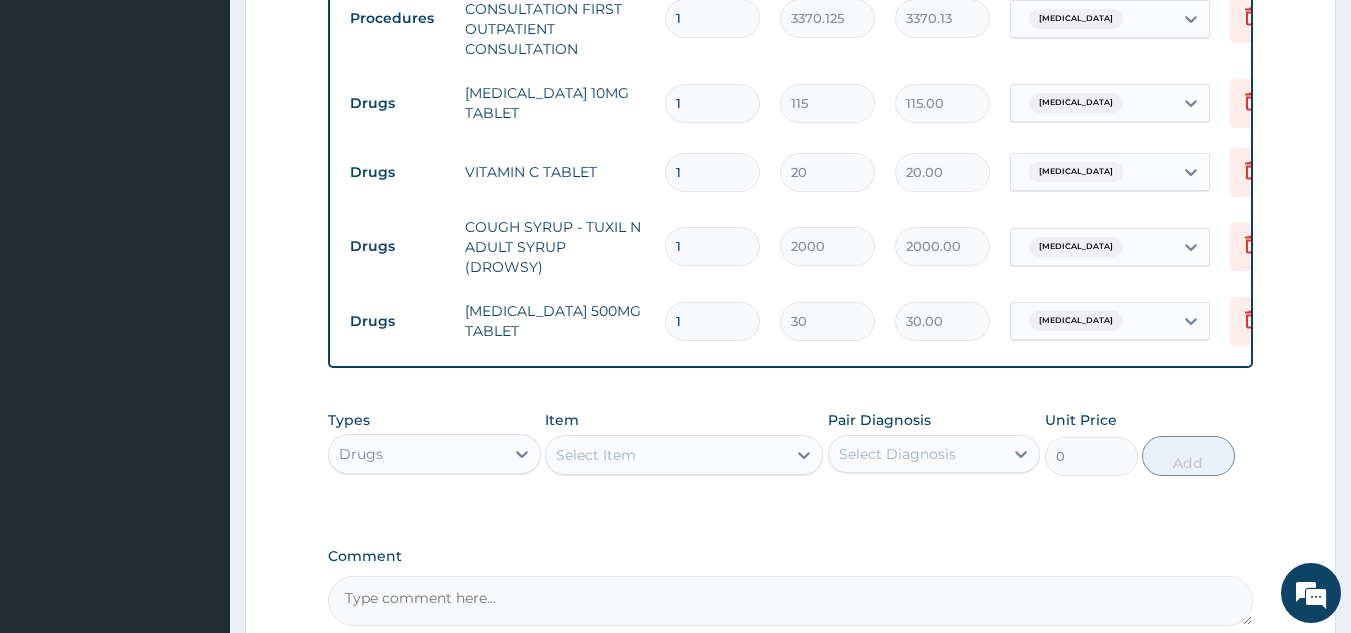 type 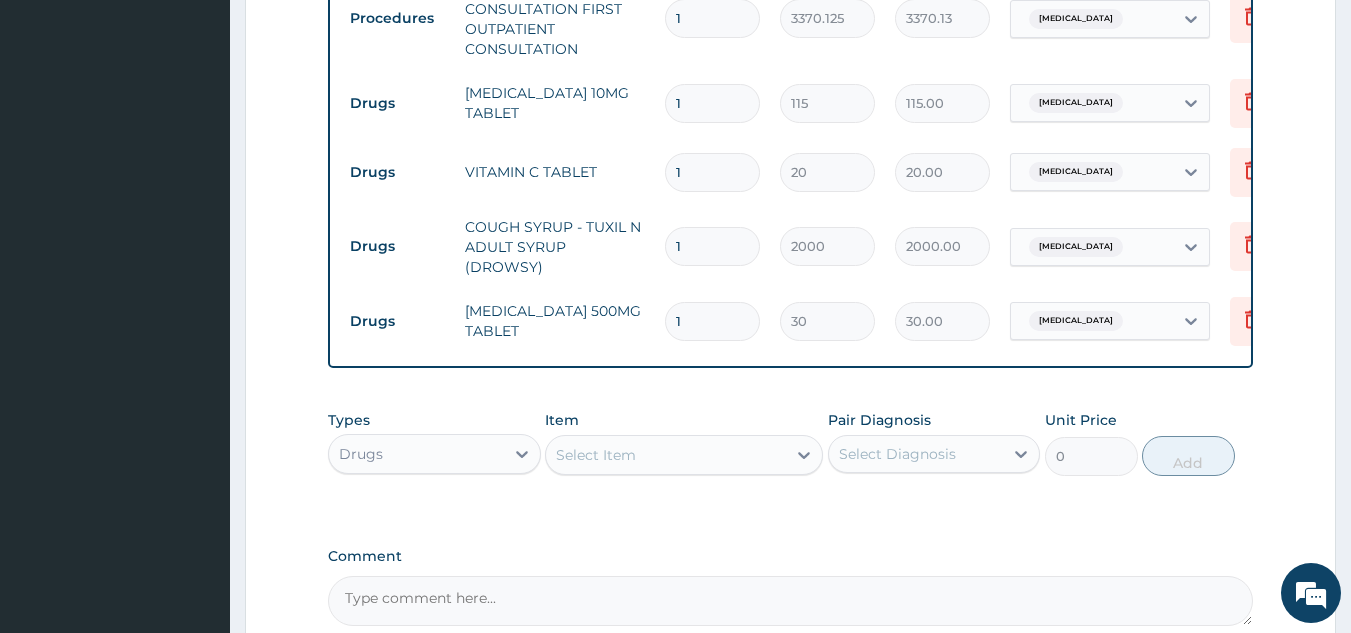 type on "0.00" 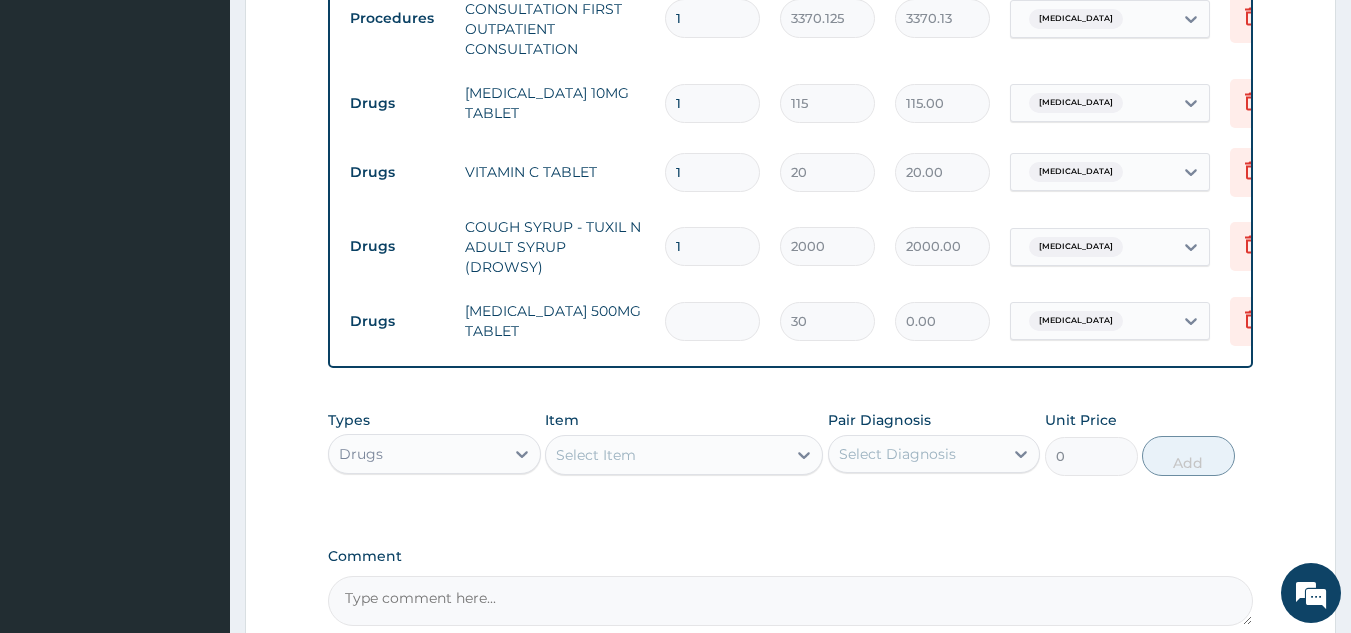 type on "2" 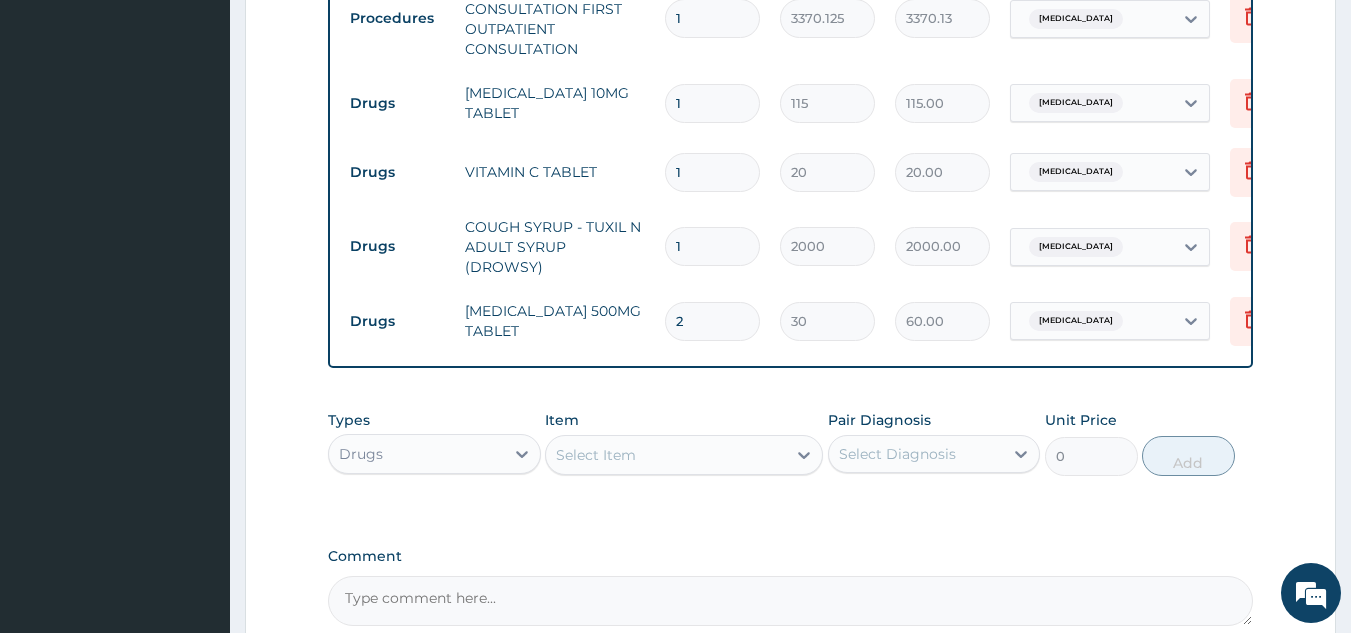type on "2" 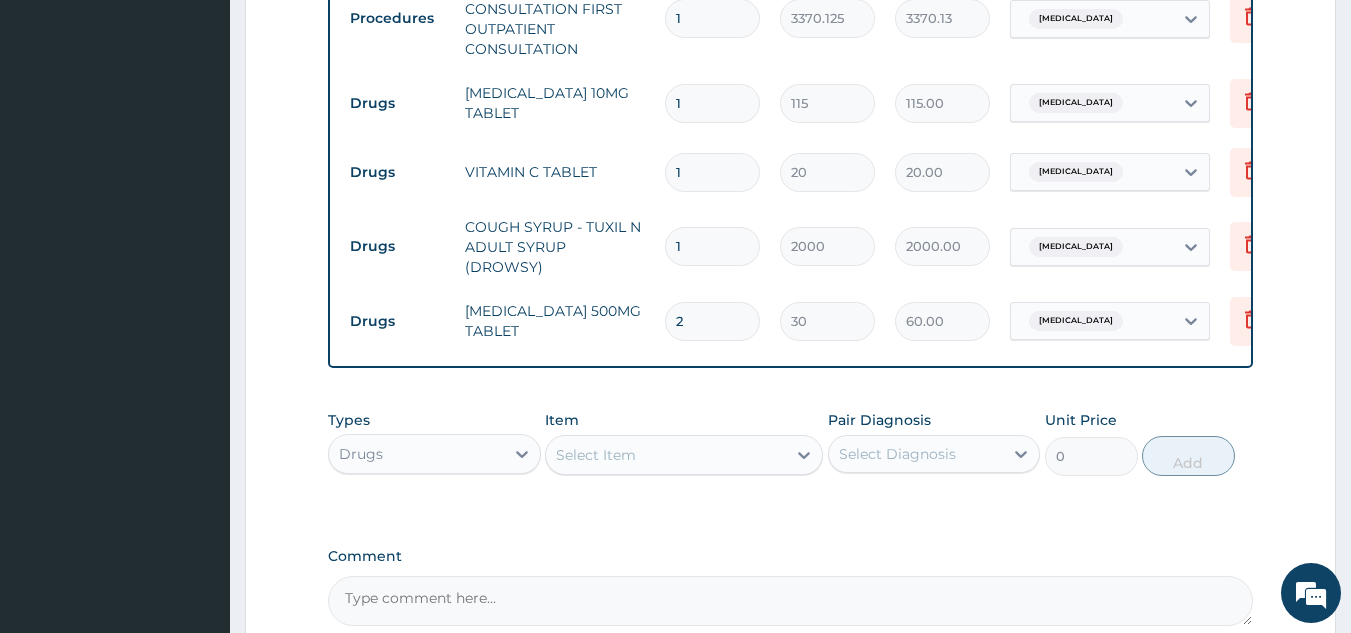 scroll, scrollTop: 1036, scrollLeft: 0, axis: vertical 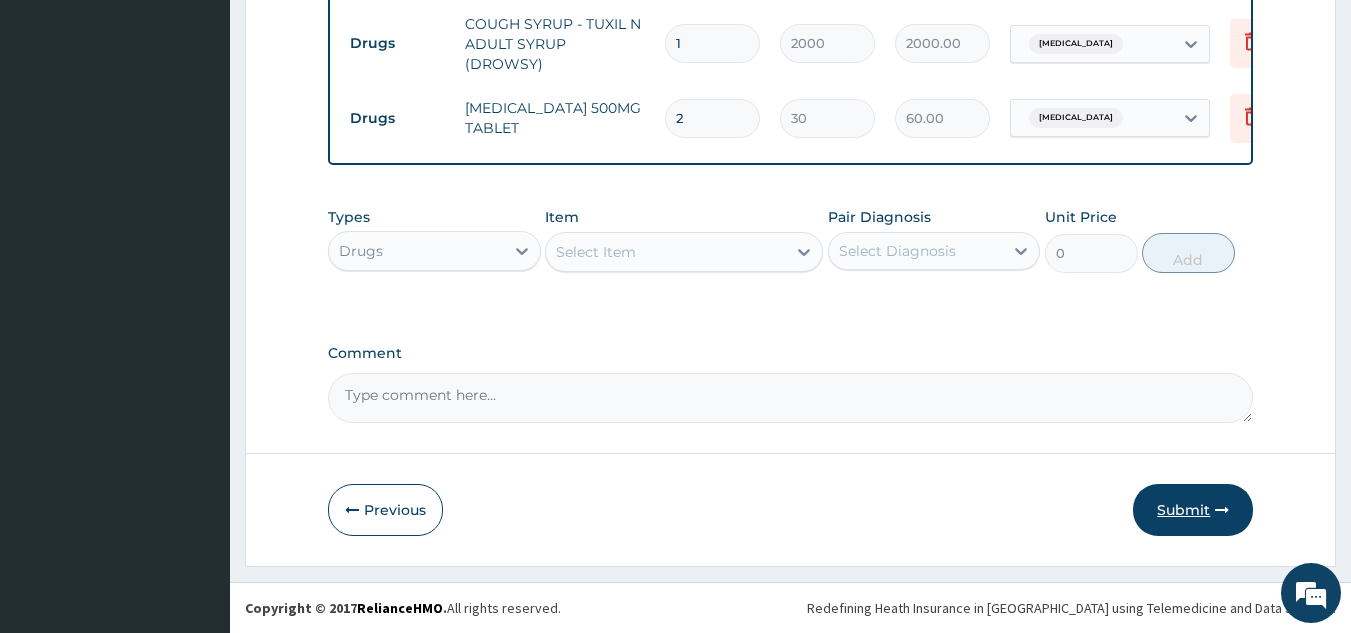 click on "Submit" at bounding box center [1193, 510] 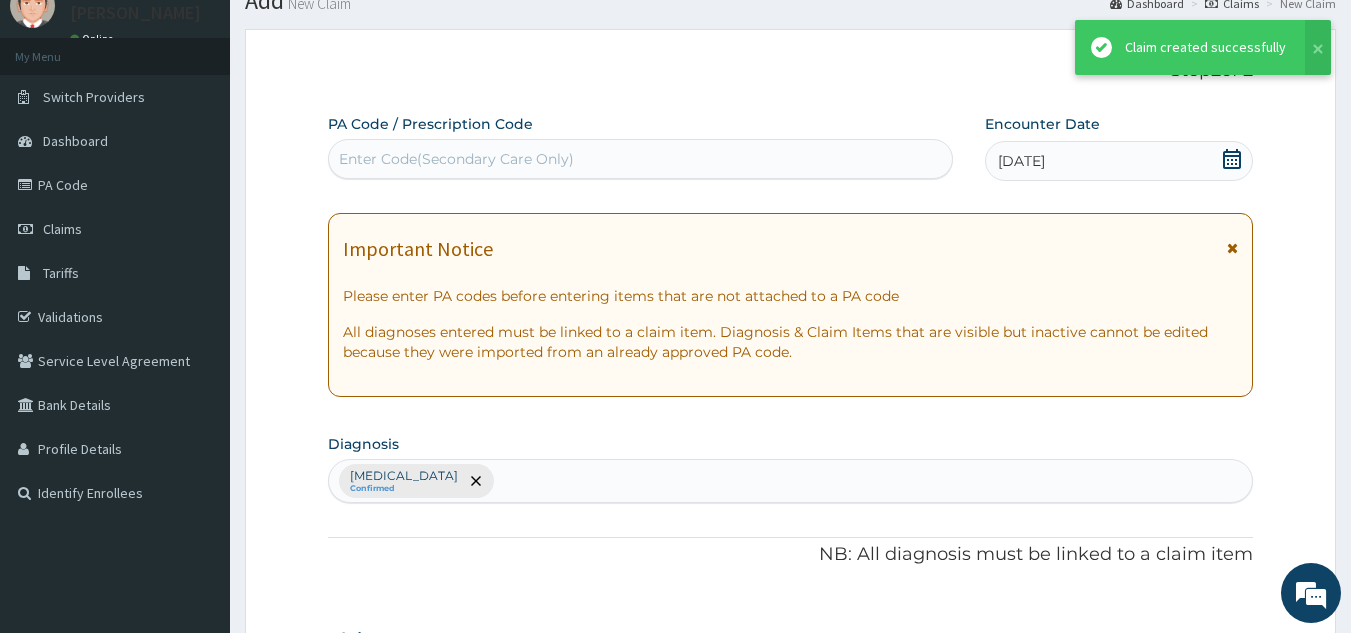 scroll, scrollTop: 1036, scrollLeft: 0, axis: vertical 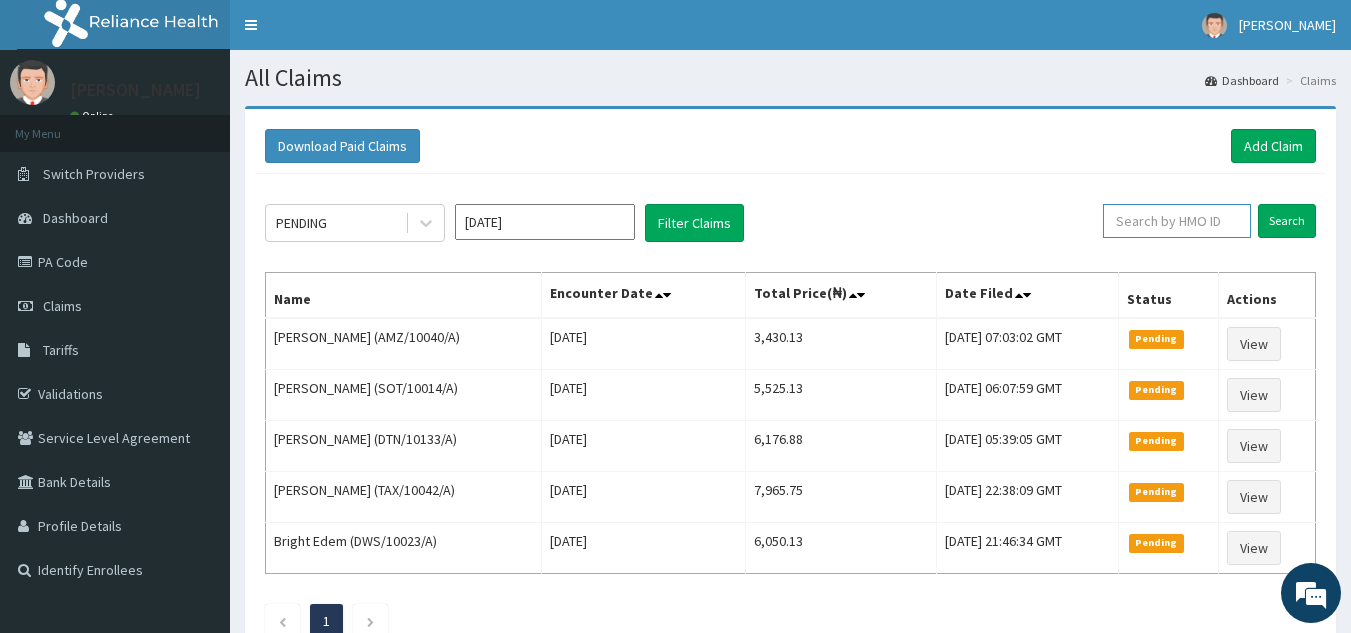 click at bounding box center [1177, 221] 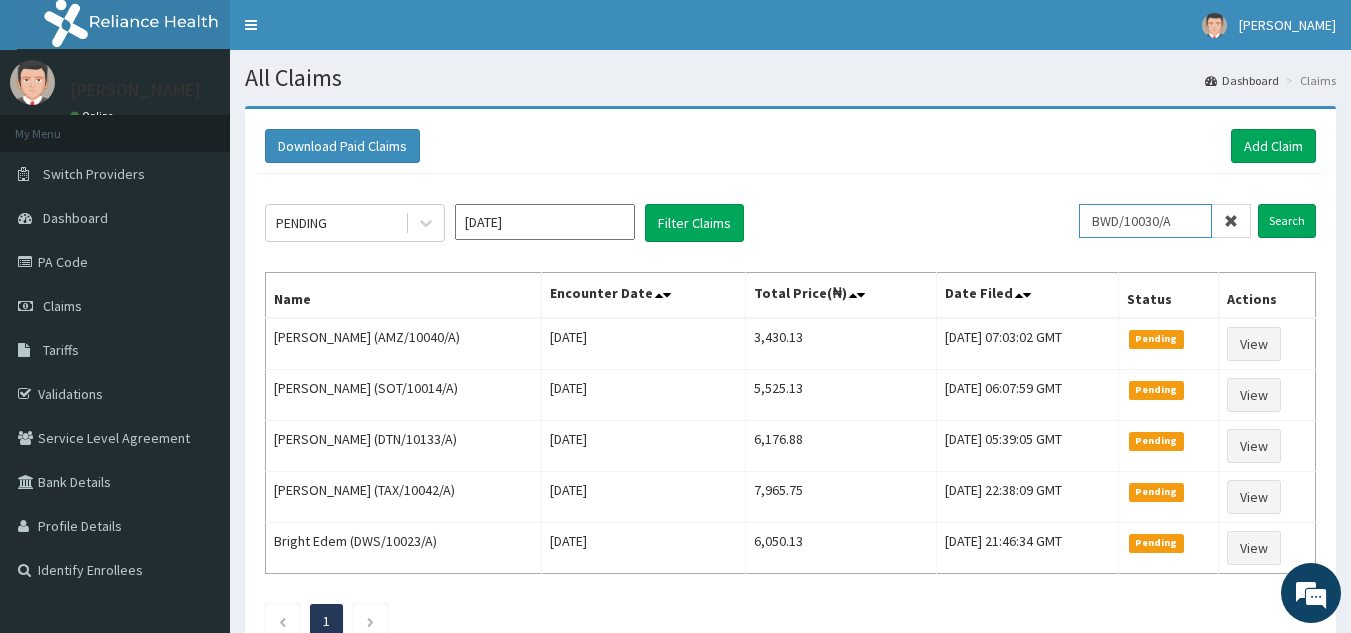 type on "BWD/10030/A" 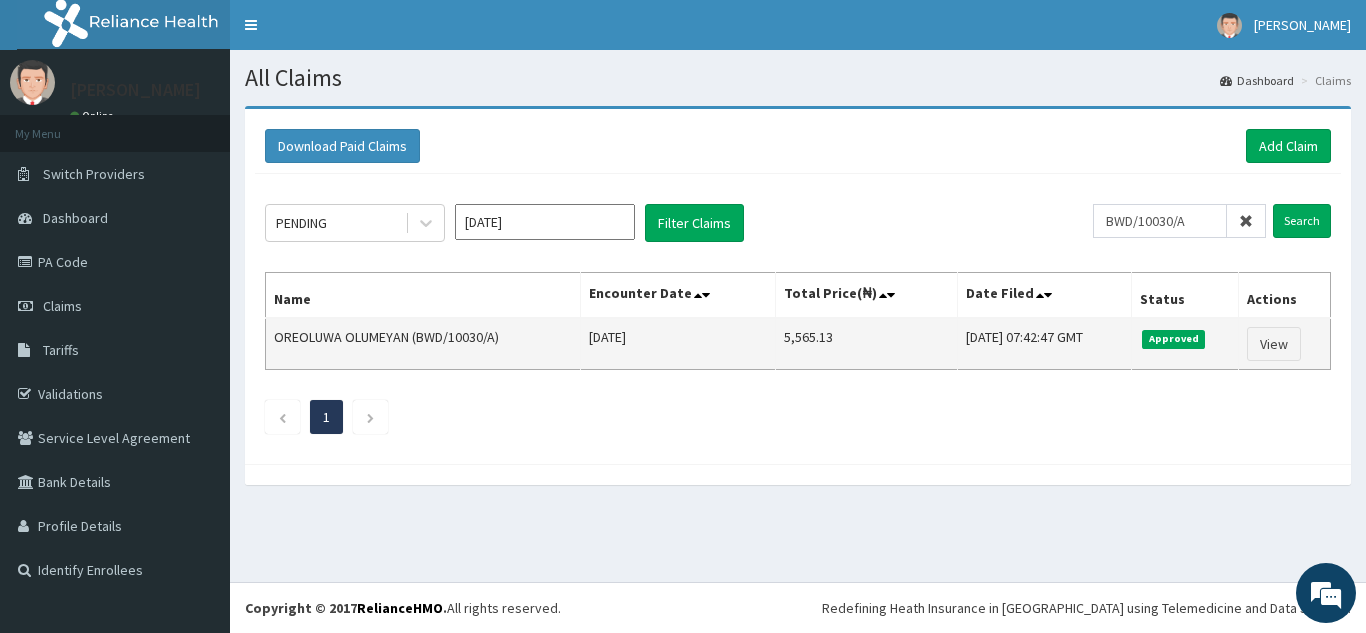 click on "OREOLUWA OLUMEYAN (BWD/10030/A)" at bounding box center [423, 344] 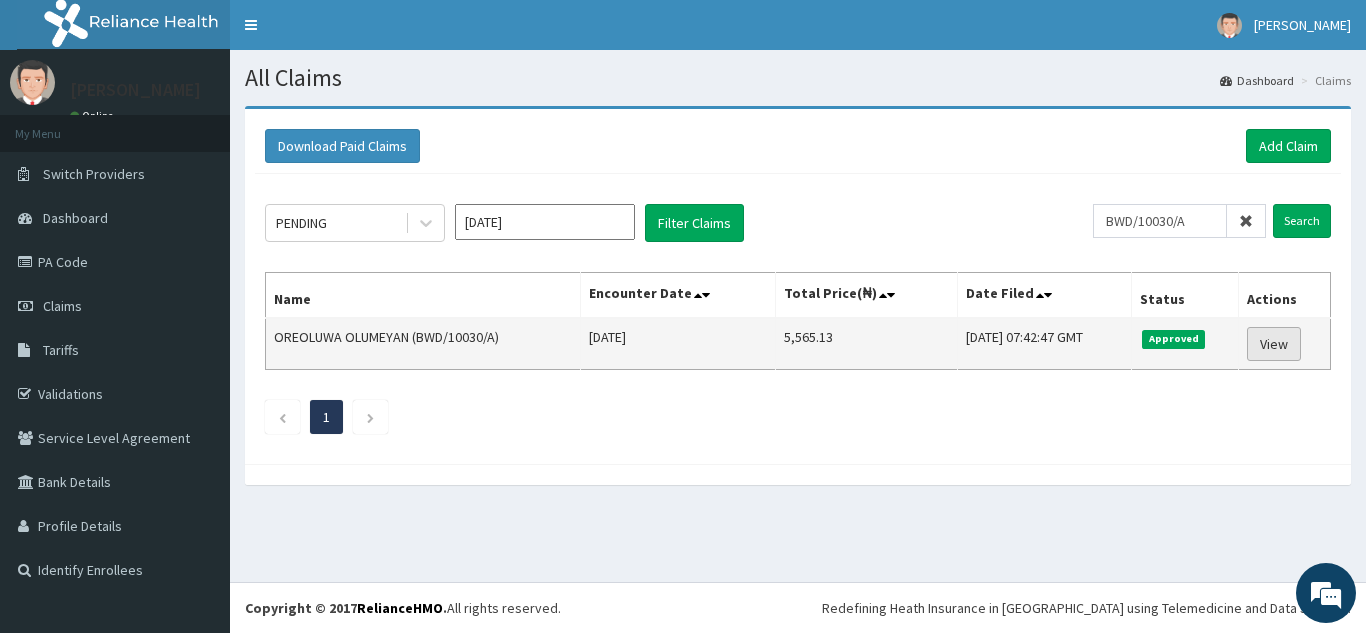 click on "View" at bounding box center (1274, 344) 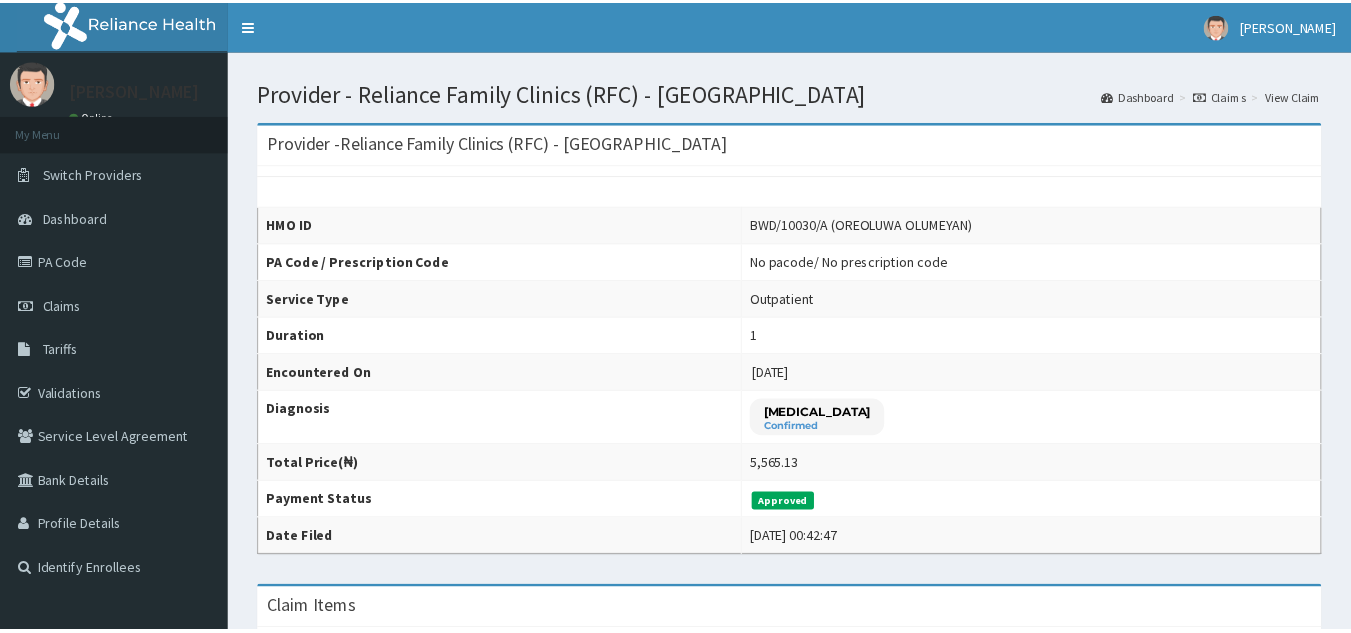 scroll, scrollTop: 0, scrollLeft: 0, axis: both 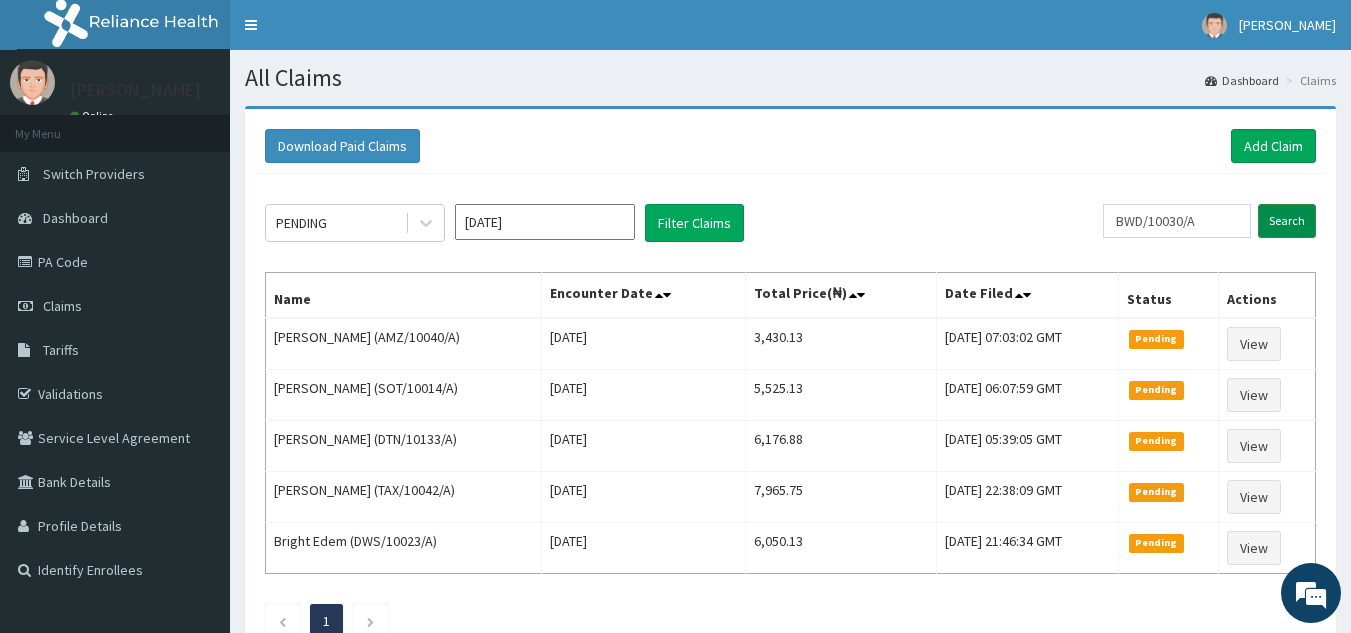 click on "Search" at bounding box center (1287, 221) 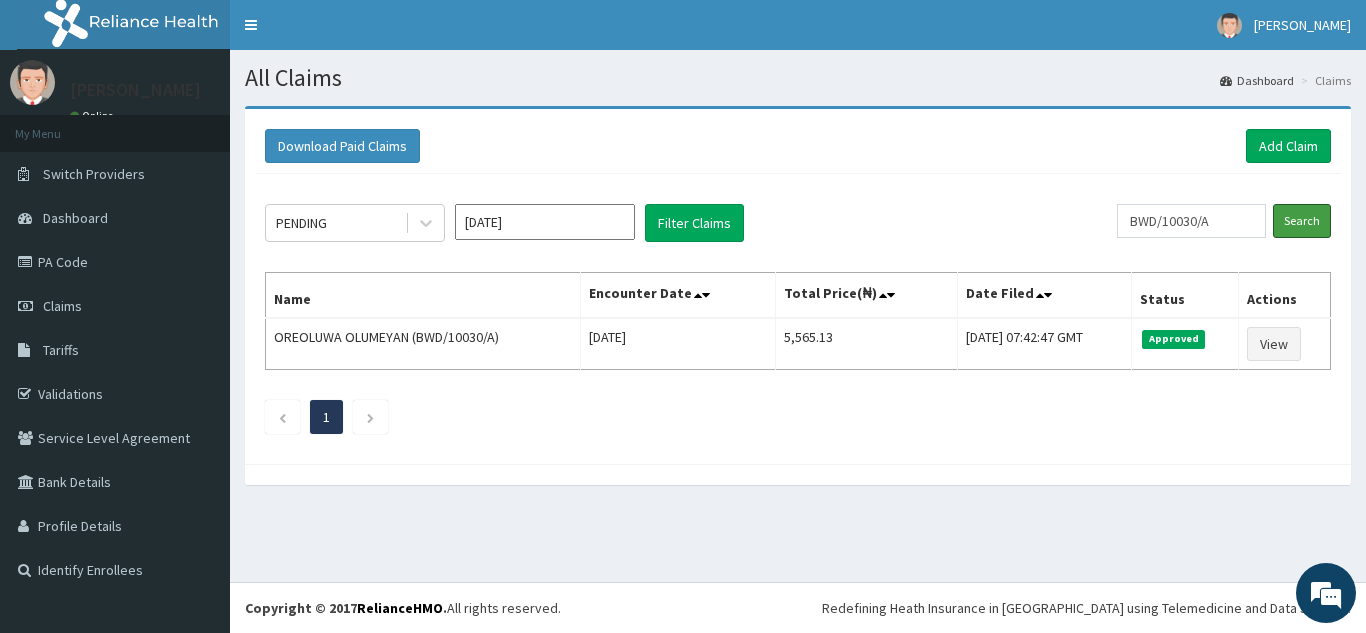 scroll, scrollTop: 0, scrollLeft: 0, axis: both 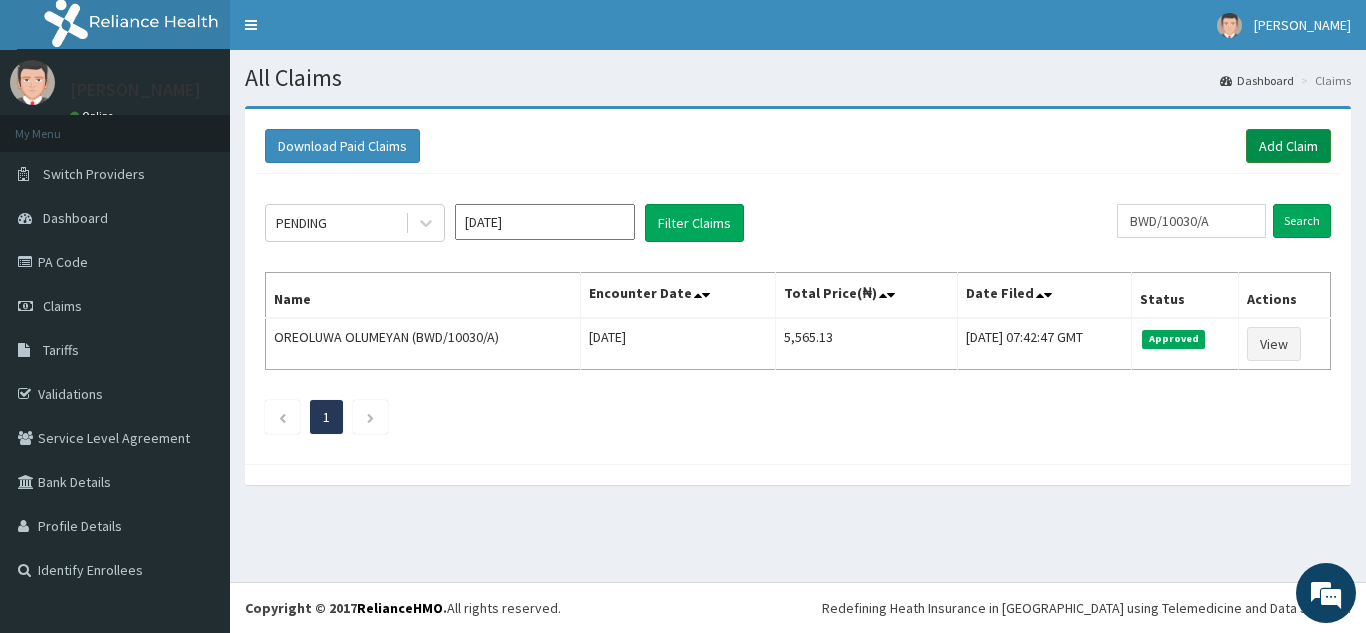 click on "Add Claim" at bounding box center (1288, 146) 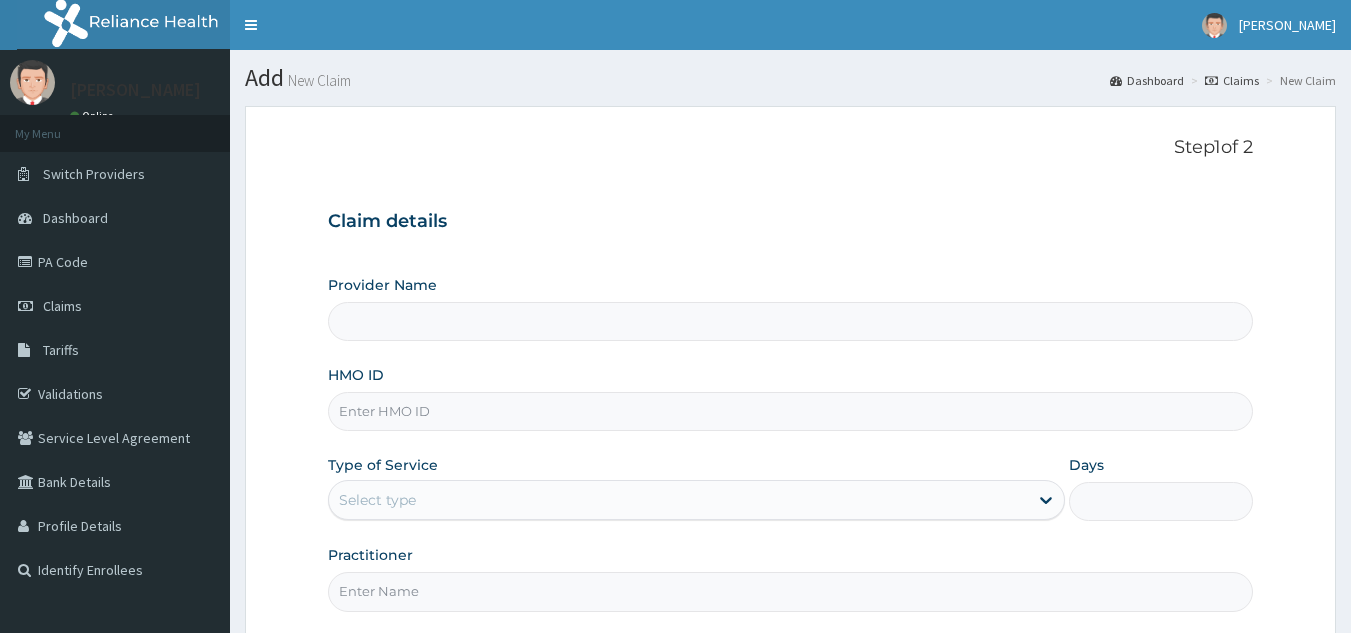scroll, scrollTop: 0, scrollLeft: 0, axis: both 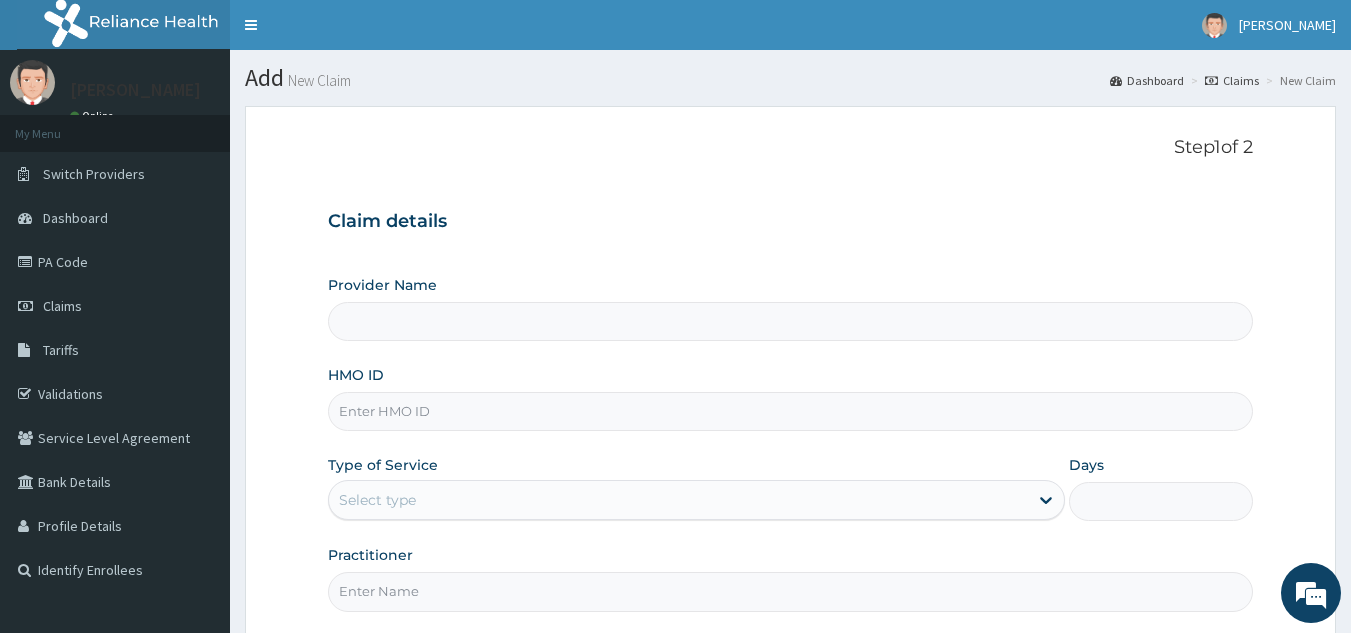type on "Reliance Family Clinics (RFC) - [GEOGRAPHIC_DATA]" 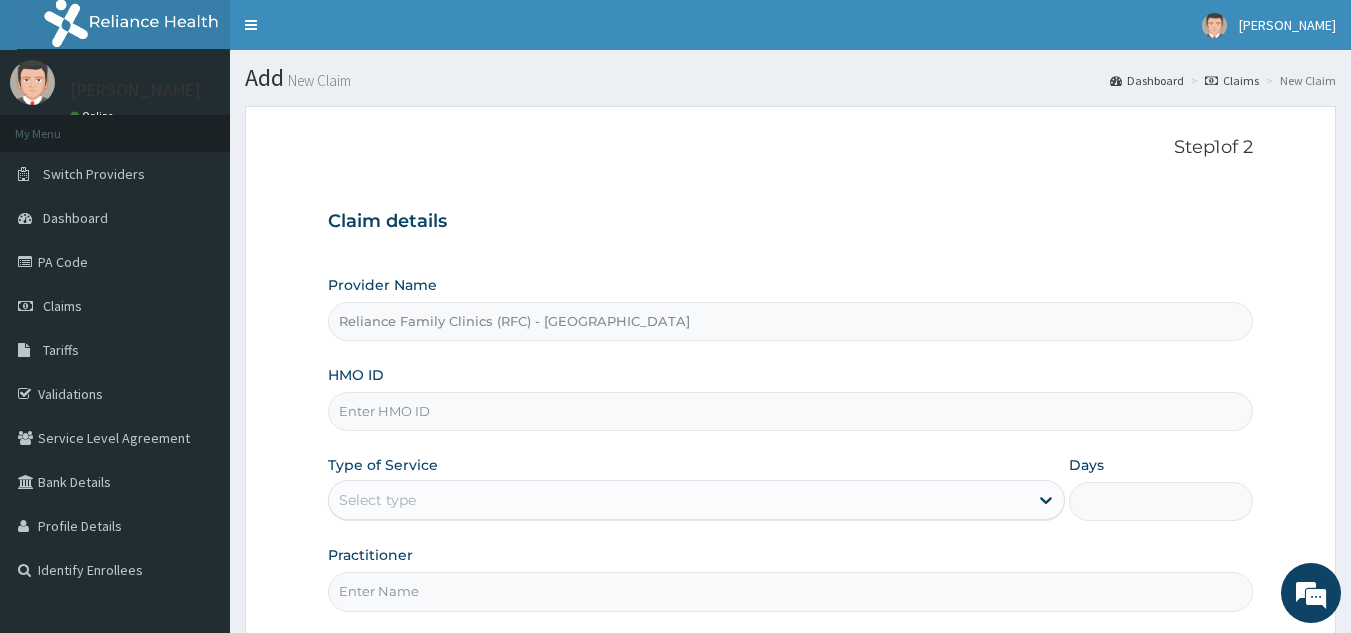click on "HMO ID" at bounding box center [791, 411] 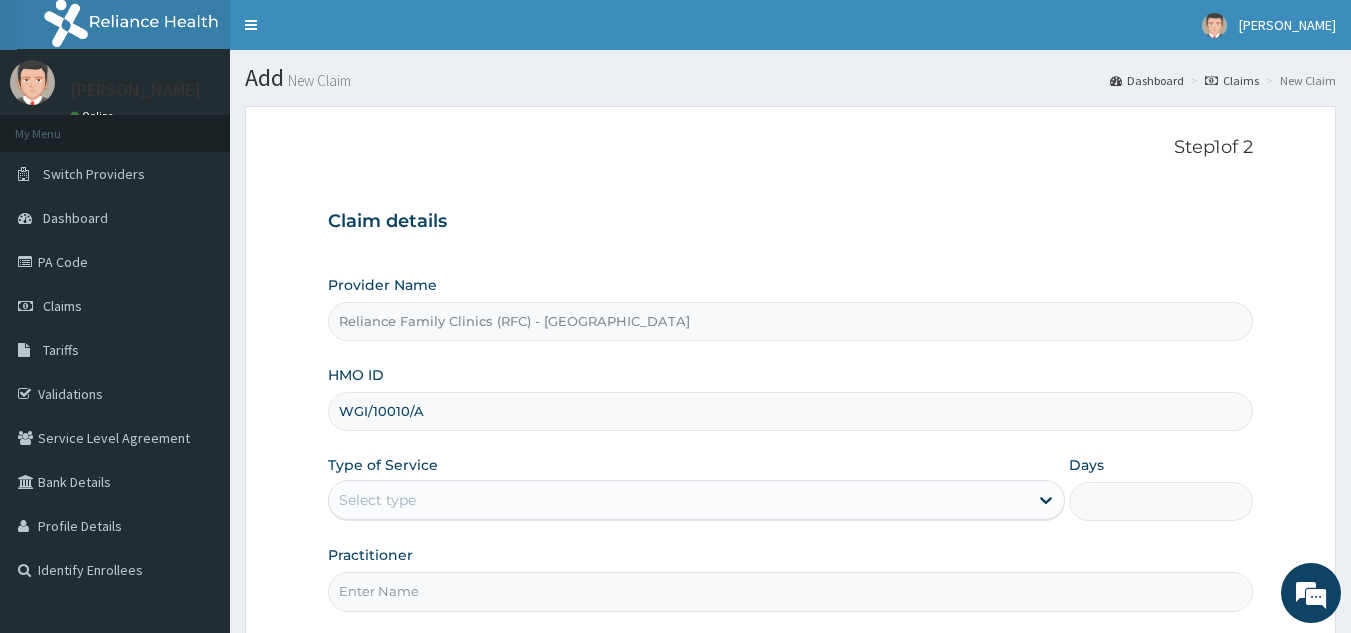 type on "WGI/10010/A" 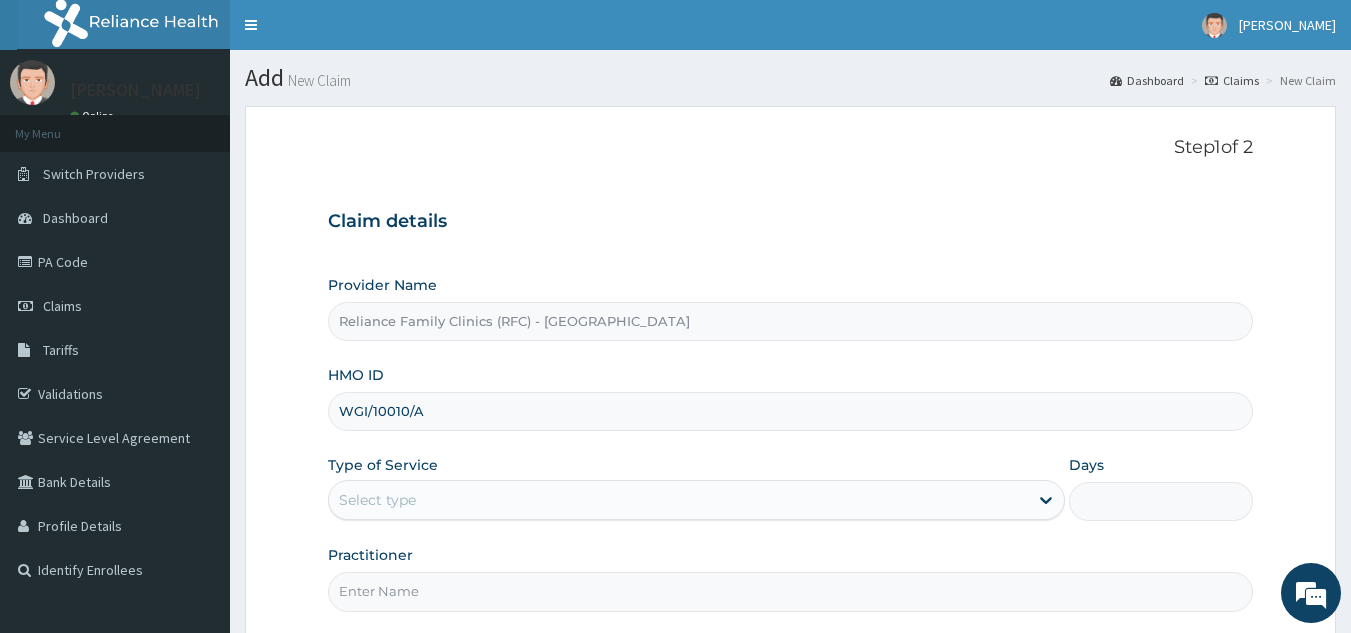 scroll, scrollTop: 0, scrollLeft: 0, axis: both 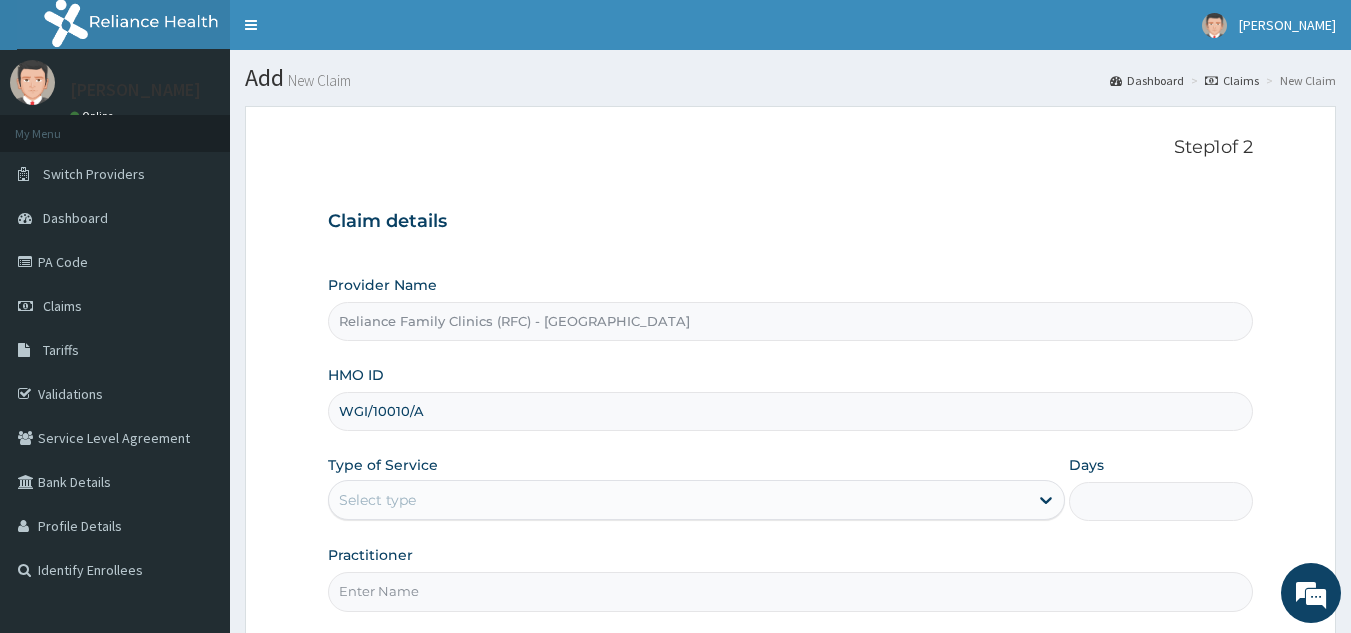 click on "Practitioner" at bounding box center [791, 591] 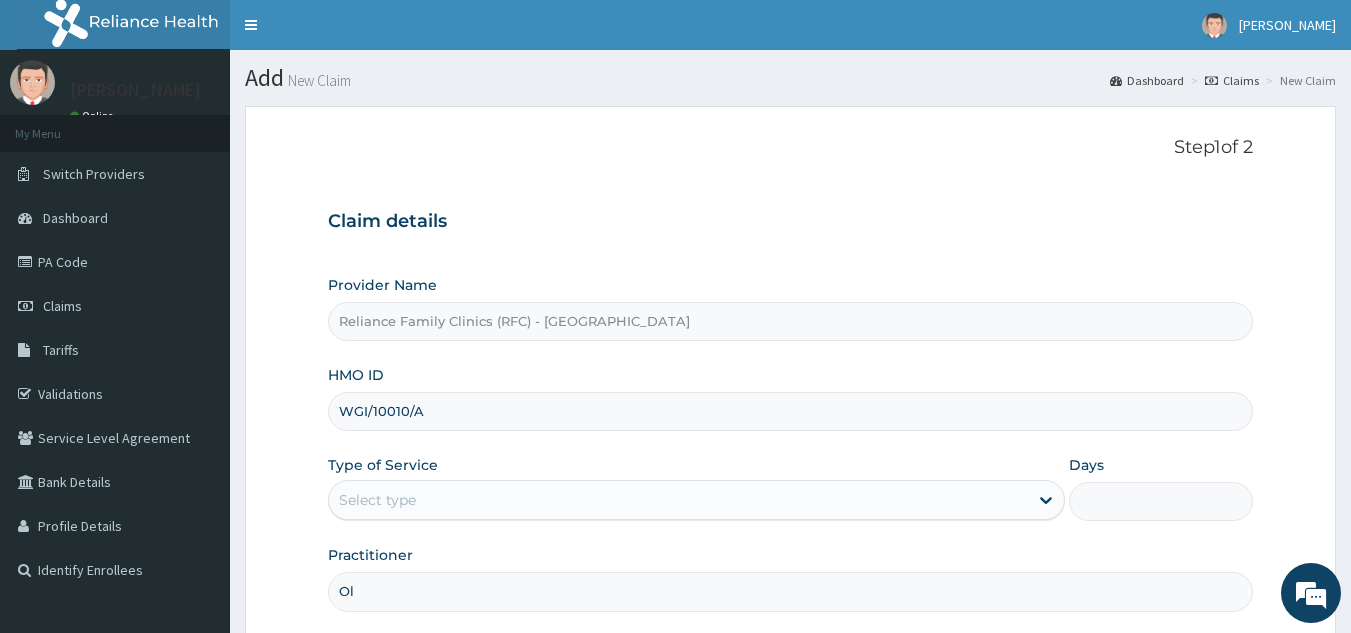 type on "O" 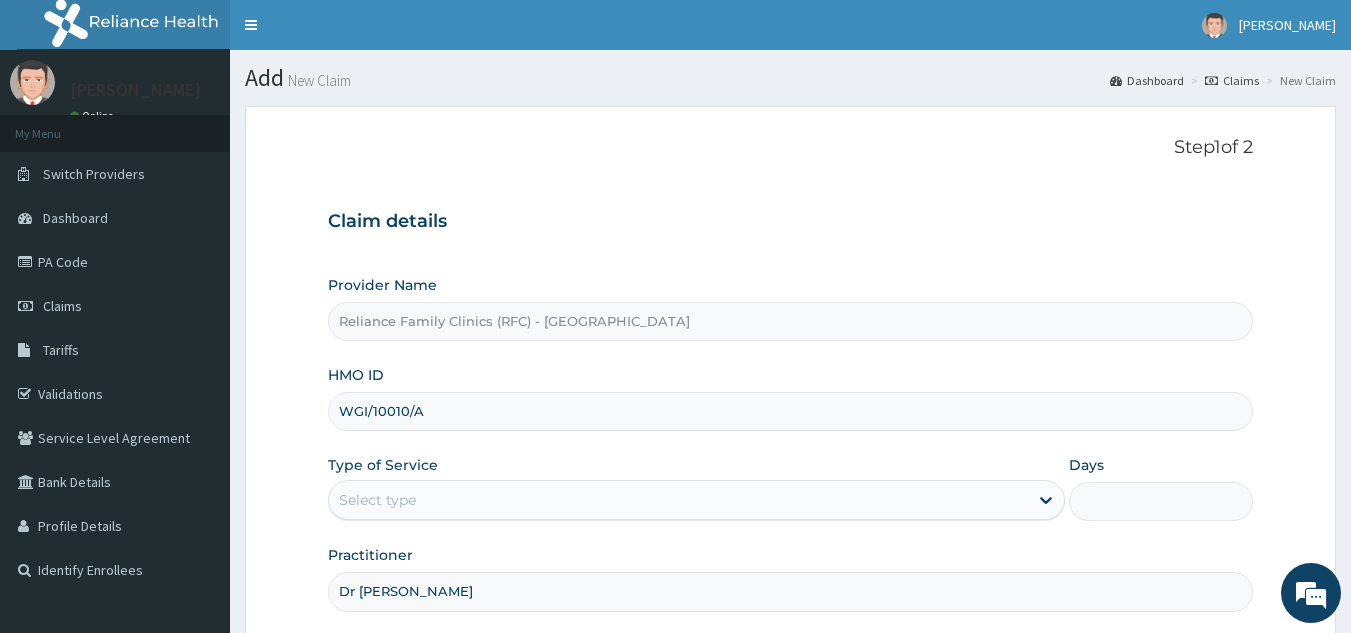 scroll, scrollTop: 189, scrollLeft: 0, axis: vertical 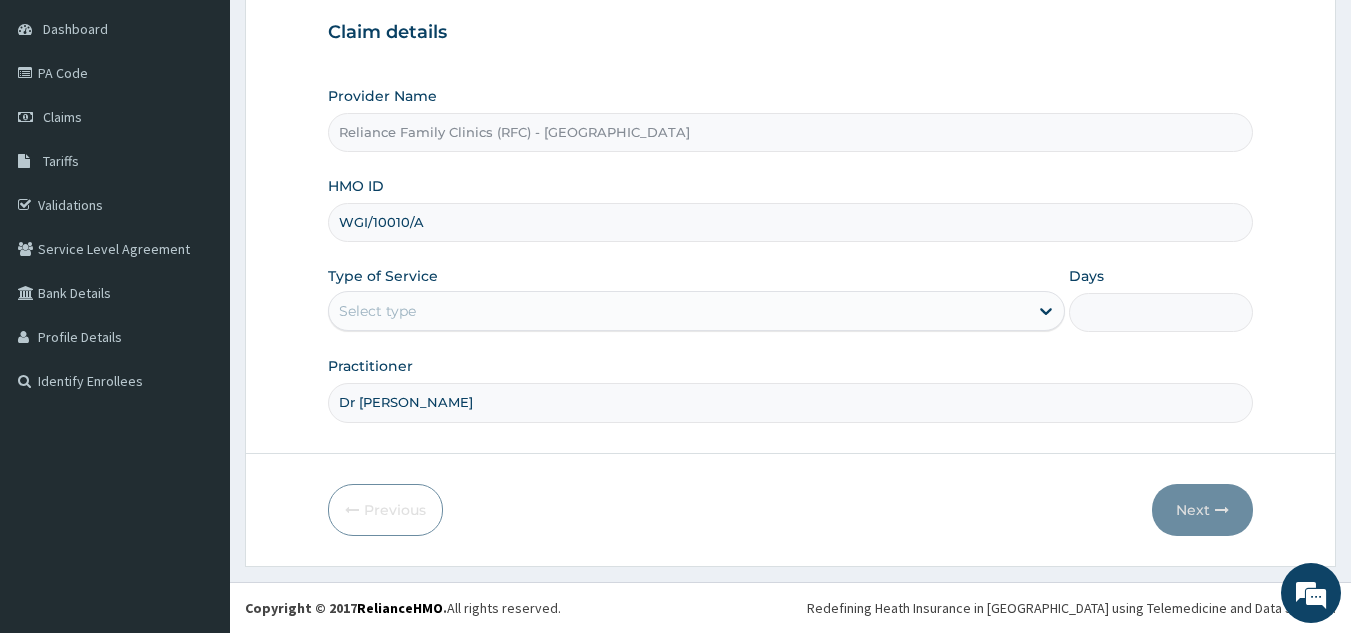type on "Dr Bunmi" 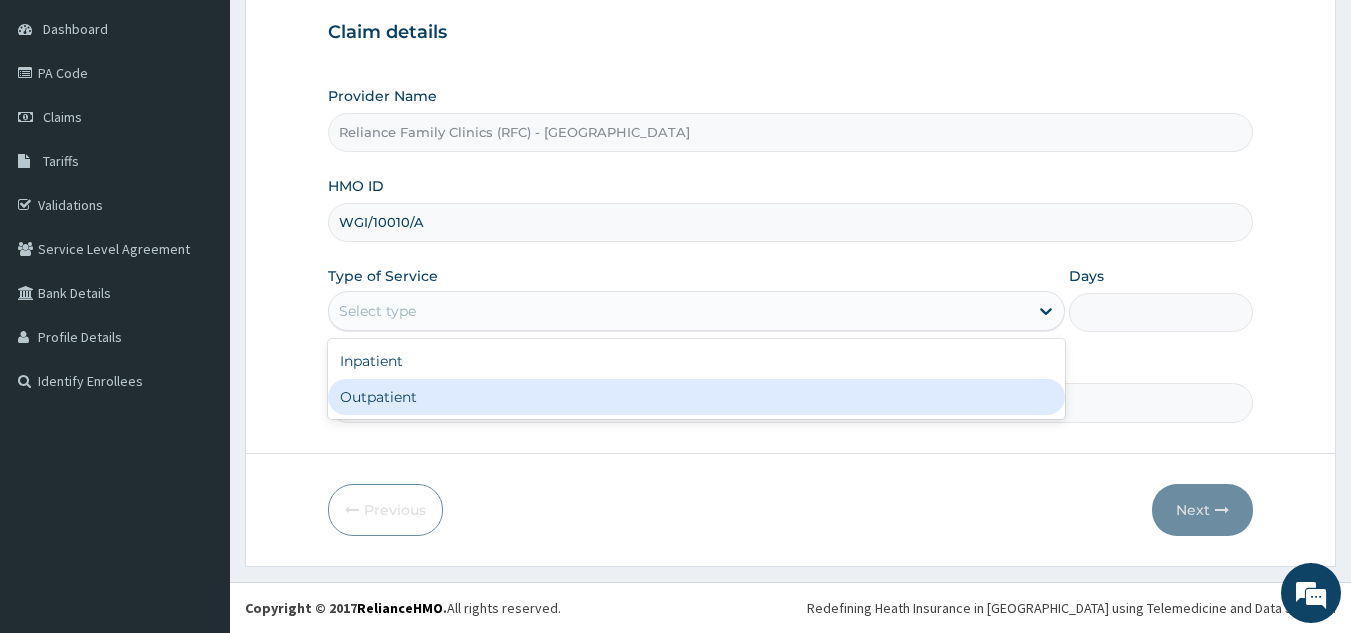 click on "Outpatient" at bounding box center [696, 397] 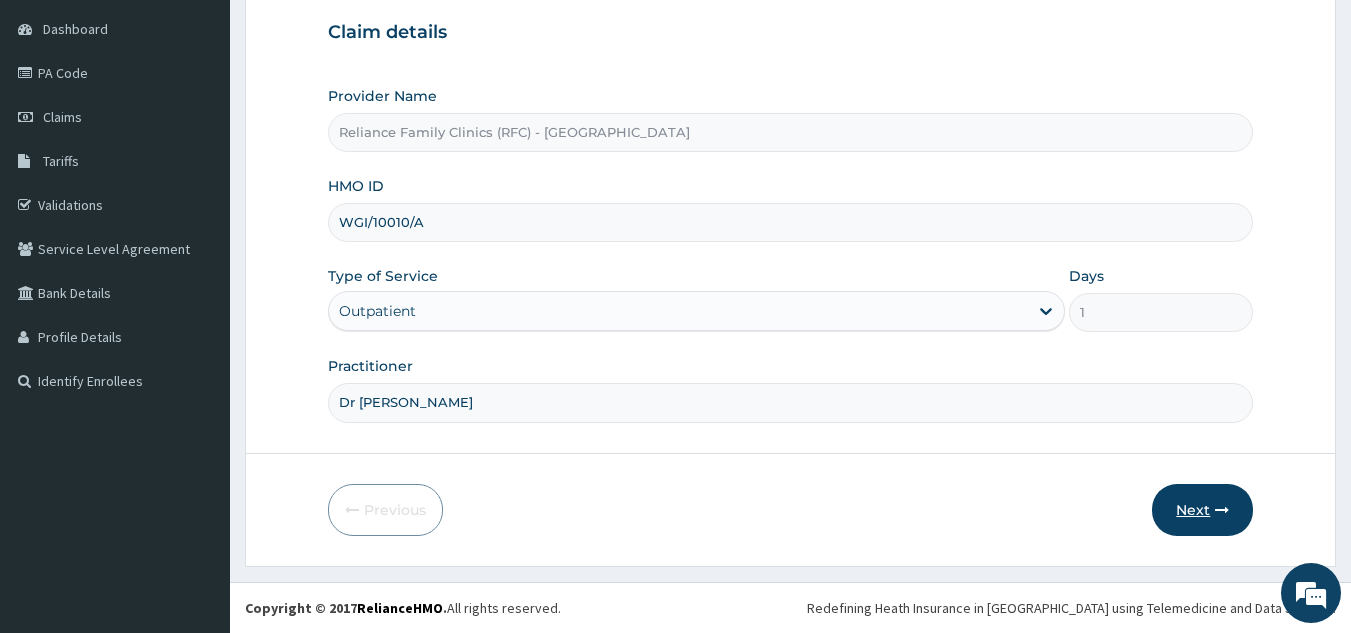 click on "Next" at bounding box center [1202, 510] 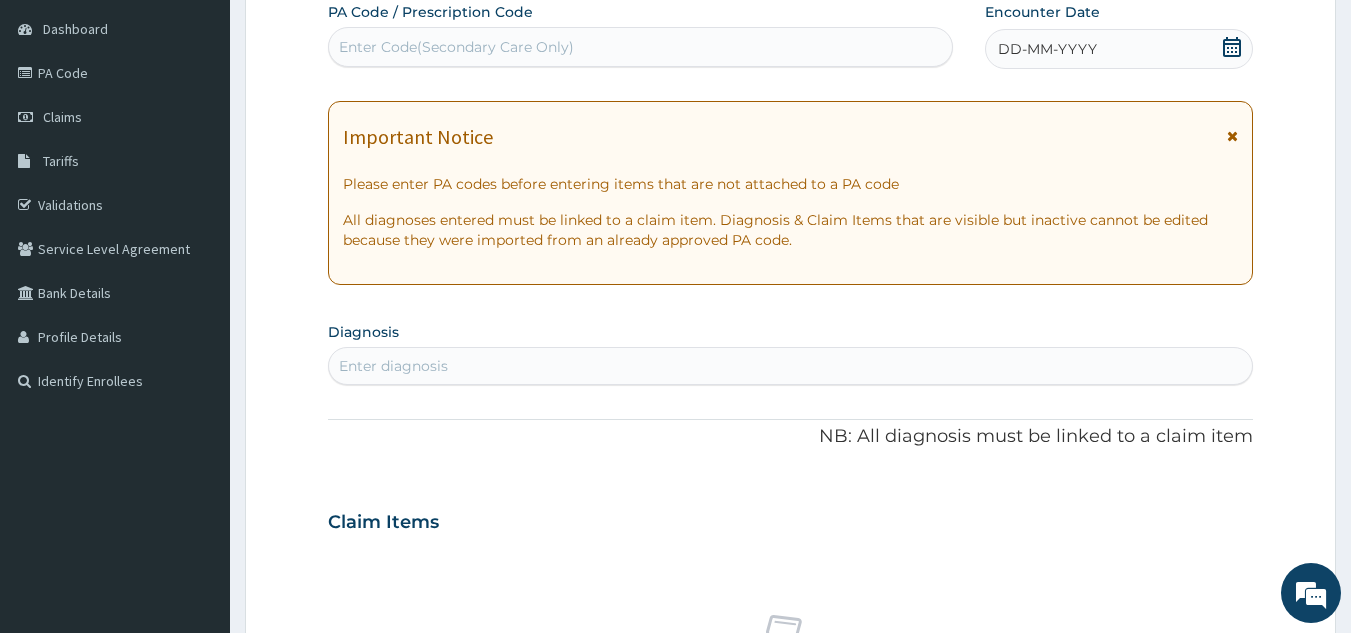 click on "DD-MM-YYYY" at bounding box center (1119, 49) 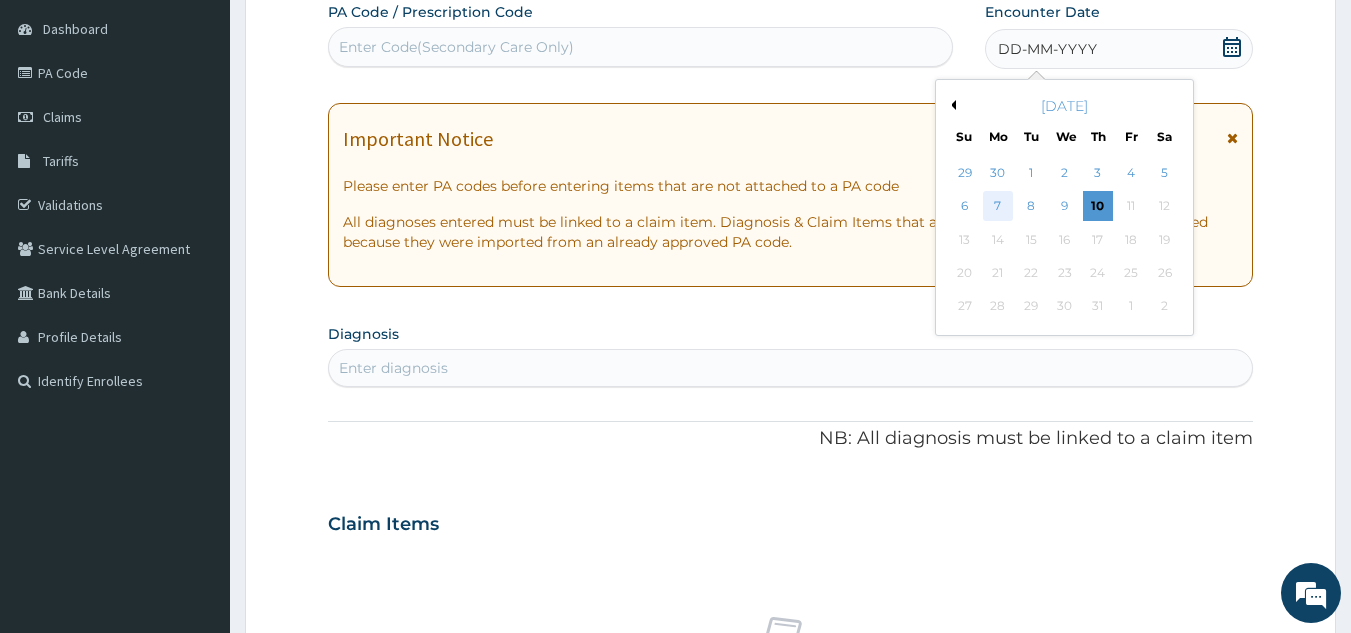 click on "7" at bounding box center (998, 207) 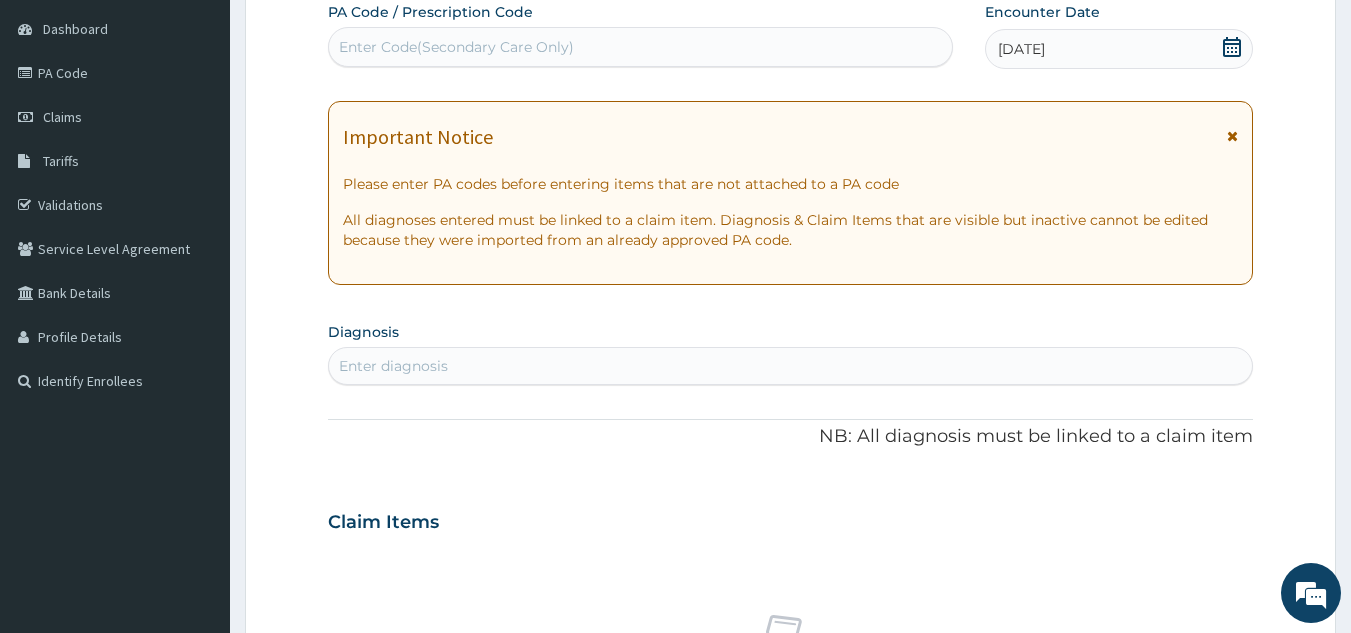 click on "Enter diagnosis" at bounding box center [791, 366] 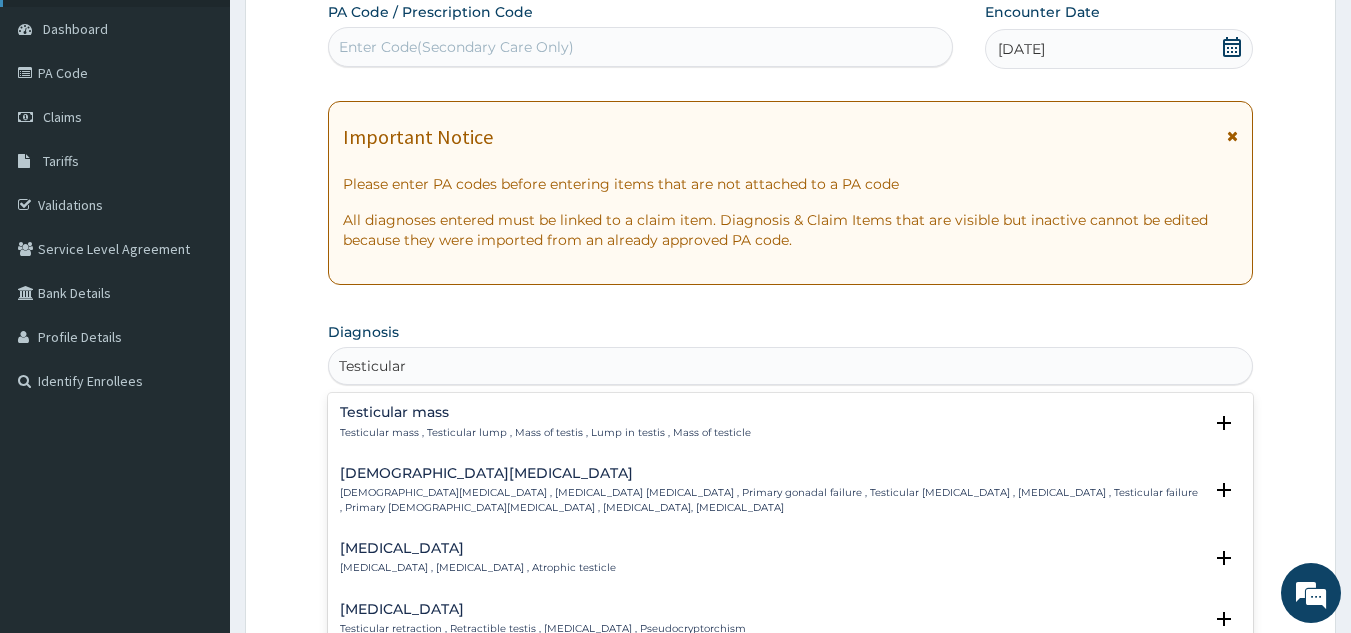type on "Testicular" 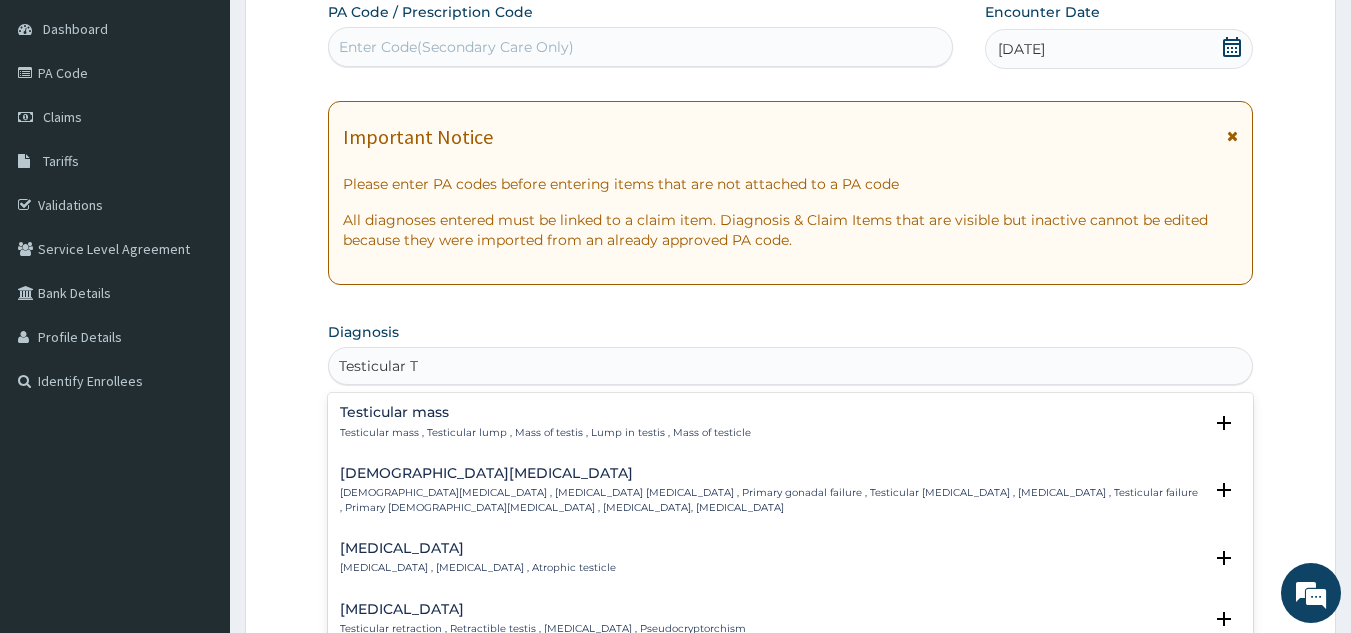 scroll, scrollTop: 394, scrollLeft: 0, axis: vertical 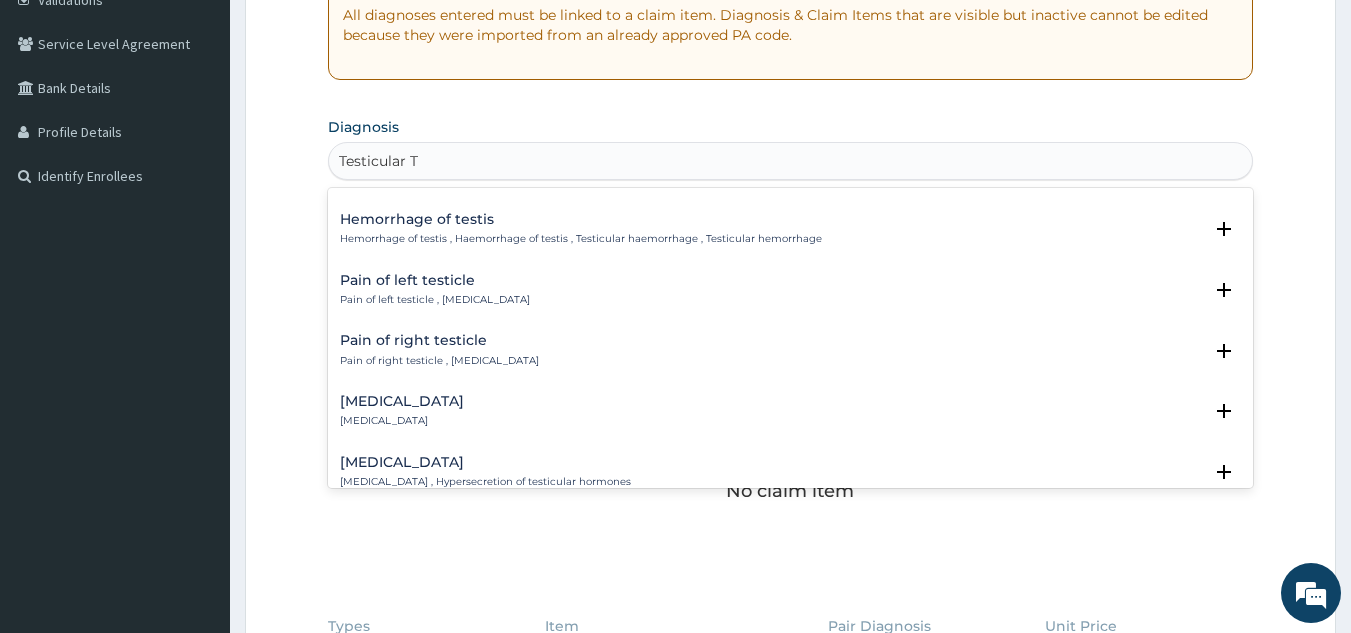 type on "Testicular T" 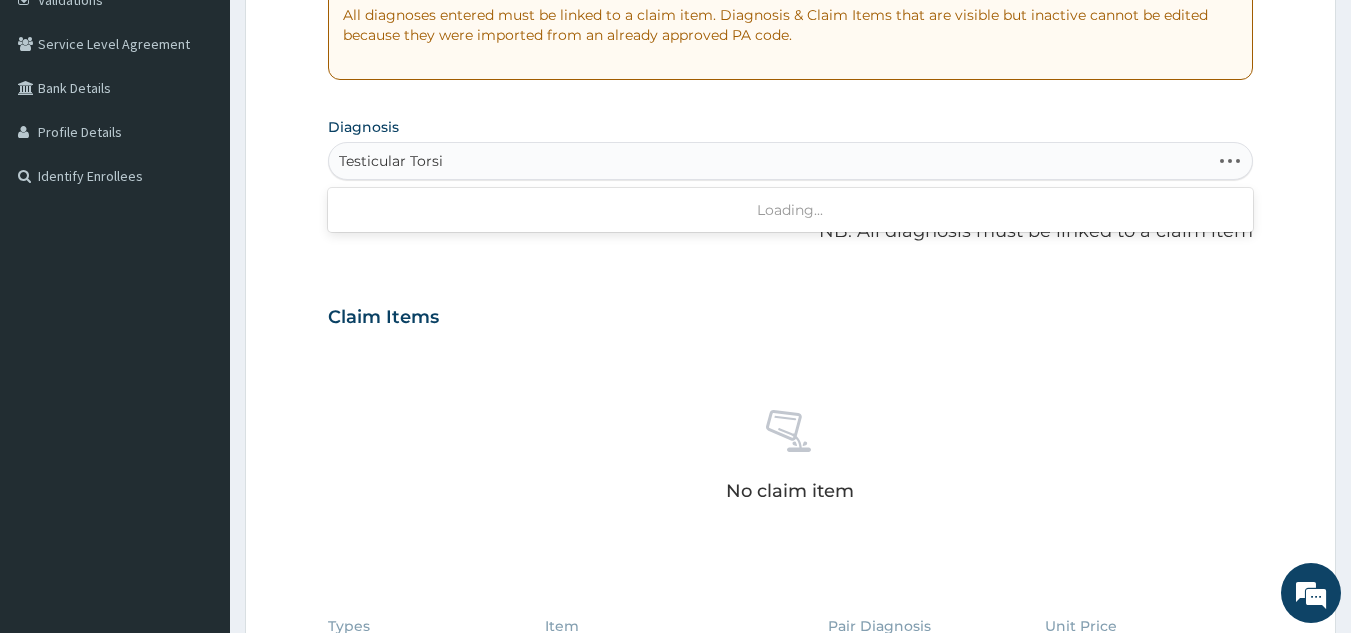 type on "Testicular Torsio" 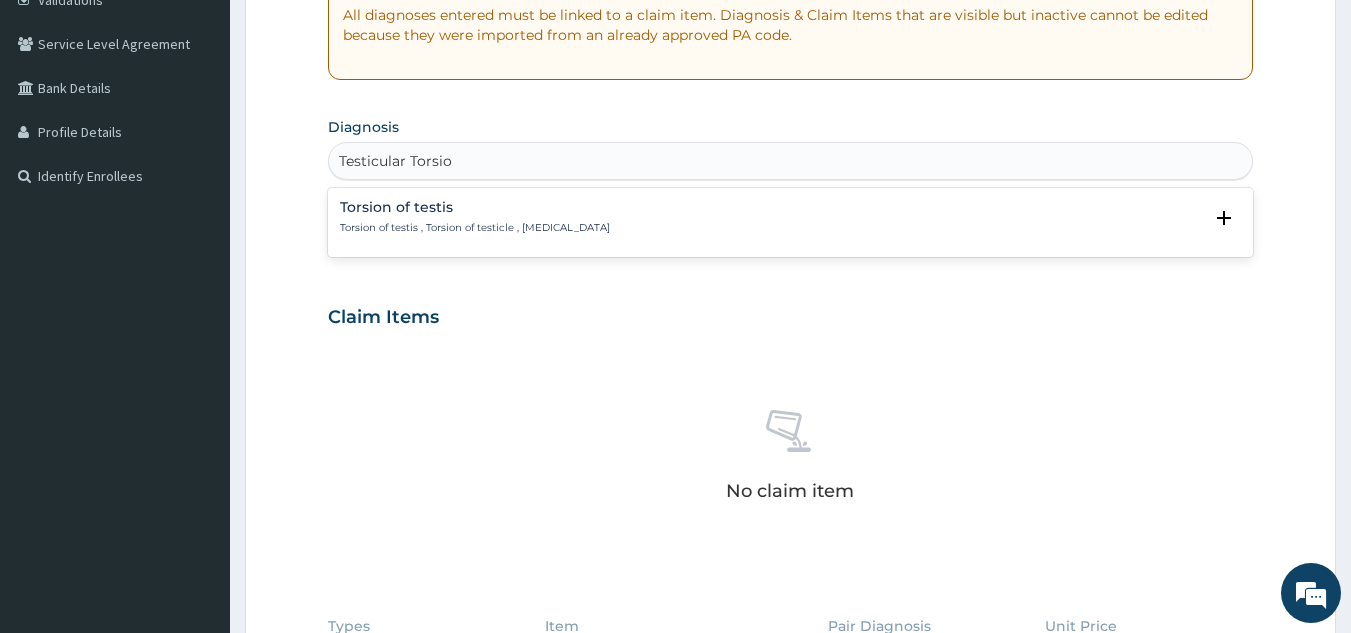 click on "Torsion of testis" at bounding box center [475, 207] 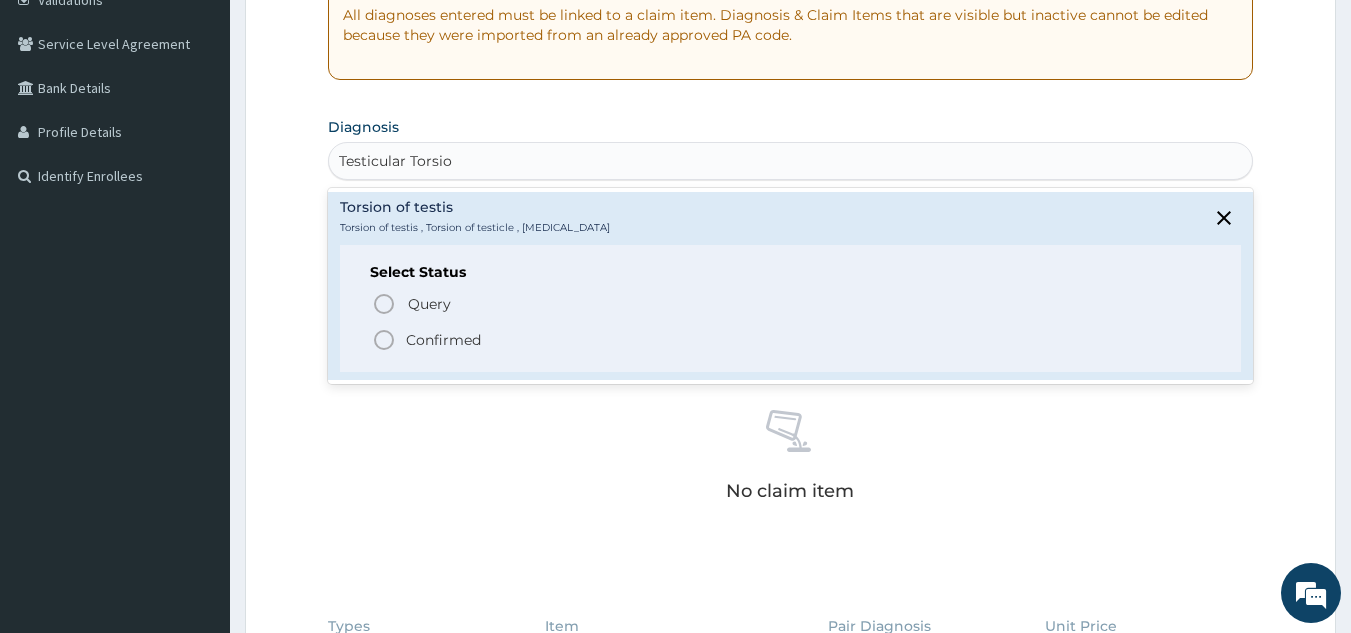 click on "Confirmed" at bounding box center [443, 340] 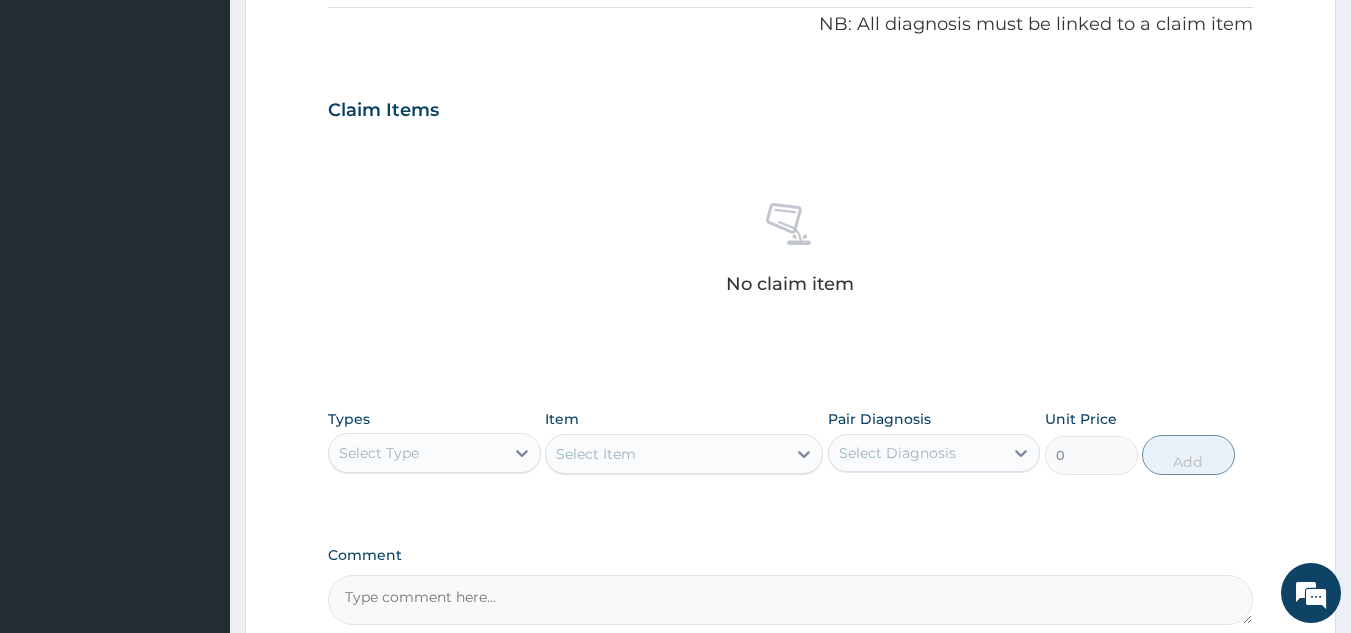scroll, scrollTop: 608, scrollLeft: 0, axis: vertical 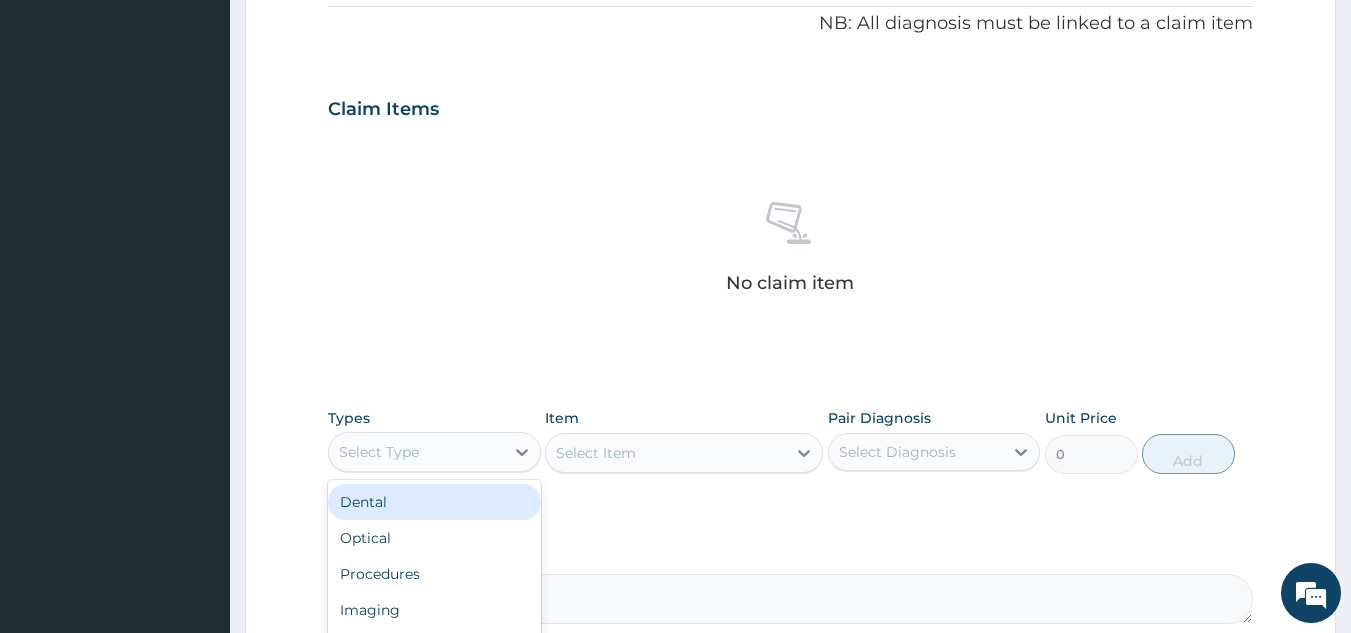 click on "Select Type" at bounding box center [416, 452] 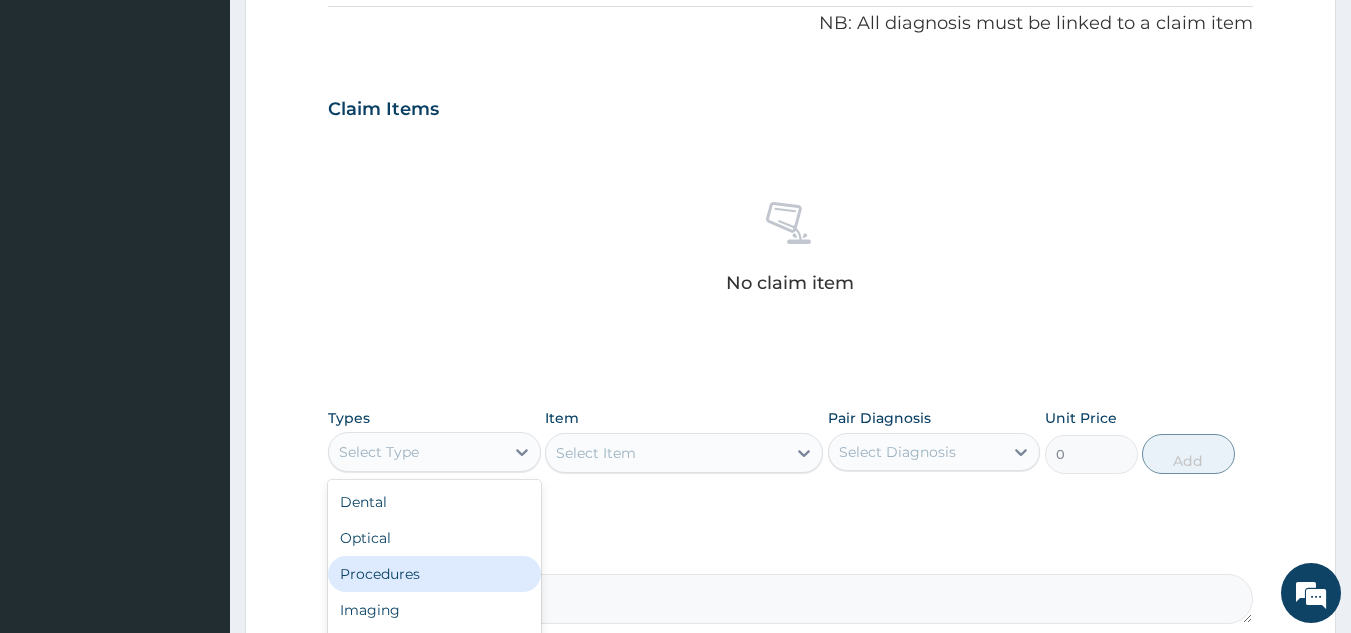 scroll, scrollTop: 68, scrollLeft: 0, axis: vertical 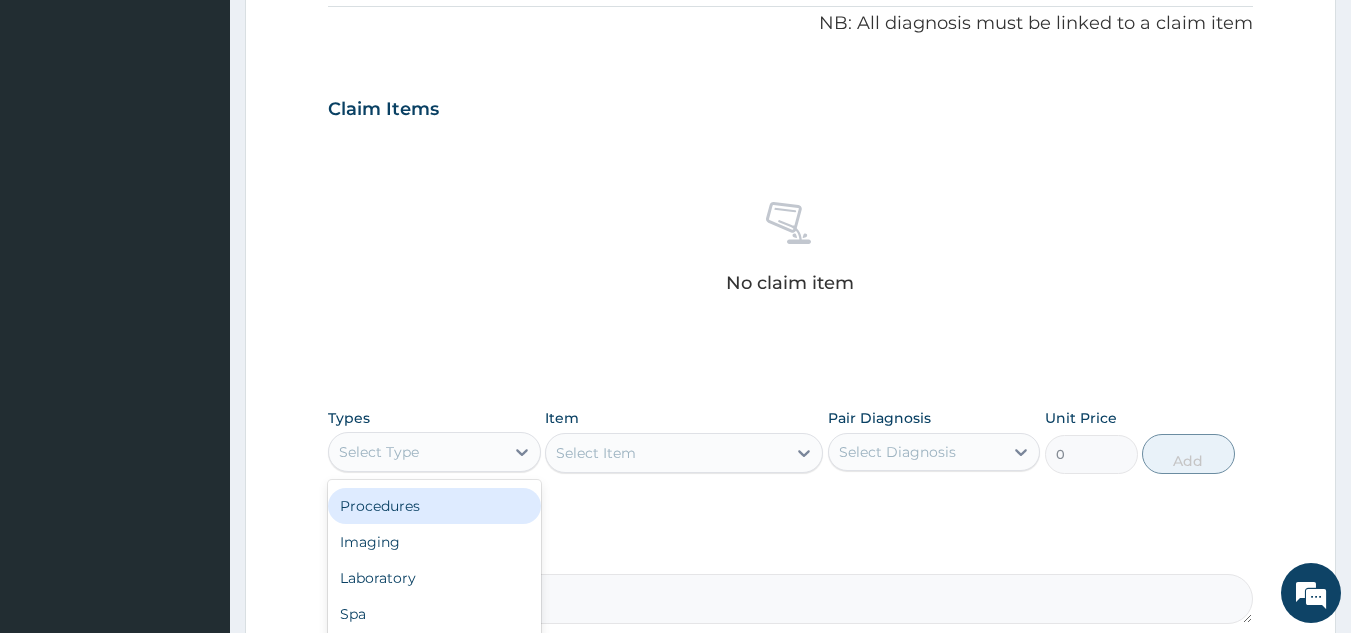 click on "Procedures" at bounding box center [434, 506] 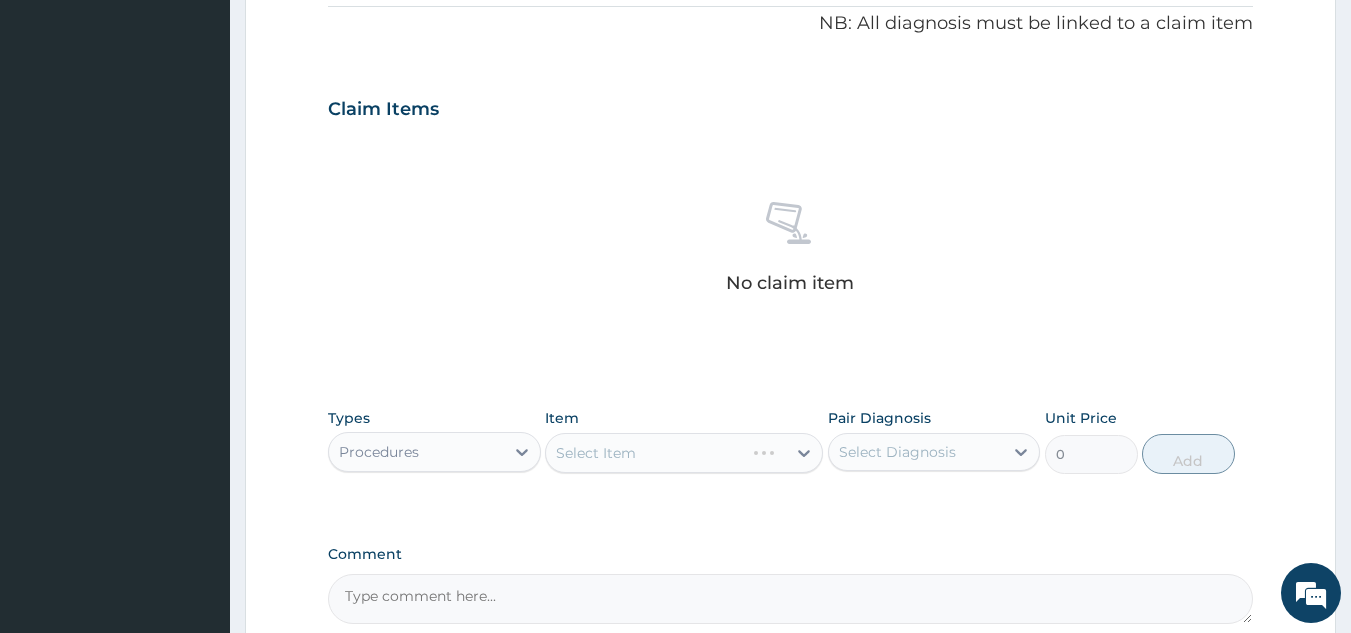 click on "Select Item" at bounding box center (684, 453) 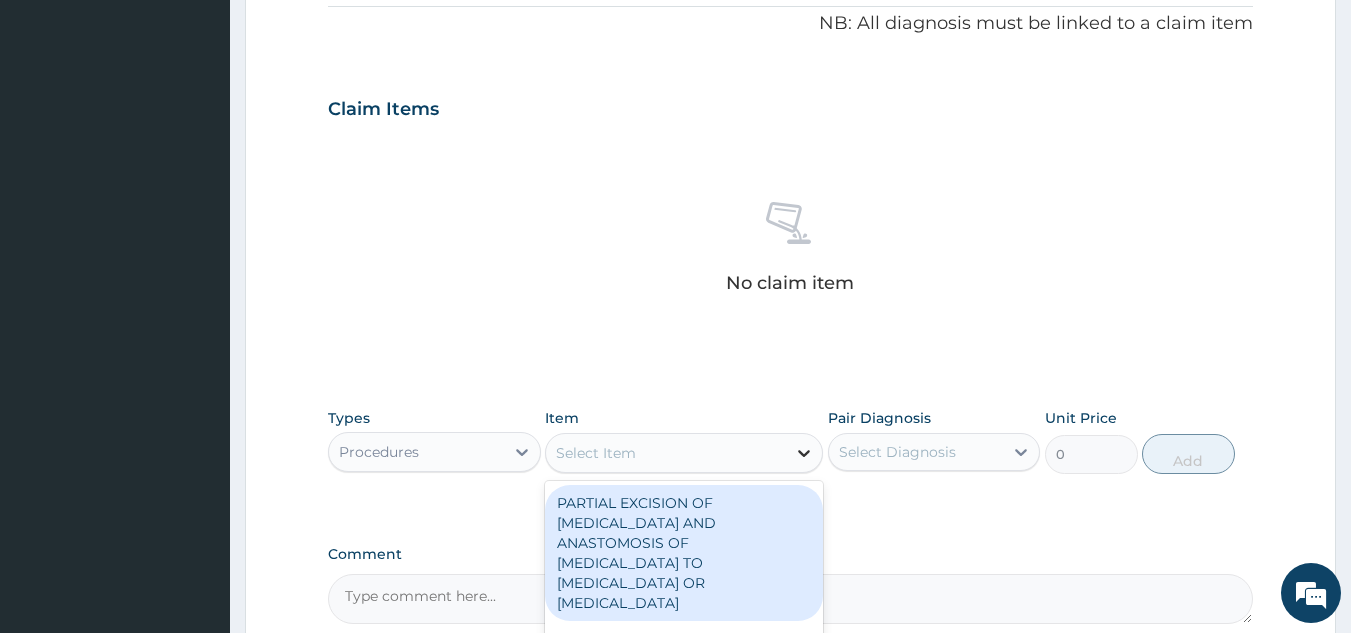 click 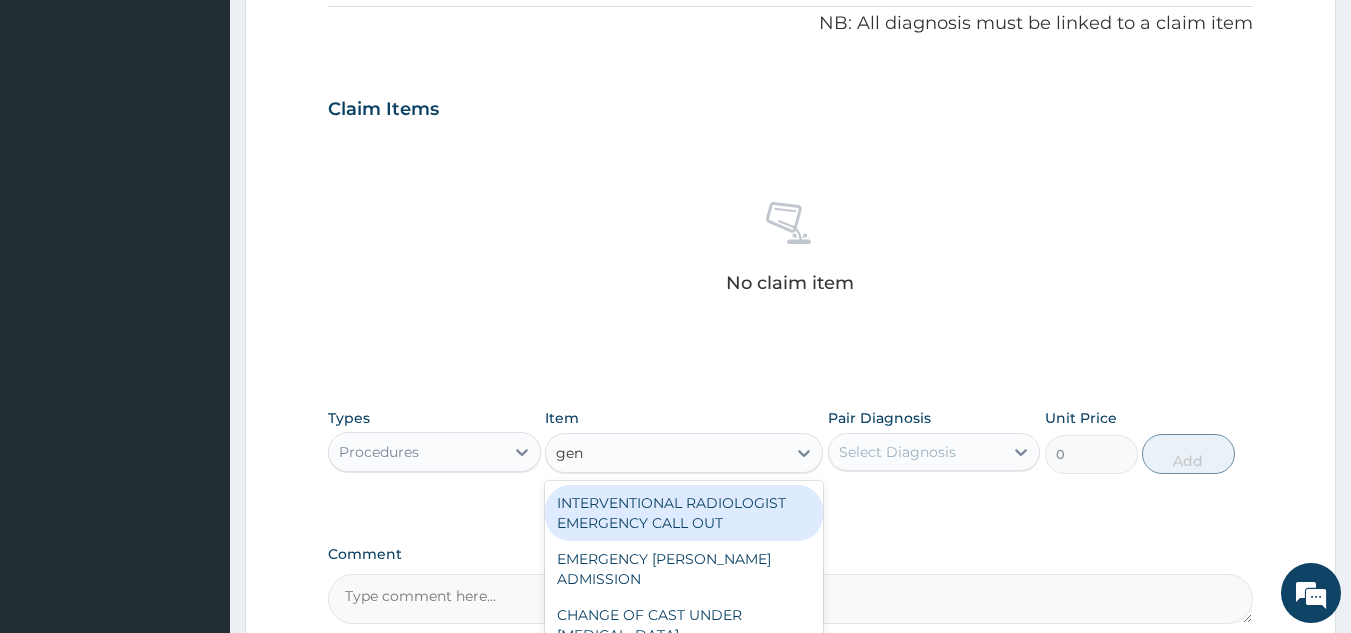 type on "gene" 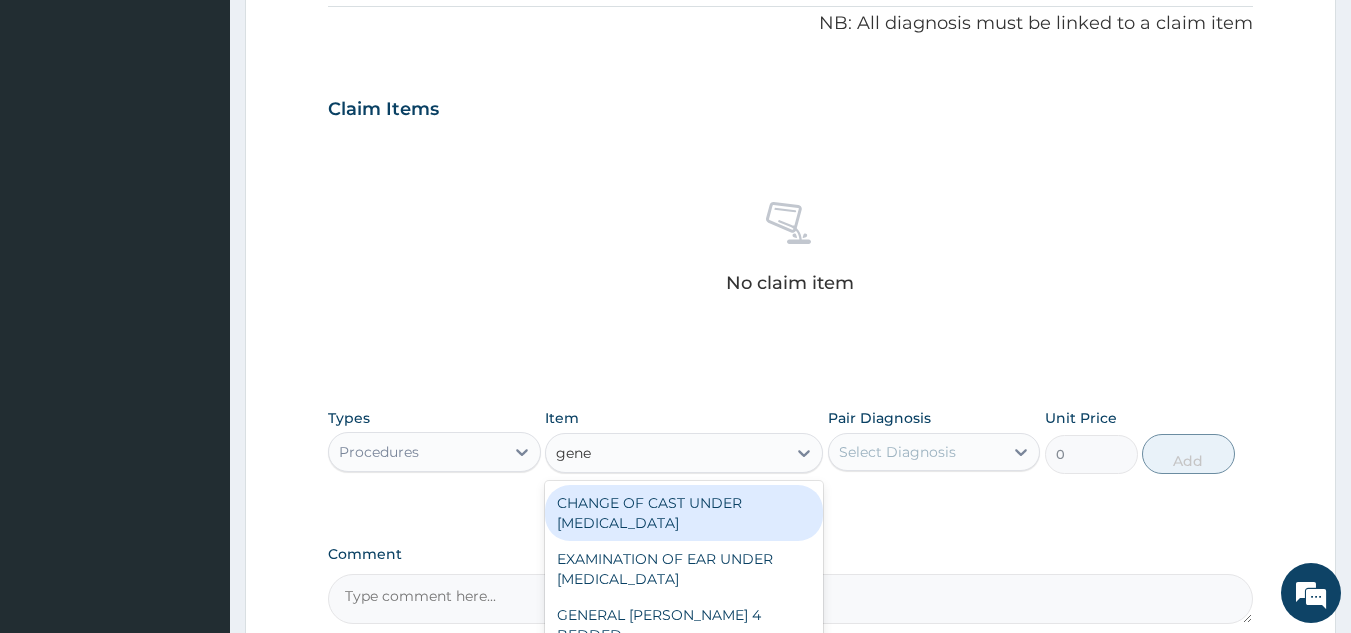 scroll, scrollTop: 87, scrollLeft: 0, axis: vertical 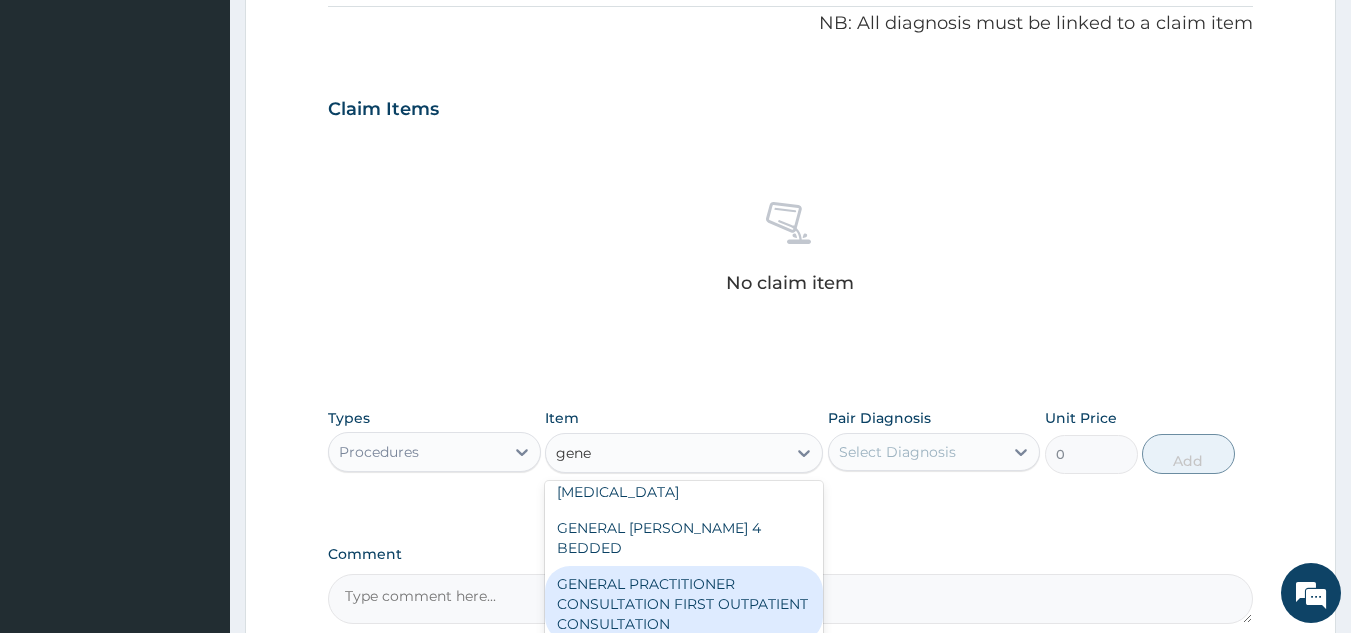 click on "GENERAL PRACTITIONER CONSULTATION FIRST OUTPATIENT CONSULTATION" at bounding box center [684, 604] 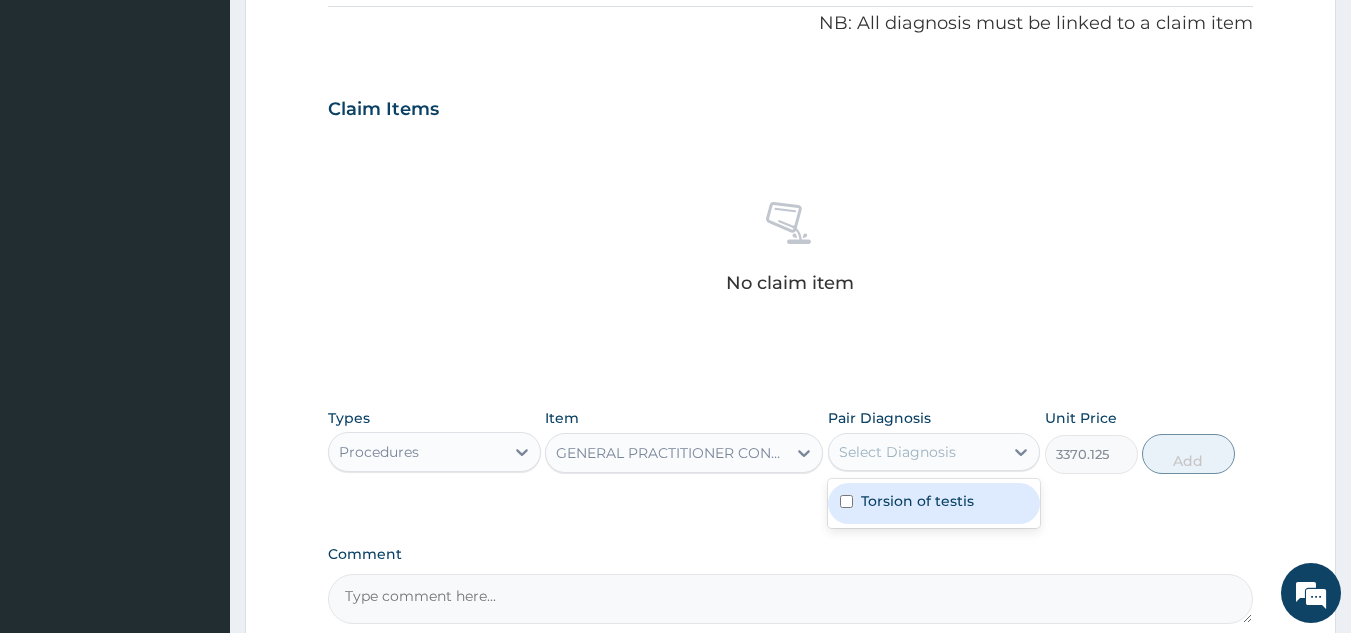 click on "Select Diagnosis" at bounding box center [897, 452] 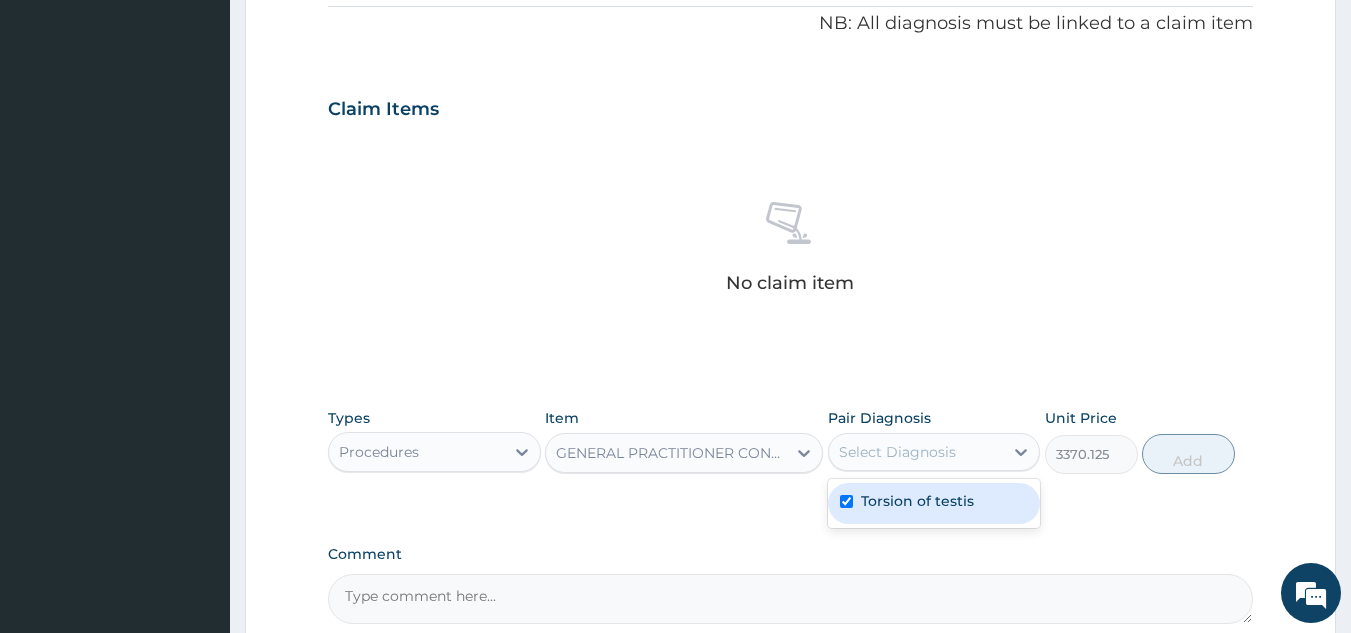 checkbox on "true" 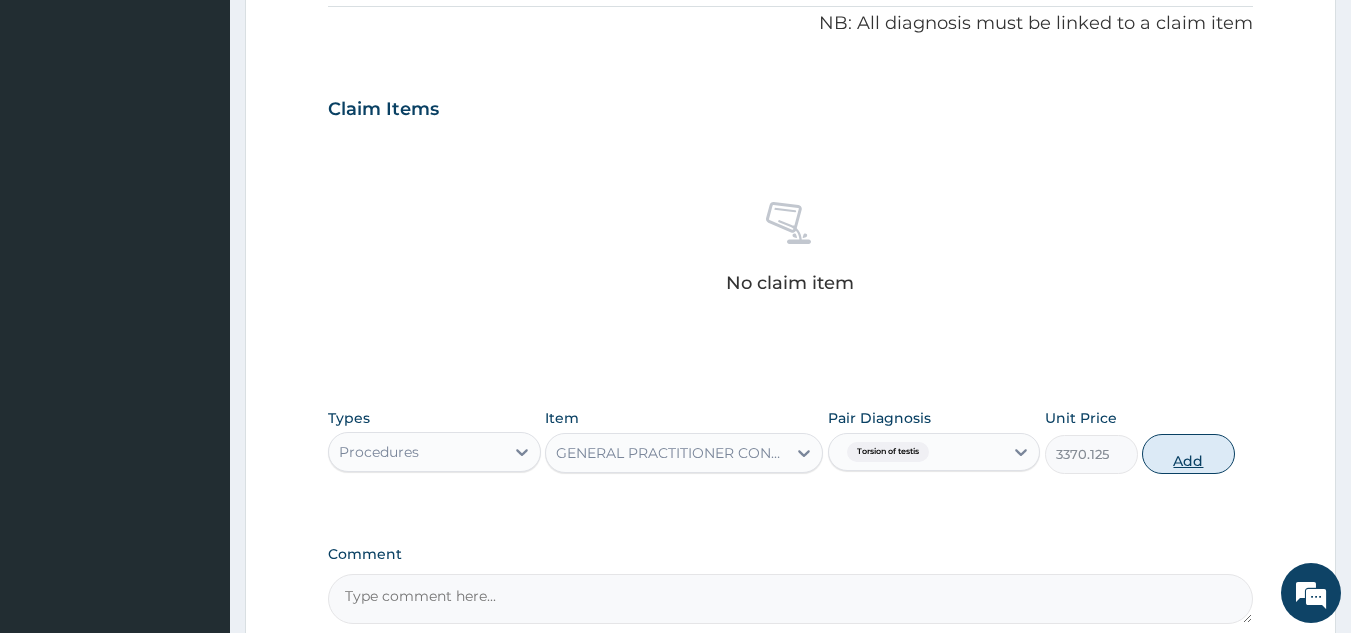 click on "Add" at bounding box center [1188, 454] 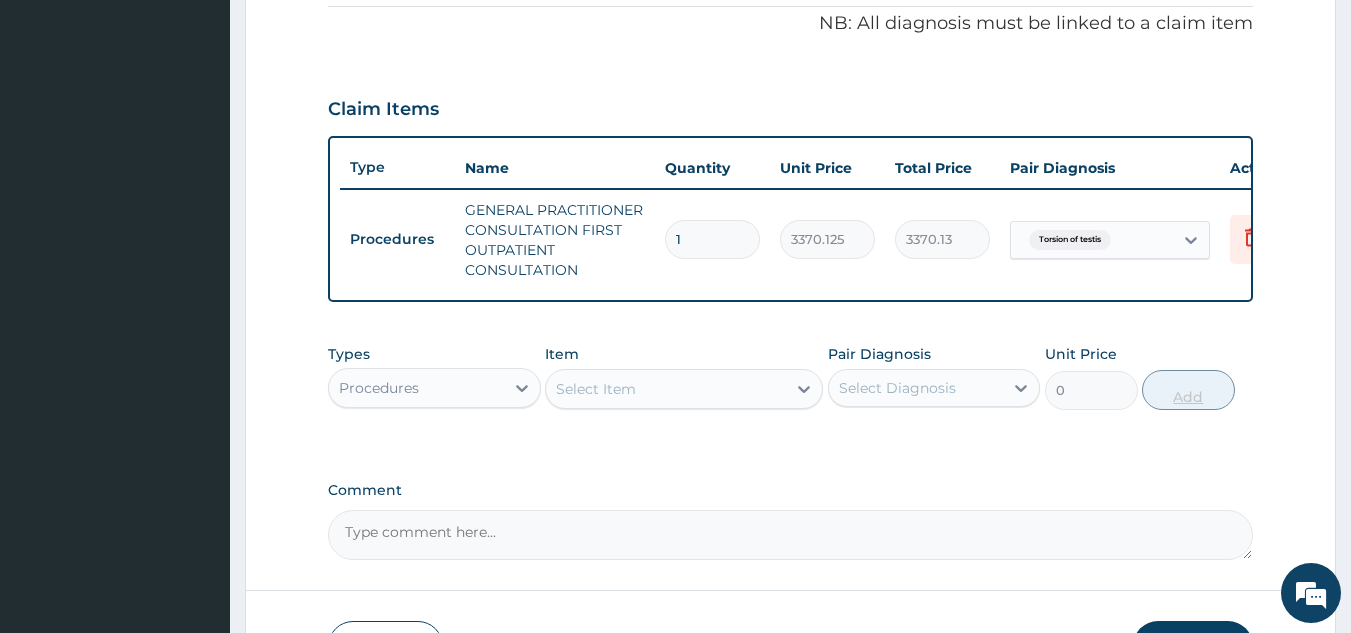 scroll, scrollTop: 760, scrollLeft: 0, axis: vertical 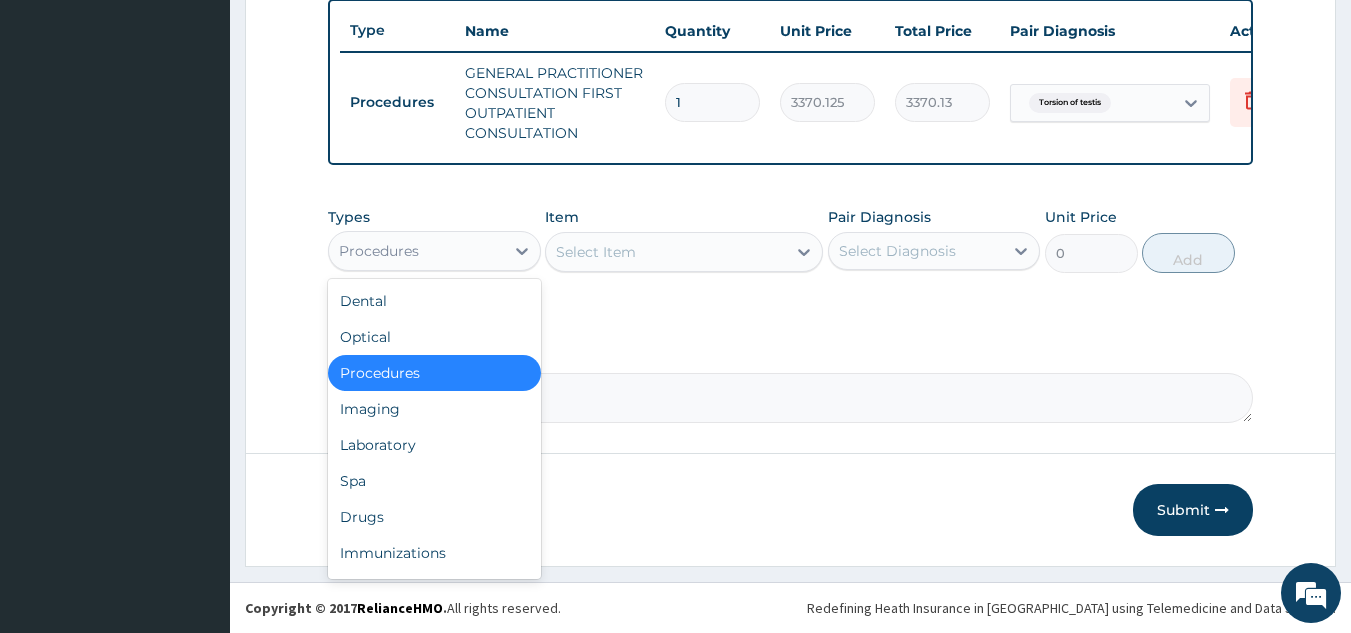 click on "Procedures" at bounding box center [416, 251] 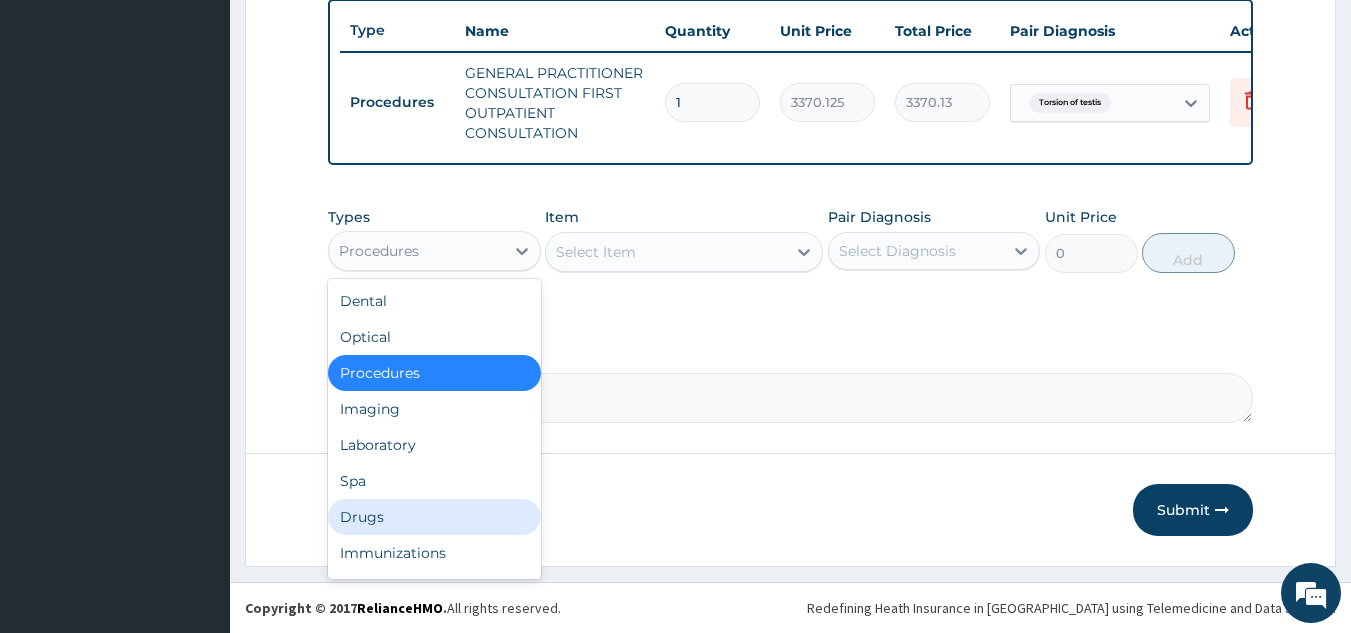 click on "Drugs" at bounding box center [434, 517] 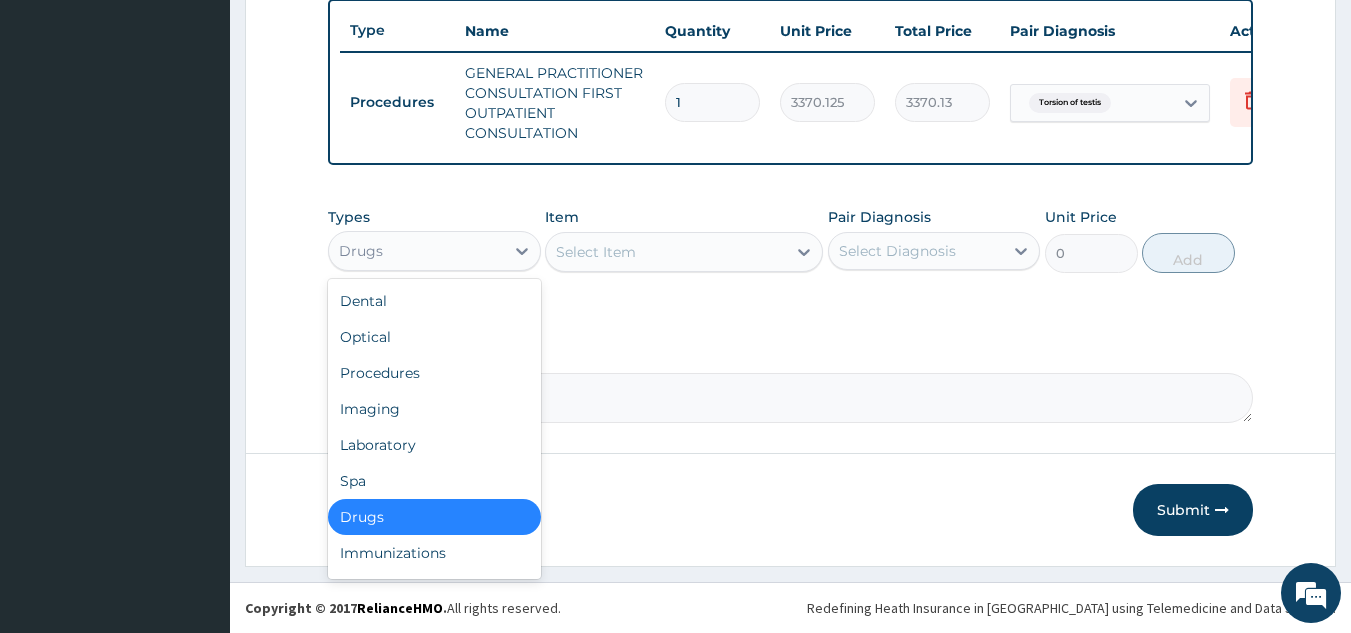 click on "Drugs" at bounding box center [416, 251] 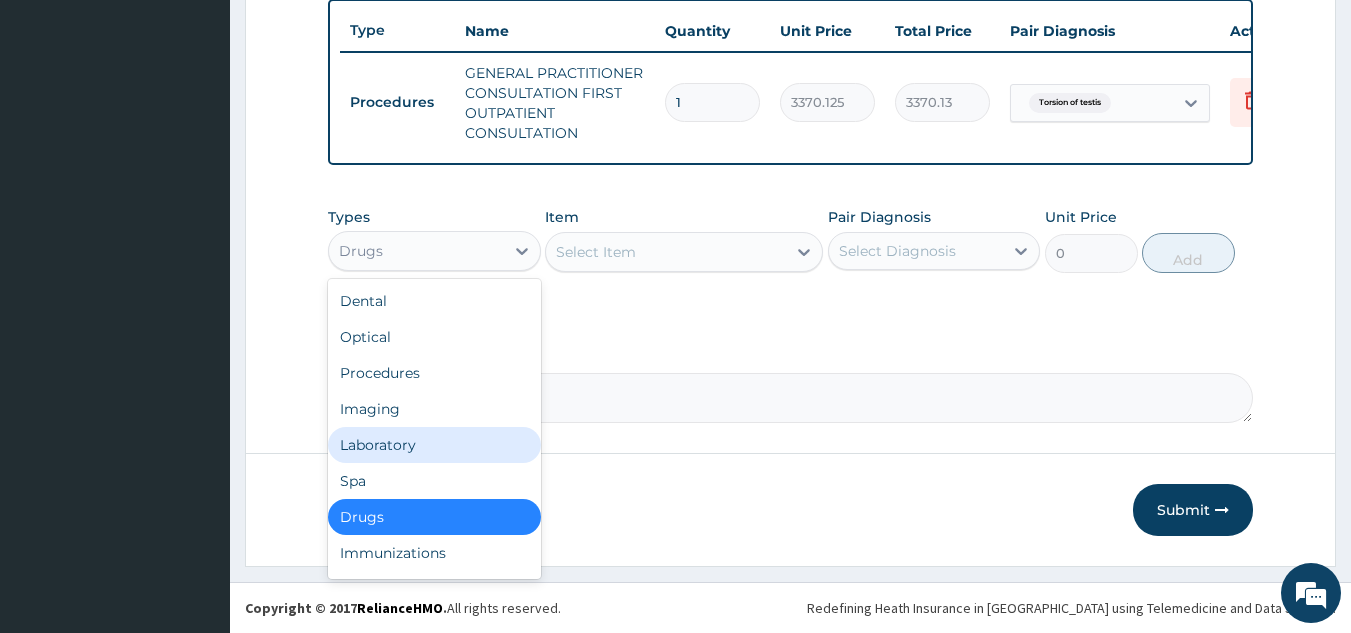 scroll, scrollTop: 68, scrollLeft: 0, axis: vertical 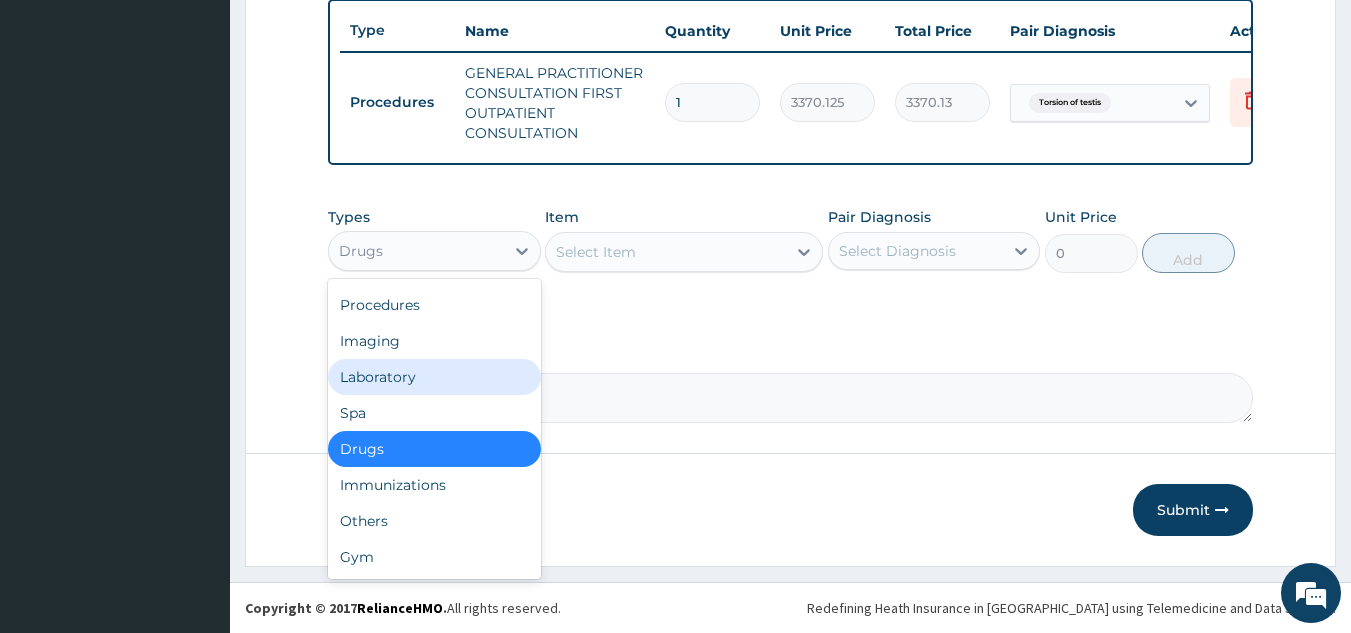 click on "Laboratory" at bounding box center [434, 377] 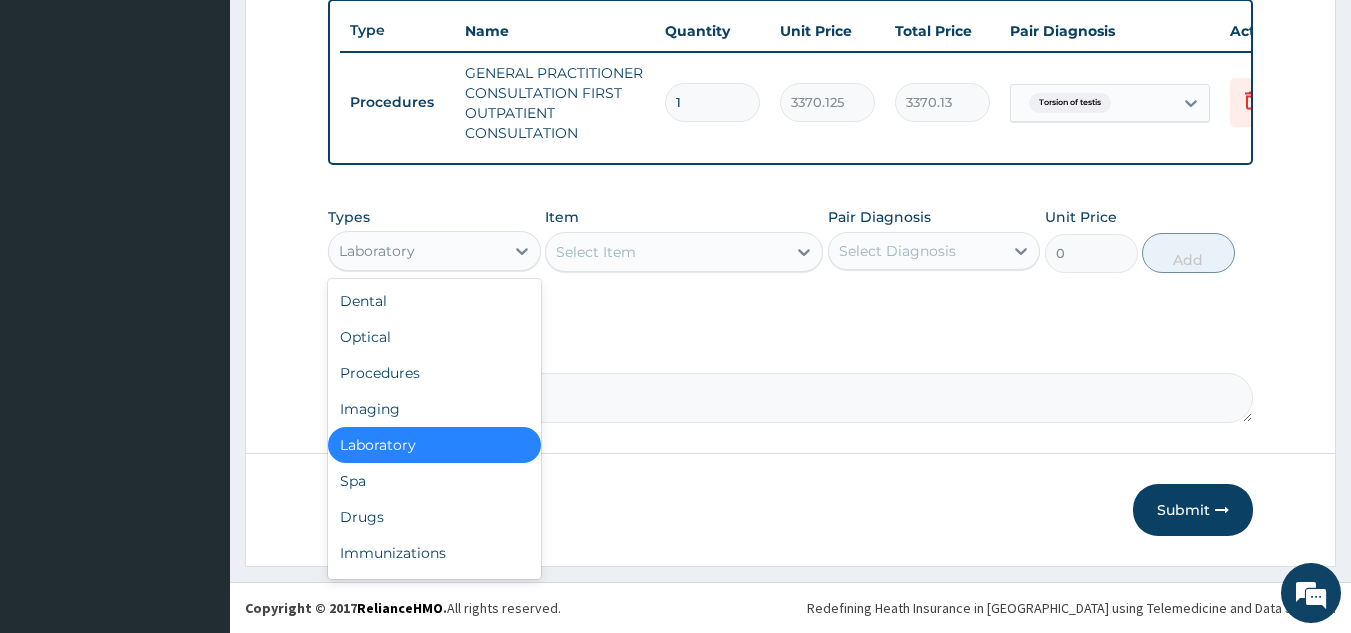 click on "Laboratory" at bounding box center [416, 251] 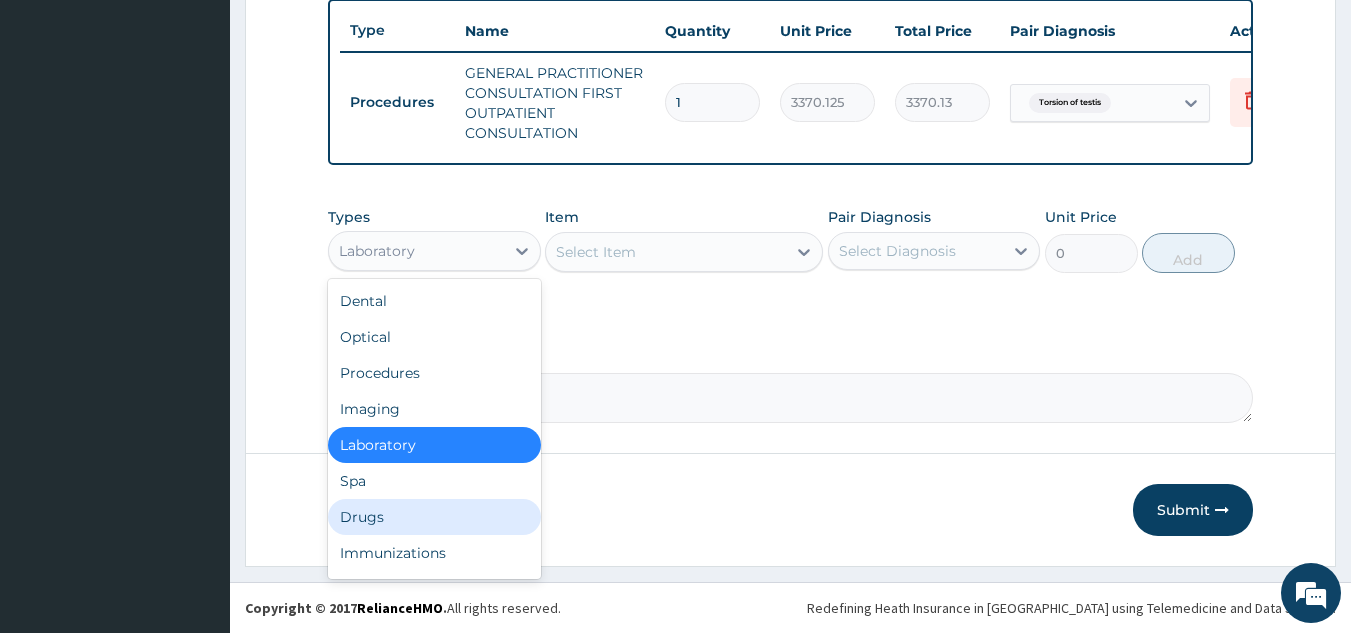 click on "Drugs" at bounding box center [434, 517] 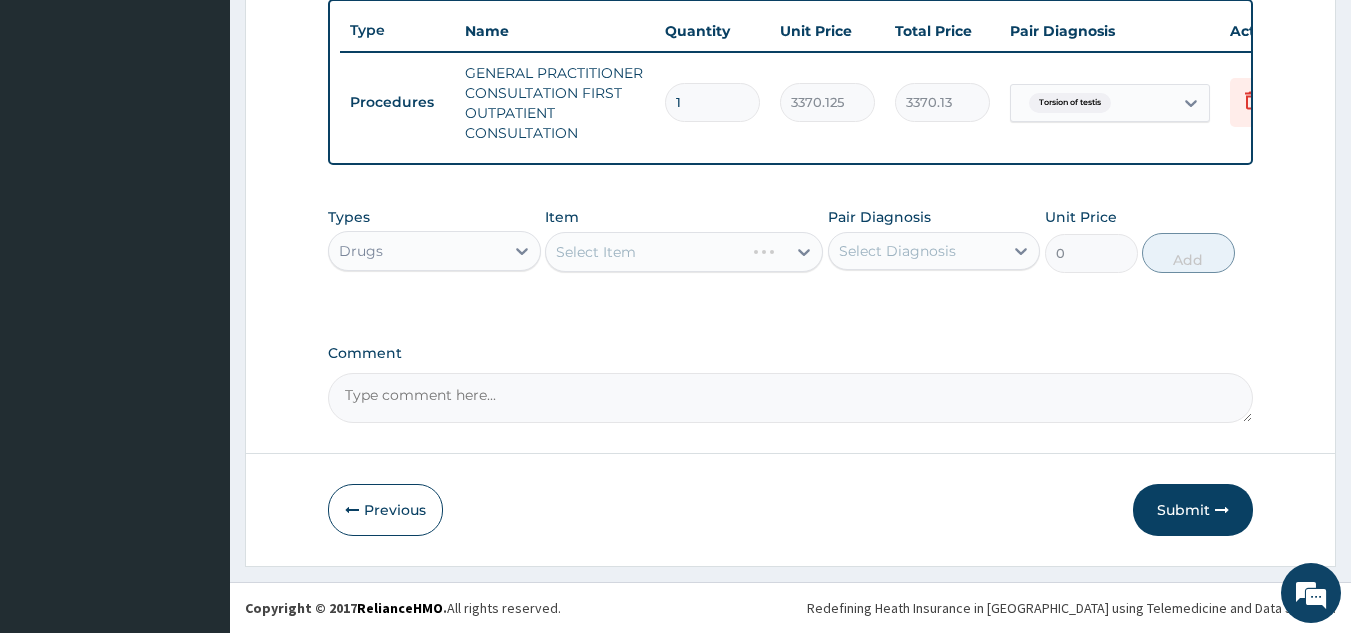 click on "Select Item" at bounding box center [684, 252] 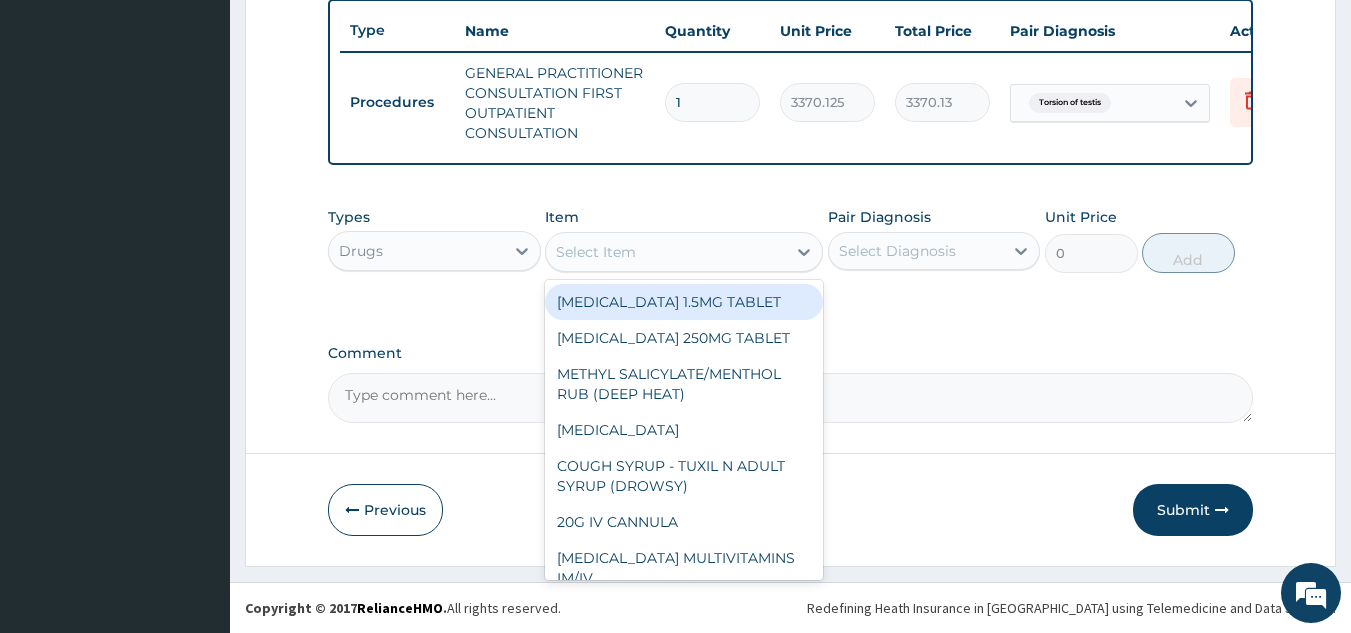 click on "Select Item" at bounding box center (666, 252) 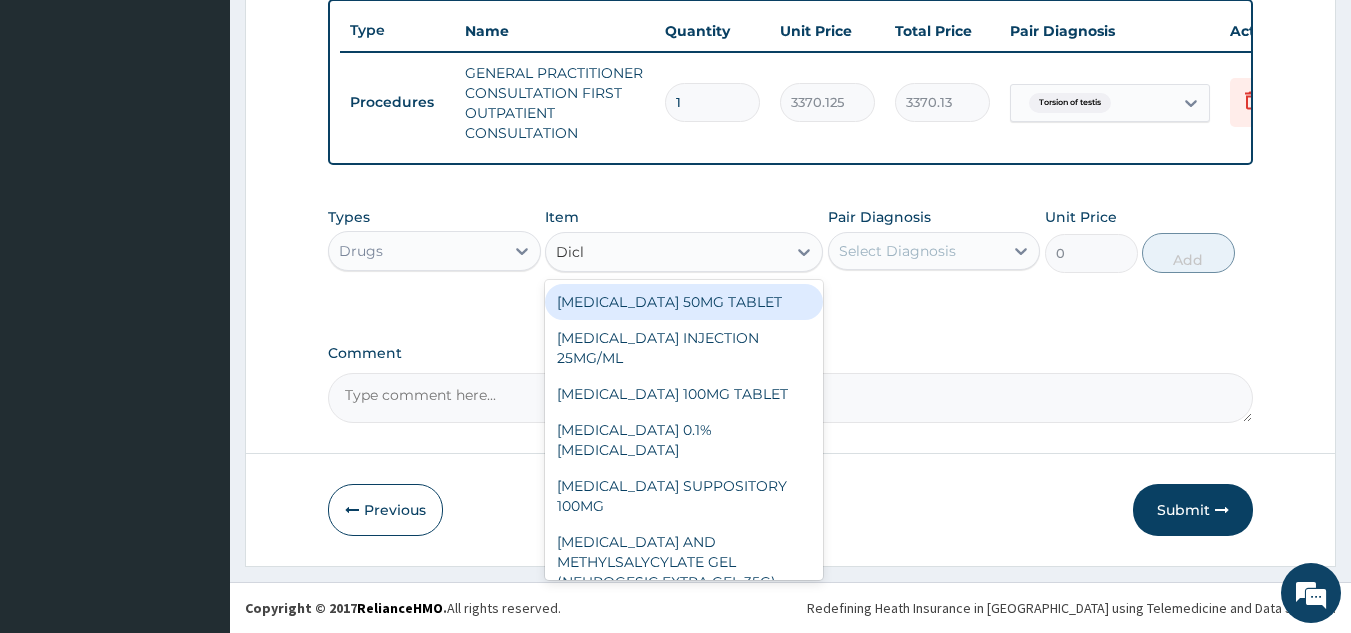 type on "Diclo" 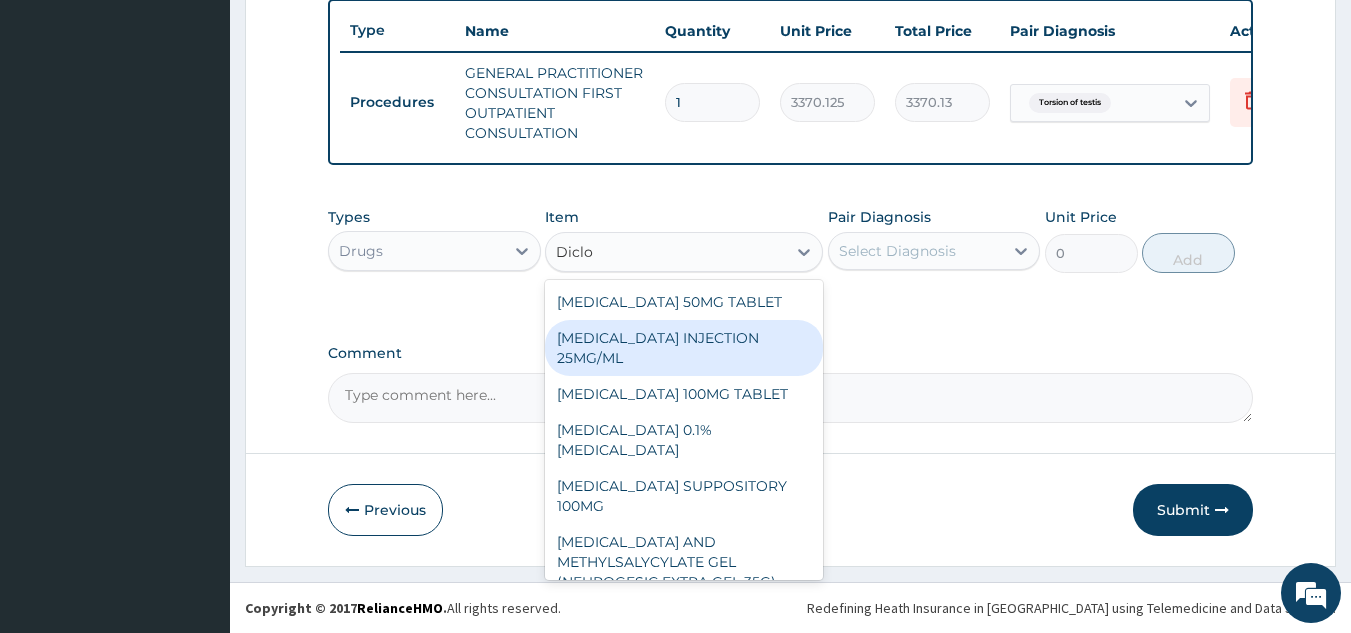 click on "DICLOFENAC INJECTION 25MG/ML" at bounding box center [684, 348] 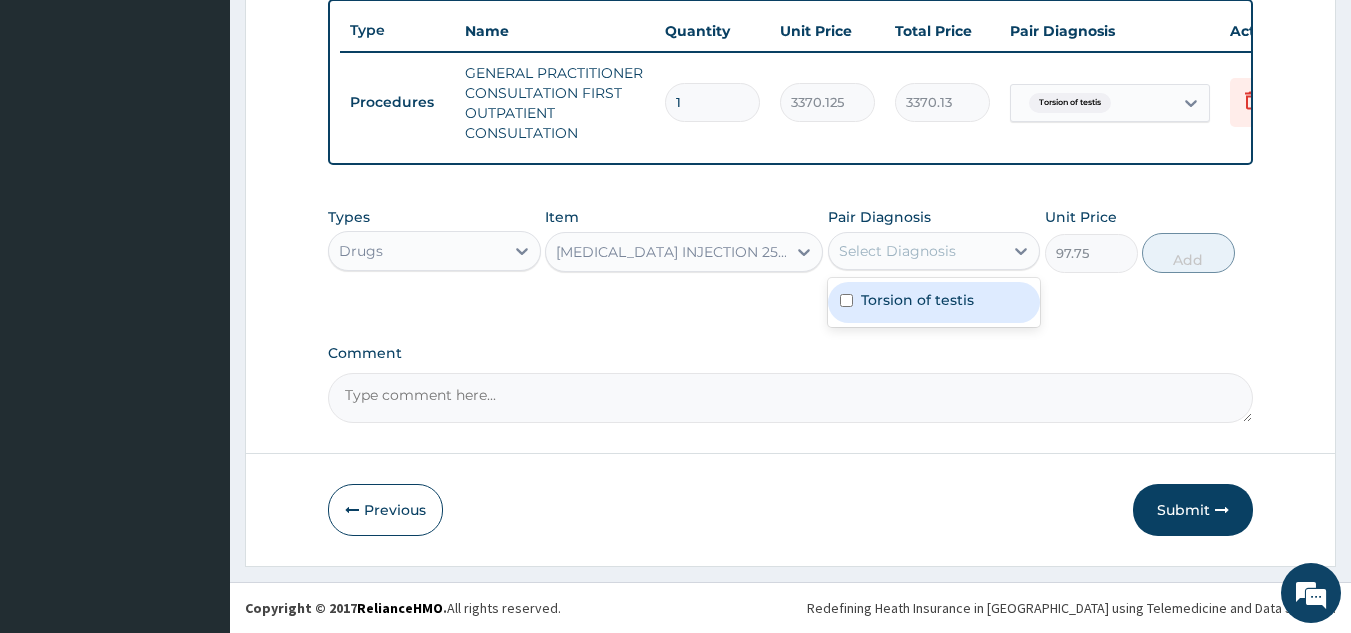 drag, startPoint x: 1006, startPoint y: 246, endPoint x: 956, endPoint y: 317, distance: 86.83893 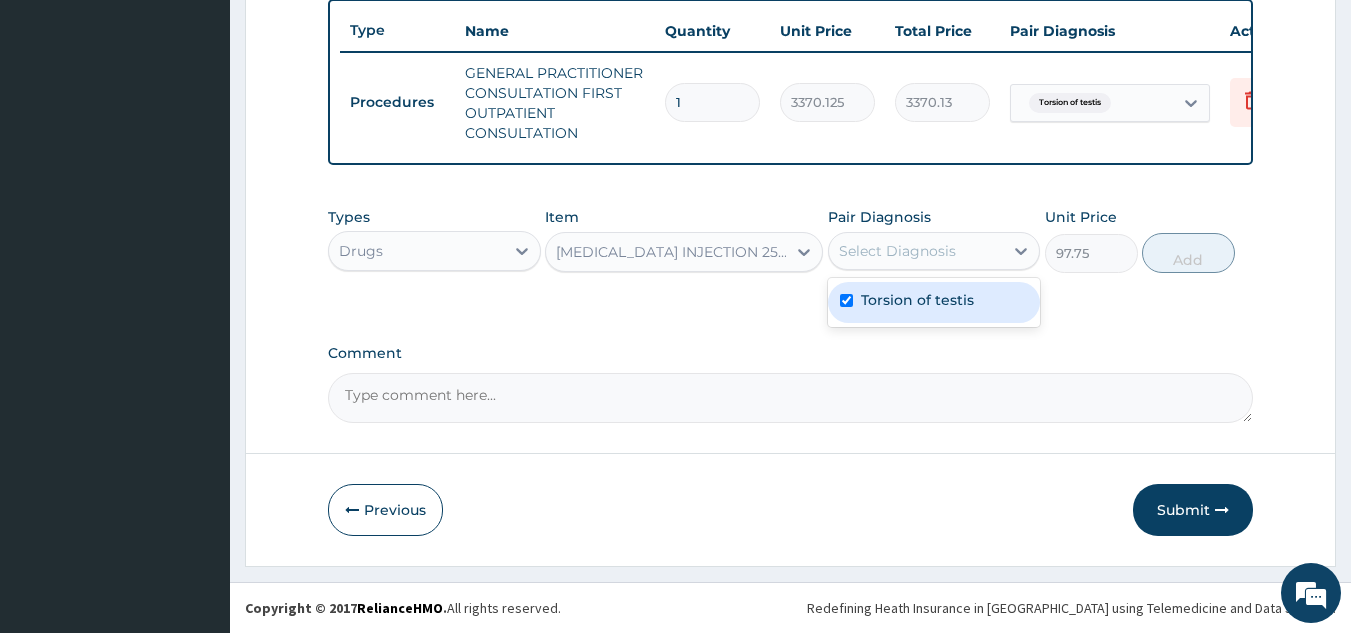 checkbox on "true" 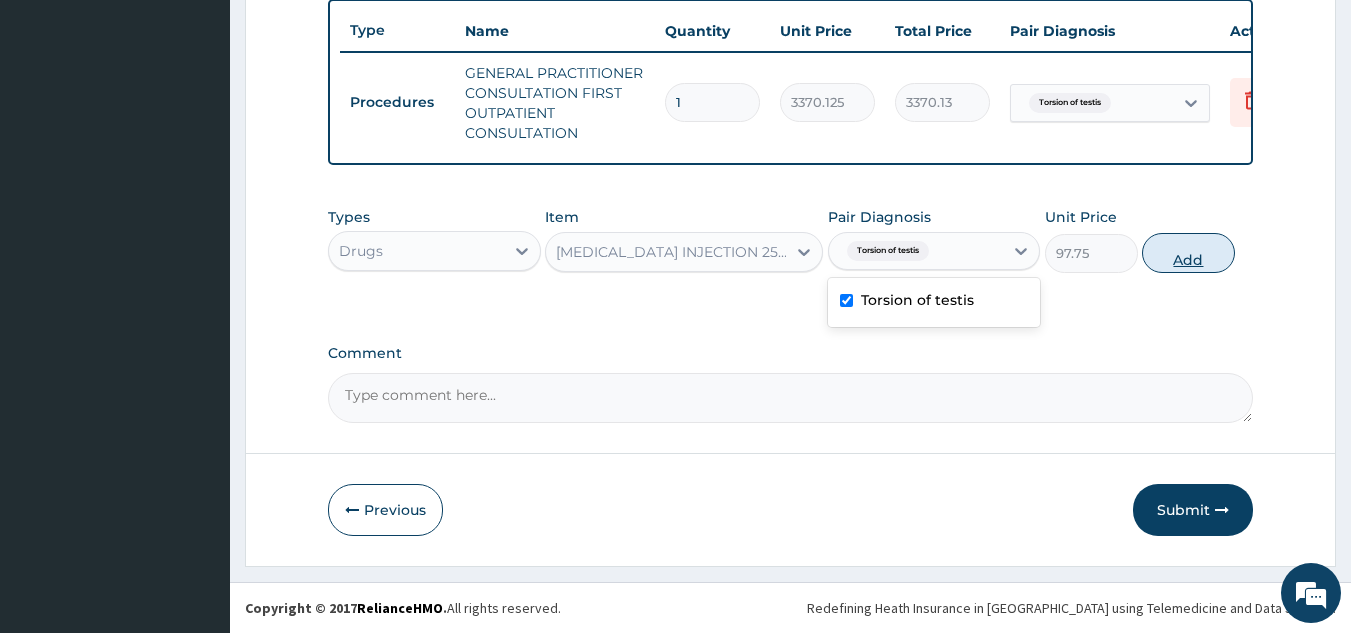 click on "Add" at bounding box center (1188, 253) 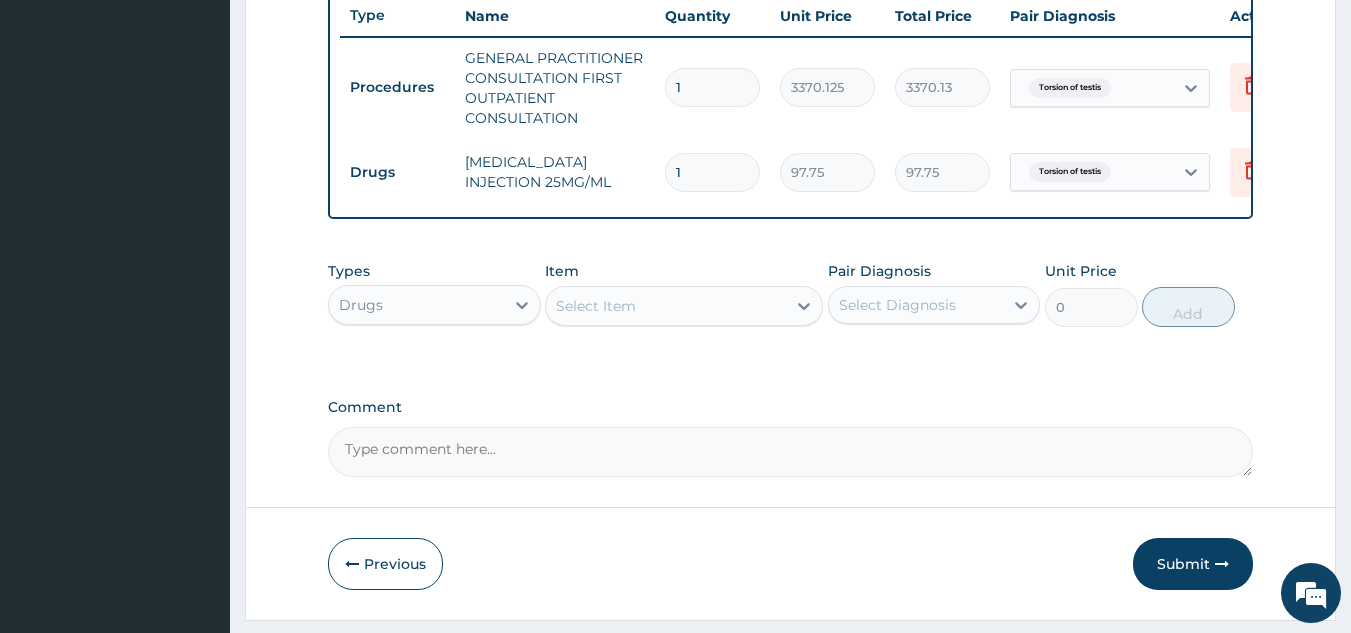type 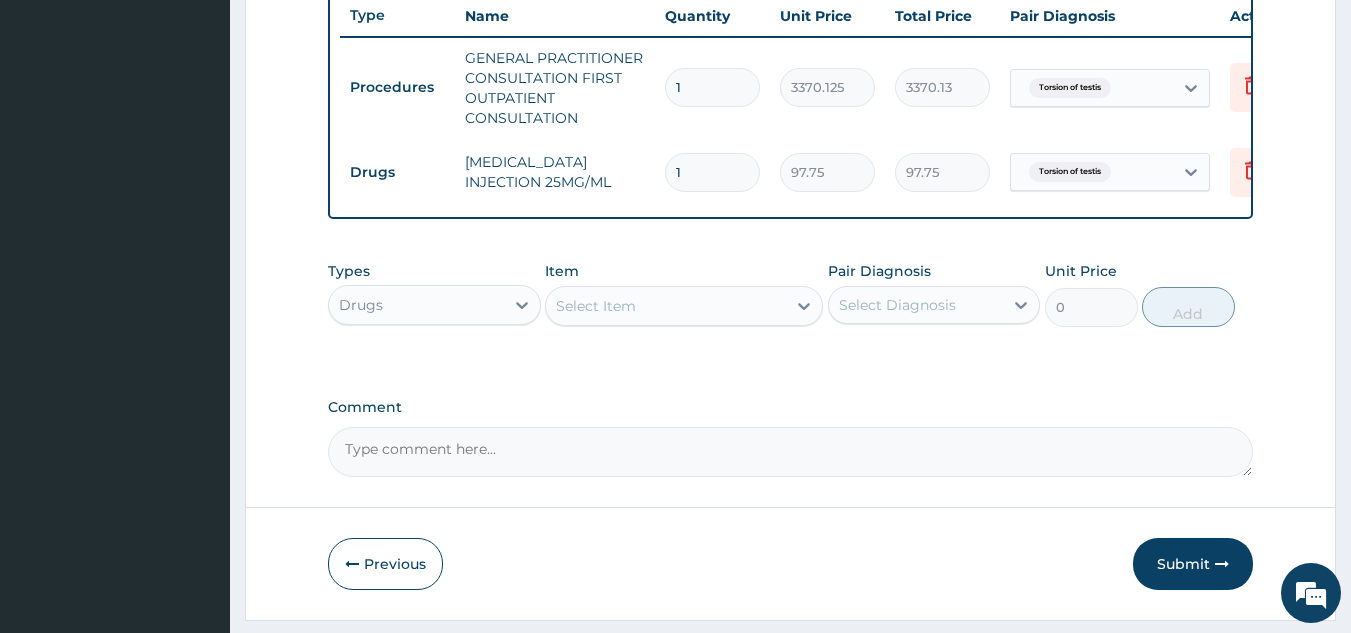 type on "0.00" 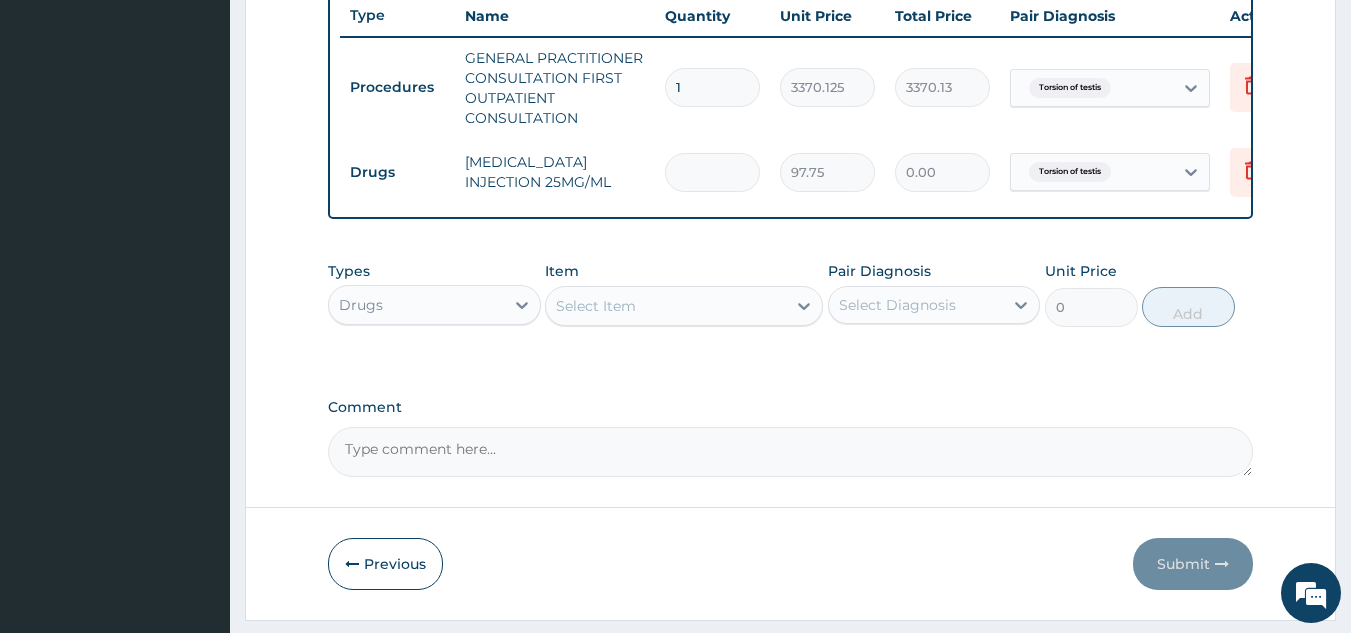 type on "3" 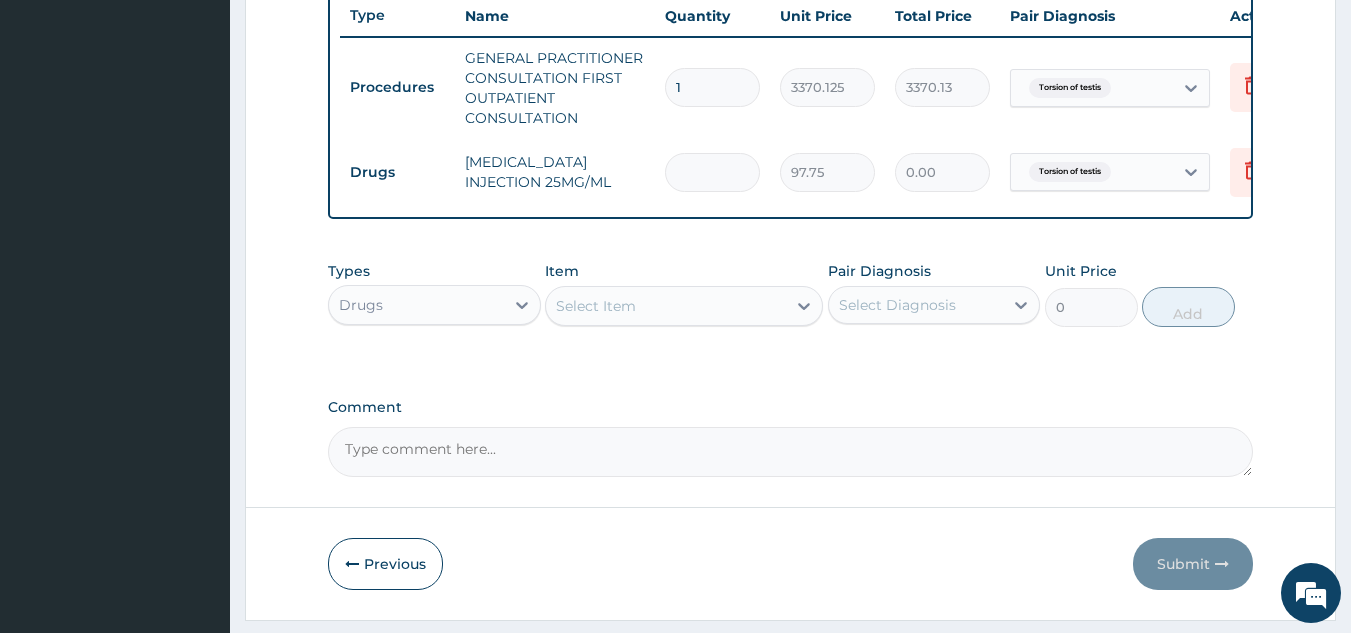 type on "293.25" 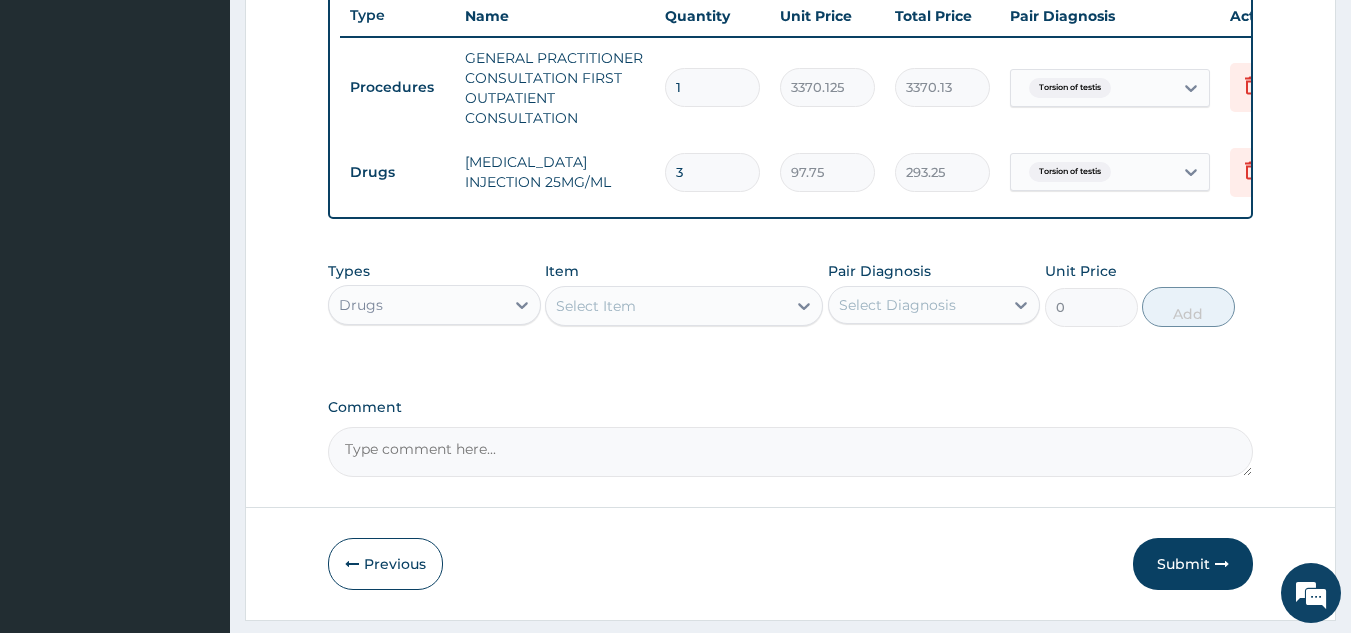 type on "3" 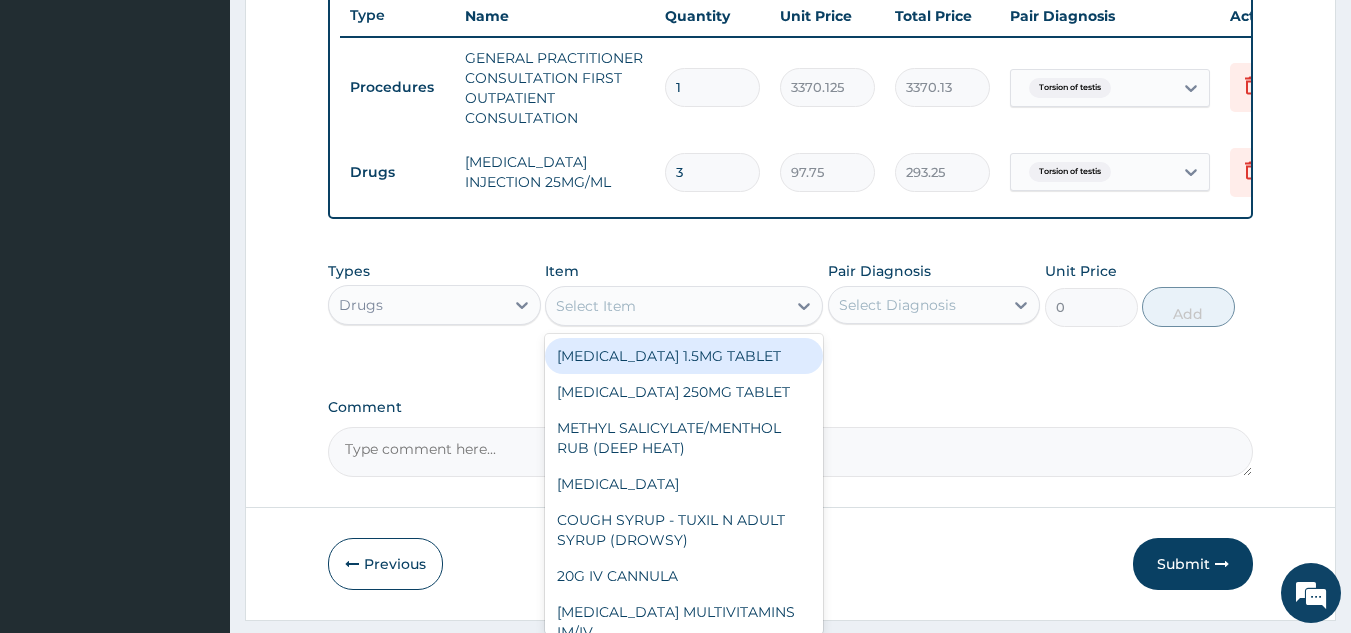 click on "Select Item" at bounding box center [666, 306] 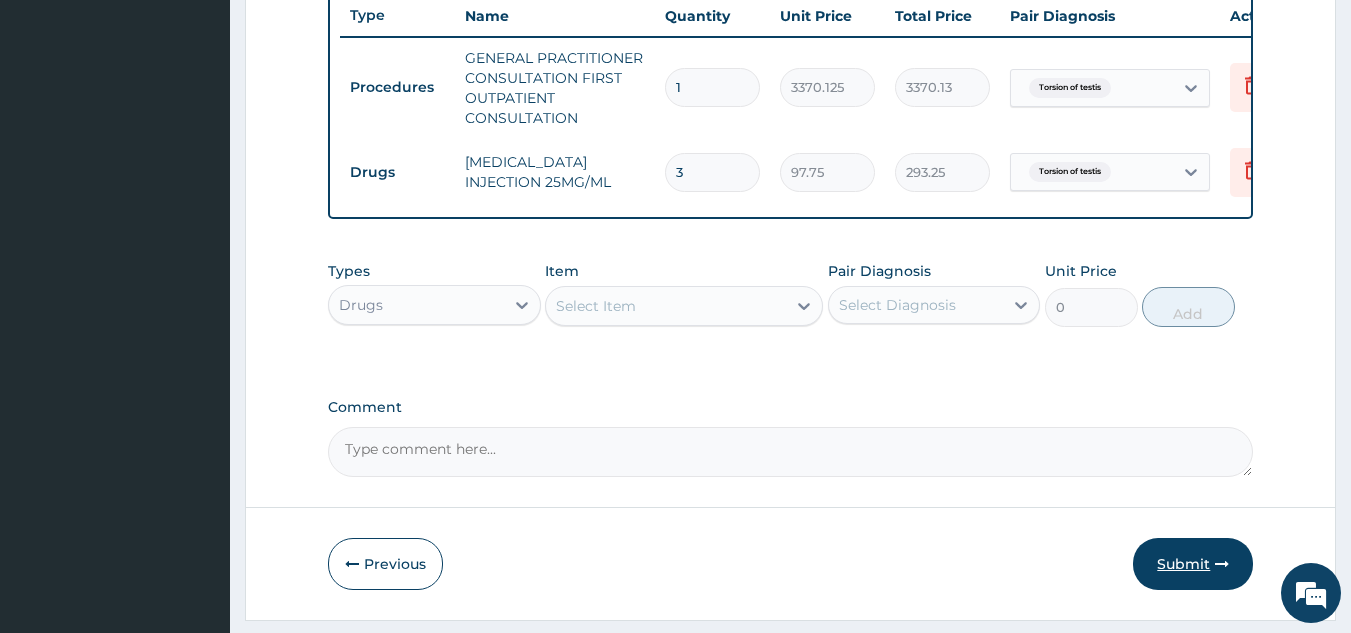 click on "Submit" at bounding box center [1193, 564] 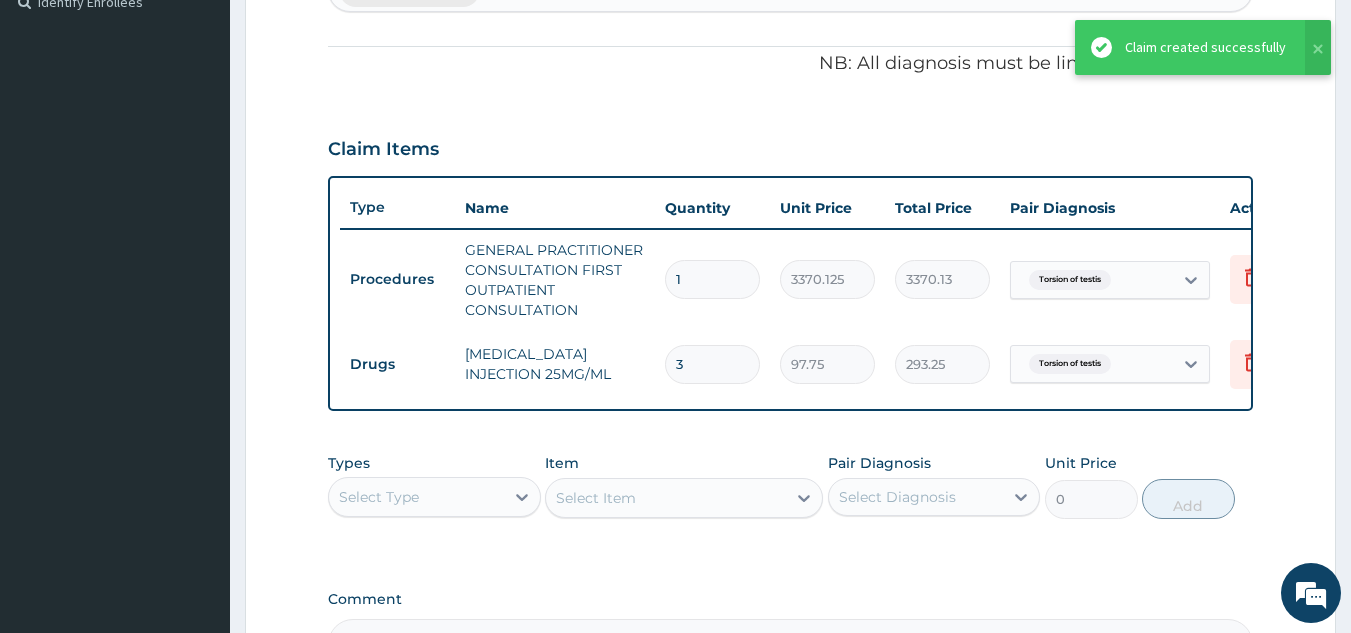 scroll, scrollTop: 567, scrollLeft: 0, axis: vertical 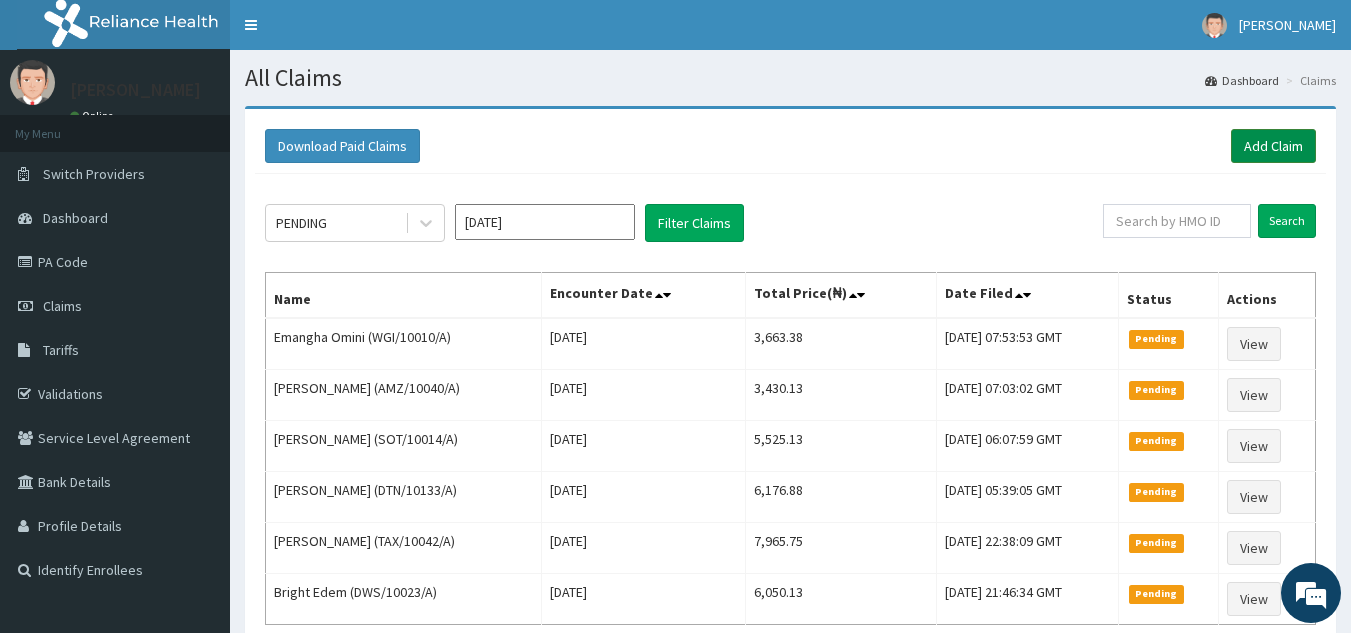 click on "Add Claim" at bounding box center [1273, 146] 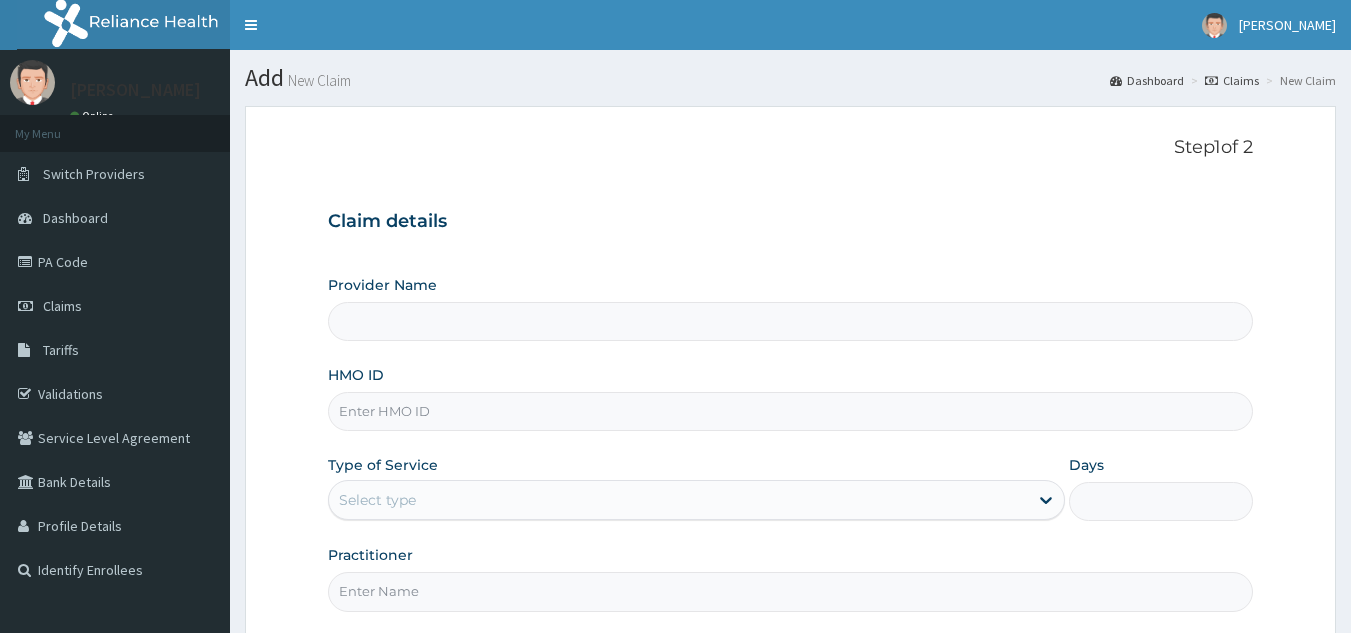 scroll, scrollTop: 0, scrollLeft: 0, axis: both 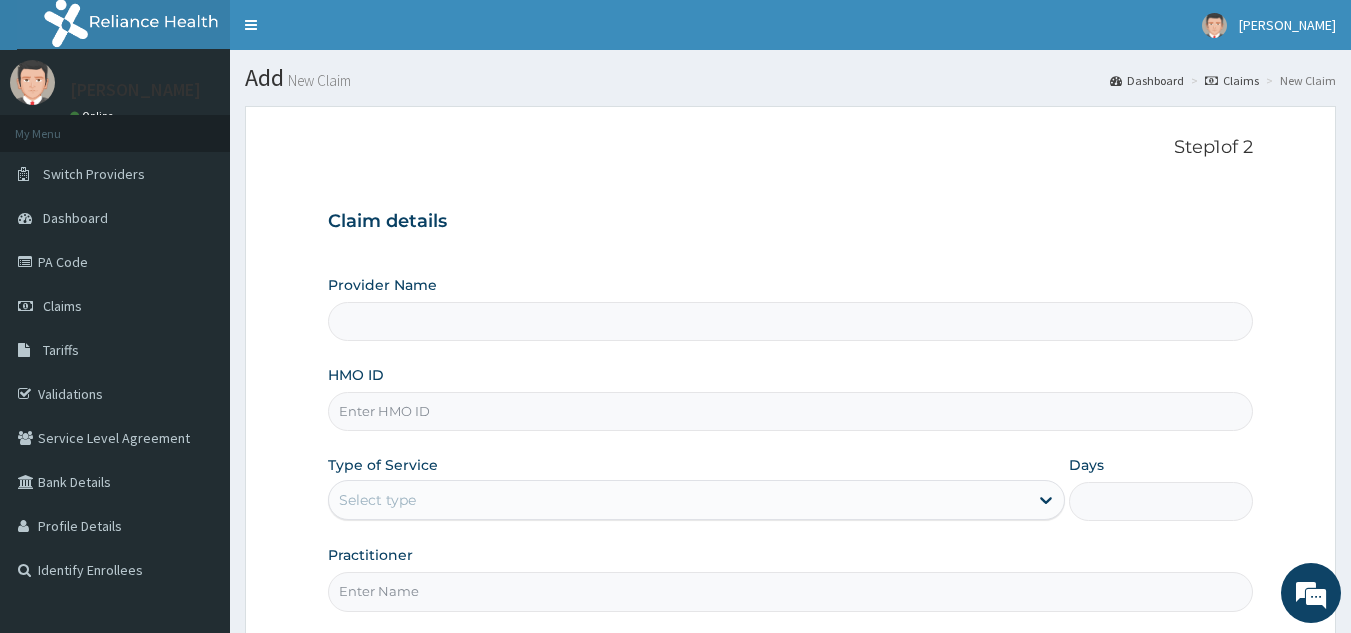 type on "Reliance Family Clinics (RFC) - Lekki" 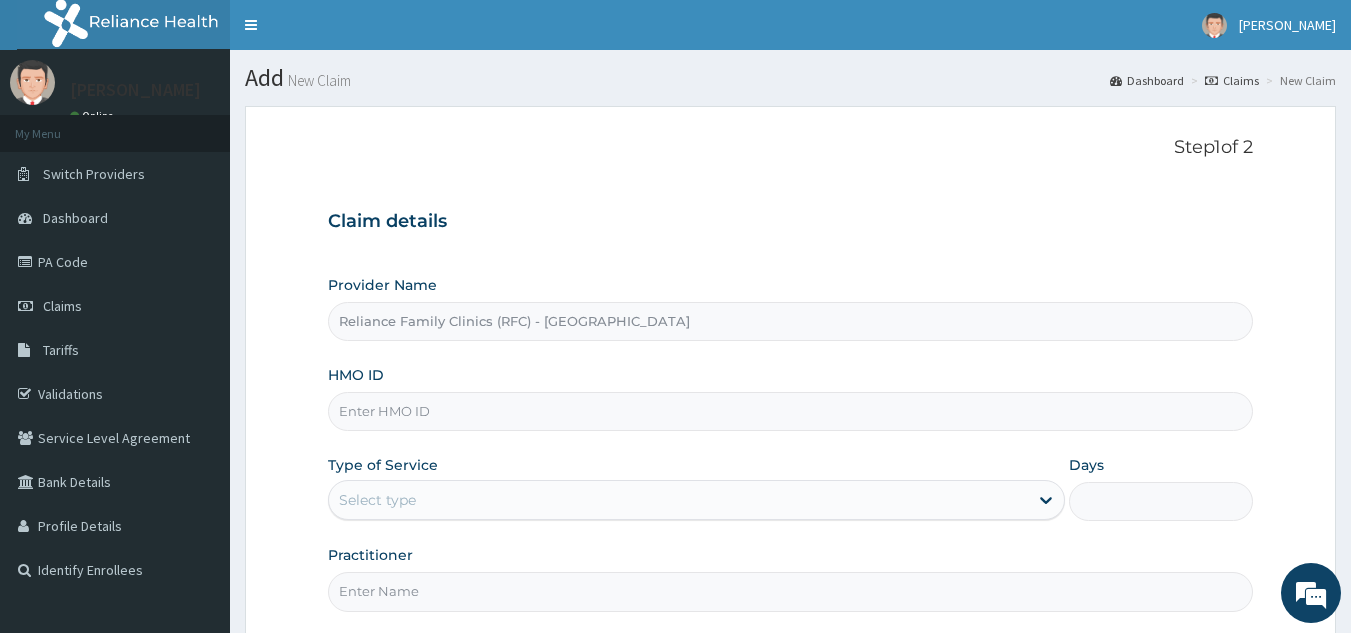 click on "HMO ID" at bounding box center (791, 411) 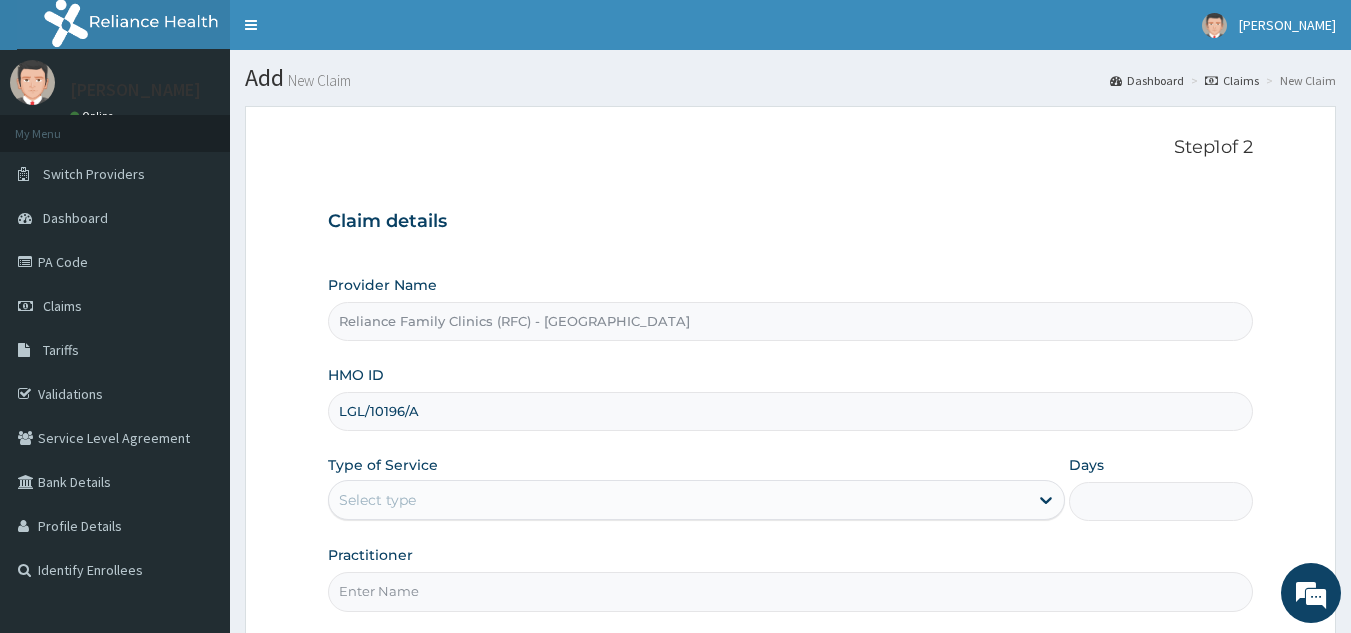 scroll, scrollTop: 0, scrollLeft: 0, axis: both 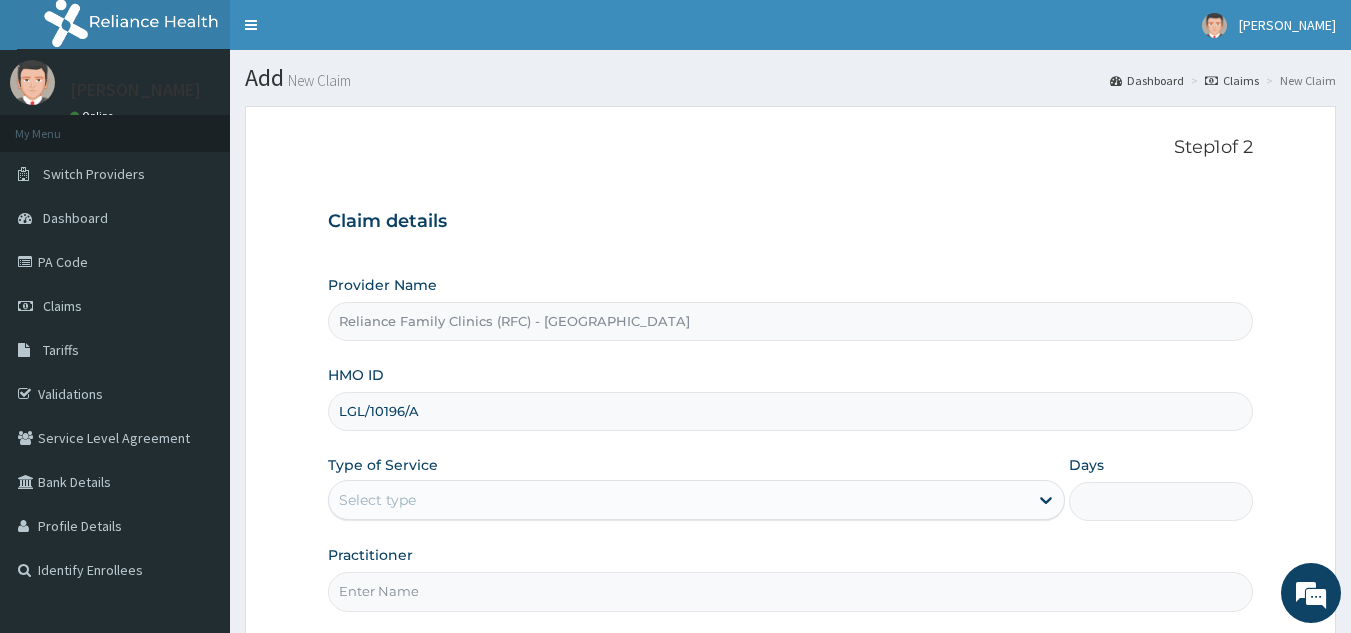 type on "LGL/10196/A" 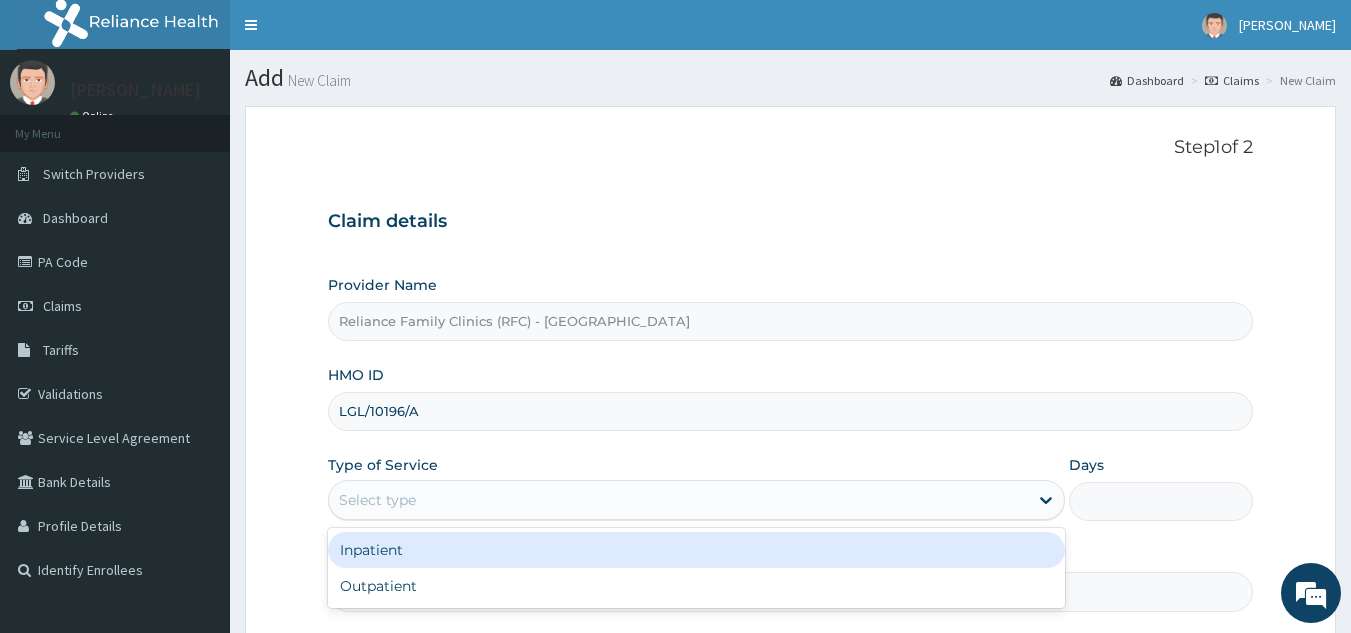 click on "Select type" at bounding box center (678, 500) 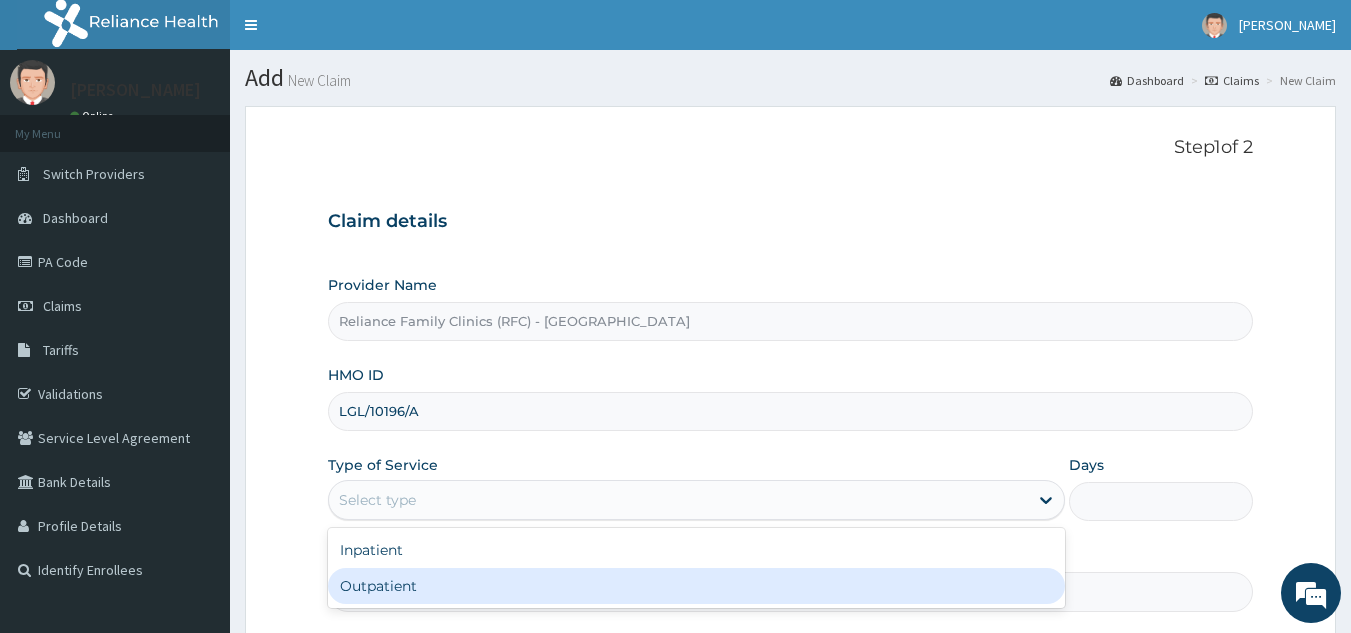 click on "Outpatient" at bounding box center (696, 586) 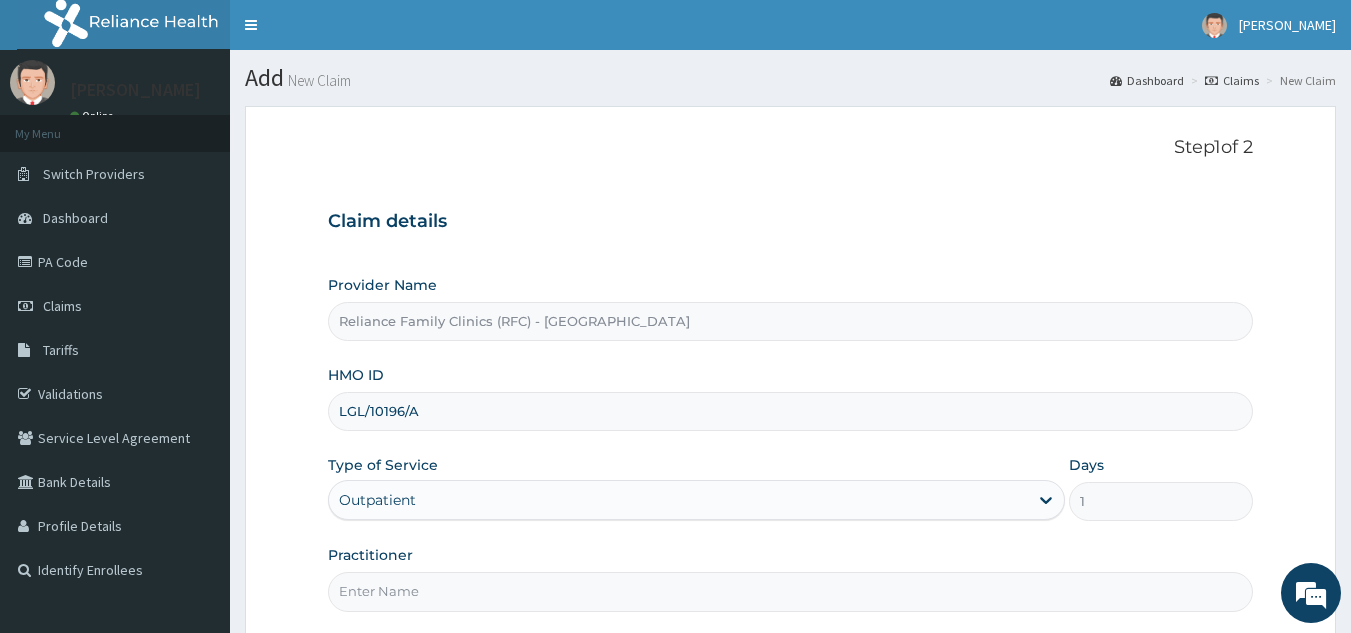 scroll, scrollTop: 189, scrollLeft: 0, axis: vertical 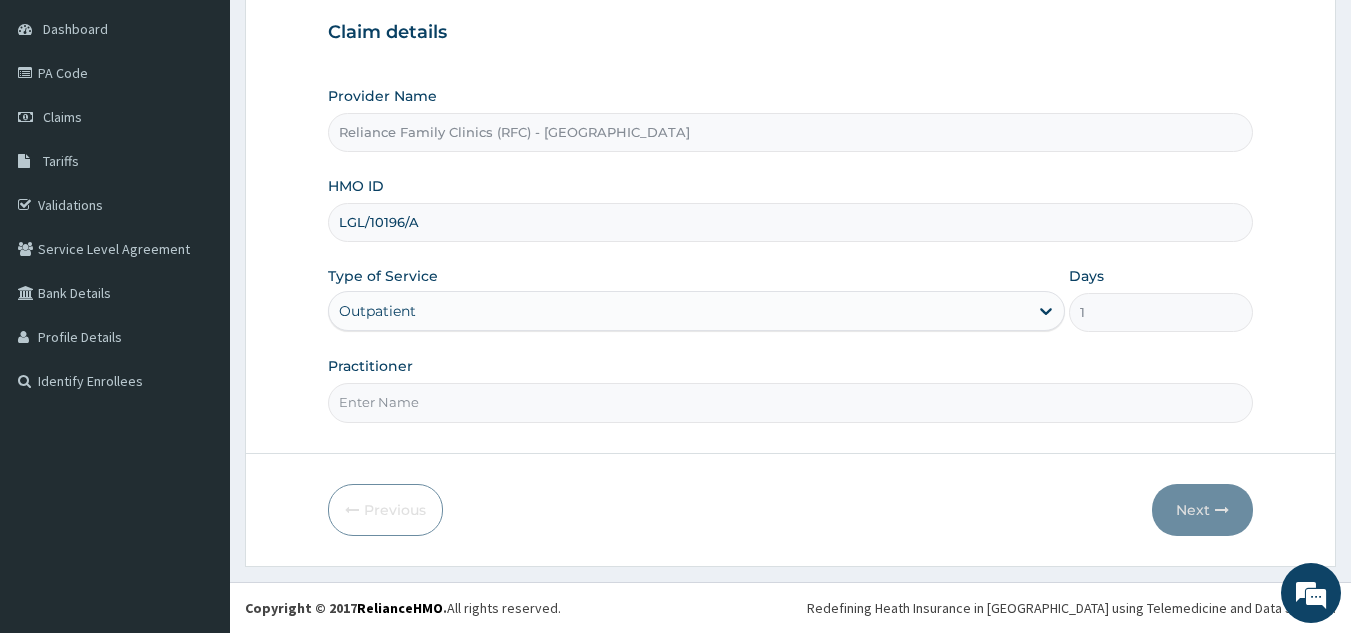 click on "Practitioner" at bounding box center (791, 402) 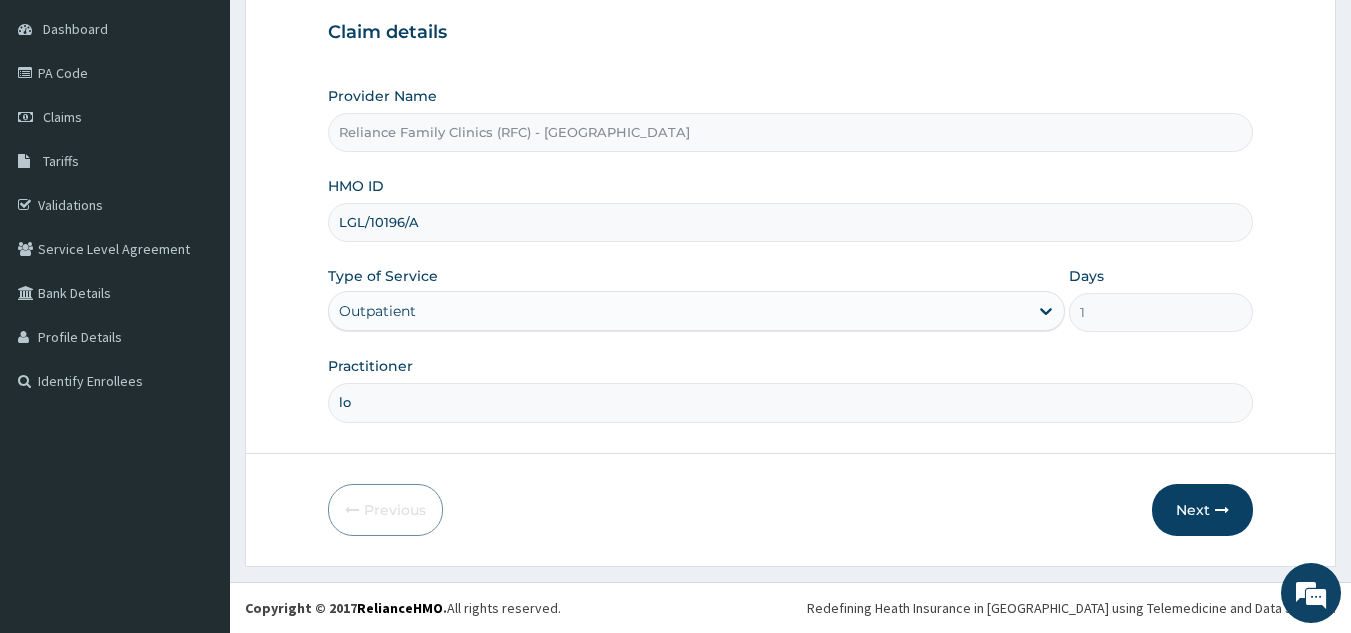 type on "l" 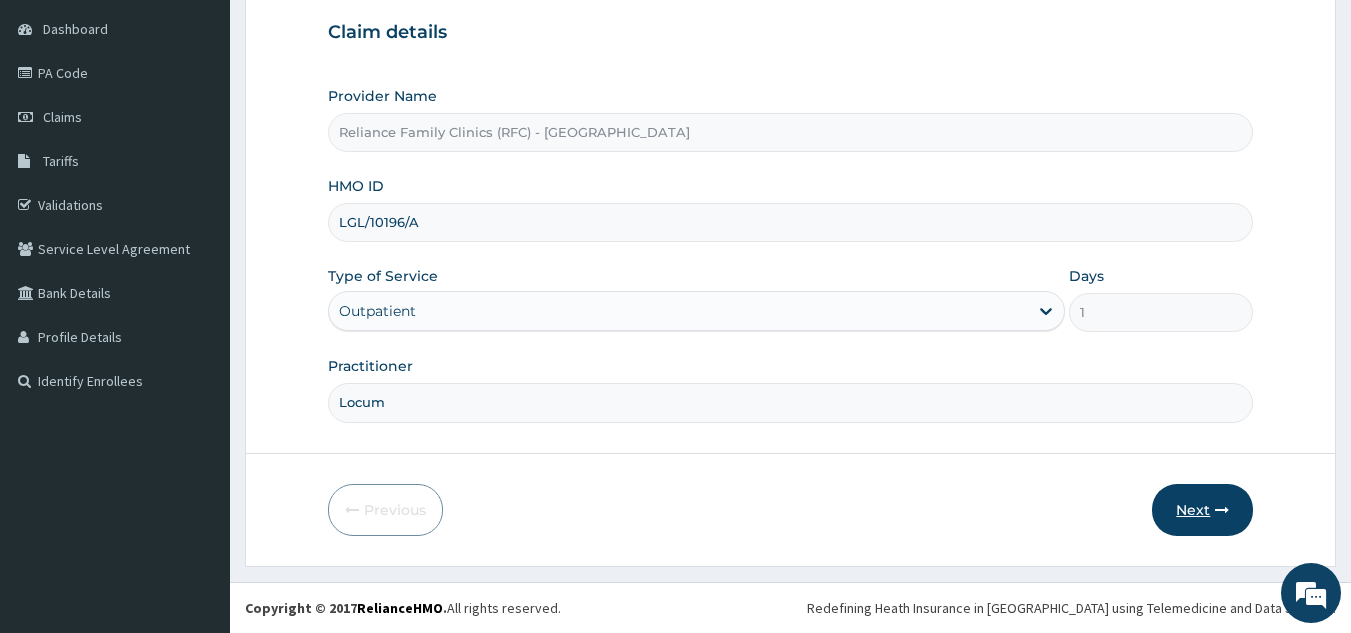 type on "Locum" 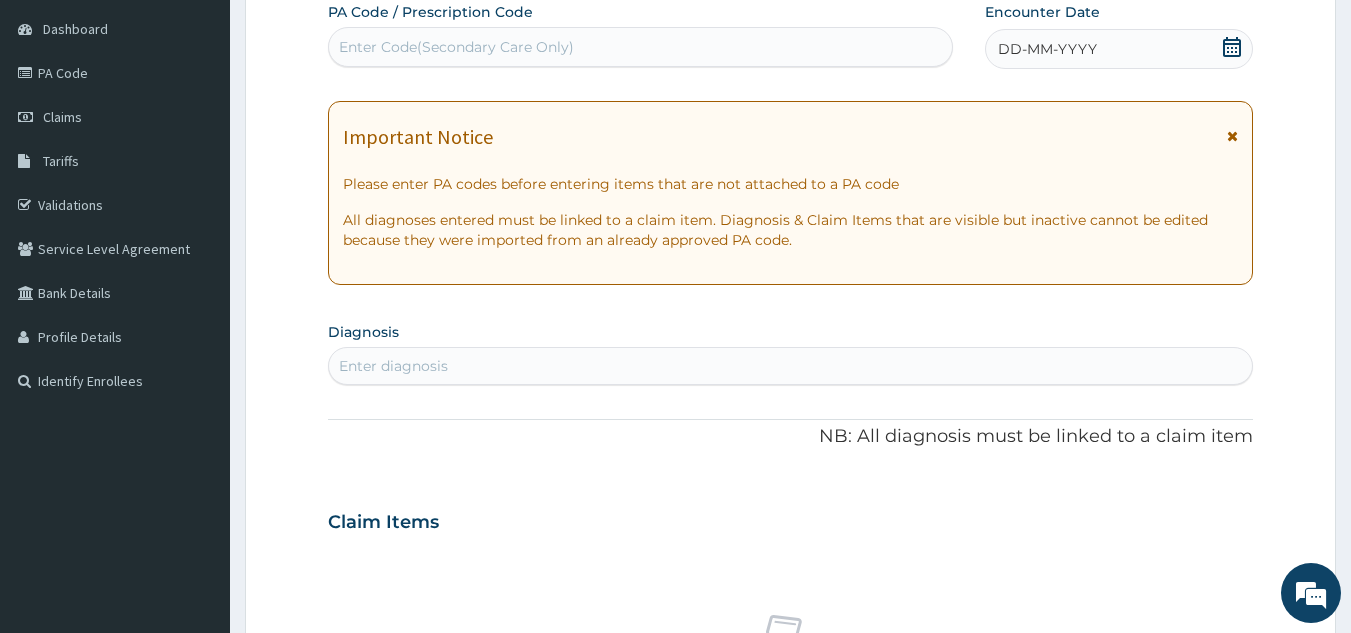 click on "DD-MM-YYYY" at bounding box center (1119, 49) 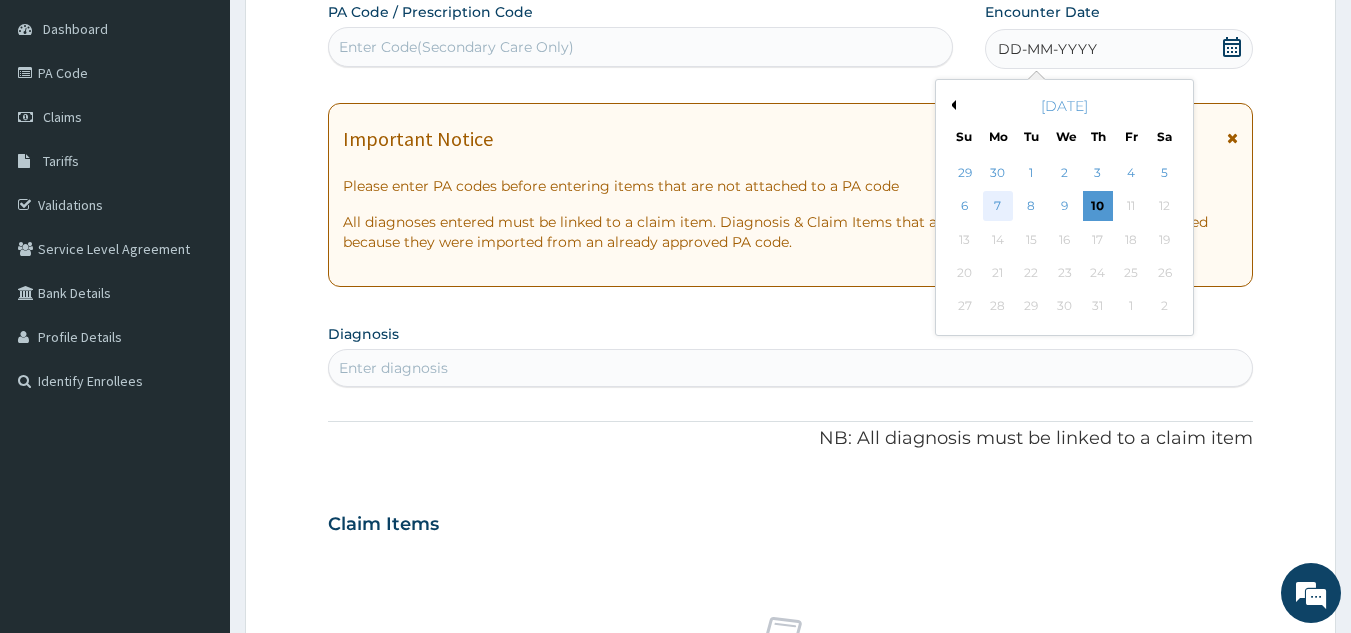 click on "7" at bounding box center [998, 207] 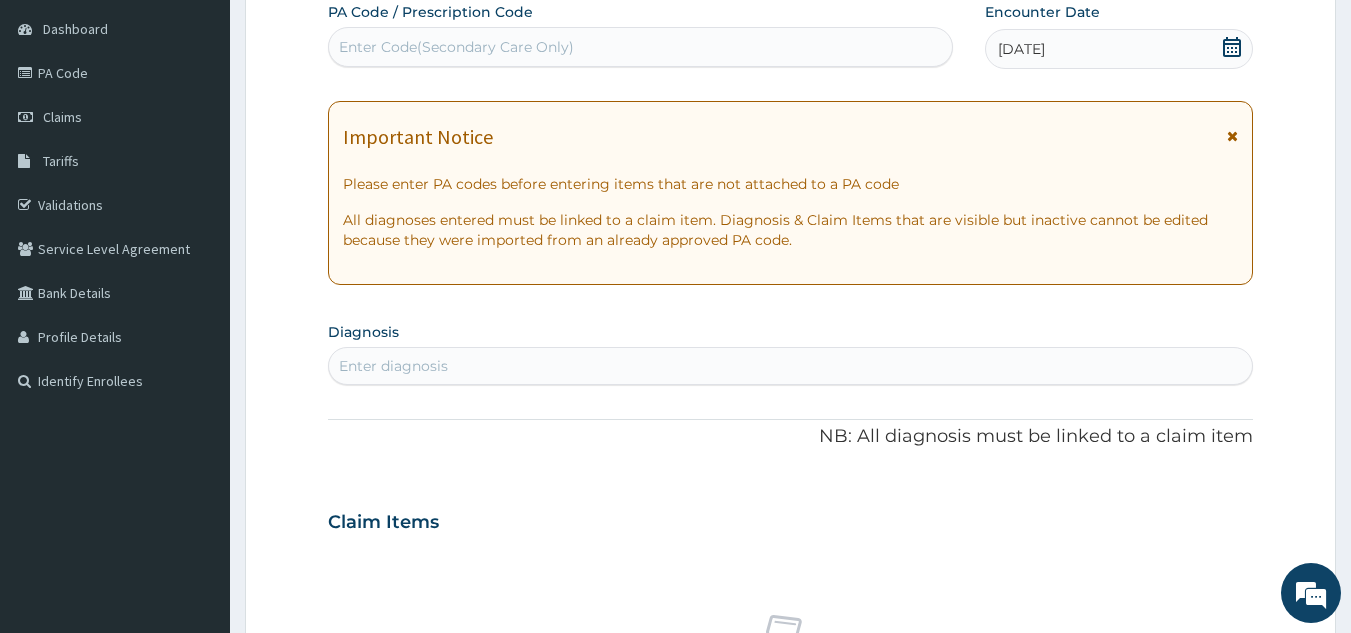 click on "Important Notice Please enter PA codes before entering items that are not attached to a PA code   All diagnoses entered must be linked to a claim item. Diagnosis & Claim Items that are visible but inactive cannot be edited because they were imported from an already approved PA code." at bounding box center [791, 193] 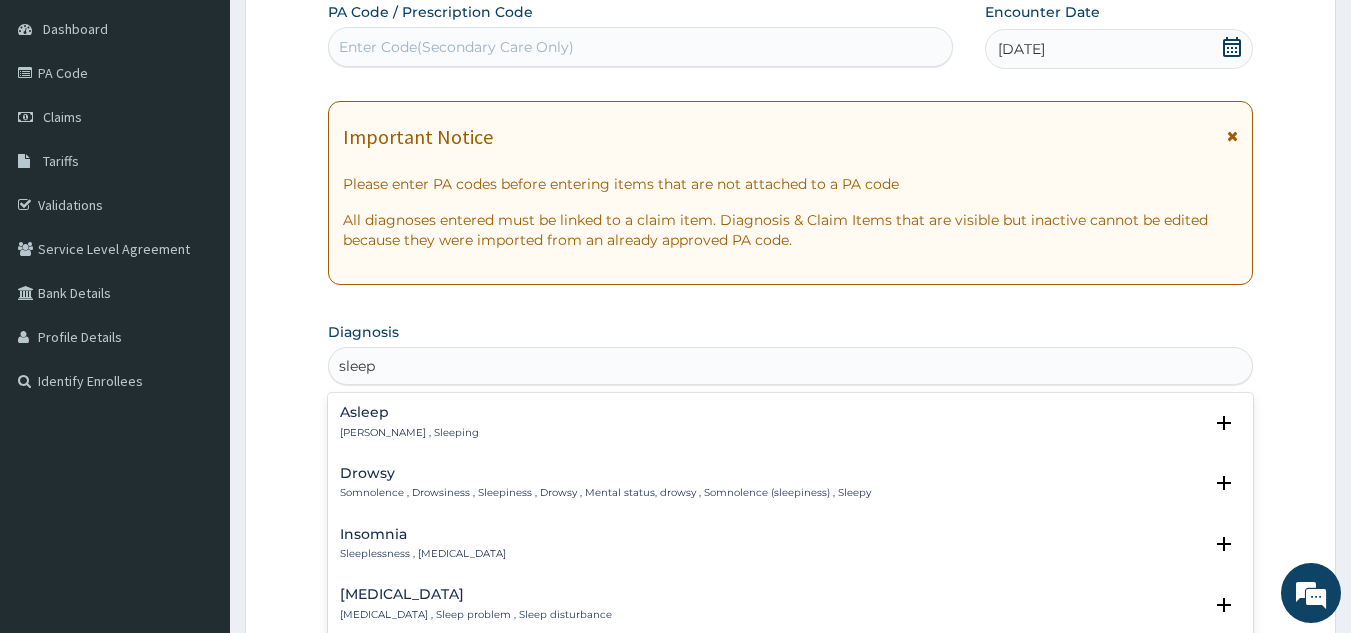 type on "sleep a" 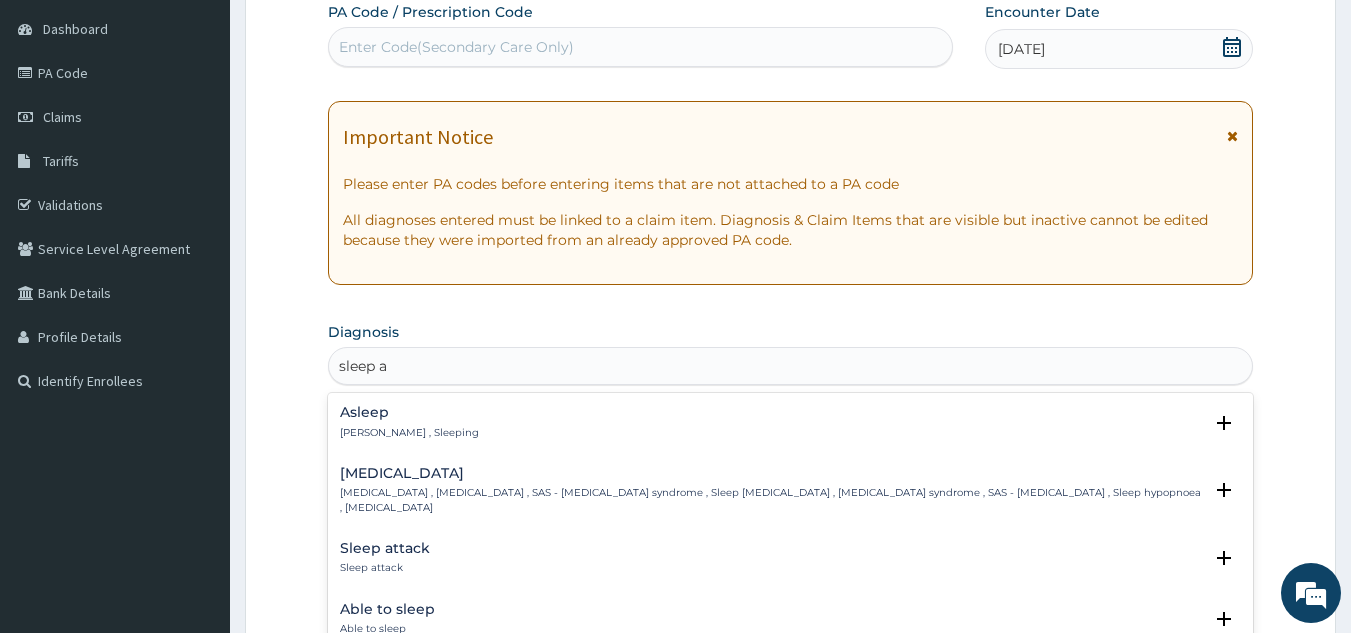 click on "Sleep apnea , Sleep apnoea , SAS - Sleep apnea syndrome , Sleep hypopnea , Sleep apnea syndrome , SAS - Sleep apnoea syndrome , Sleep hypopnoea , Sleep apnoea syndrome" at bounding box center (771, 500) 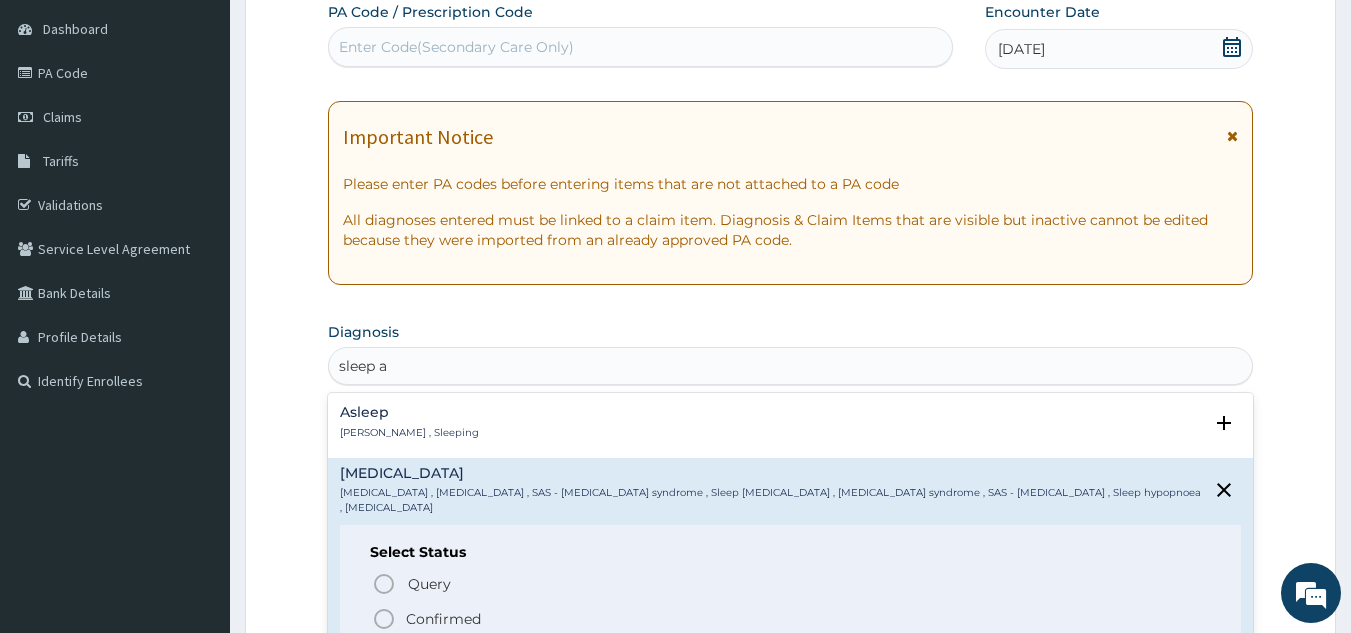 click 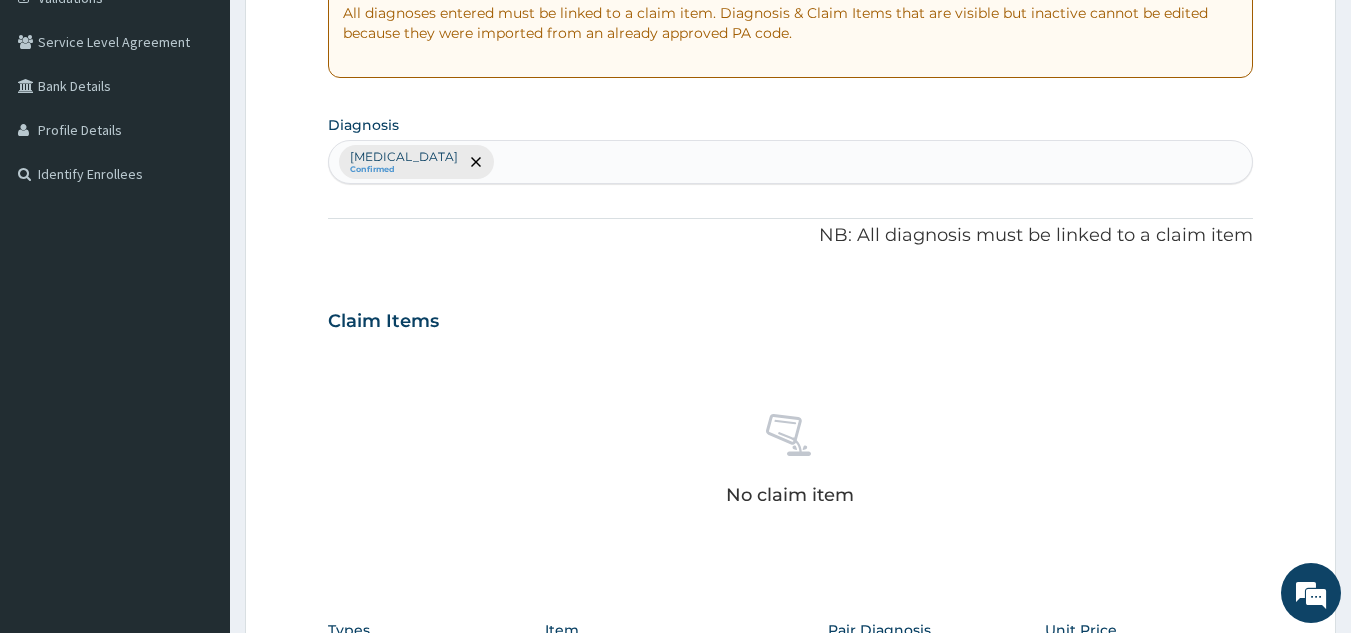 scroll, scrollTop: 397, scrollLeft: 0, axis: vertical 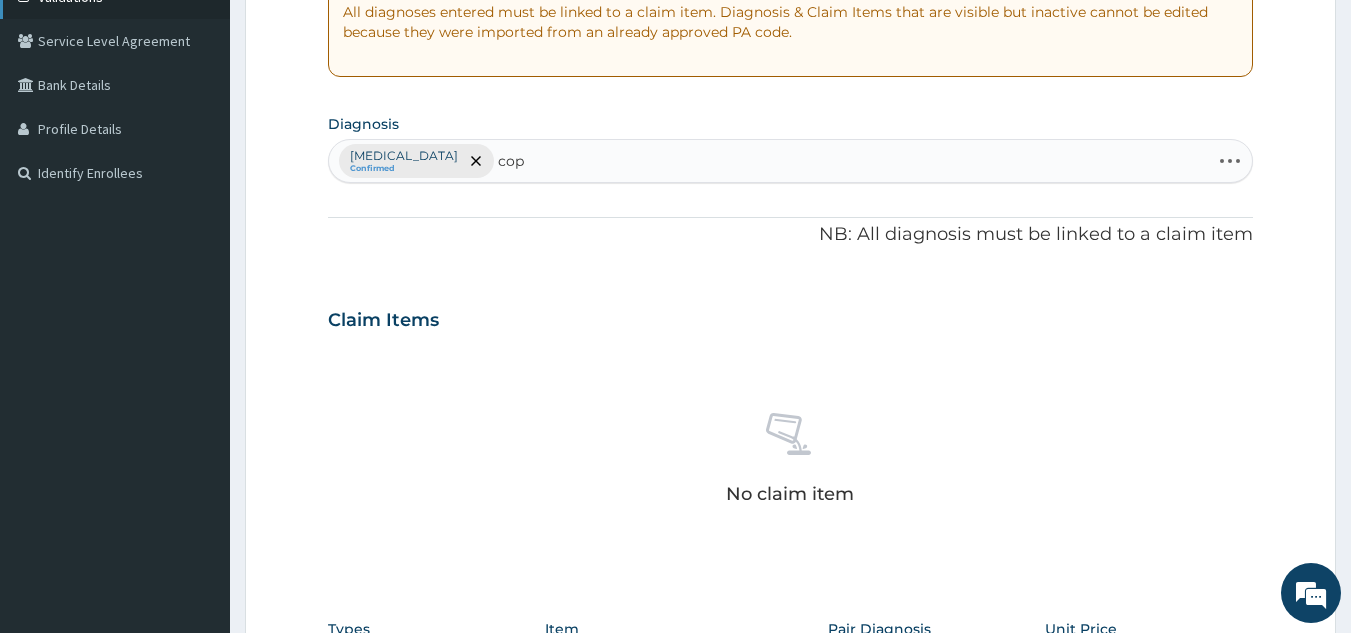 type on "copd" 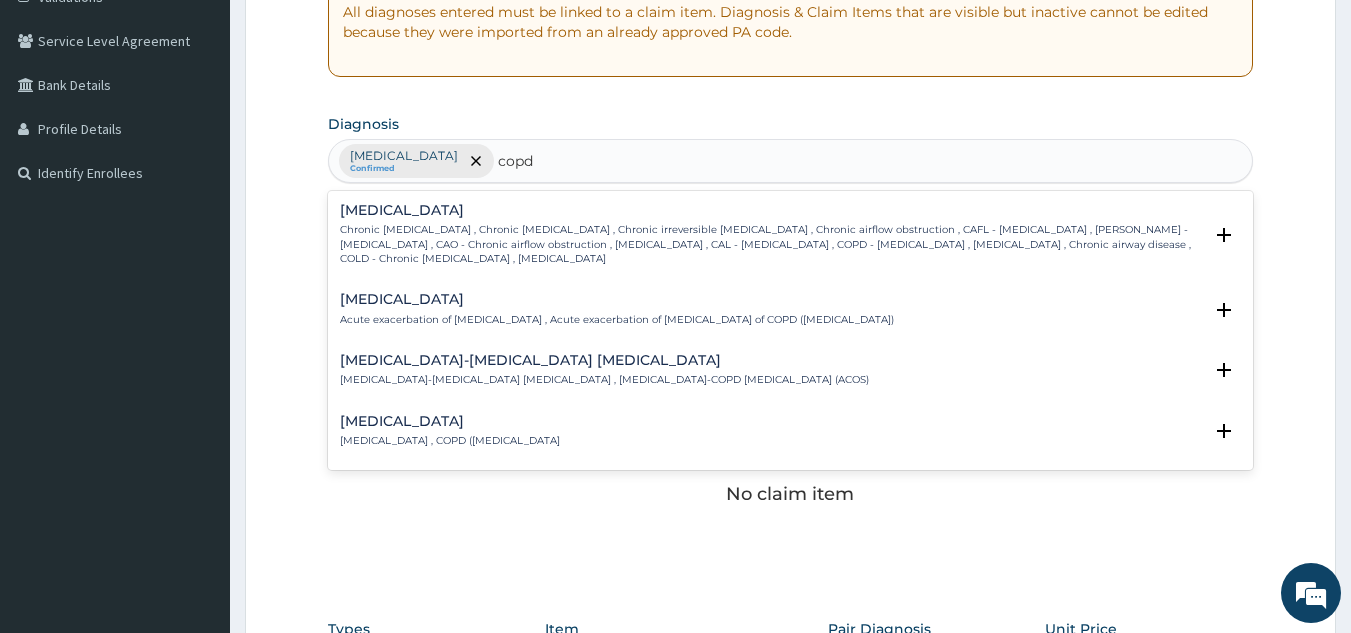 click on "Chronic obstructive lung disease , Chronic airway obstruction , Chronic irreversible airway obstruction , Chronic airflow obstruction , CAFL - Chronic airflow limitation , COAD - Chronic obstructive airways disease , CAO - Chronic airflow obstruction , Chronic airflow limitation , CAL - Chronic airflow limitation , COPD - Chronic obstructive pulmonary disease , Chronic obstructive airway disease , Chronic airway disease , COLD - Chronic obstructive lung disease , Chronic obstructive pulmonary disease" at bounding box center [771, 244] 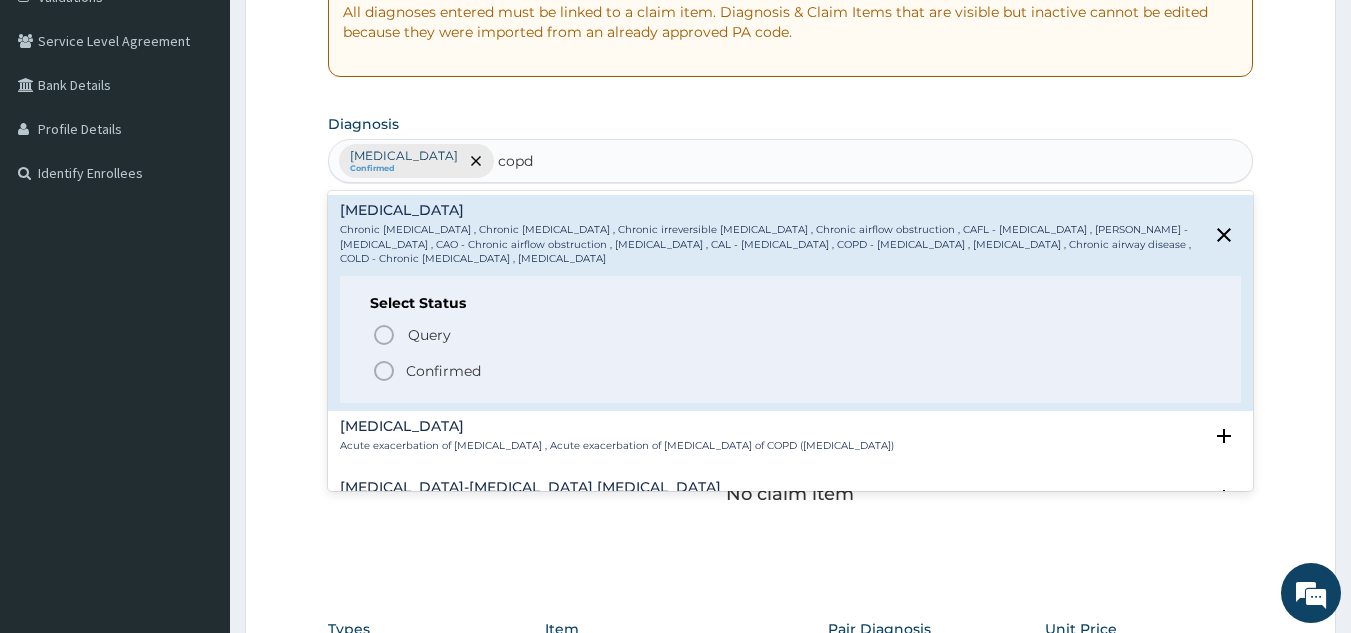 click on "Confirmed" at bounding box center (443, 371) 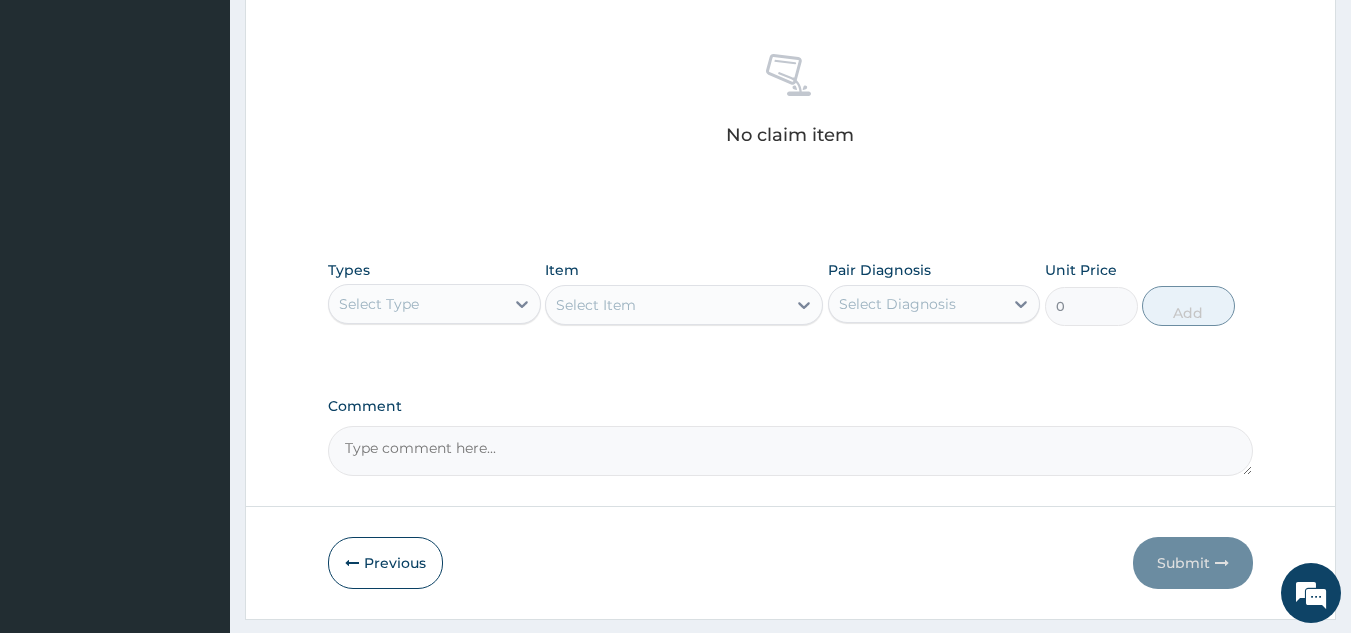 scroll, scrollTop: 809, scrollLeft: 0, axis: vertical 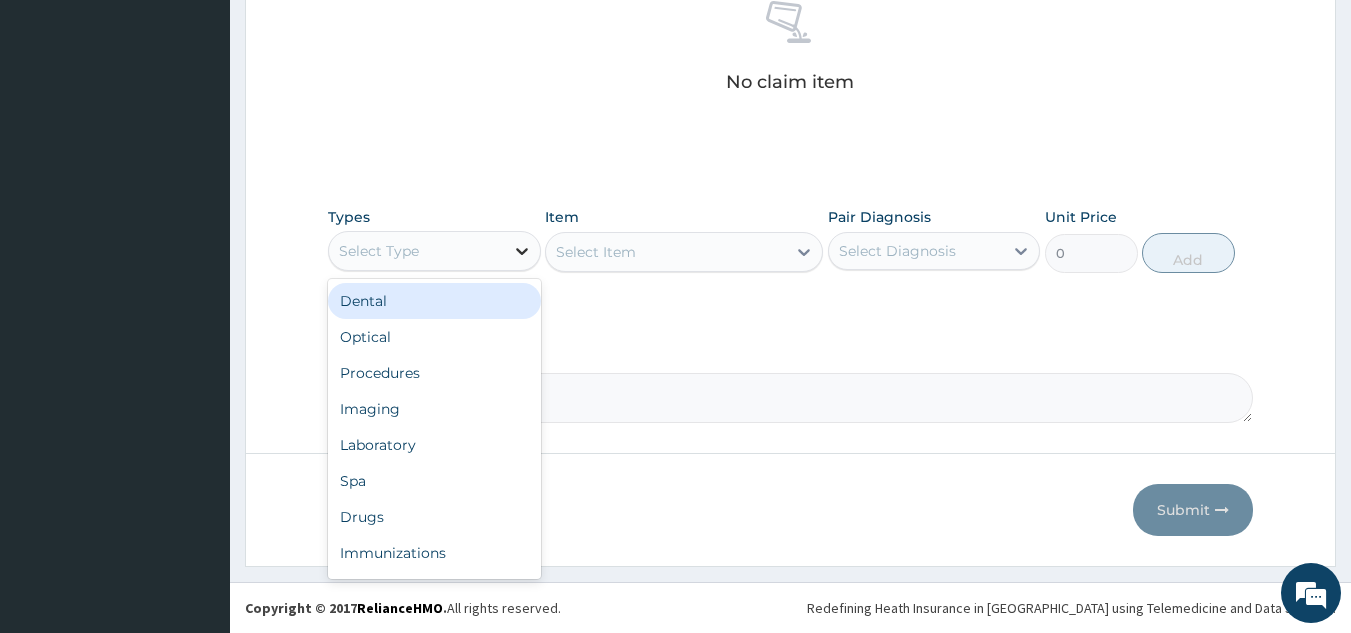 click at bounding box center [522, 251] 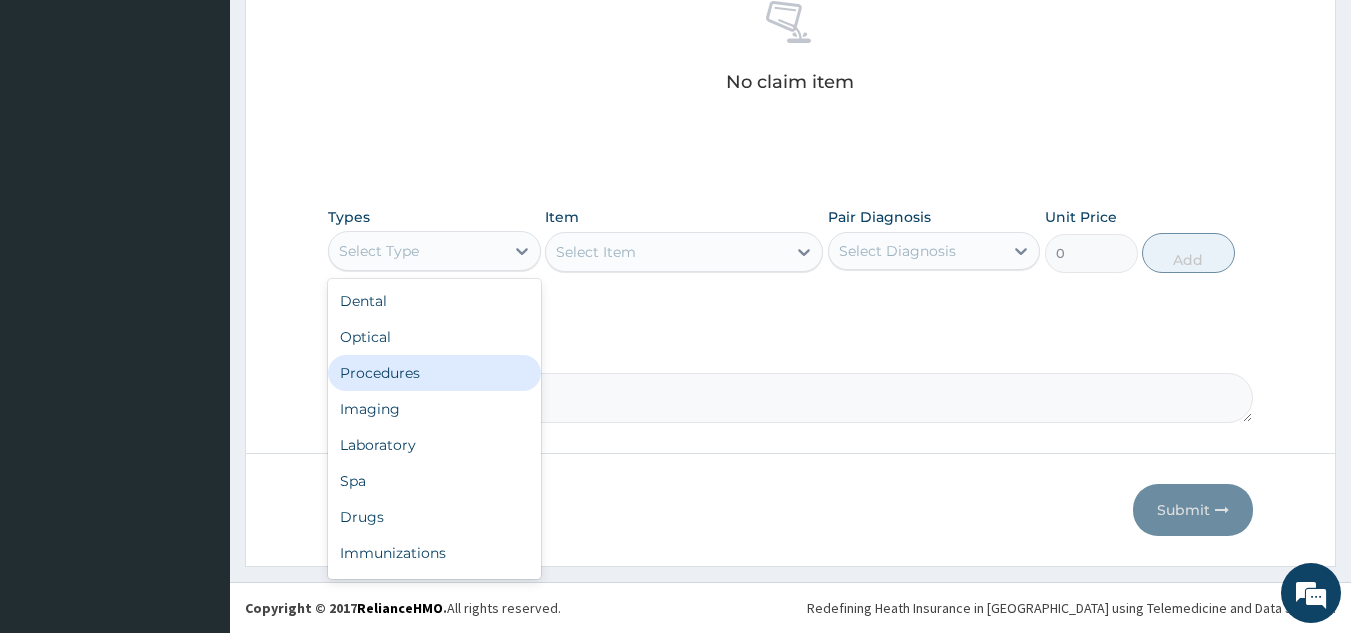 click on "Procedures" at bounding box center (434, 373) 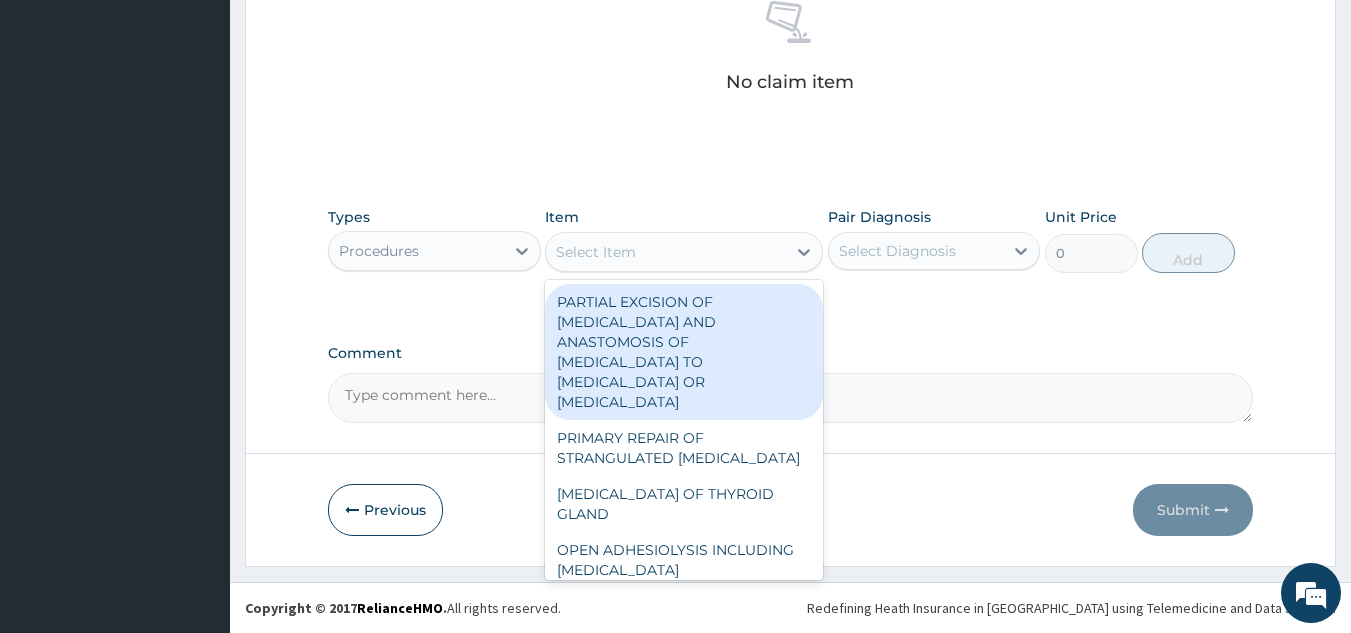 click on "Select Item" at bounding box center [666, 252] 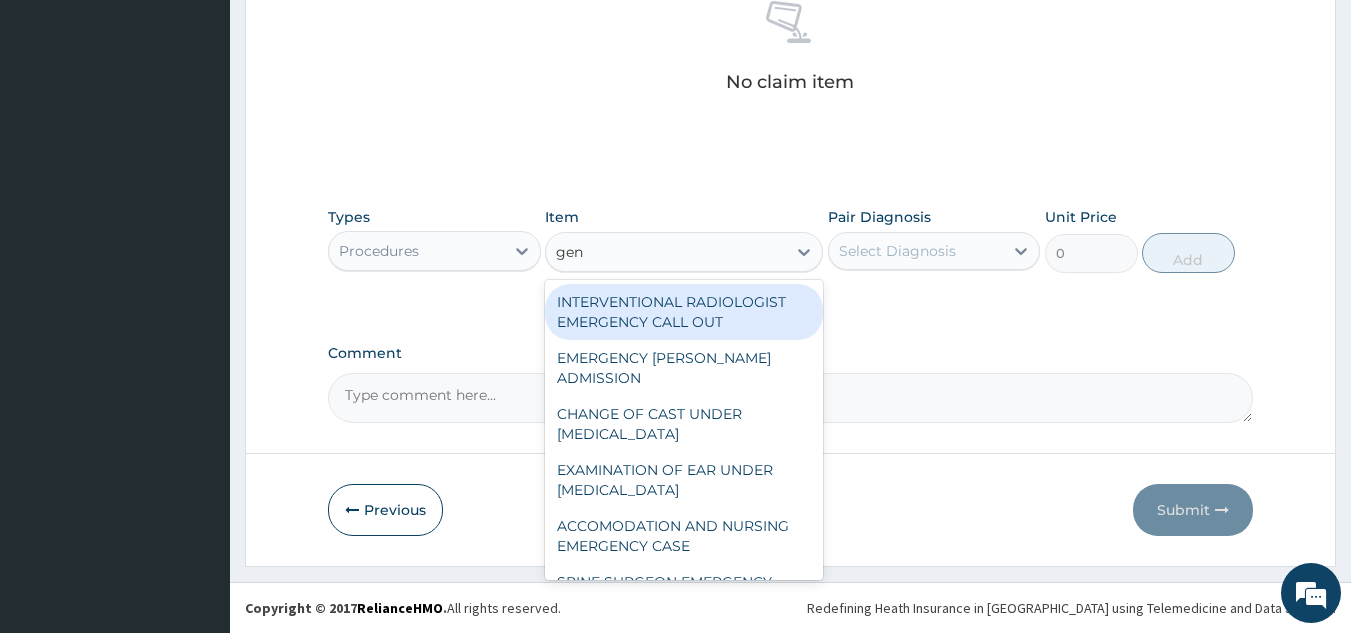 type on "gene" 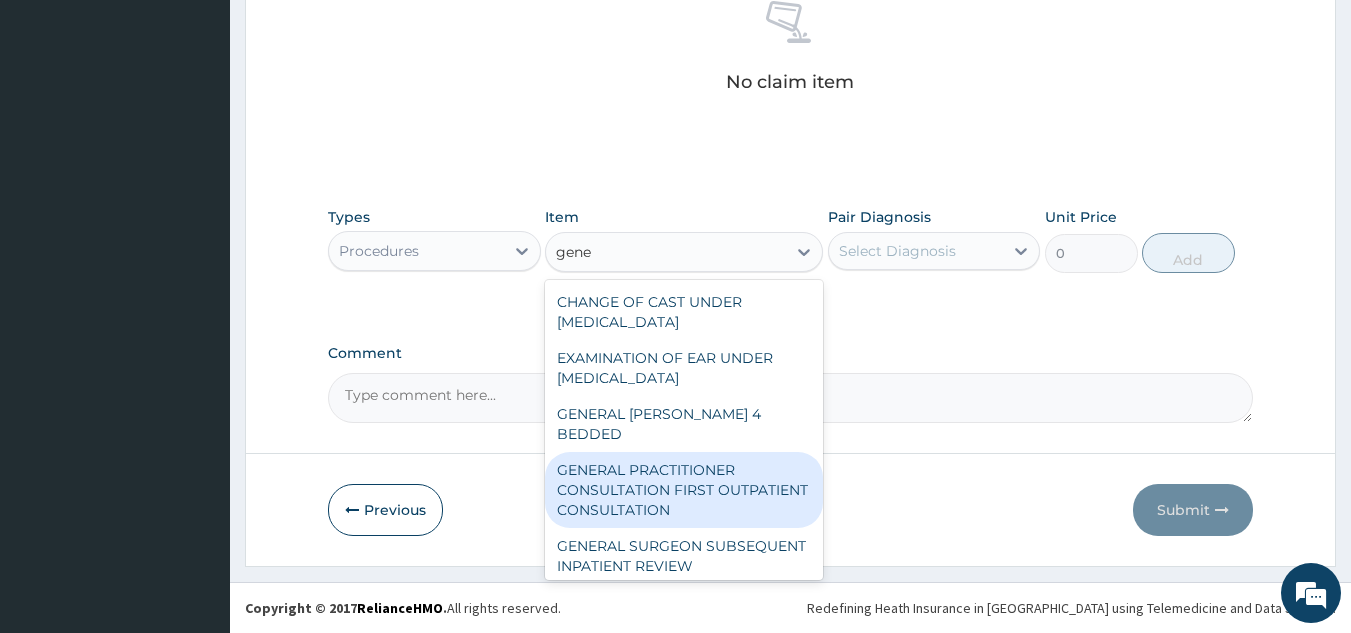 click on "GENERAL PRACTITIONER CONSULTATION FIRST OUTPATIENT CONSULTATION" at bounding box center [684, 490] 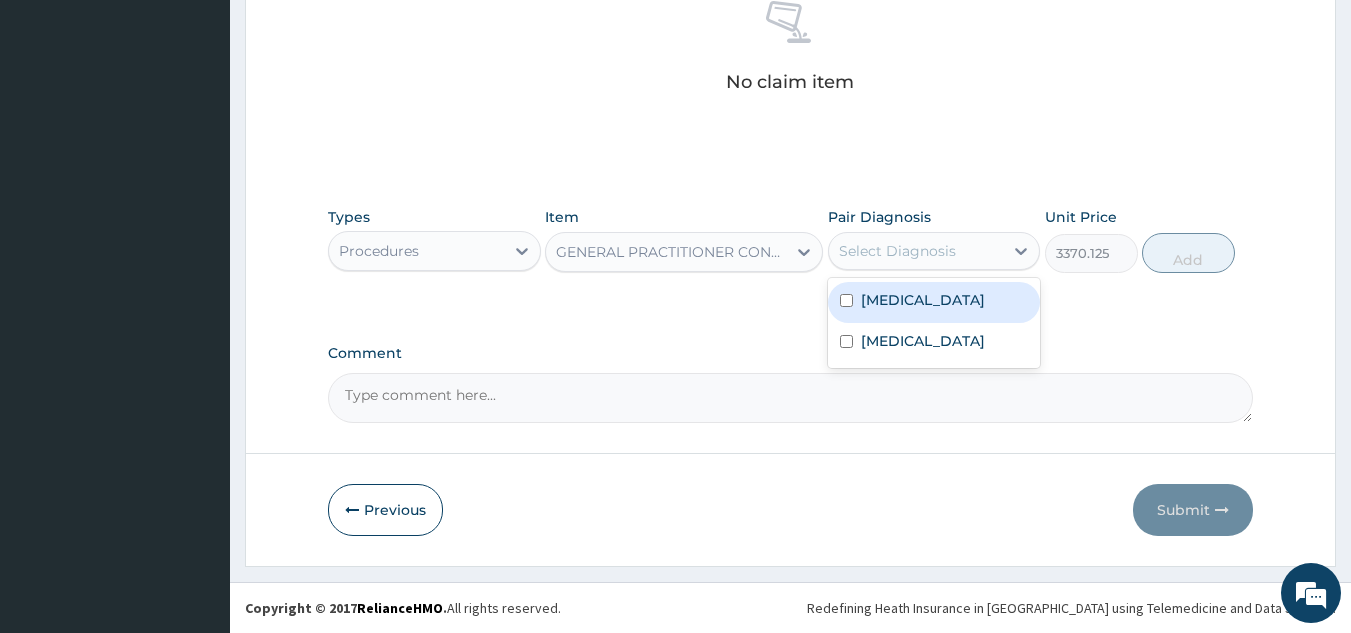 click on "Select Diagnosis" at bounding box center [916, 251] 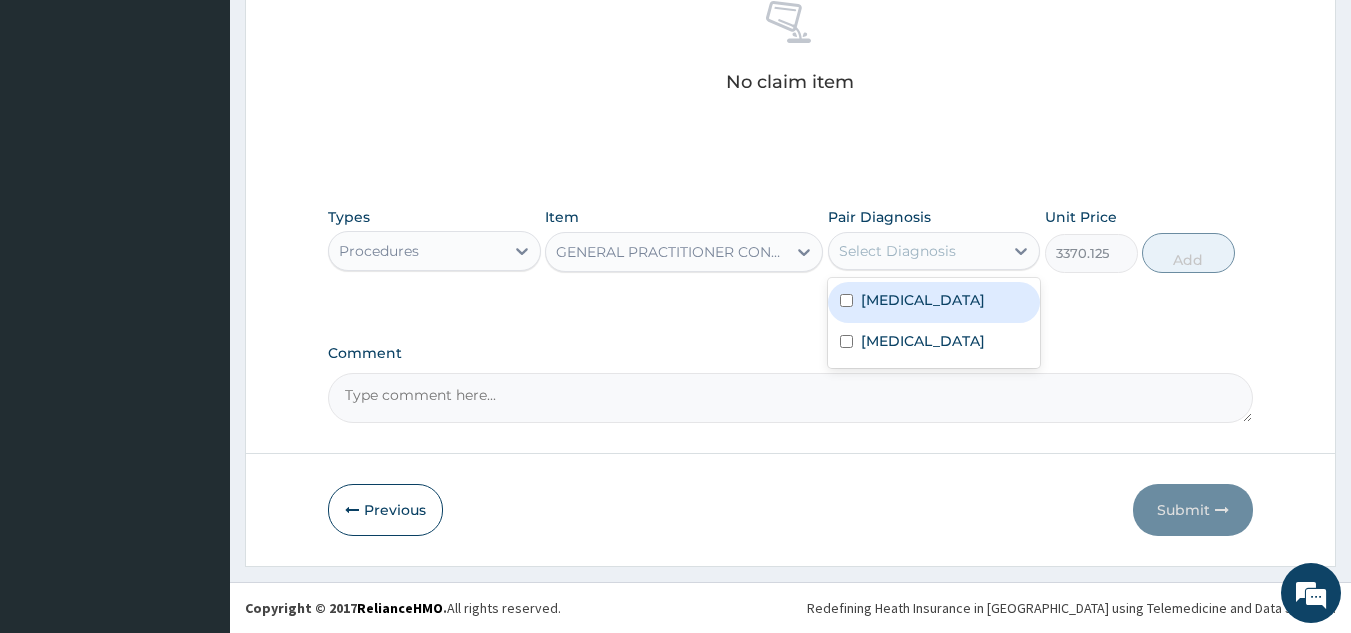 click on "Sleep apnea" at bounding box center (934, 302) 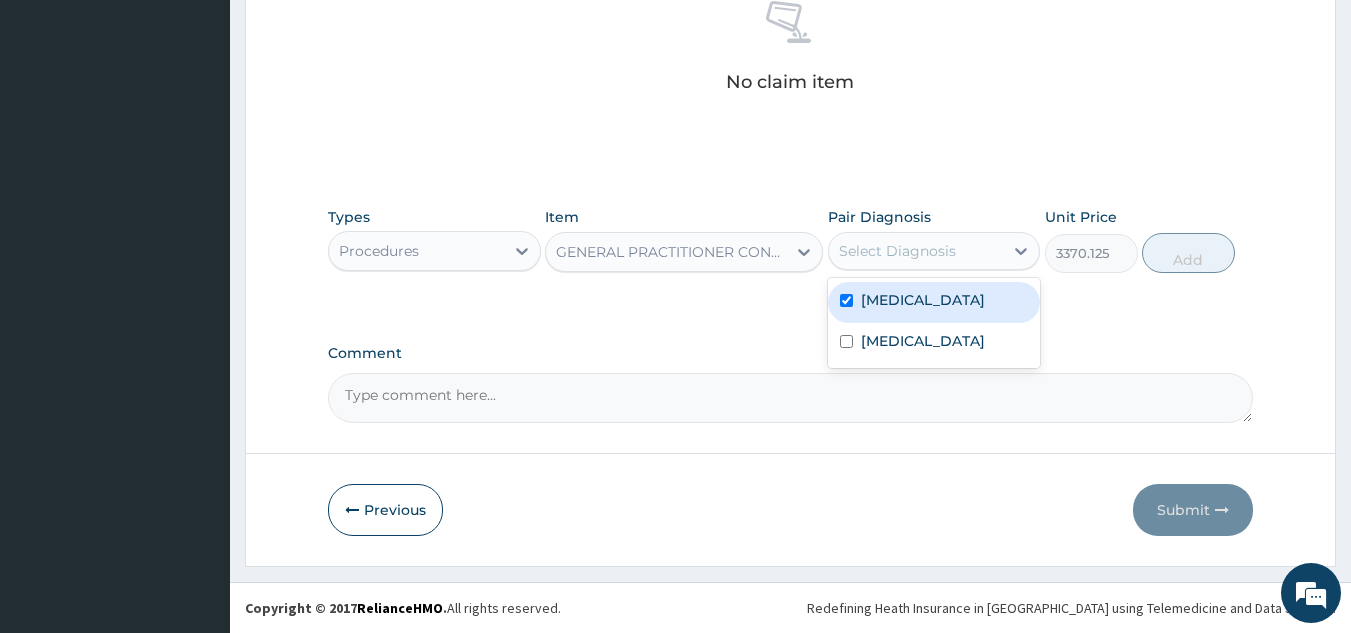 checkbox on "true" 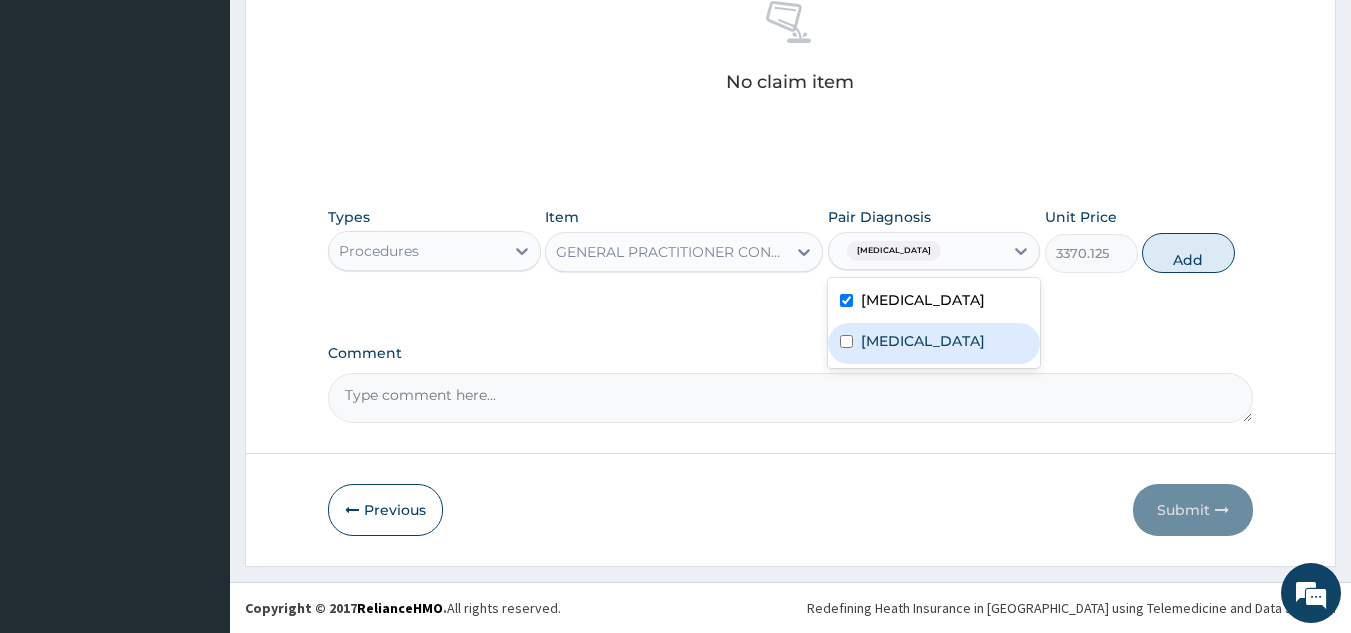 click on "Chronic obstructive pulmonary disease" at bounding box center (923, 341) 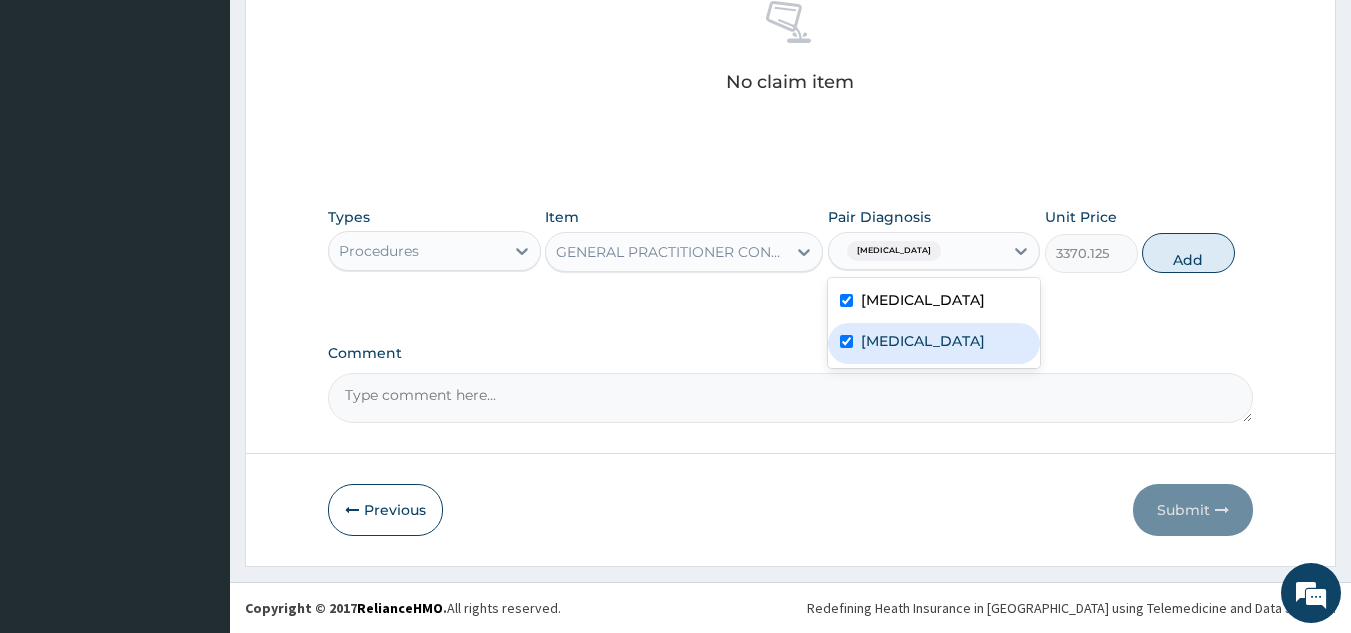 checkbox on "true" 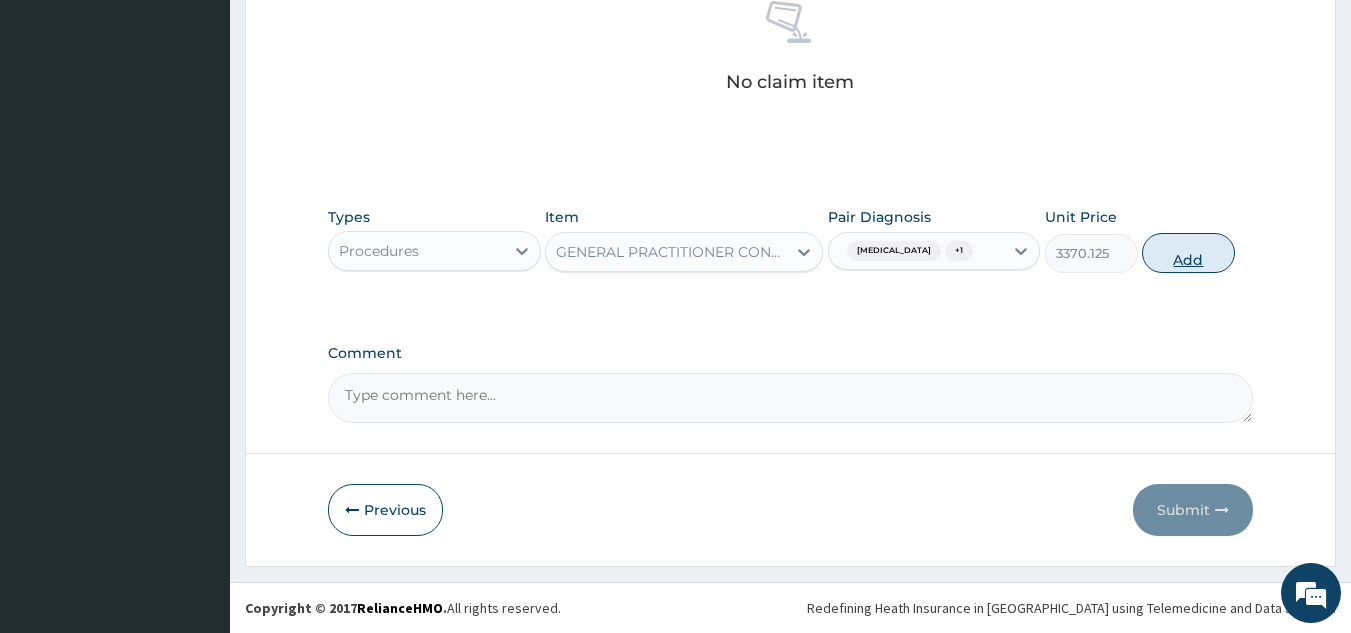 click on "Add" at bounding box center (1188, 253) 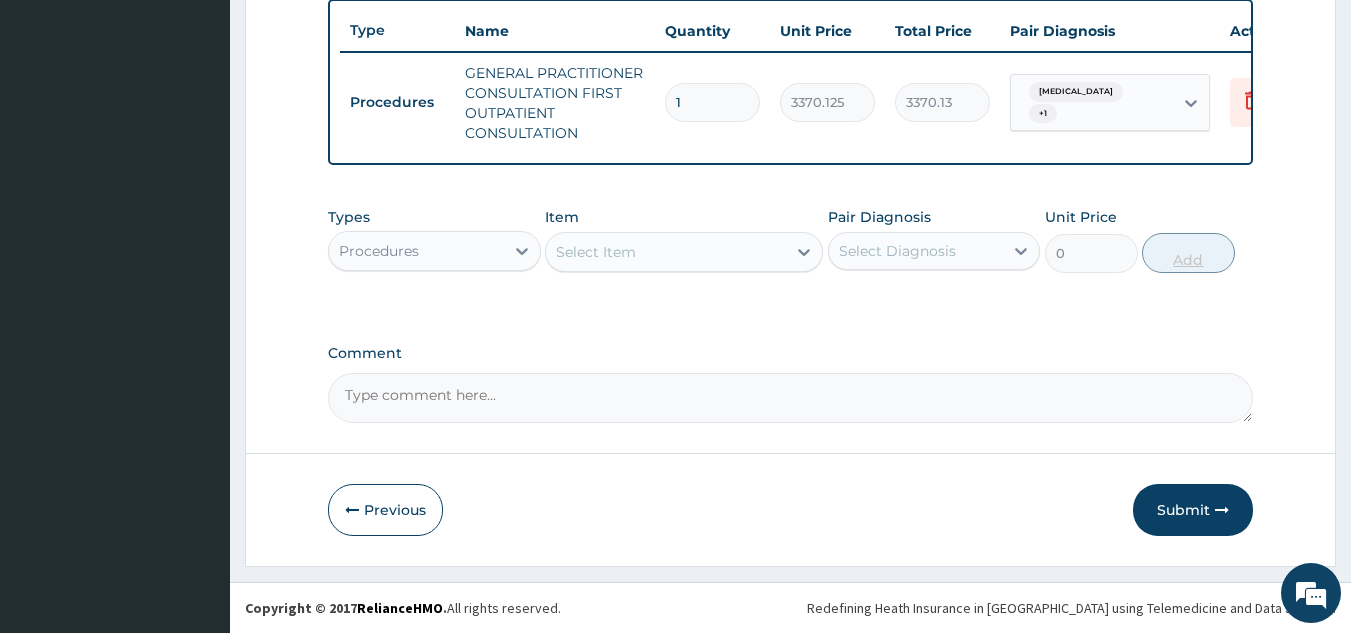scroll, scrollTop: 760, scrollLeft: 0, axis: vertical 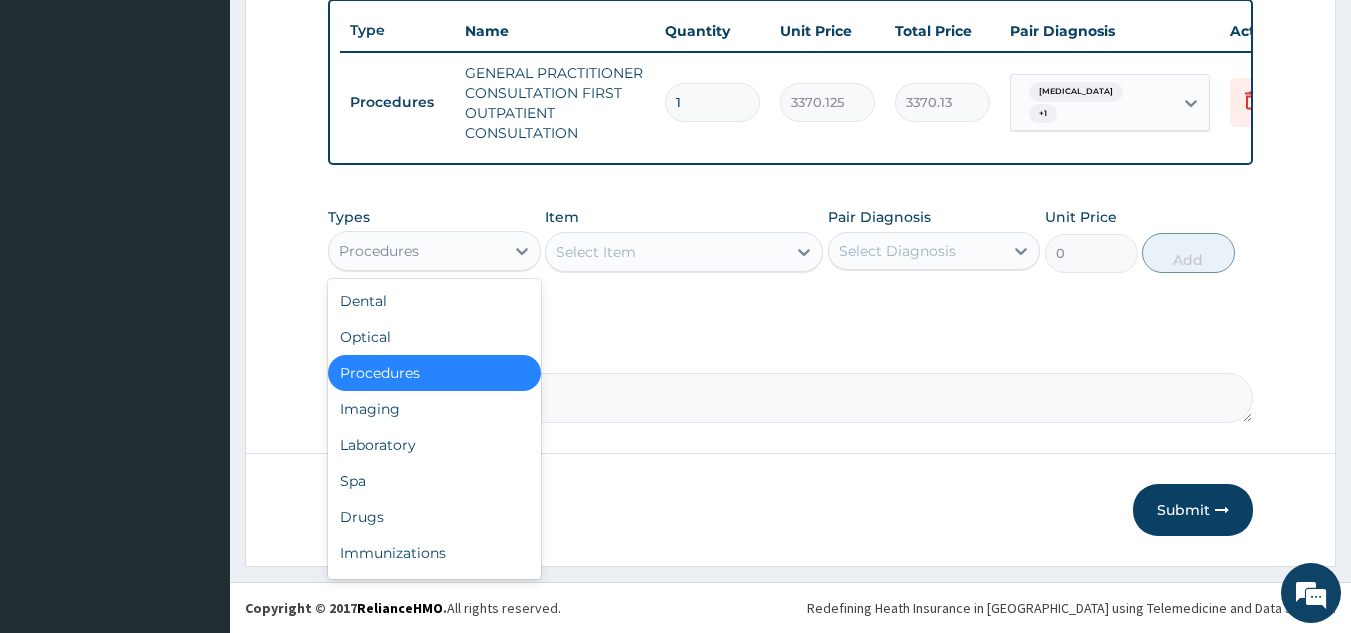 click on "Procedures" at bounding box center [416, 251] 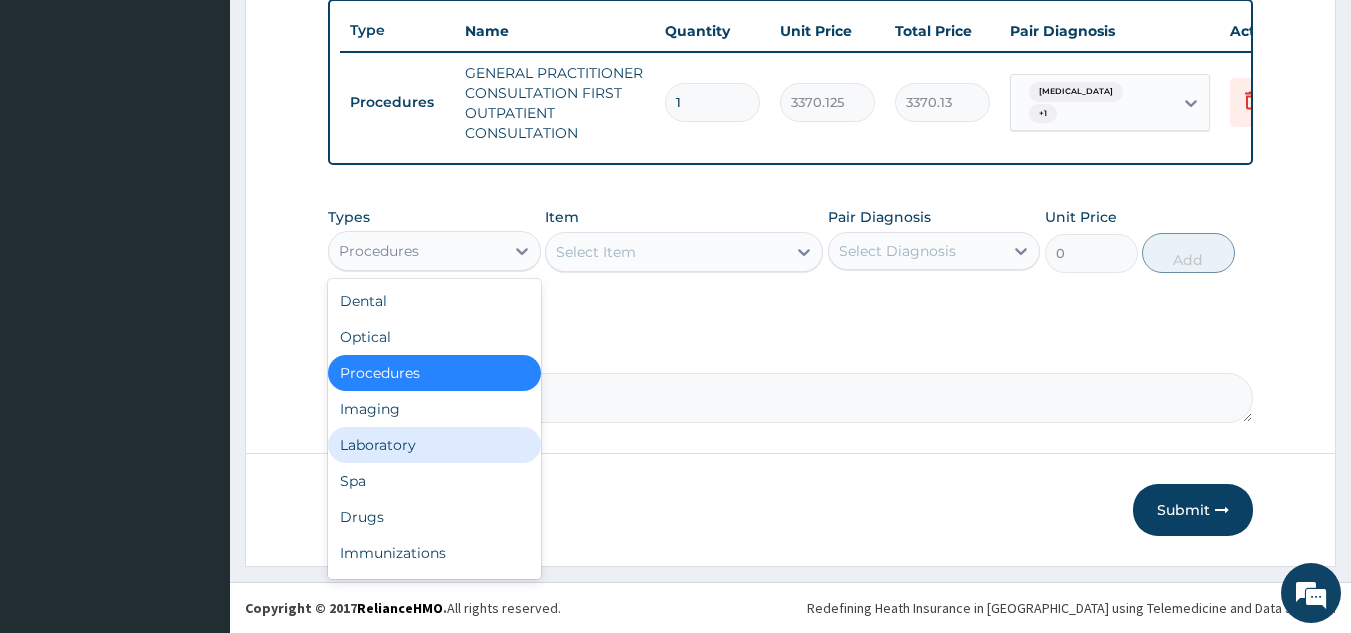 click on "Laboratory" at bounding box center (434, 445) 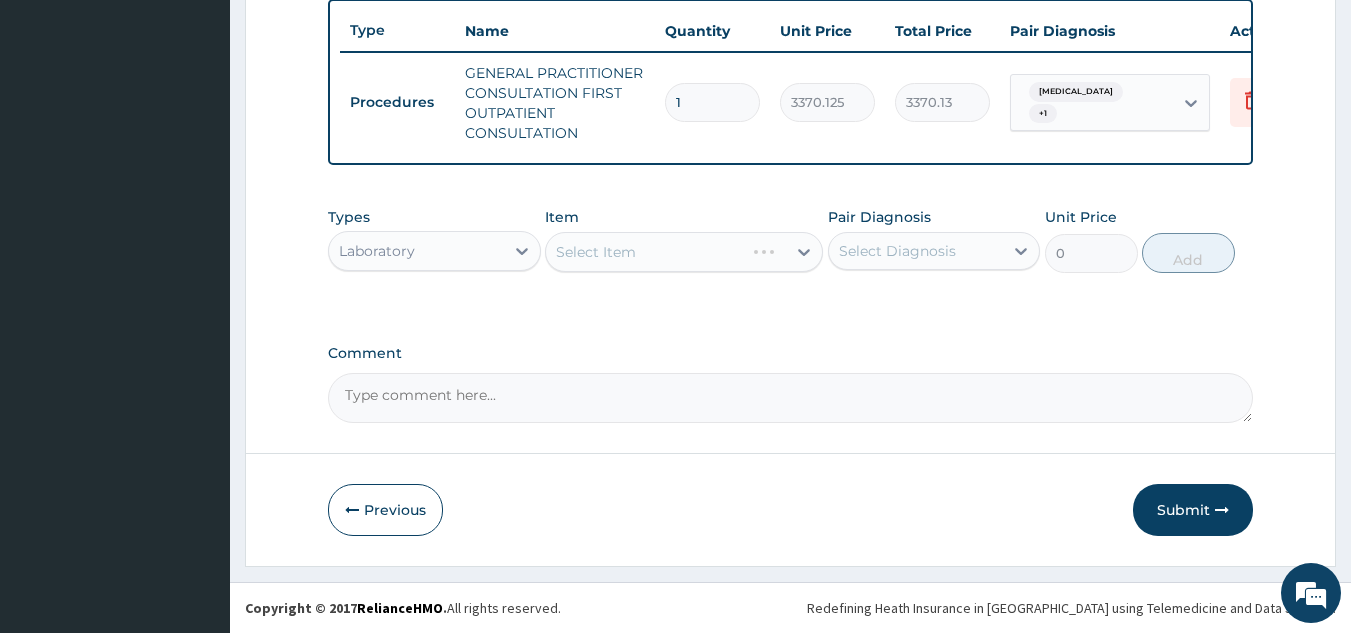 click on "Select Item" at bounding box center [684, 252] 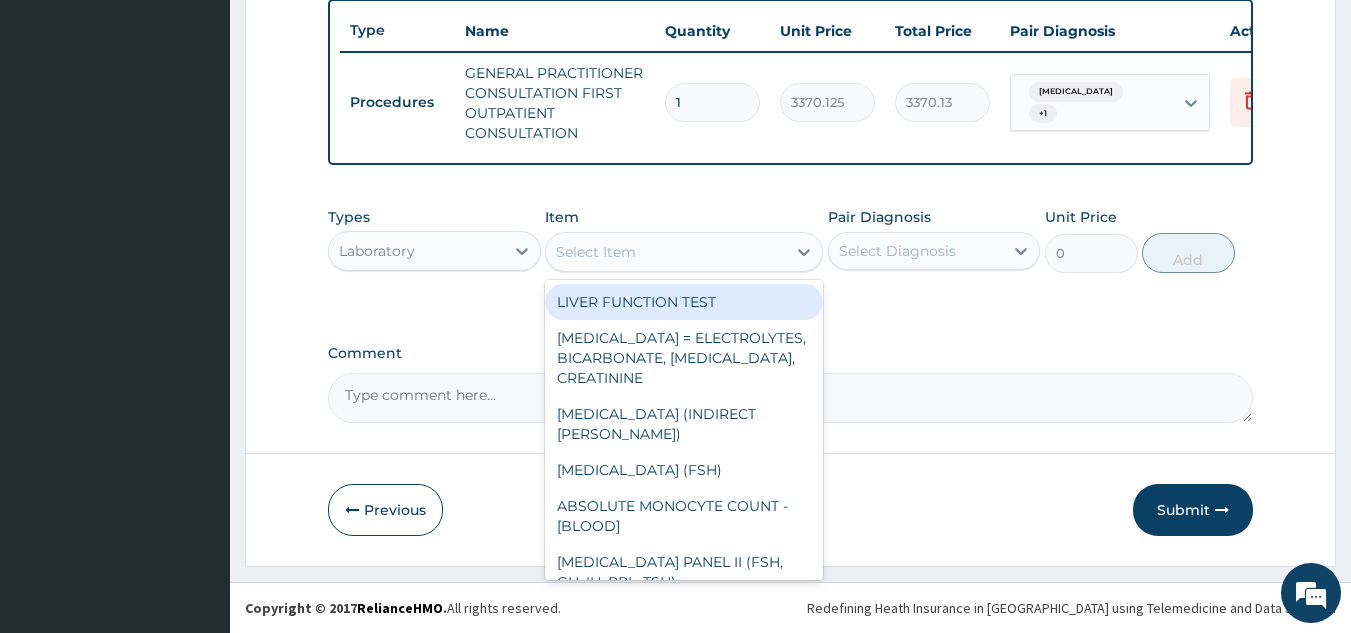 click on "Select Item" at bounding box center [666, 252] 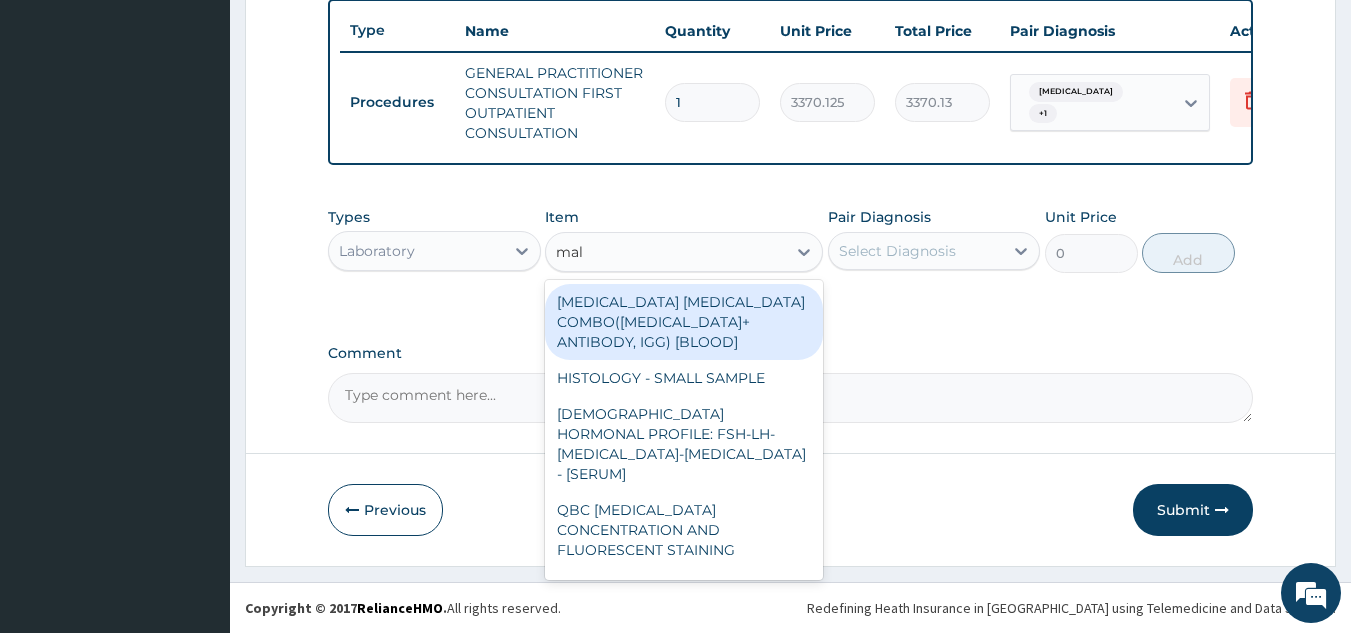 type on "mala" 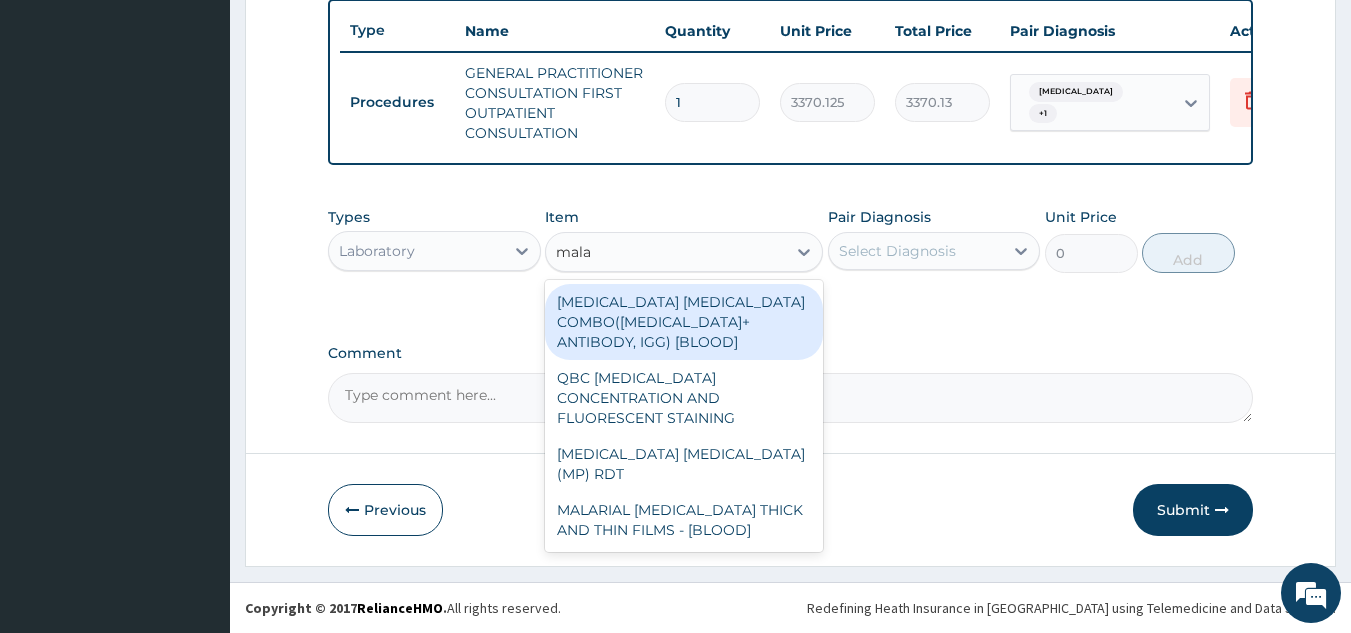 click on "[MEDICAL_DATA] [MEDICAL_DATA] COMBO([MEDICAL_DATA]+ ANTIBODY, IGG) [BLOOD]" at bounding box center [684, 322] 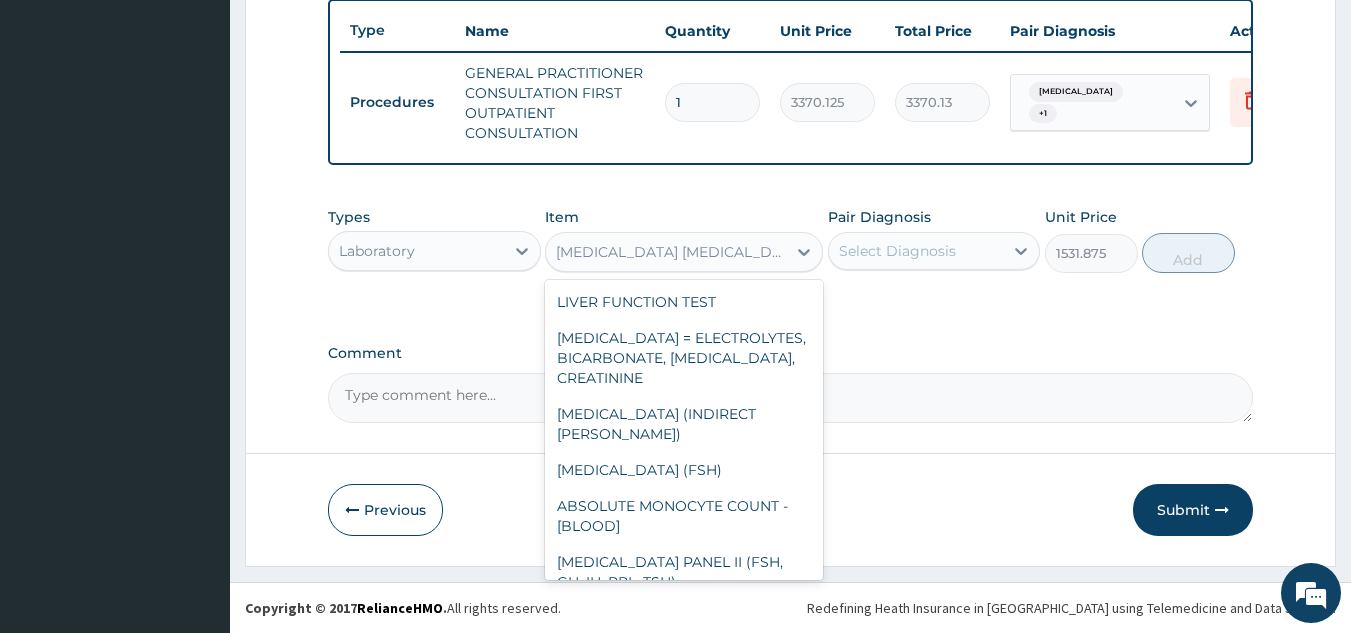 click on "[MEDICAL_DATA] [MEDICAL_DATA] COMBO([MEDICAL_DATA]+ ANTIBODY, IGG) [BLOOD]" at bounding box center (672, 252) 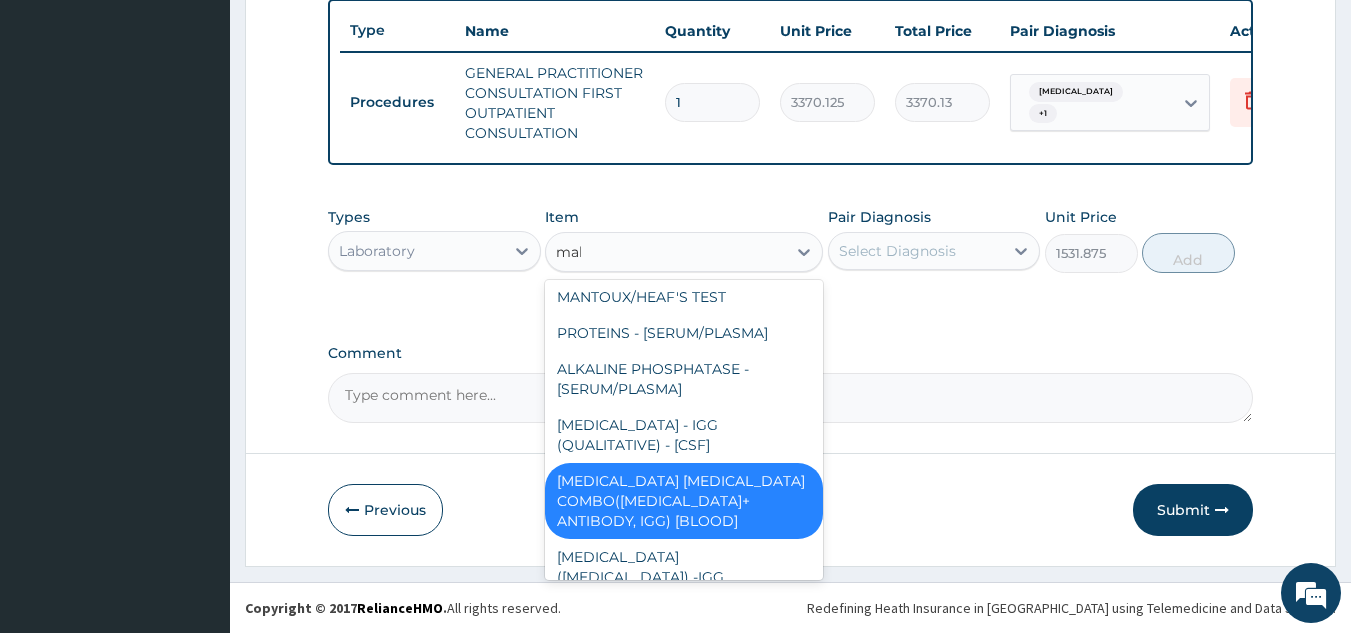 scroll, scrollTop: 0, scrollLeft: 0, axis: both 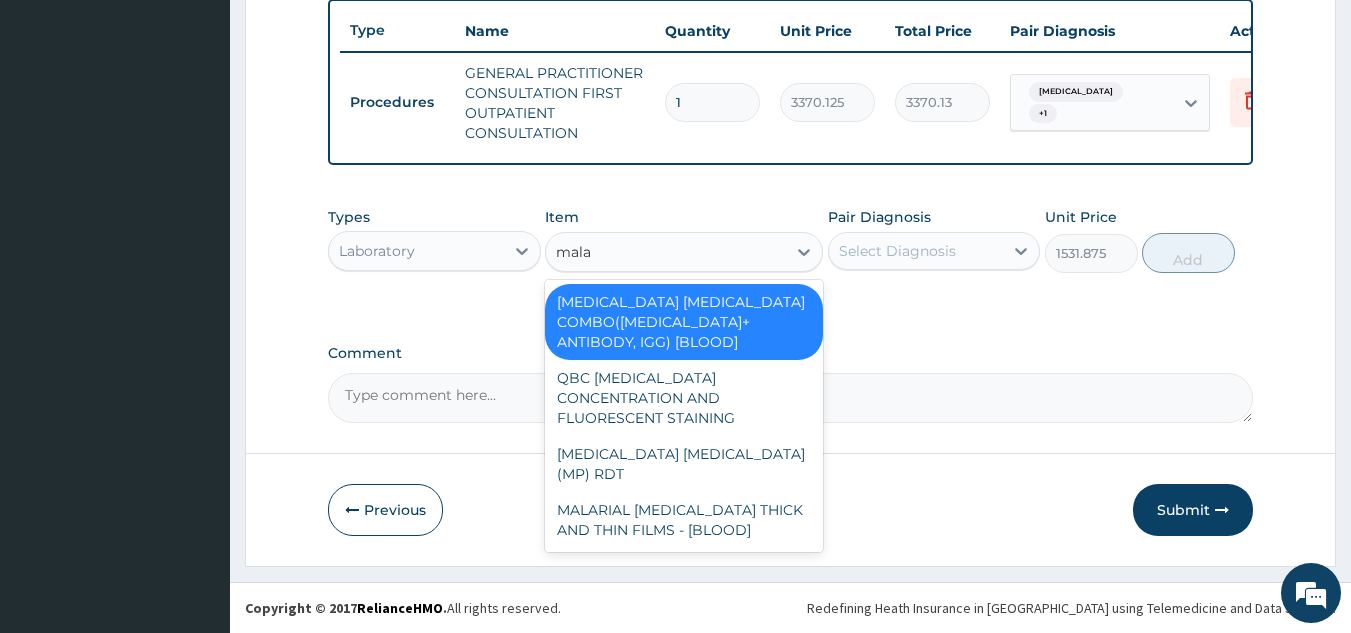 type on "malar" 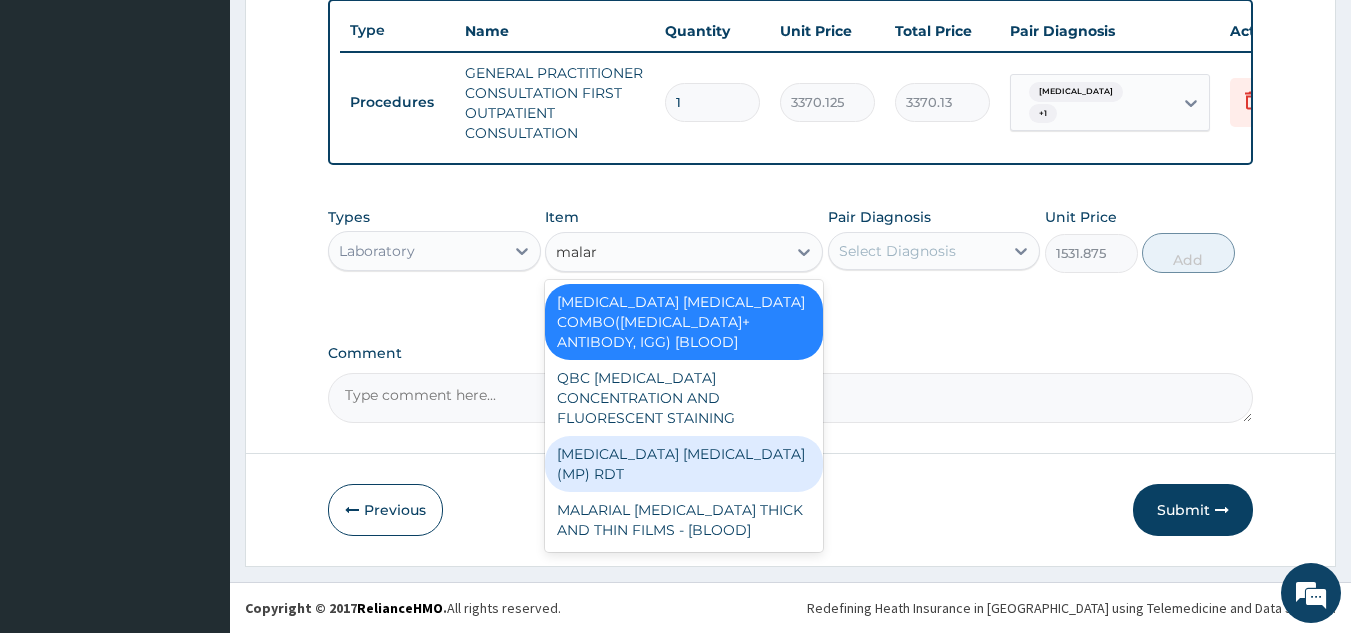 click on "[MEDICAL_DATA] [MEDICAL_DATA] (MP) RDT" at bounding box center (684, 464) 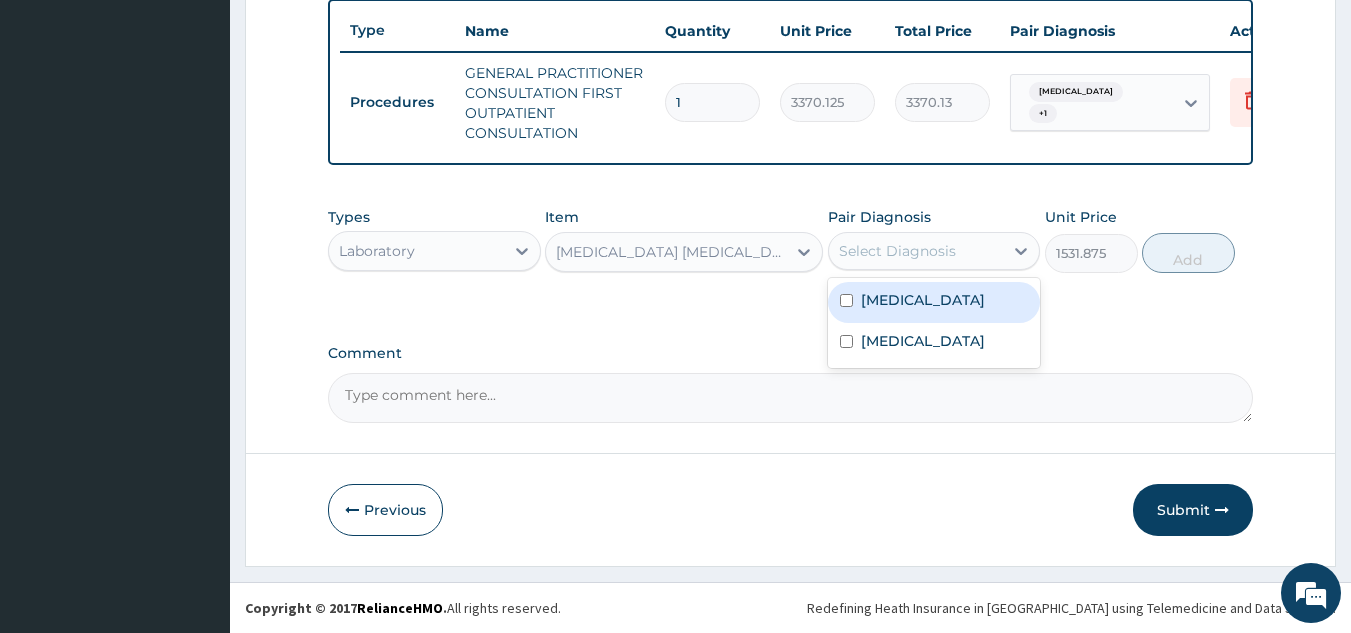 click on "Select Diagnosis" at bounding box center (897, 251) 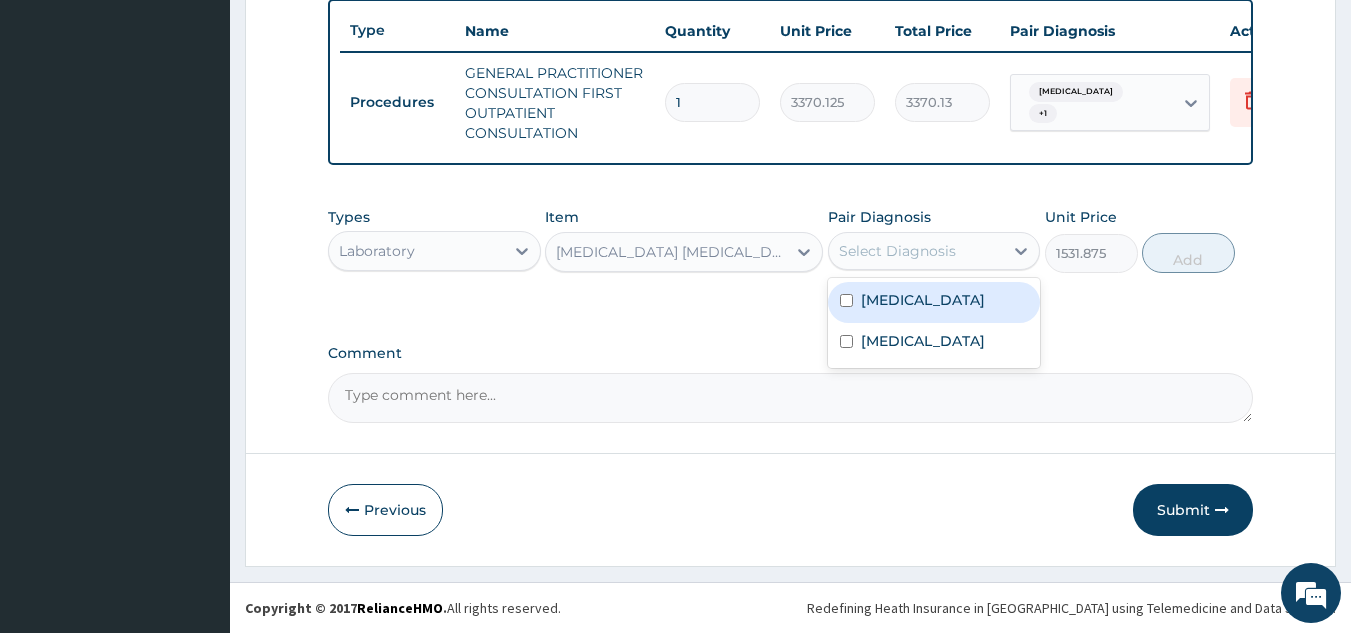 click on "Sleep apnea" at bounding box center (923, 300) 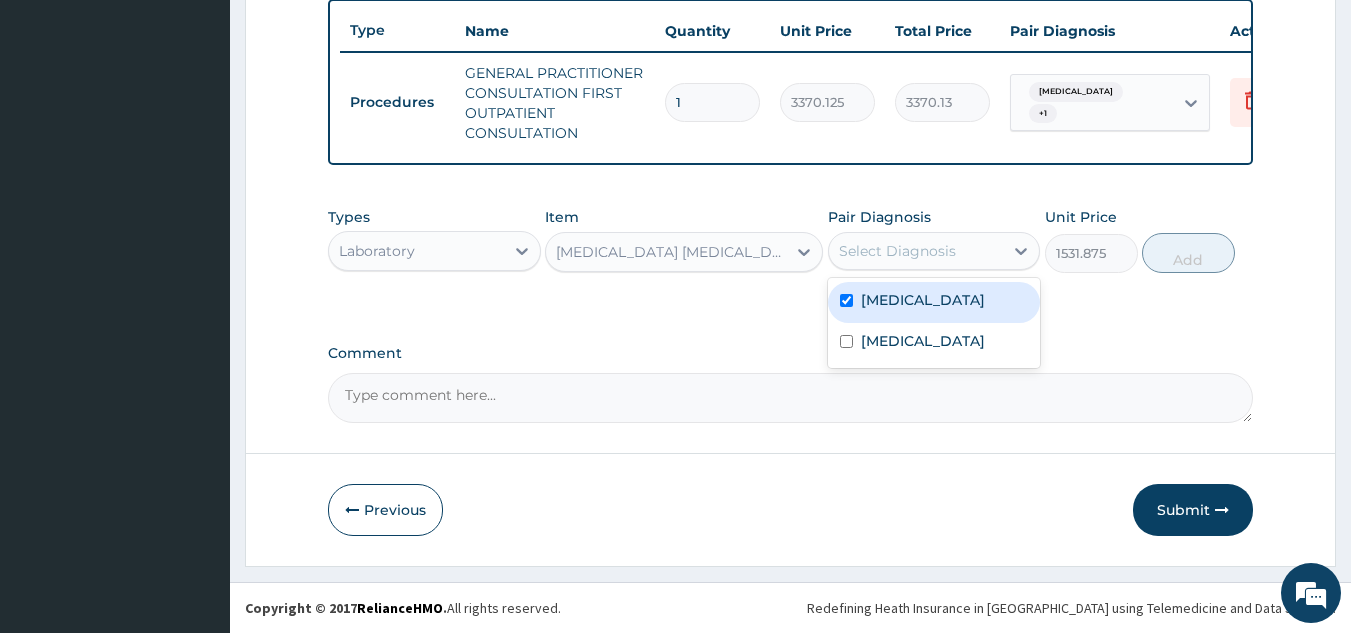 checkbox on "true" 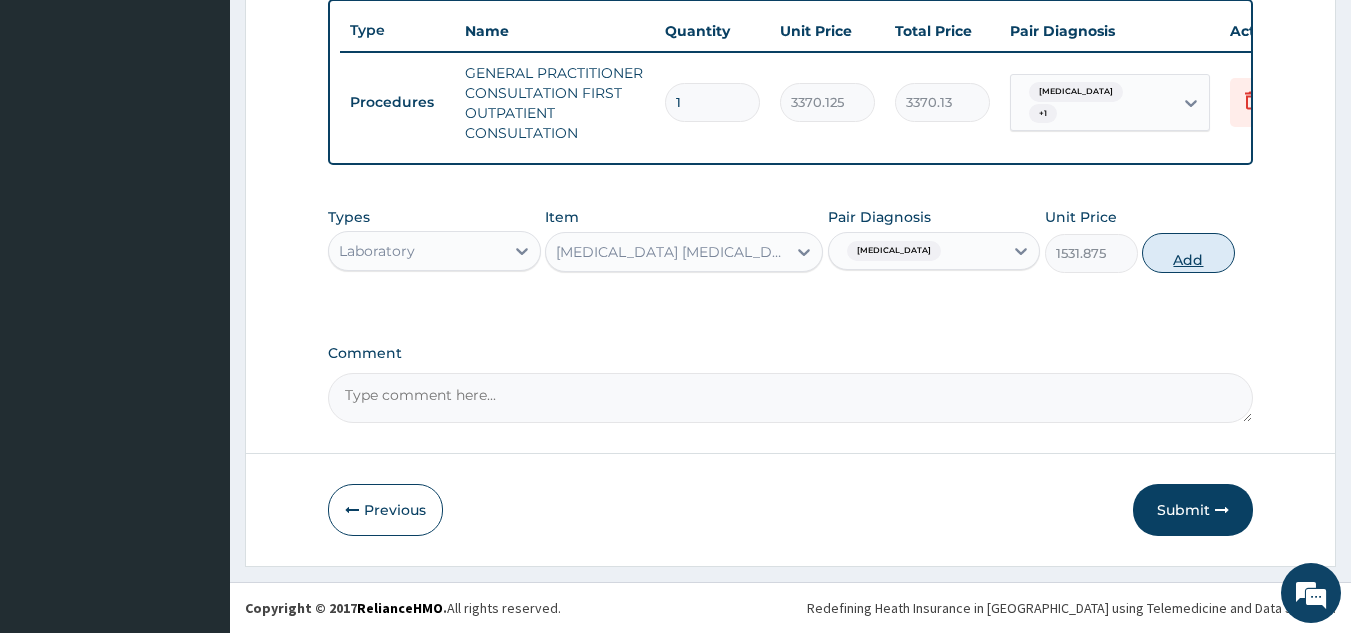 click on "Add" at bounding box center (1188, 253) 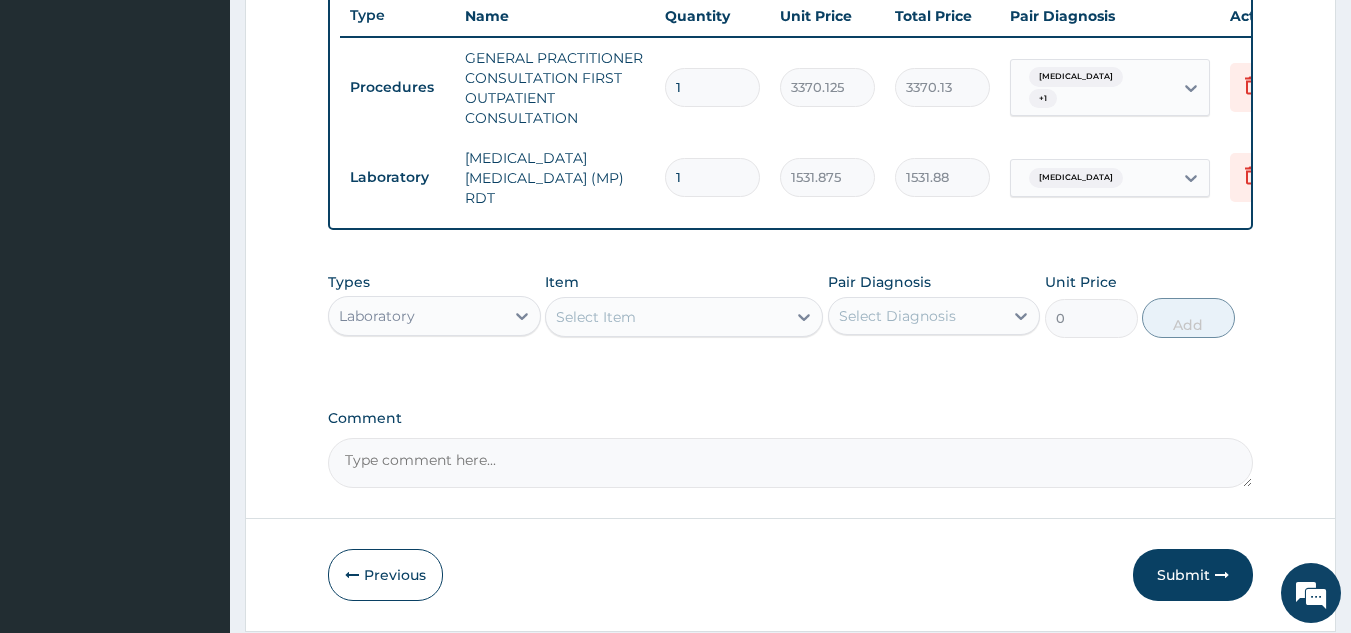 click on "Select Item" at bounding box center [596, 317] 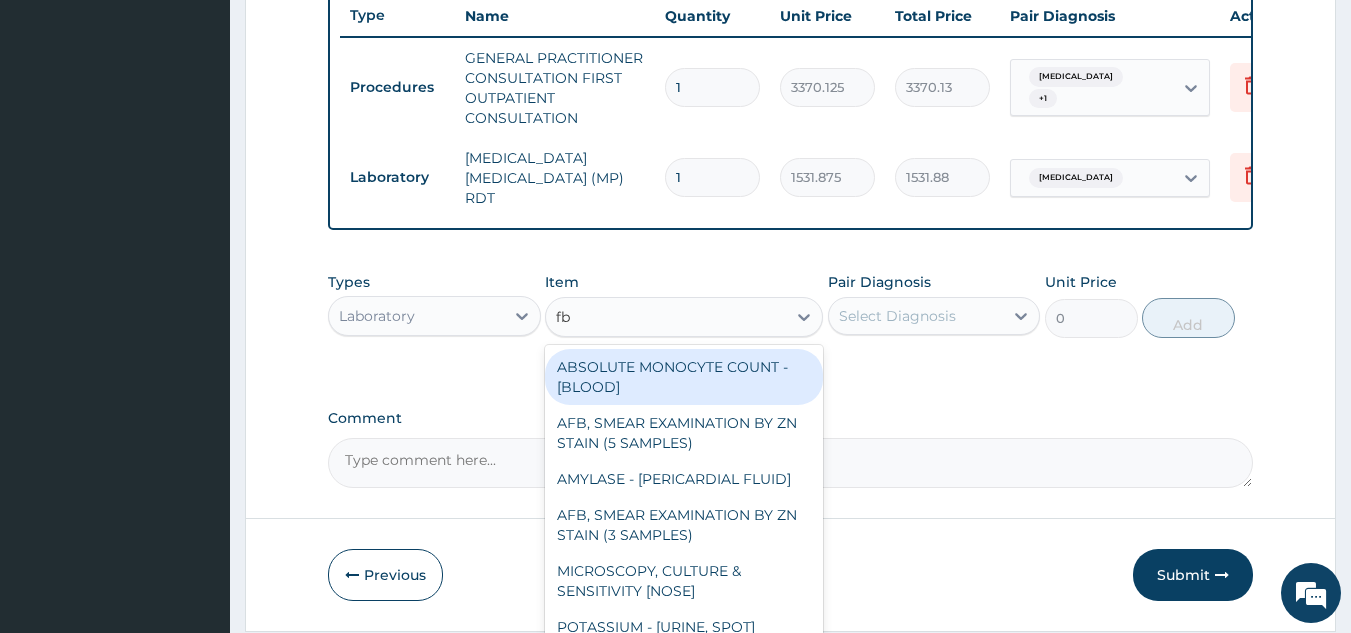 type on "fbc" 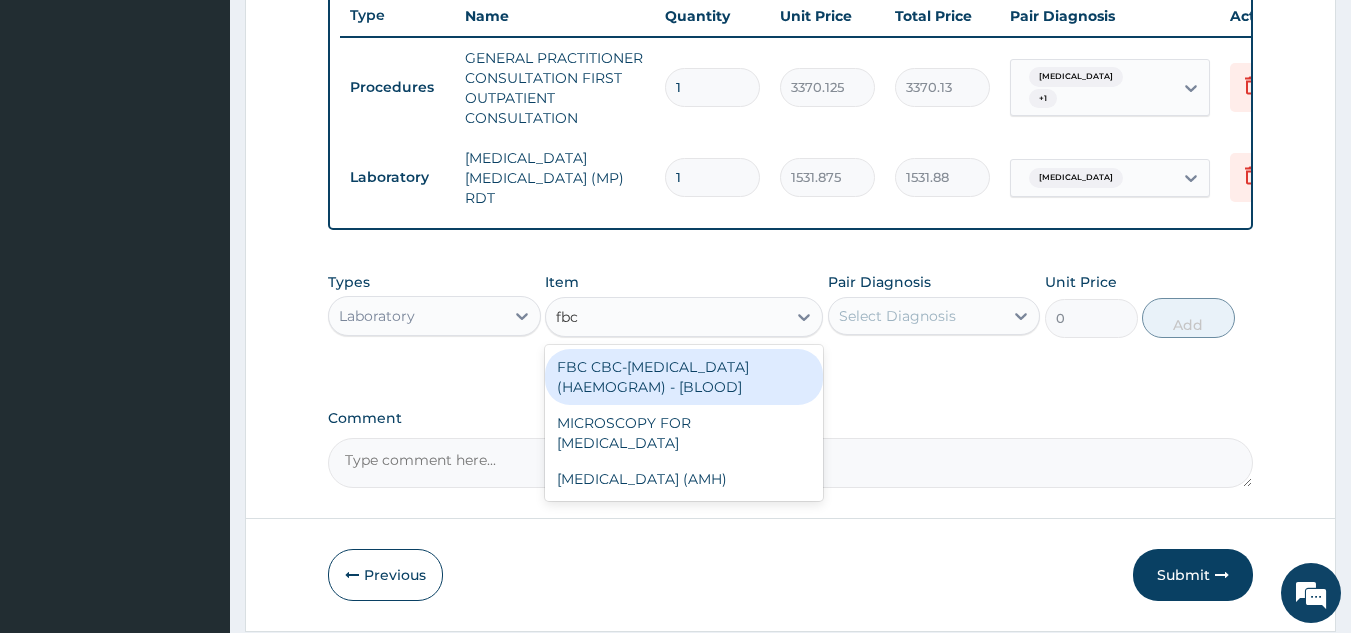 click on "FBC CBC-[MEDICAL_DATA] (HAEMOGRAM) - [BLOOD]" at bounding box center (684, 377) 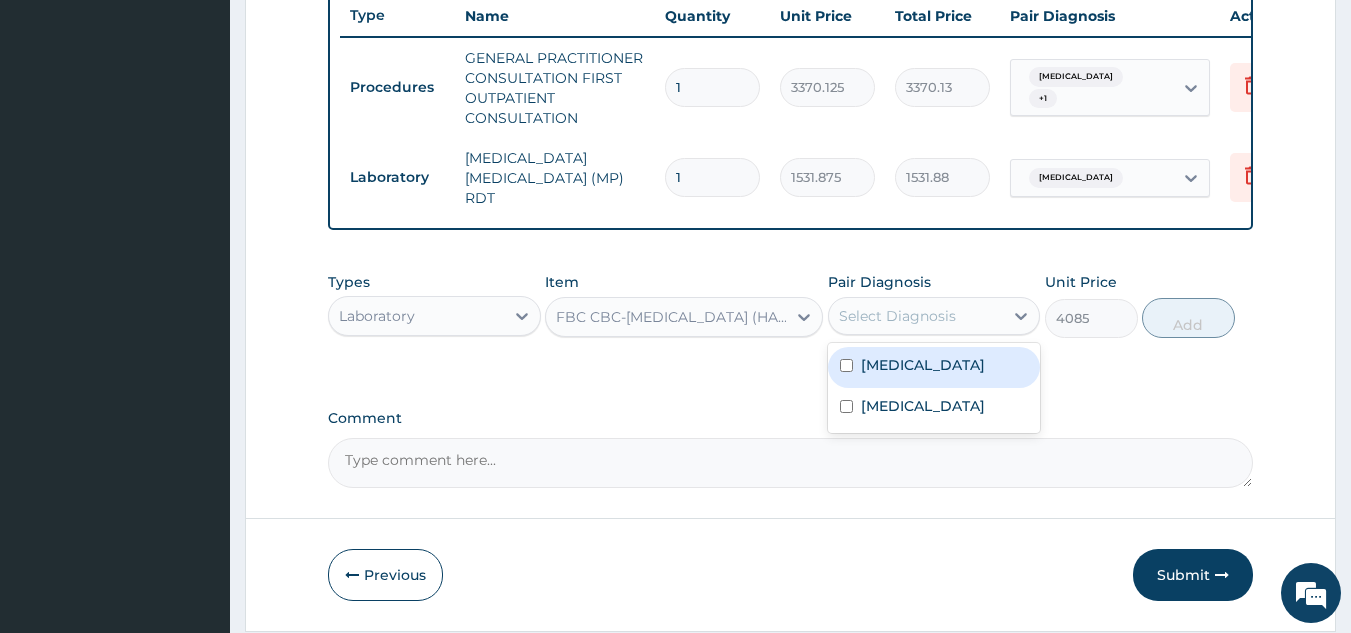 click on "Select Diagnosis" at bounding box center [897, 316] 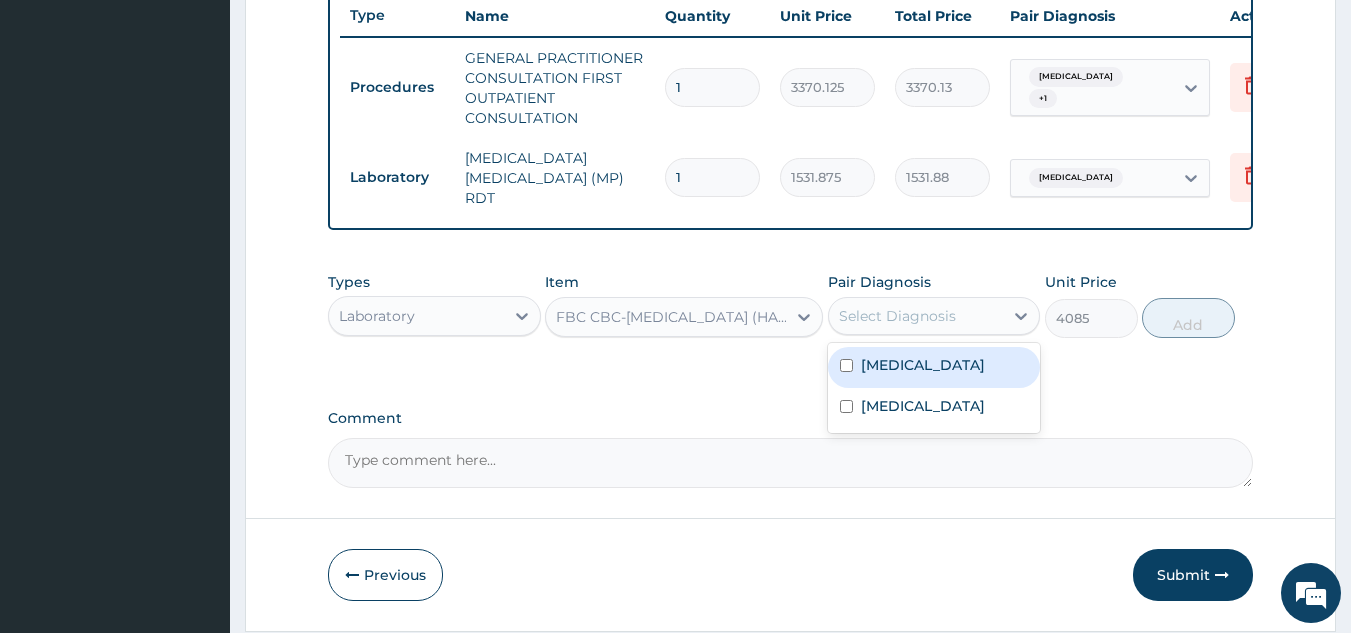click on "Sleep apnea" at bounding box center [934, 367] 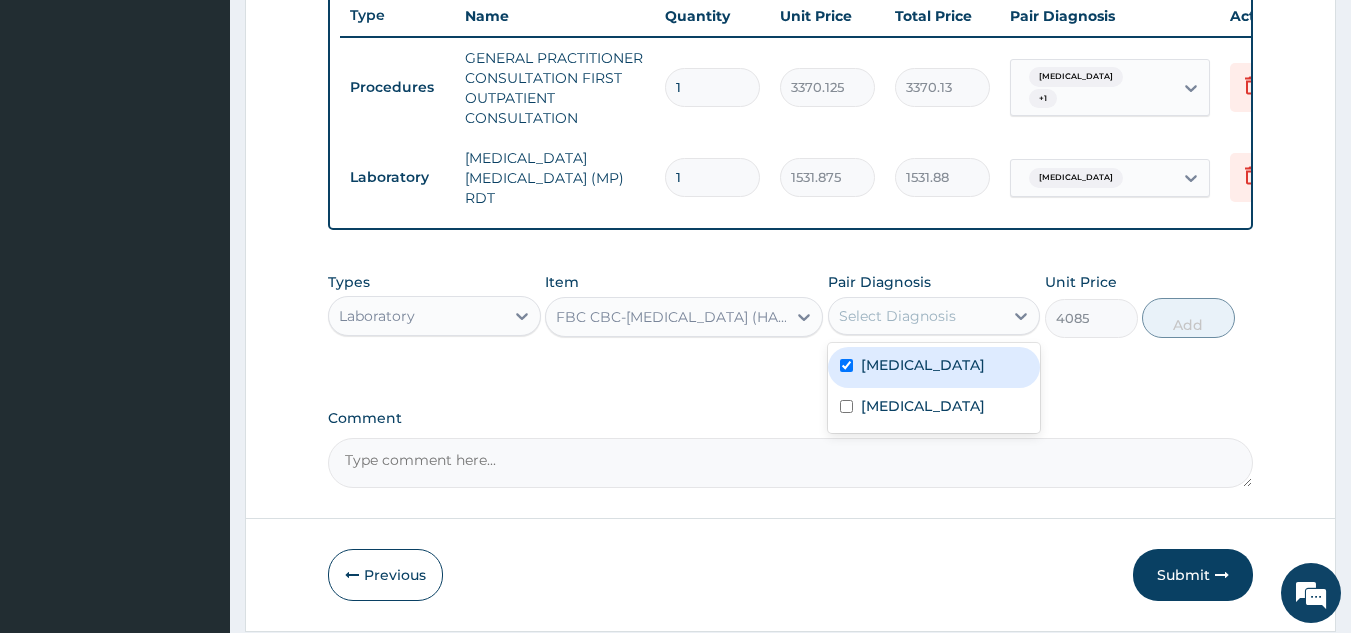 checkbox on "true" 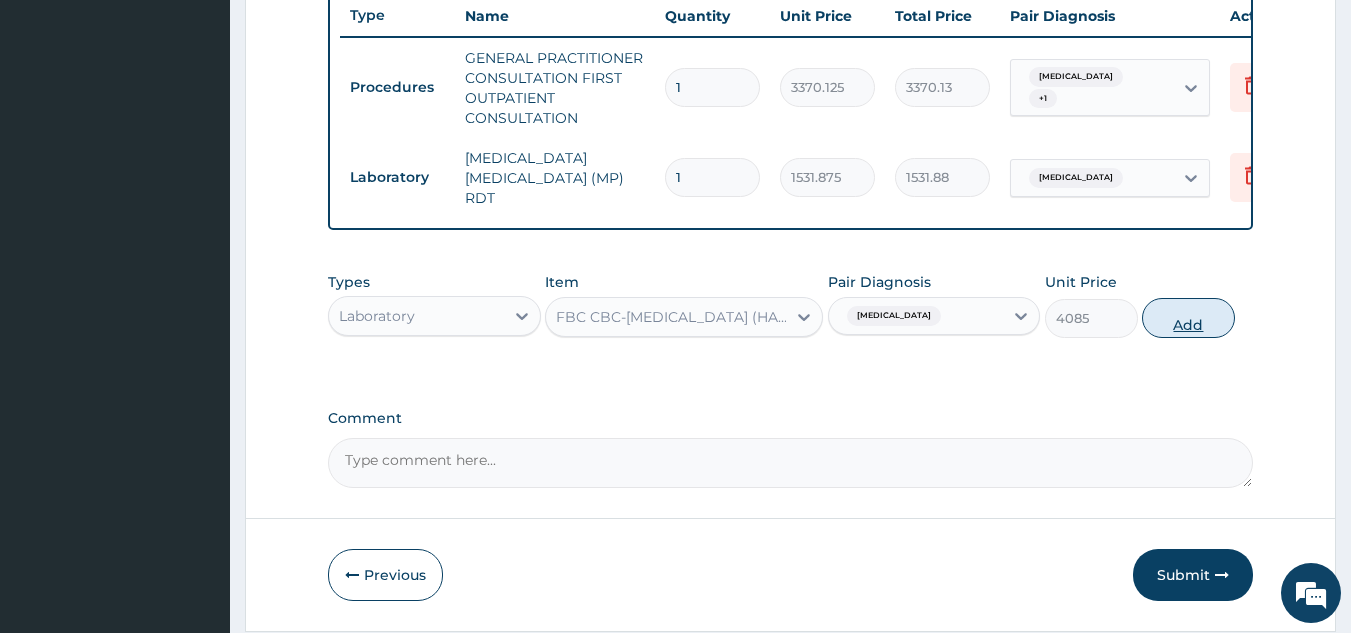 click on "Add" at bounding box center (1188, 318) 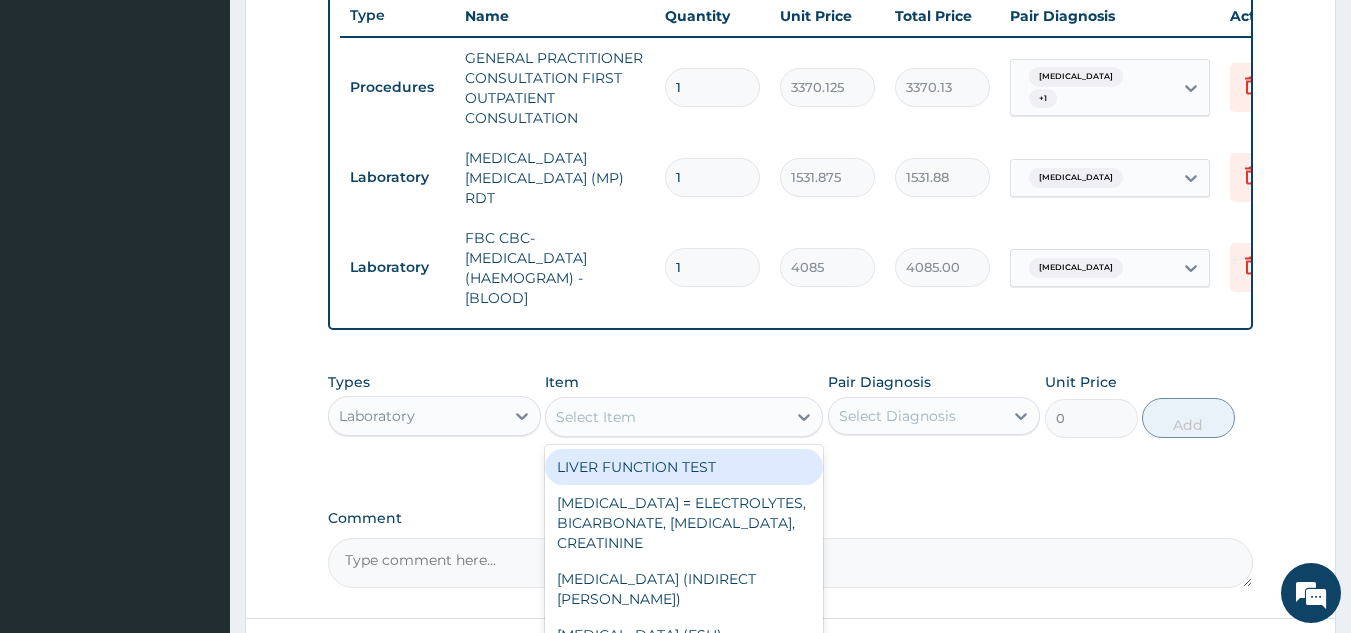 click on "Select Item" at bounding box center [666, 417] 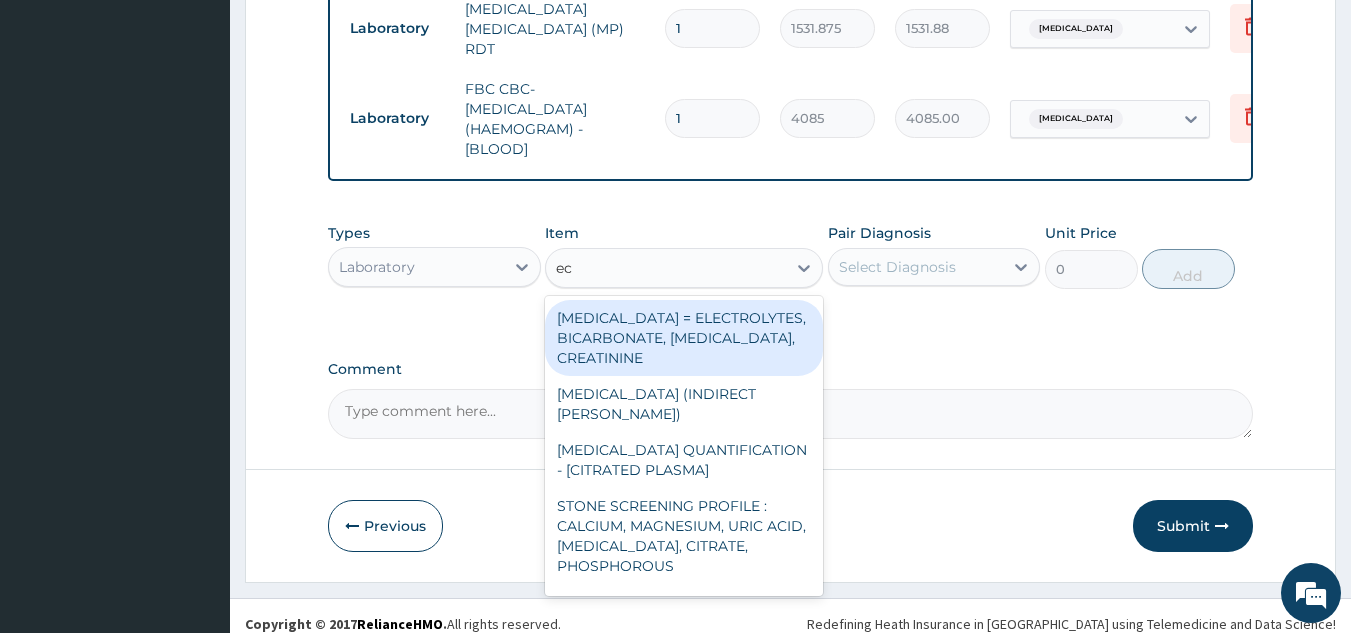 scroll, scrollTop: 929, scrollLeft: 0, axis: vertical 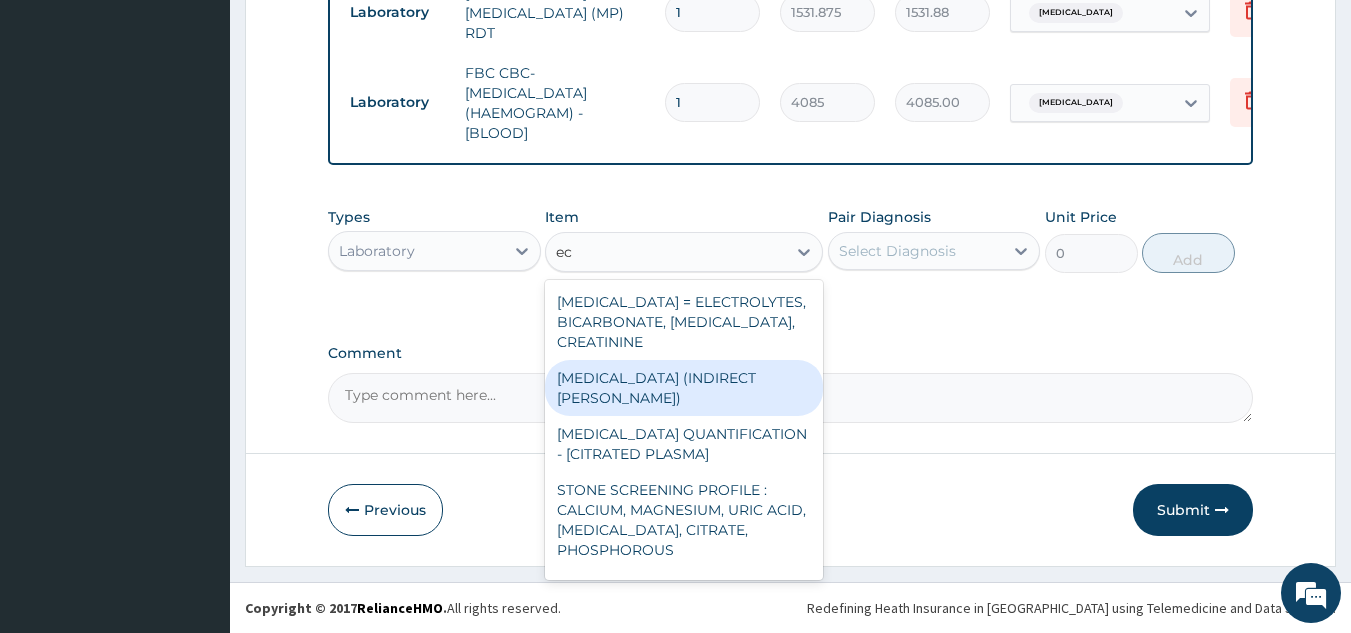 type on "ec" 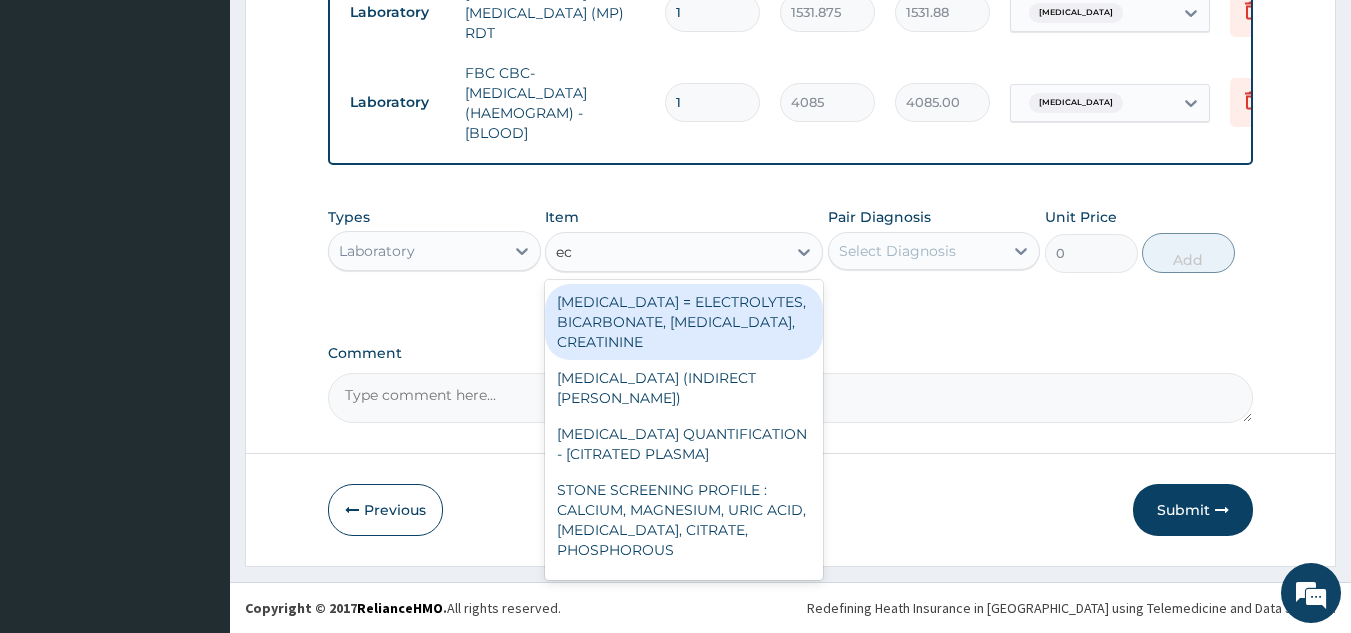 type on "e" 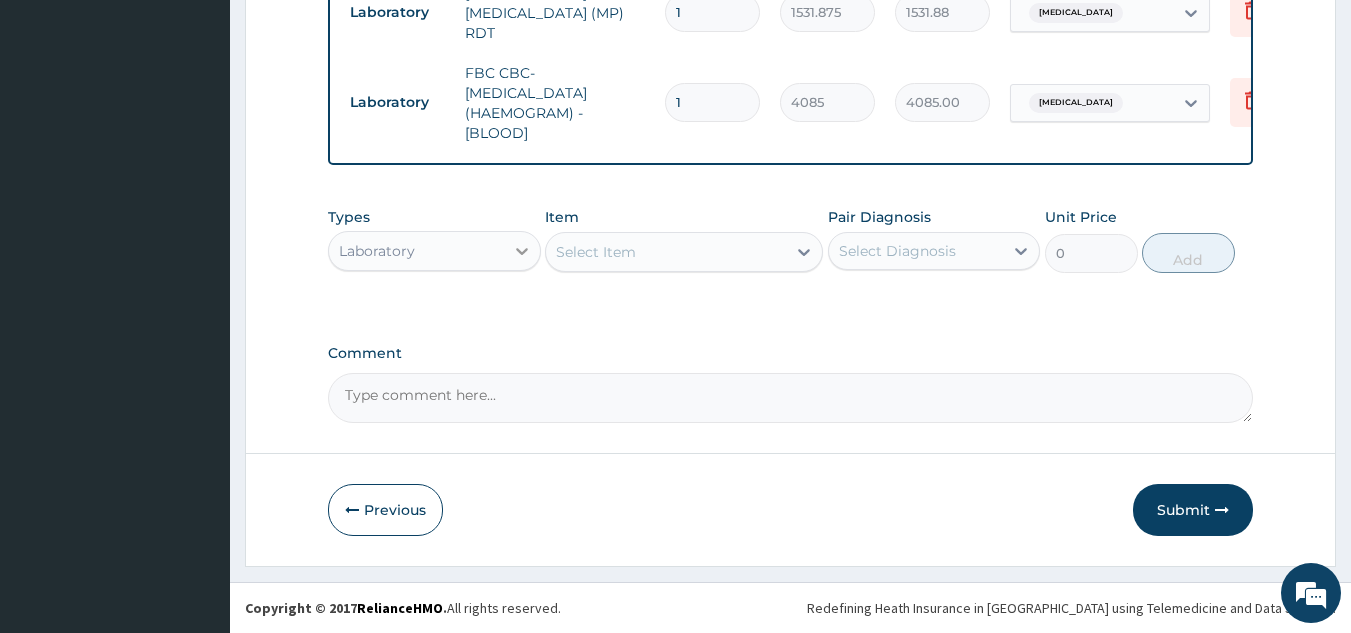 click 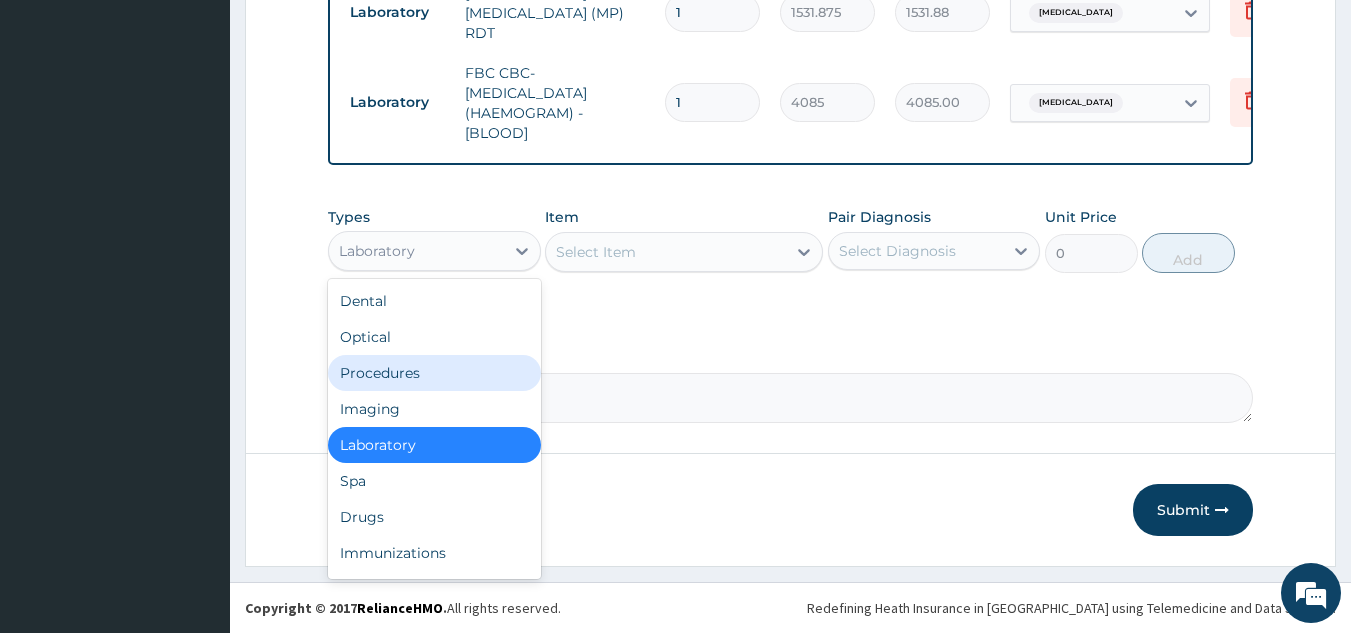 scroll, scrollTop: 68, scrollLeft: 0, axis: vertical 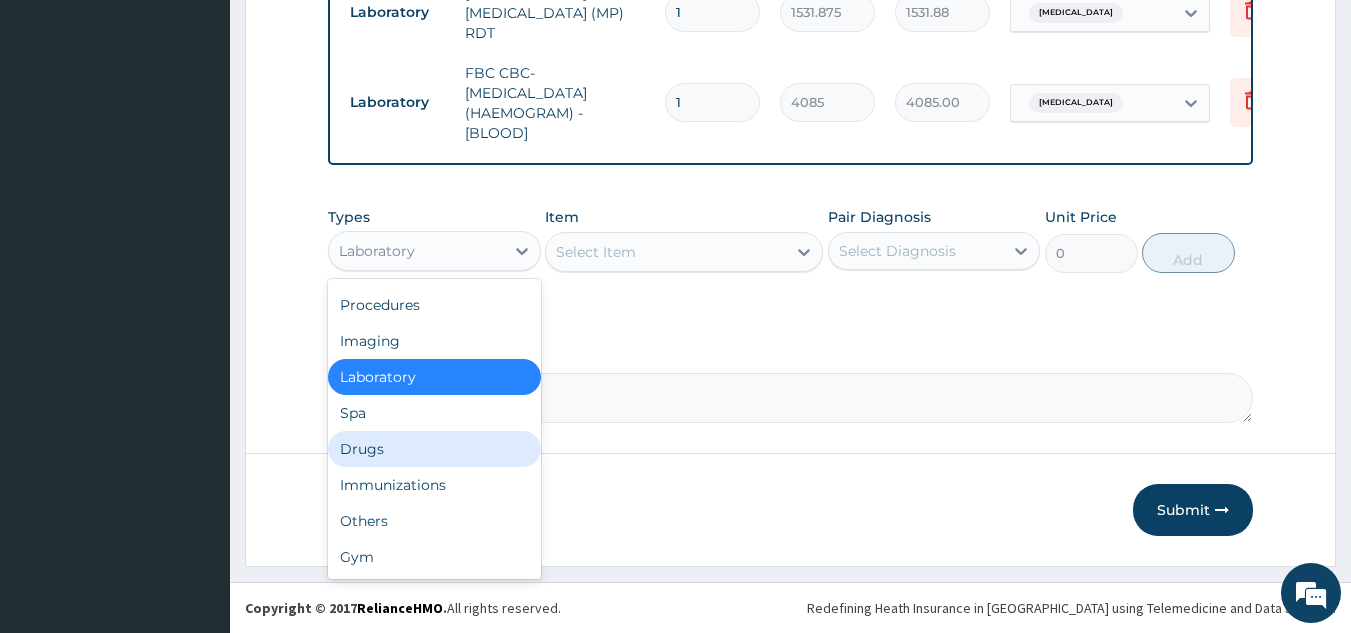click on "Drugs" at bounding box center (434, 449) 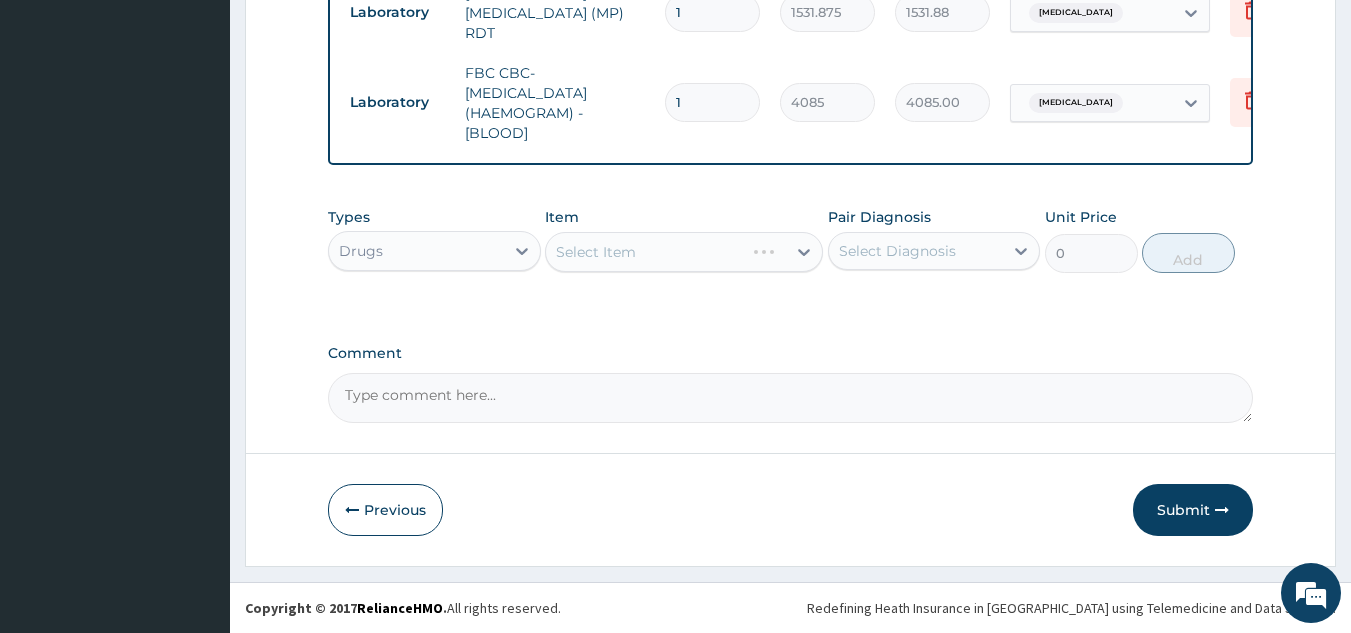 click on "Select Item" at bounding box center [684, 252] 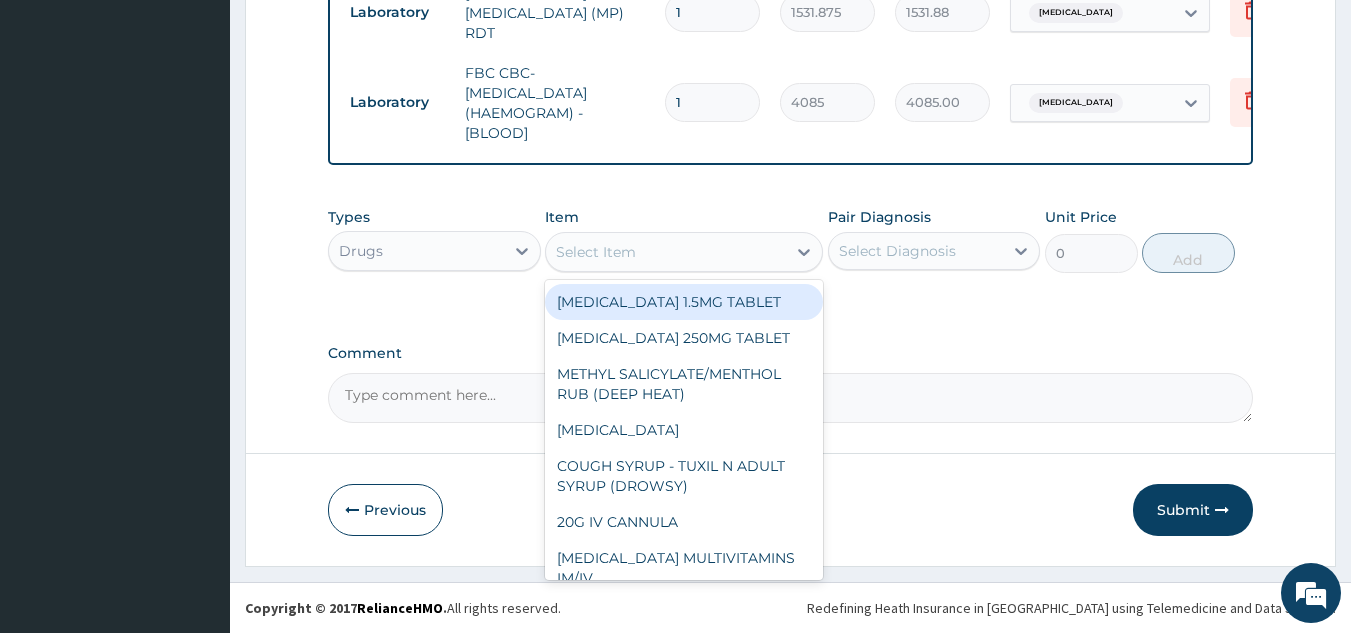 click on "Select Item" at bounding box center (666, 252) 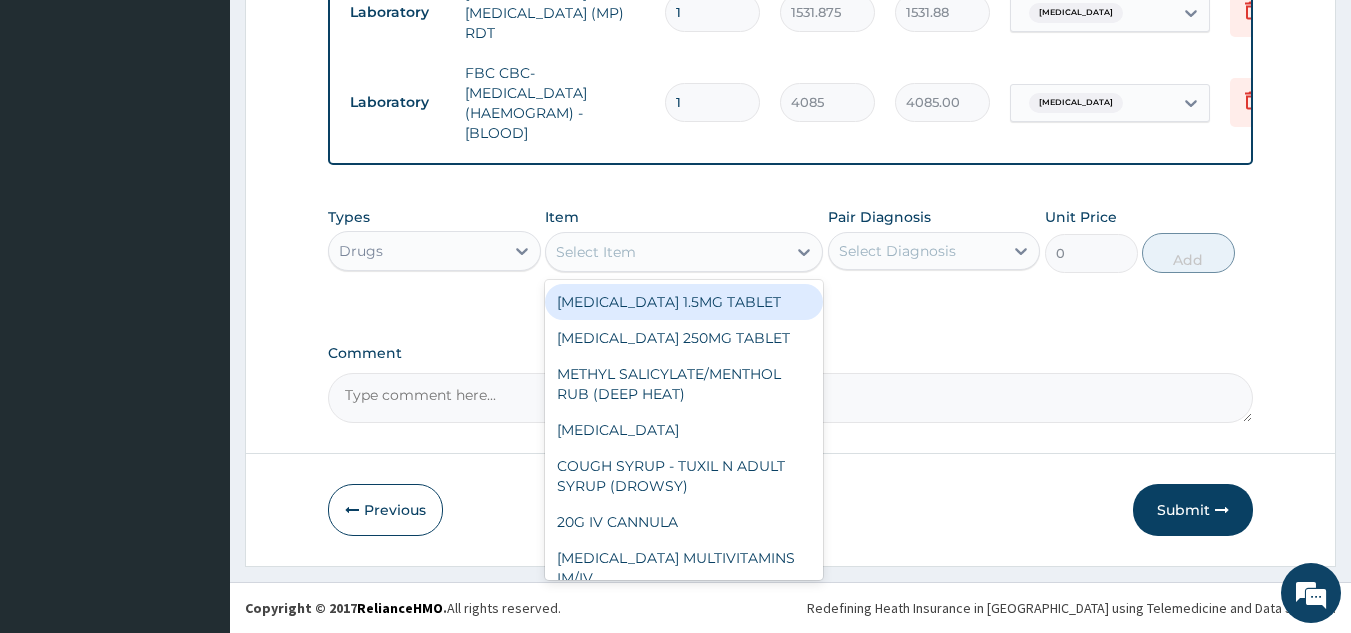 paste on "Amlodipine" 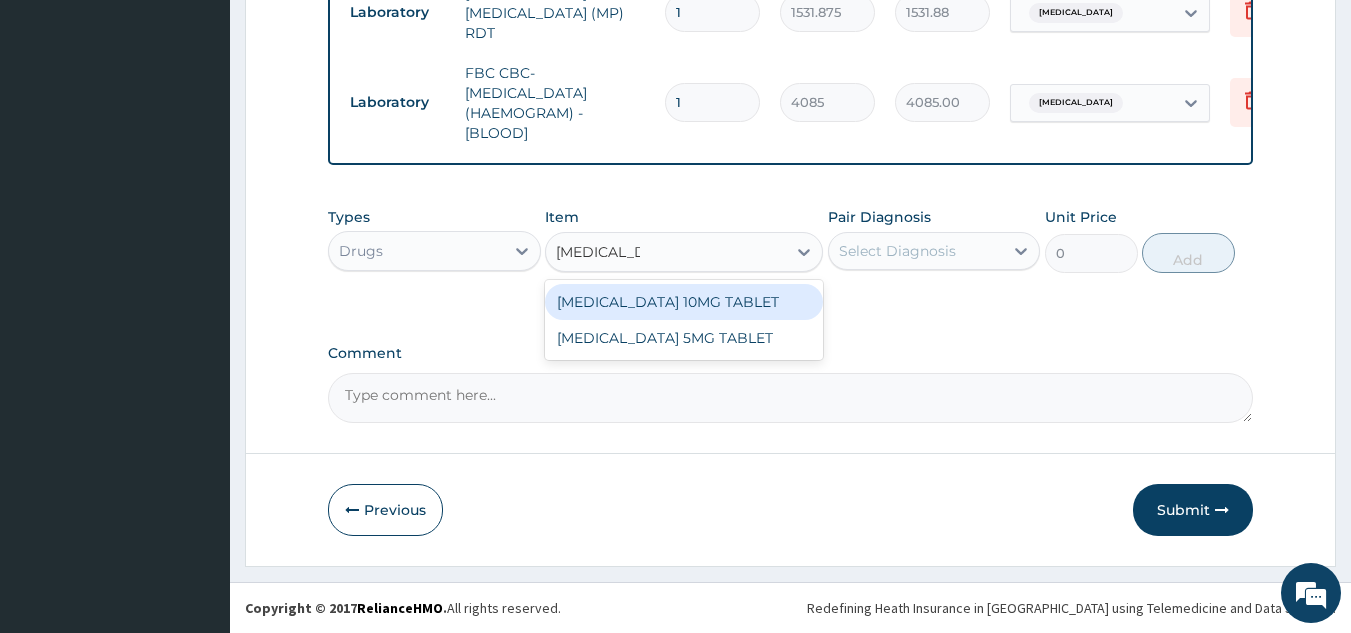 type on "Amlodipine" 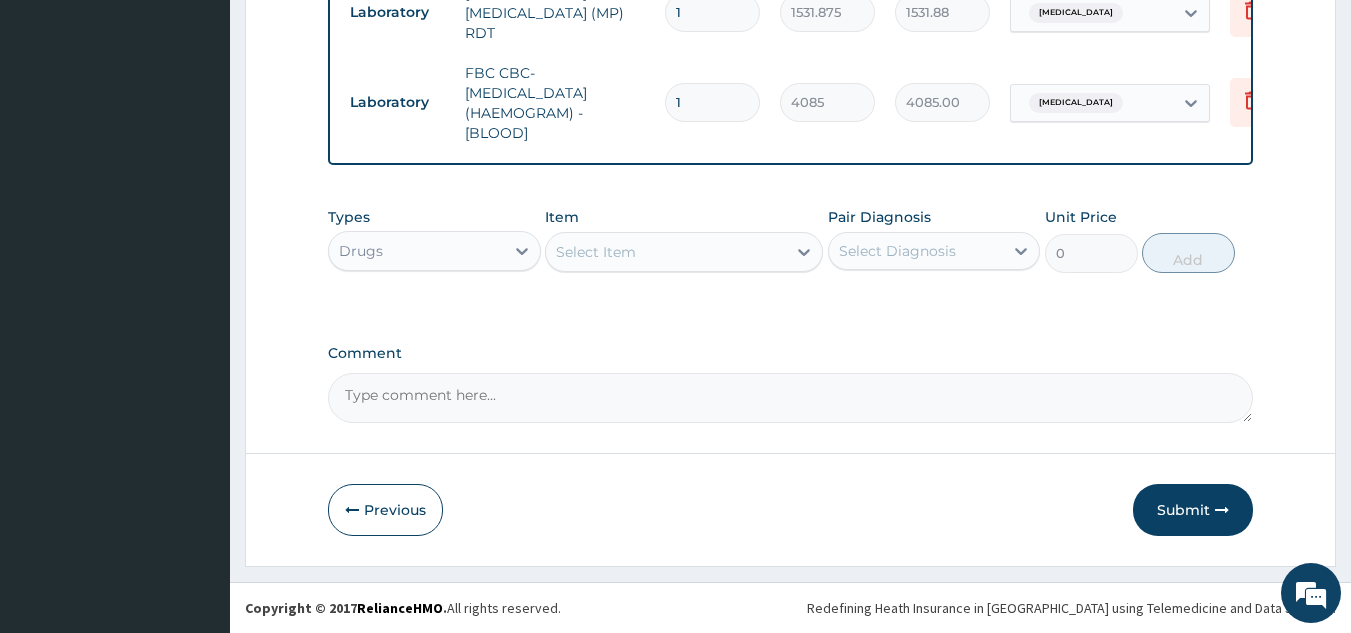 paste on "Amlodipine" 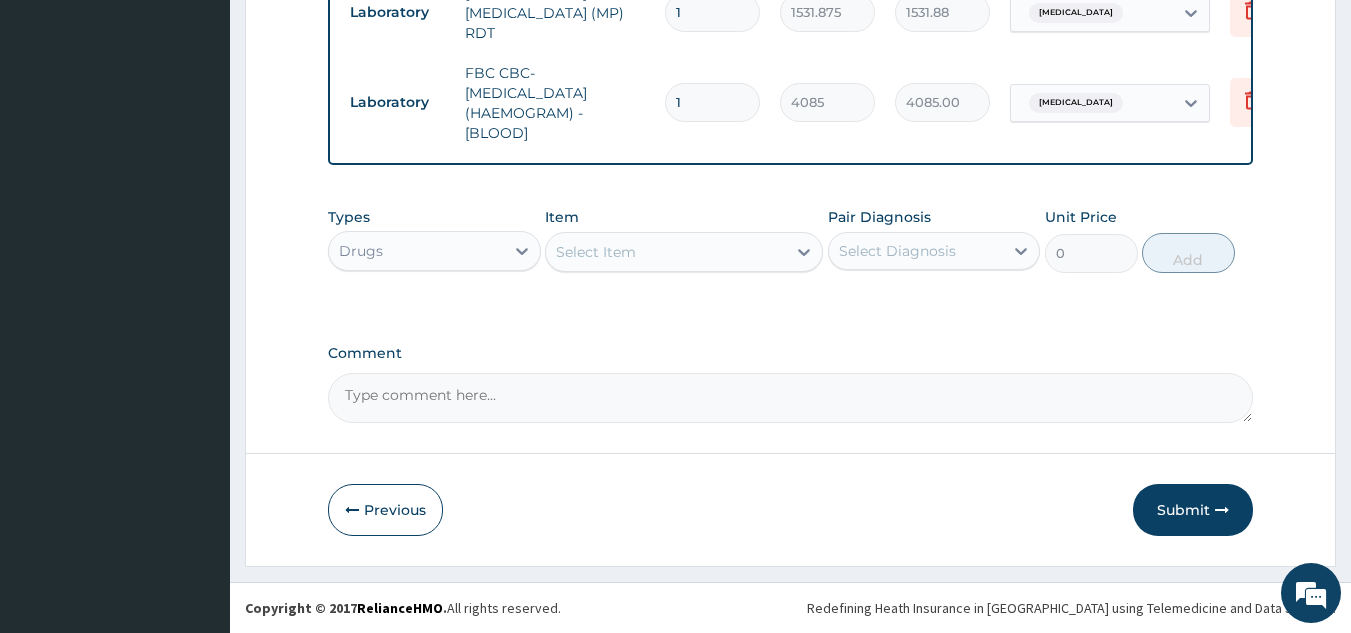 type on "Amlodipine" 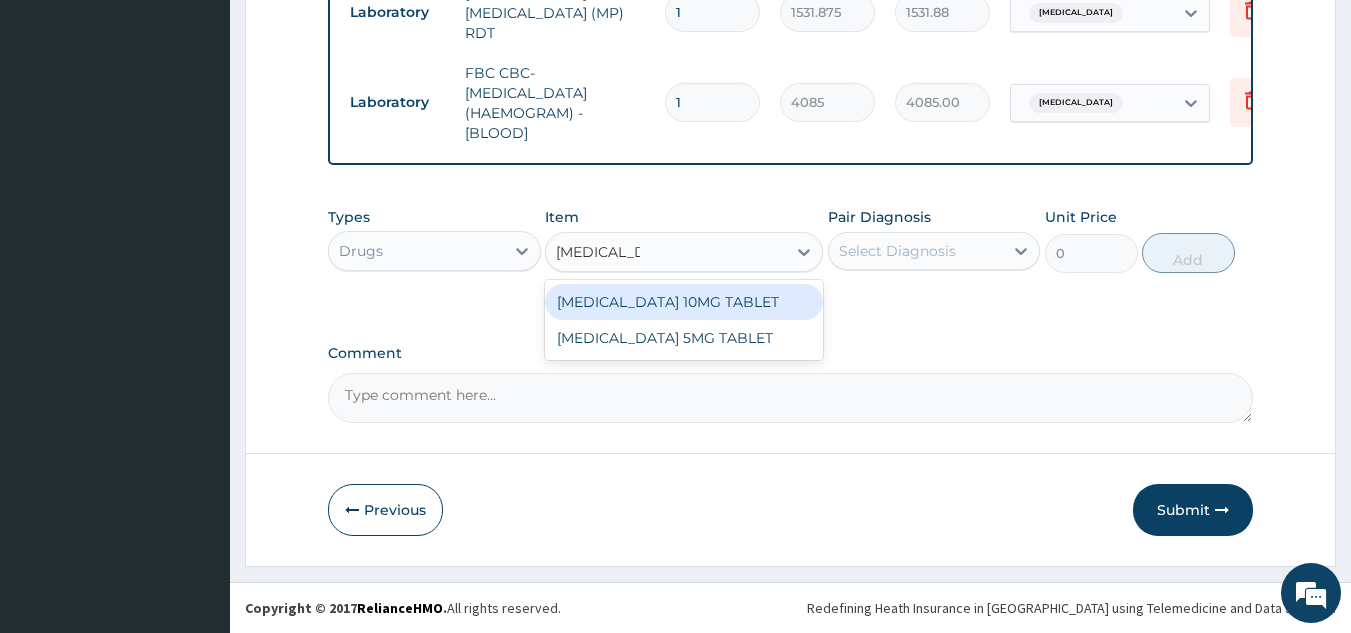 click on "[MEDICAL_DATA] 10MG TABLET" at bounding box center (684, 302) 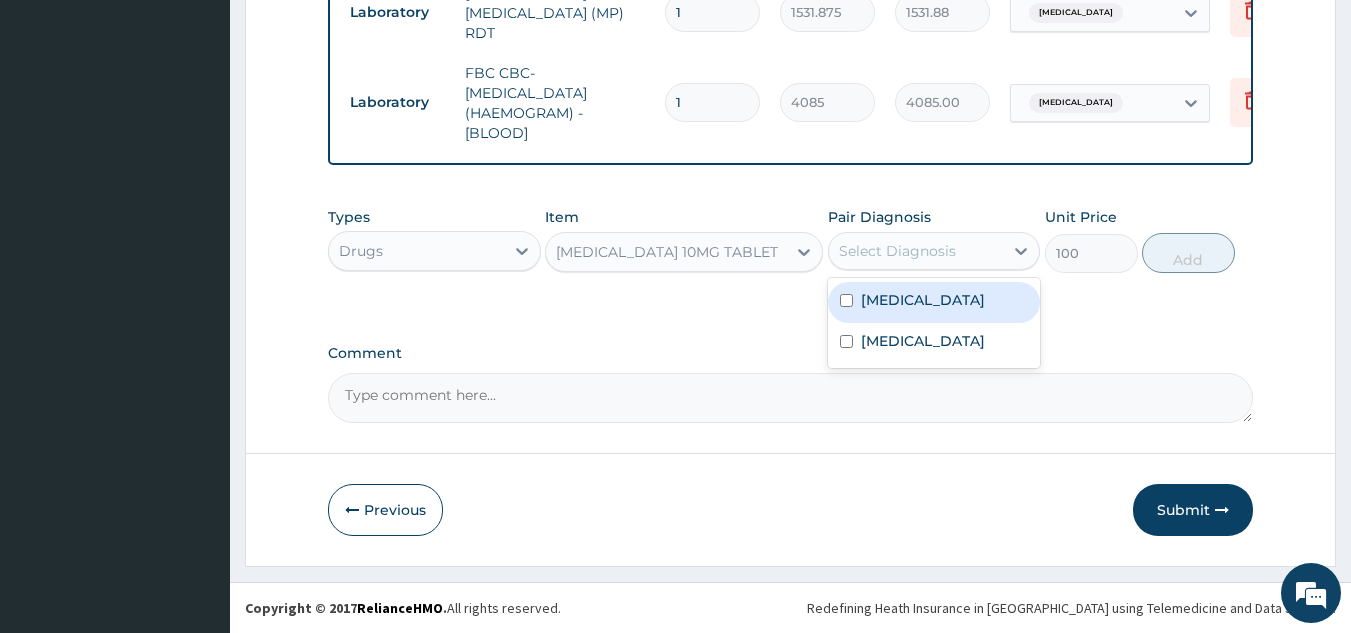click on "Select Diagnosis" at bounding box center [916, 251] 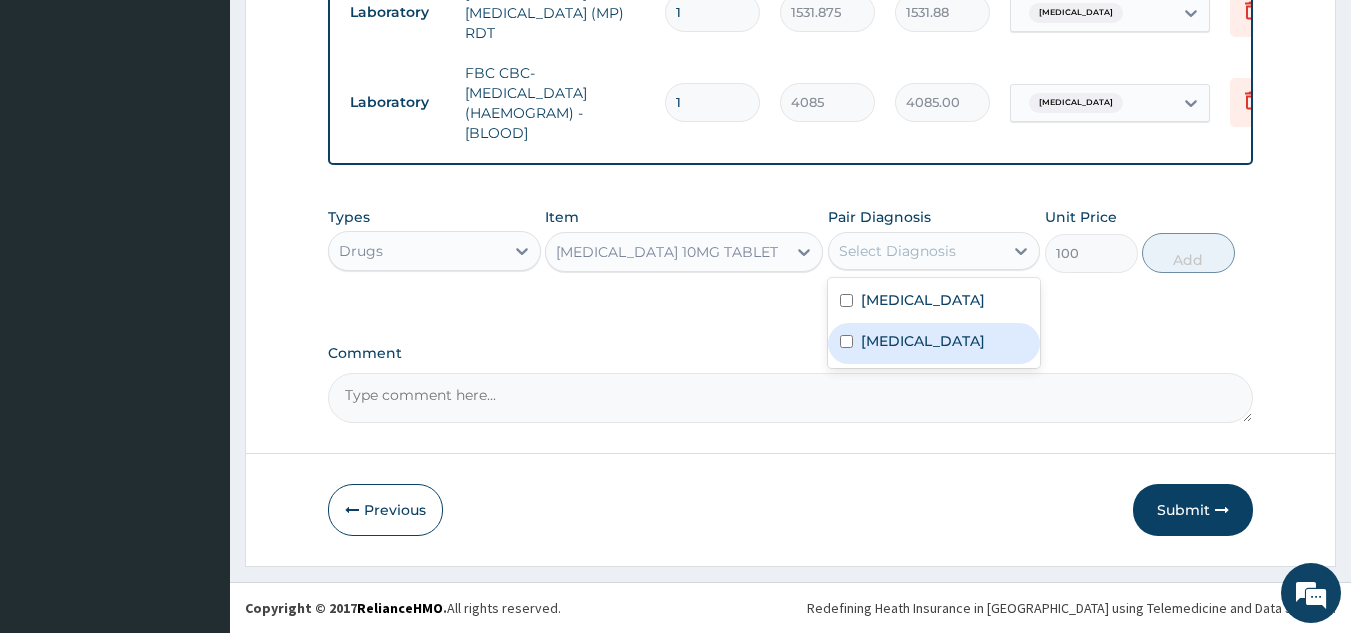 click on "Chronic obstructive pulmonary disease" at bounding box center [923, 341] 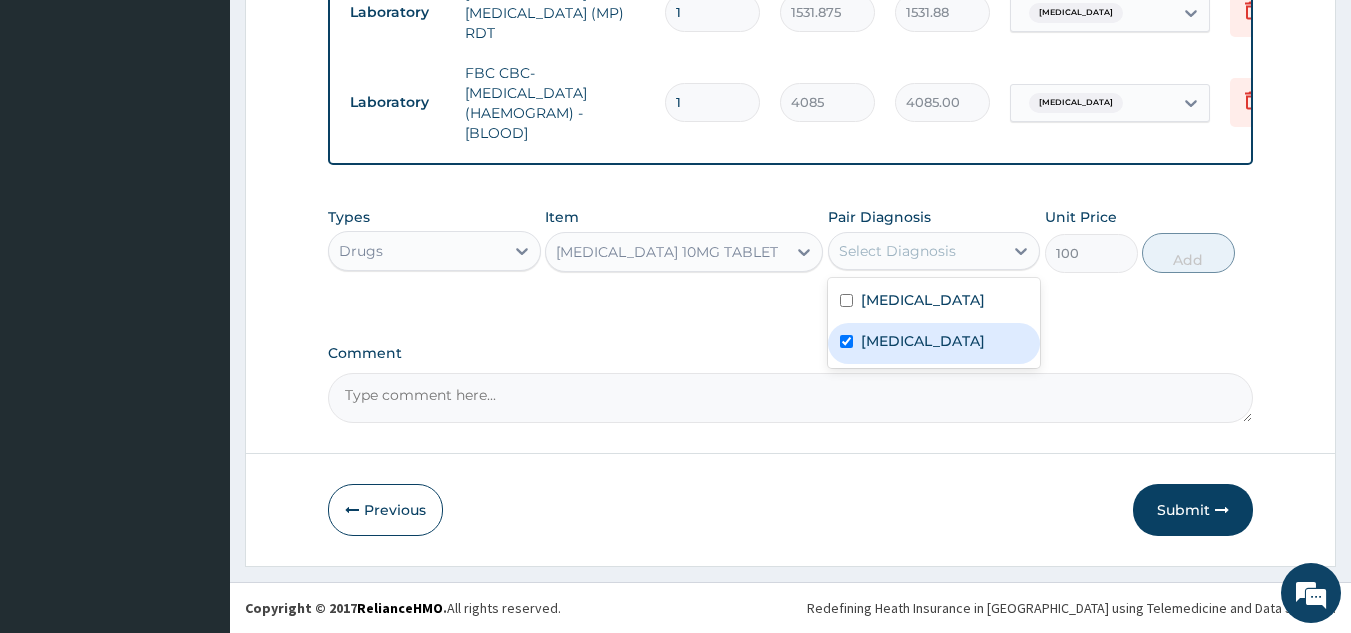 checkbox on "true" 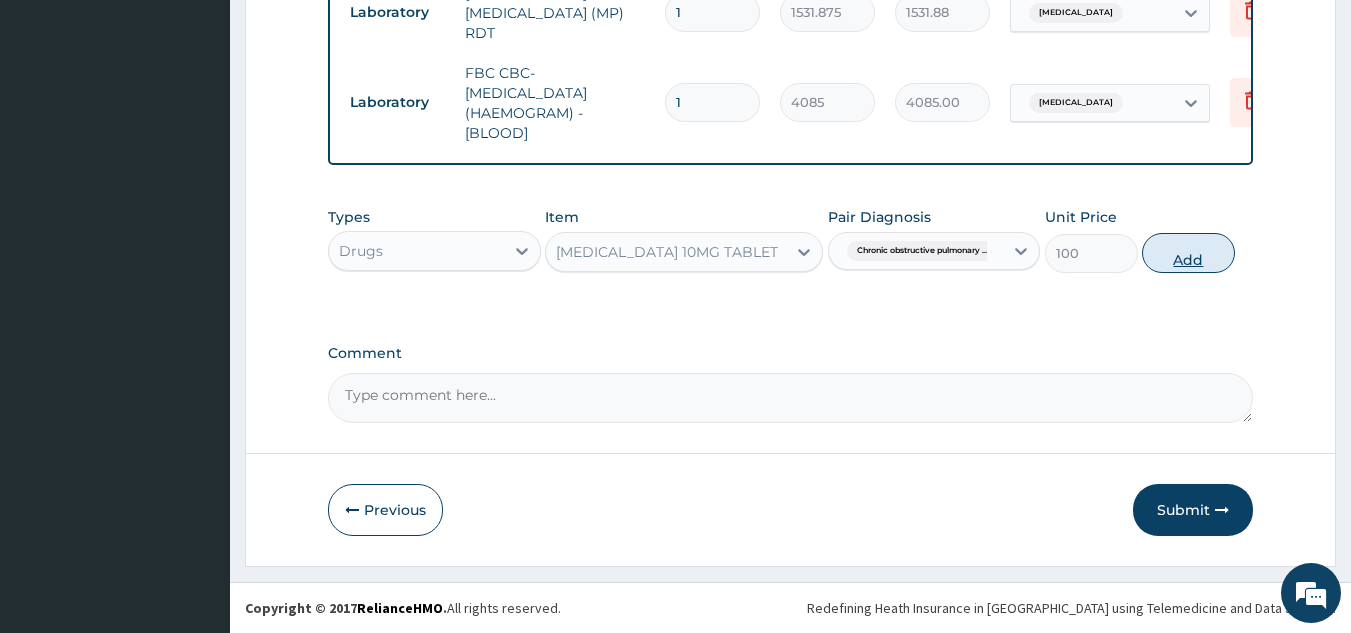click on "Add" at bounding box center [1188, 253] 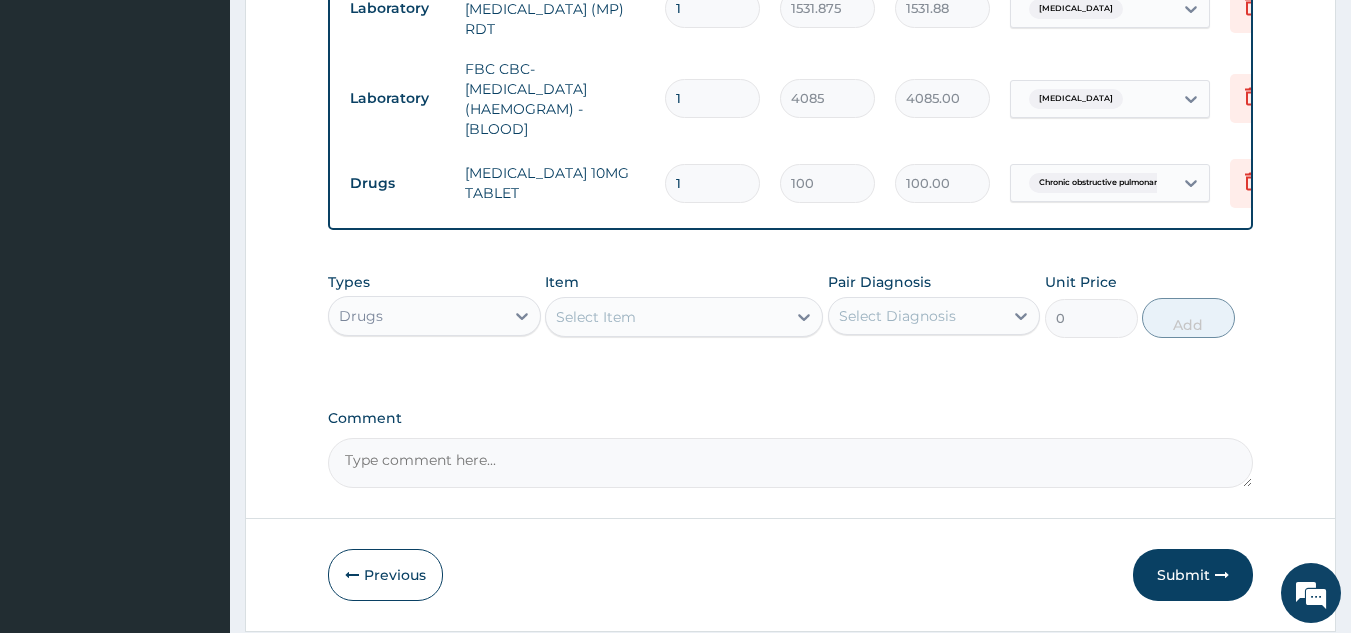 scroll, scrollTop: 998, scrollLeft: 0, axis: vertical 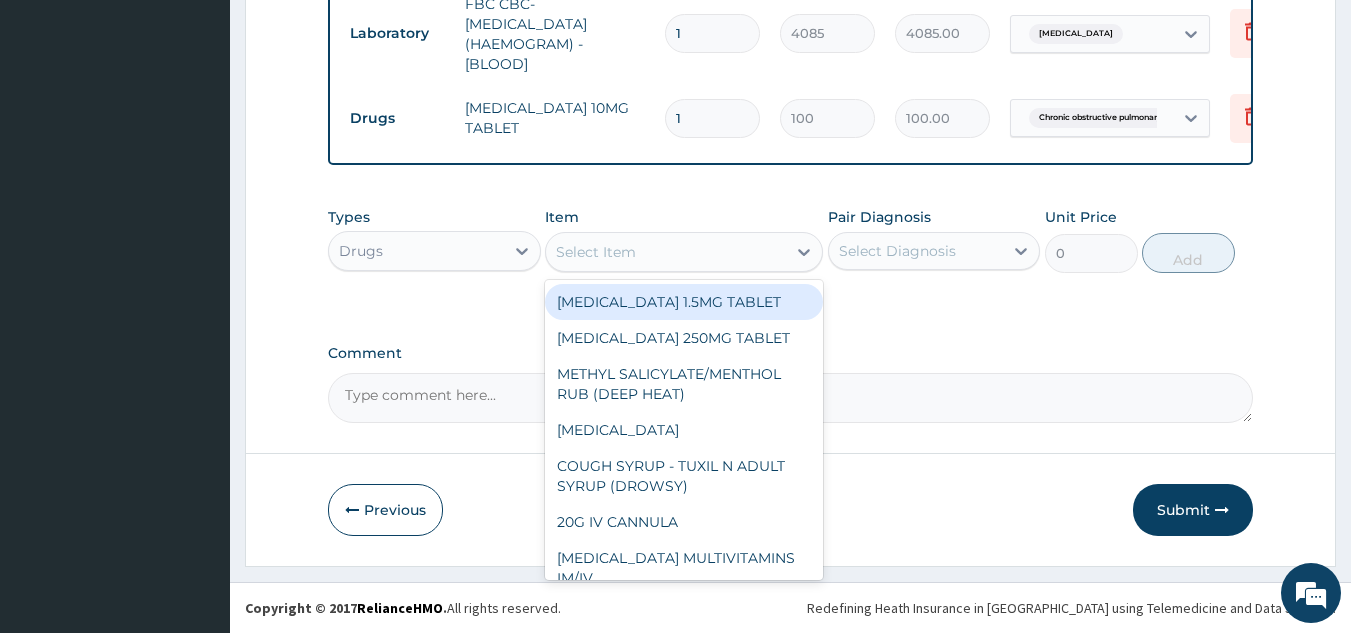 click on "Select Item" at bounding box center [596, 252] 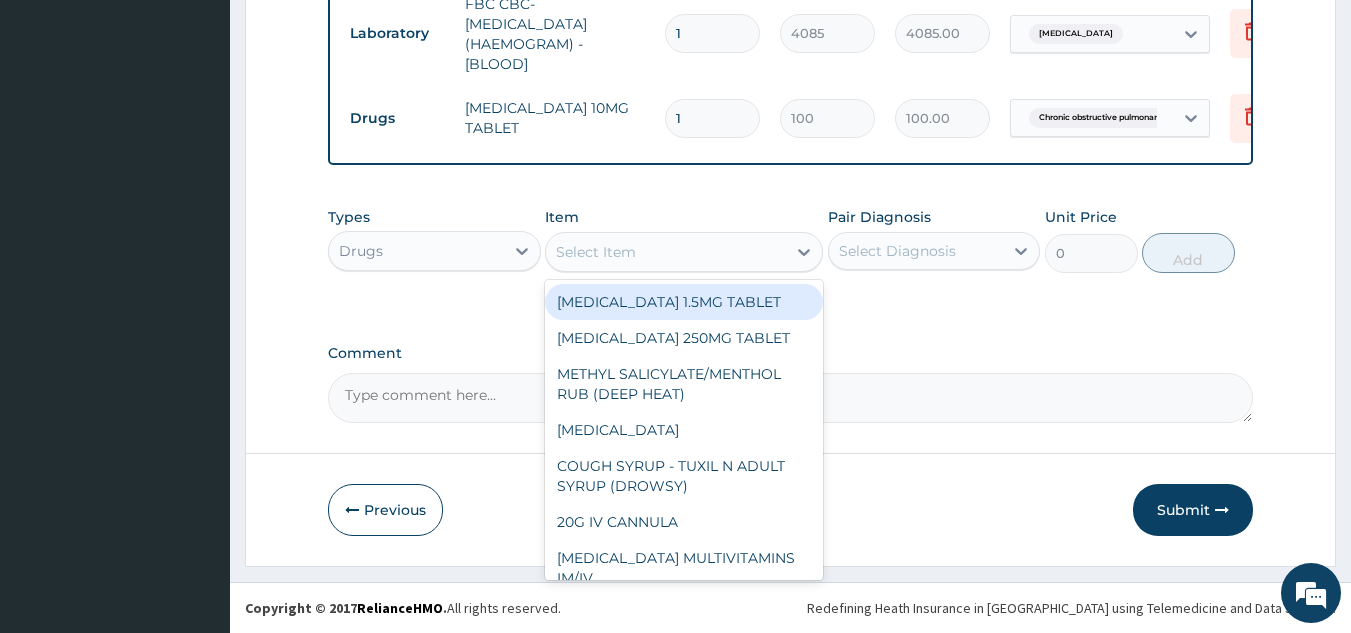 paste on "Losartan" 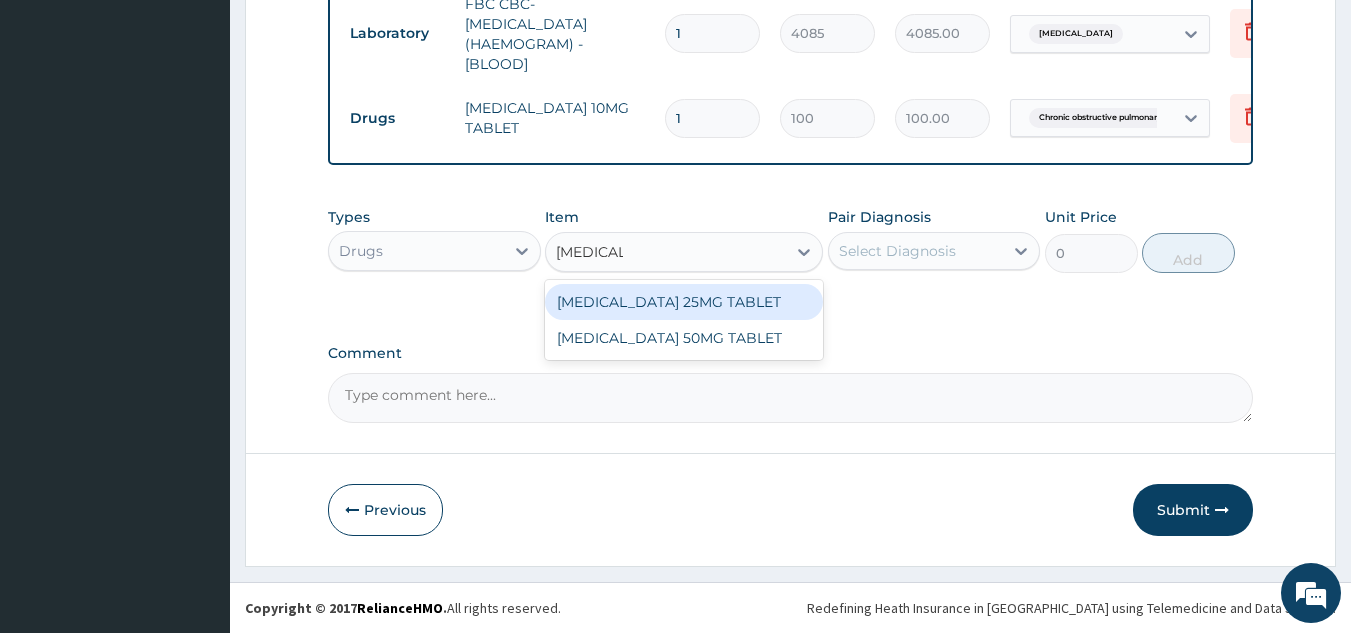 type on "Losartan" 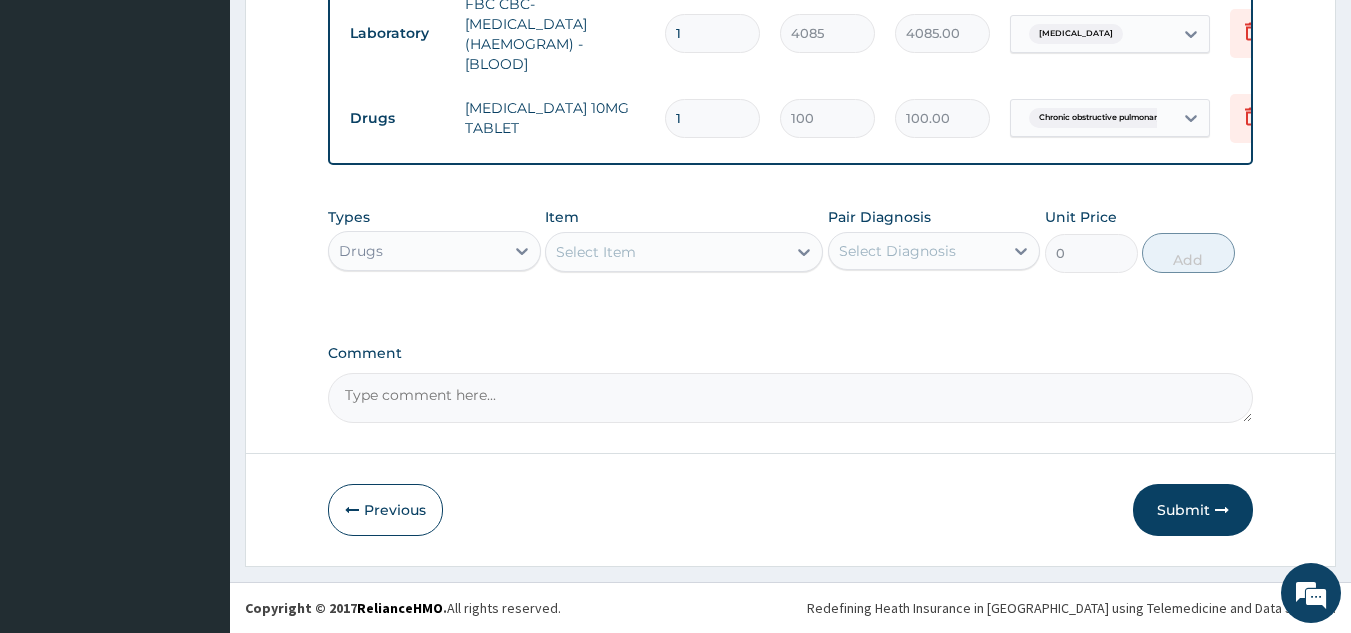 paste on "Losartan" 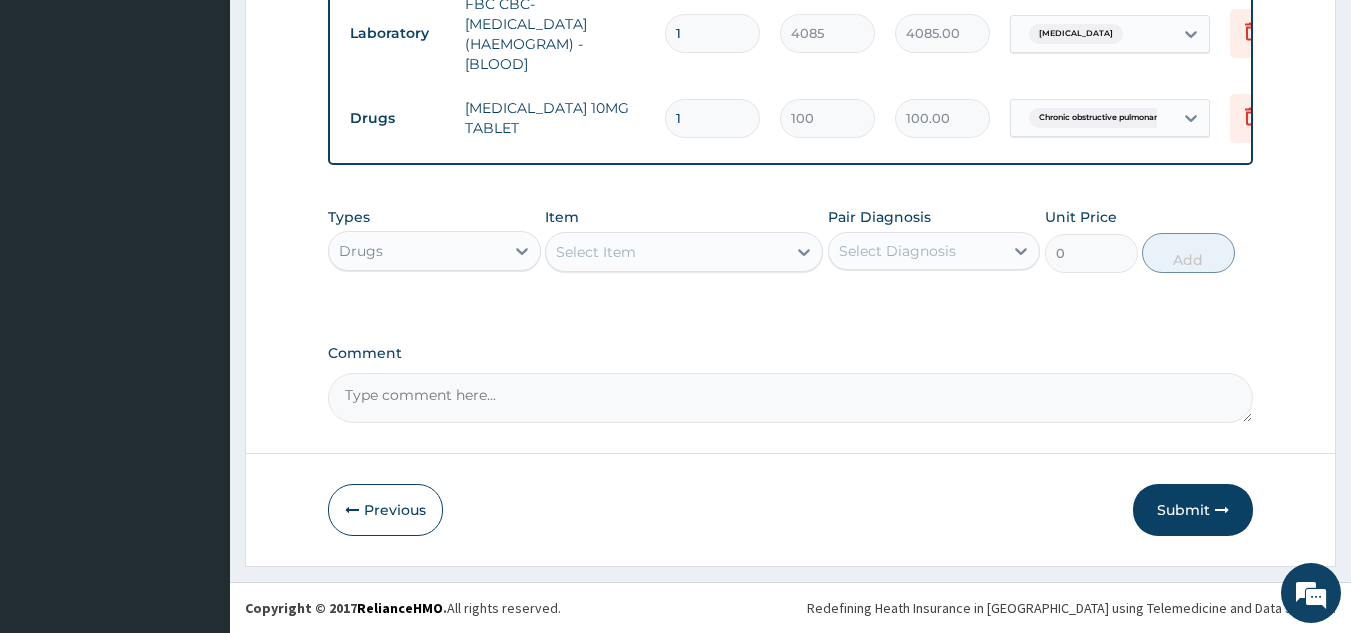 type on "Losartan" 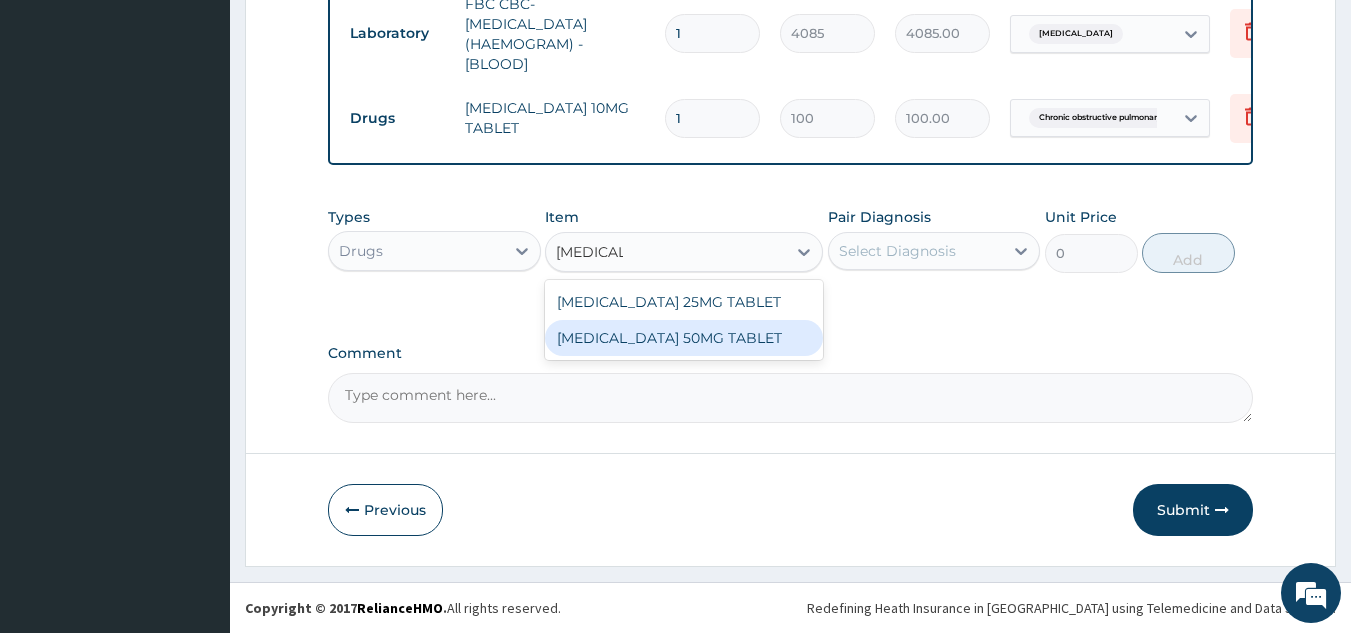 click on "[MEDICAL_DATA]  50MG TABLET" at bounding box center [684, 338] 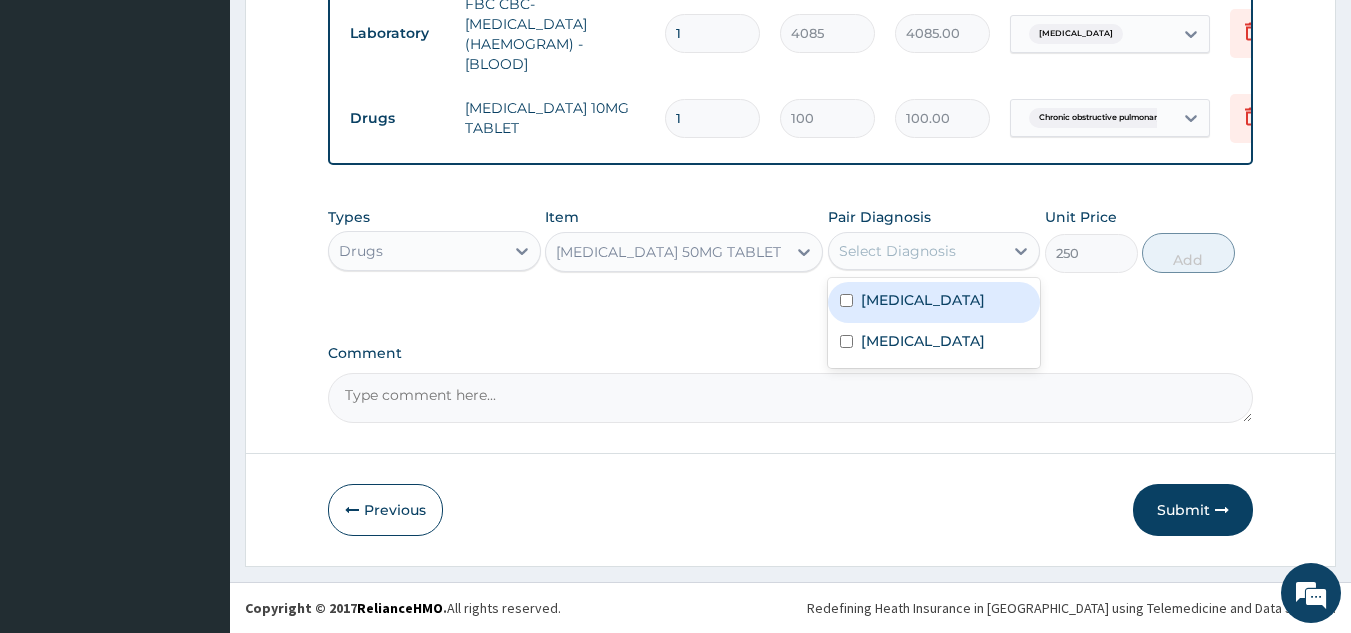 click on "Select Diagnosis" at bounding box center [897, 251] 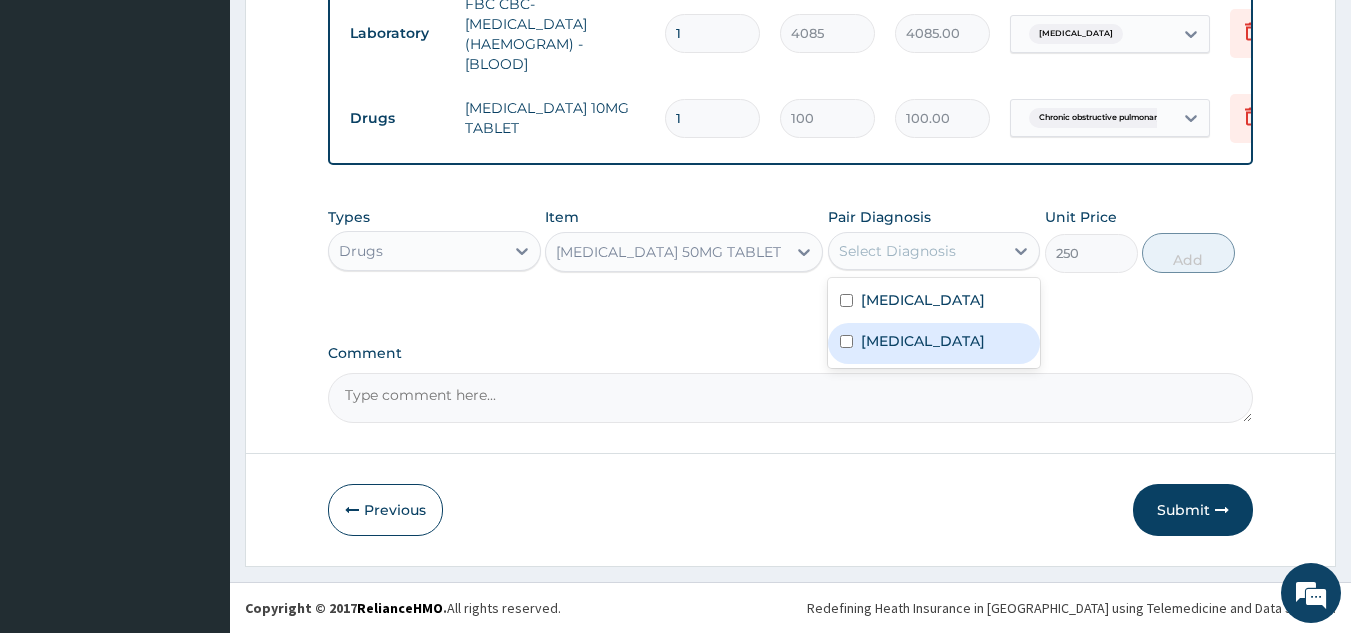 click on "Chronic obstructive pulmonary disease" at bounding box center (923, 341) 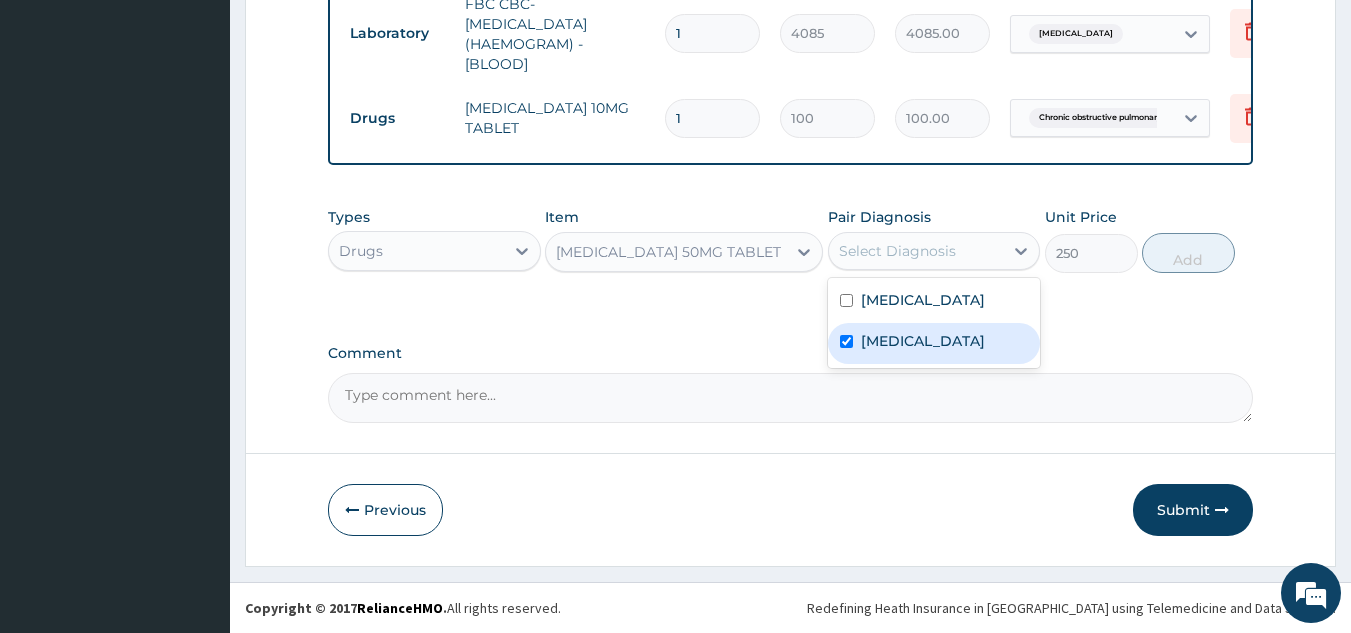 checkbox on "true" 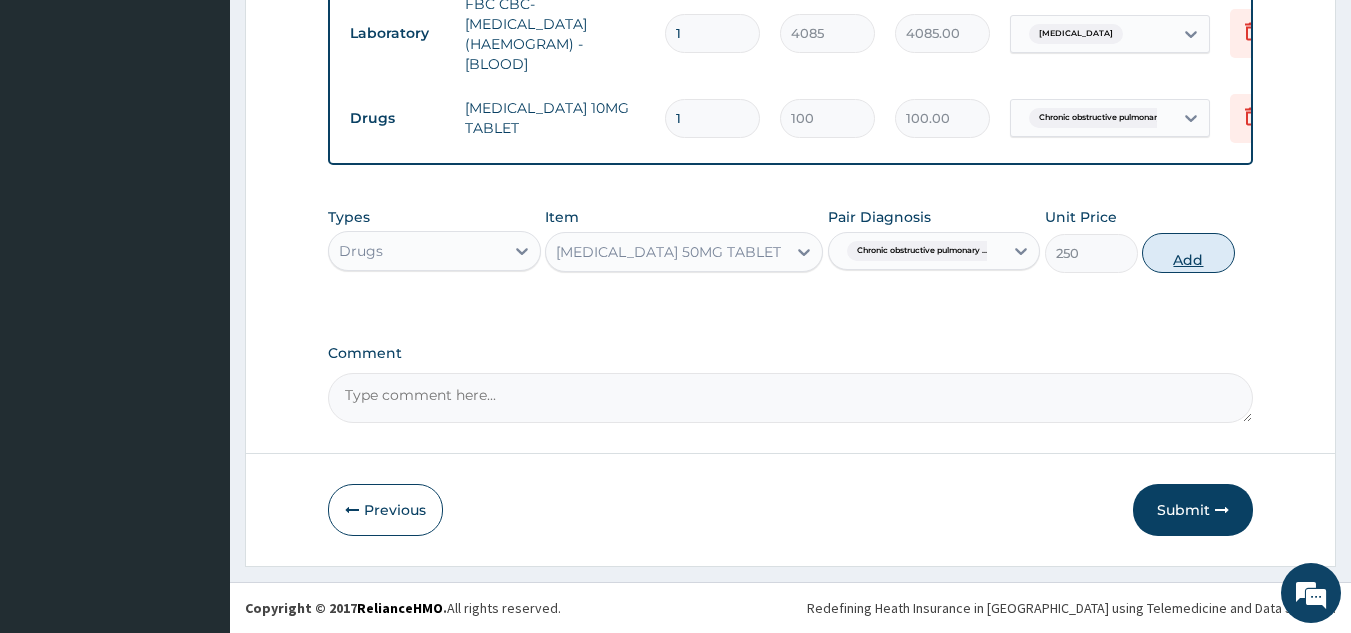 click on "Add" at bounding box center (1188, 253) 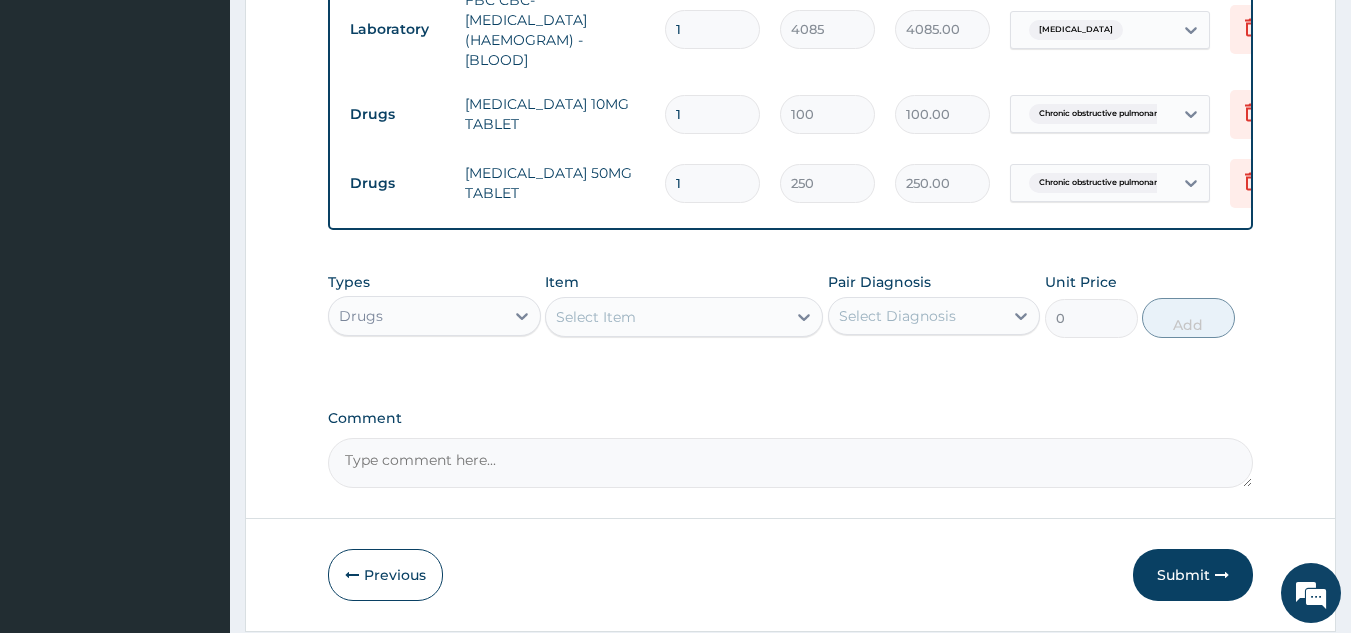type 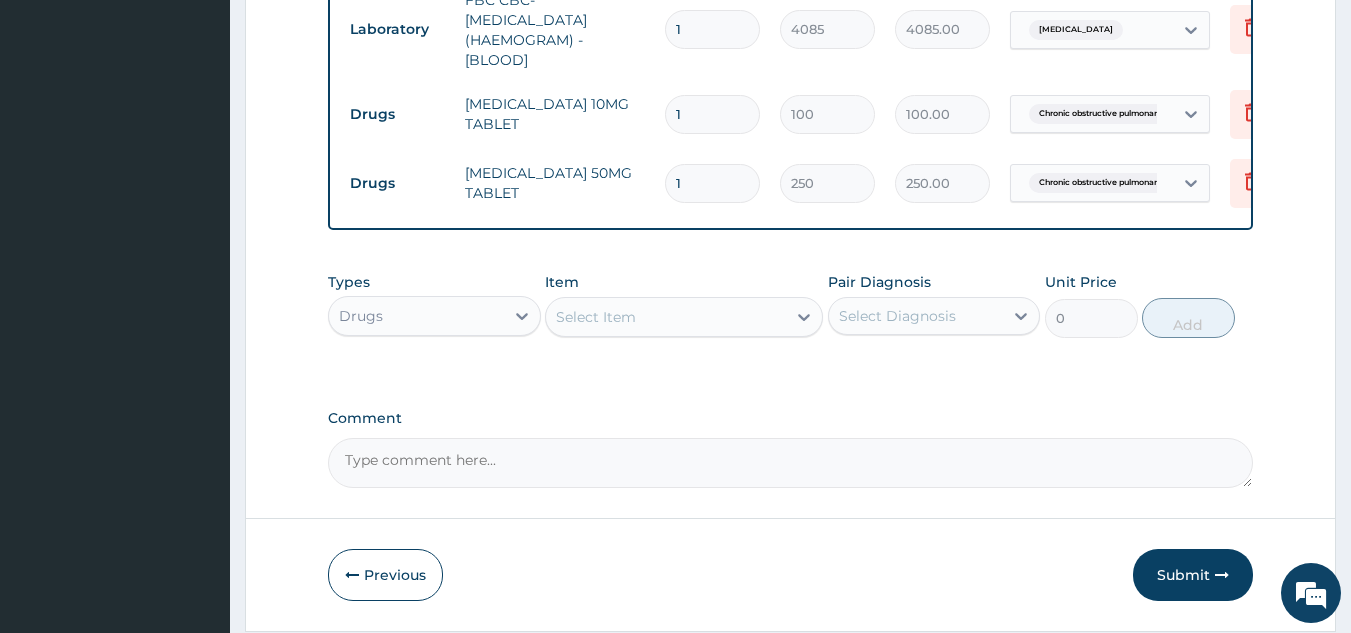 type on "0.00" 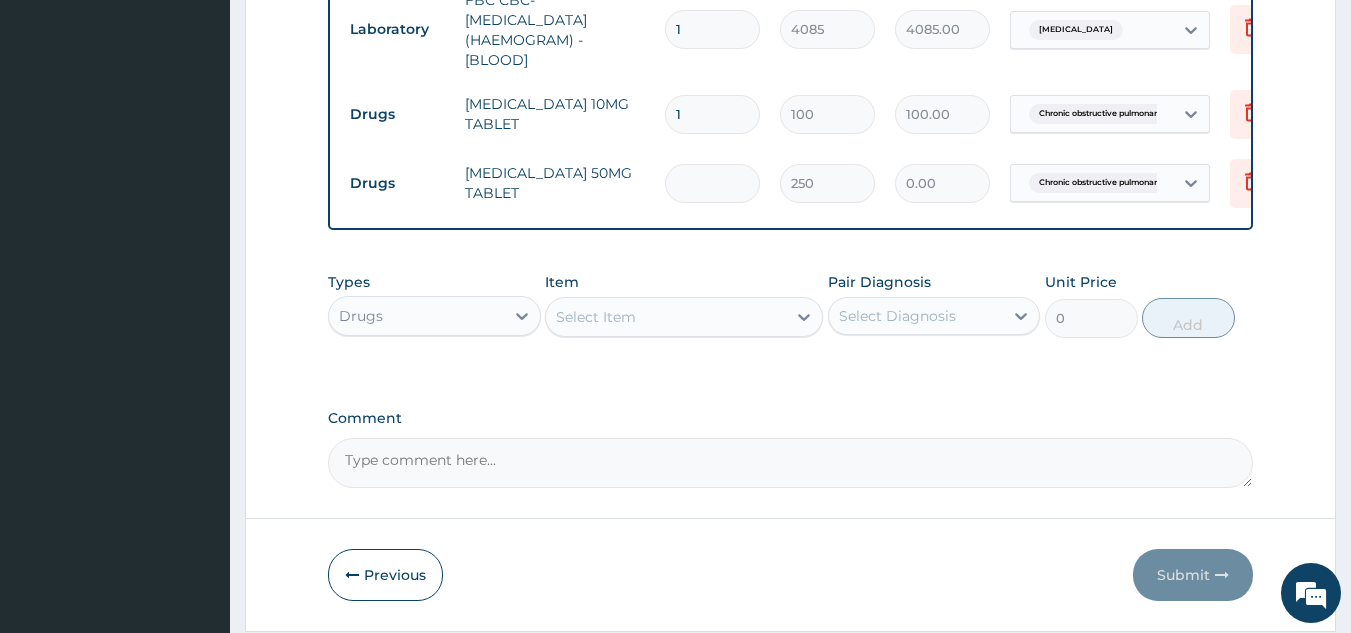 type on "4" 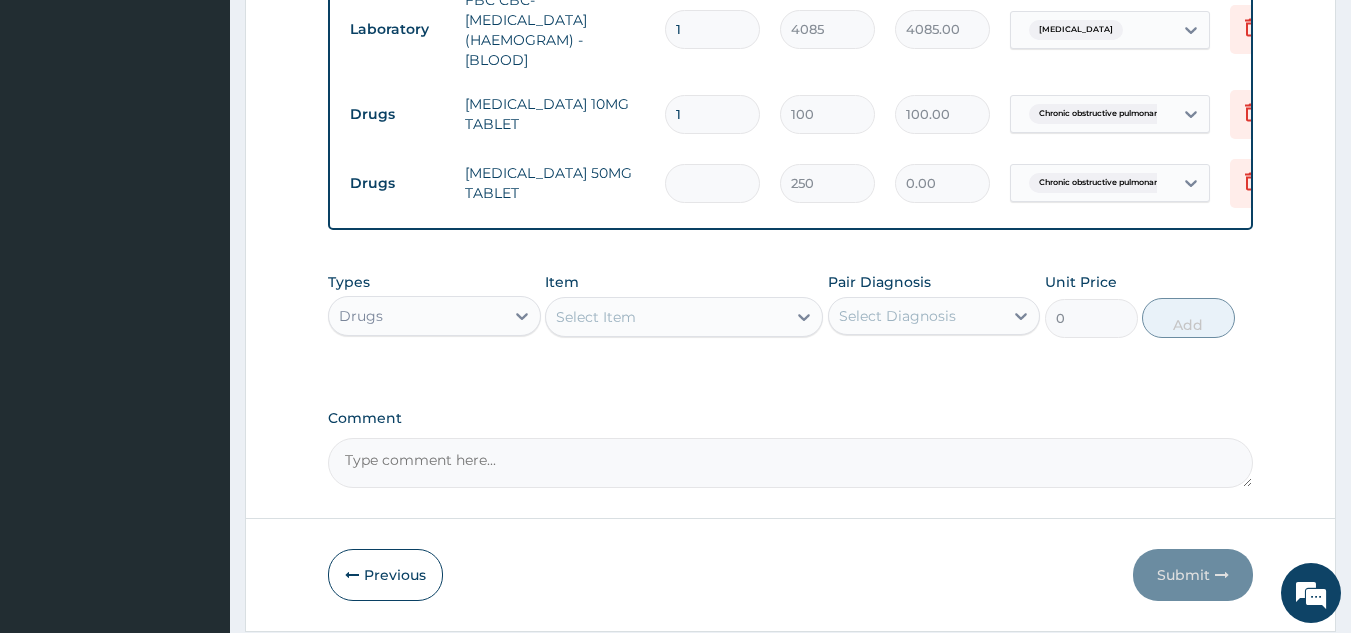 type on "1000.00" 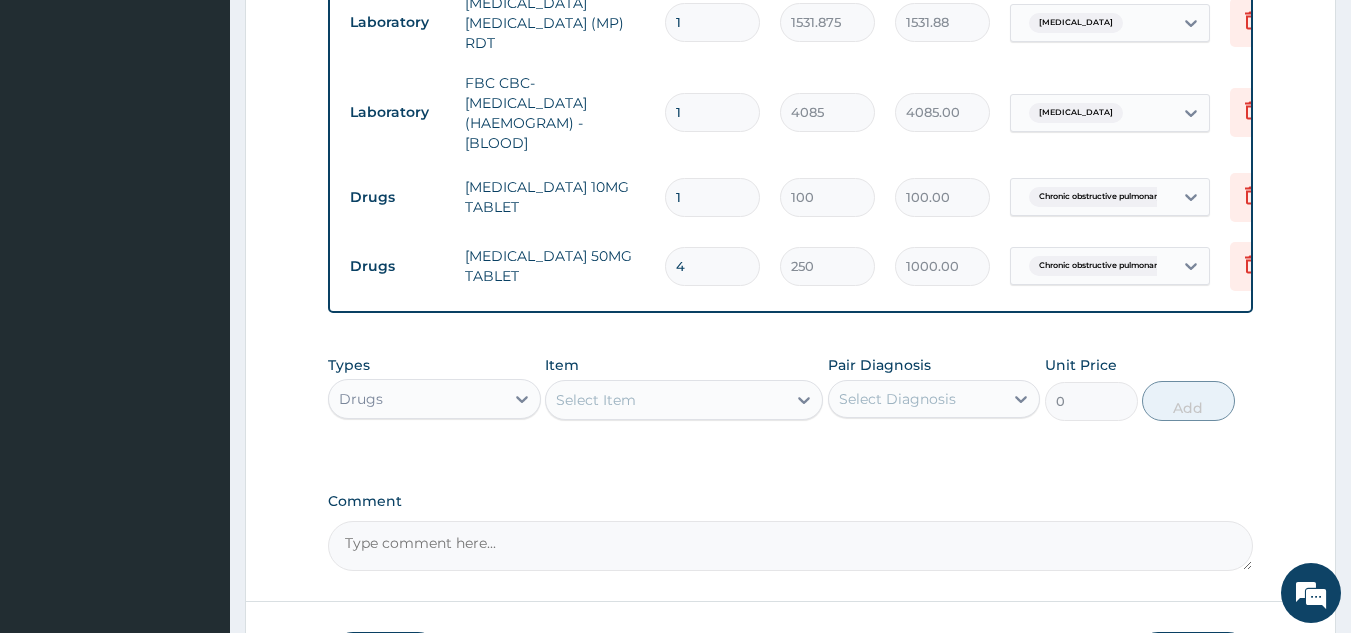 scroll, scrollTop: 910, scrollLeft: 0, axis: vertical 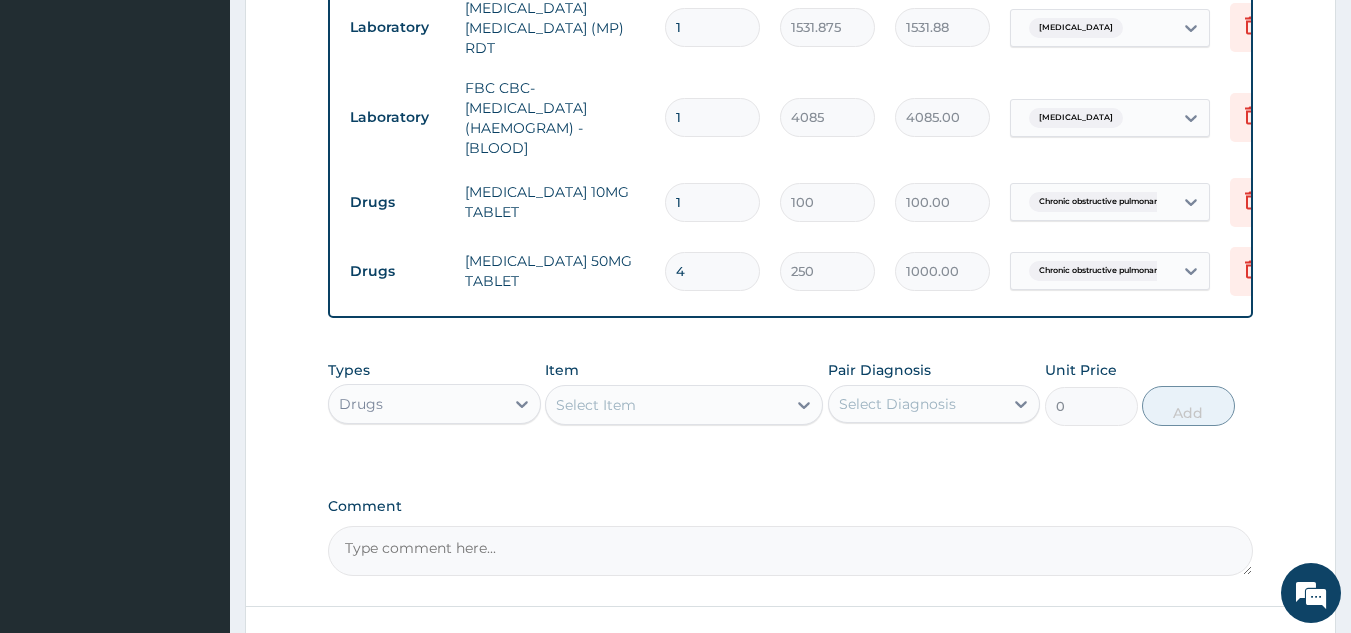 type 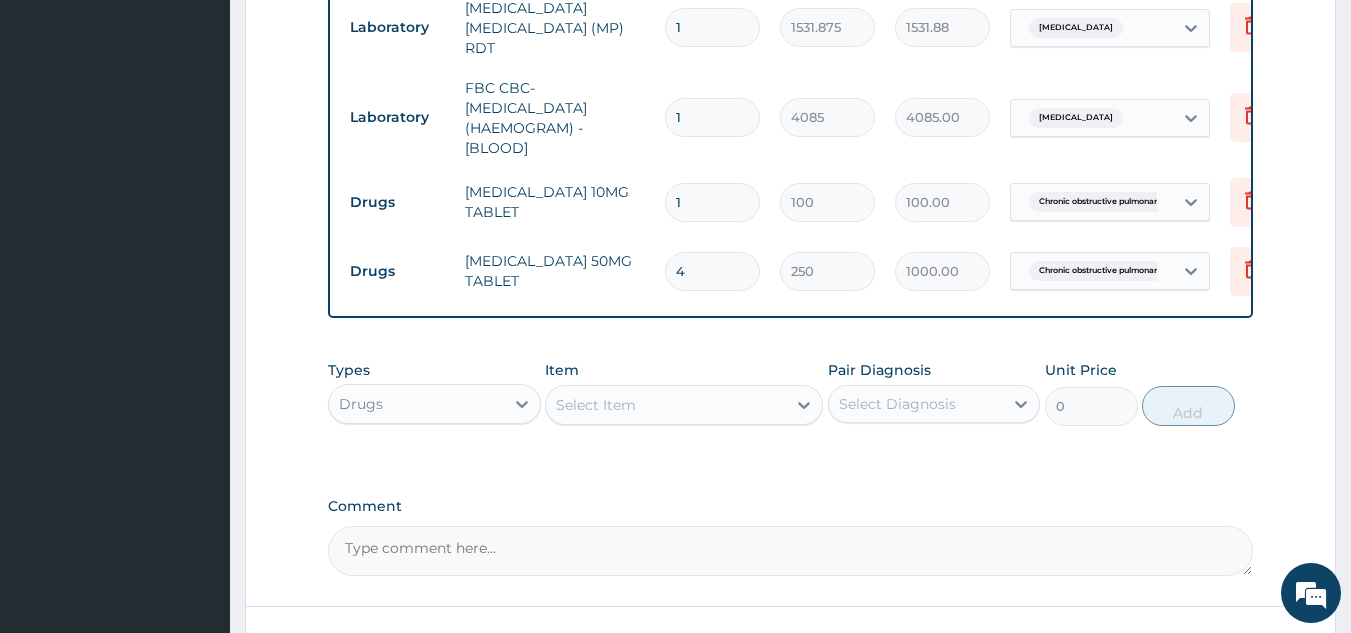 type on "0.00" 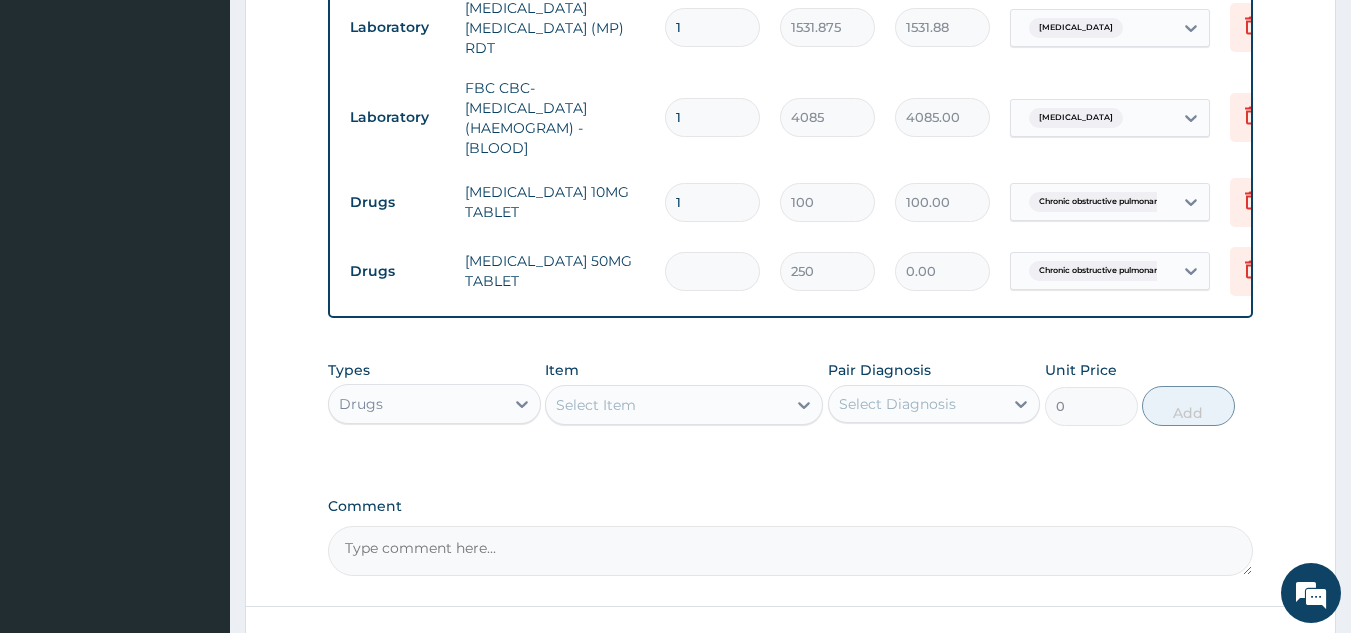 type on "2" 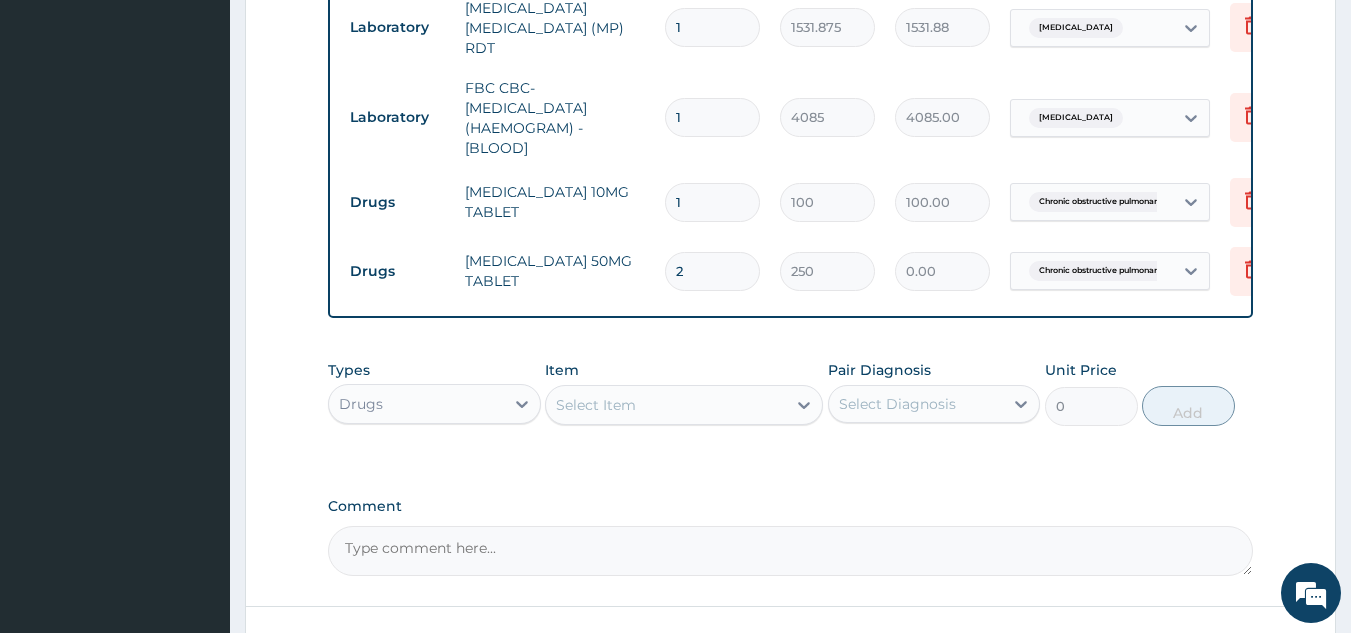 type on "500.00" 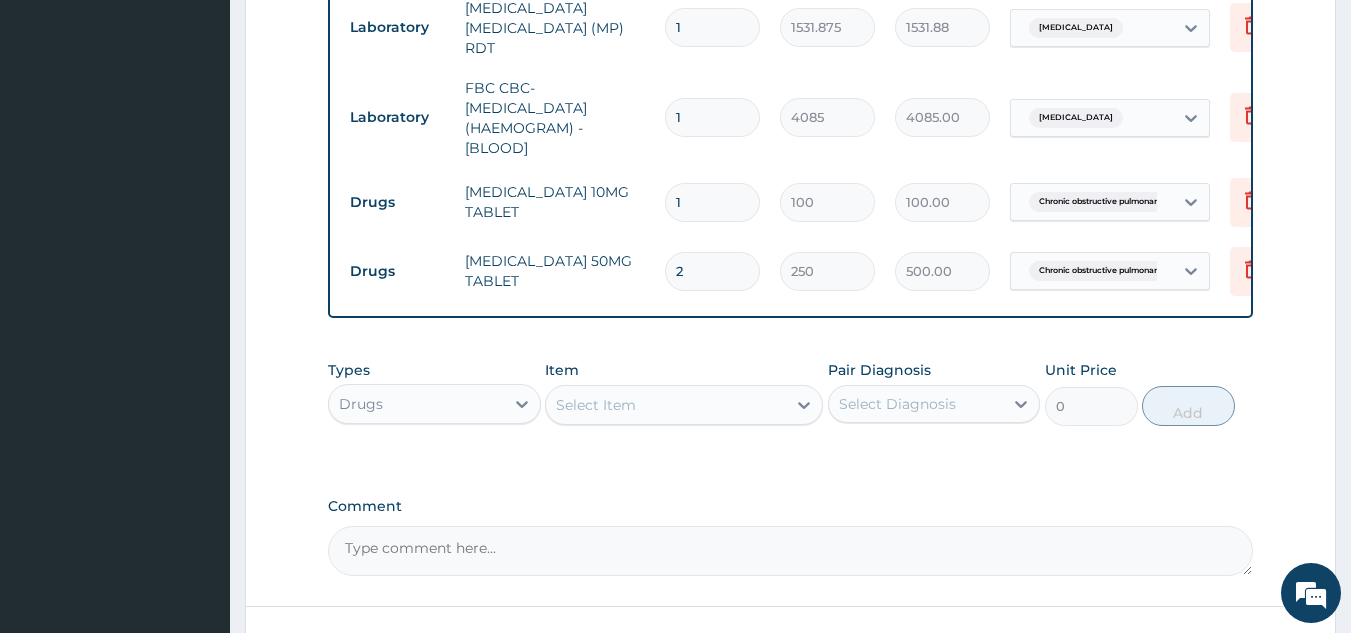 type on "2" 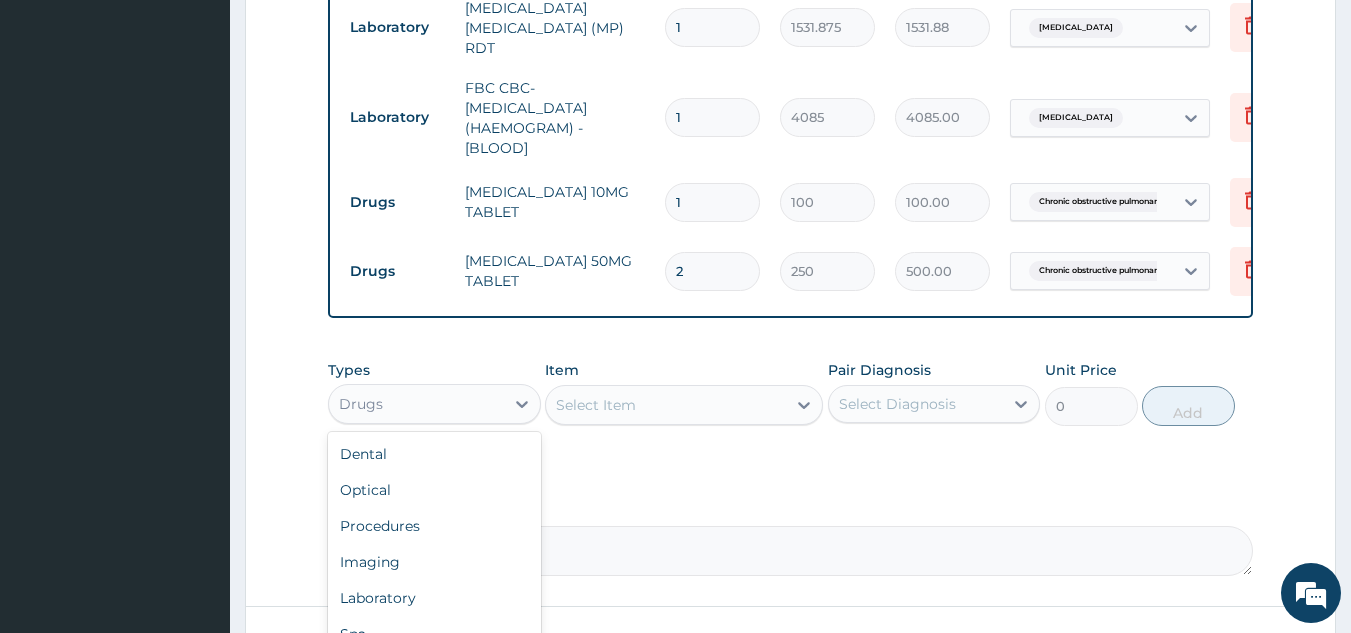 click on "Drugs" at bounding box center (416, 404) 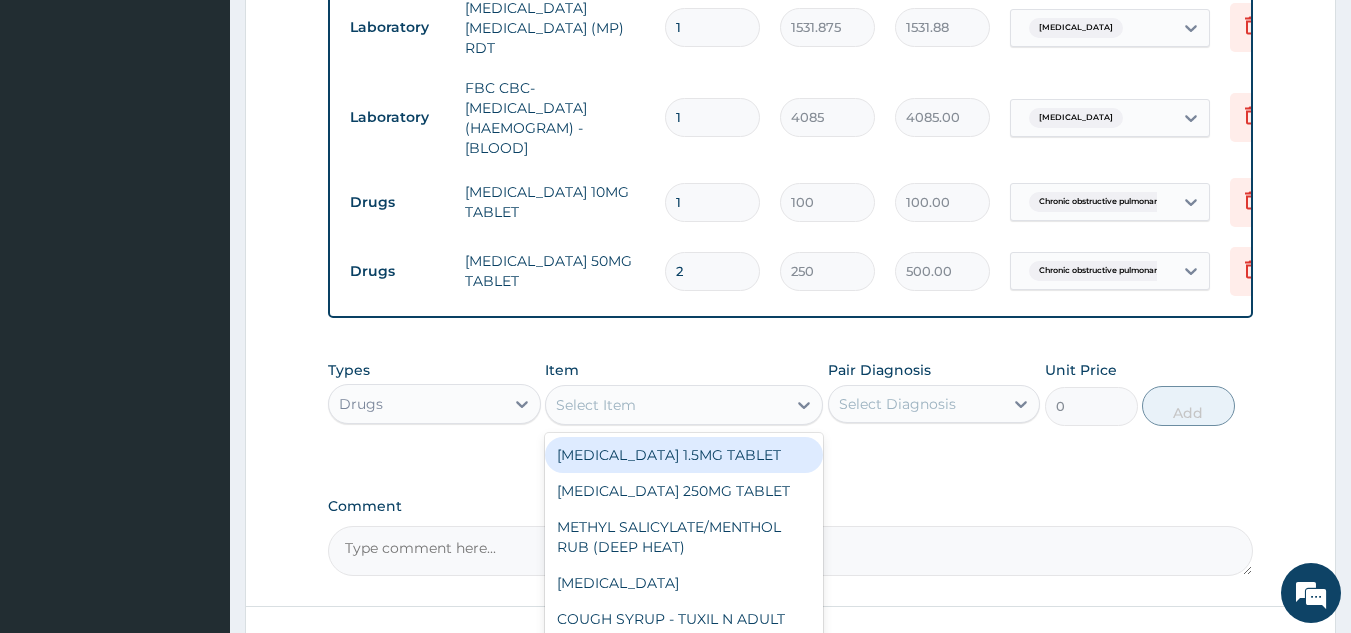 click on "Select Item" at bounding box center [596, 405] 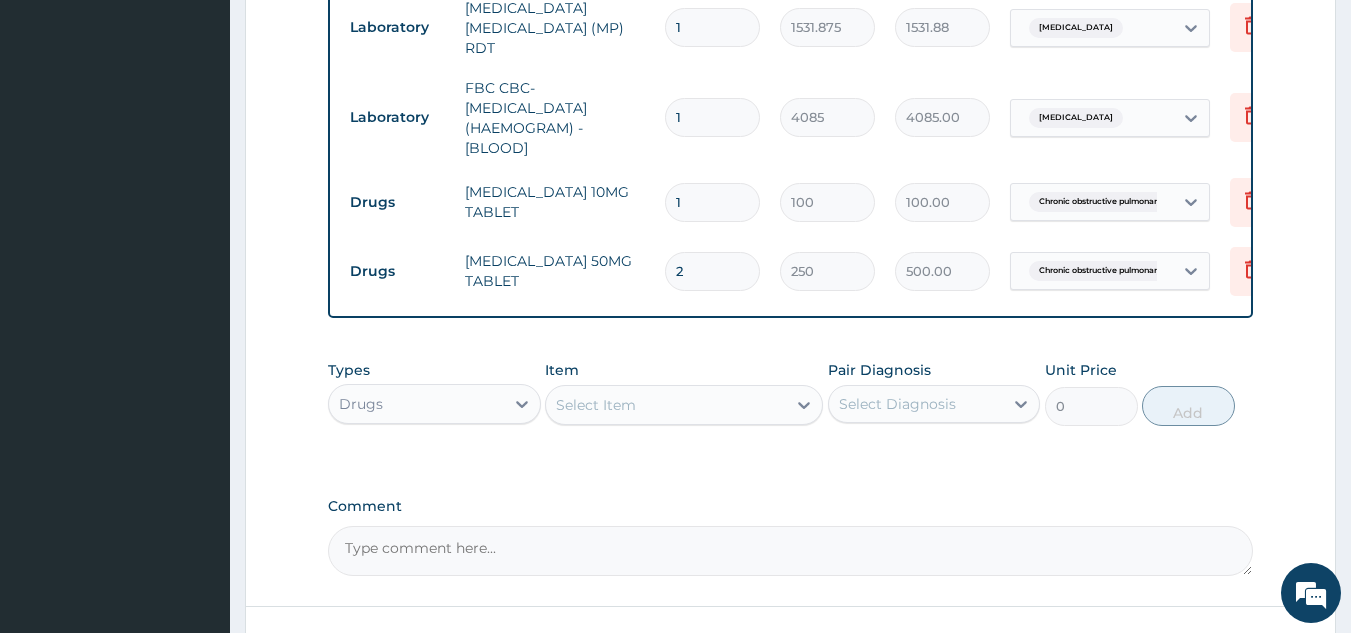 paste on "Moduretic" 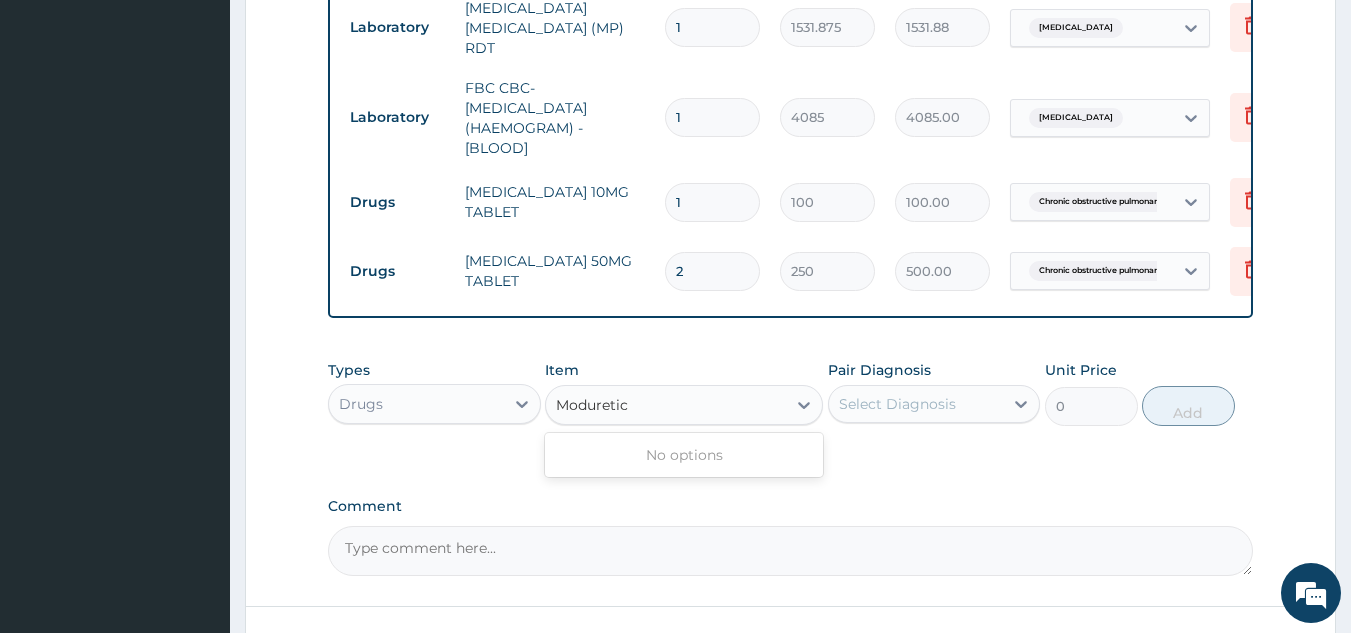 type on "Moduretic" 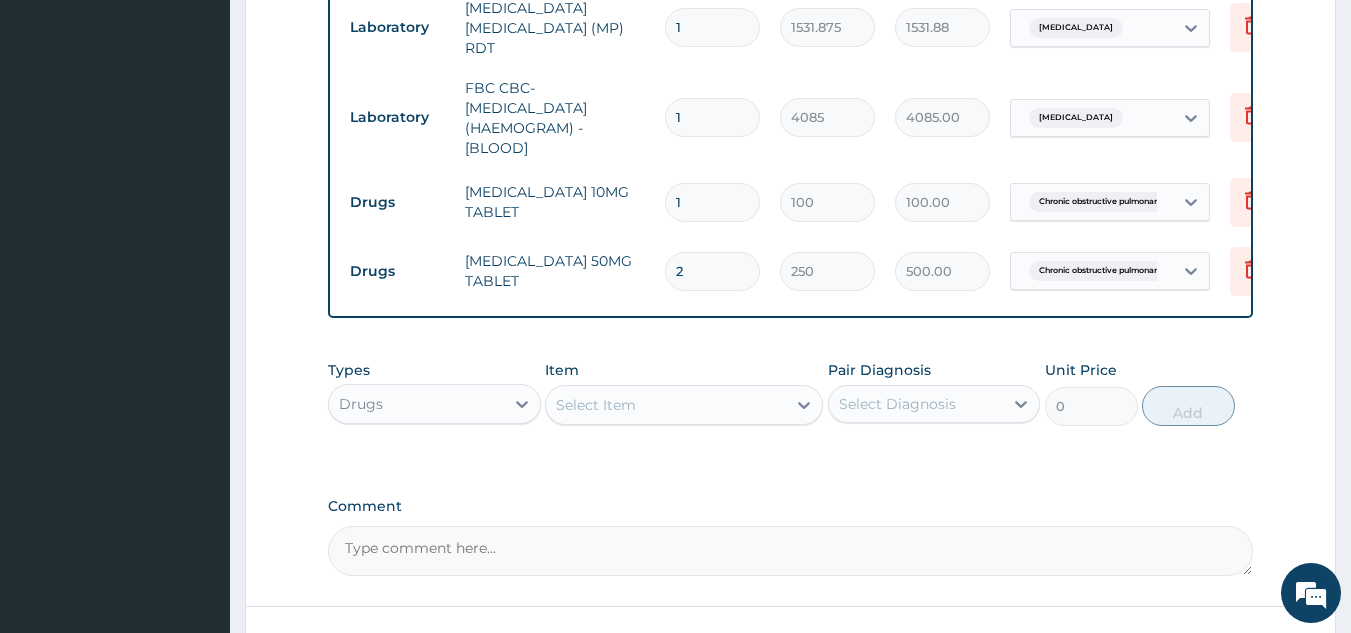 paste on "Inhaler Fortide" 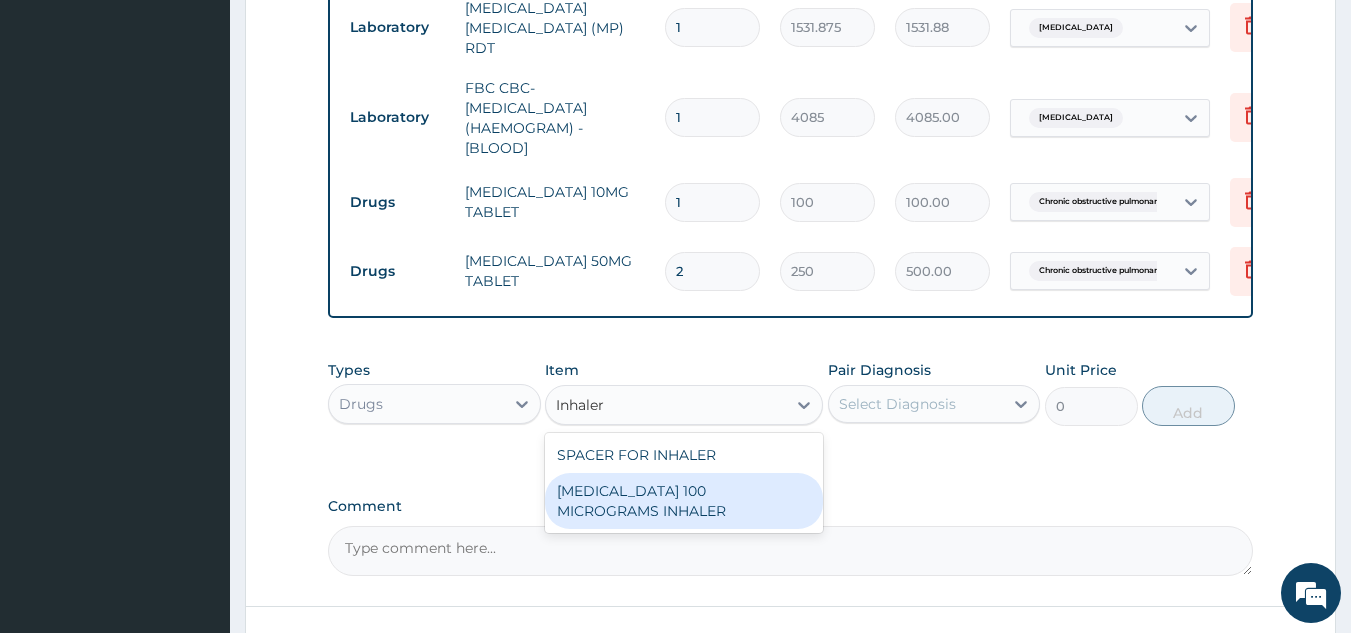 type on "Inhaler" 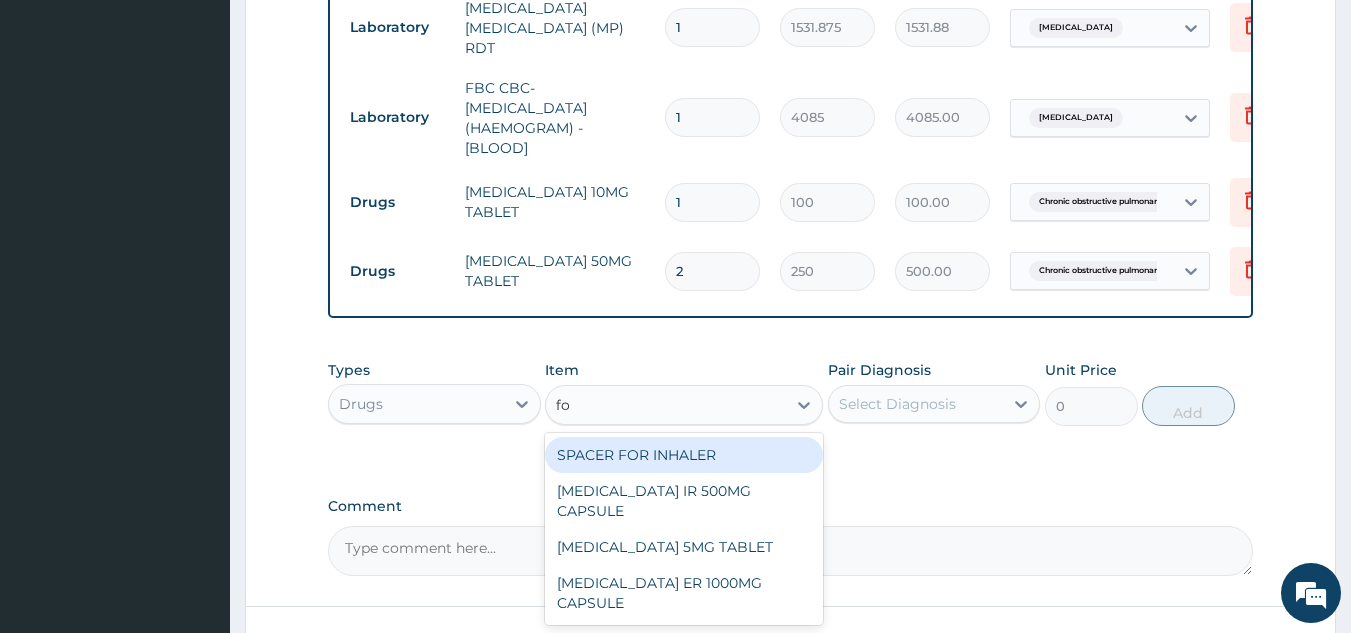 type on "f" 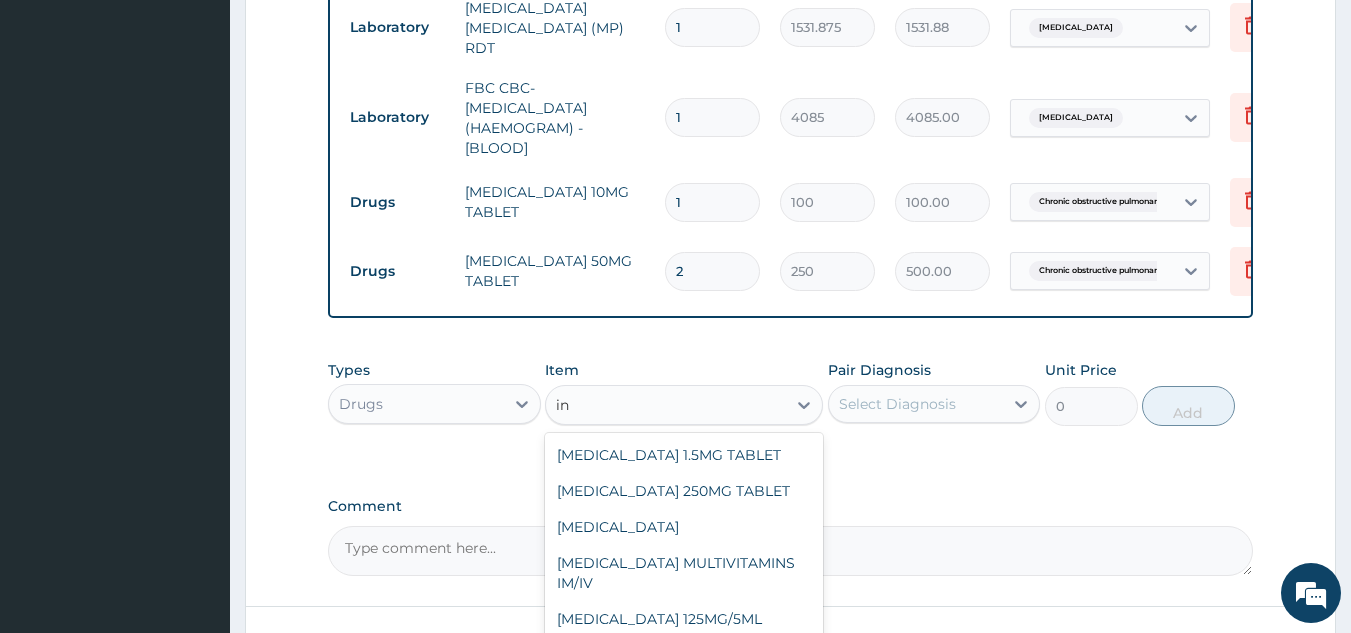 type on "i" 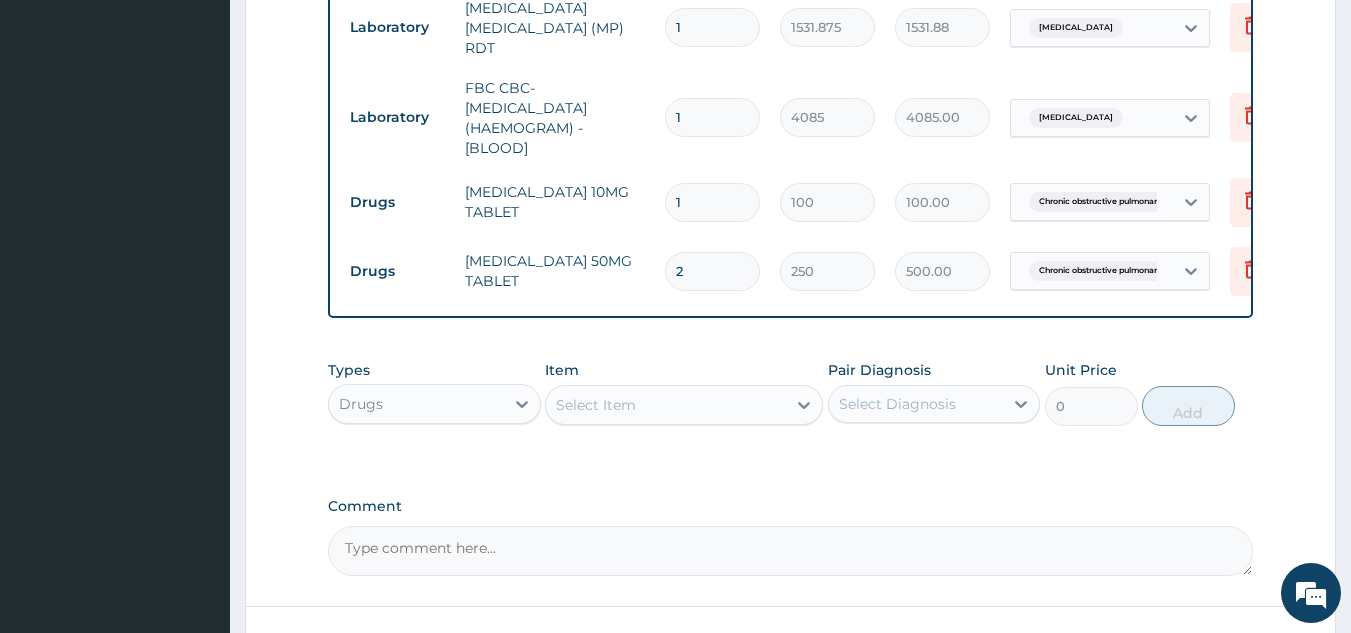 click on "Drugs LOSARTAN  50MG TABLET 2 250 500.00 Chronic obstructive pulmonary ... Delete" at bounding box center [830, 271] 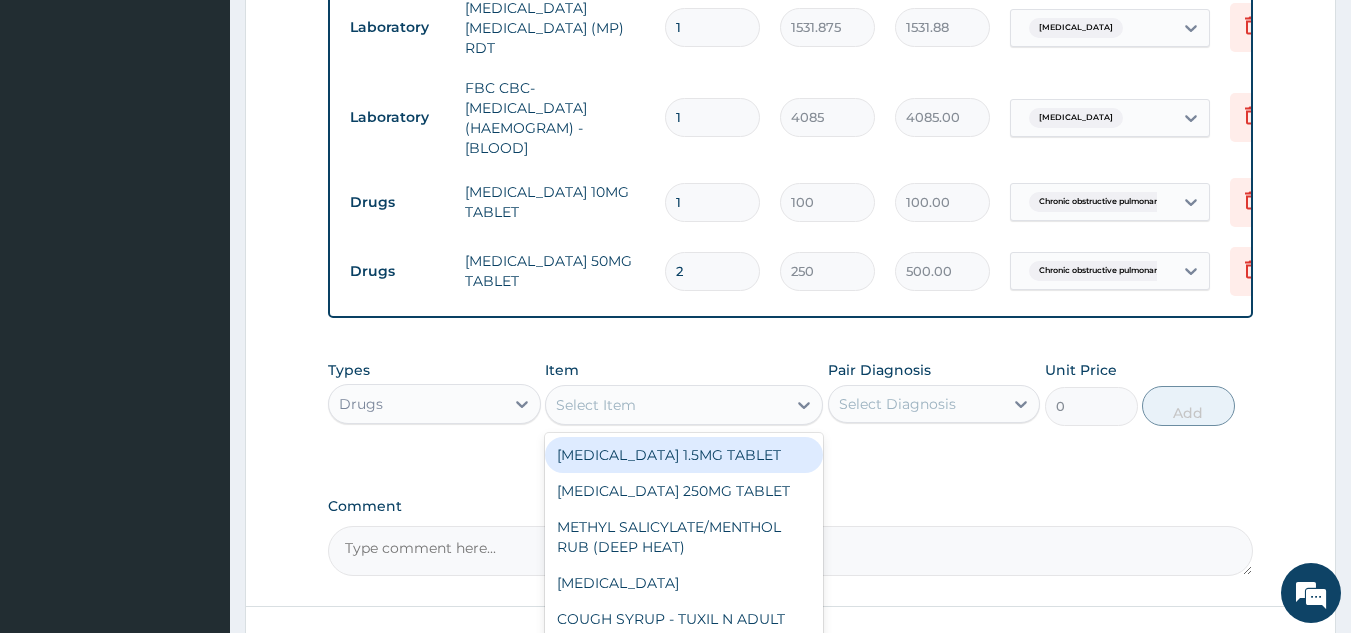 click on "Select Item" at bounding box center [596, 405] 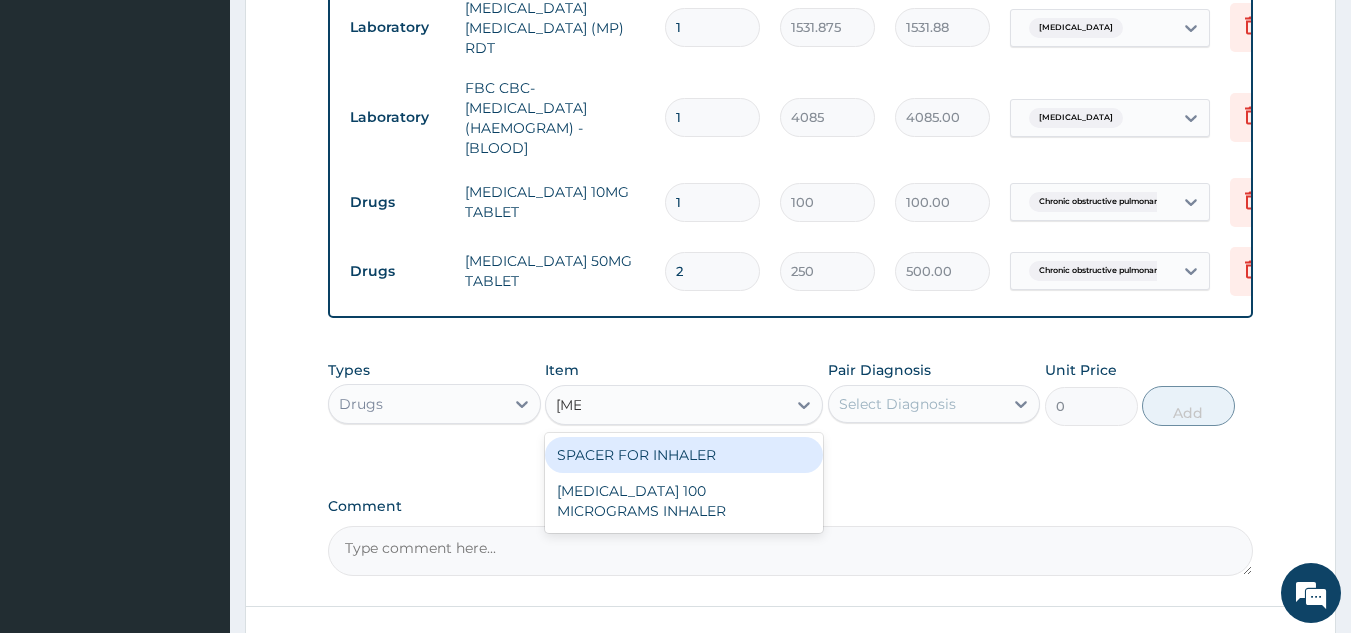 type on "inha" 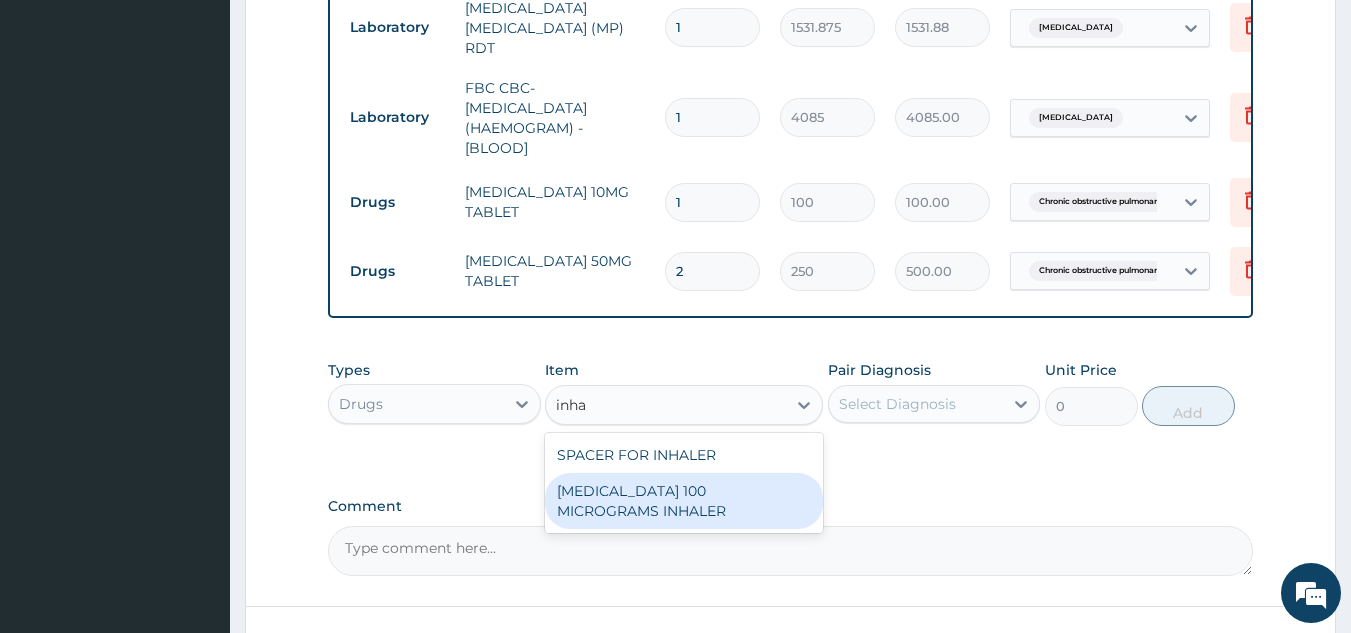 click on "SALBUTAMOL 100 MICROGRAMS INHALER" at bounding box center (684, 501) 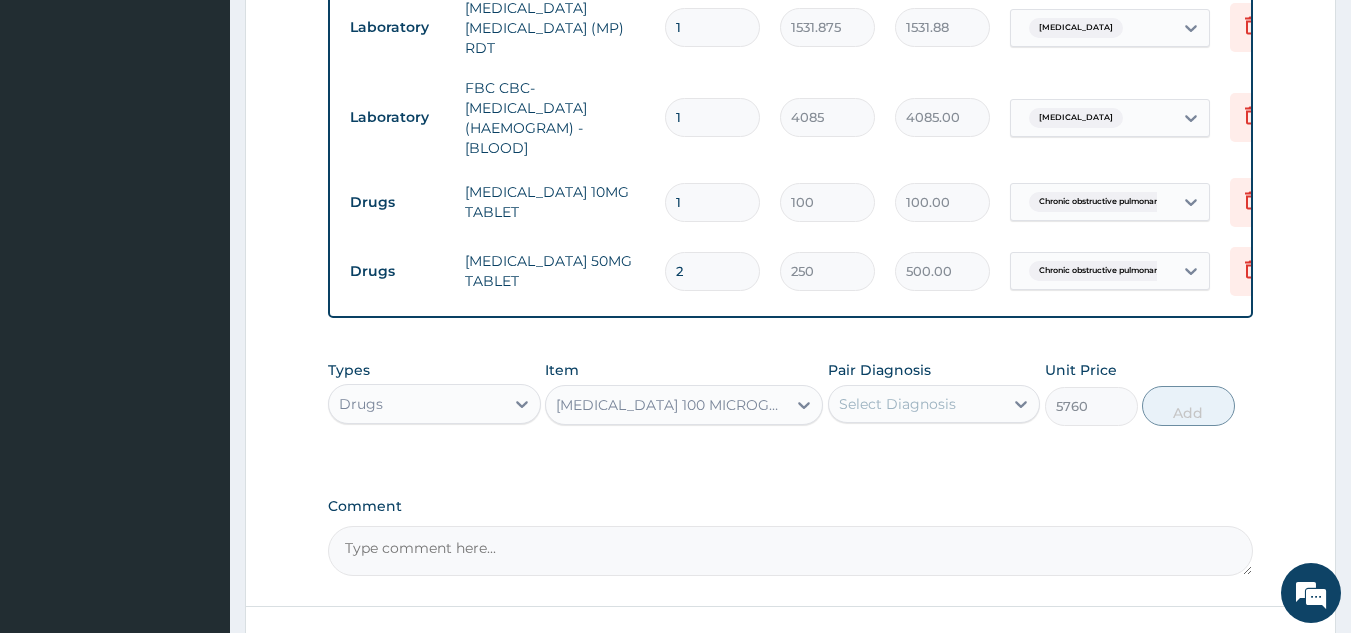 click on "Select Diagnosis" at bounding box center (897, 404) 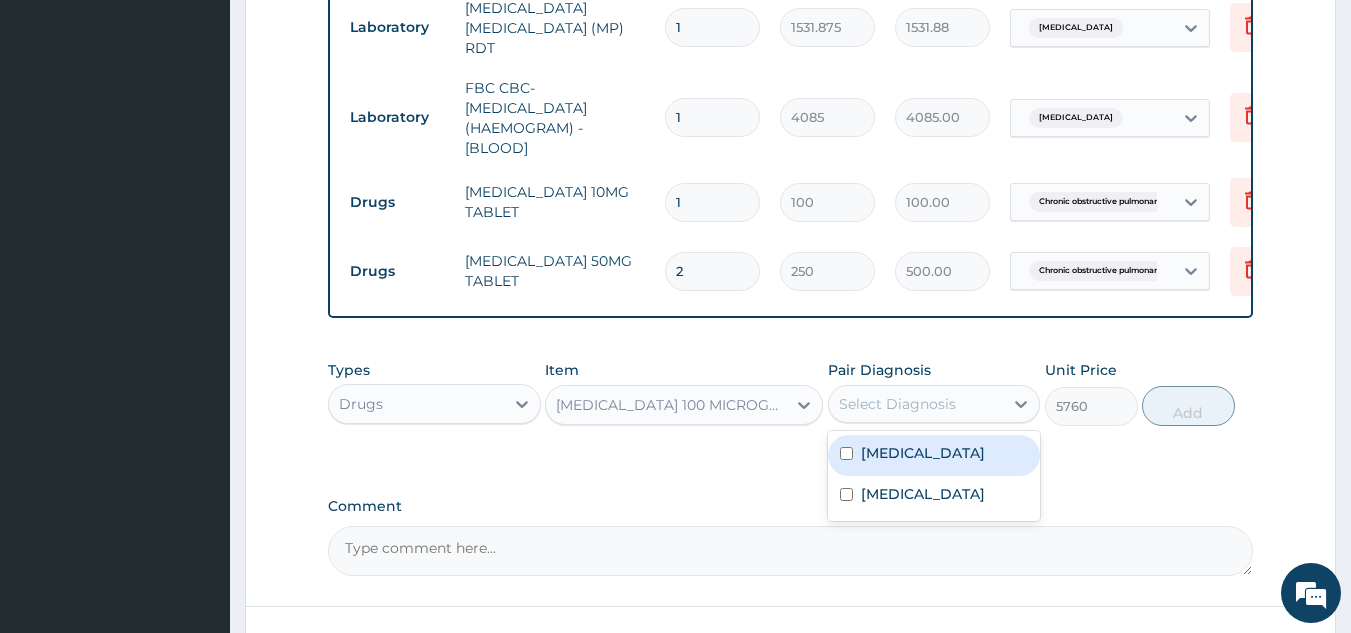click on "Sleep apnea" at bounding box center [934, 455] 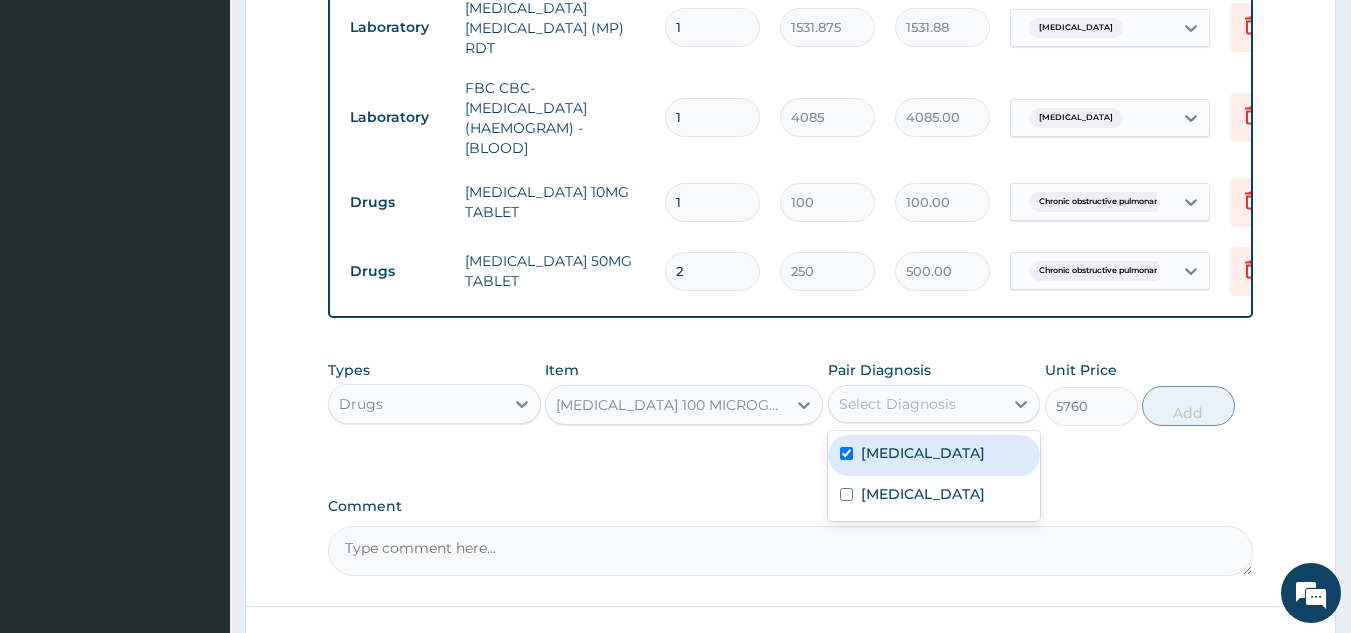 checkbox on "true" 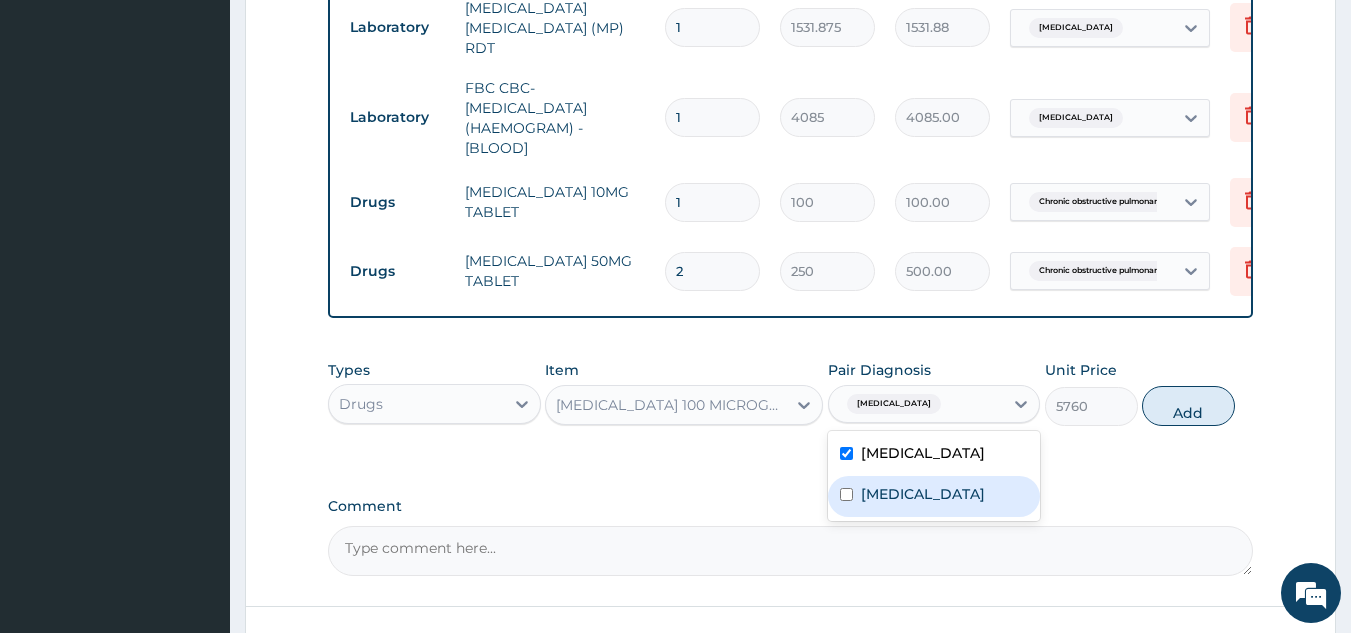 click on "Chronic obstructive pulmonary disease" at bounding box center (923, 494) 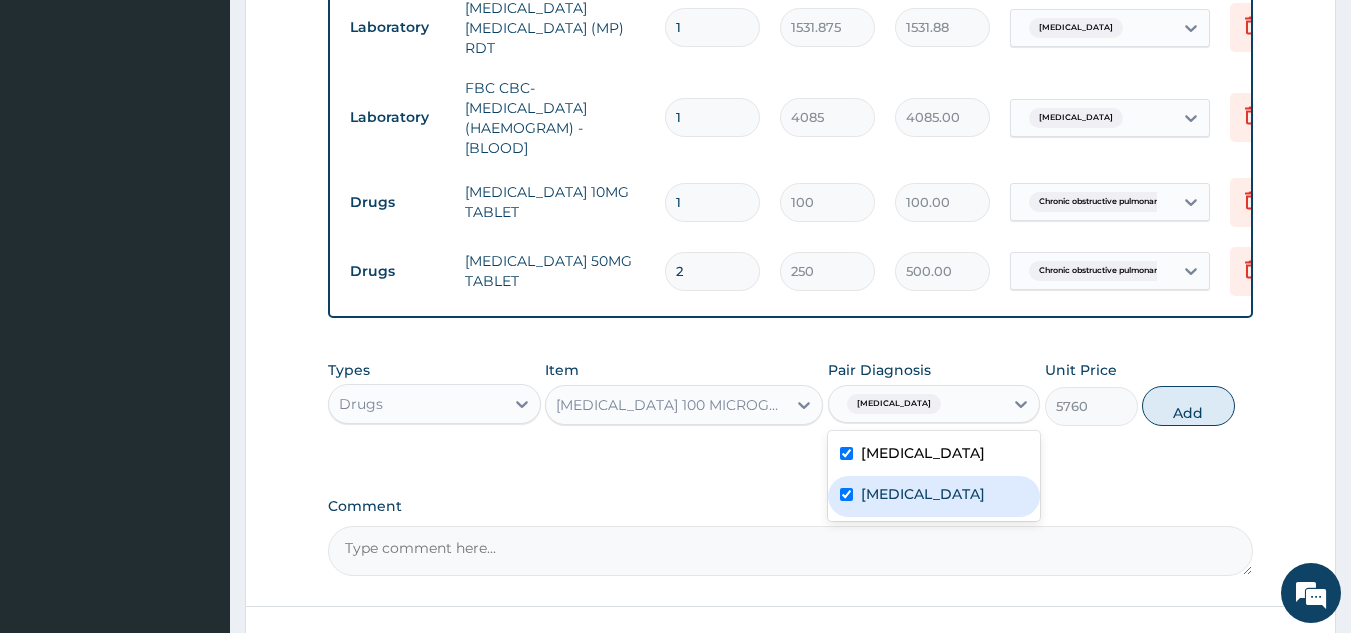 checkbox on "true" 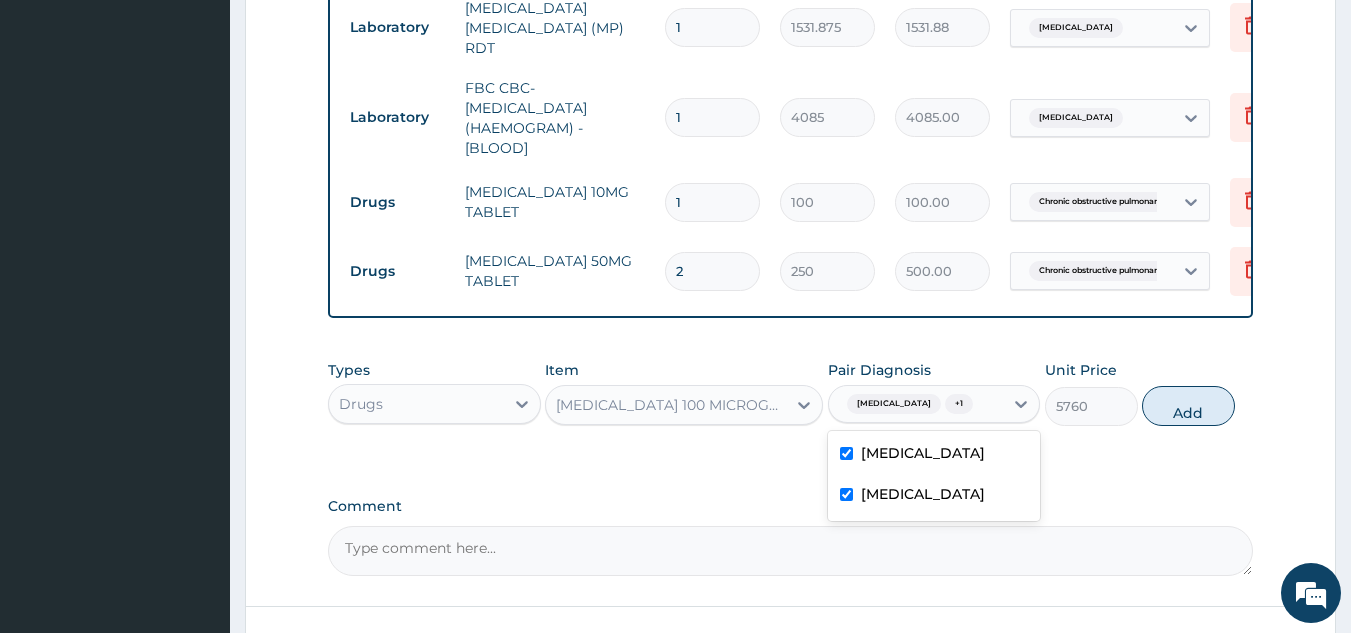 click on "Sleep apnea" at bounding box center (934, 455) 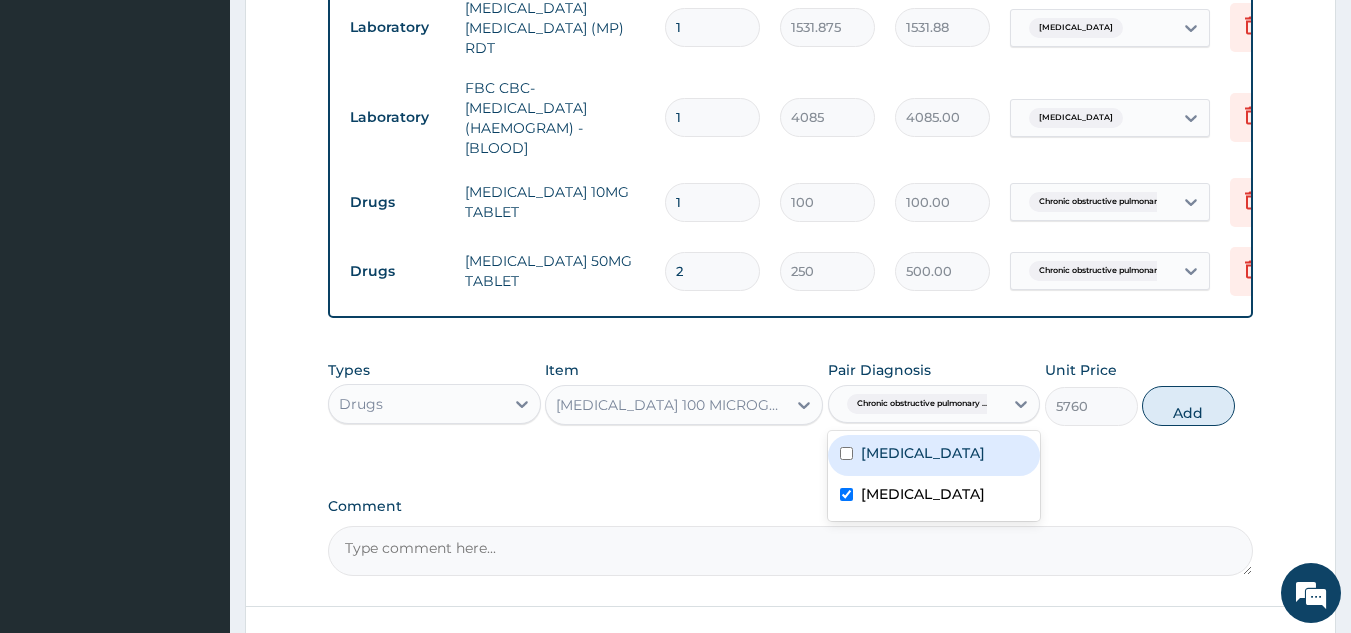 click on "Sleep apnea" at bounding box center [934, 455] 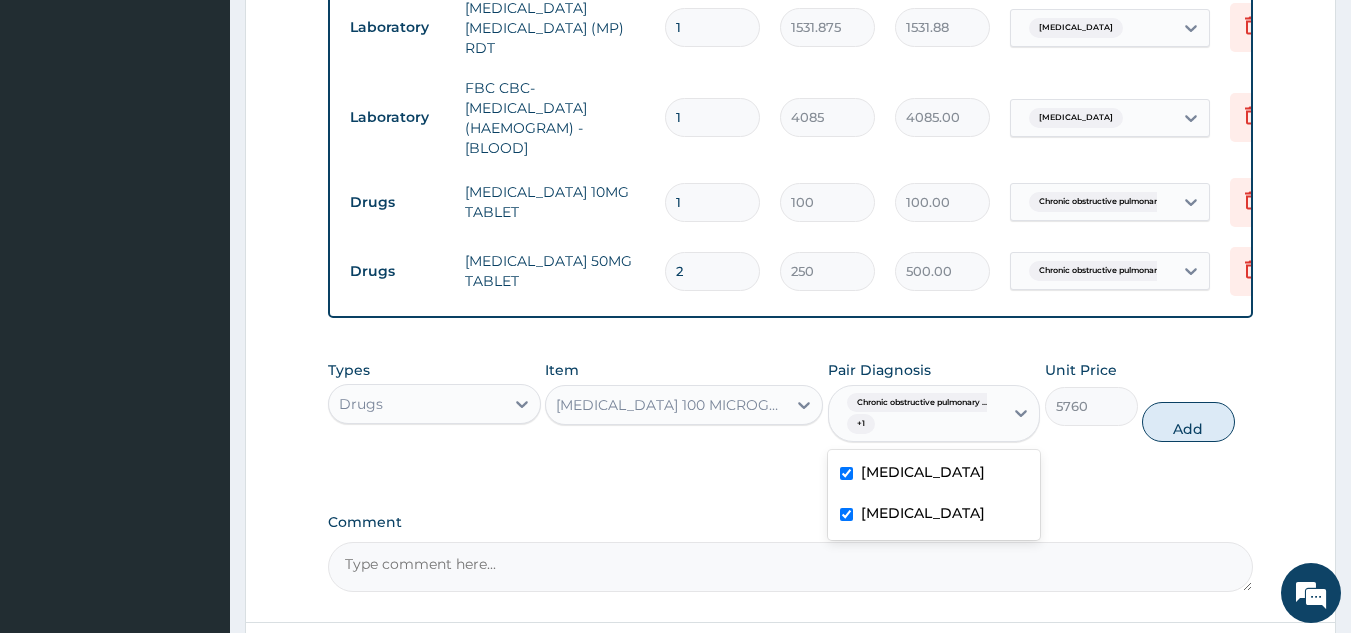 click on "Sleep apnea" at bounding box center [934, 474] 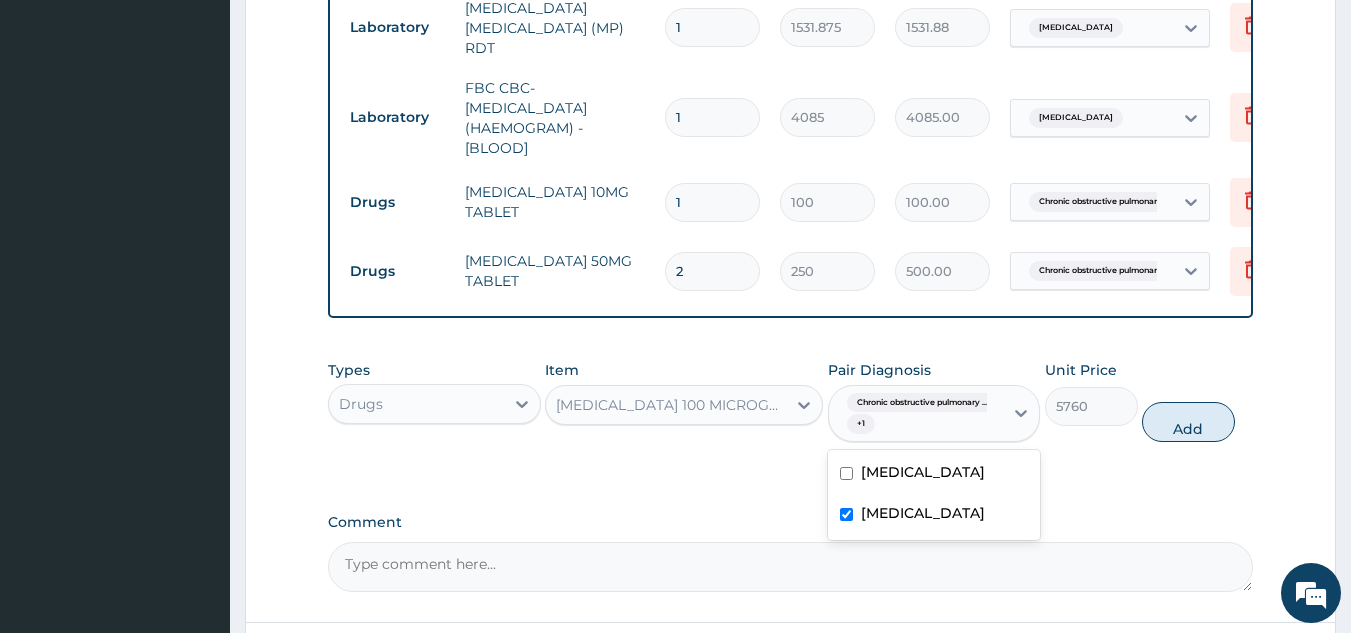 checkbox on "false" 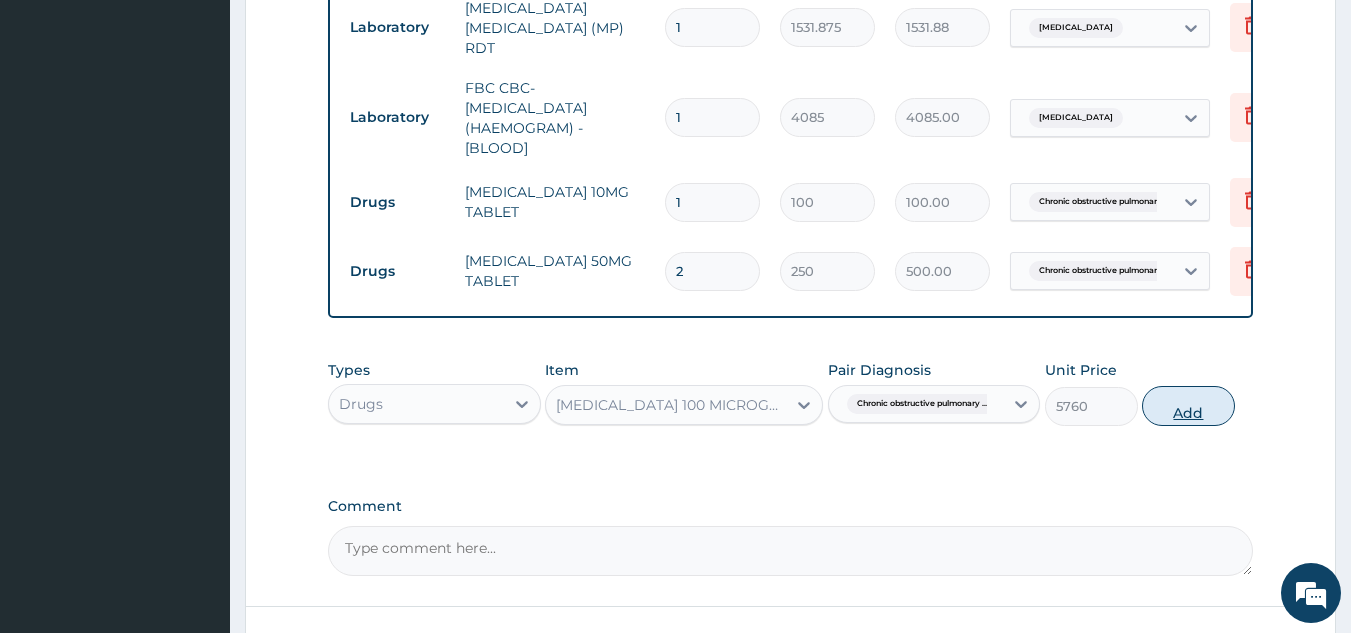 click on "Add" at bounding box center (1188, 406) 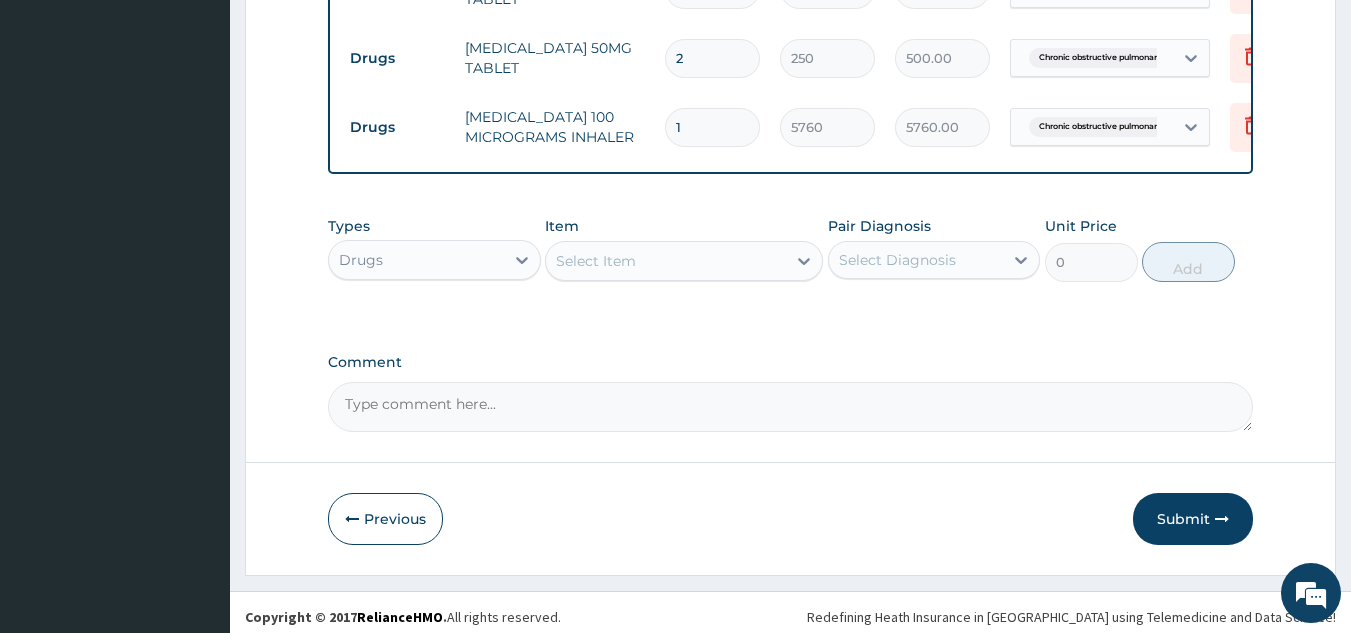 scroll, scrollTop: 1136, scrollLeft: 0, axis: vertical 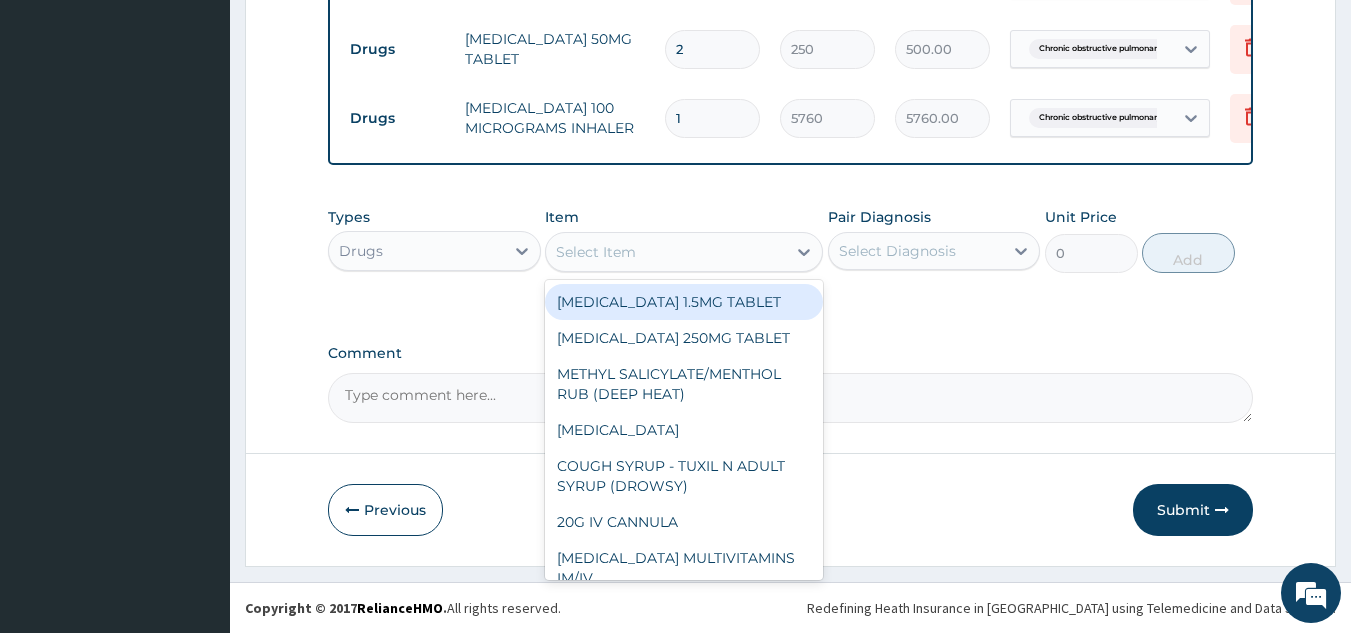 click on "Select Item" at bounding box center (666, 252) 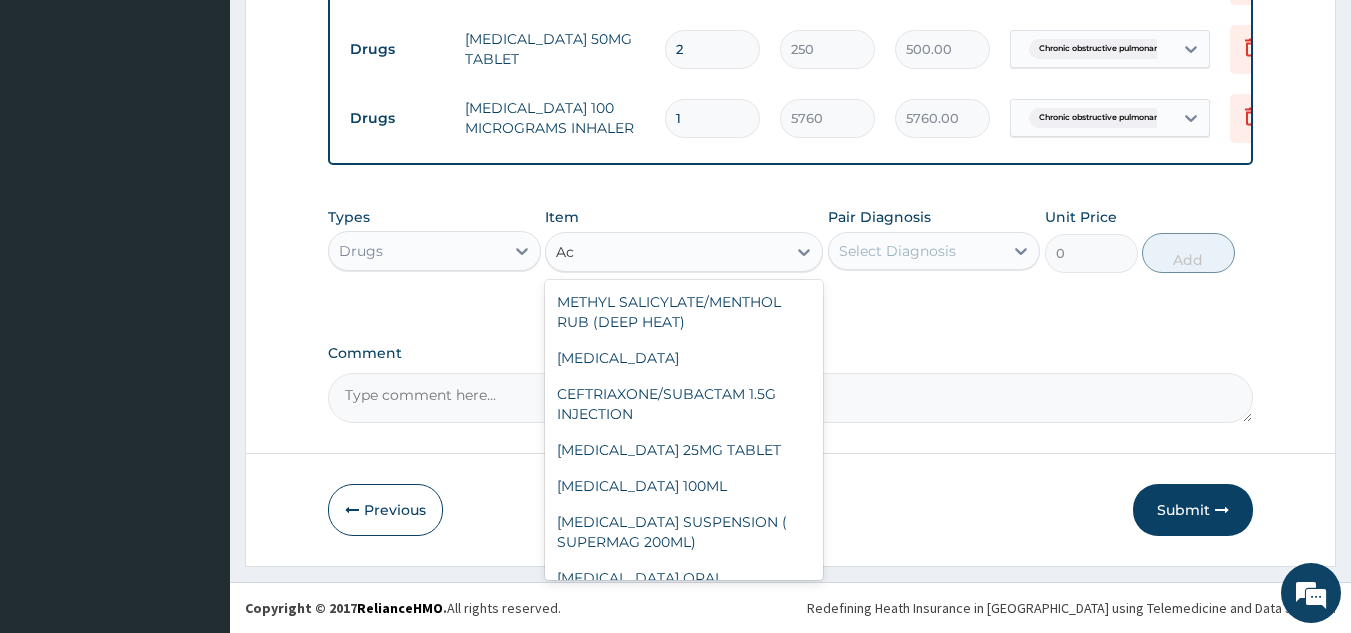 type on "A" 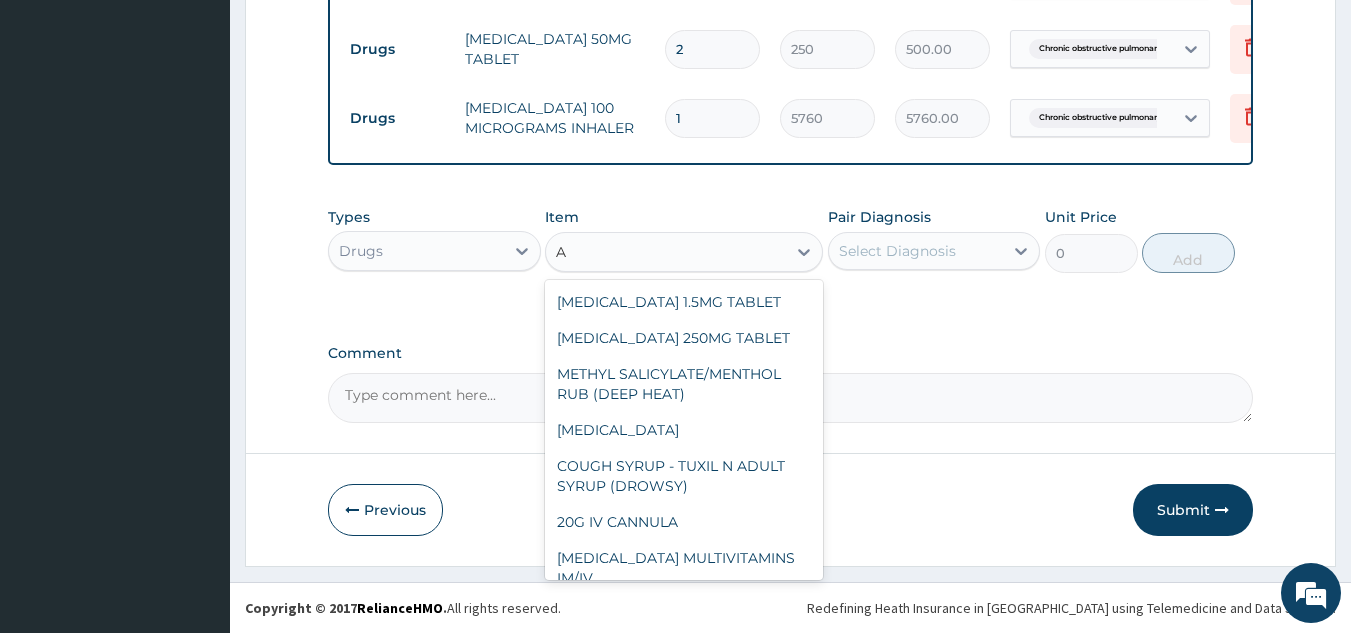 type on "A" 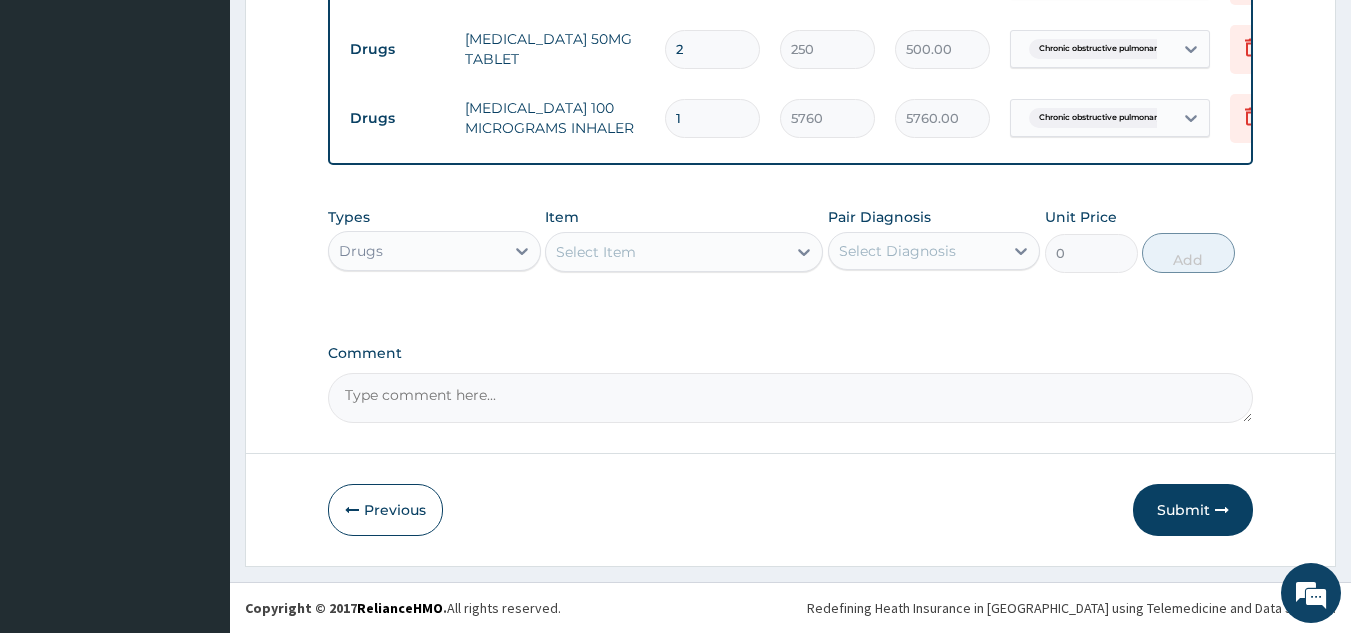 paste on "Tri-Sudo" 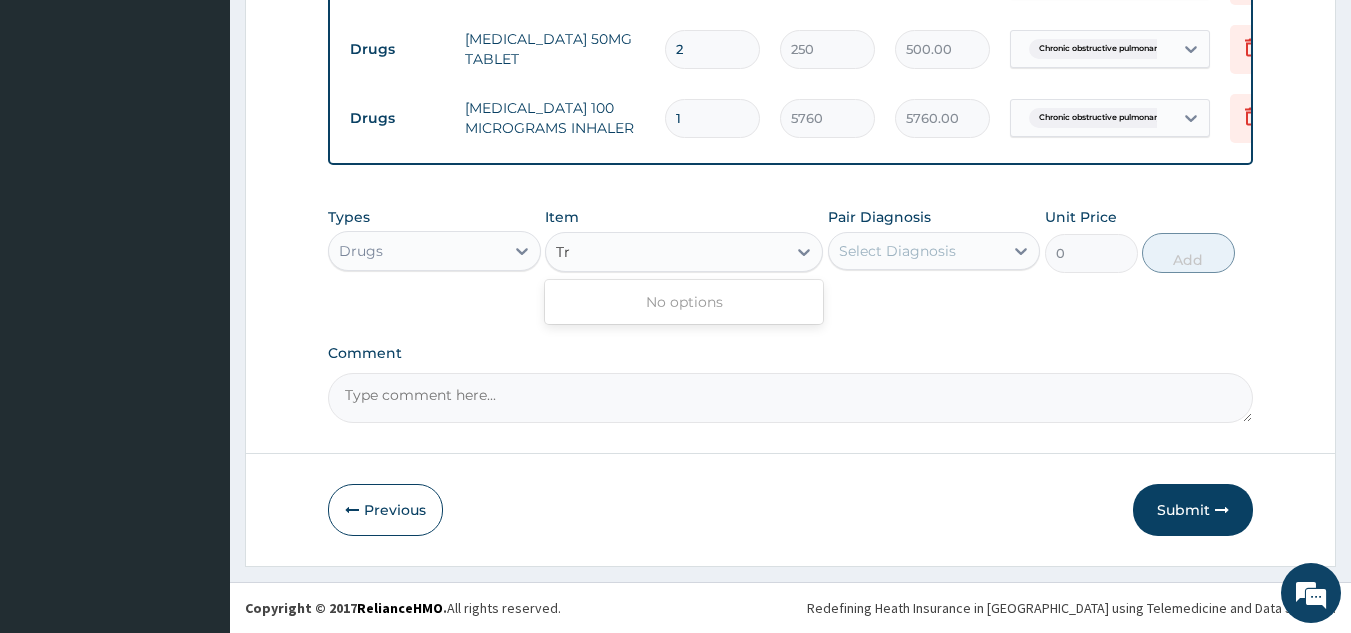 type on "T" 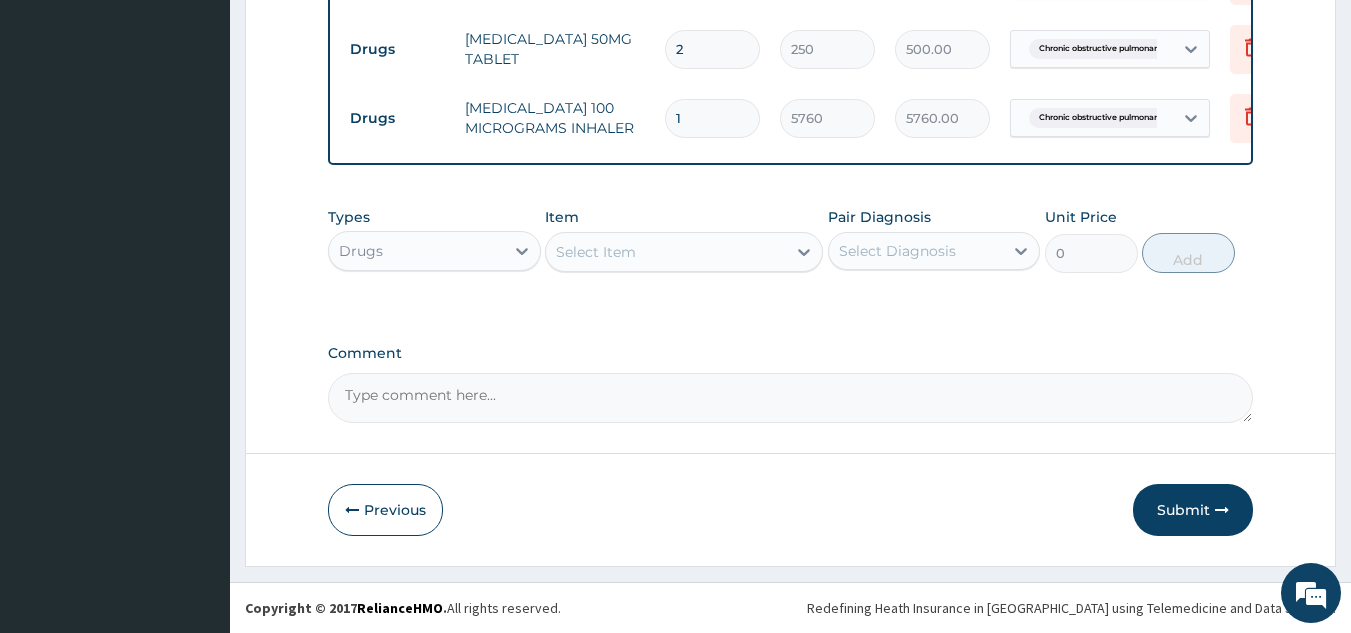 paste on "antihistamine" 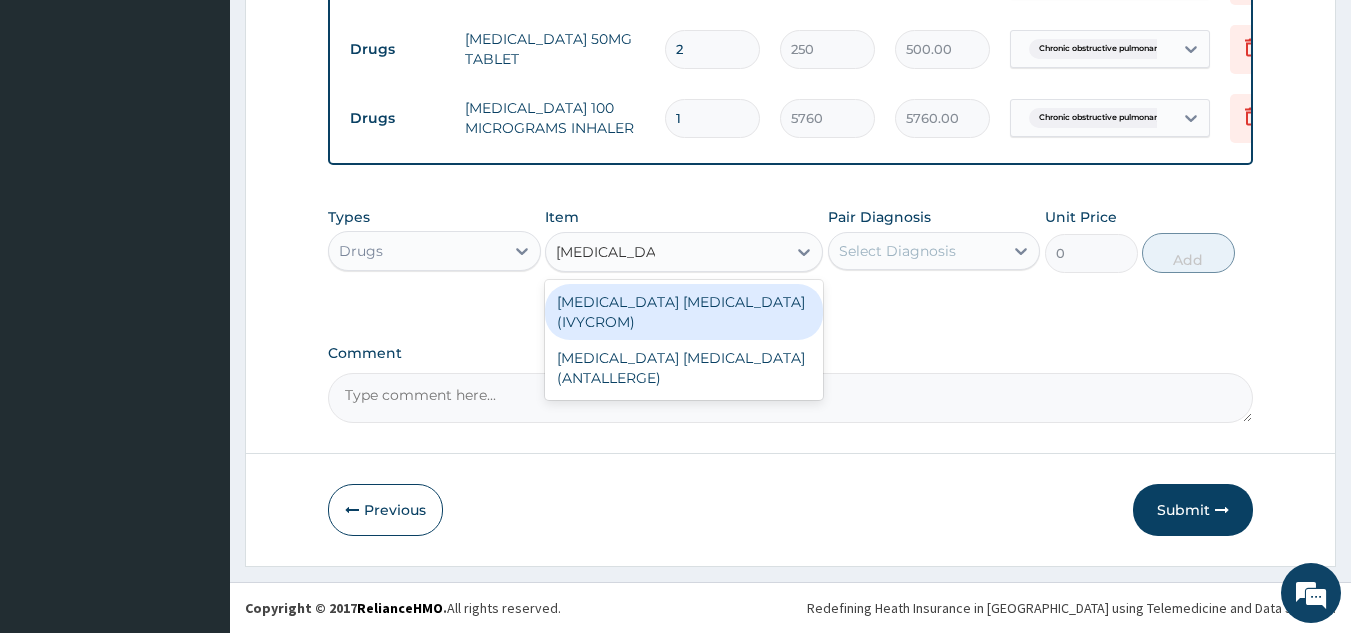 type on "antihistamine" 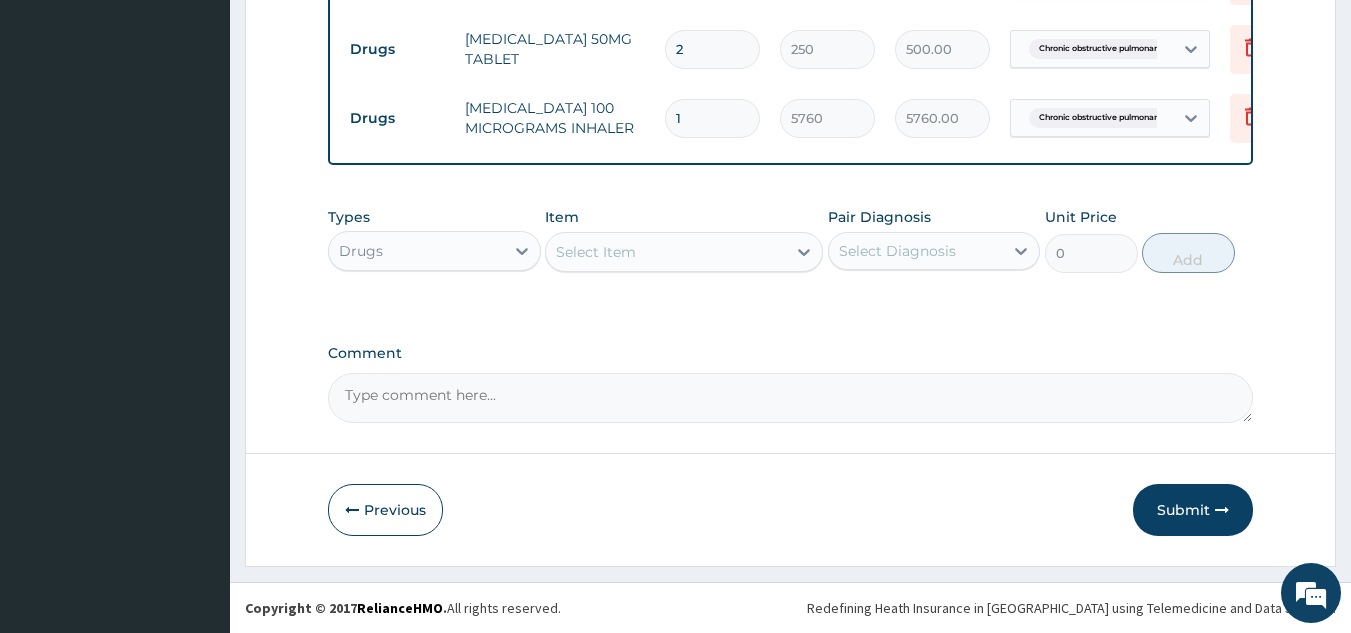 paste on "antihistamine" 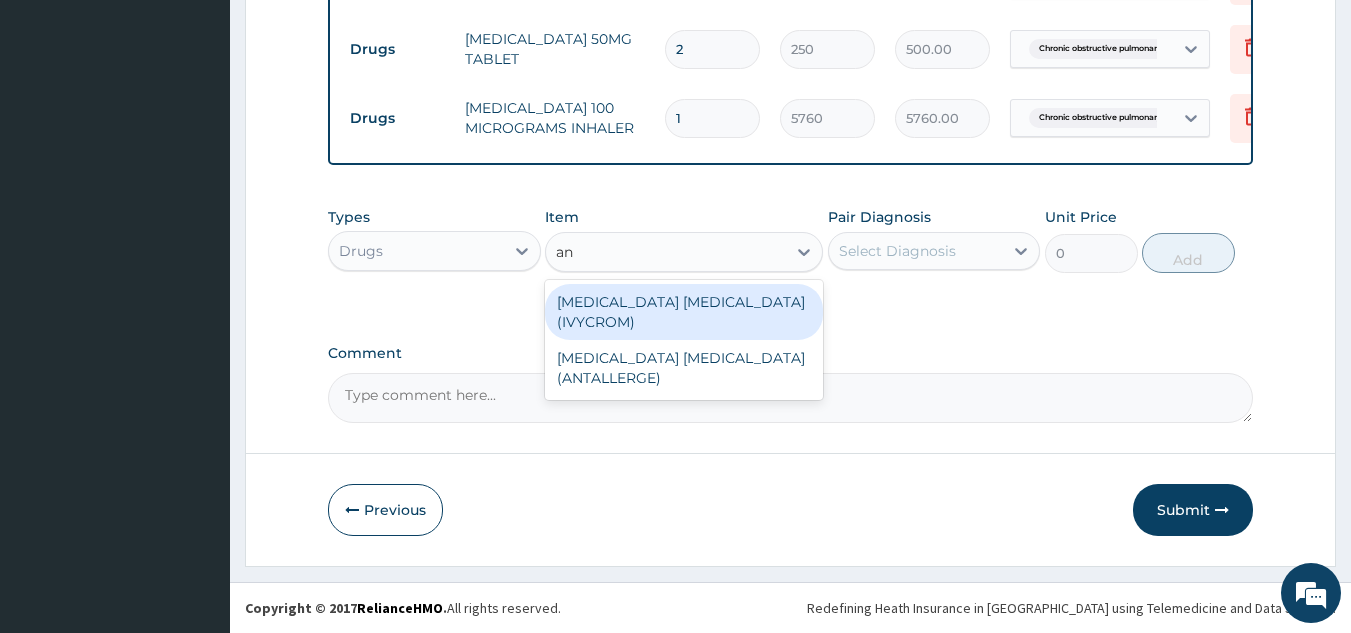 type on "a" 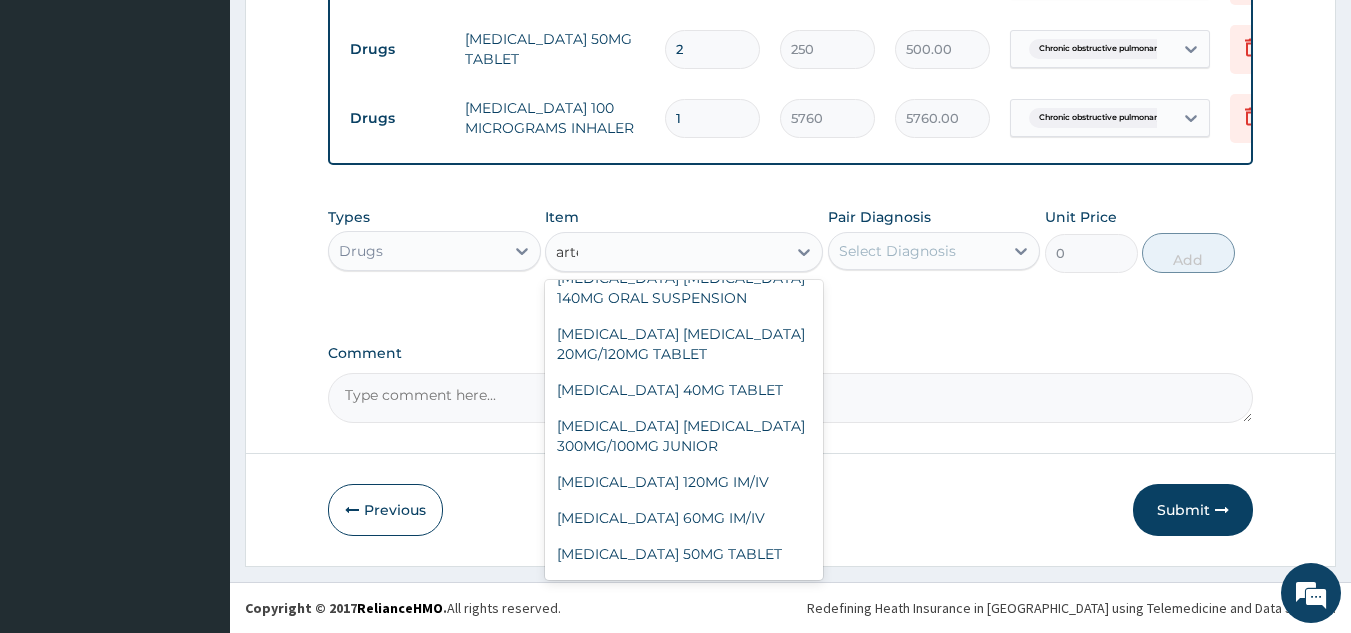 scroll, scrollTop: 192, scrollLeft: 0, axis: vertical 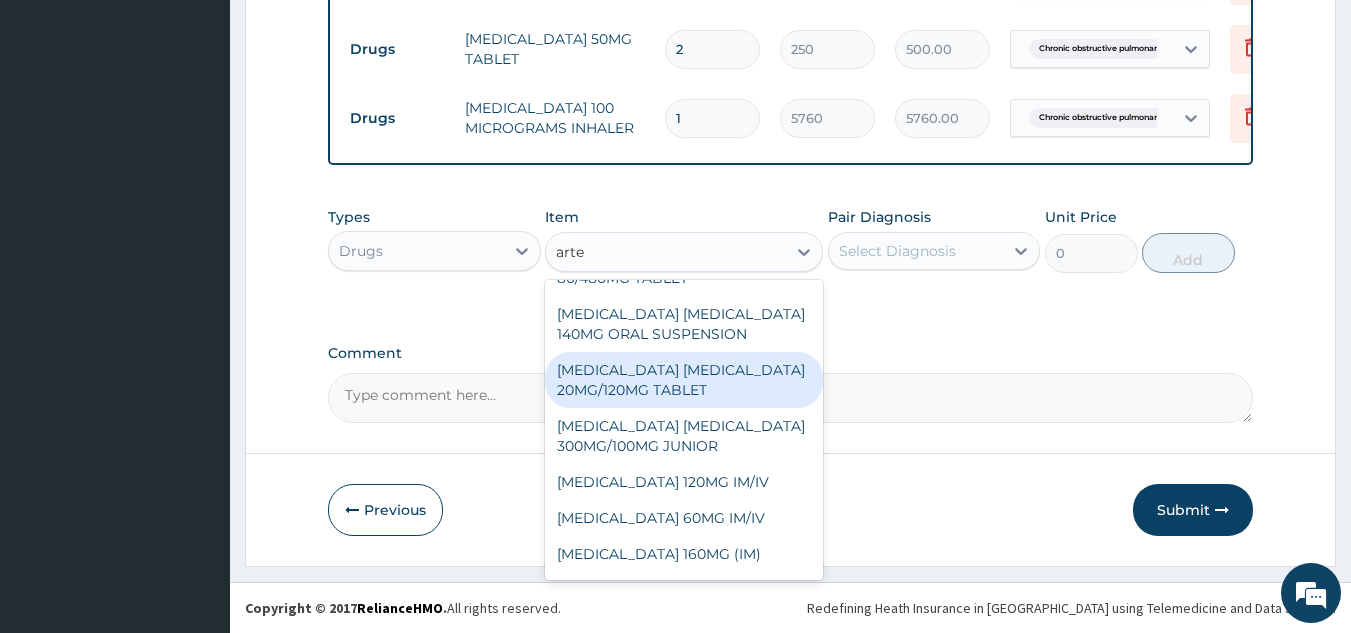 type on "arte" 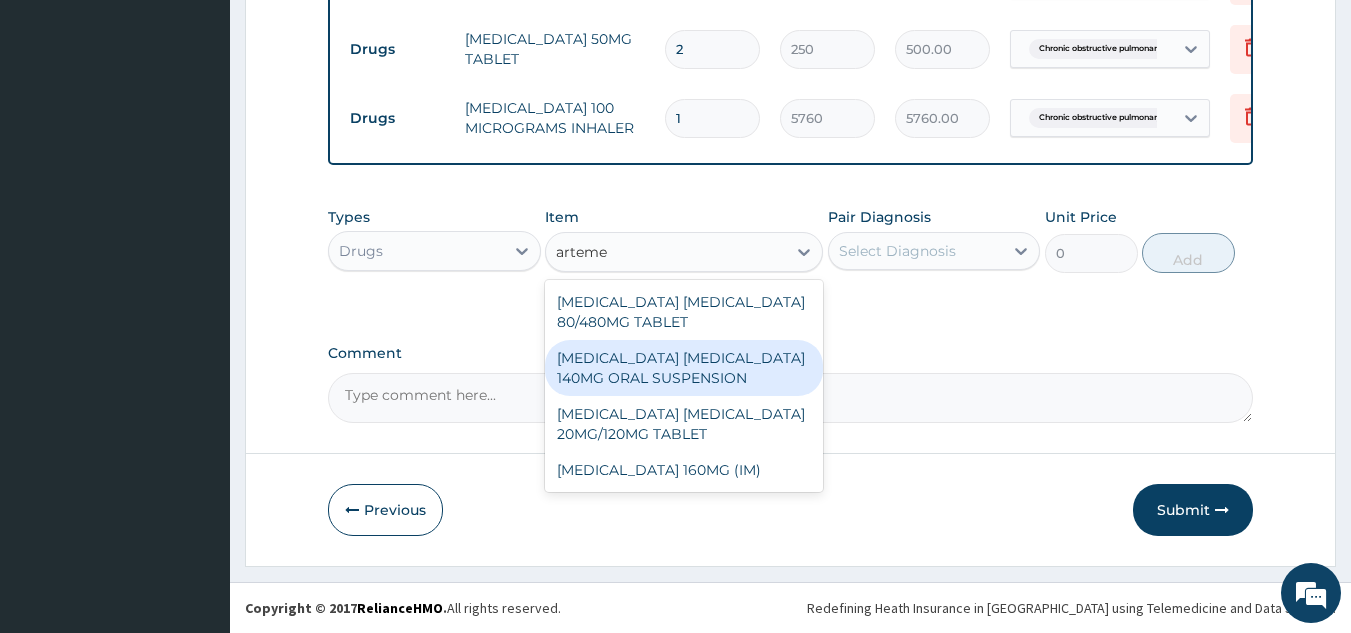 type on "arteme" 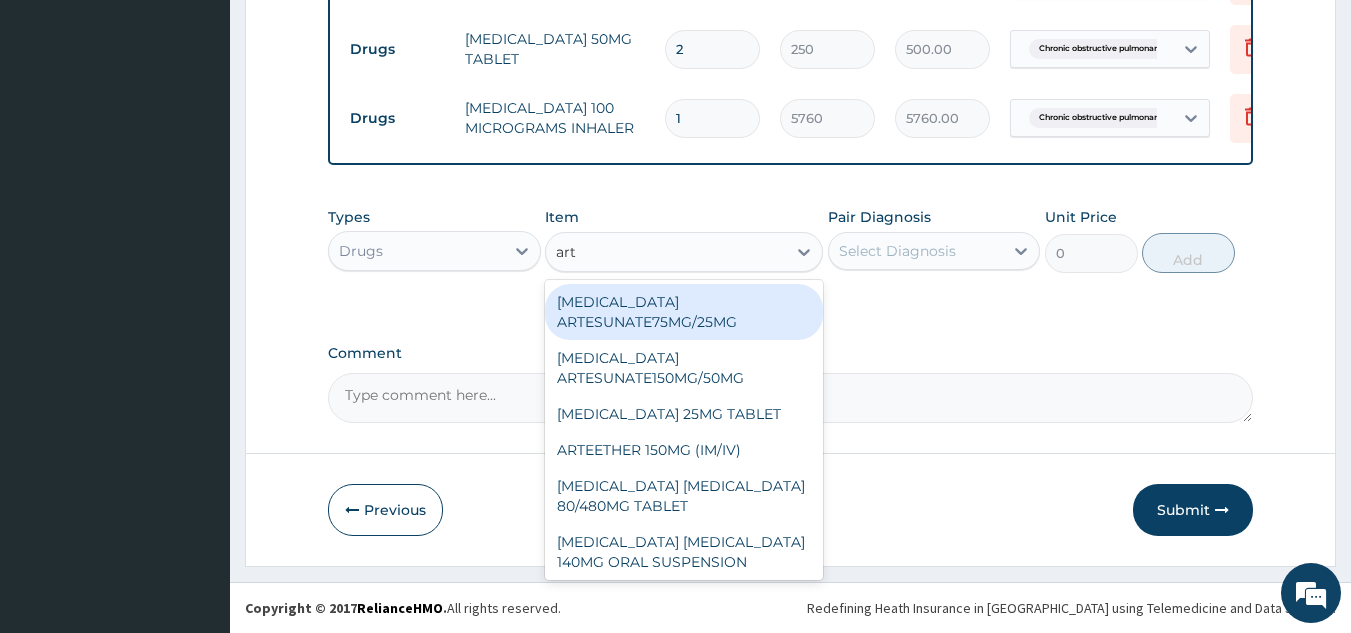 type on "arte" 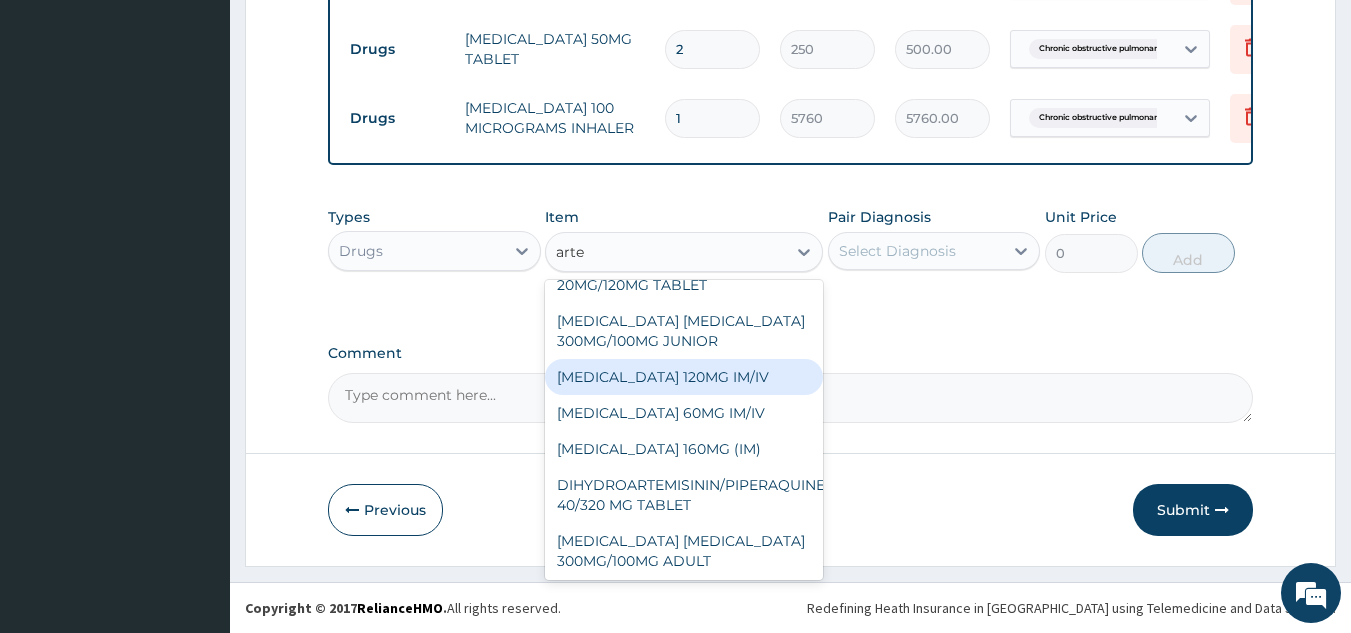 scroll, scrollTop: 315, scrollLeft: 0, axis: vertical 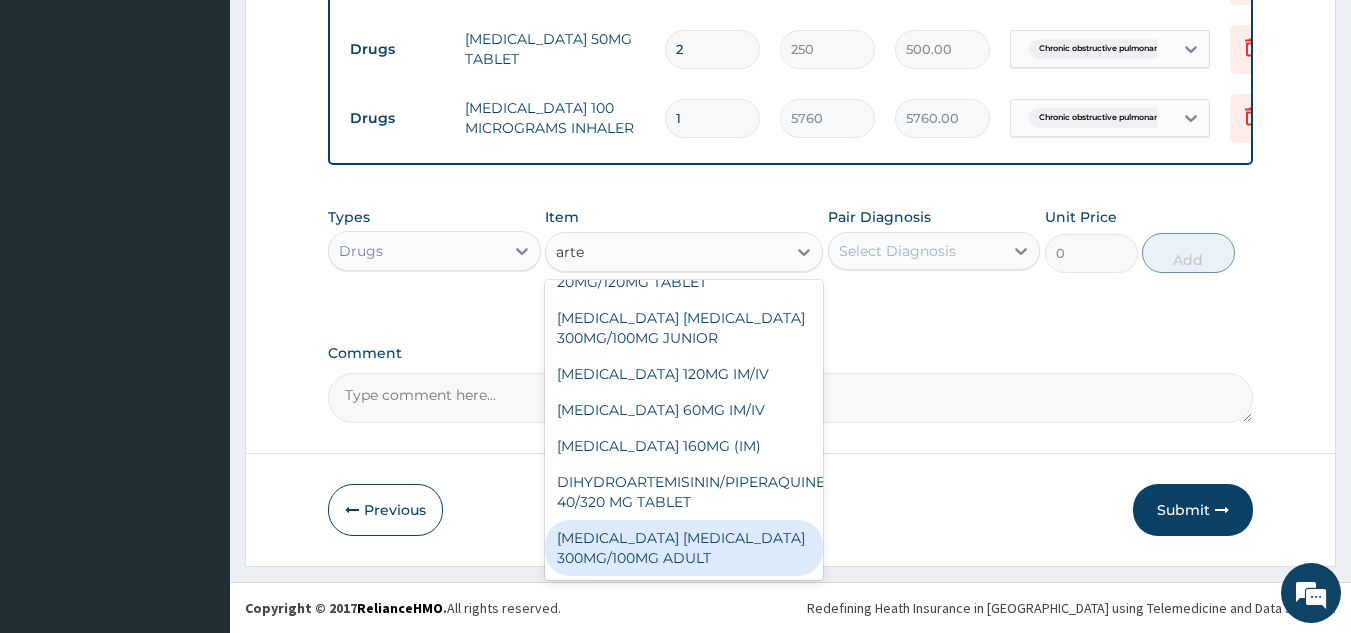 click on "[MEDICAL_DATA] [MEDICAL_DATA] 300MG/100MG ADULT" at bounding box center [684, 548] 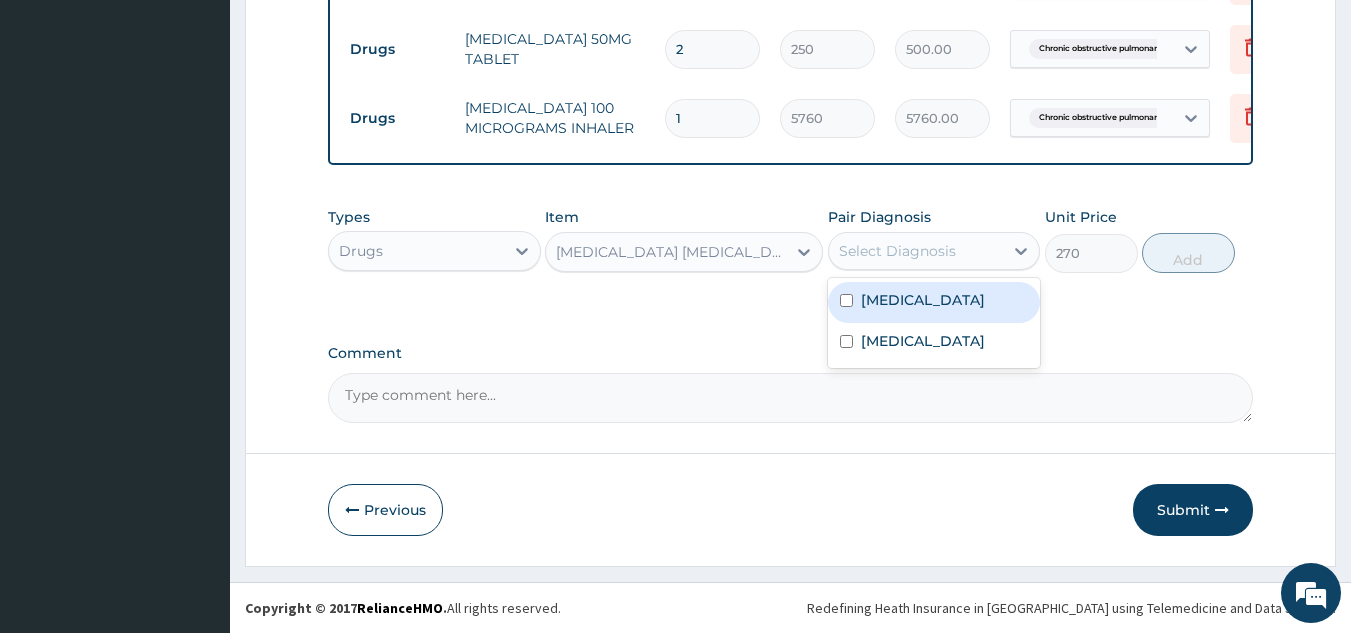 click on "Select Diagnosis" at bounding box center (897, 251) 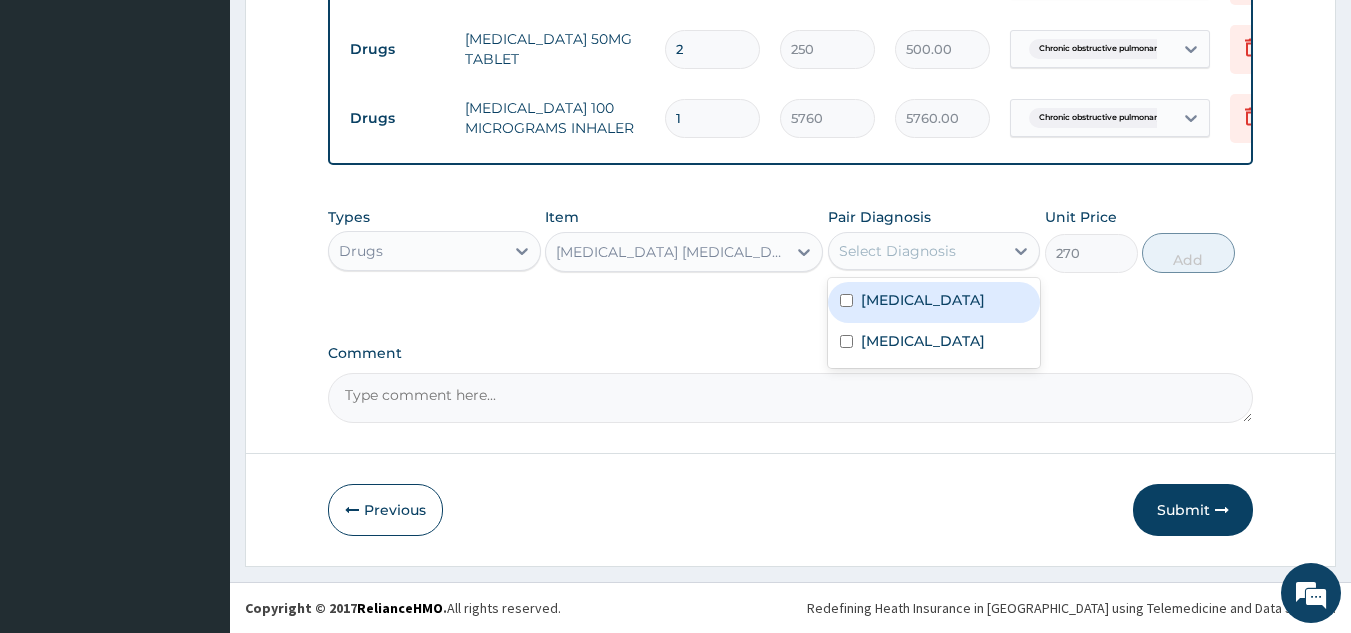 click on "Sleep apnea" at bounding box center (923, 300) 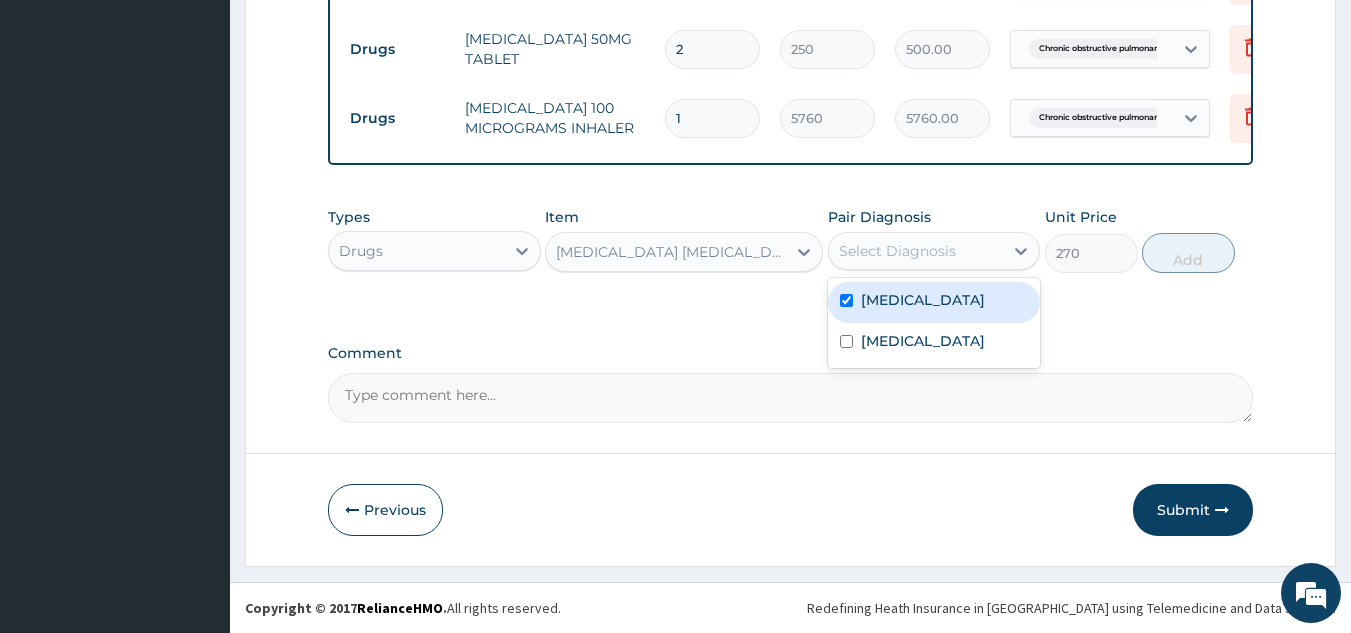 checkbox on "true" 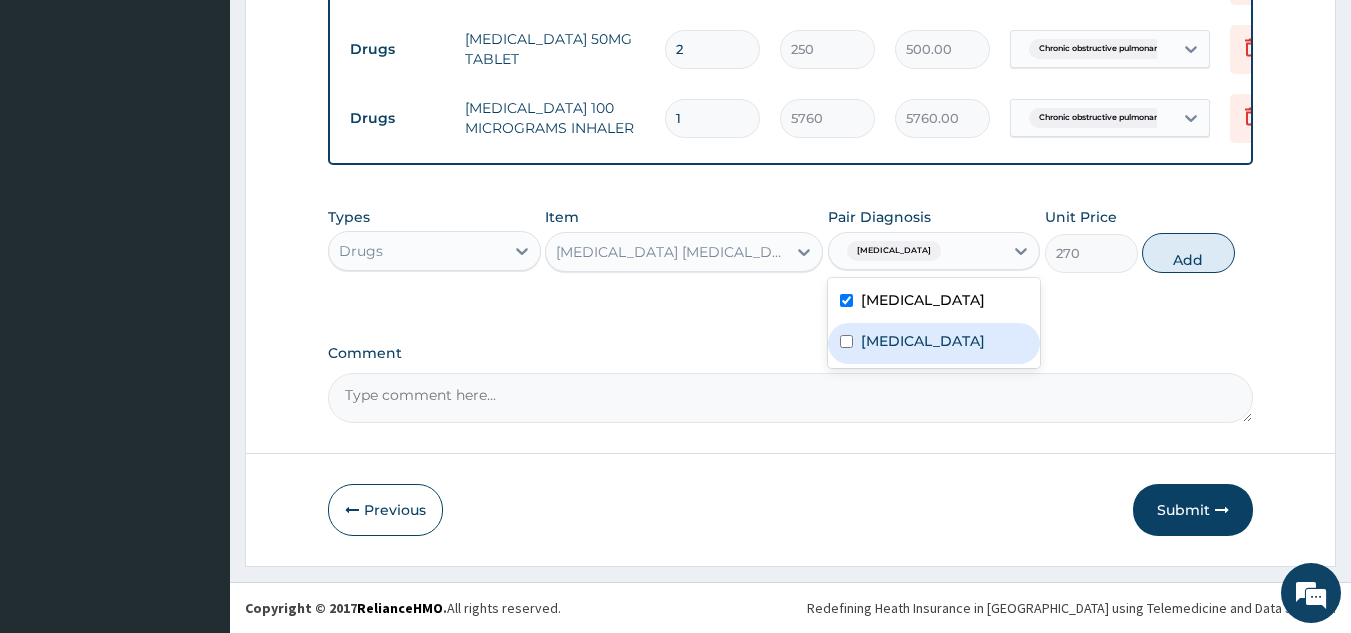 click on "Chronic obstructive pulmonary disease" at bounding box center [923, 341] 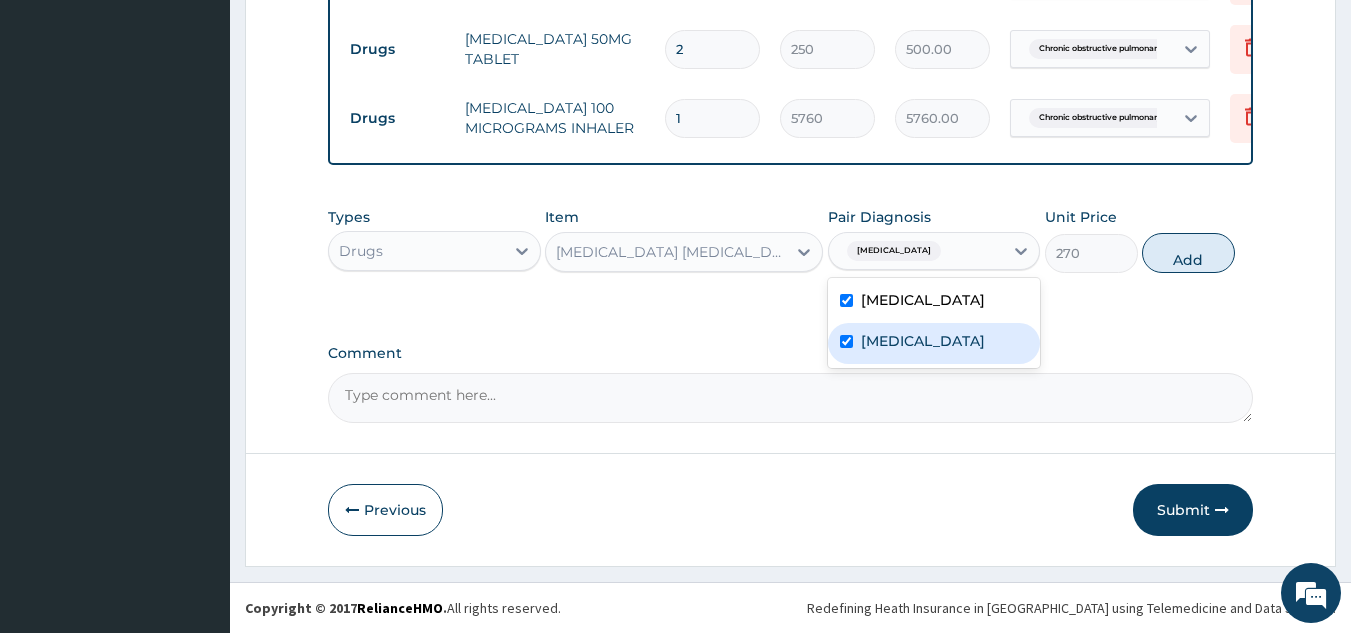 checkbox on "true" 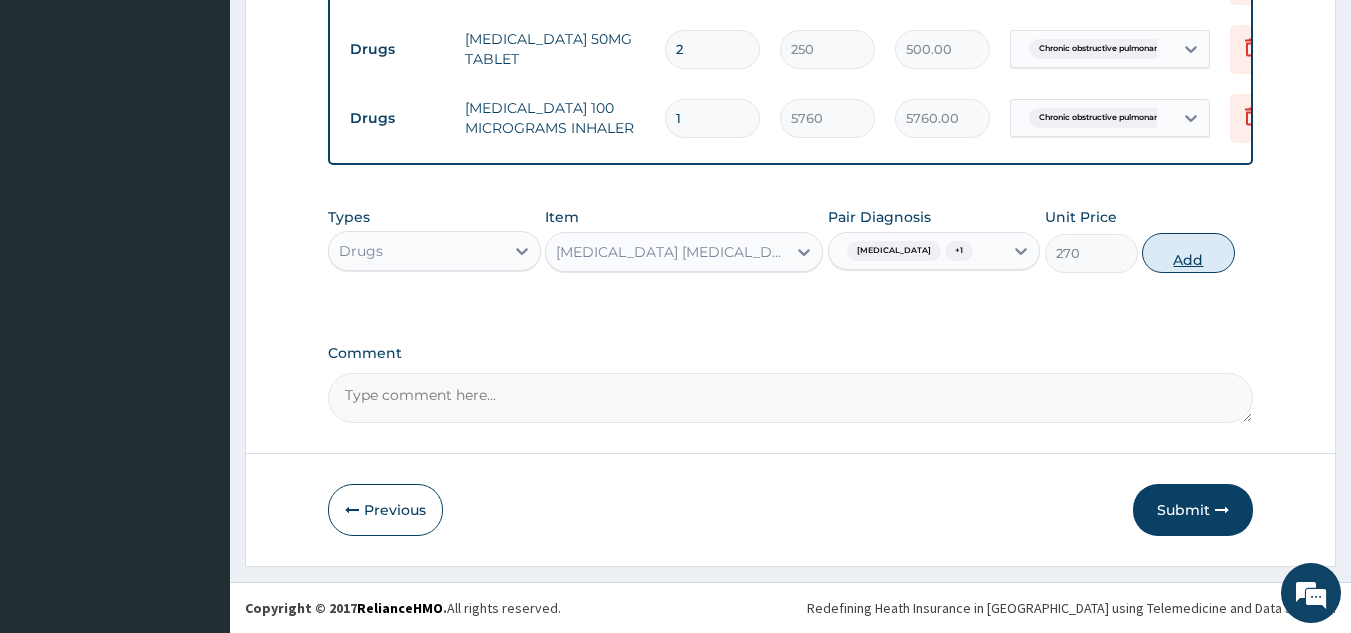 click on "Add" at bounding box center [1188, 253] 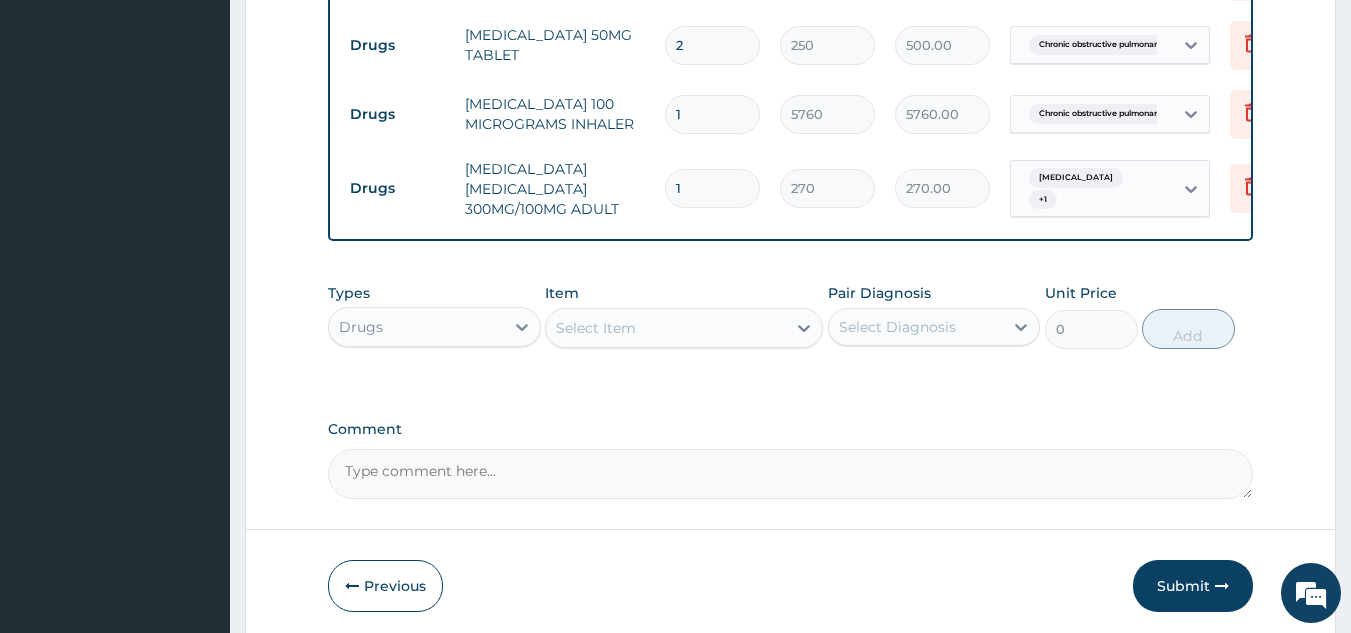 type 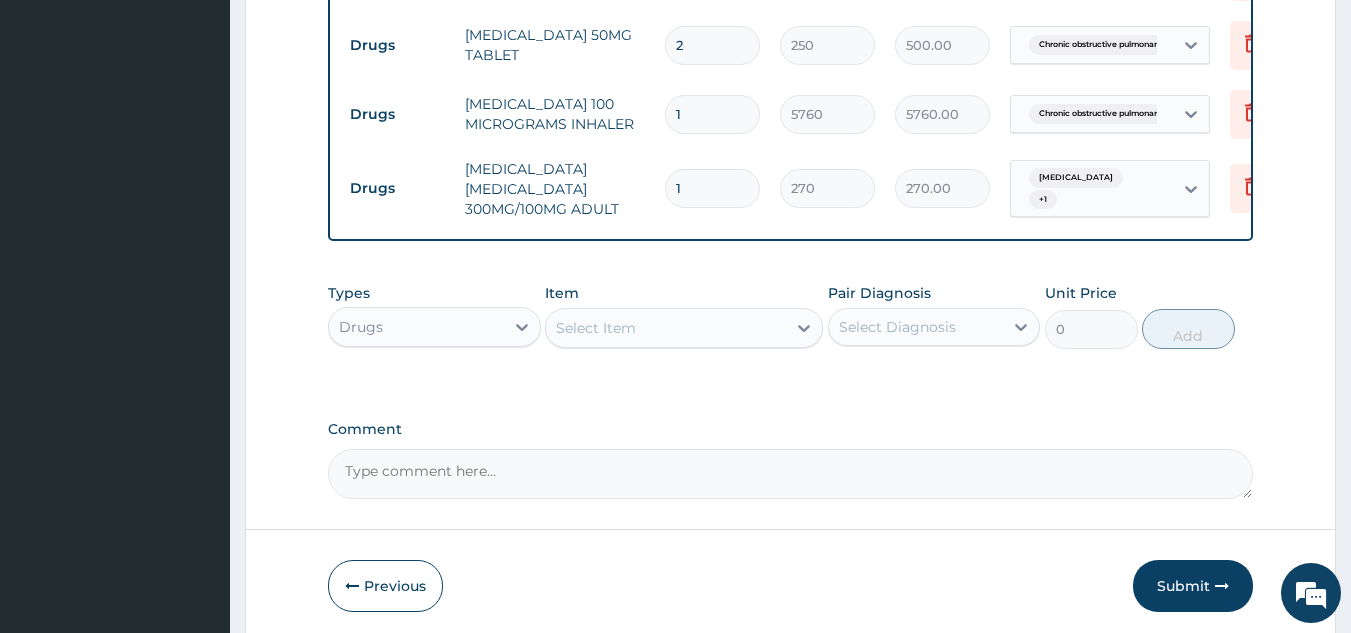 type on "0.00" 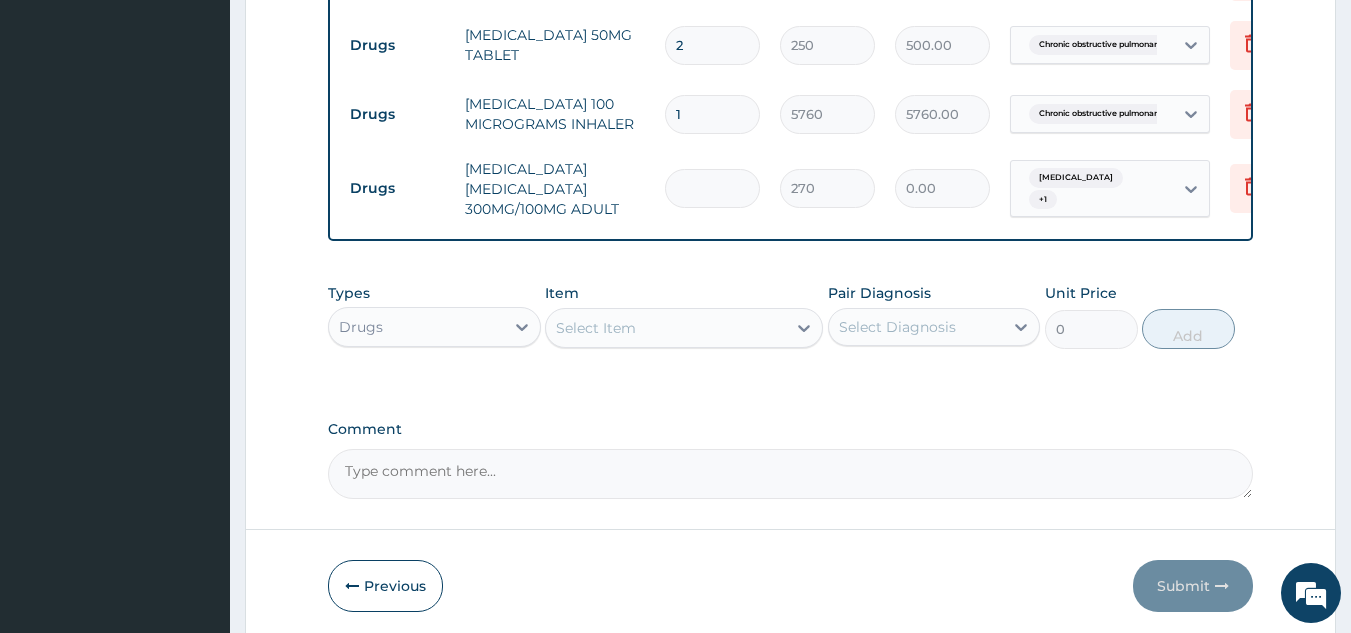 type on "2" 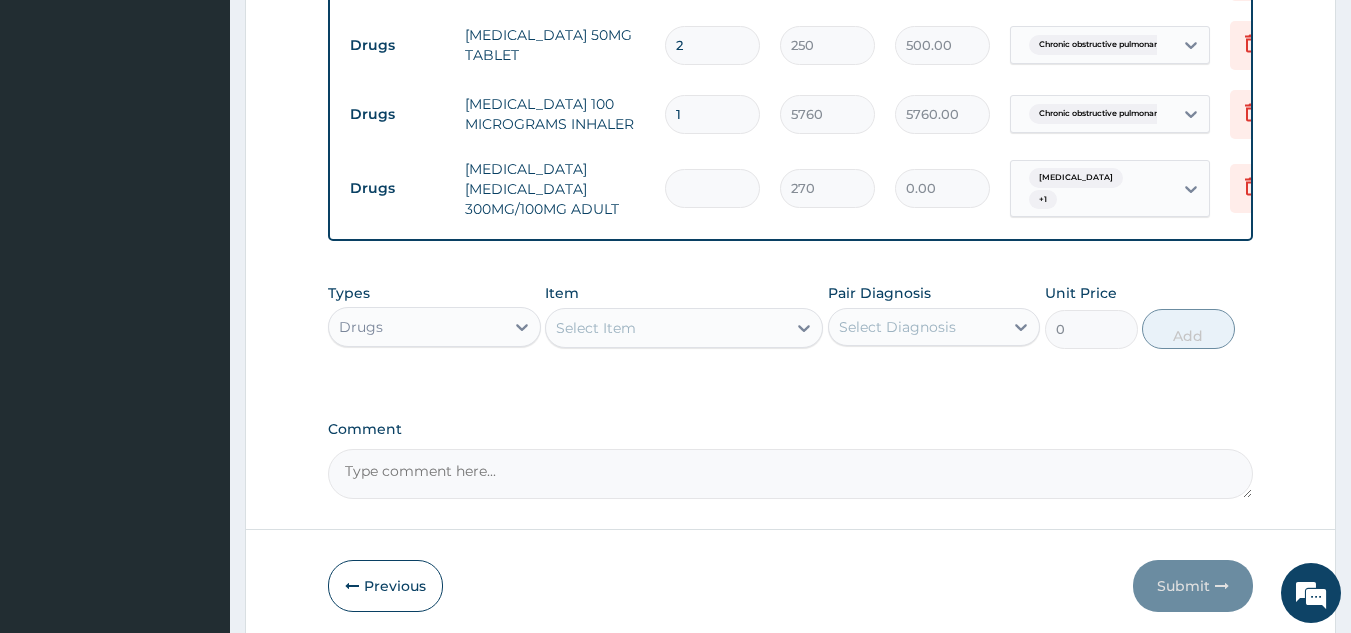 type on "540.00" 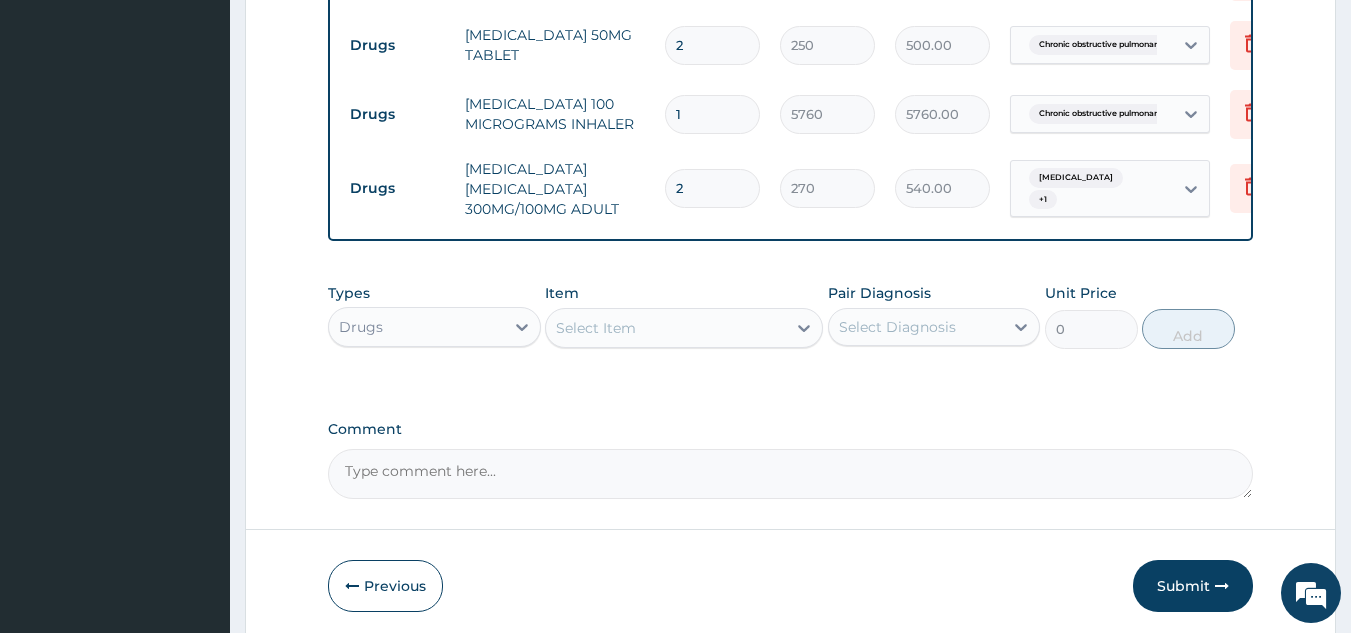 type on "2" 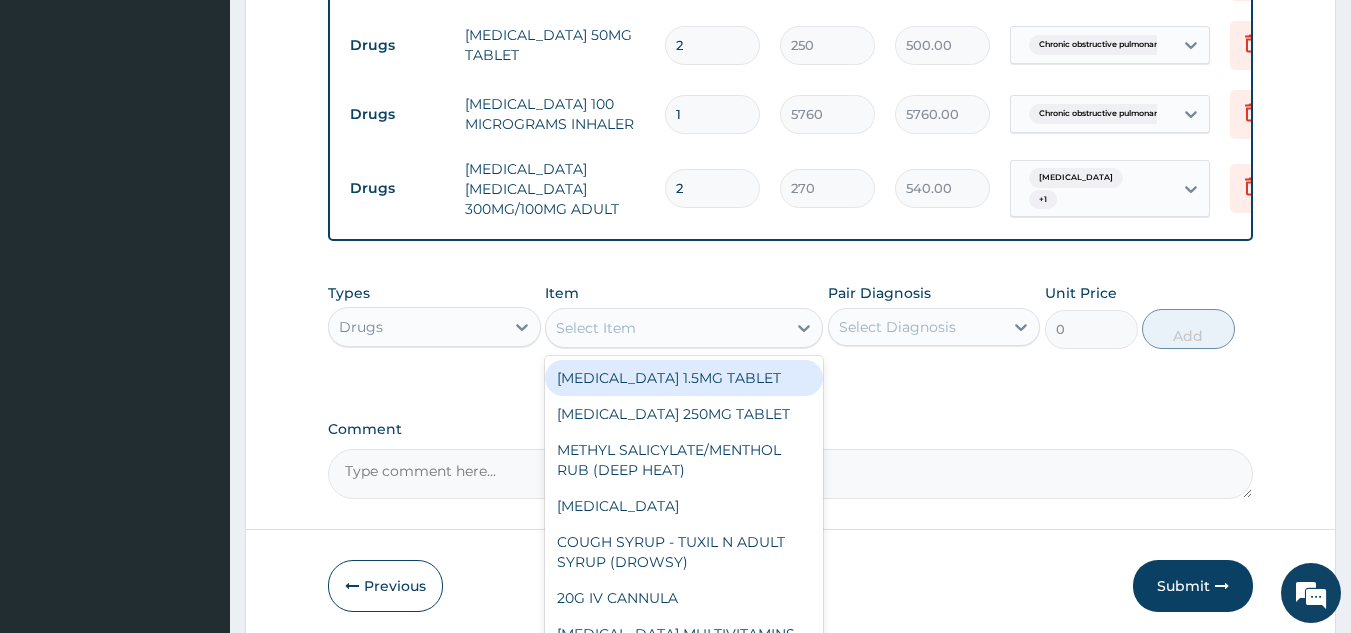 click on "Select Item" at bounding box center [666, 328] 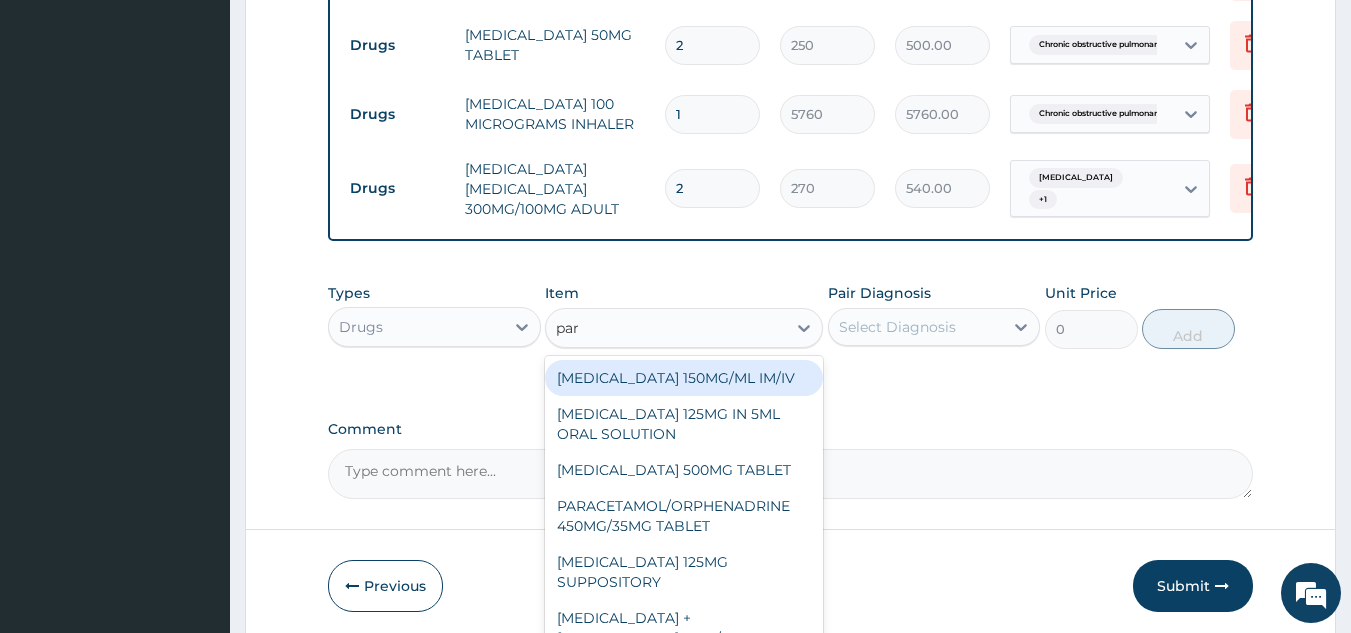 type on "para" 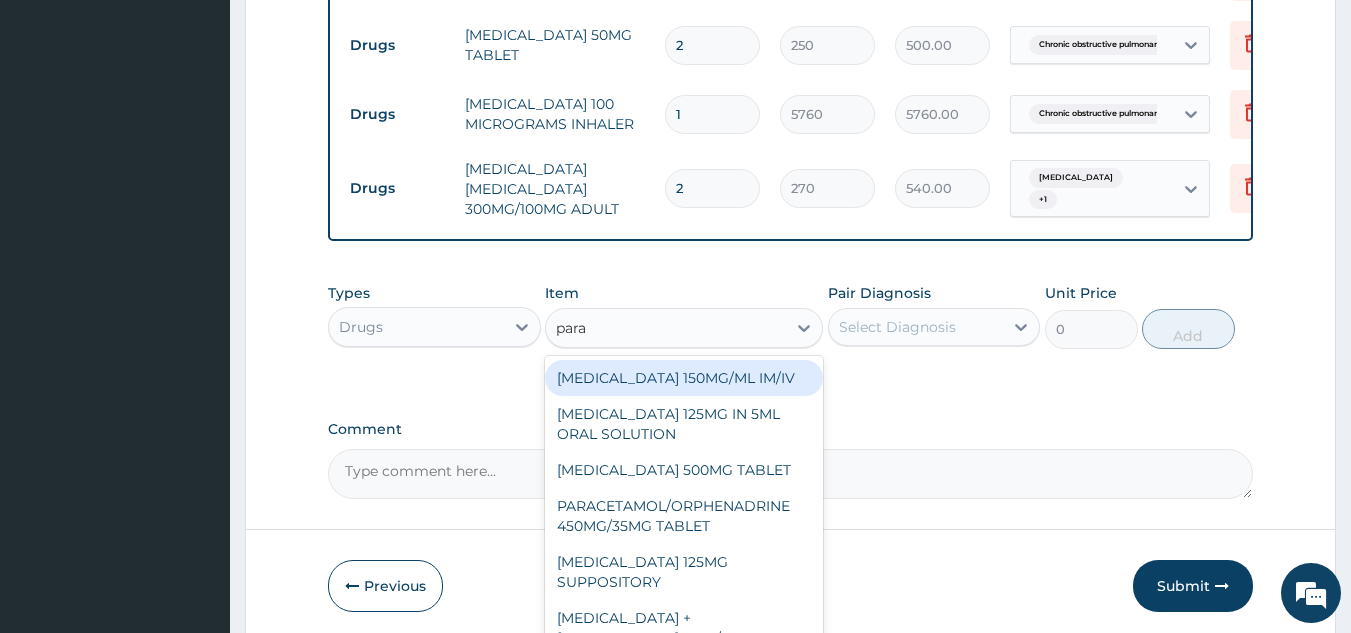 type 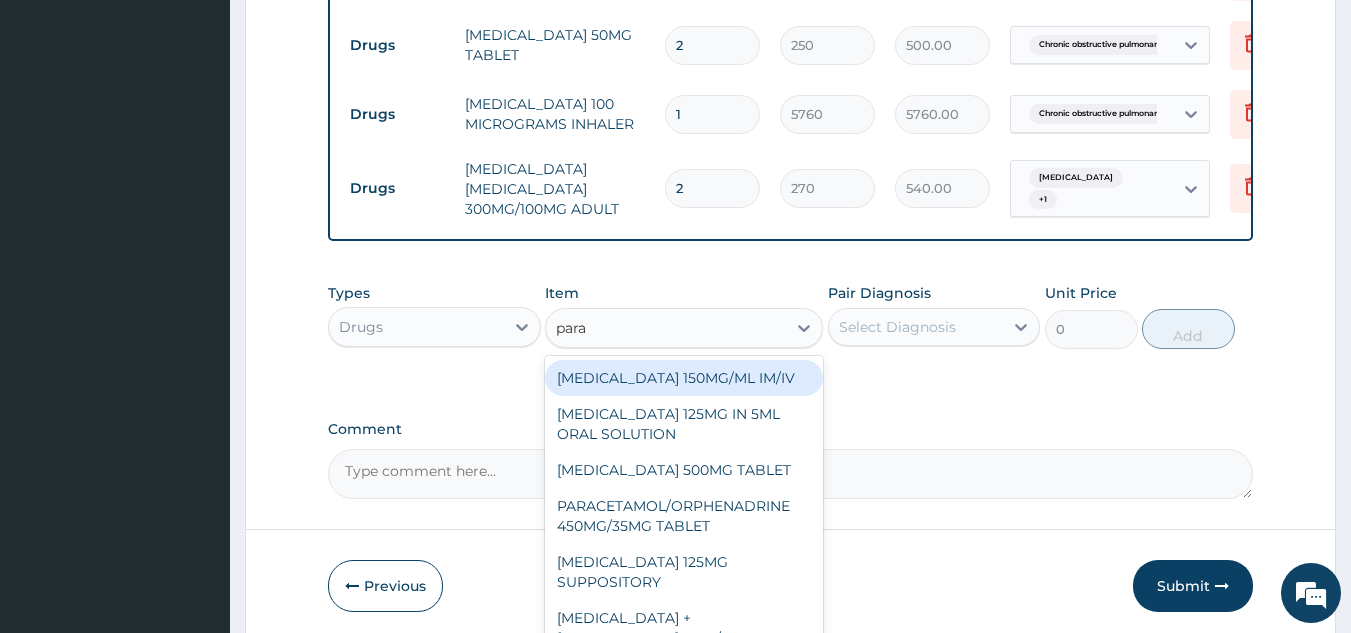 type on "300" 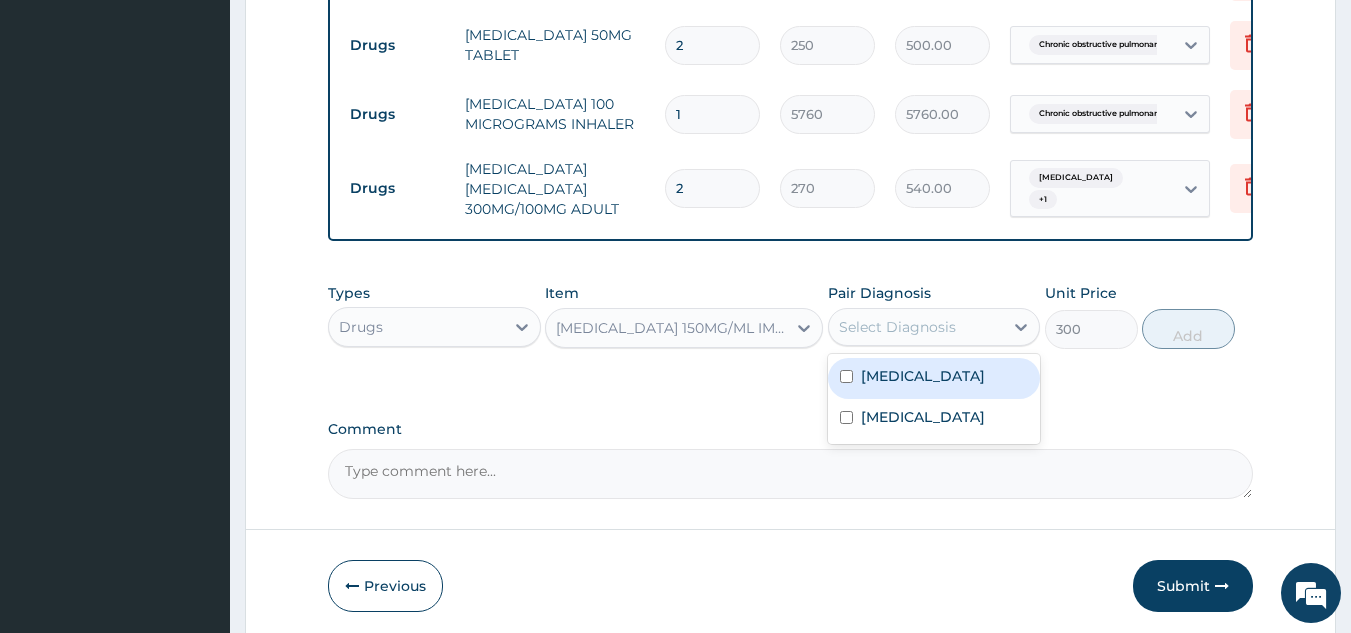 click on "Select Diagnosis" at bounding box center [916, 327] 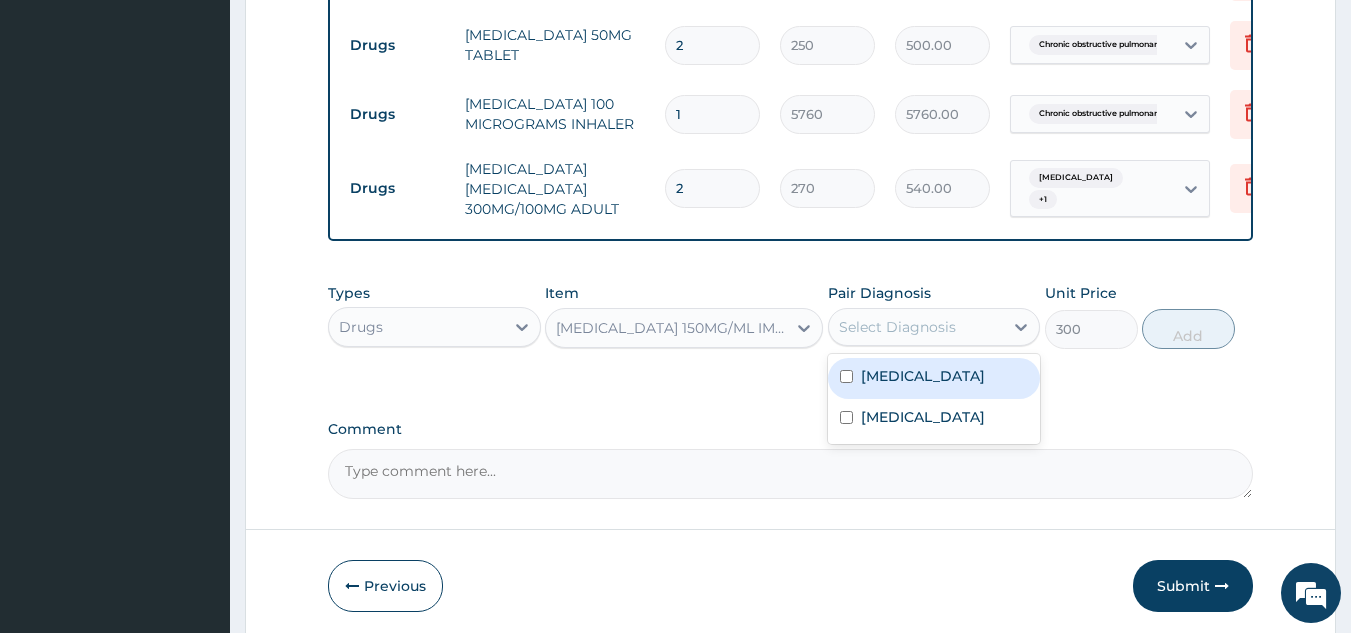 click on "Sleep apnea" at bounding box center [934, 378] 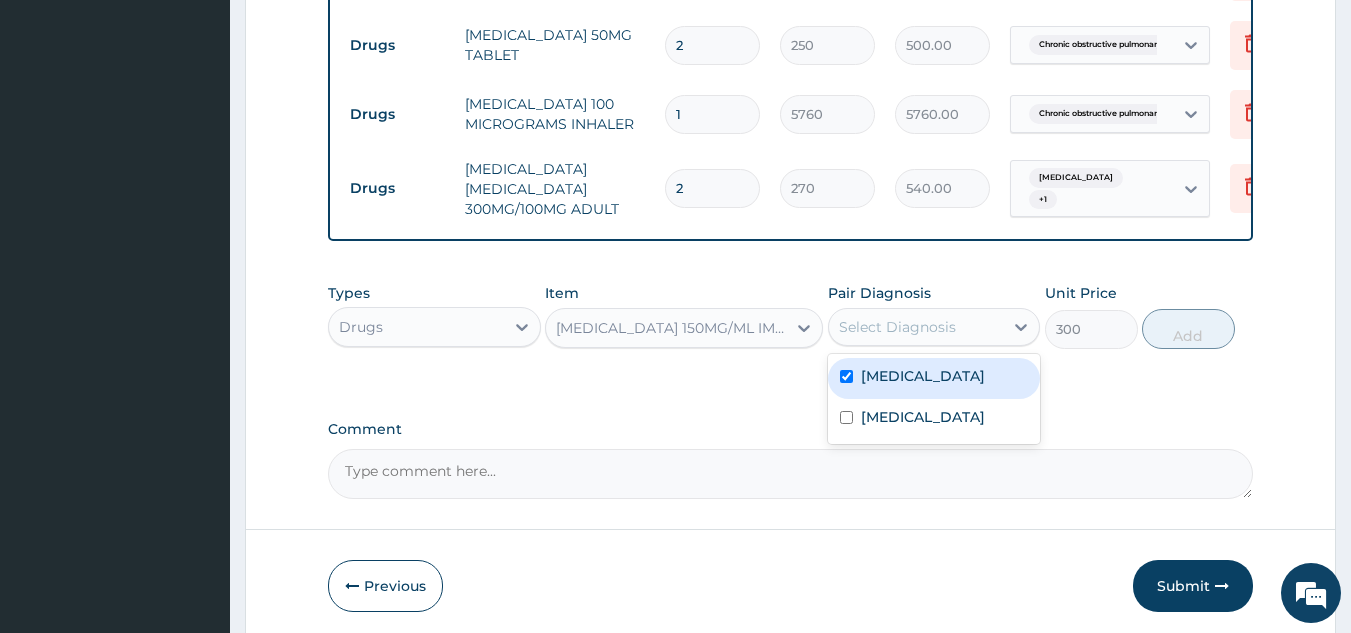checkbox on "true" 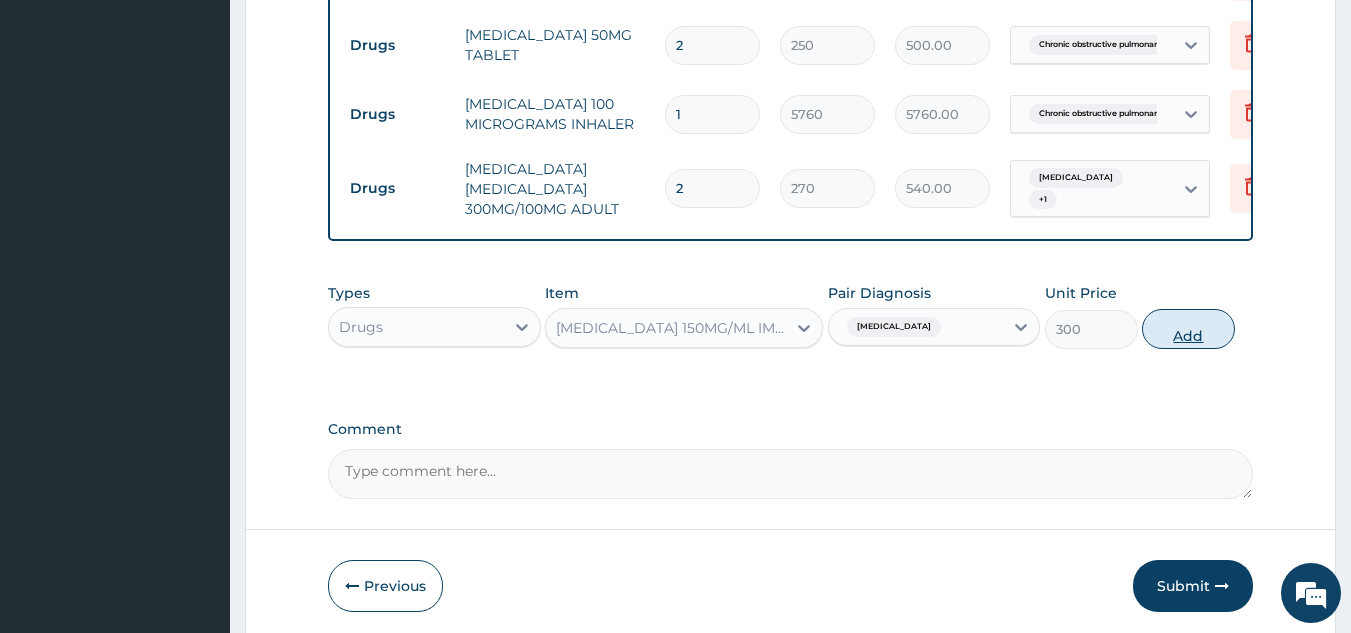 click on "Add" at bounding box center [1188, 329] 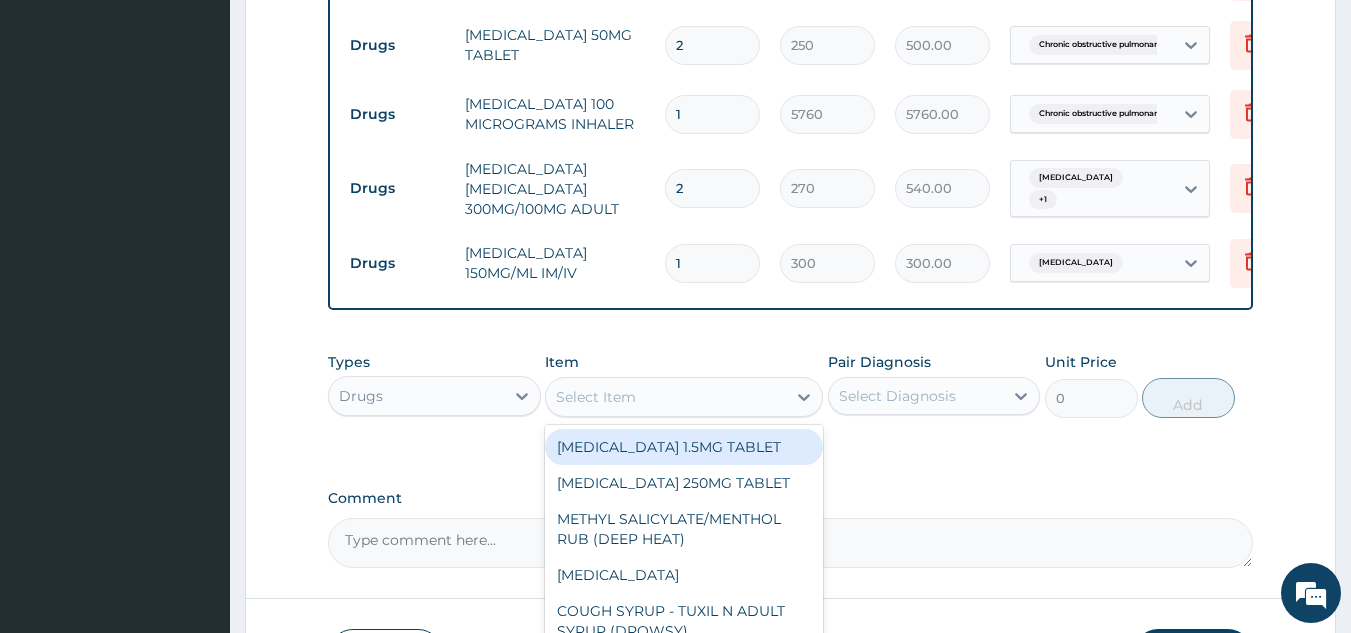 click on "Select Item" at bounding box center (596, 397) 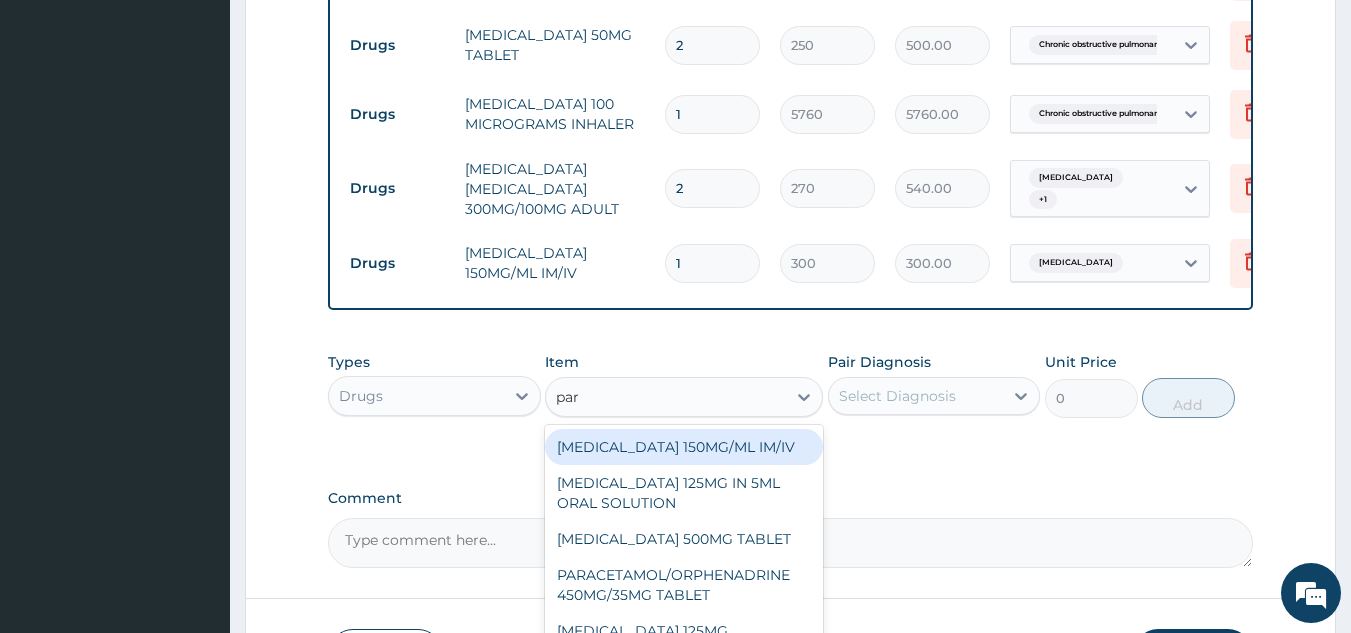 type on "para" 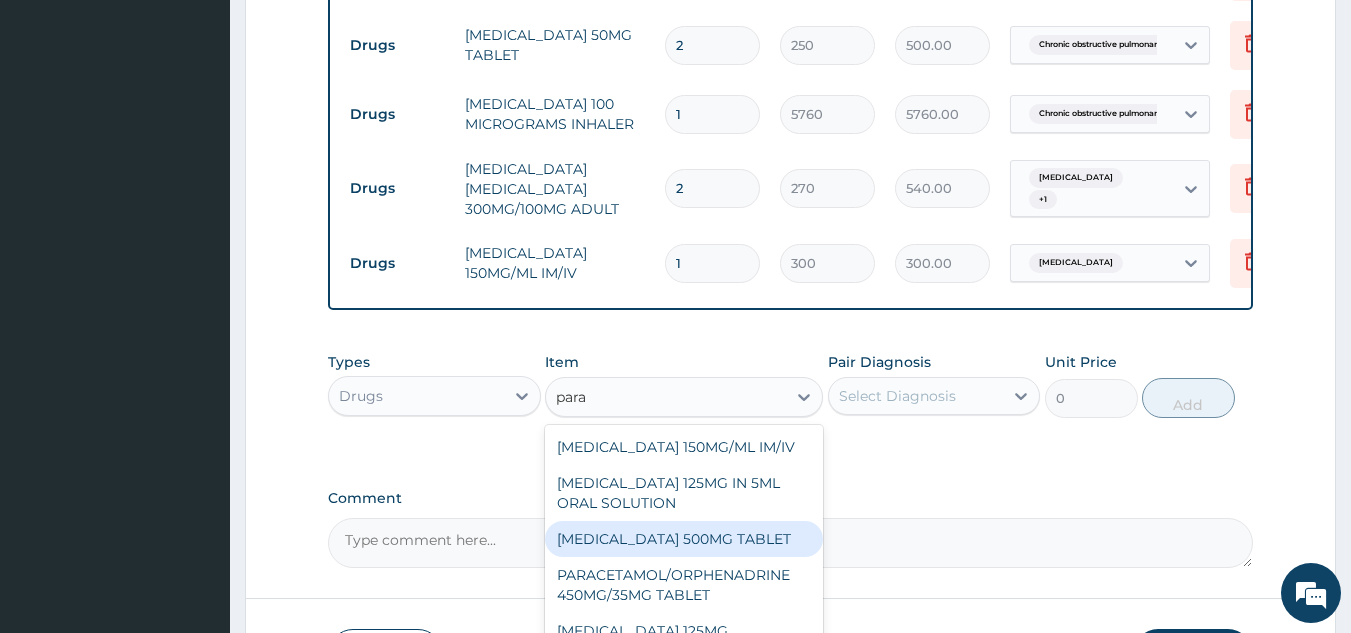 click on "[MEDICAL_DATA] 500MG TABLET" at bounding box center [684, 539] 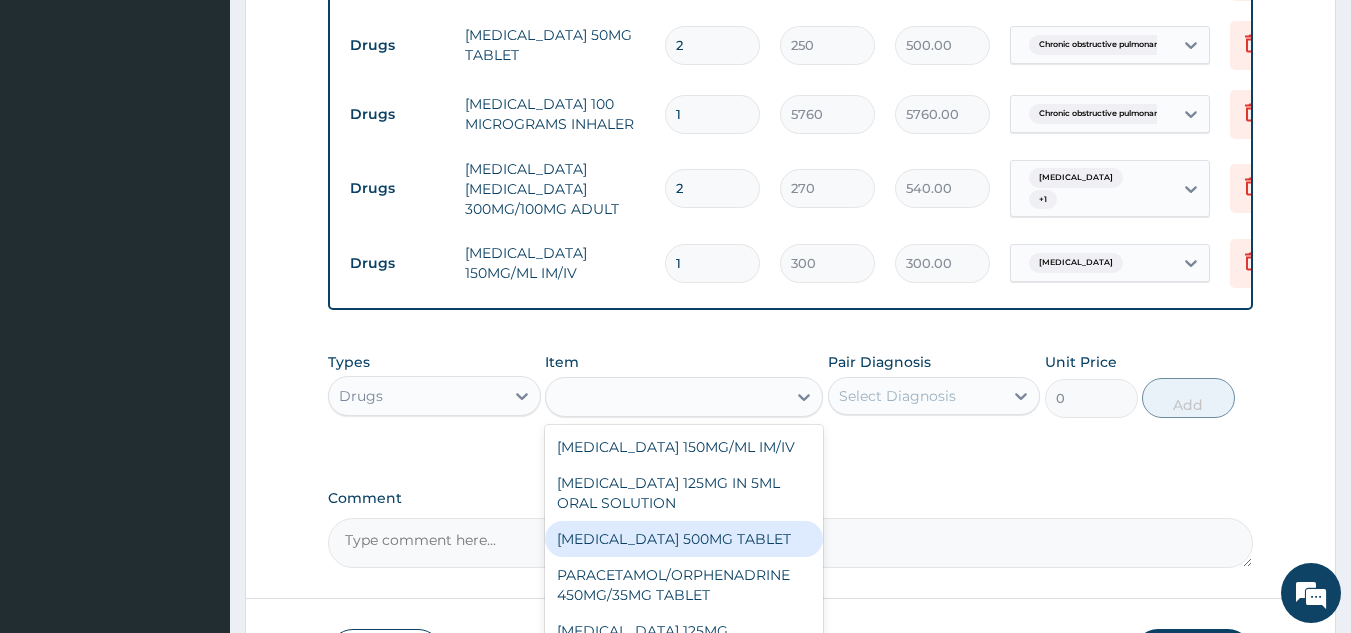 type on "30" 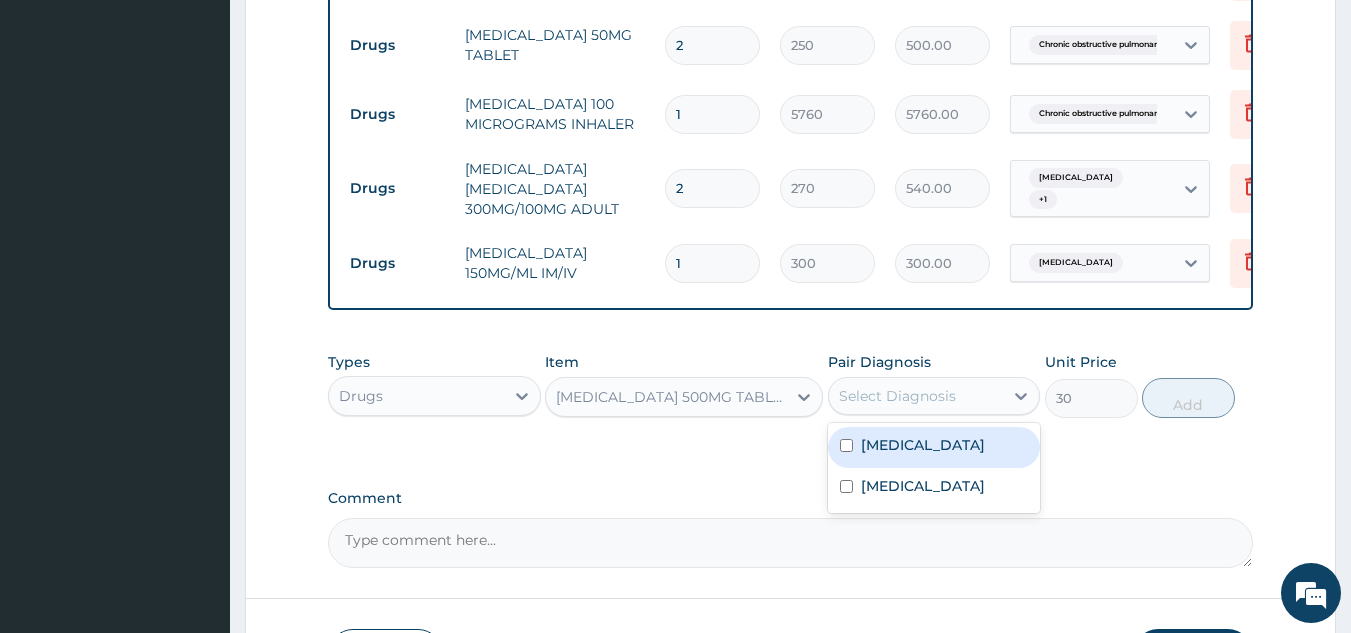 click on "Select Diagnosis" at bounding box center (916, 396) 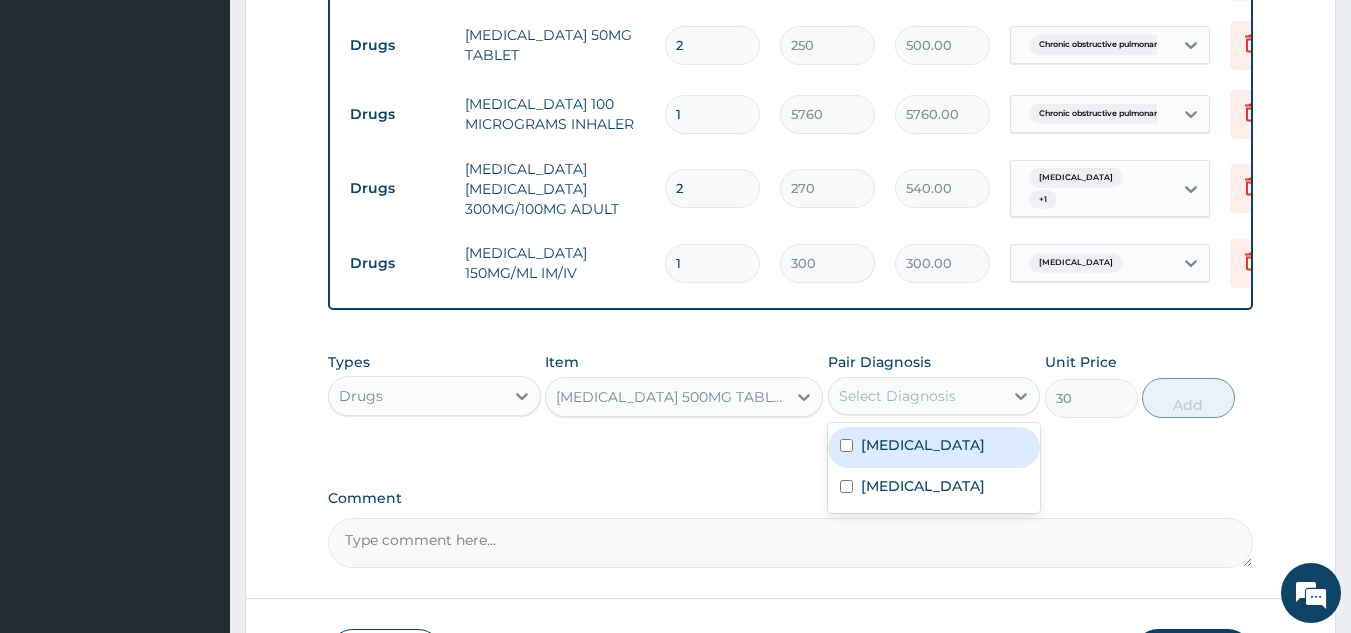 click on "Sleep apnea" at bounding box center (923, 445) 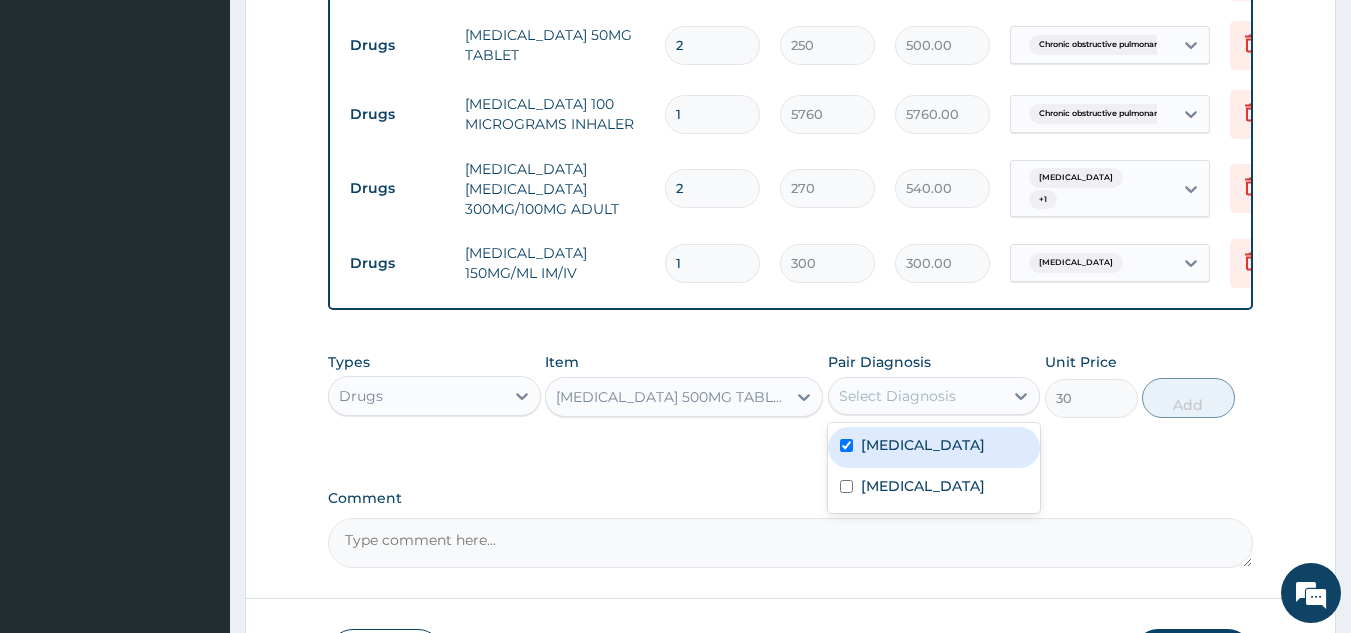 checkbox on "true" 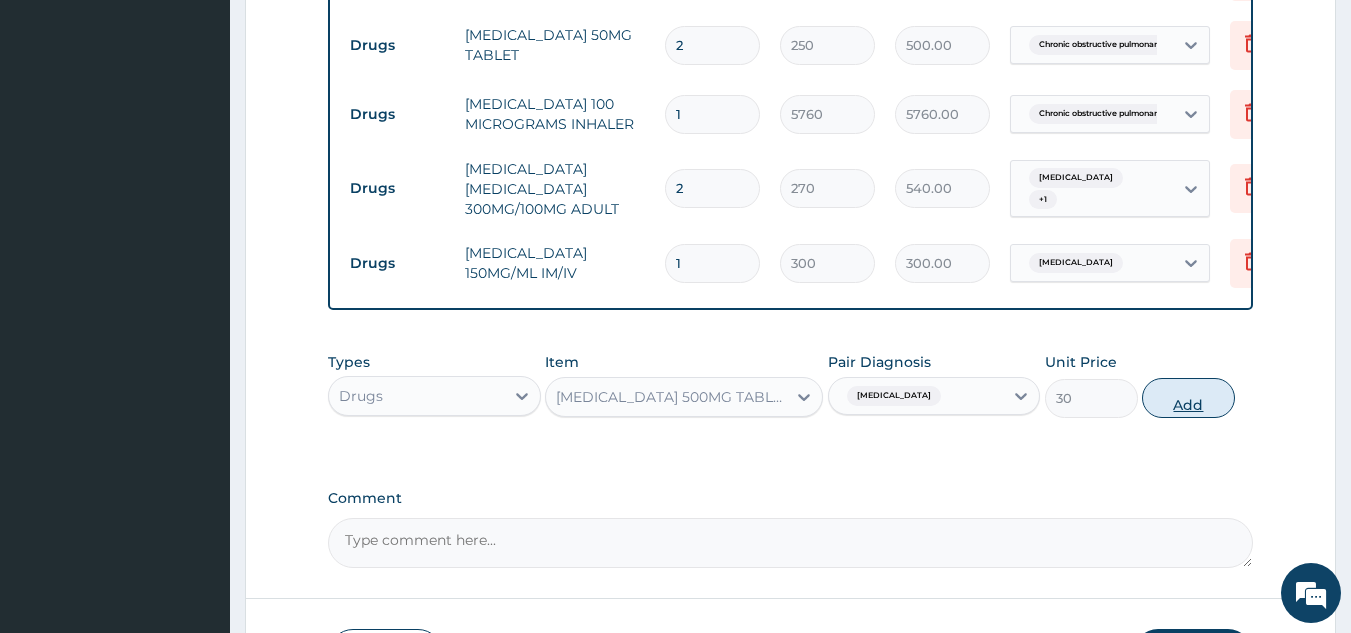 click on "Add" at bounding box center [1188, 398] 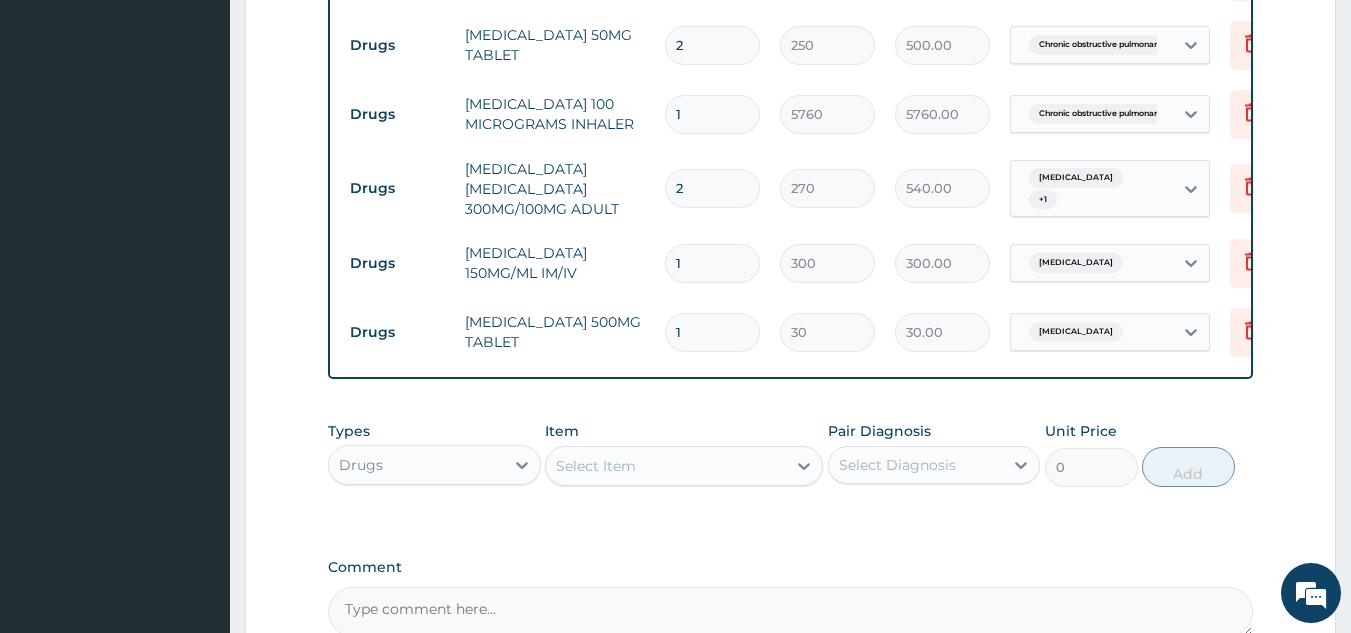 scroll, scrollTop: 0, scrollLeft: 78, axis: horizontal 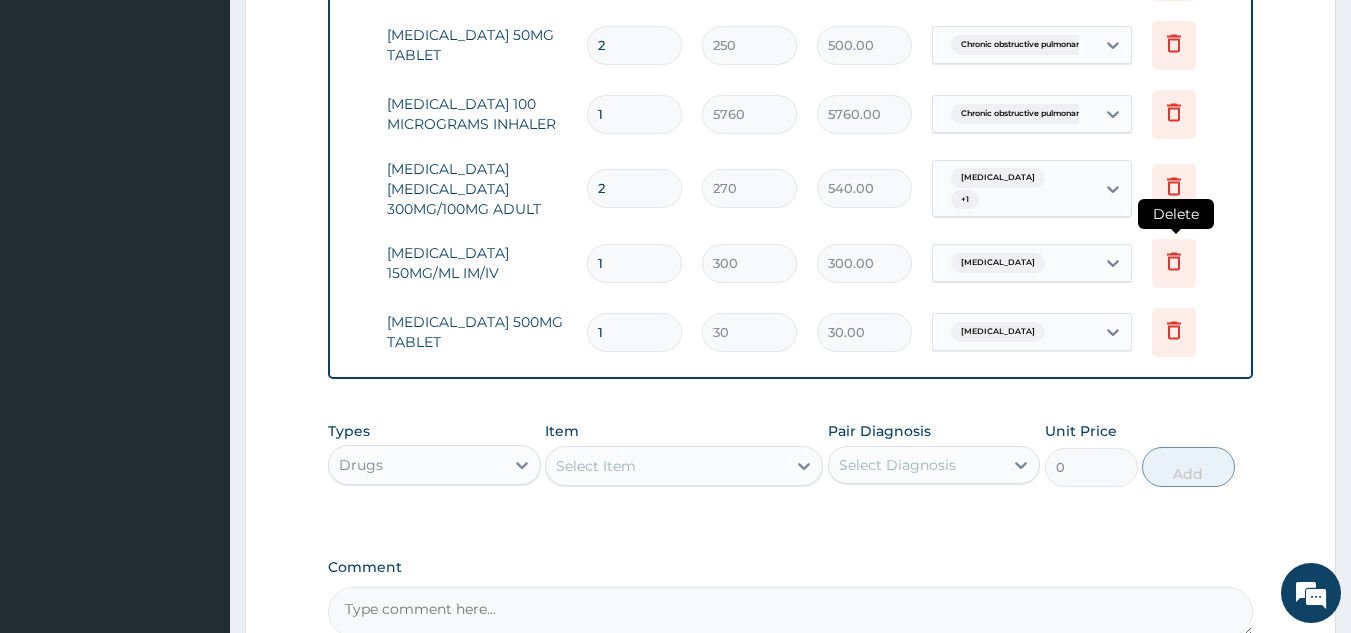 click 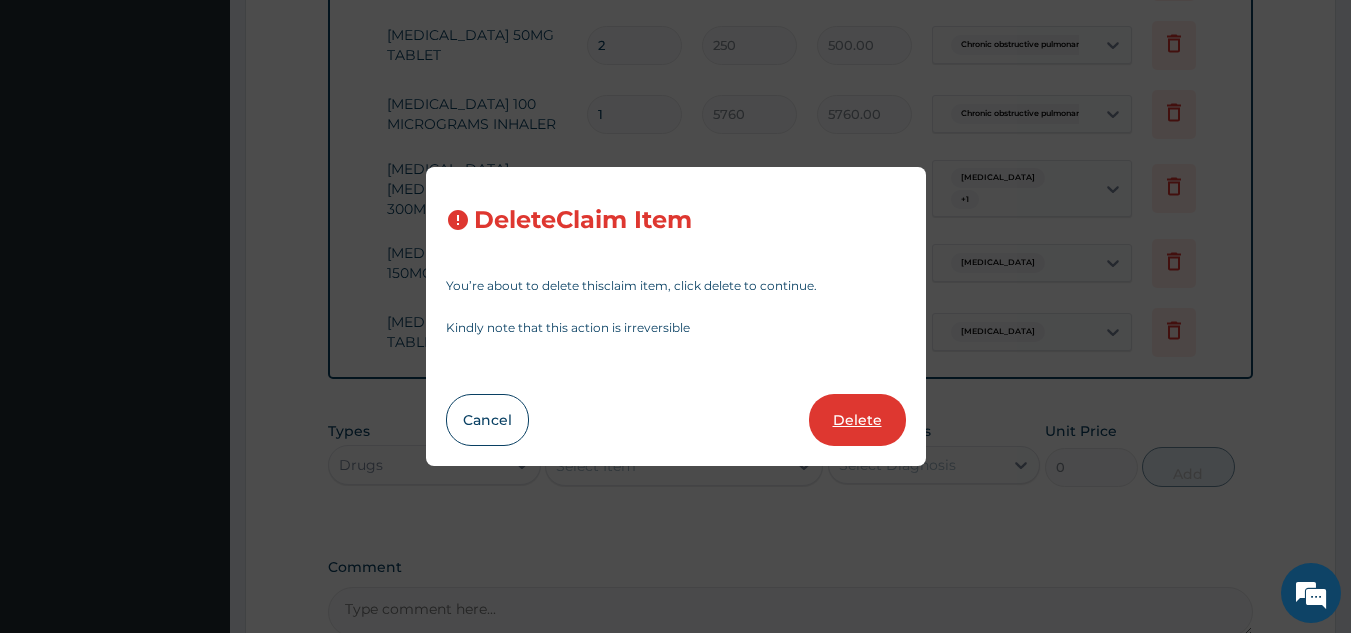 click on "Delete" at bounding box center [857, 420] 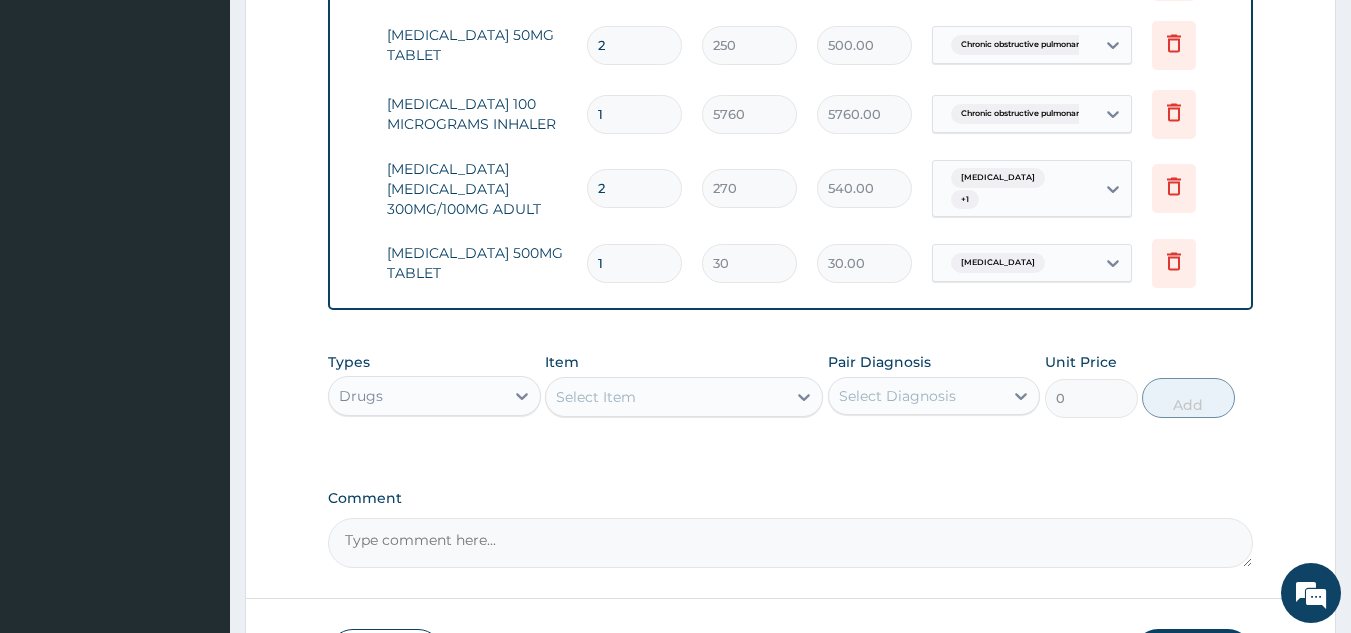click on "1" at bounding box center [634, 263] 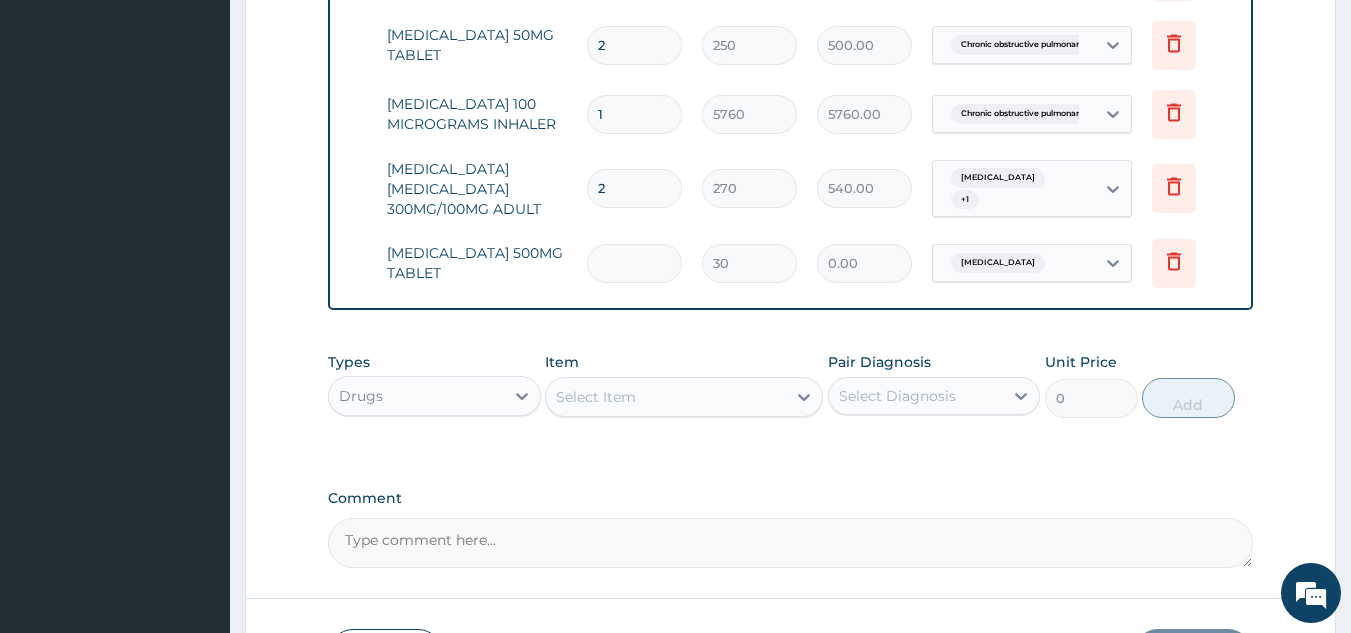 type on "2" 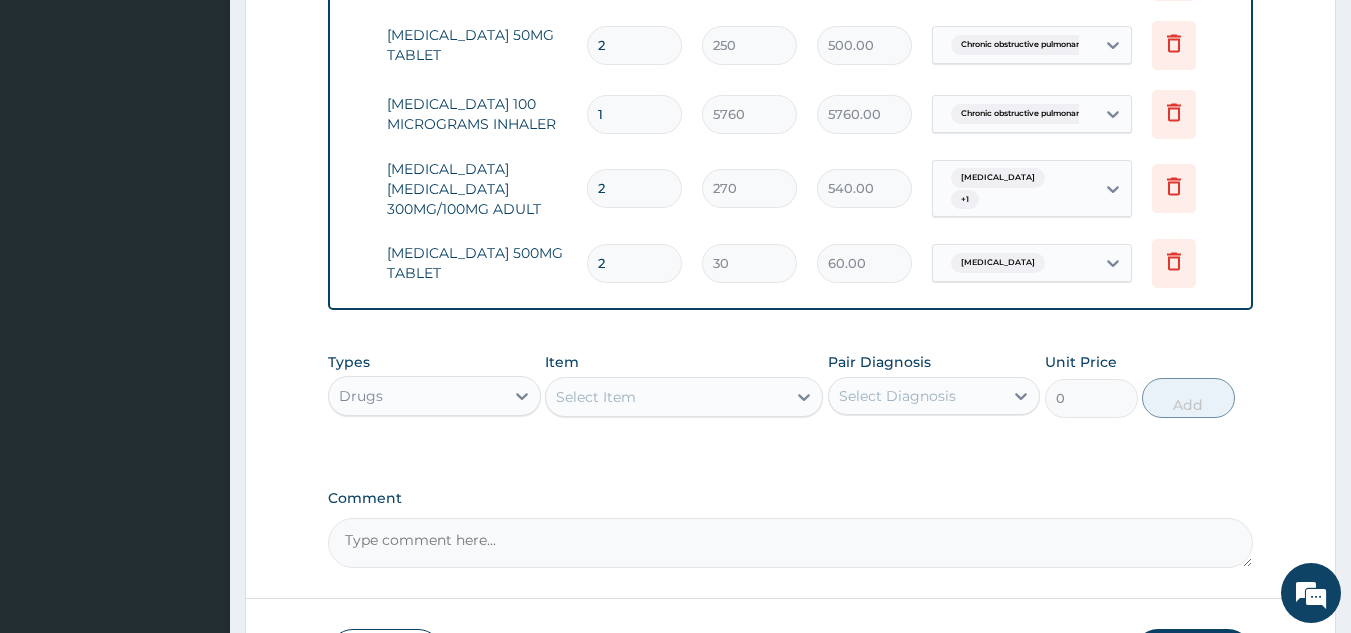 type on "2" 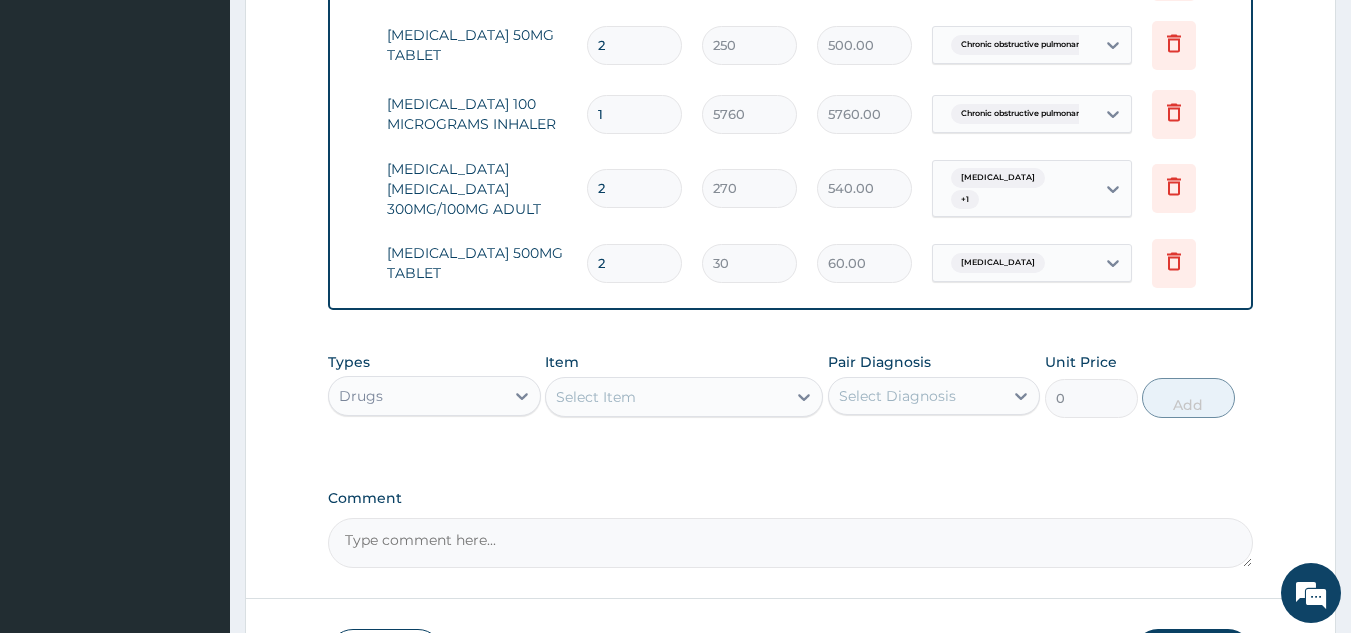 scroll, scrollTop: 1285, scrollLeft: 0, axis: vertical 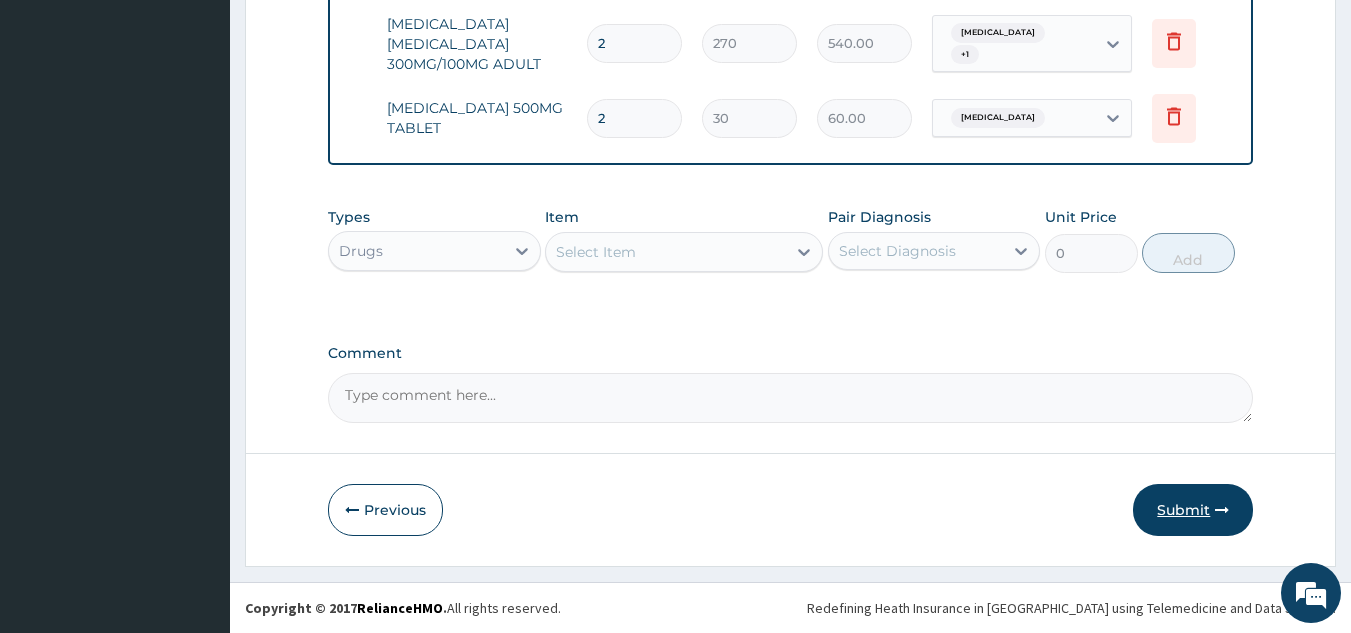 click on "Submit" at bounding box center [1193, 510] 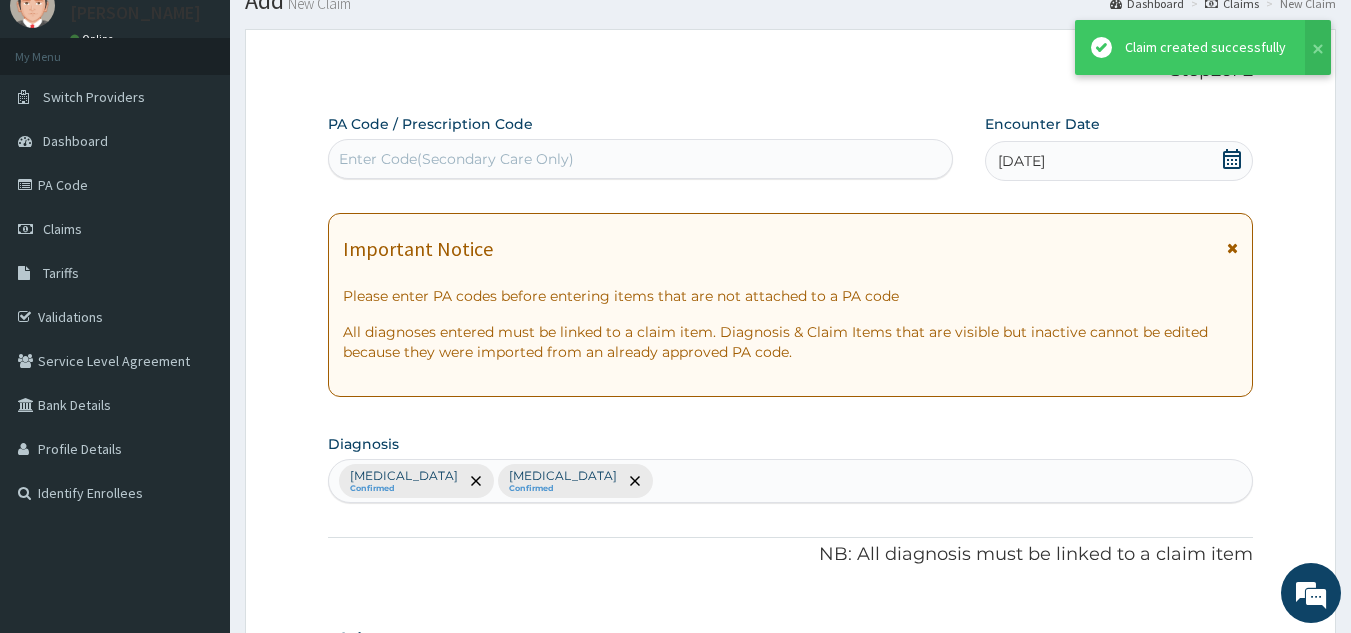 scroll, scrollTop: 1285, scrollLeft: 0, axis: vertical 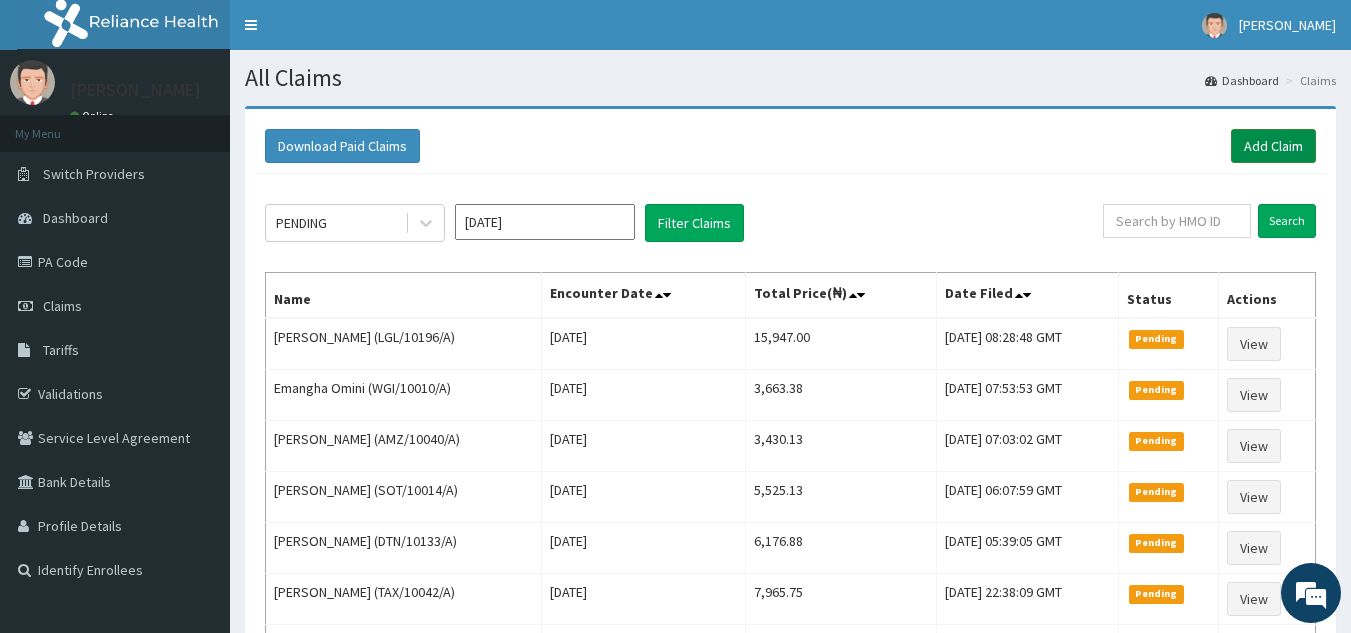 click on "Add Claim" at bounding box center (1273, 146) 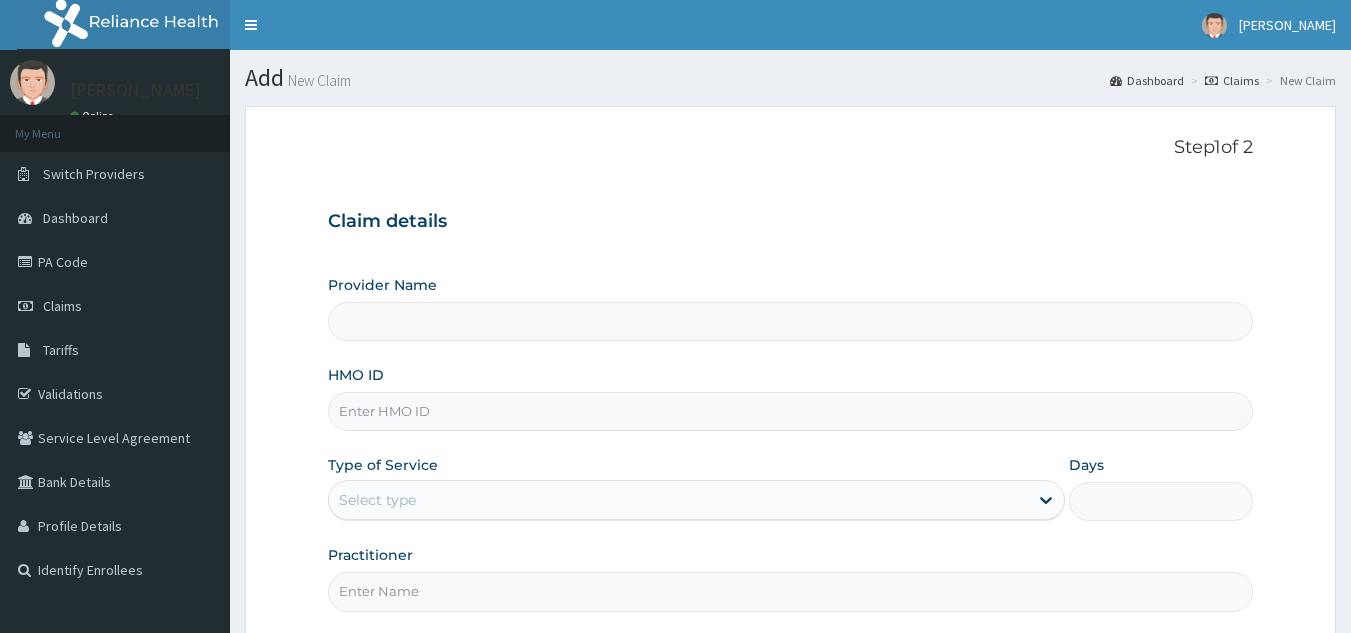 scroll, scrollTop: 0, scrollLeft: 0, axis: both 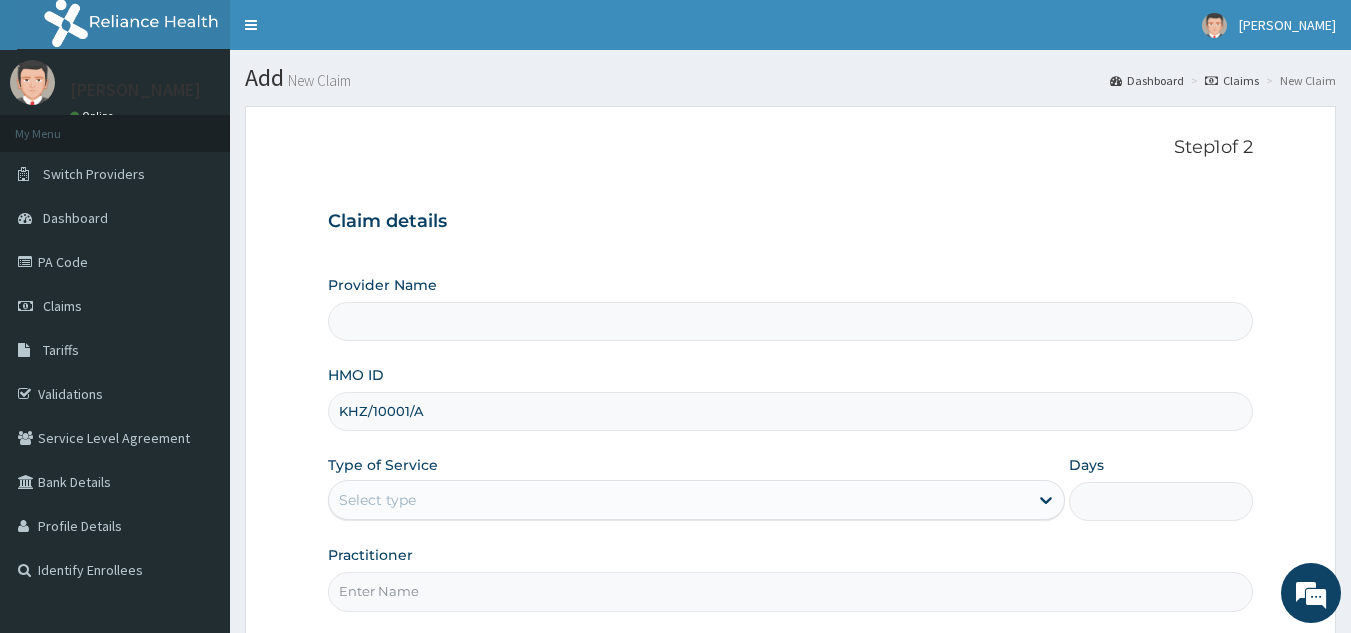 type on "KHZ/10001/A" 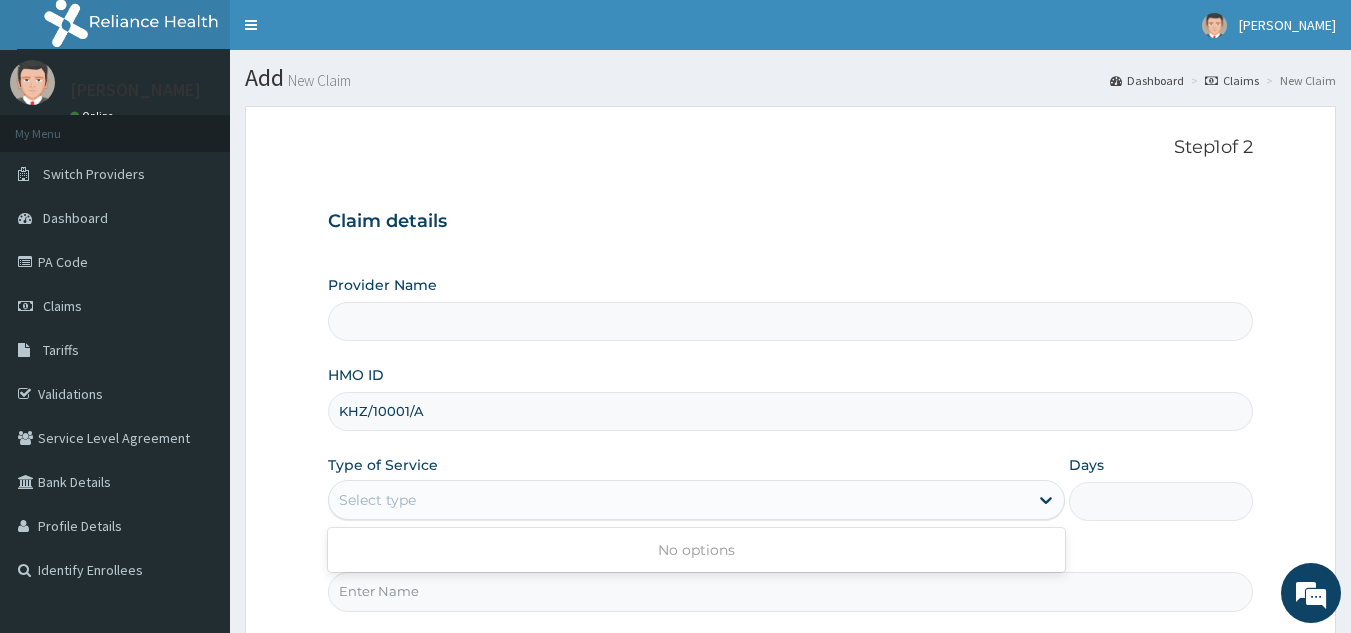 click on "Select type" at bounding box center (678, 500) 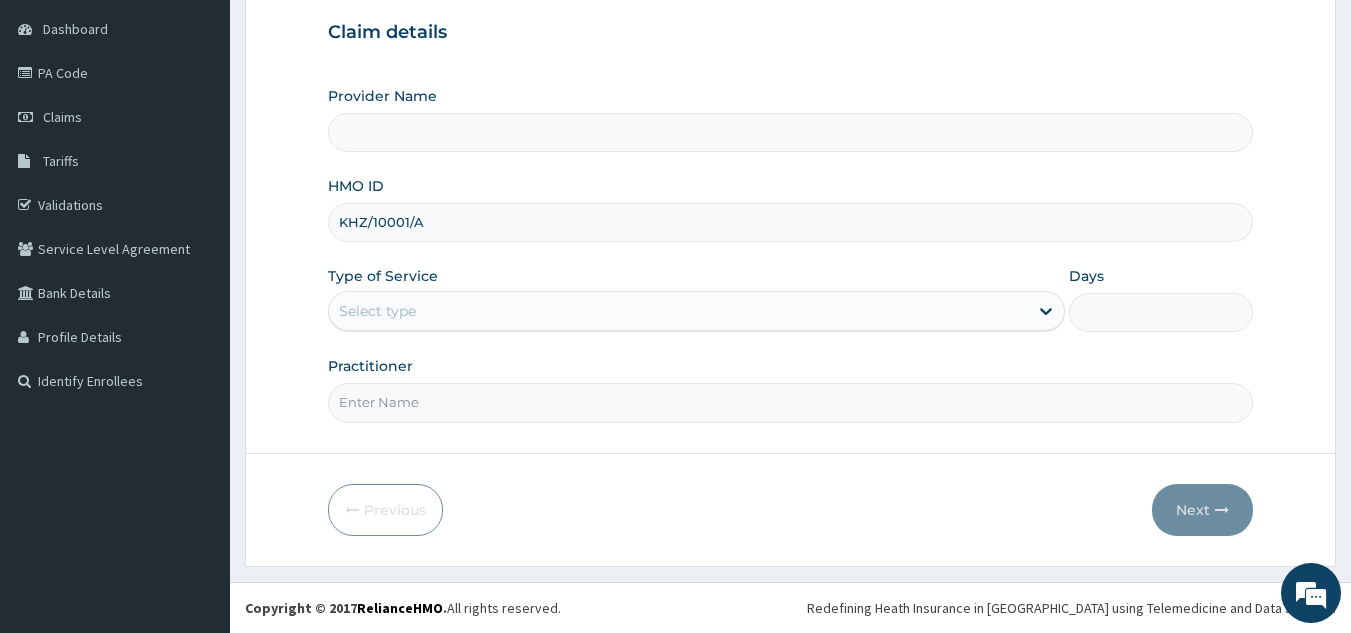 click on "Type of Service Select type" at bounding box center (696, 299) 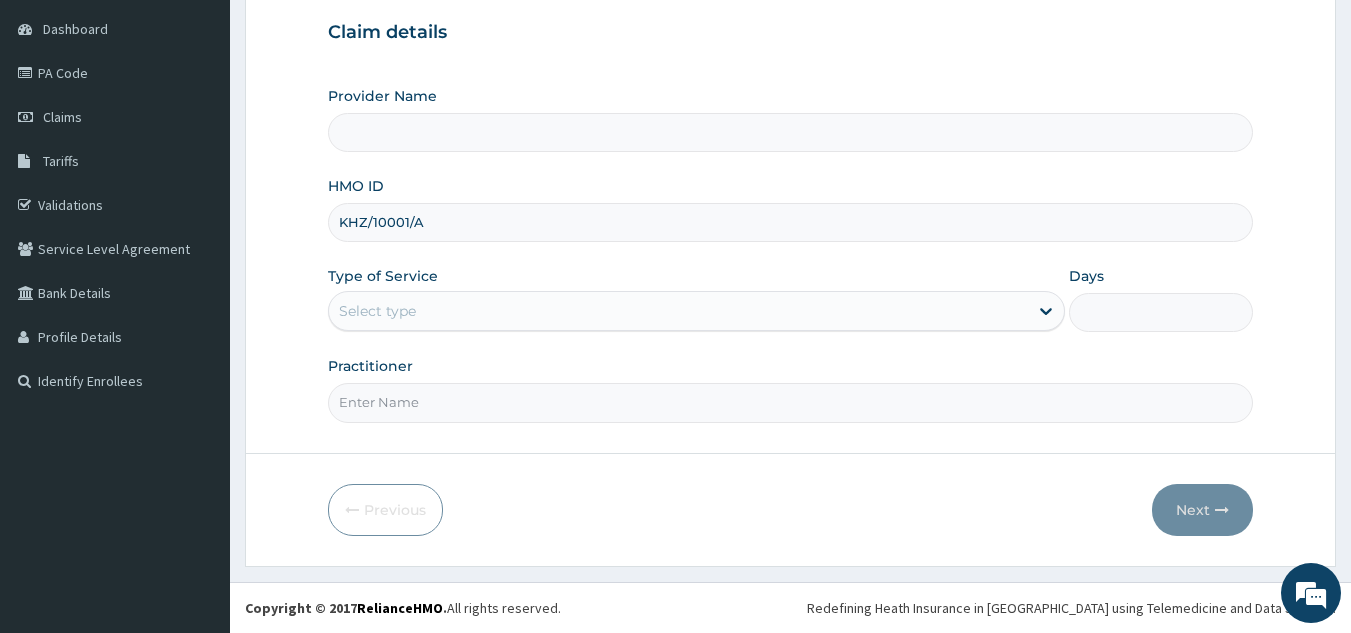 scroll, scrollTop: 0, scrollLeft: 0, axis: both 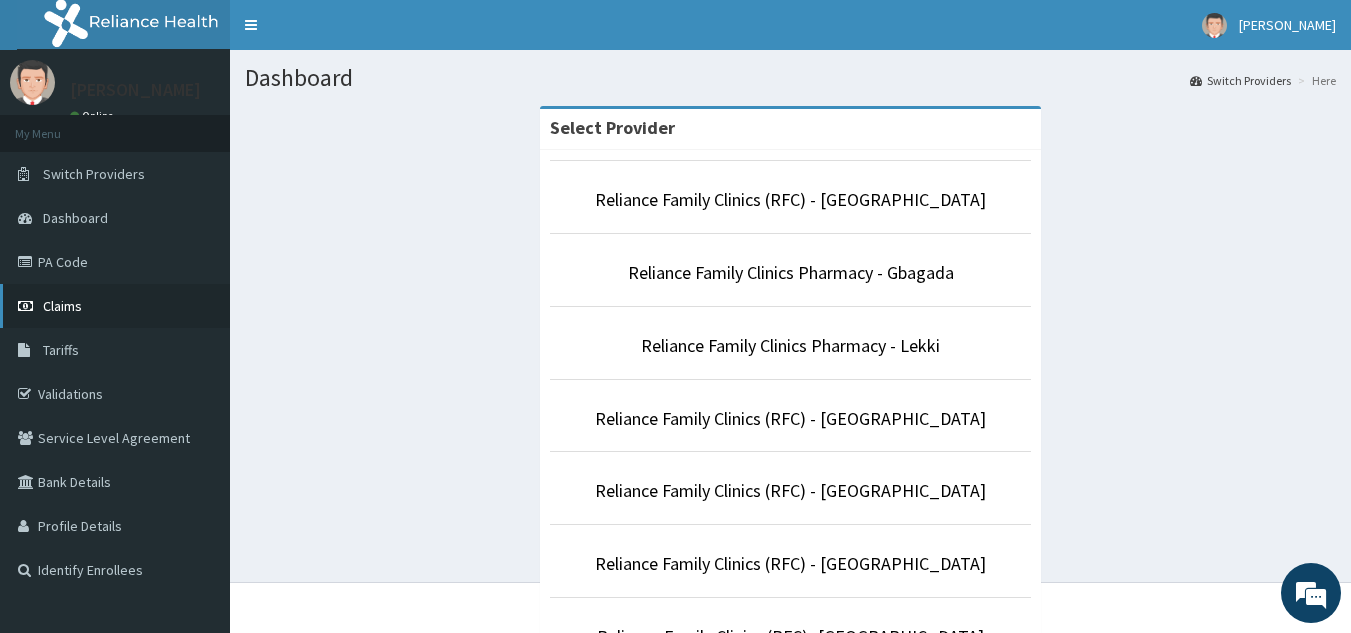 click on "Claims" at bounding box center (62, 306) 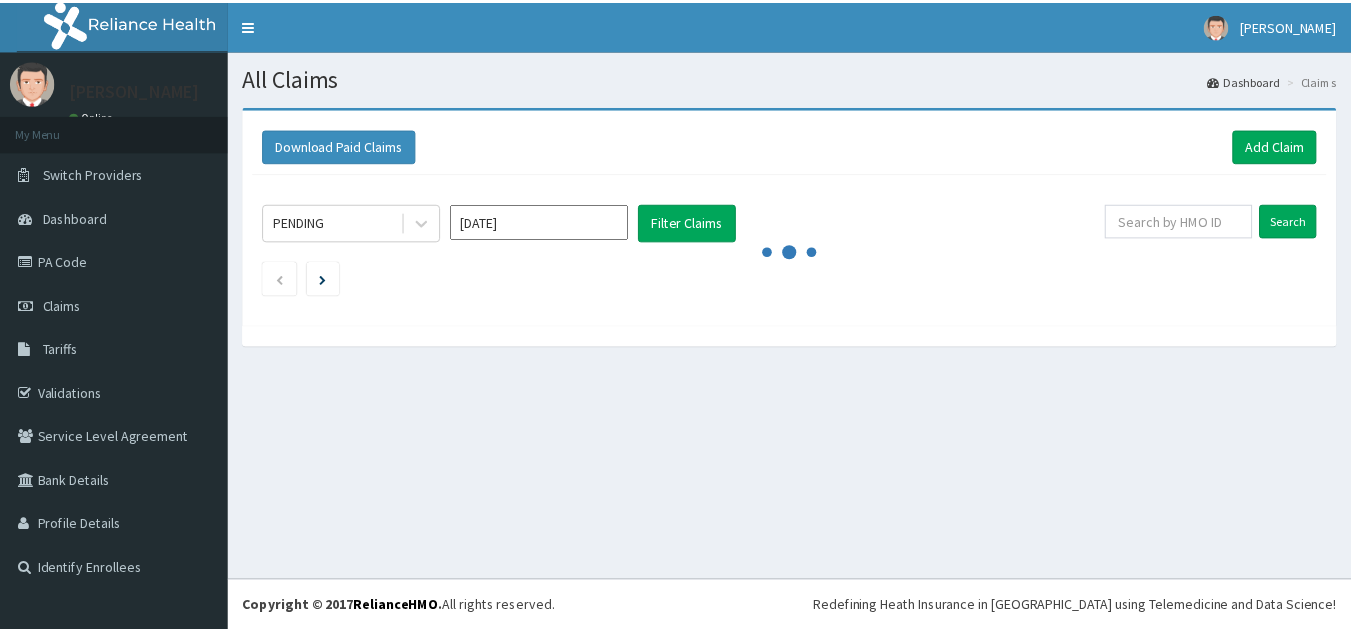 scroll, scrollTop: 0, scrollLeft: 0, axis: both 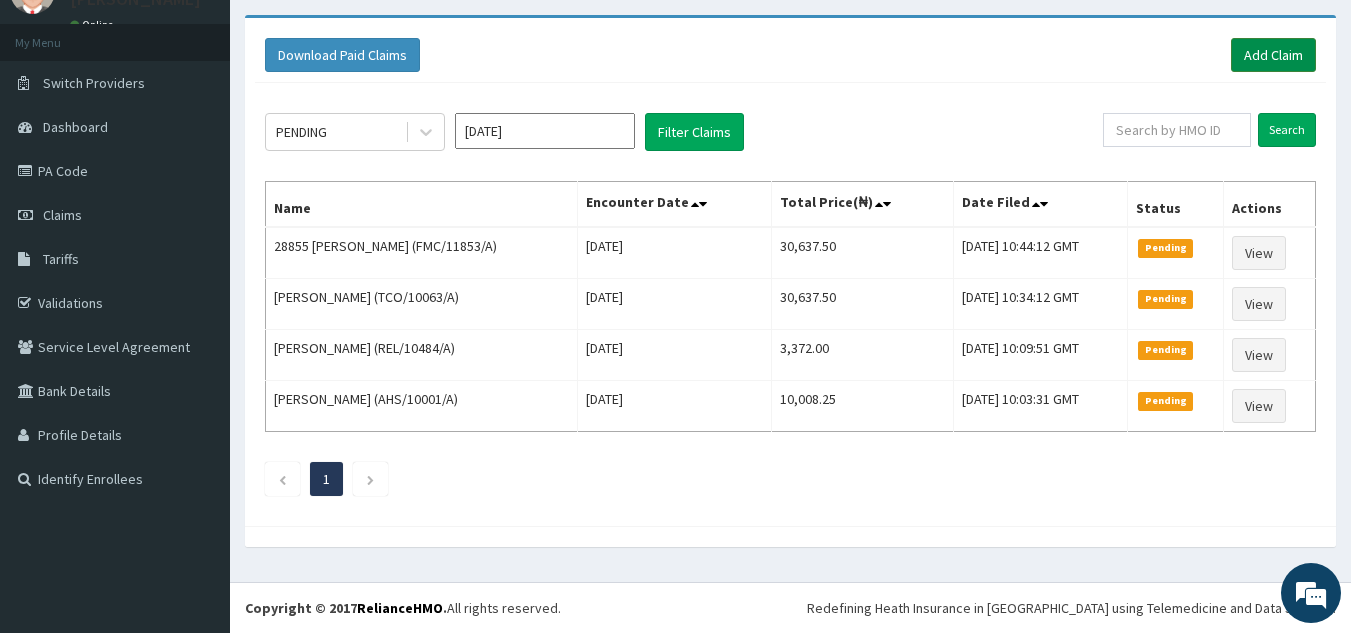 click on "Add Claim" at bounding box center [1273, 55] 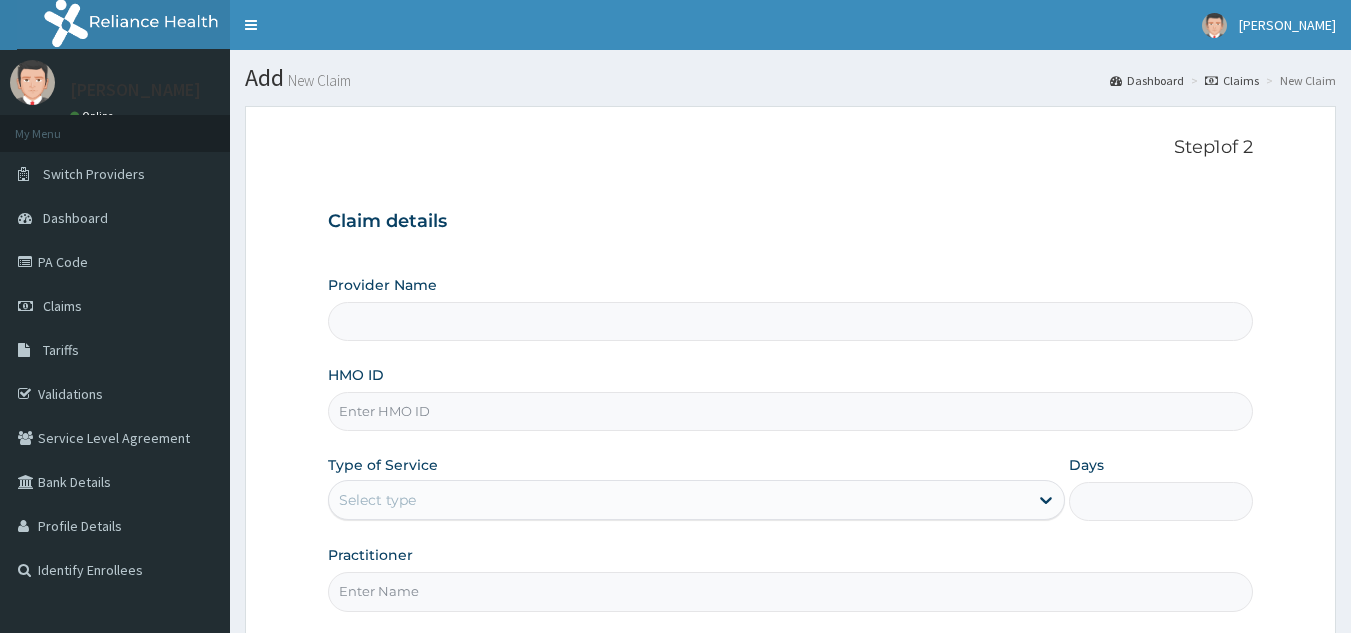scroll, scrollTop: 0, scrollLeft: 0, axis: both 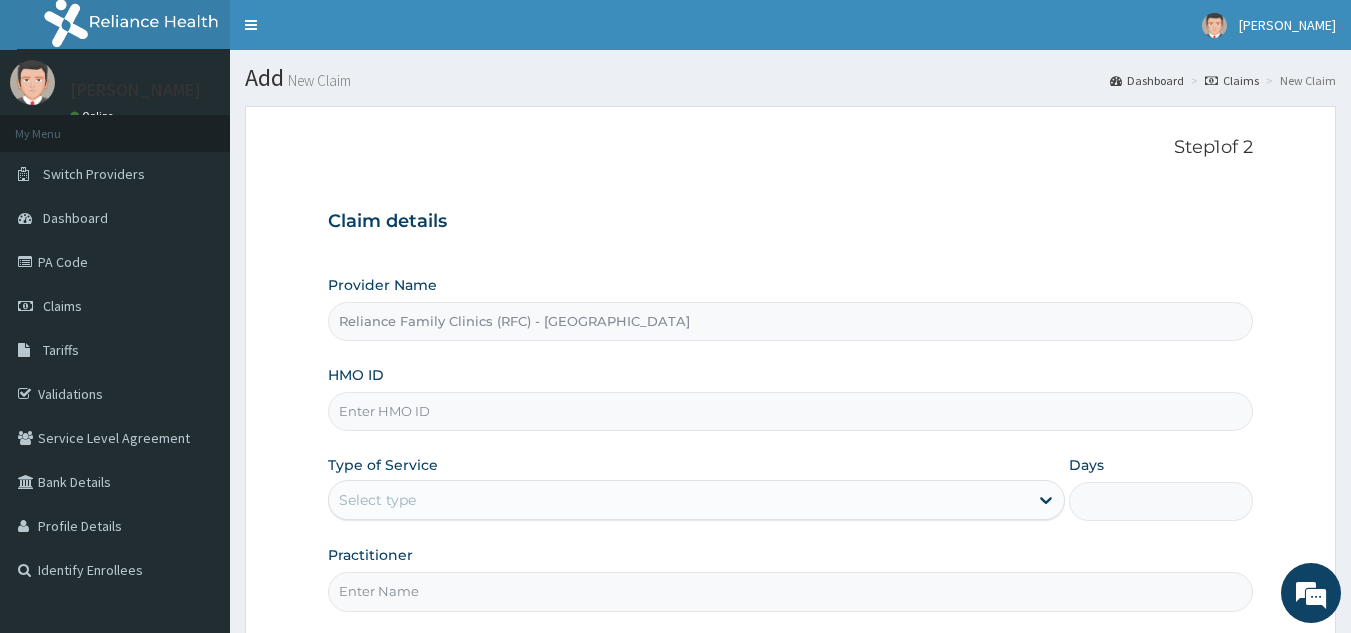 click on "HMO ID" at bounding box center (791, 411) 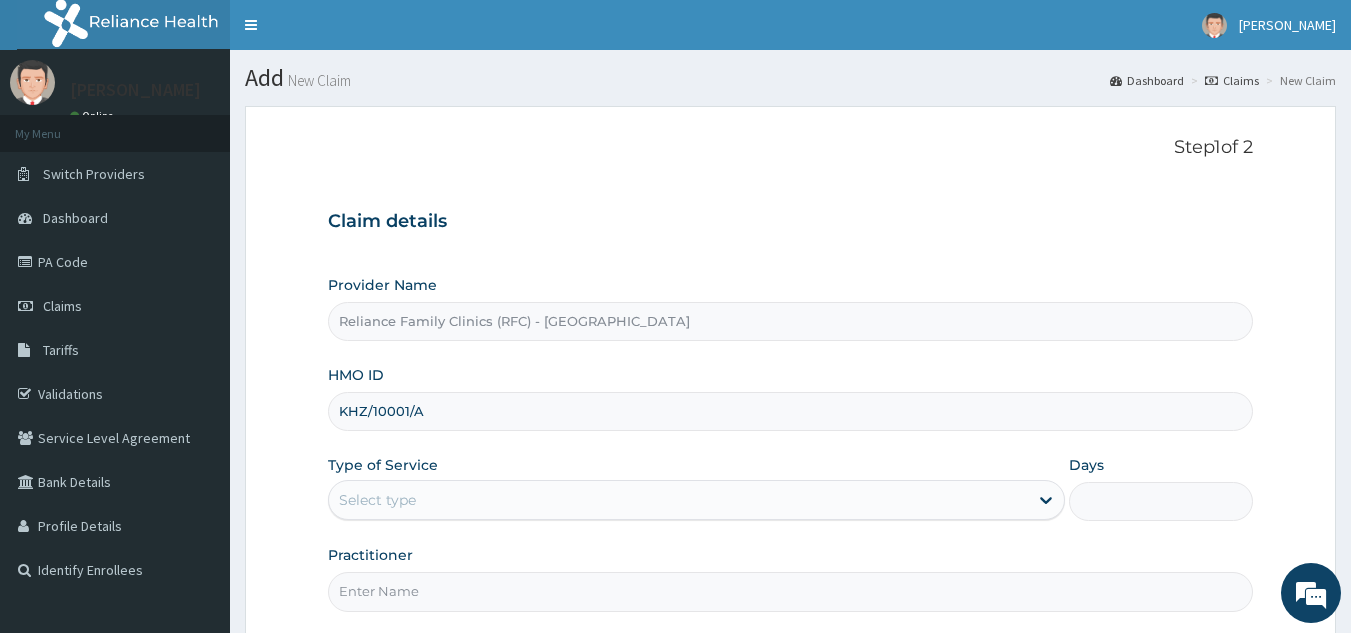 type on "KHZ/10001/A" 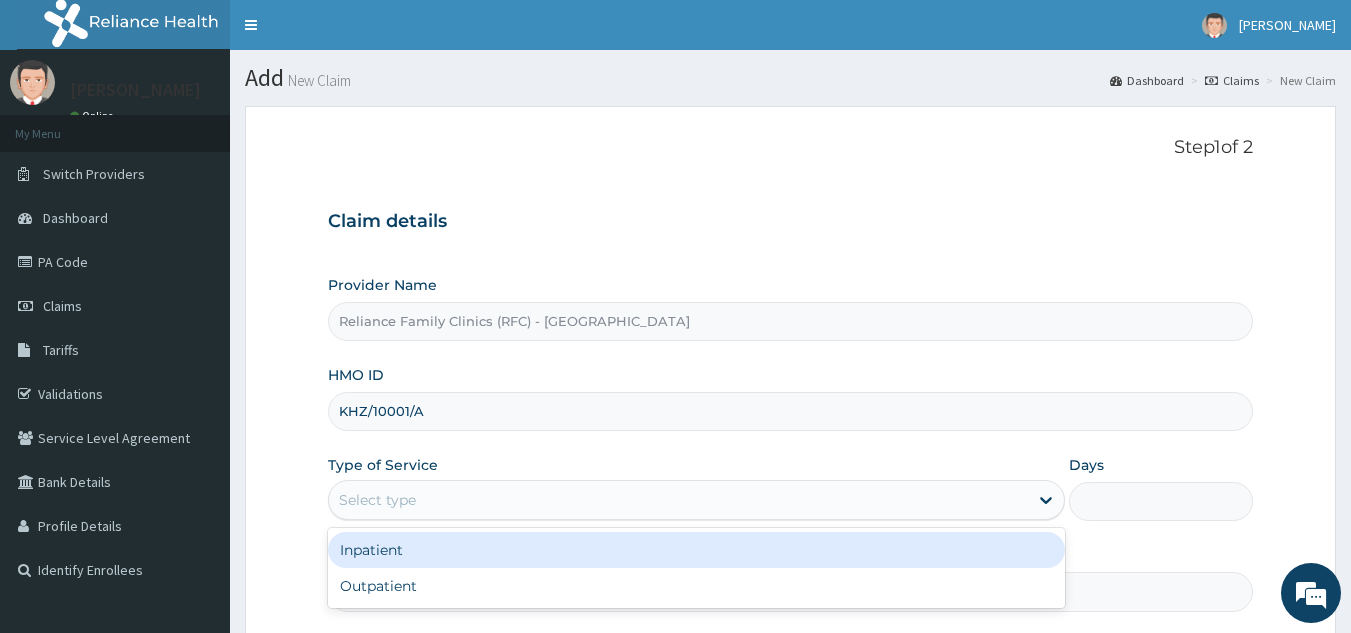 click on "Select type" at bounding box center (678, 500) 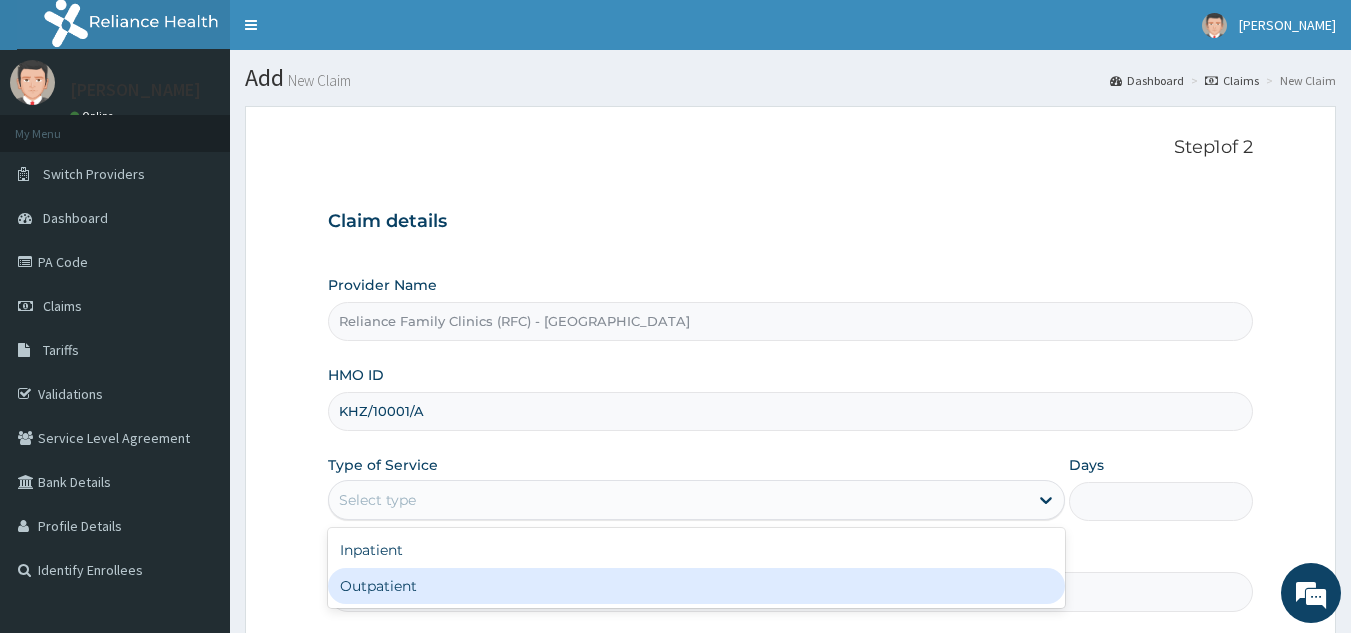 click on "Outpatient" at bounding box center (696, 586) 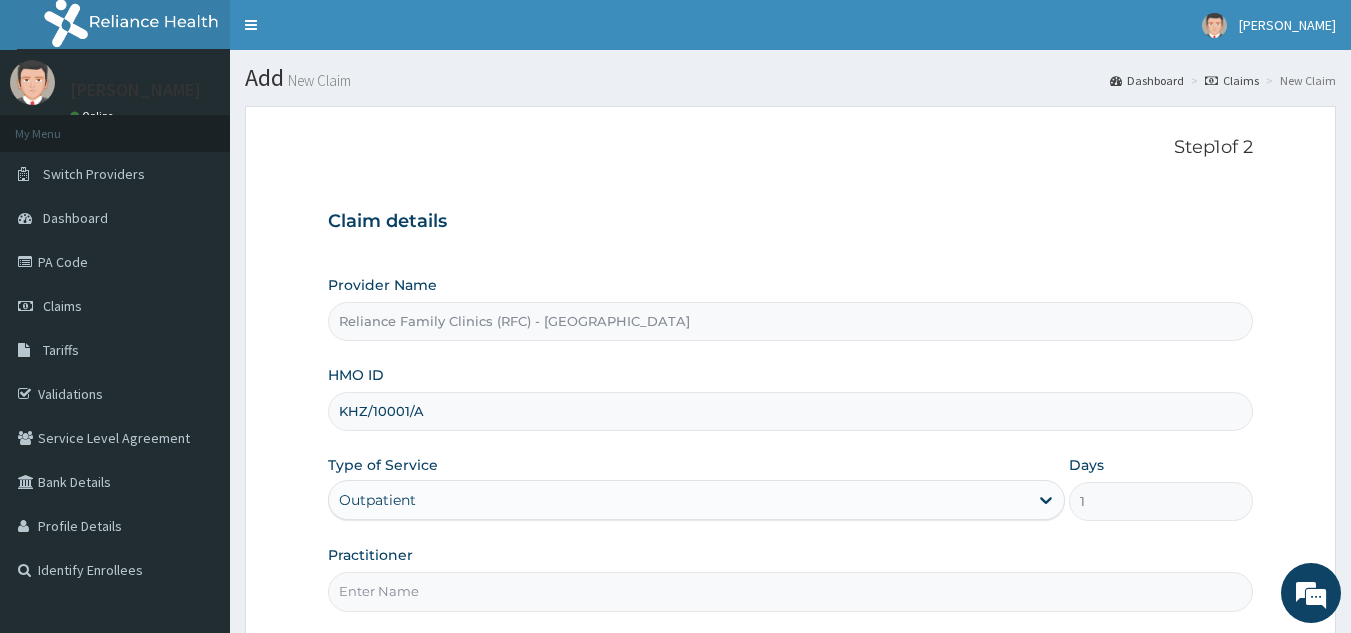 scroll, scrollTop: 189, scrollLeft: 0, axis: vertical 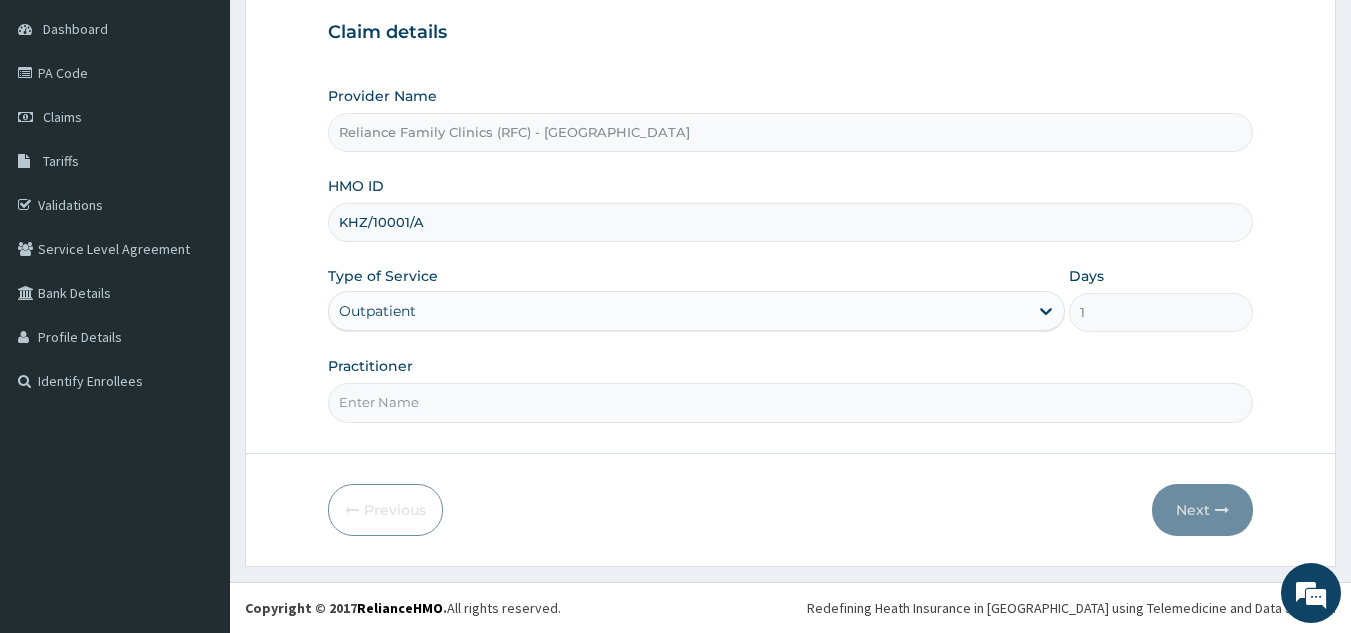 click on "Practitioner" at bounding box center (791, 402) 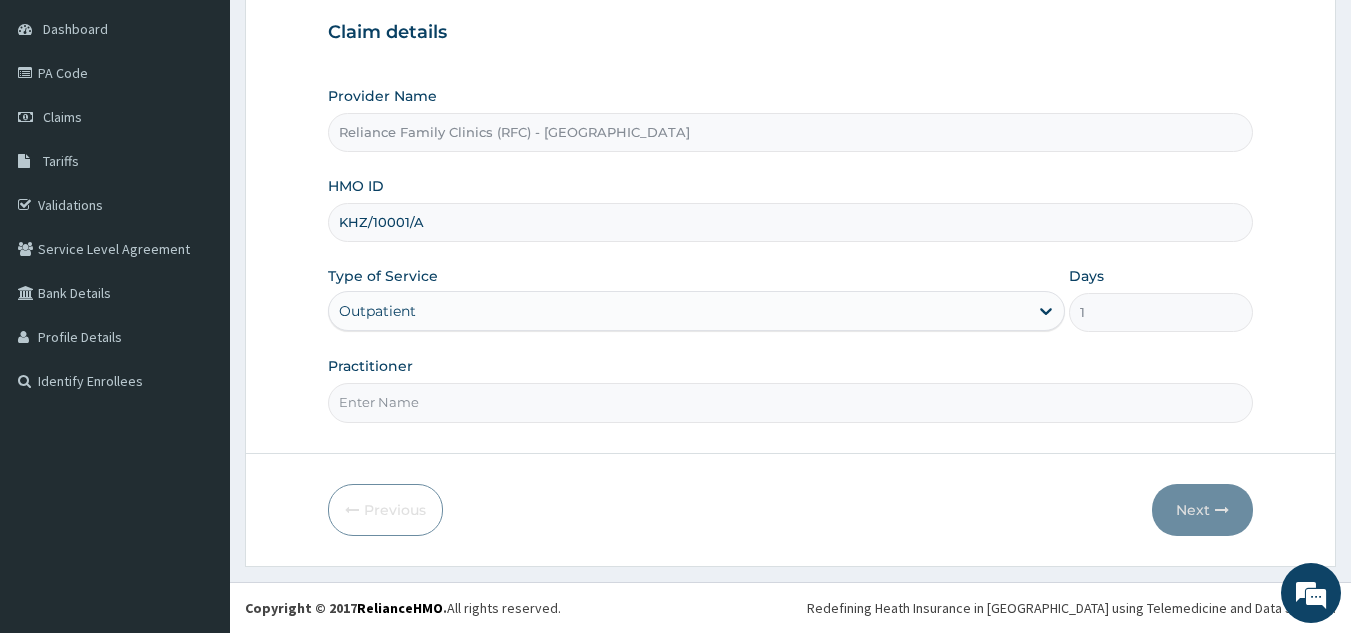 type on "l" 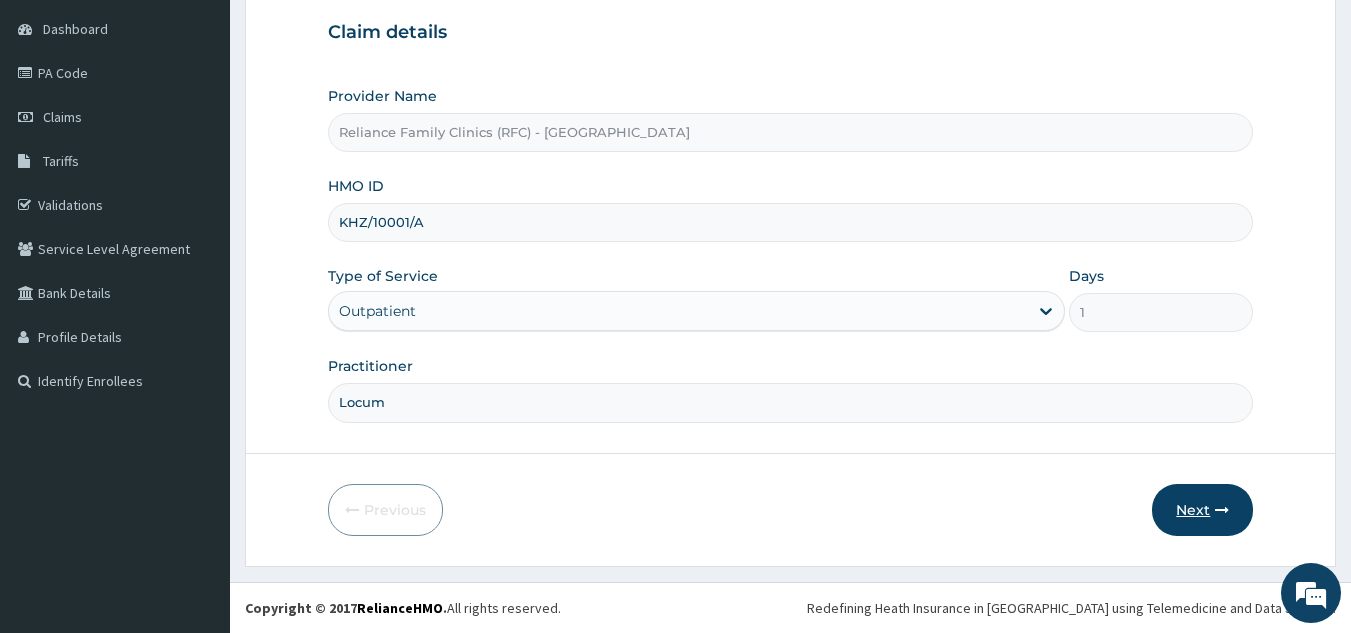 type on "Locum" 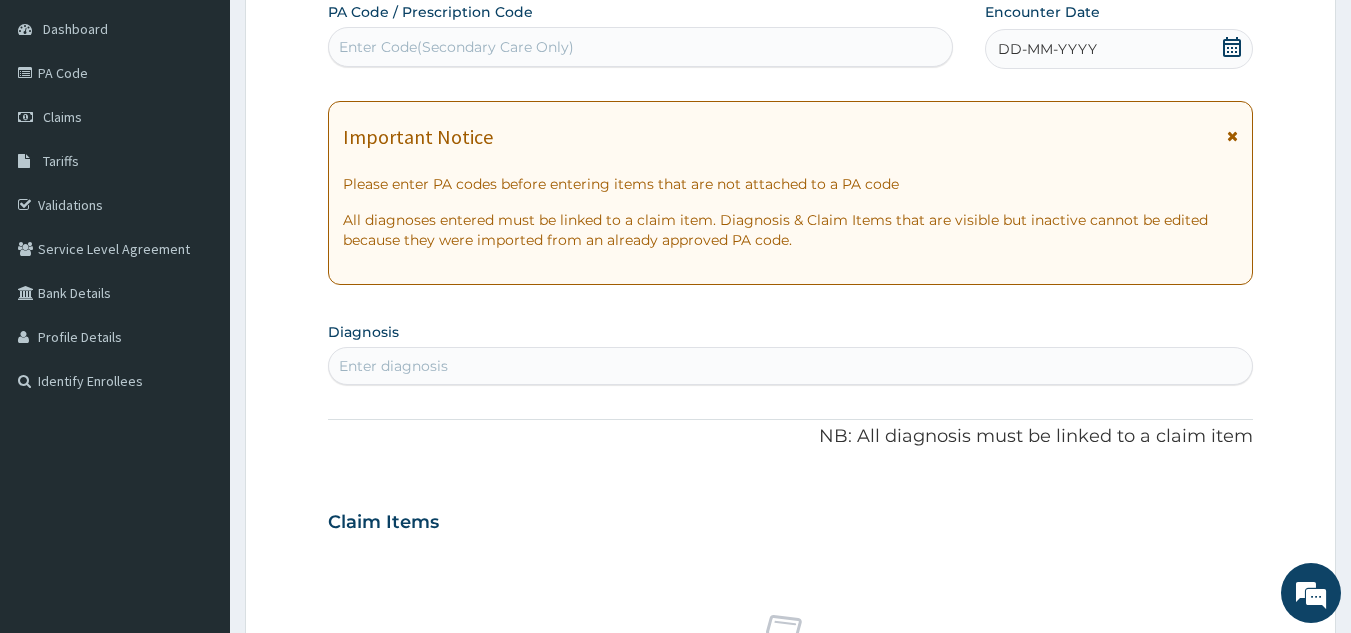 click on "Enter diagnosis" at bounding box center (791, 366) 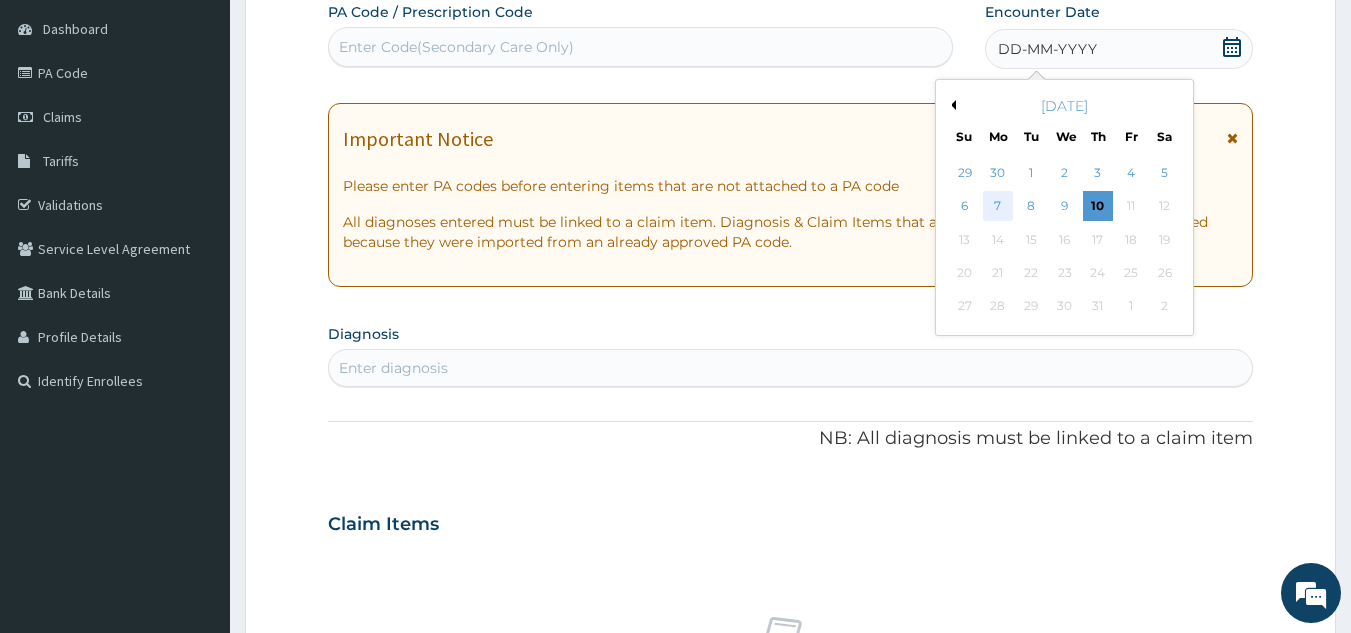 click on "7" at bounding box center (998, 207) 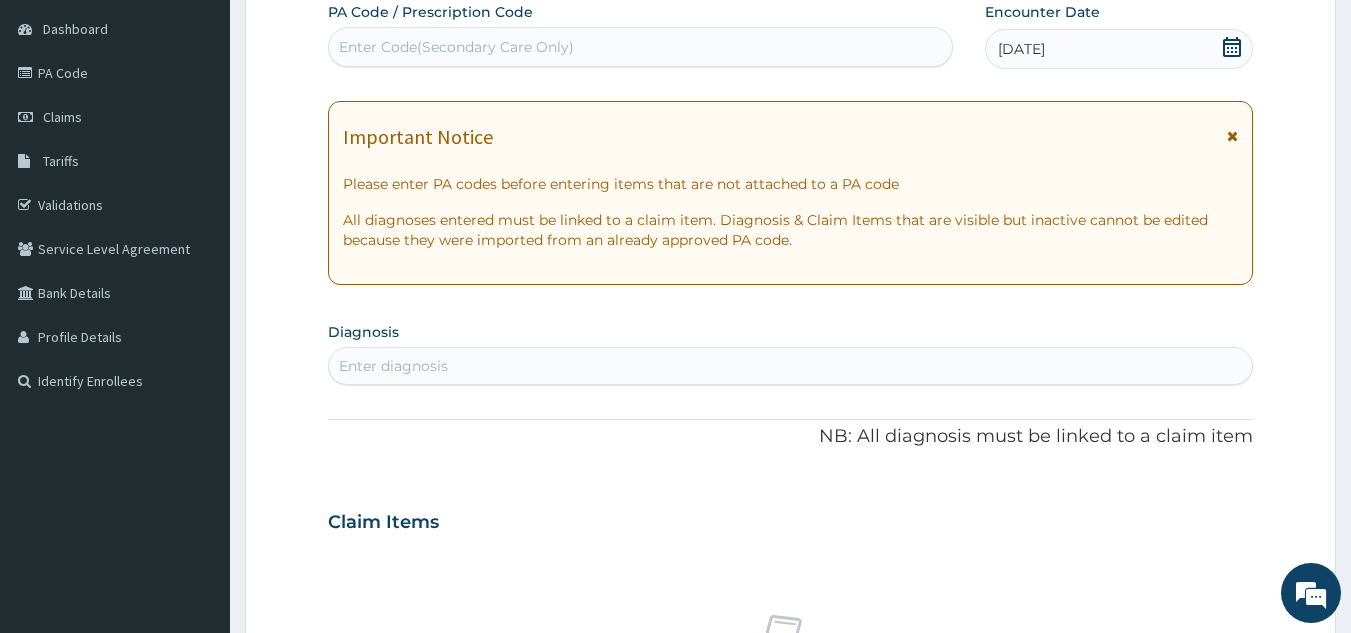 click on "PA Code / Prescription Code Enter Code(Secondary Care Only) Encounter Date 07-07-2025 Important Notice Please enter PA codes before entering items that are not attached to a PA code   All diagnoses entered must be linked to a claim item. Diagnosis & Claim Items that are visible but inactive cannot be edited because they were imported from an already approved PA code. Diagnosis Enter diagnosis NB: All diagnosis must be linked to a claim item Claim Items No claim item Types Select Type Item Select Item Pair Diagnosis Select Diagnosis Unit Price 0 Add Comment" at bounding box center (791, 519) 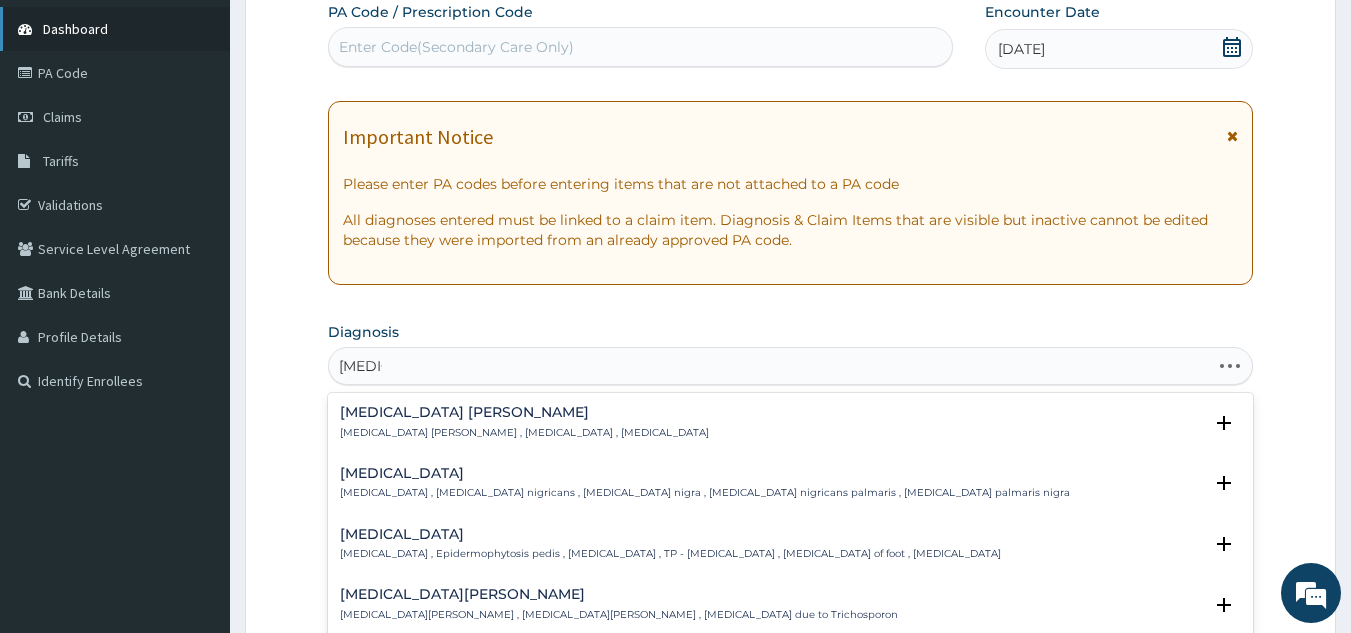 type on "Tinea c" 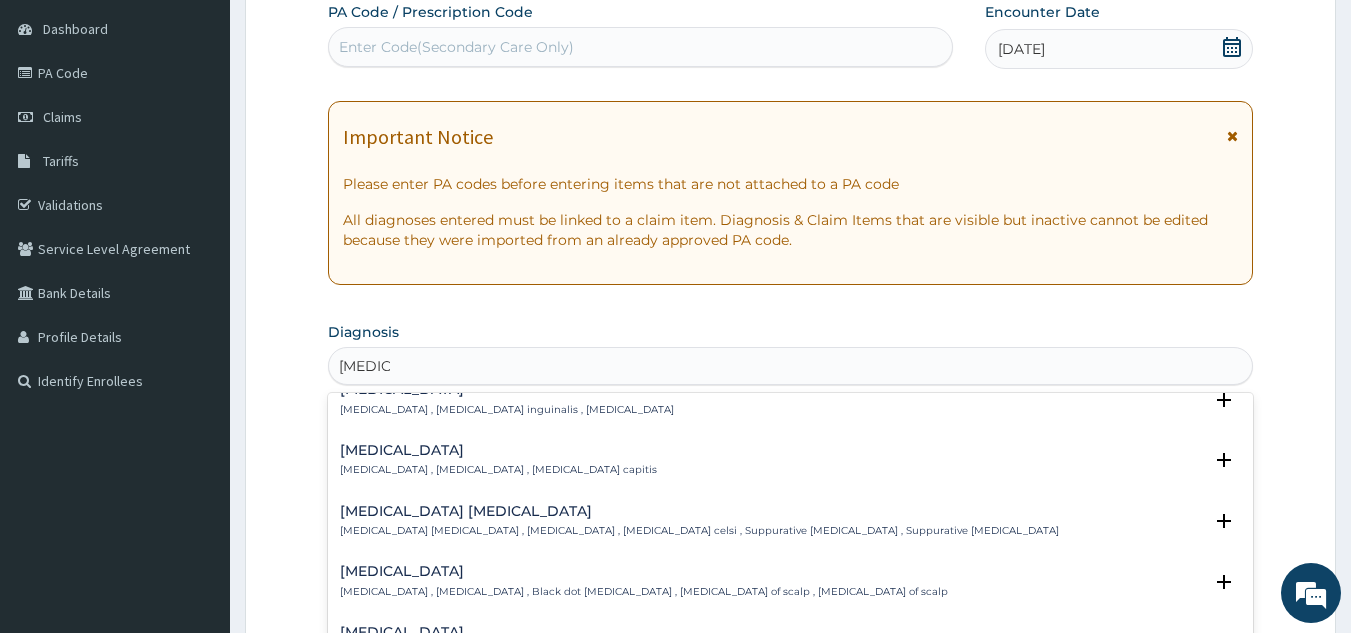 scroll, scrollTop: 0, scrollLeft: 0, axis: both 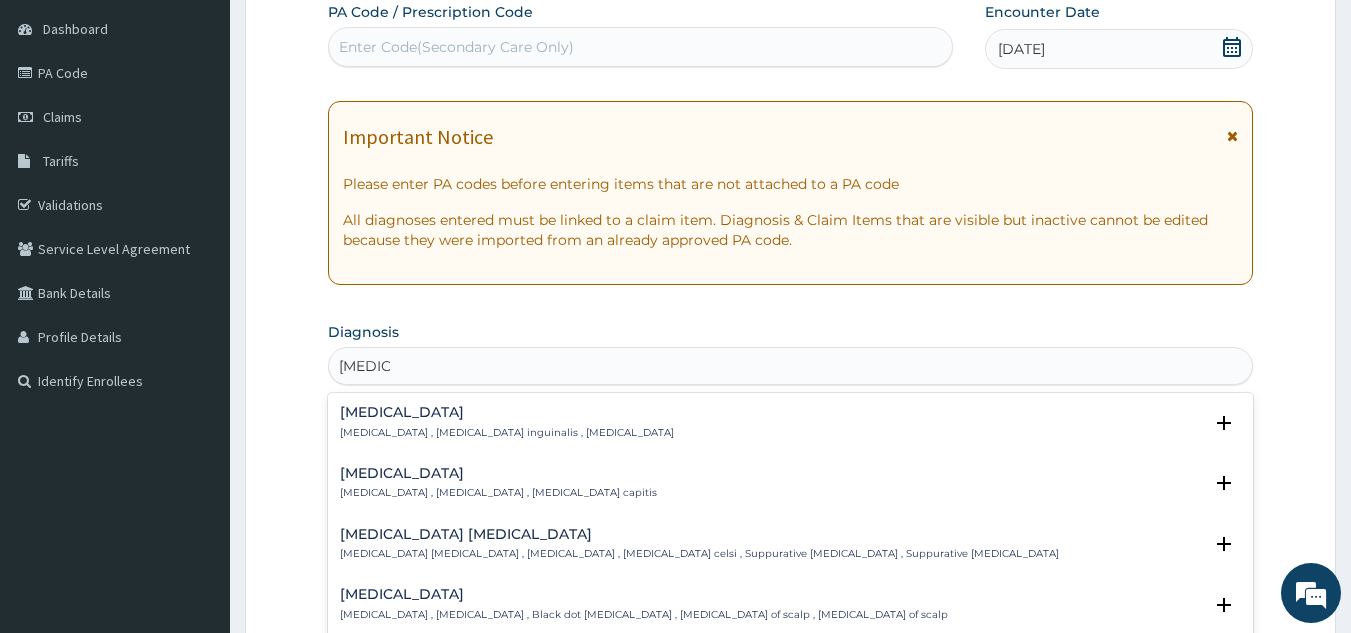 click on "Tinea cruris" at bounding box center (507, 412) 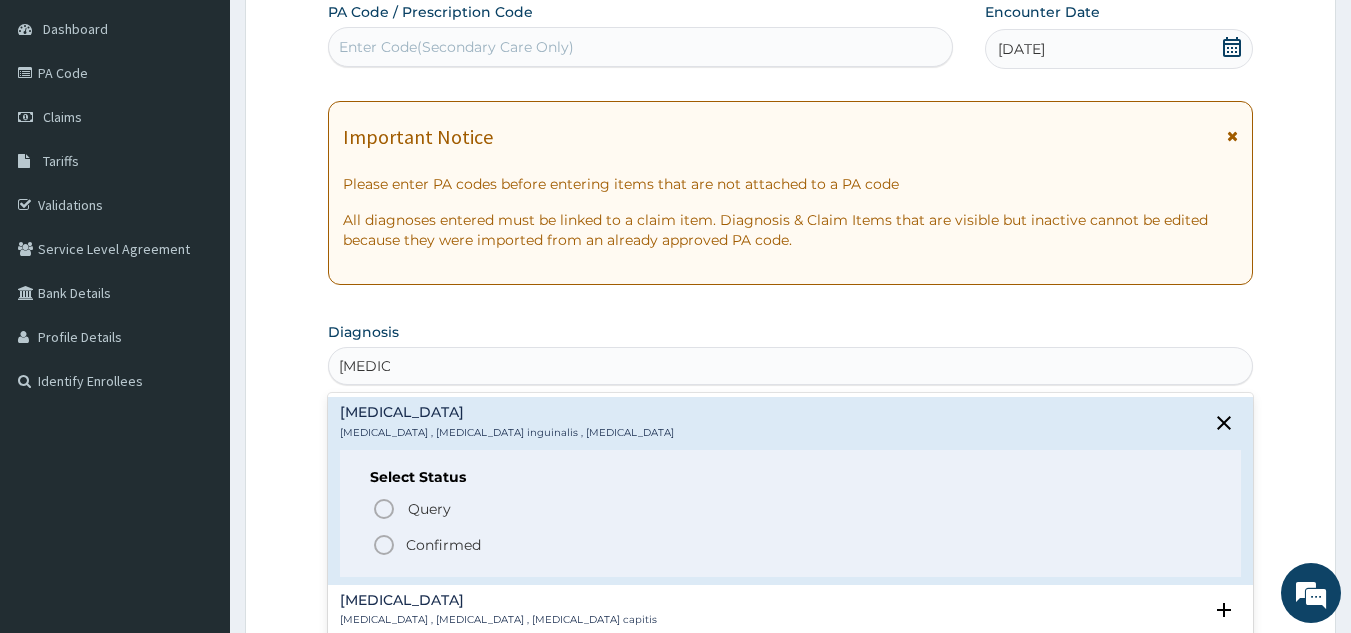 click 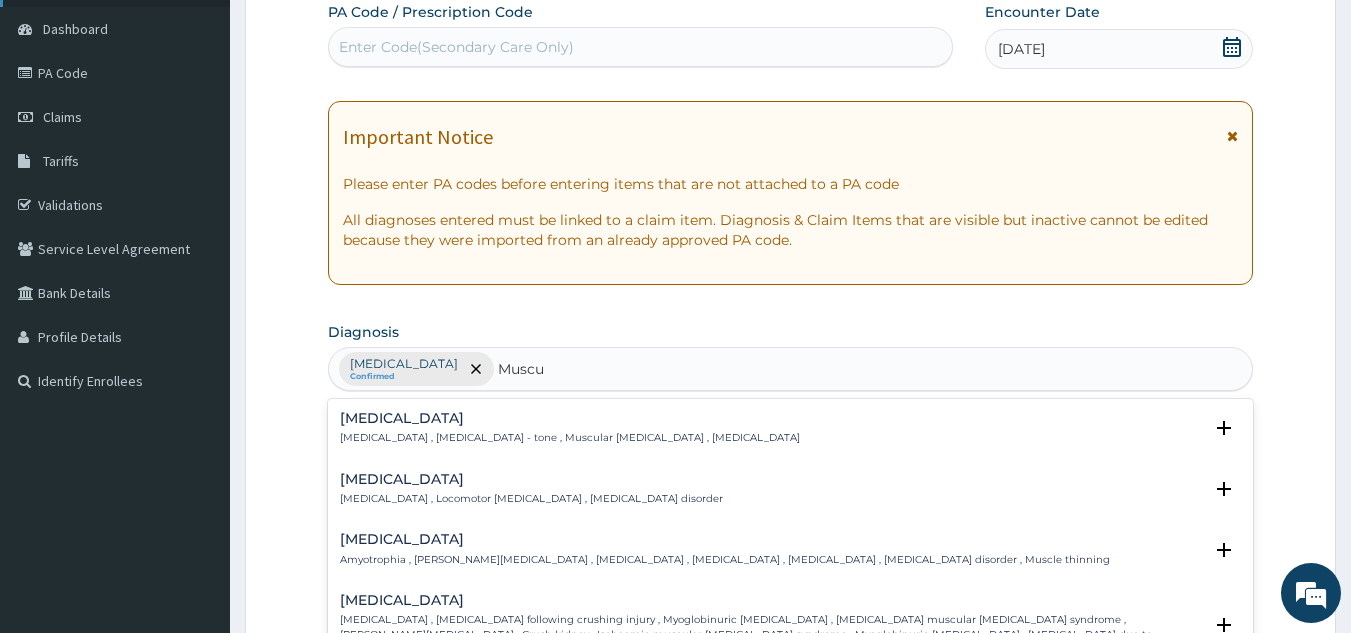 type on "Muscu" 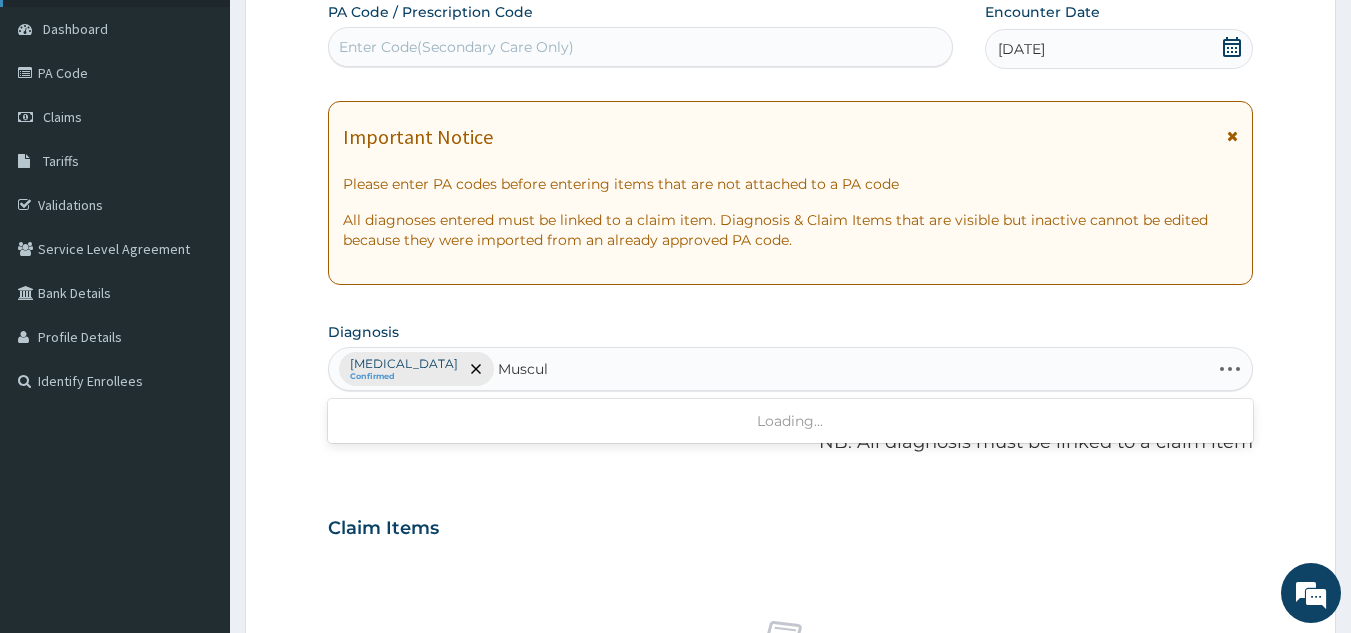 type on "Musculo" 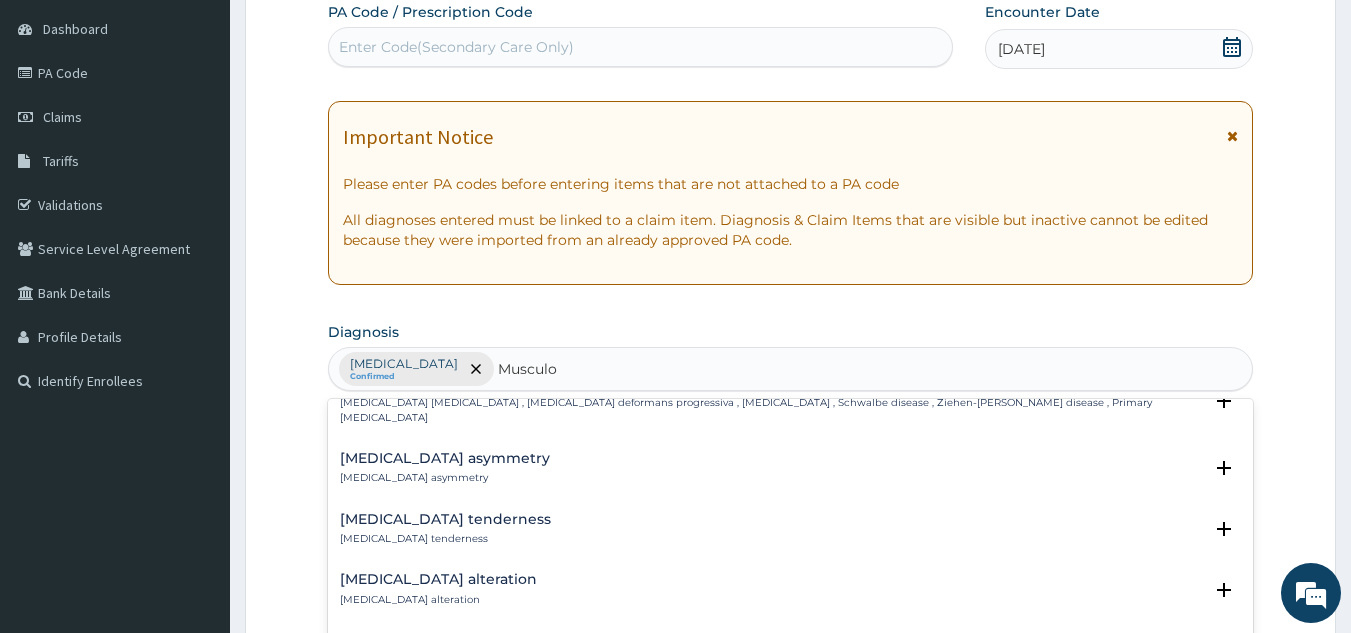 scroll, scrollTop: 216, scrollLeft: 0, axis: vertical 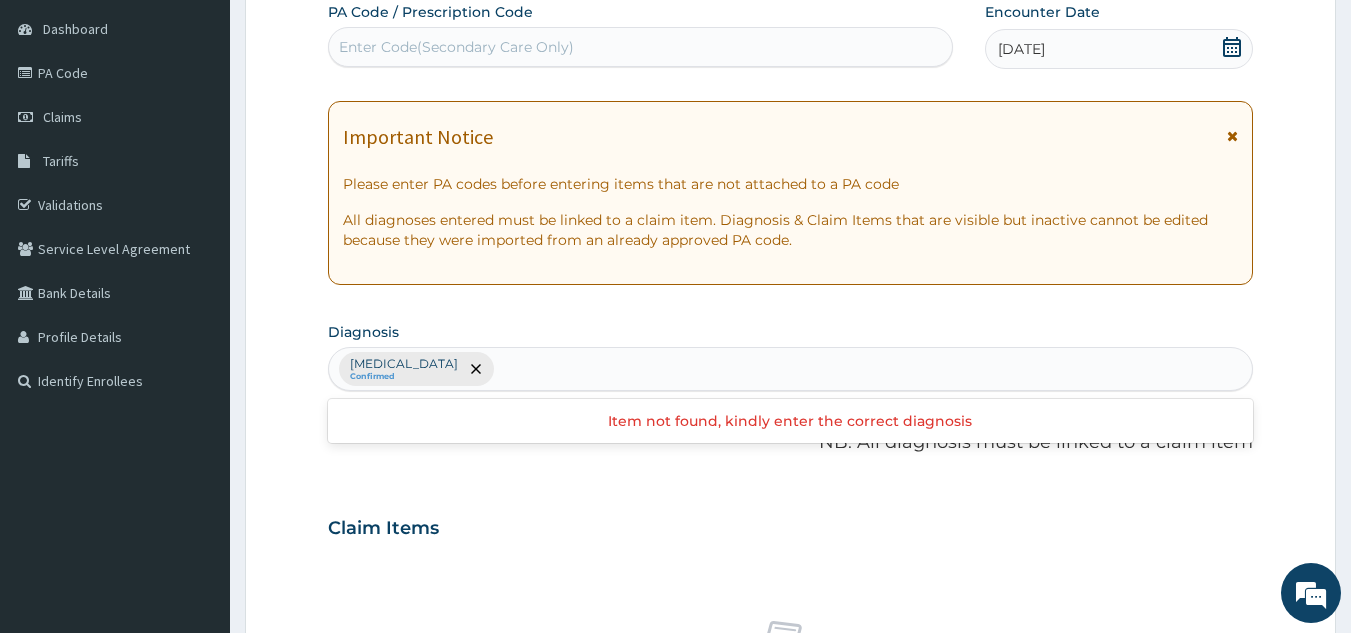 click on "Tinea cruris Confirmed" at bounding box center (791, 369) 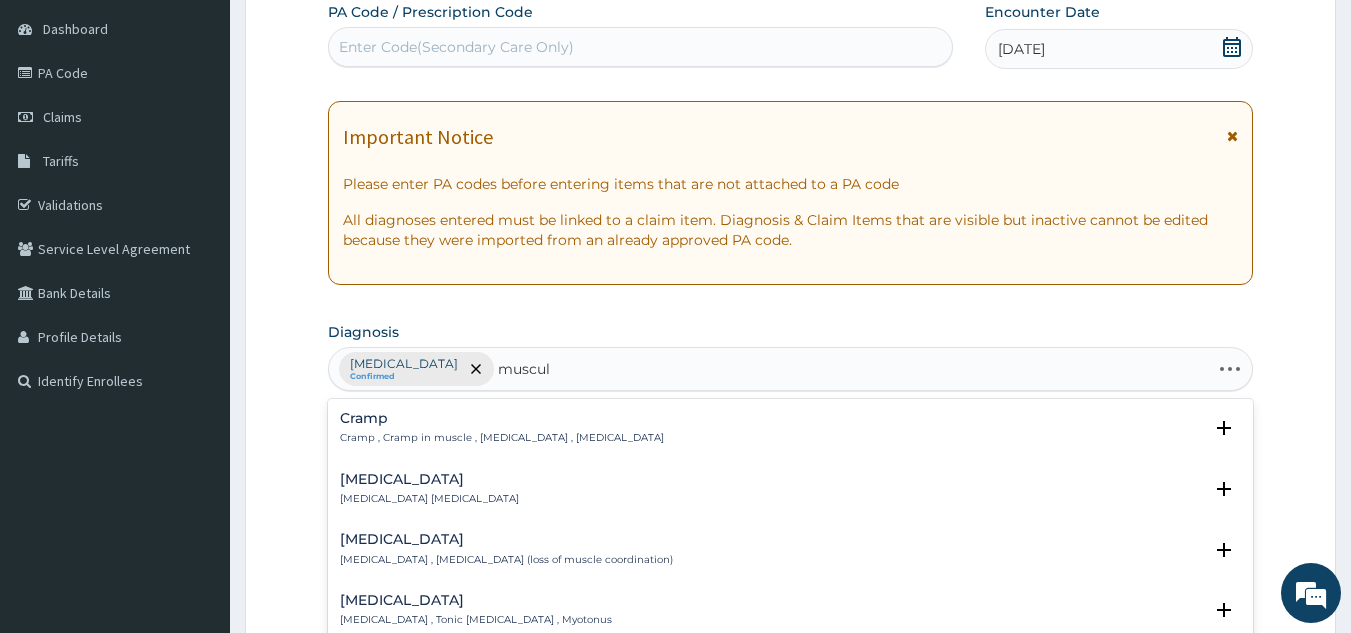 type on "musculo" 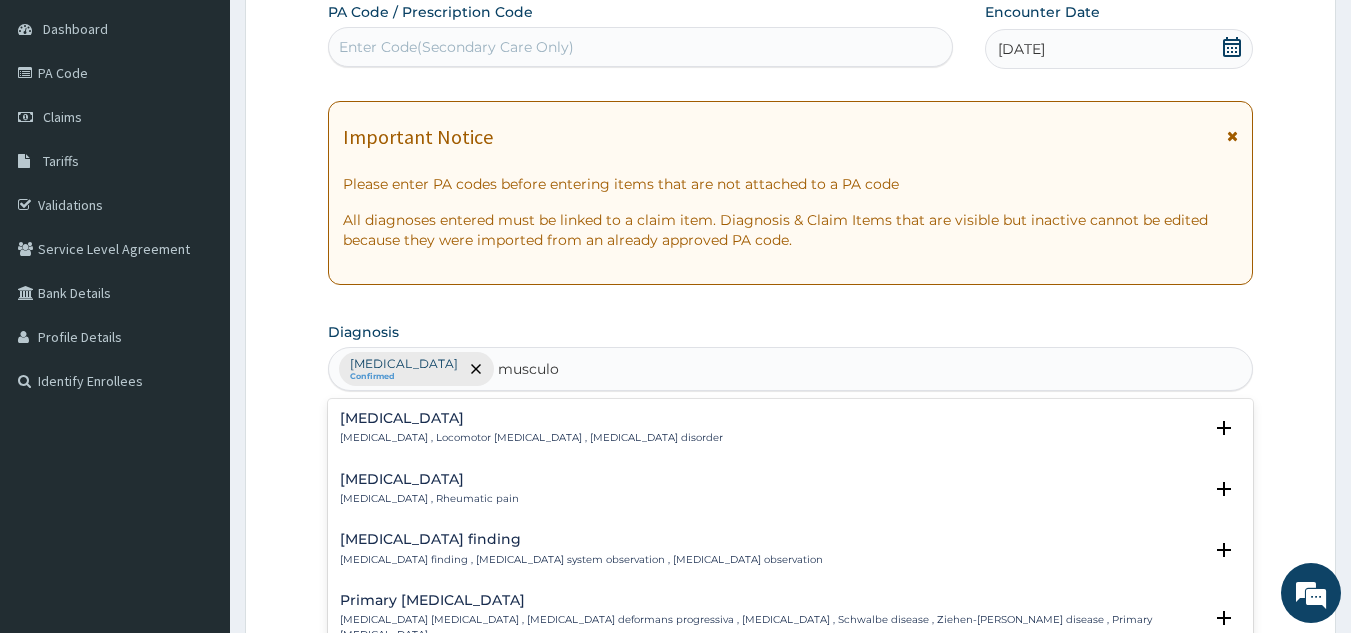 click on "Musculoskeletal pain" at bounding box center [429, 479] 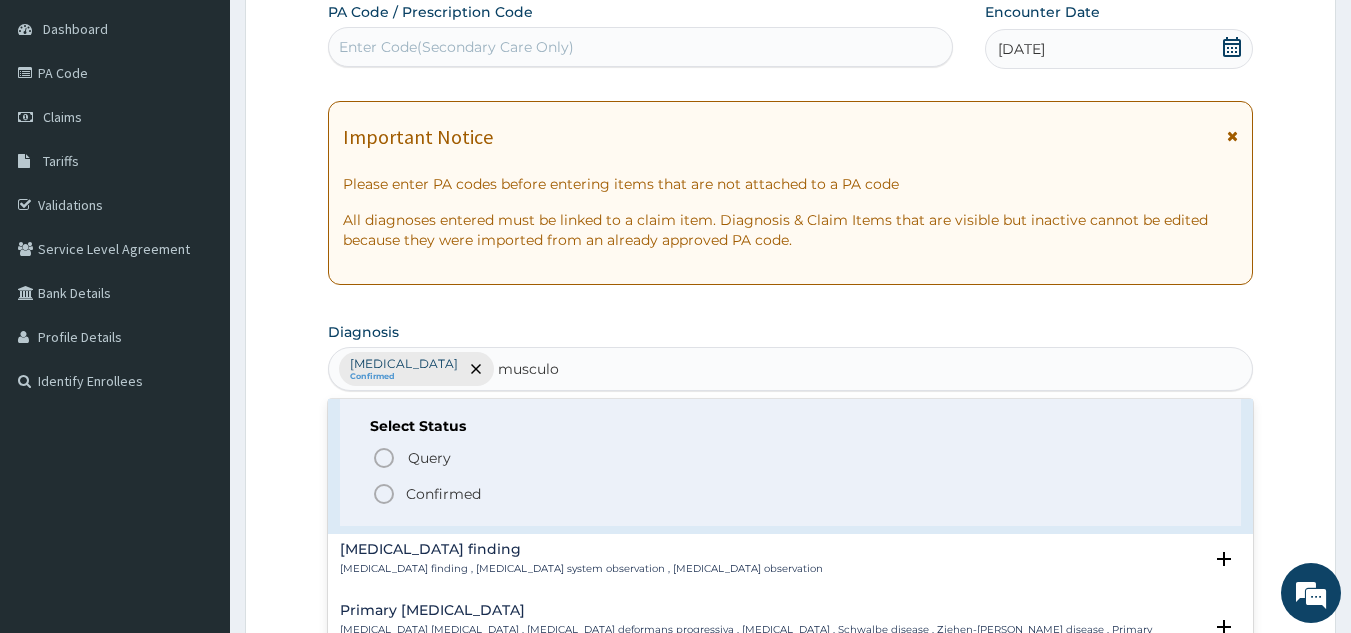 scroll, scrollTop: 89, scrollLeft: 0, axis: vertical 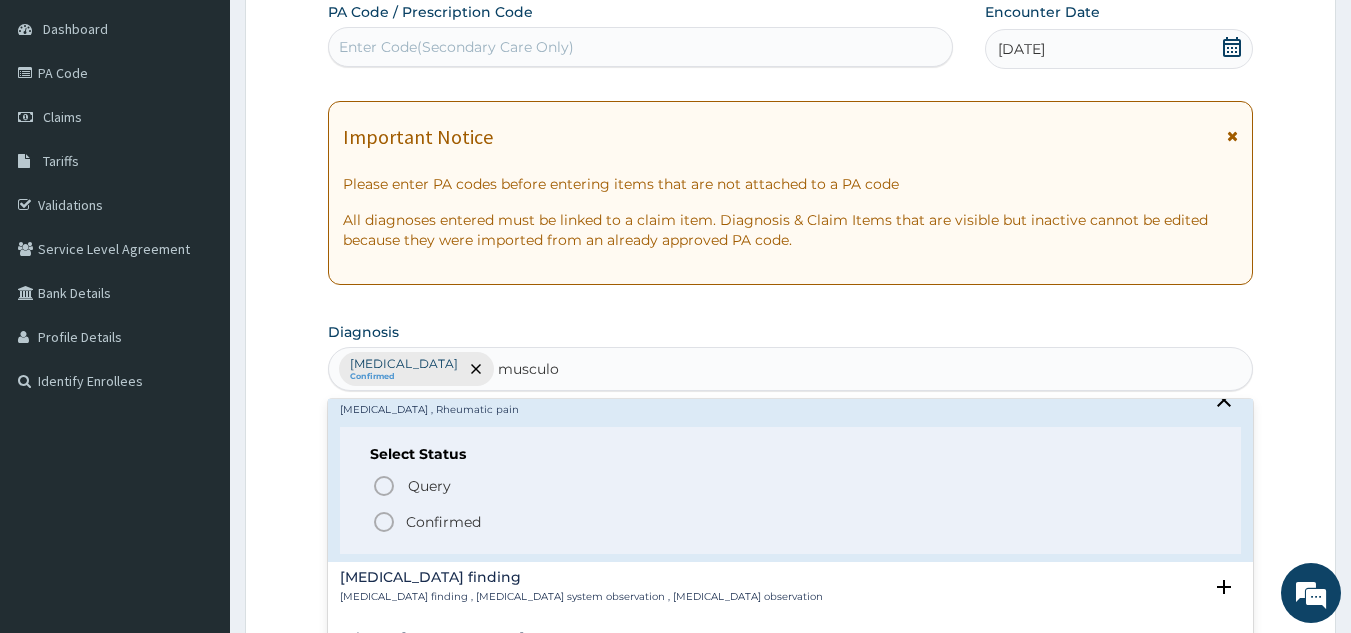 click on "Confirmed" at bounding box center (443, 522) 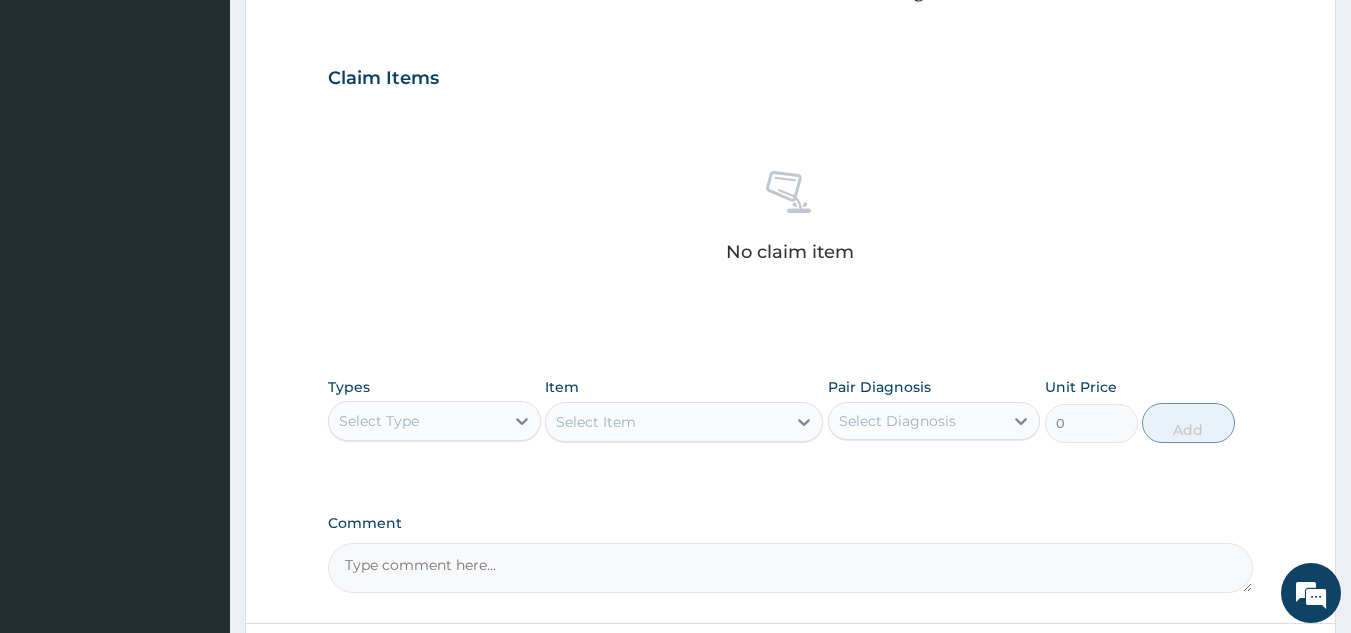 scroll, scrollTop: 647, scrollLeft: 0, axis: vertical 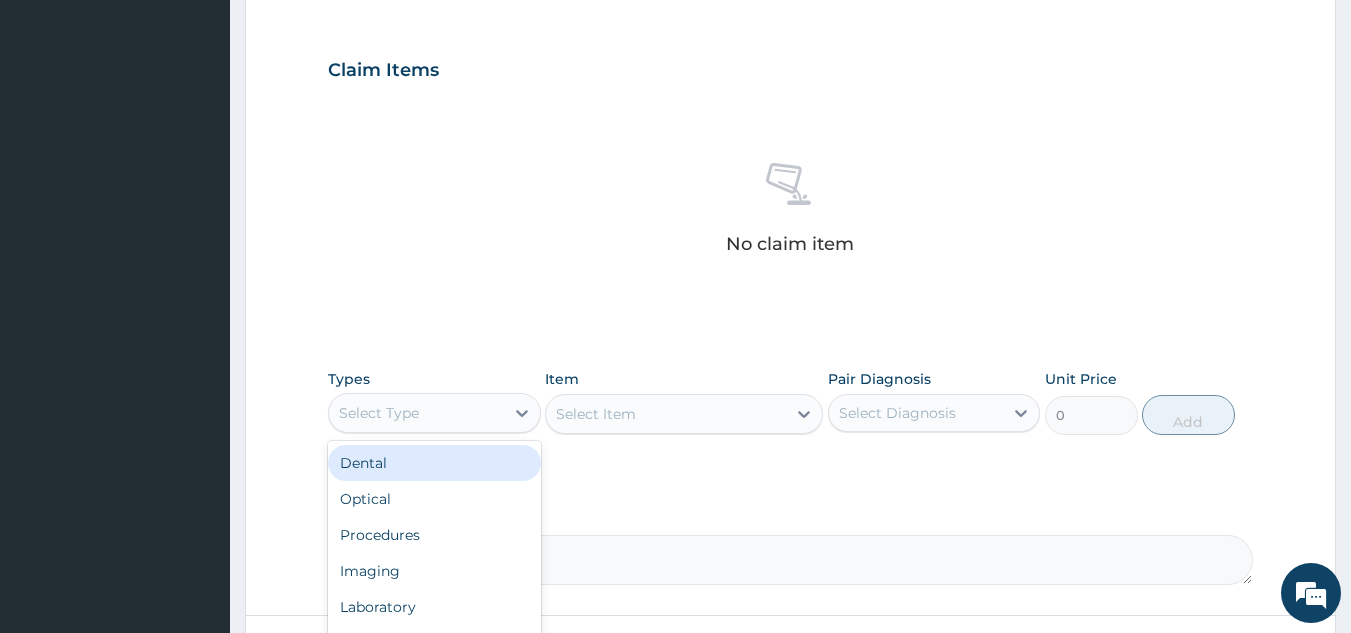 click on "Select Type" at bounding box center [416, 413] 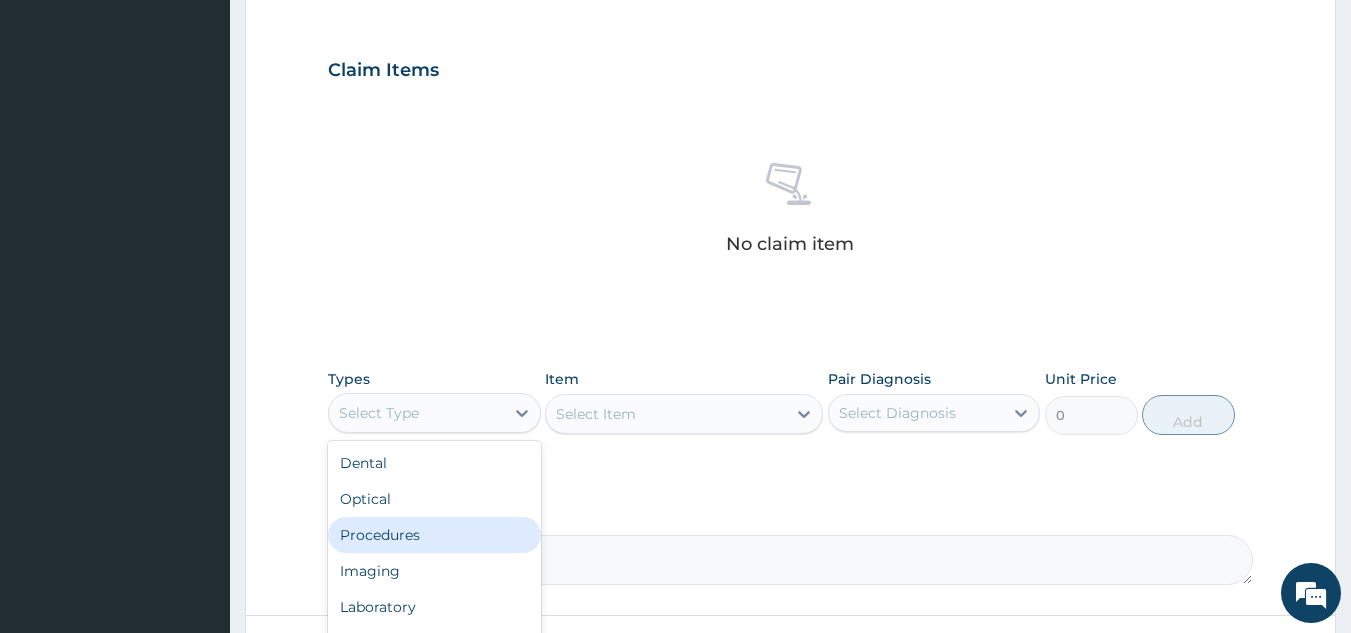 click on "Procedures" at bounding box center [434, 535] 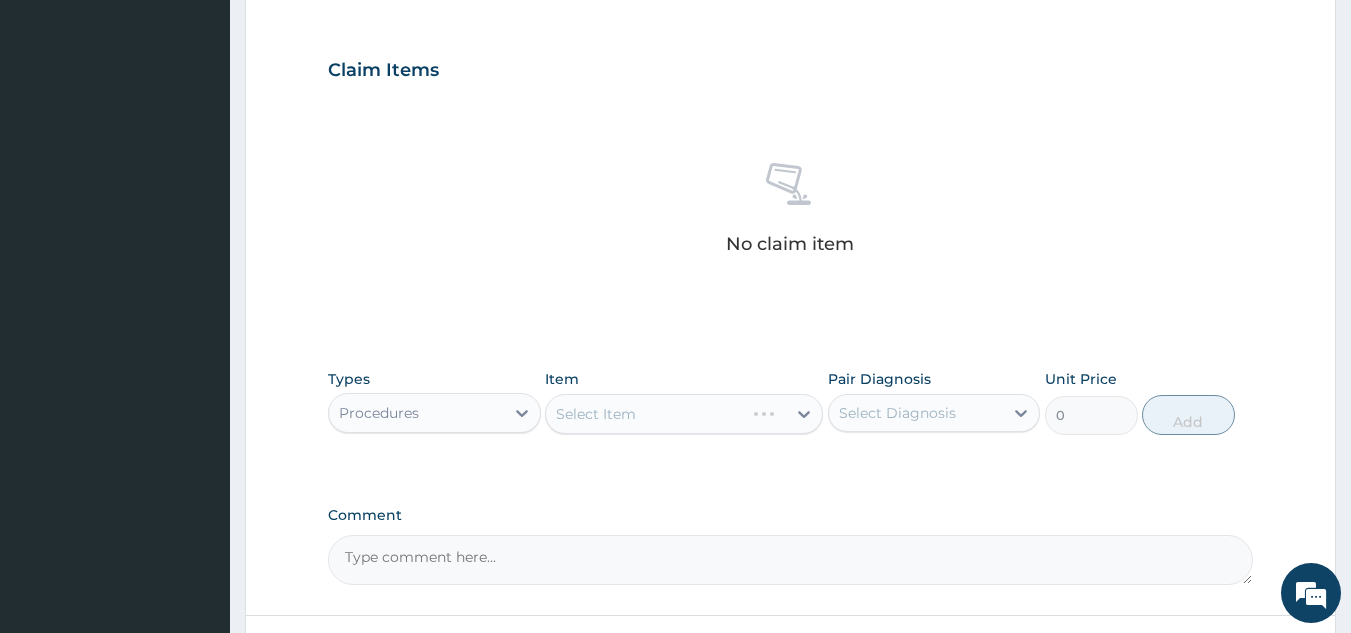click on "Select Item" at bounding box center (684, 414) 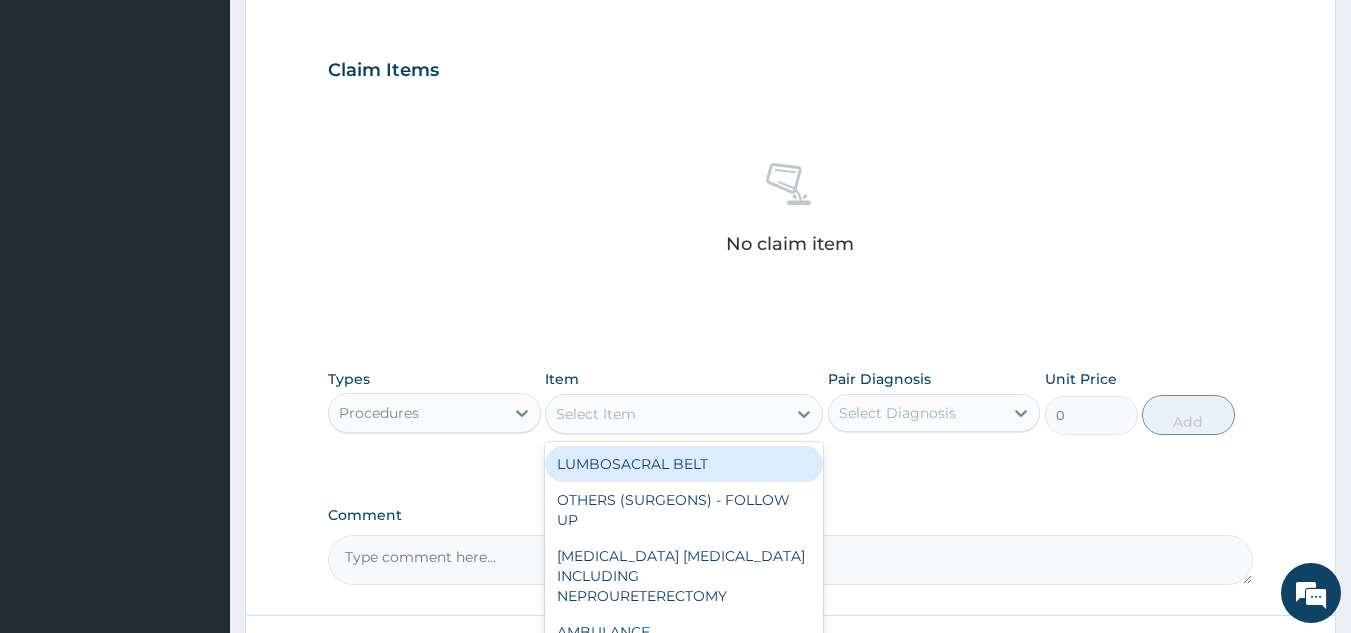 click on "Select Item" at bounding box center [666, 414] 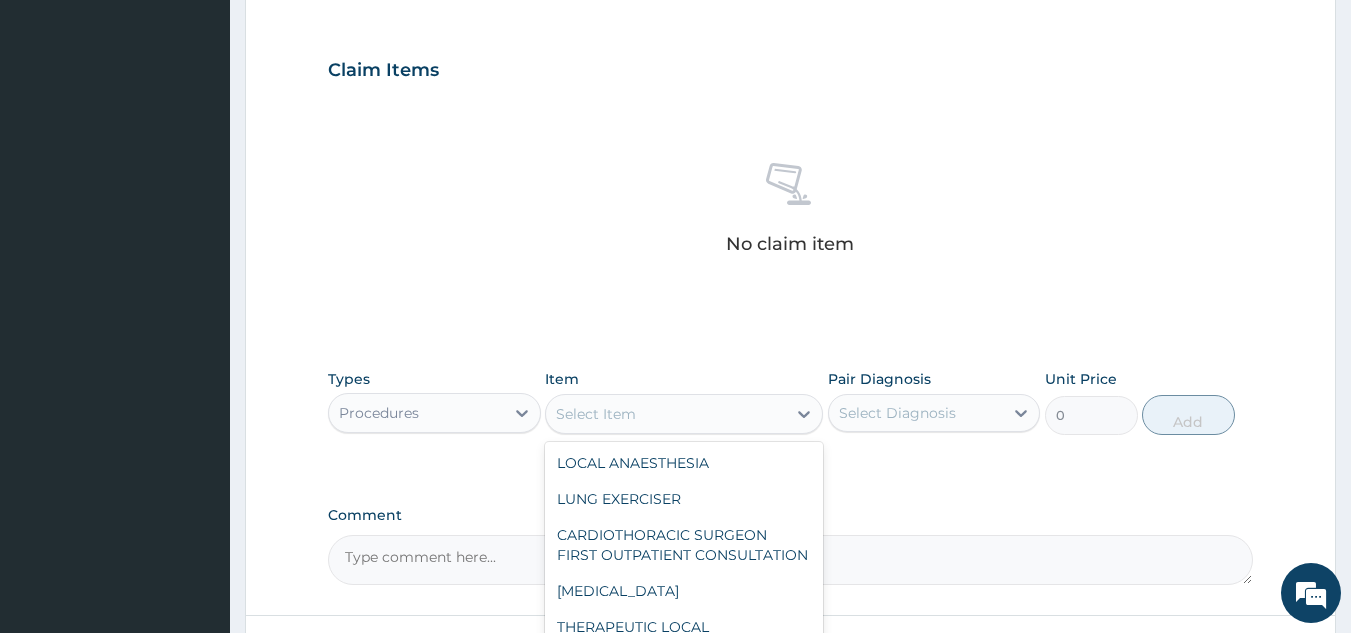 scroll, scrollTop: 206, scrollLeft: 0, axis: vertical 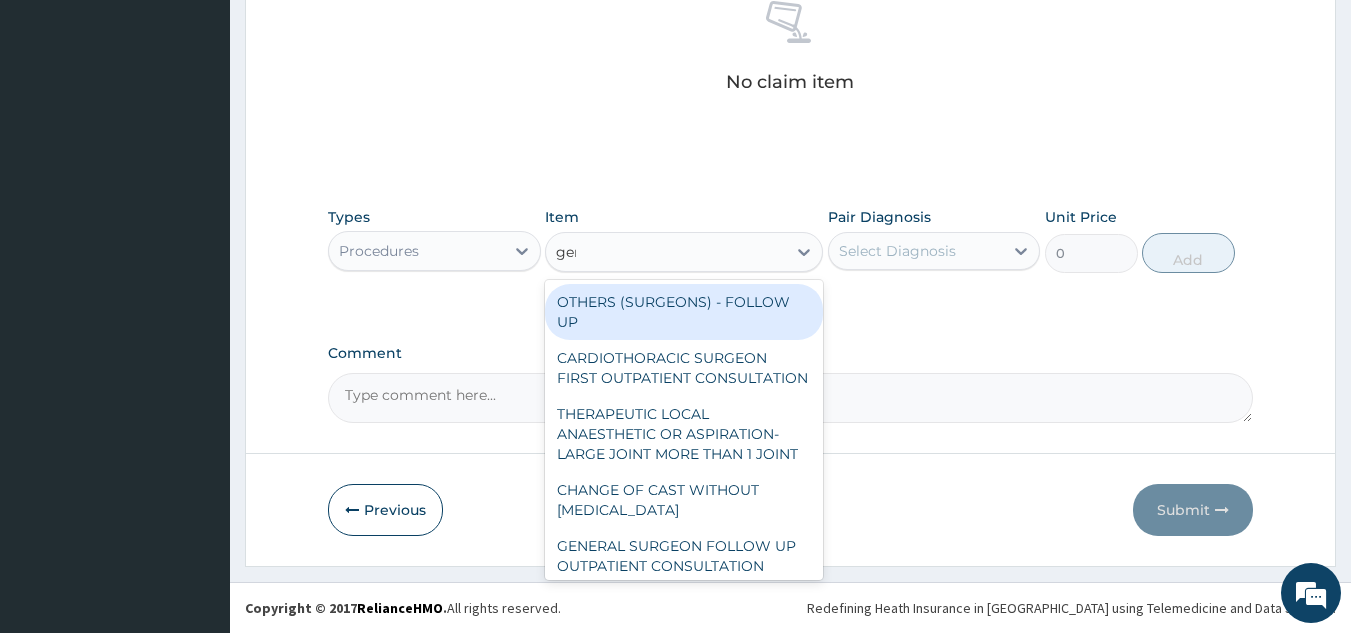 type on "gene" 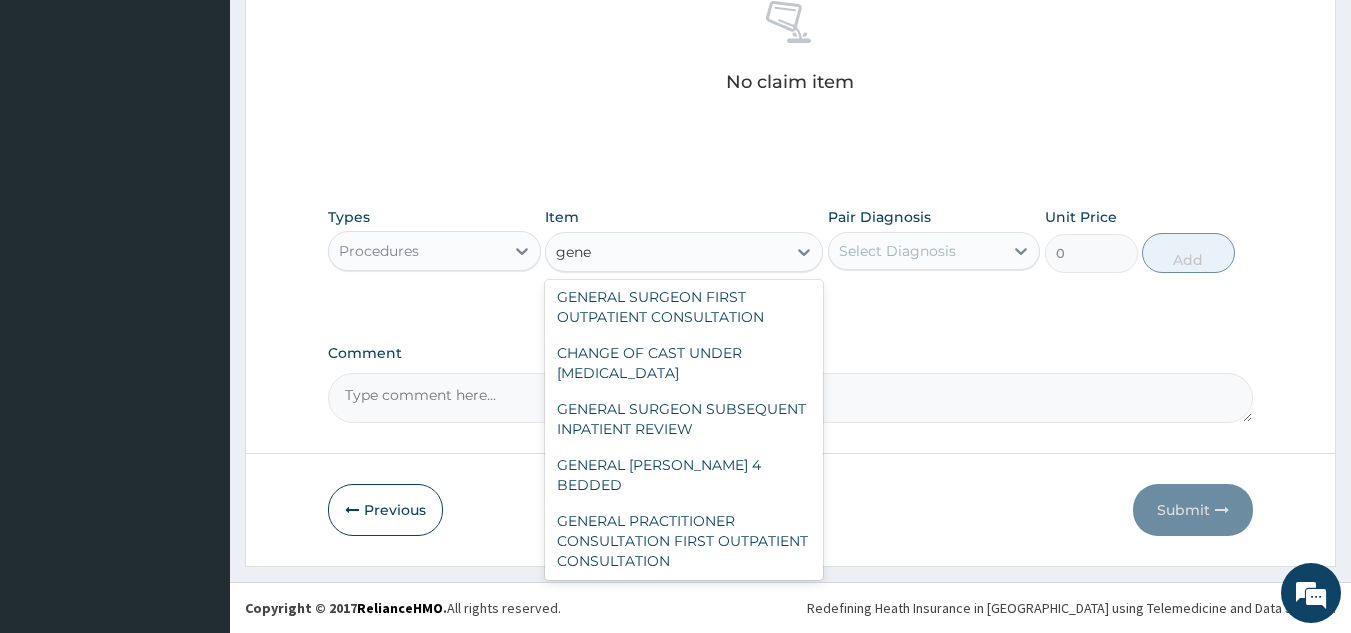 scroll, scrollTop: 0, scrollLeft: 0, axis: both 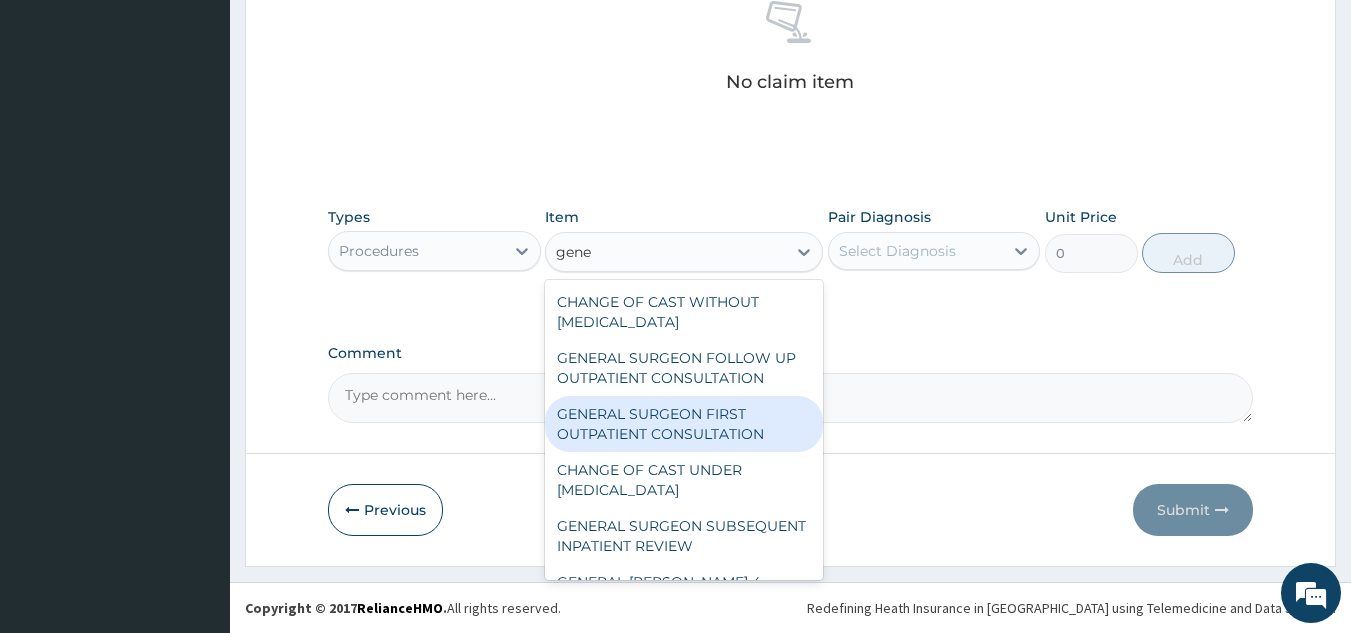 click on "GENERAL SURGEON FIRST OUTPATIENT CONSULTATION" at bounding box center (684, 424) 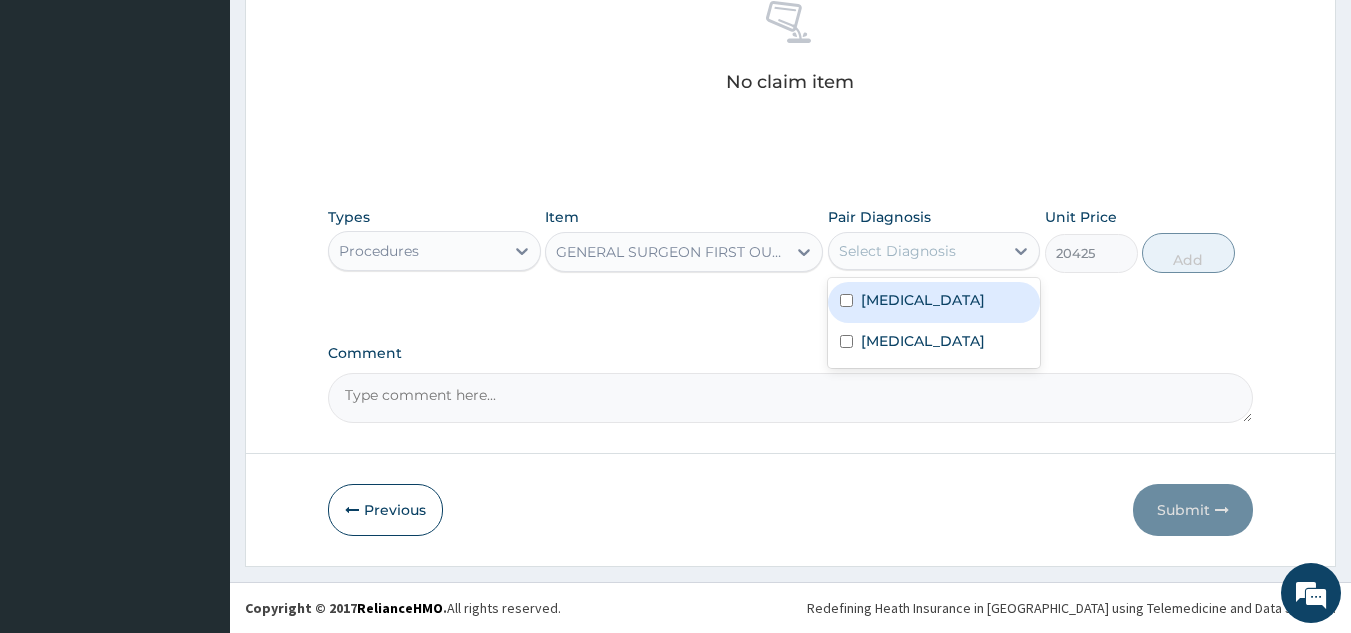 click on "Select Diagnosis" at bounding box center [916, 251] 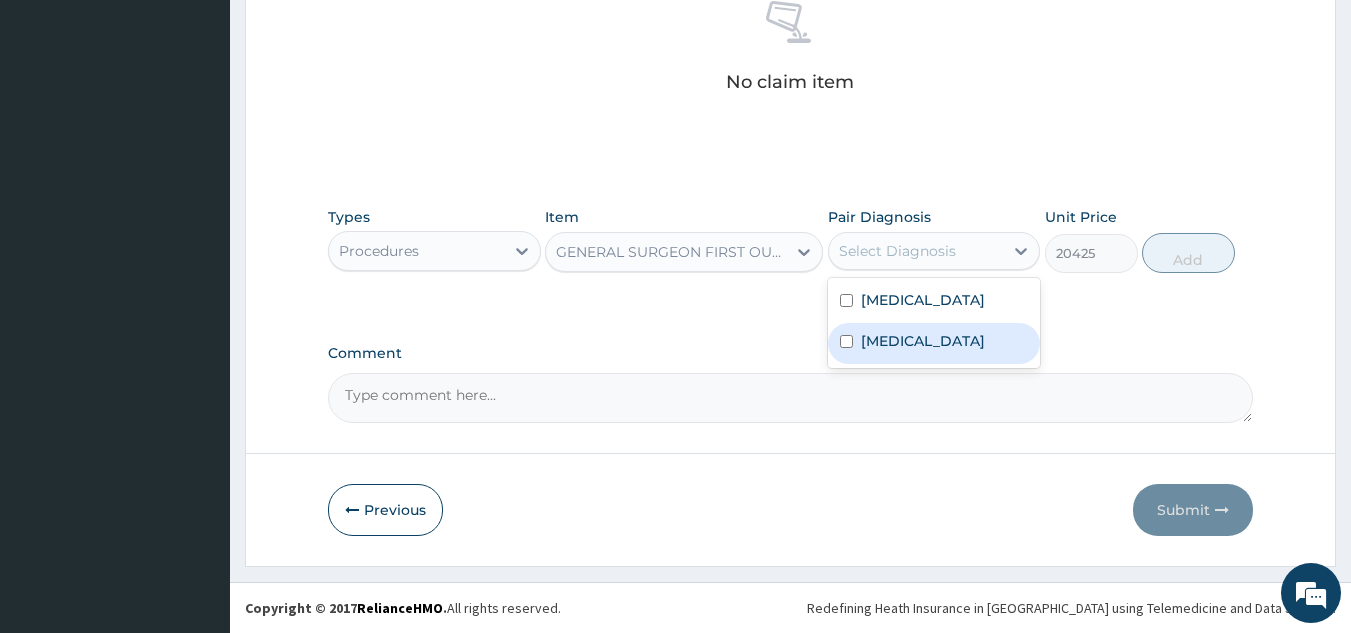 drag, startPoint x: 915, startPoint y: 314, endPoint x: 914, endPoint y: 331, distance: 17.029387 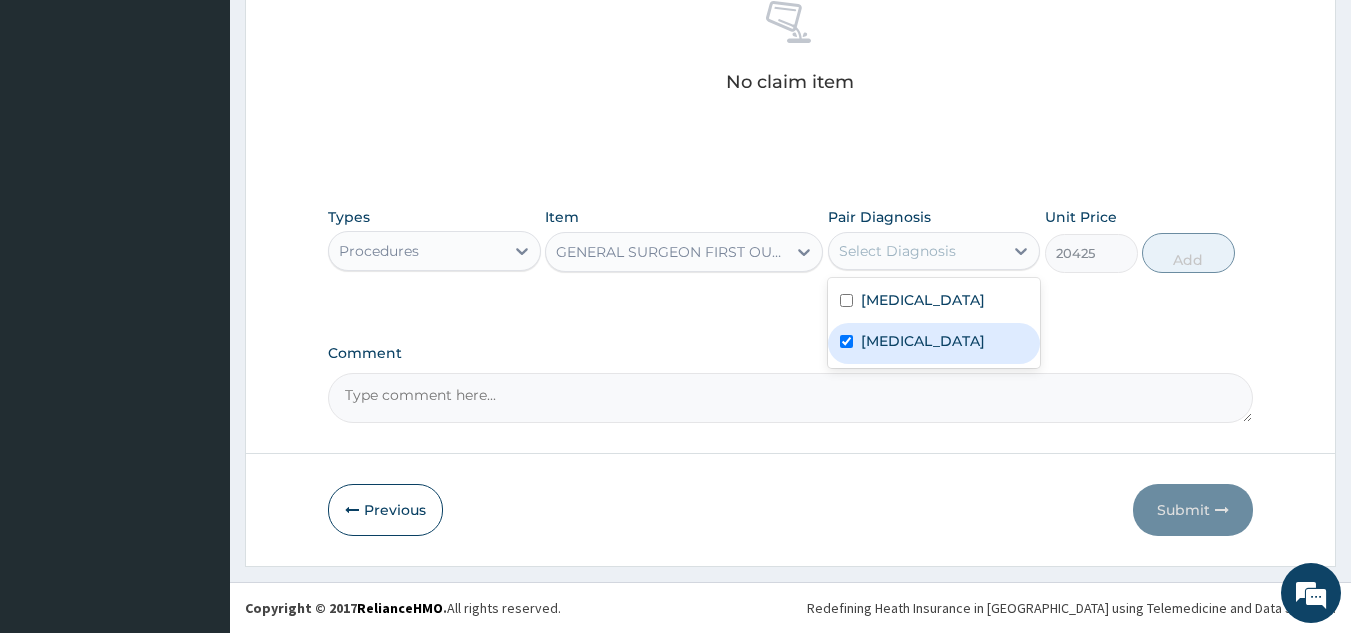 checkbox on "true" 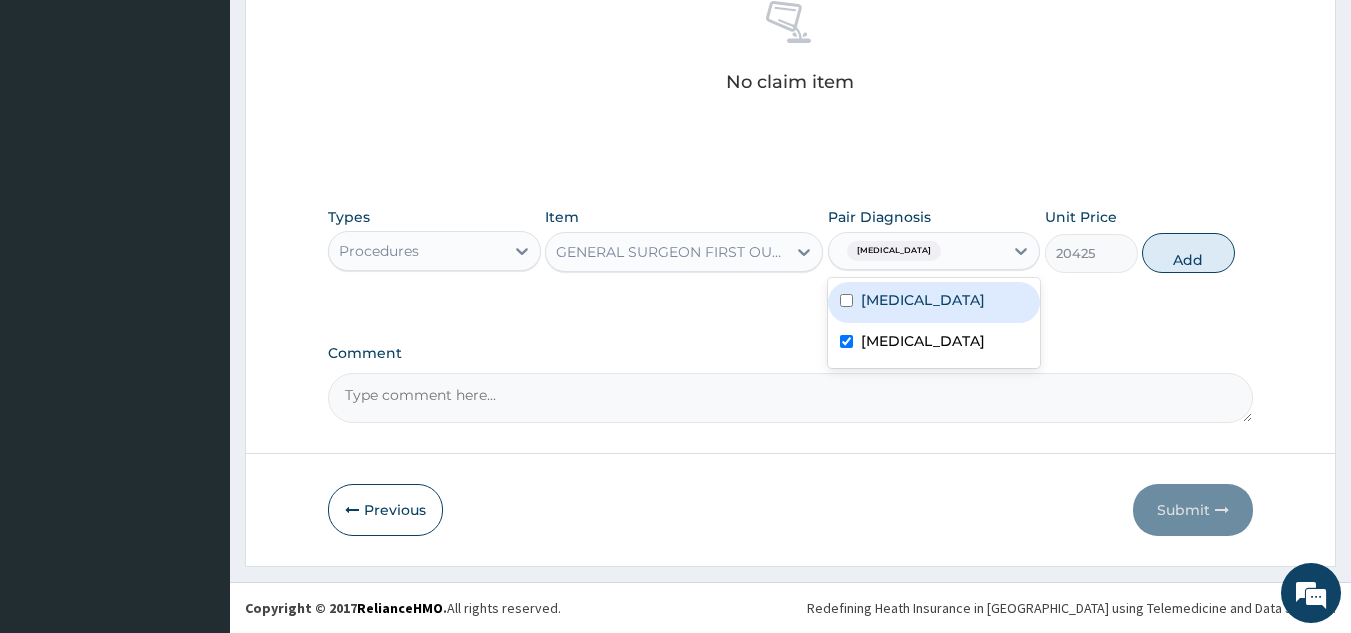 click on "Tinea cruris" at bounding box center [923, 300] 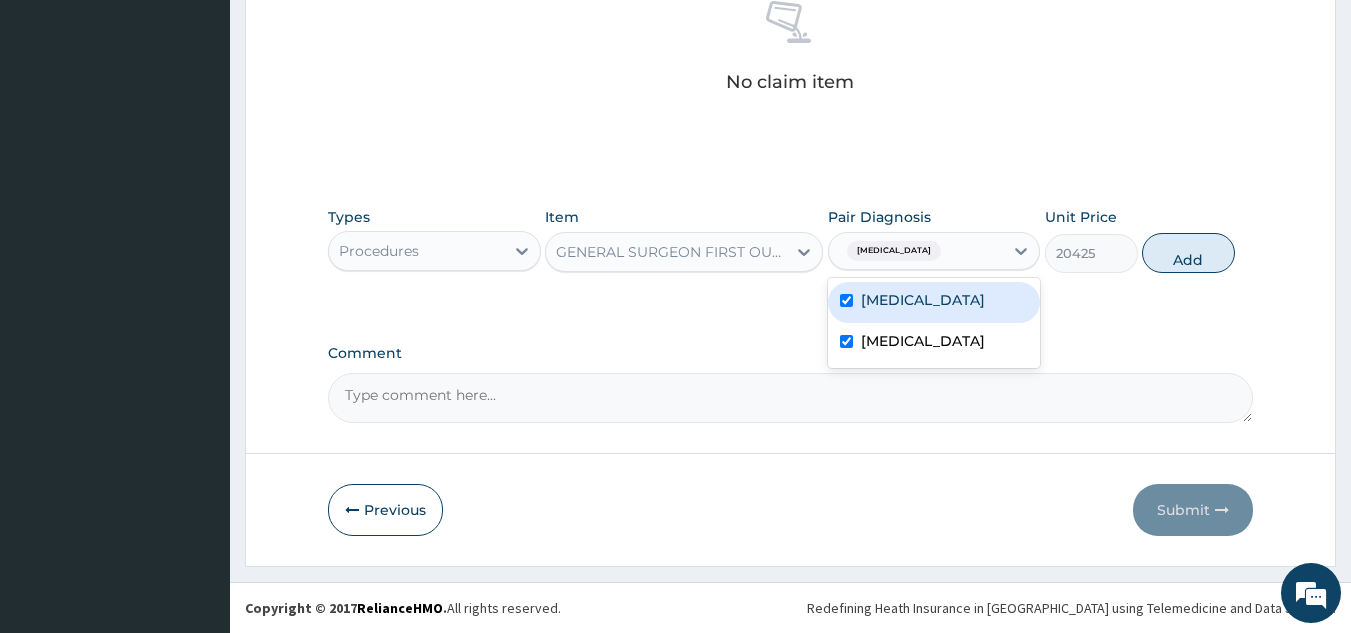 checkbox on "true" 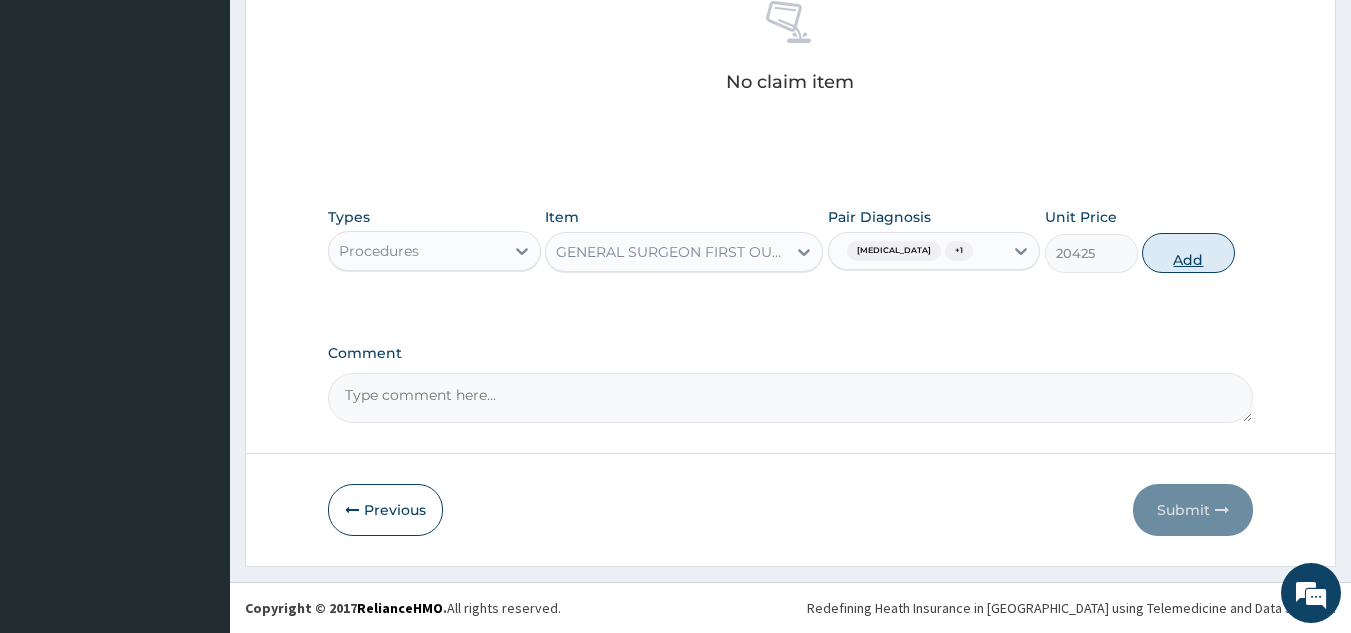 click on "Add" at bounding box center (1188, 253) 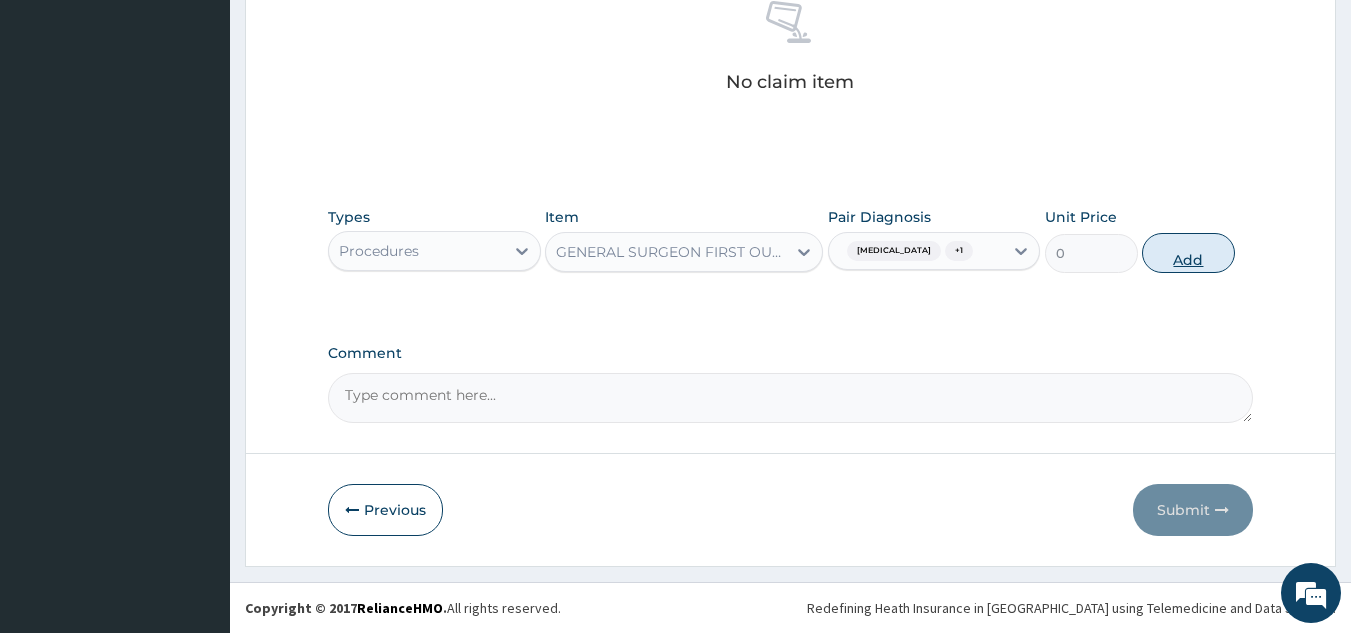 scroll, scrollTop: 740, scrollLeft: 0, axis: vertical 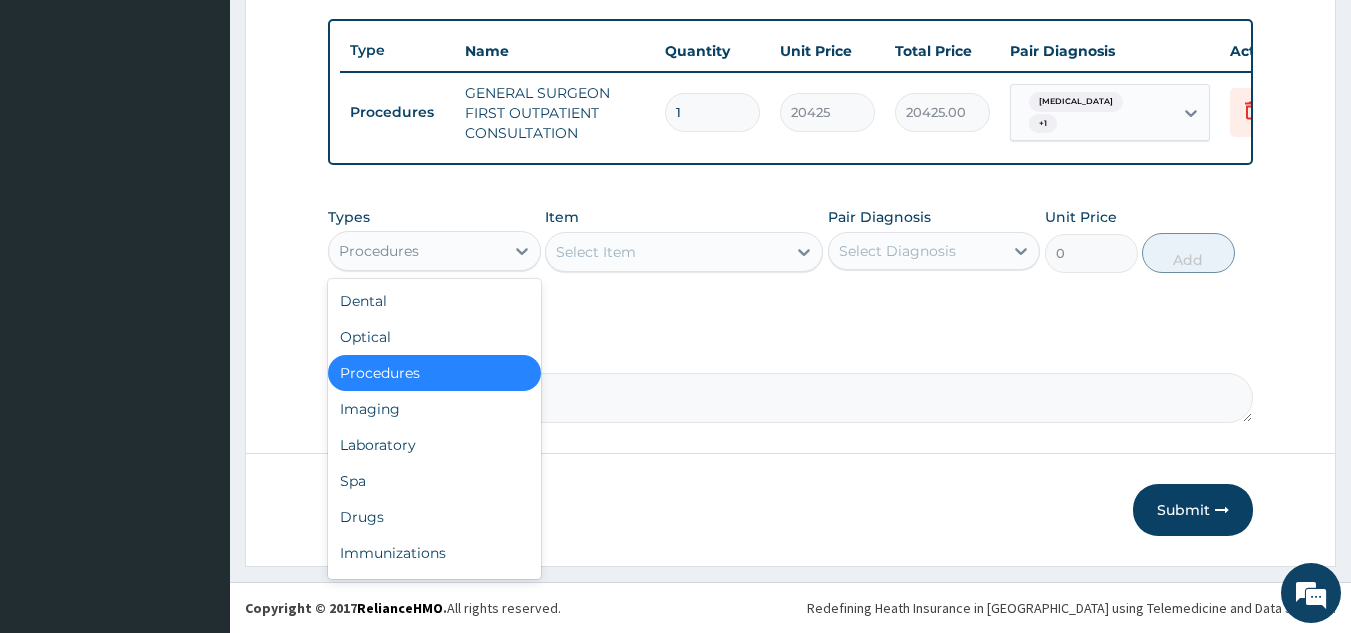 click on "Procedures" at bounding box center (416, 251) 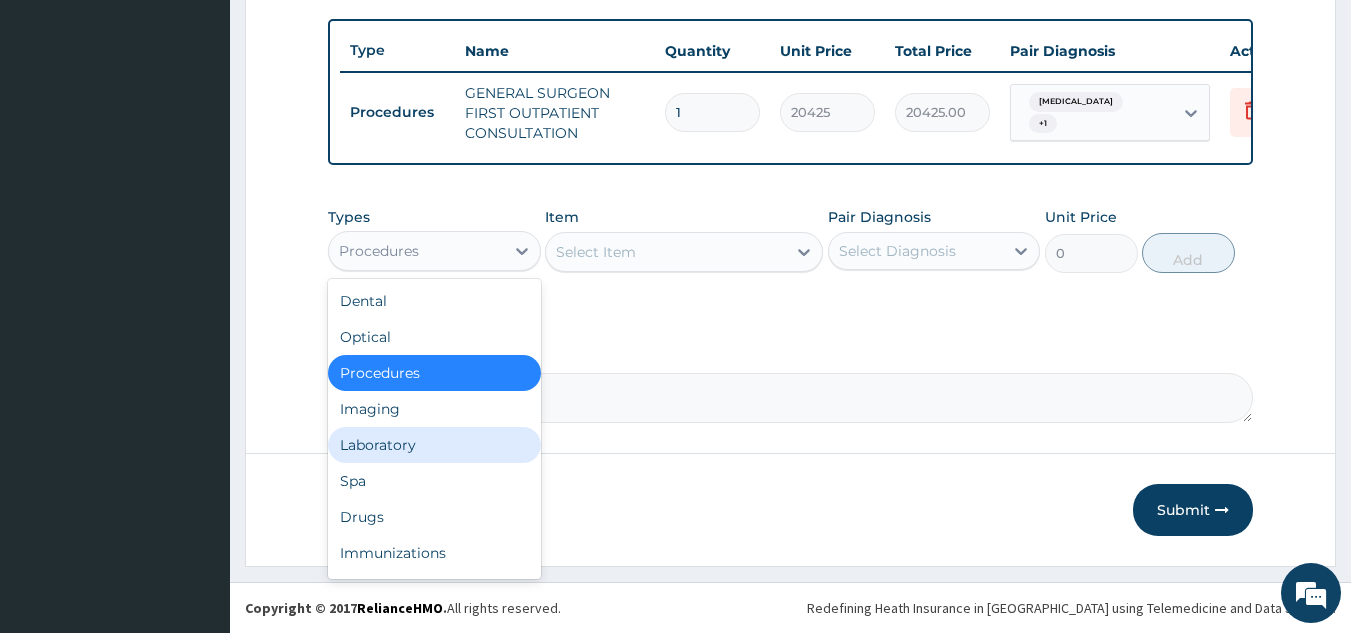 click on "Laboratory" at bounding box center (434, 445) 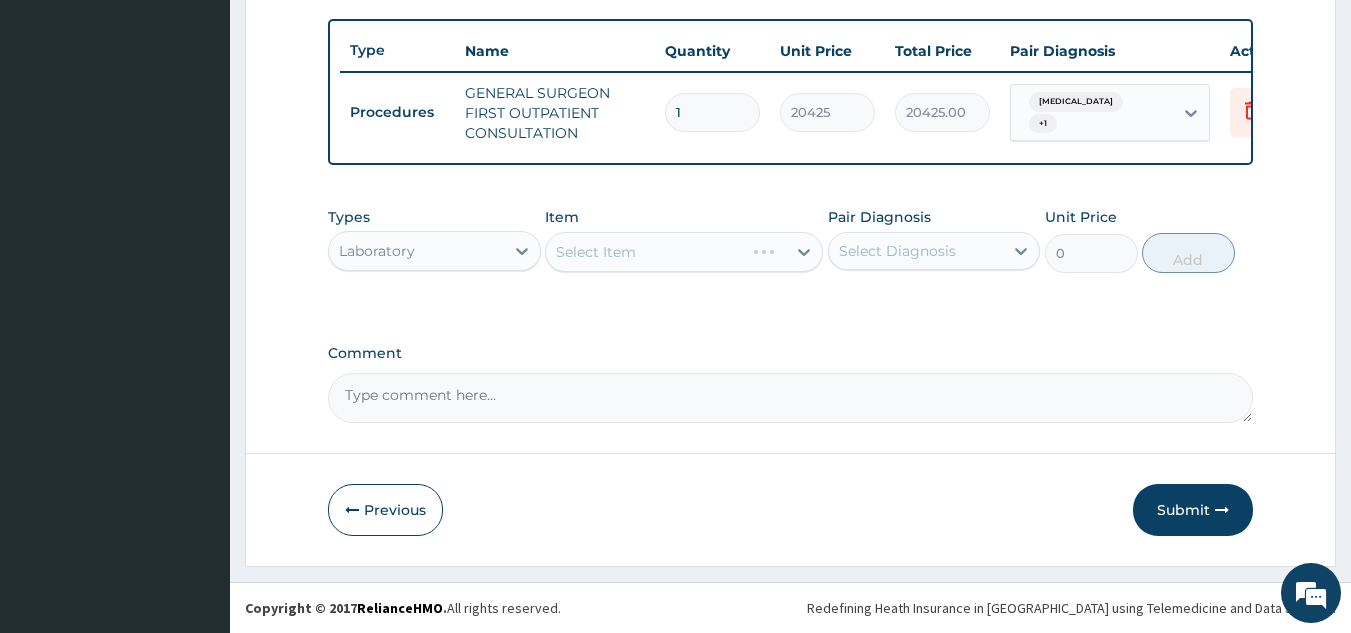 click on "Select Item" at bounding box center (684, 252) 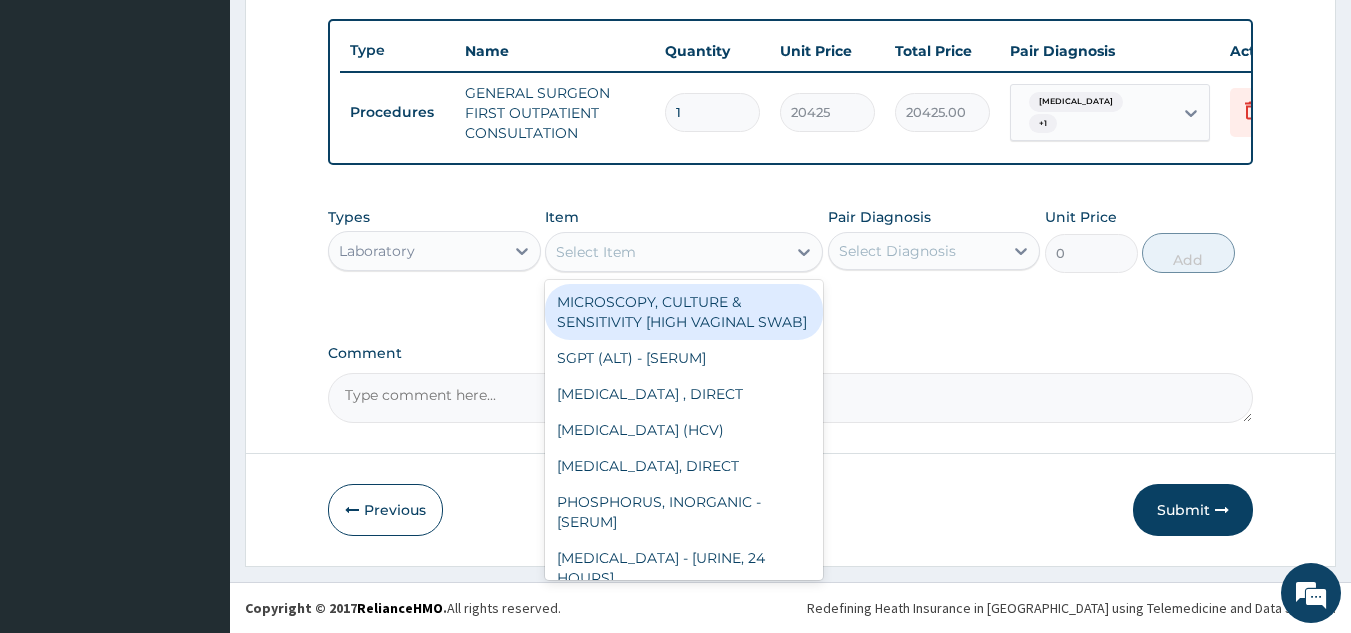 click on "Select Item" at bounding box center (666, 252) 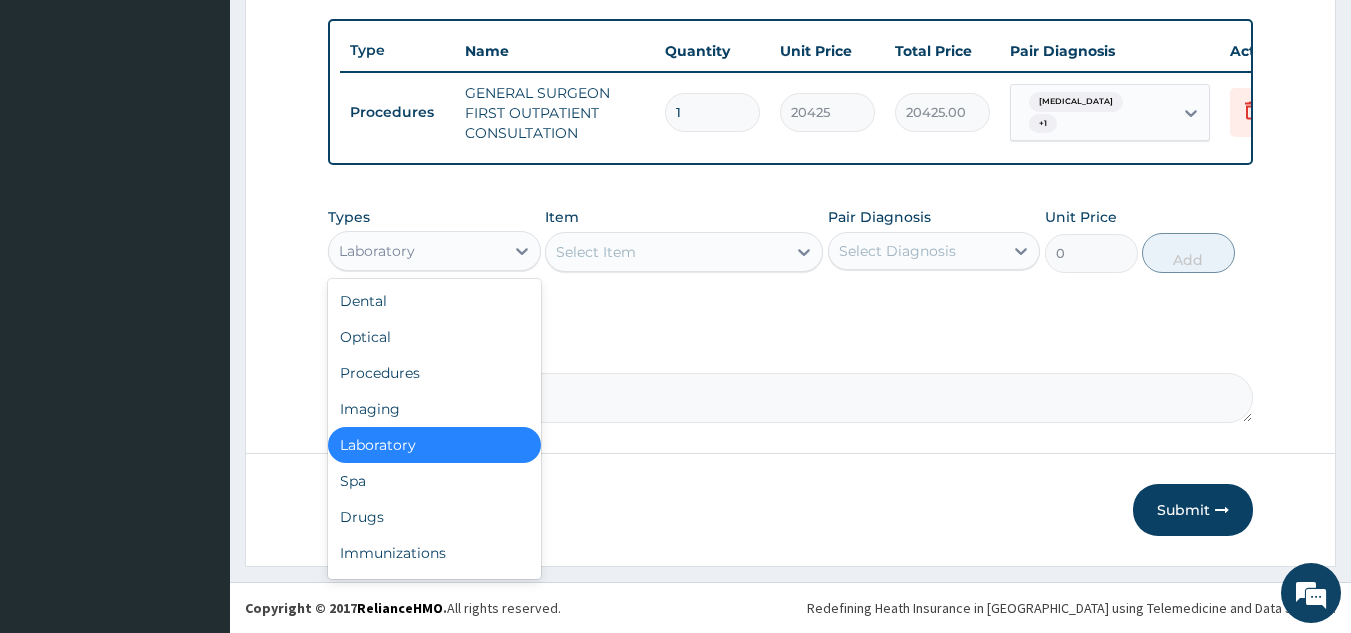 click on "Laboratory" at bounding box center [416, 251] 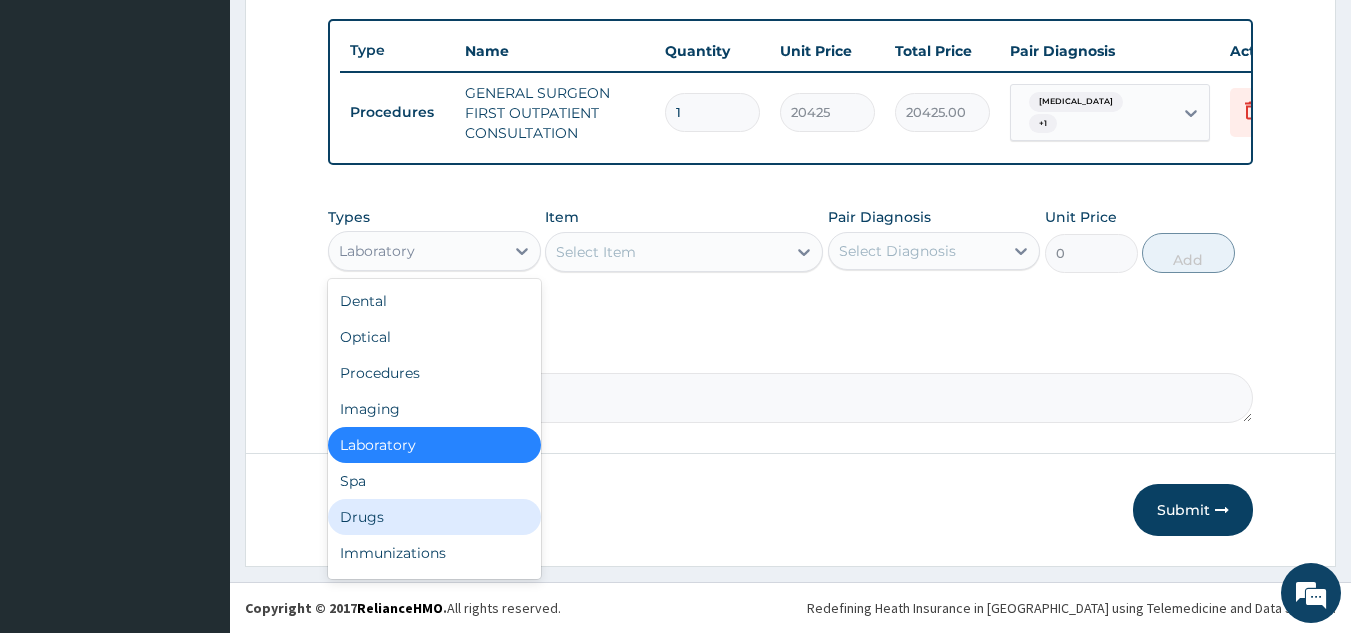click on "Drugs" at bounding box center (434, 517) 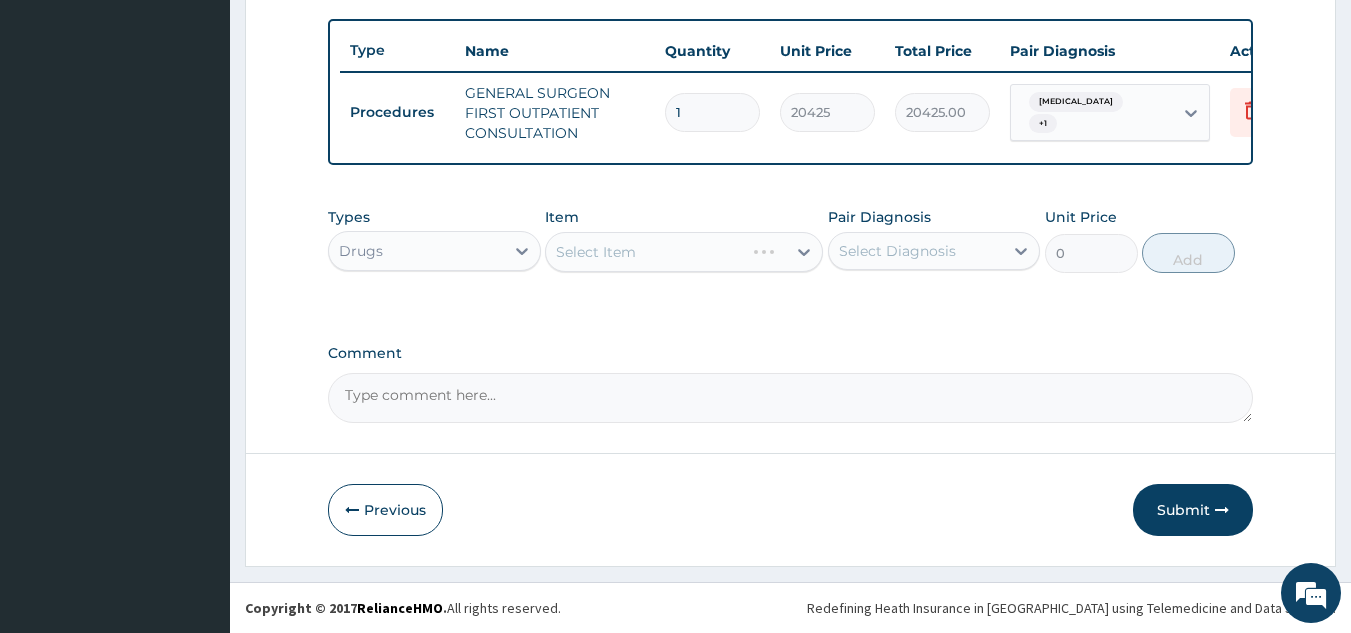click on "Select Item" at bounding box center (684, 252) 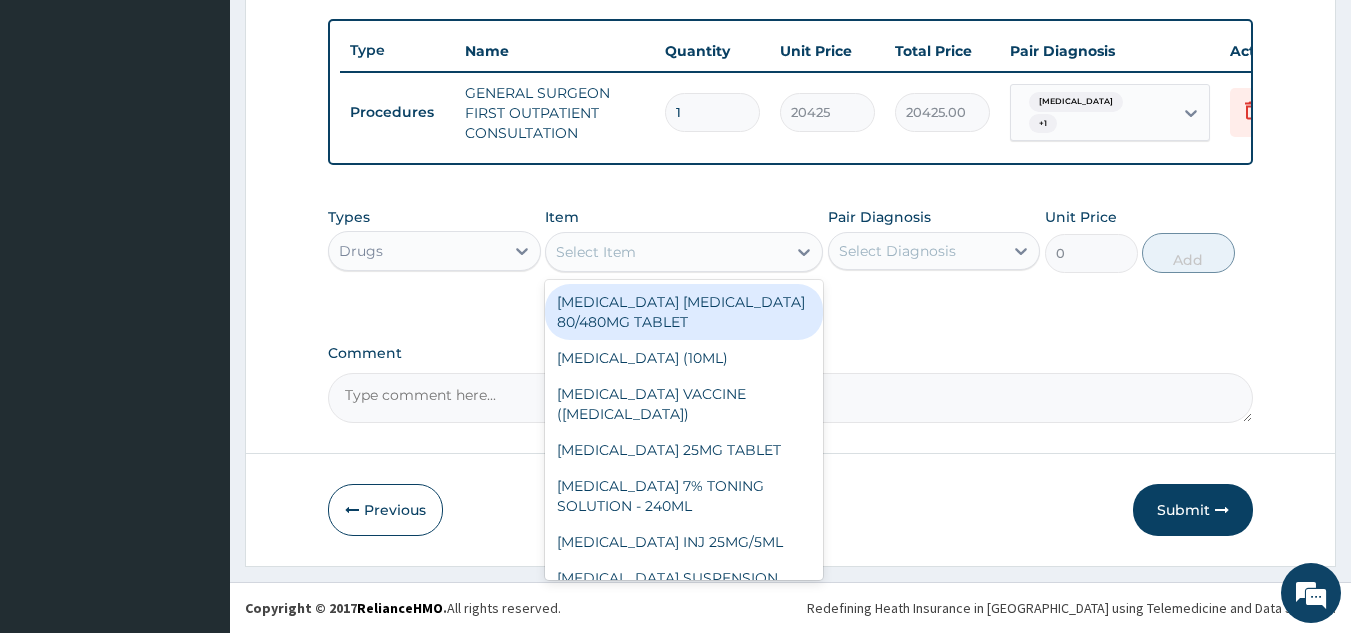 click on "Select Item" at bounding box center [666, 252] 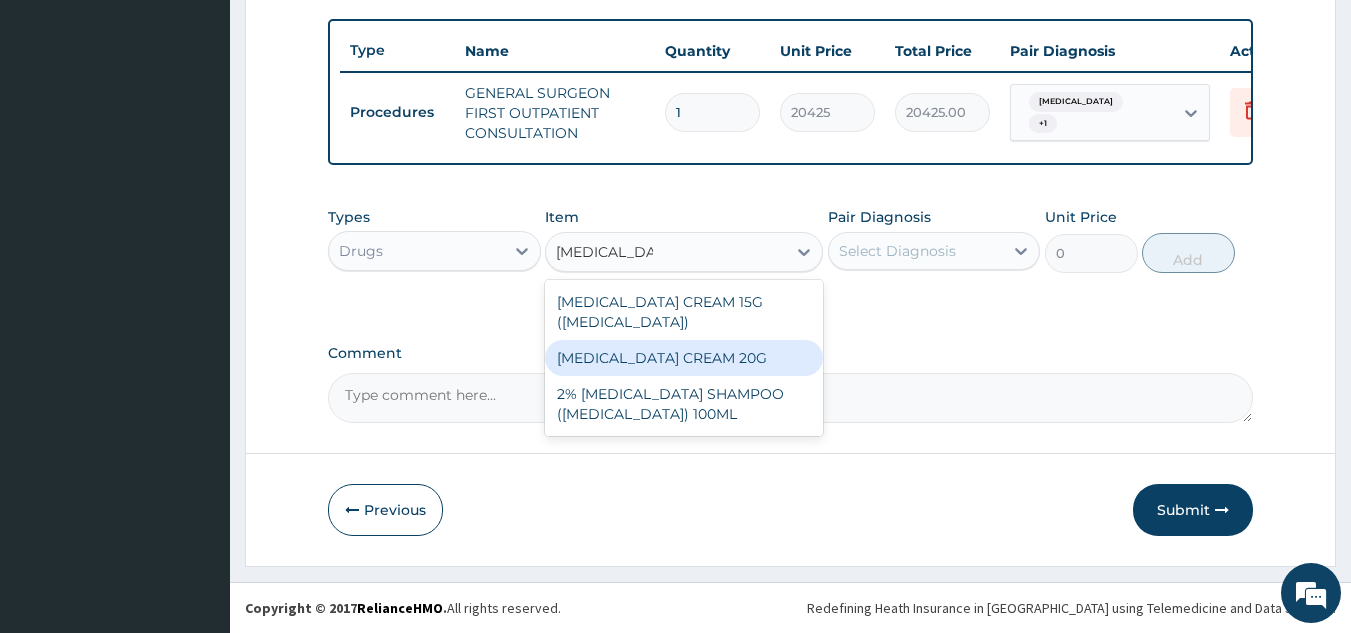 click on "[MEDICAL_DATA] CREAM 20G" at bounding box center [684, 358] 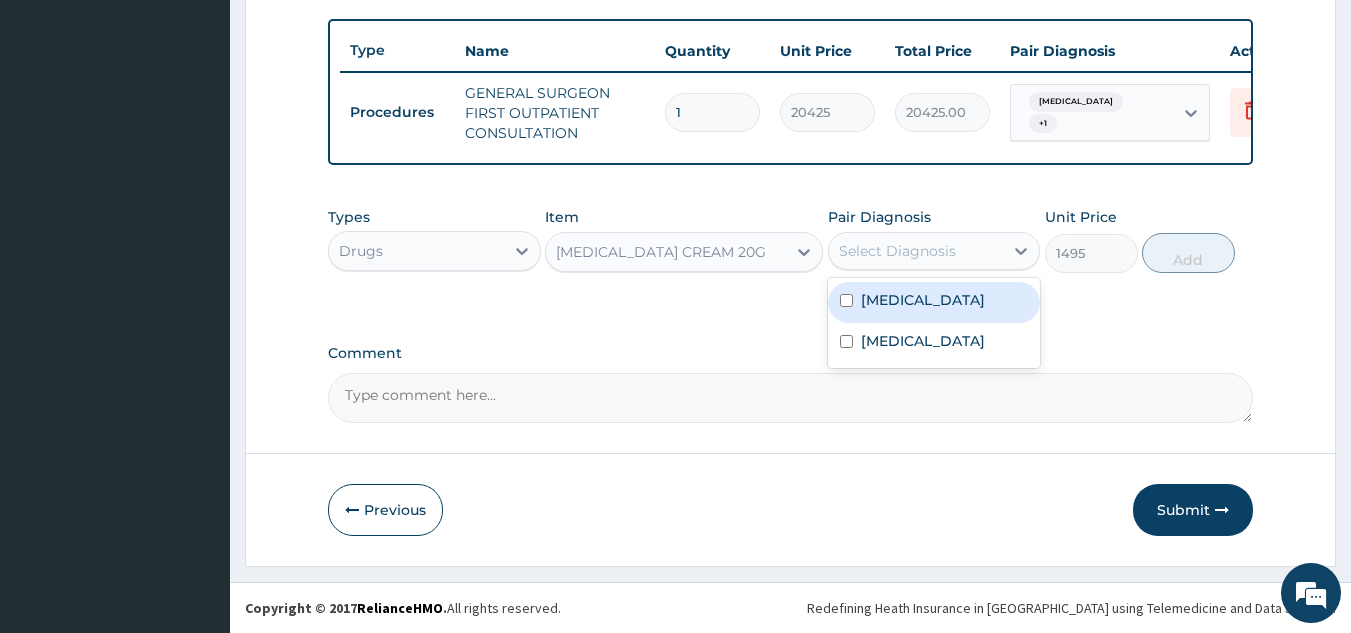 click on "Select Diagnosis" at bounding box center (897, 251) 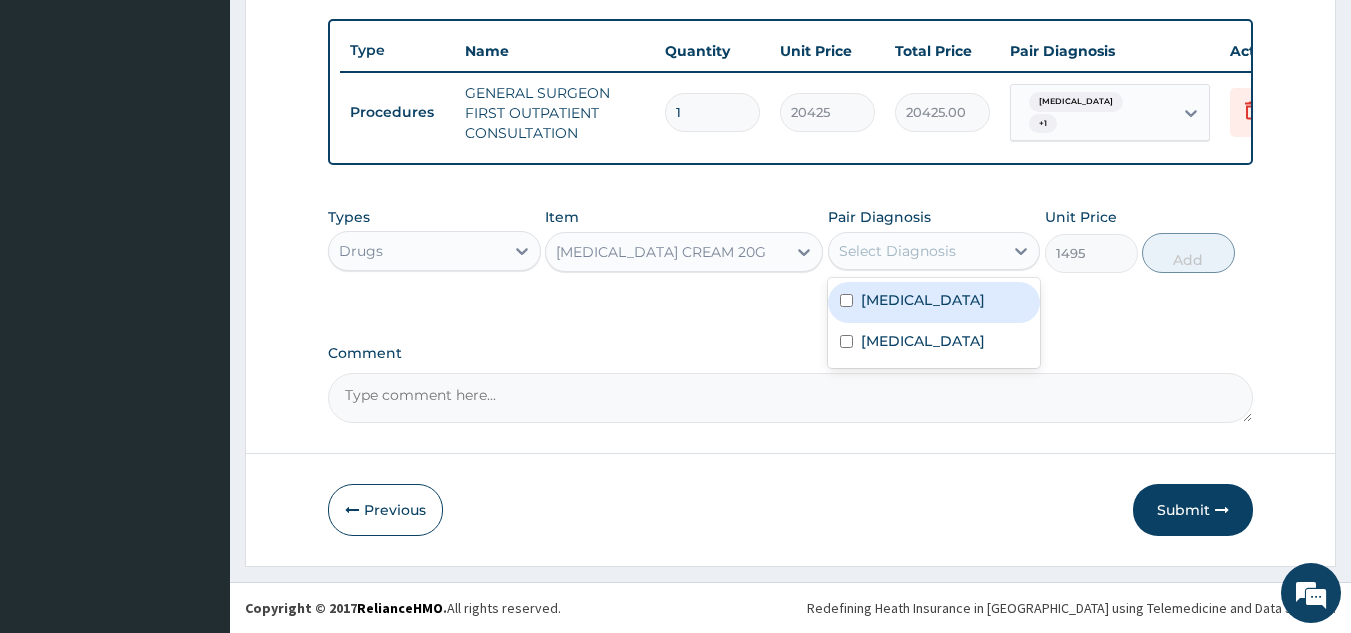 click on "Tinea cruris" at bounding box center [934, 302] 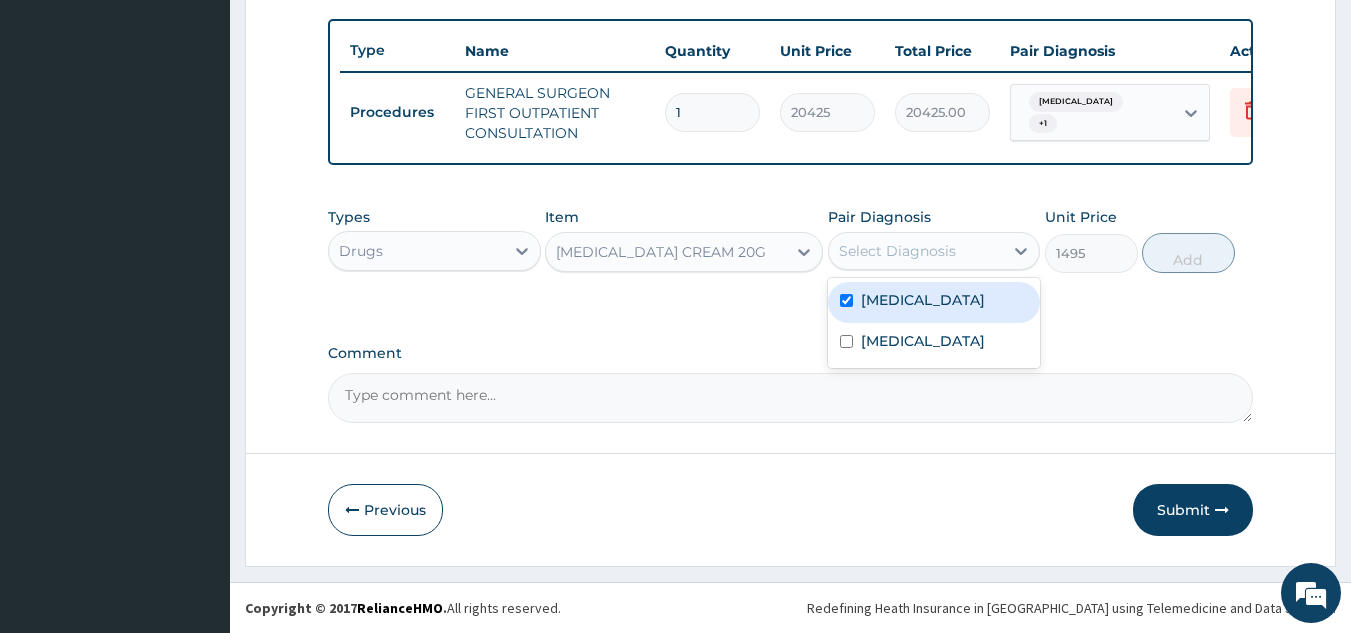 checkbox on "true" 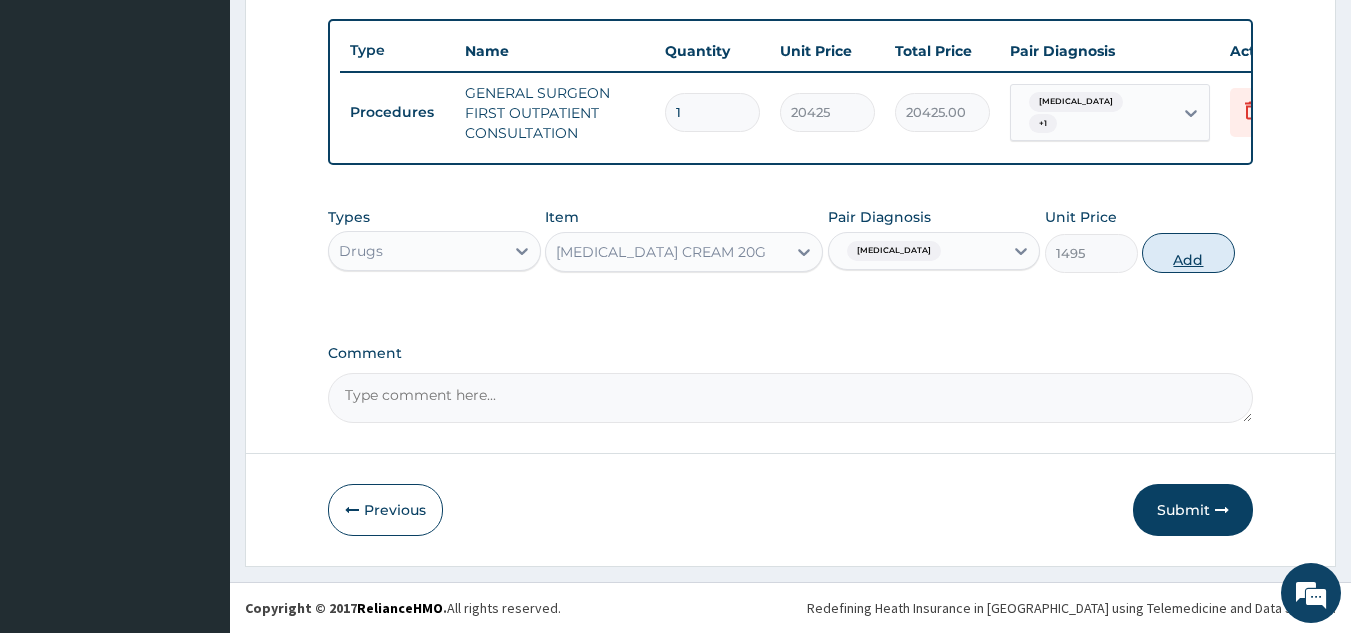 click on "Add" at bounding box center (1188, 253) 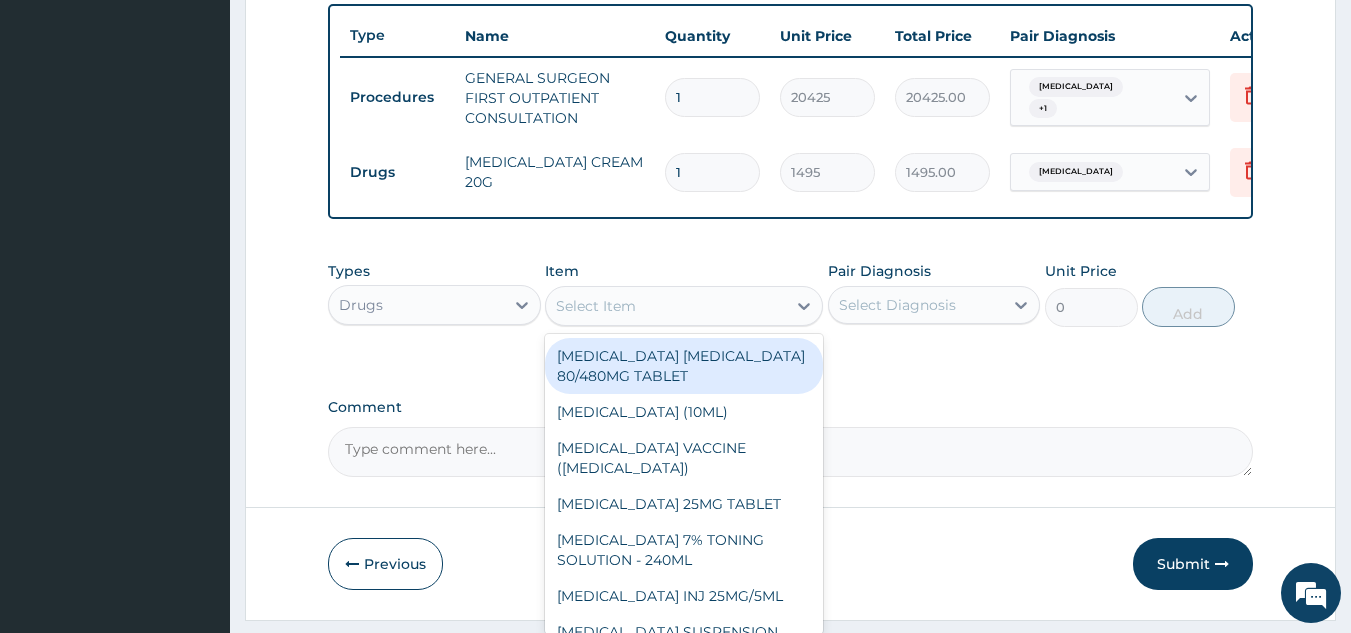 click on "Select Item" at bounding box center [666, 306] 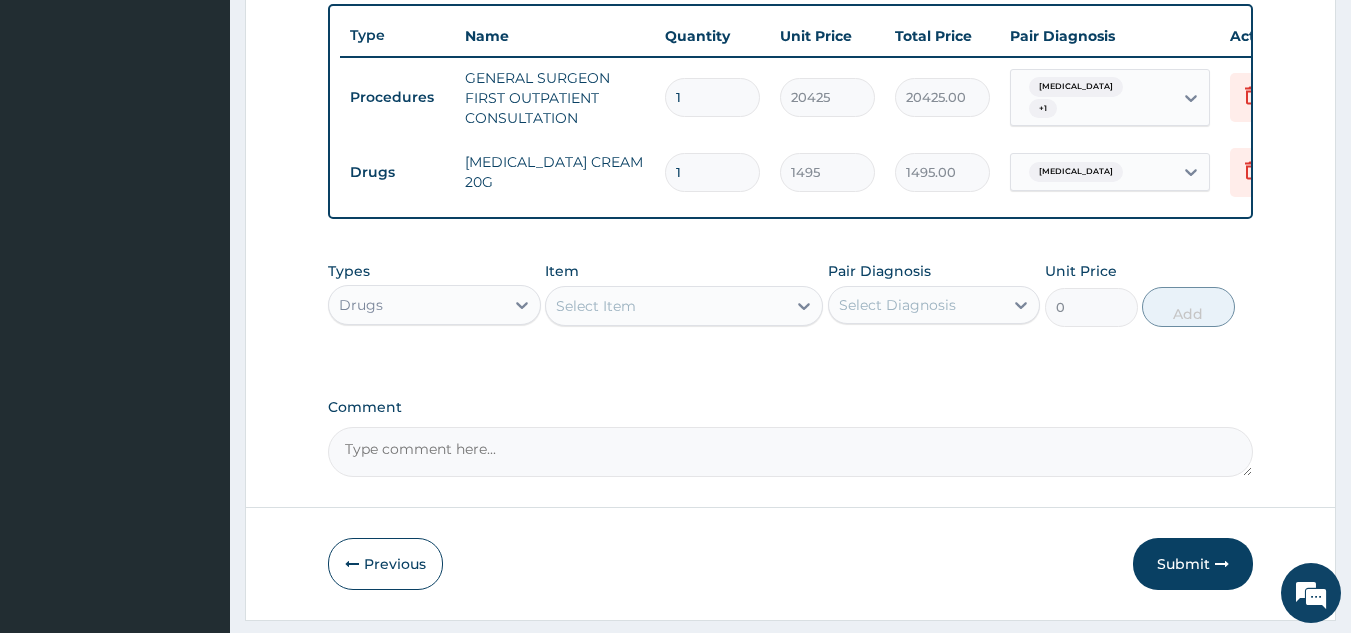 paste on "Arthrotec" 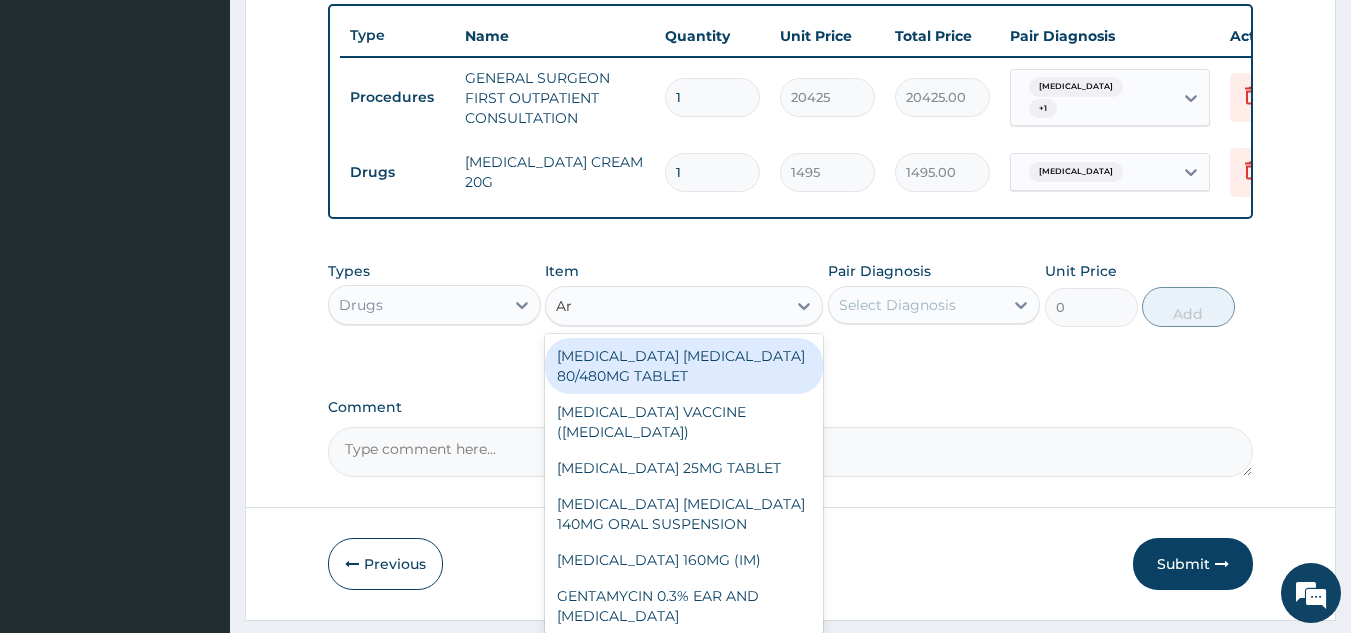 type on "A" 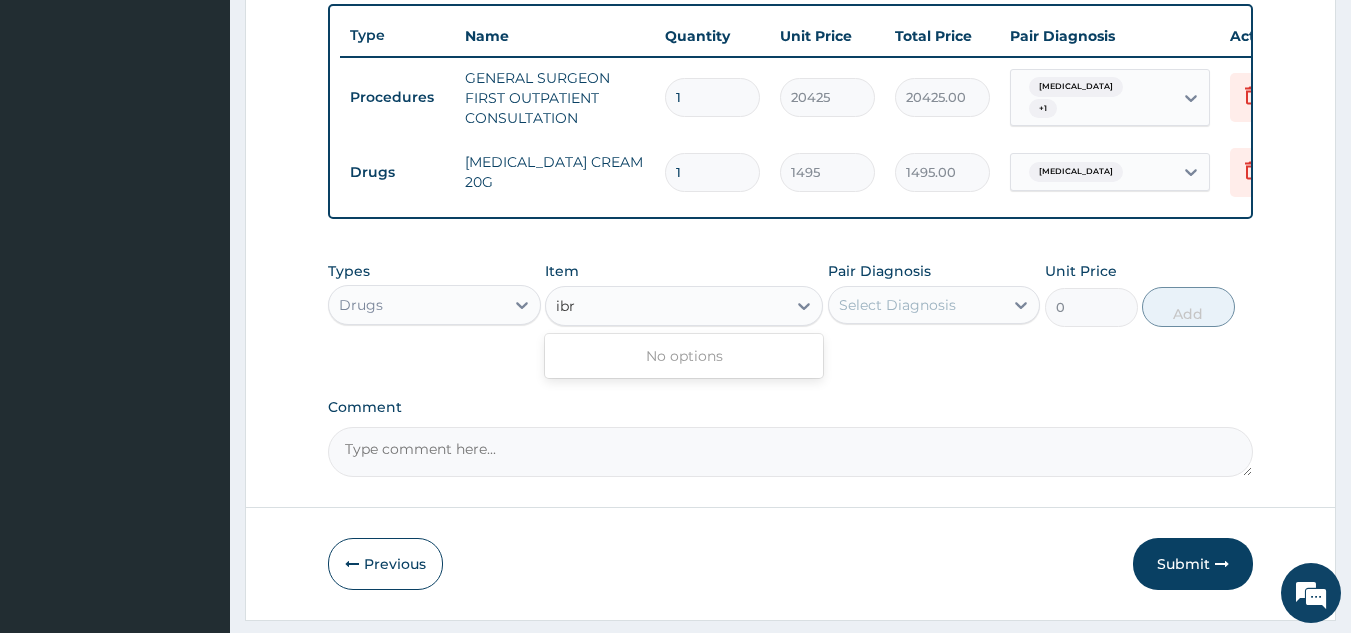 type on "ib" 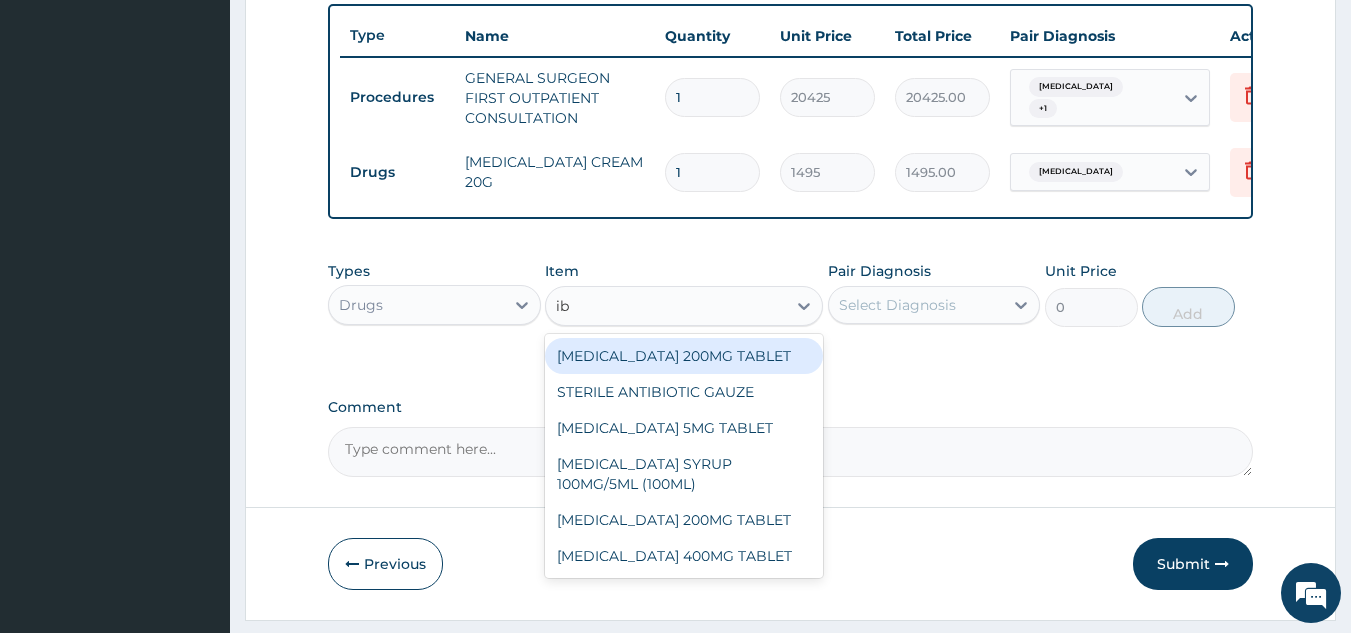 click on "[MEDICAL_DATA] 200MG TABLET" at bounding box center [684, 356] 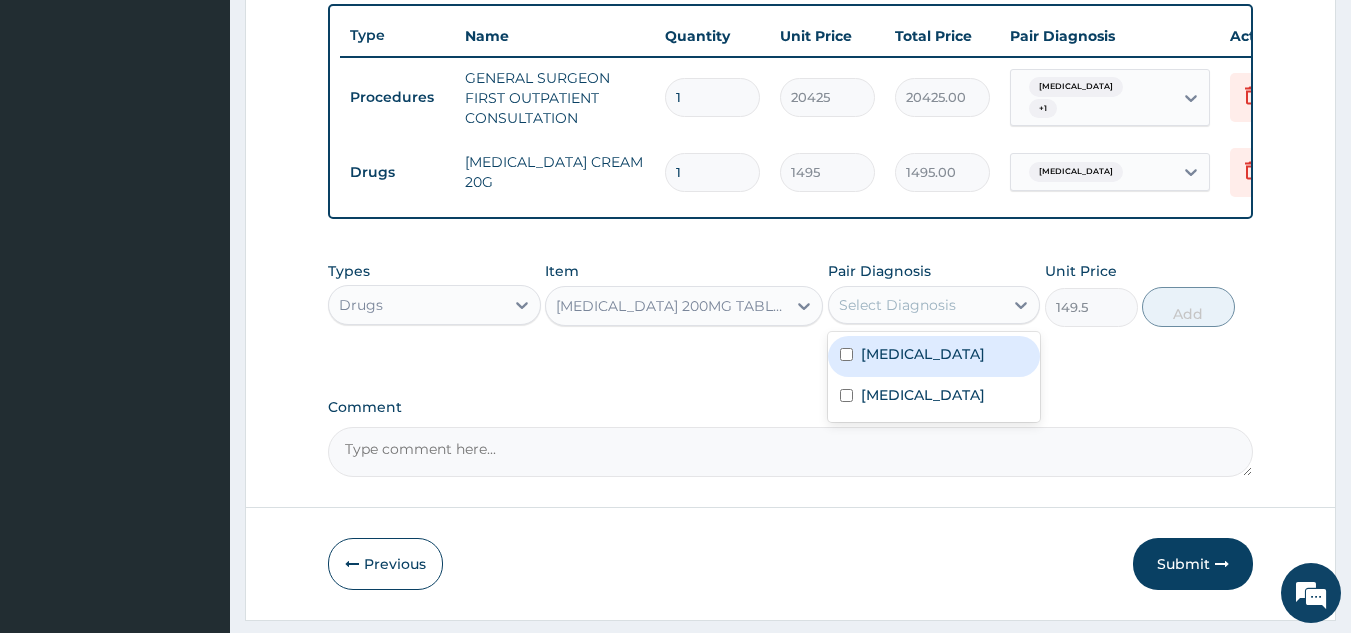 click on "Select Diagnosis" at bounding box center (916, 305) 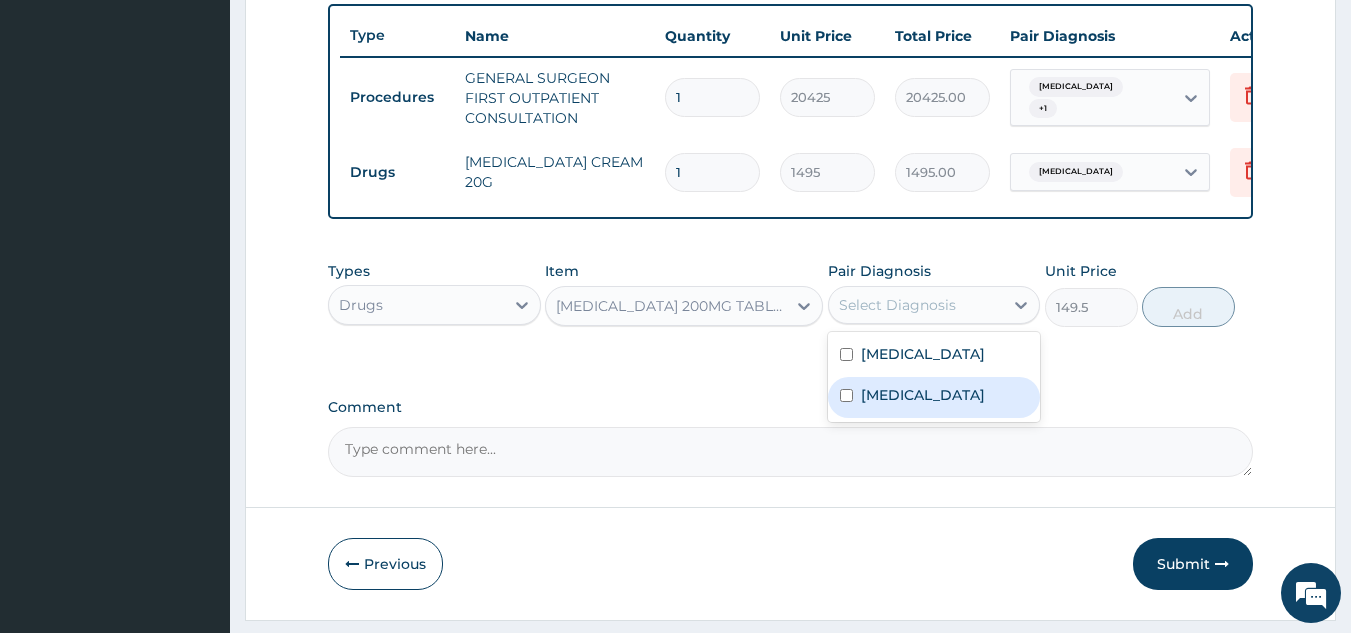 click on "Musculoskeletal pain" at bounding box center (923, 395) 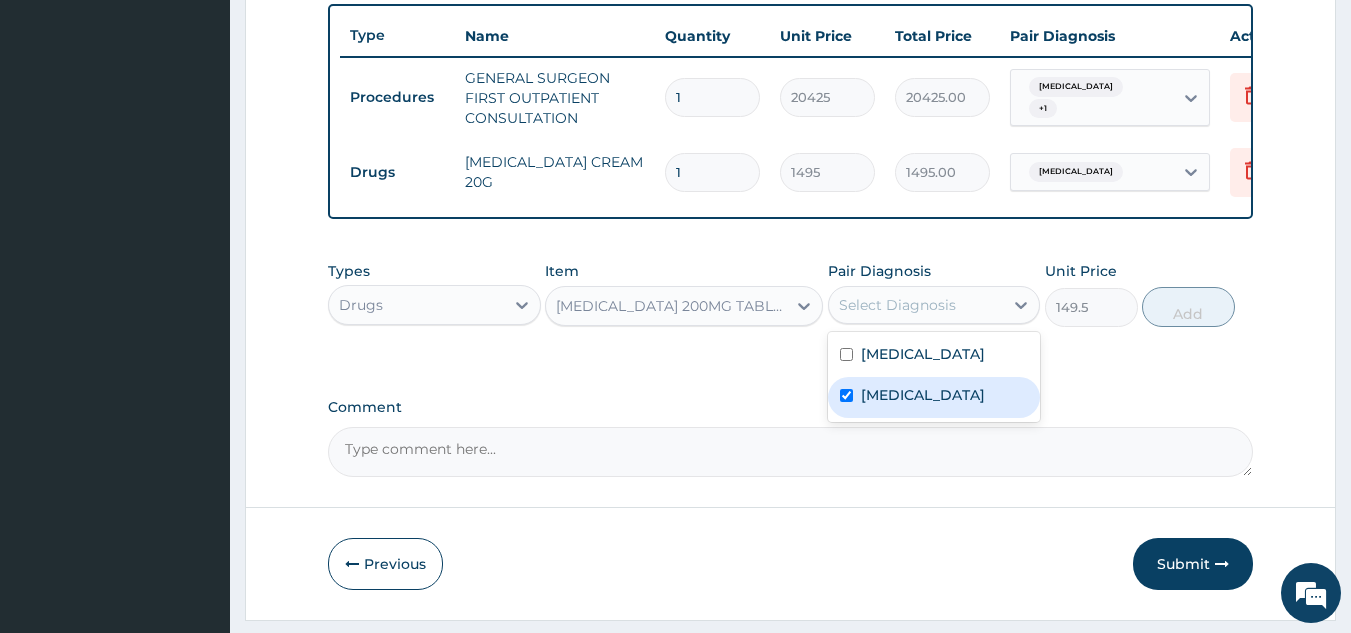 checkbox on "true" 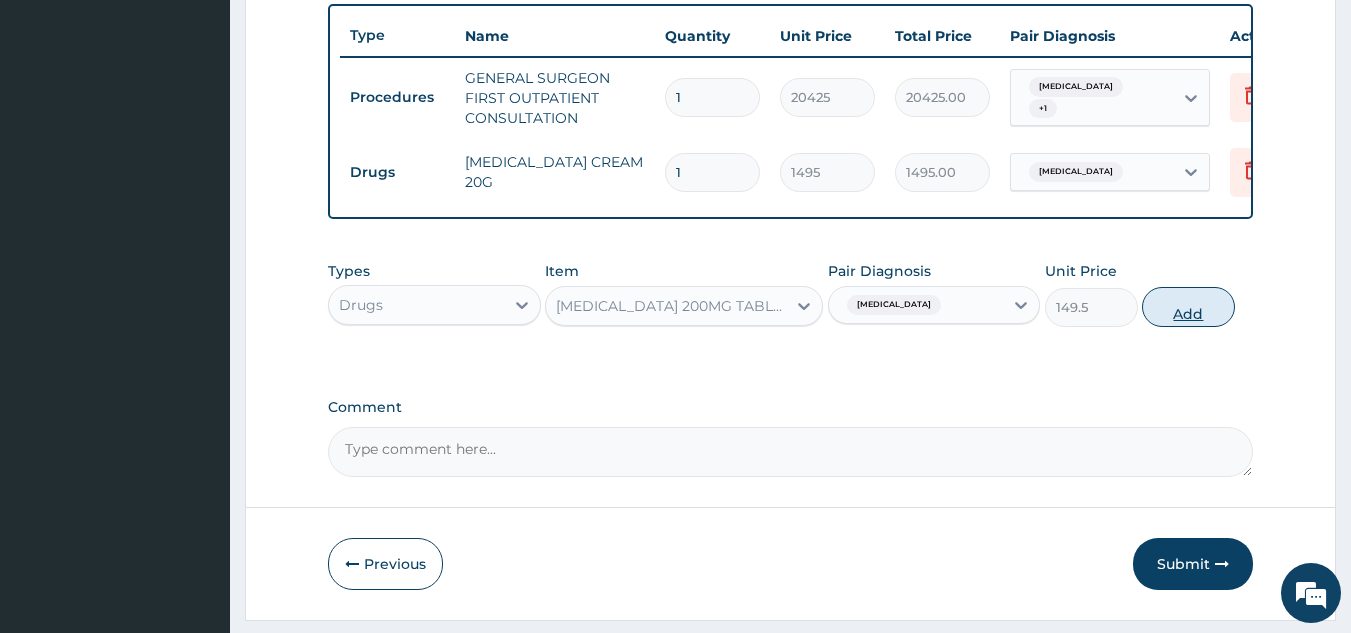 click on "Add" at bounding box center (1188, 307) 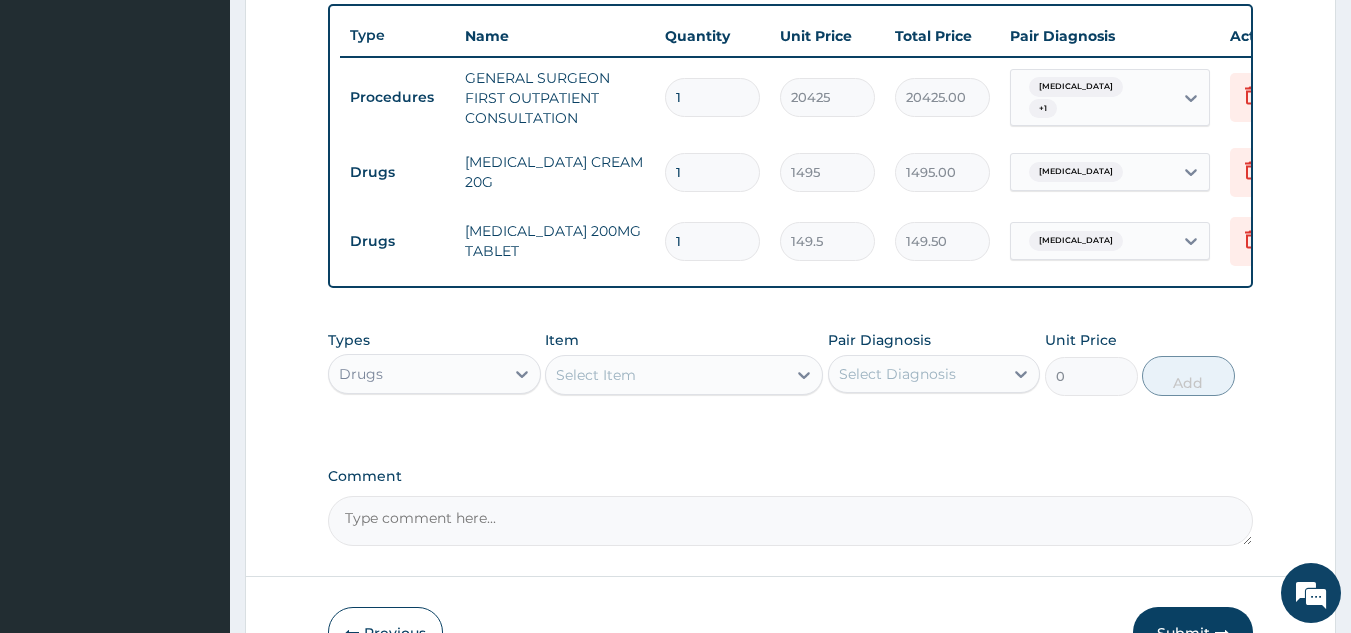 click on "IBUPROFEN 200MG TABLET" at bounding box center [555, 241] 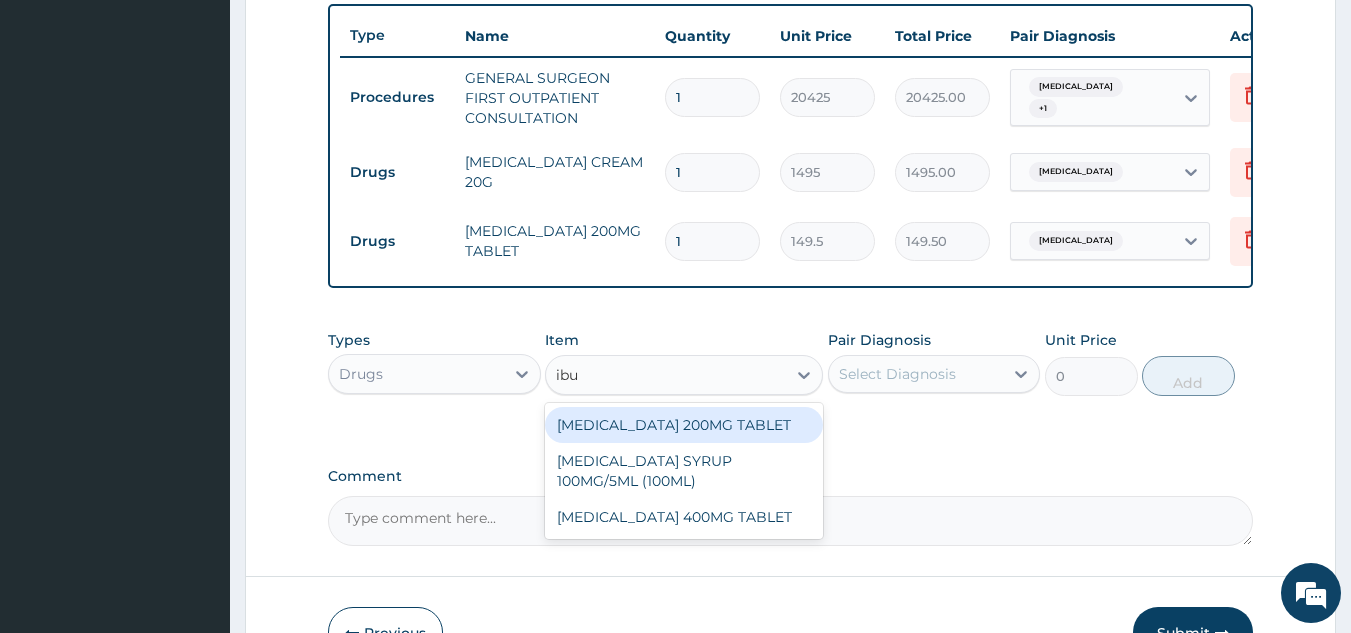 type on "ibu" 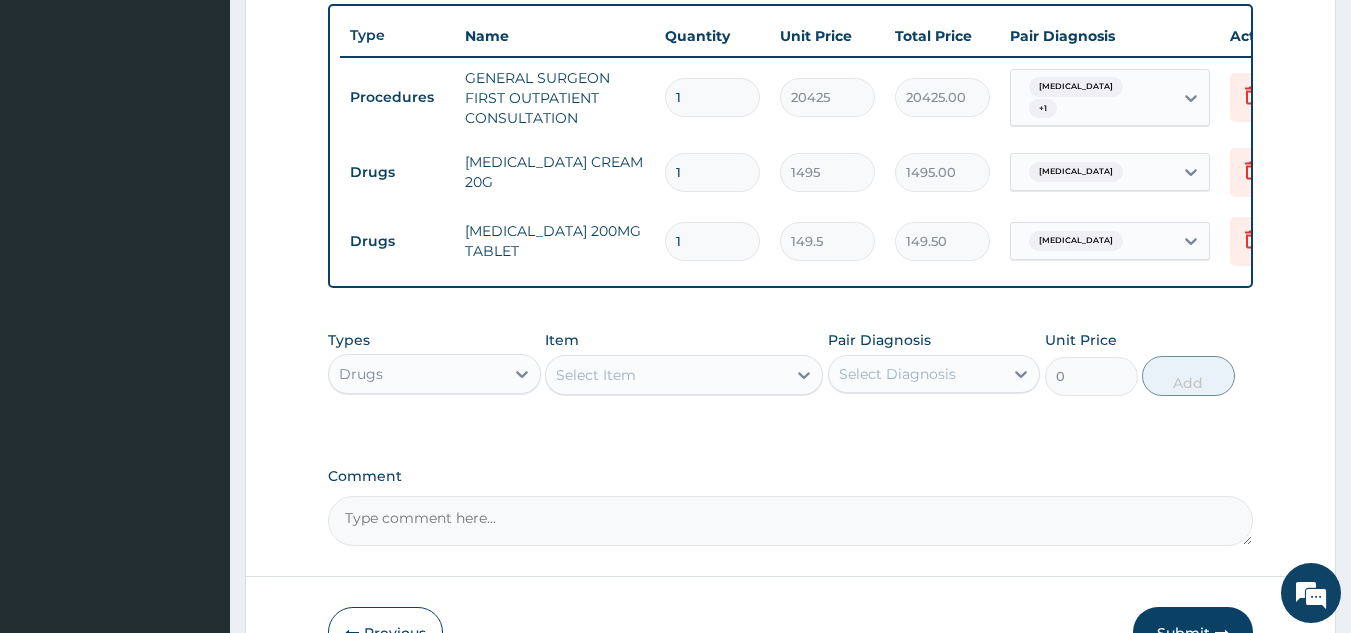 click on "Types Drugs Item Select Item Pair Diagnosis Select Diagnosis Unit Price 0 Add" at bounding box center [791, 378] 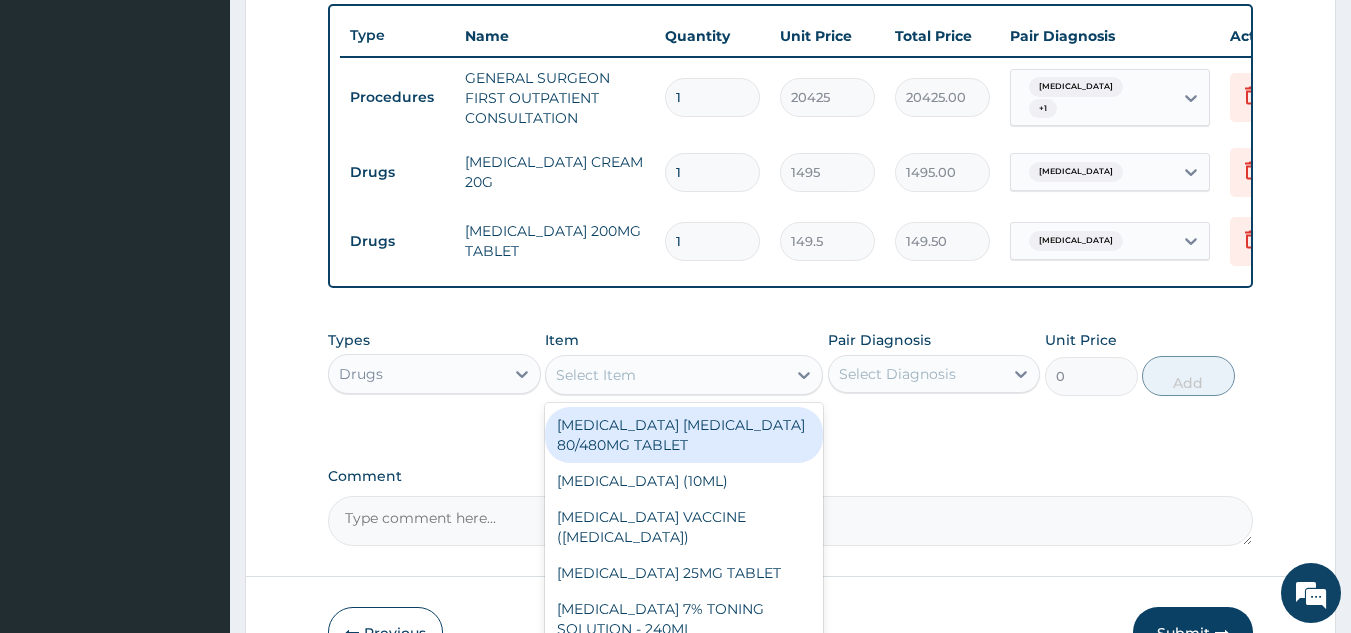 click on "Select Item" at bounding box center [596, 375] 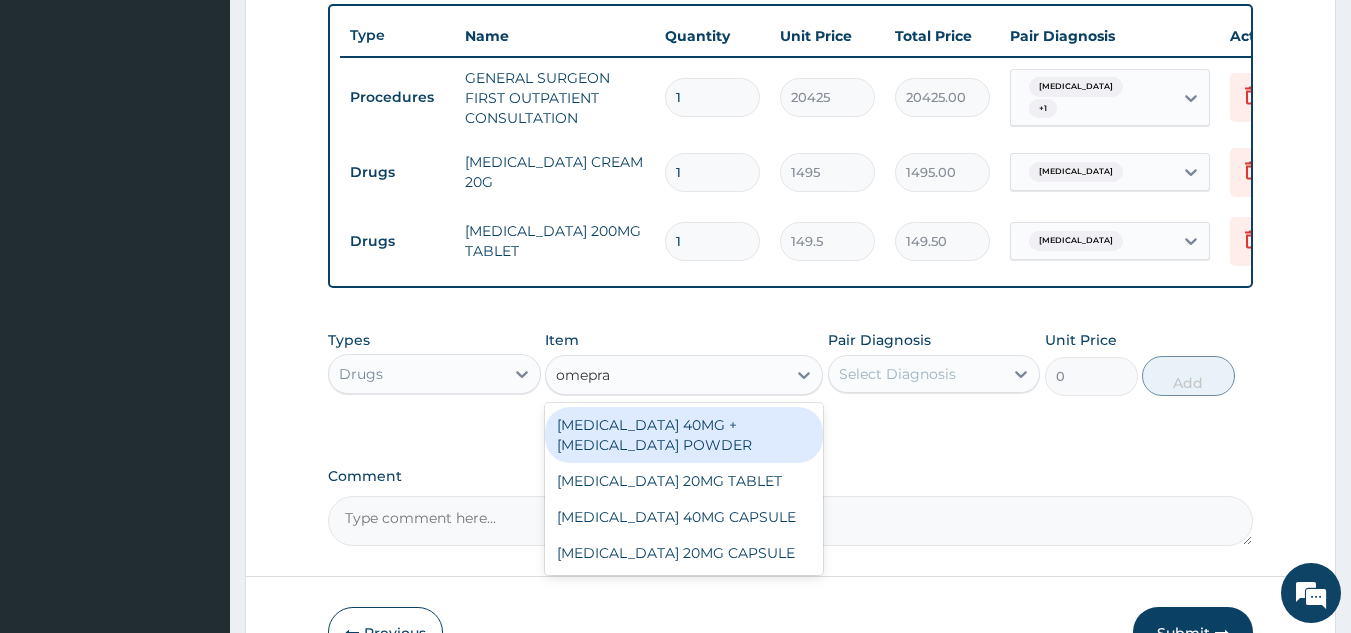 type on "omepraz" 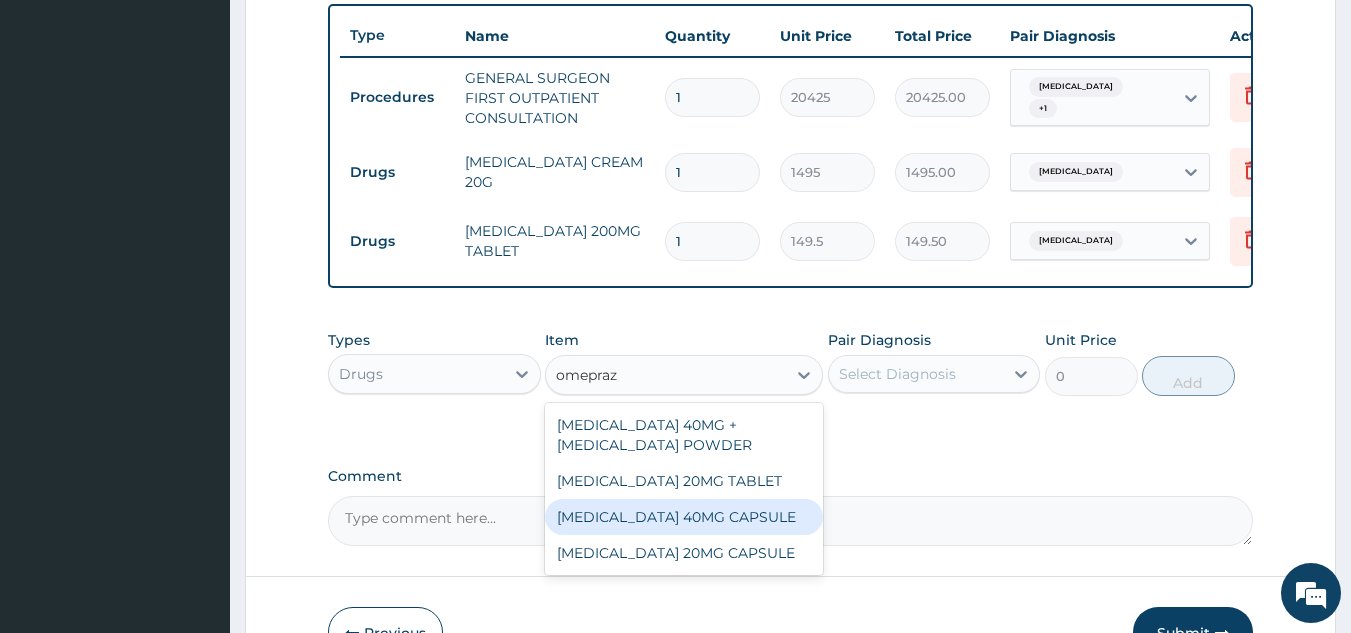 click on "[MEDICAL_DATA] 40MG CAPSULE" at bounding box center [684, 517] 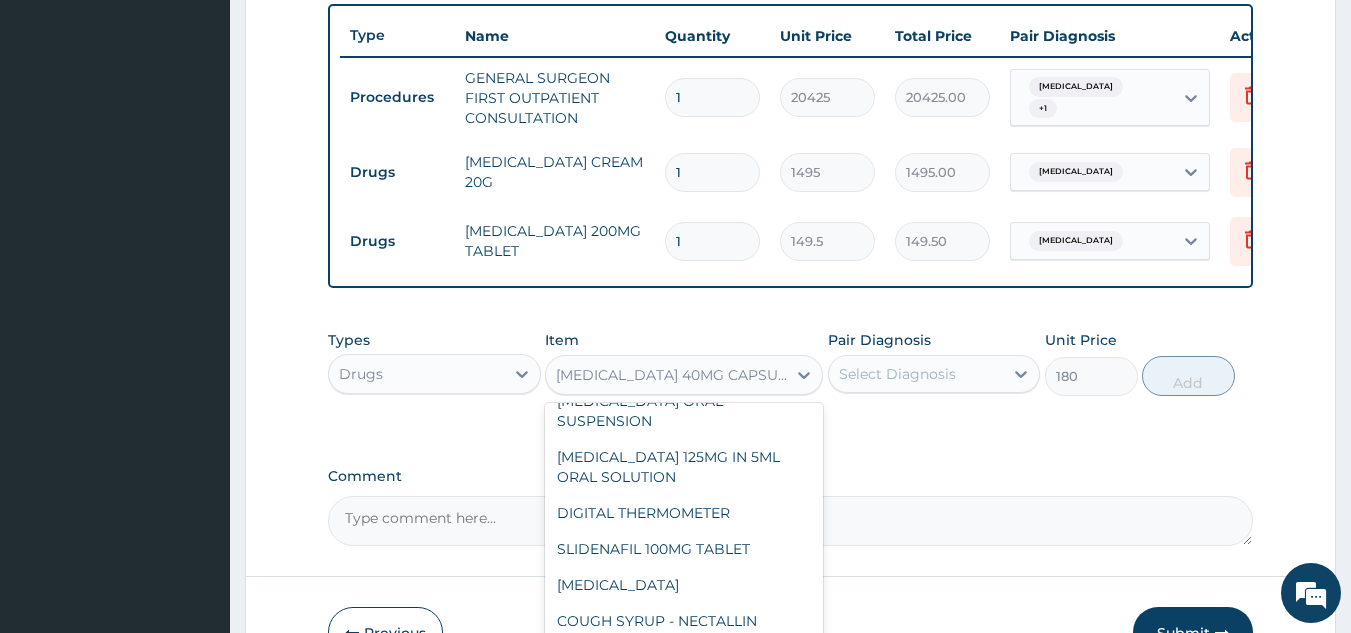 click on "[MEDICAL_DATA] 40MG CAPSULE" at bounding box center [672, 375] 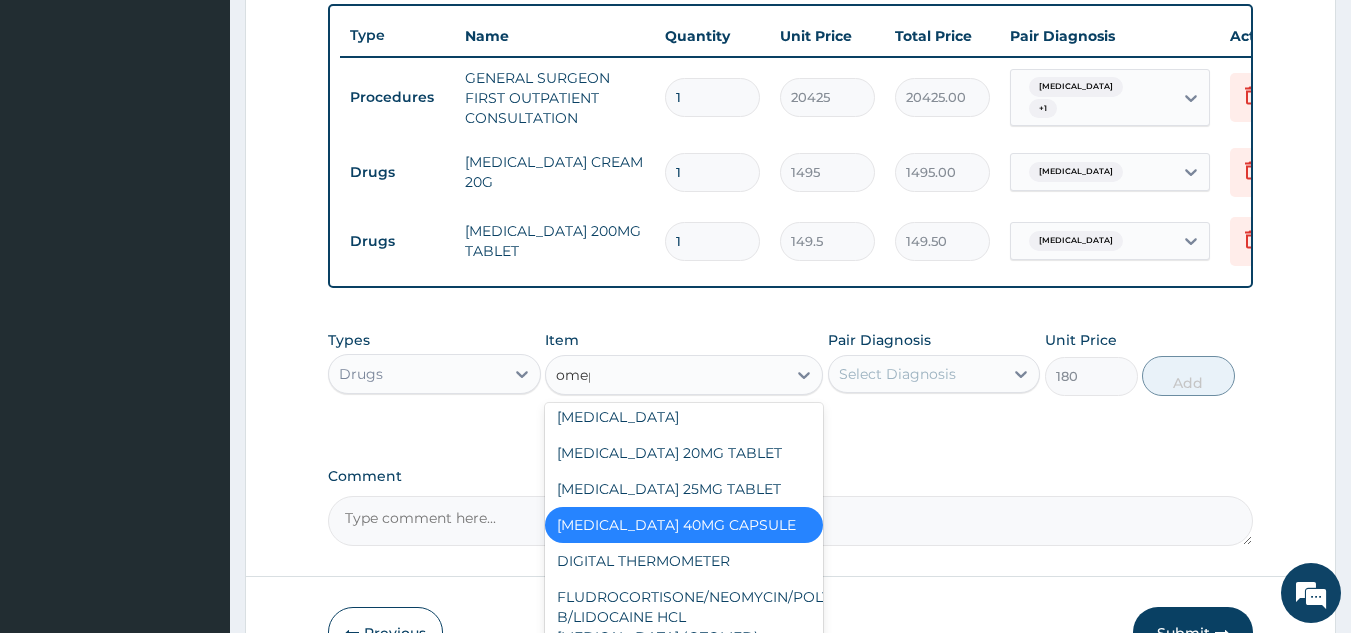 scroll, scrollTop: 0, scrollLeft: 0, axis: both 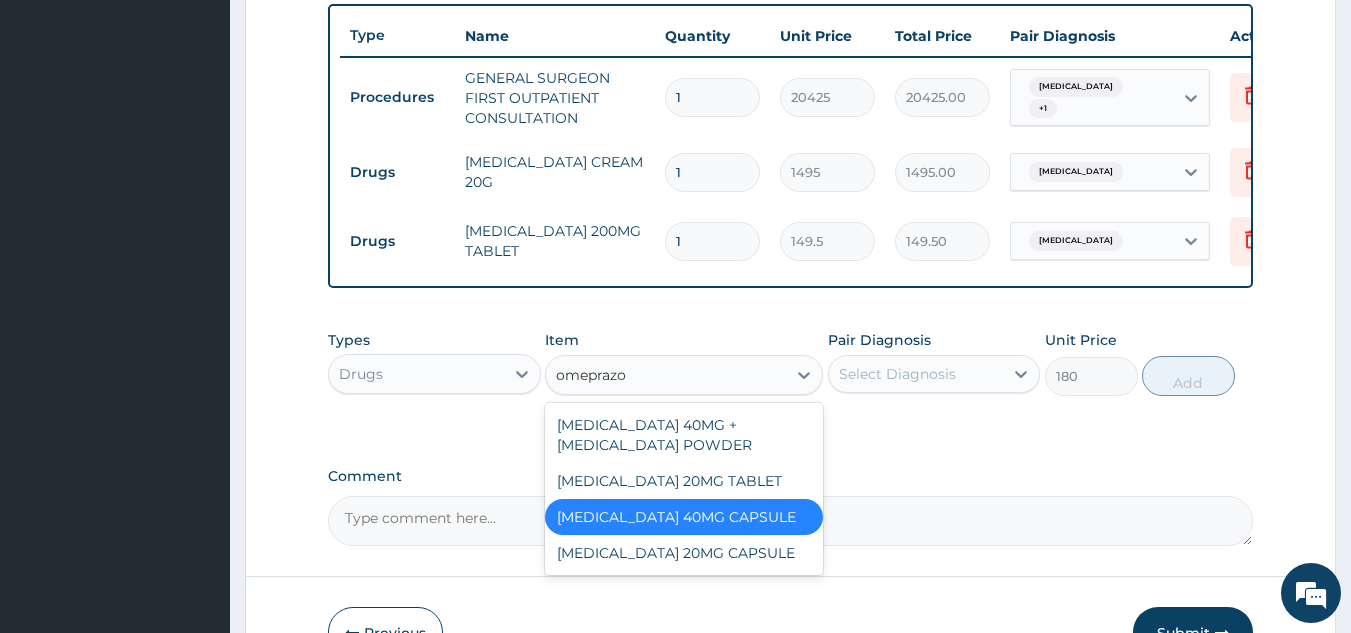 type on "omeprazol" 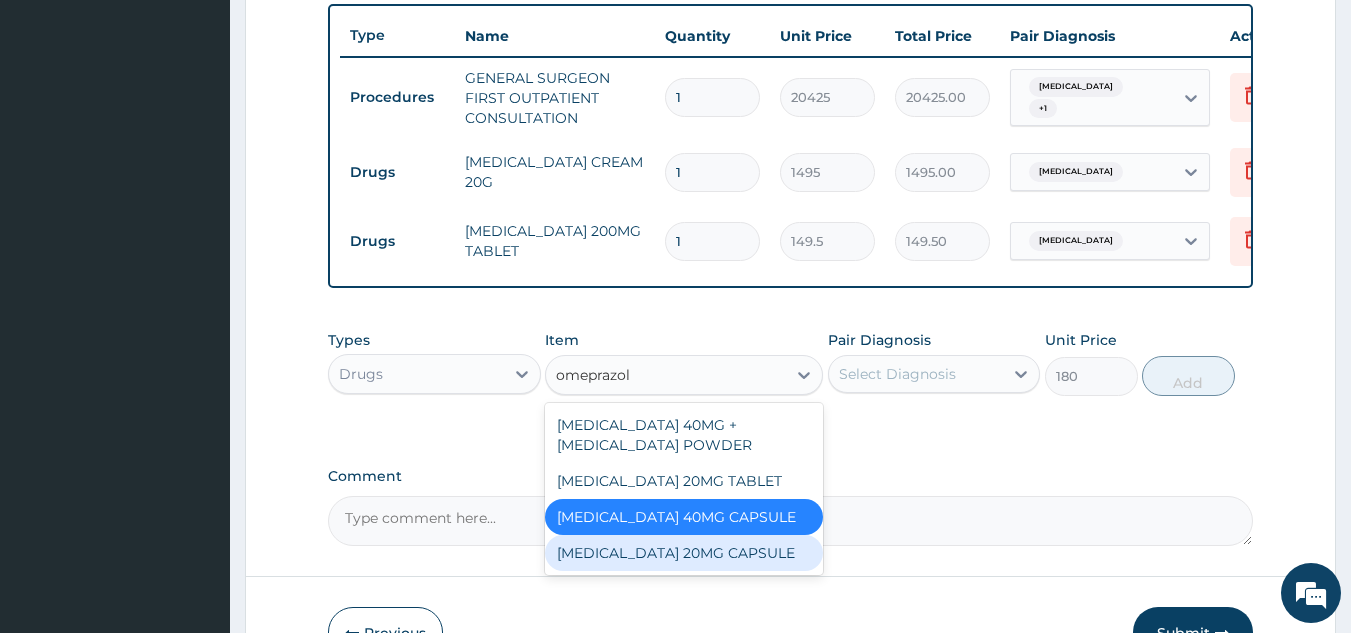click on "[MEDICAL_DATA] 20MG CAPSULE" at bounding box center [684, 553] 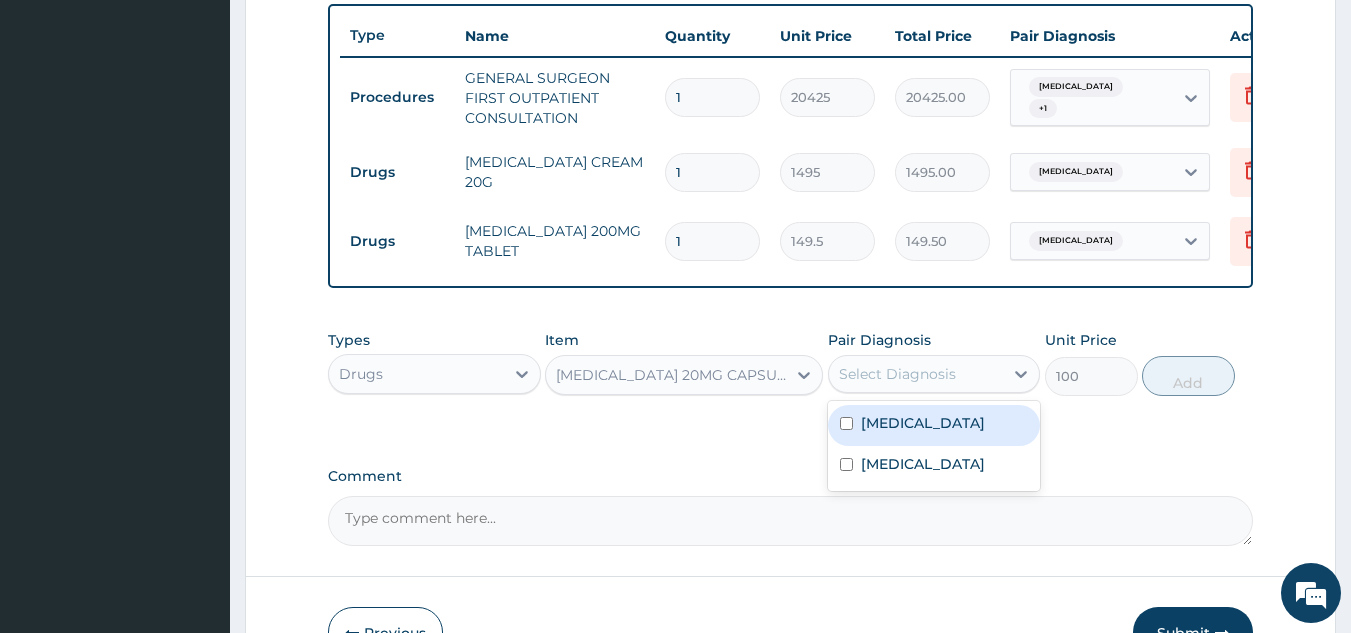click on "Select Diagnosis" at bounding box center (897, 374) 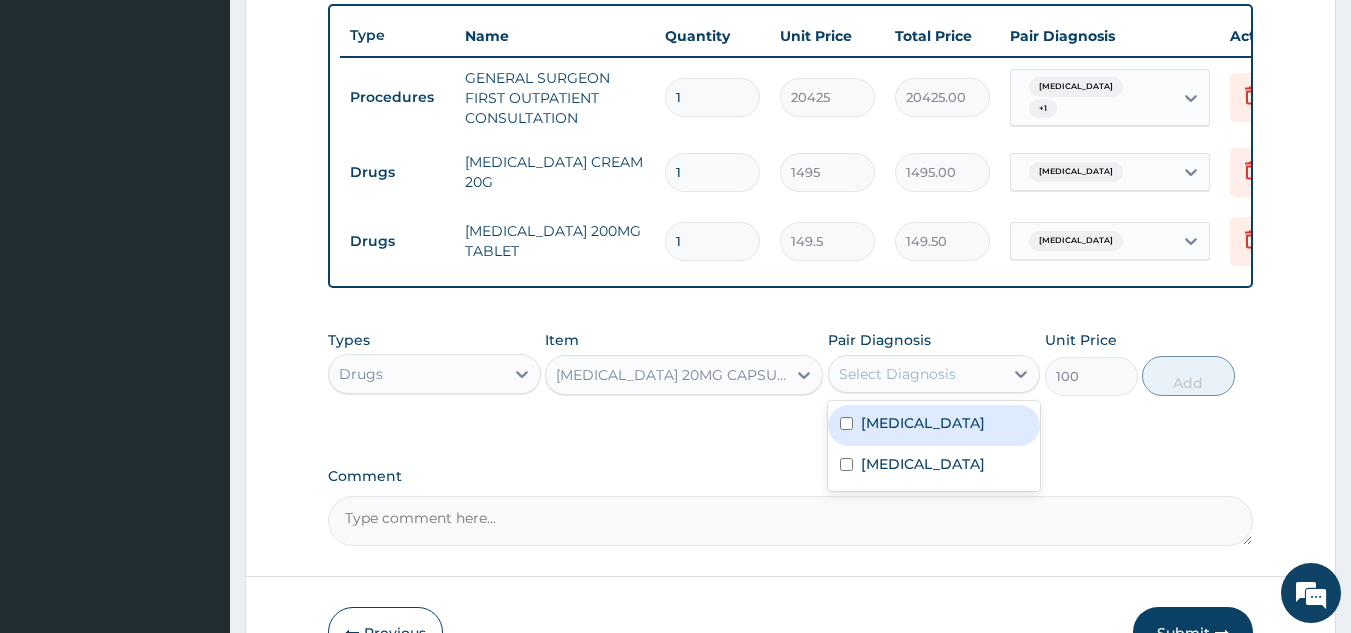 click on "Tinea cruris" at bounding box center (923, 423) 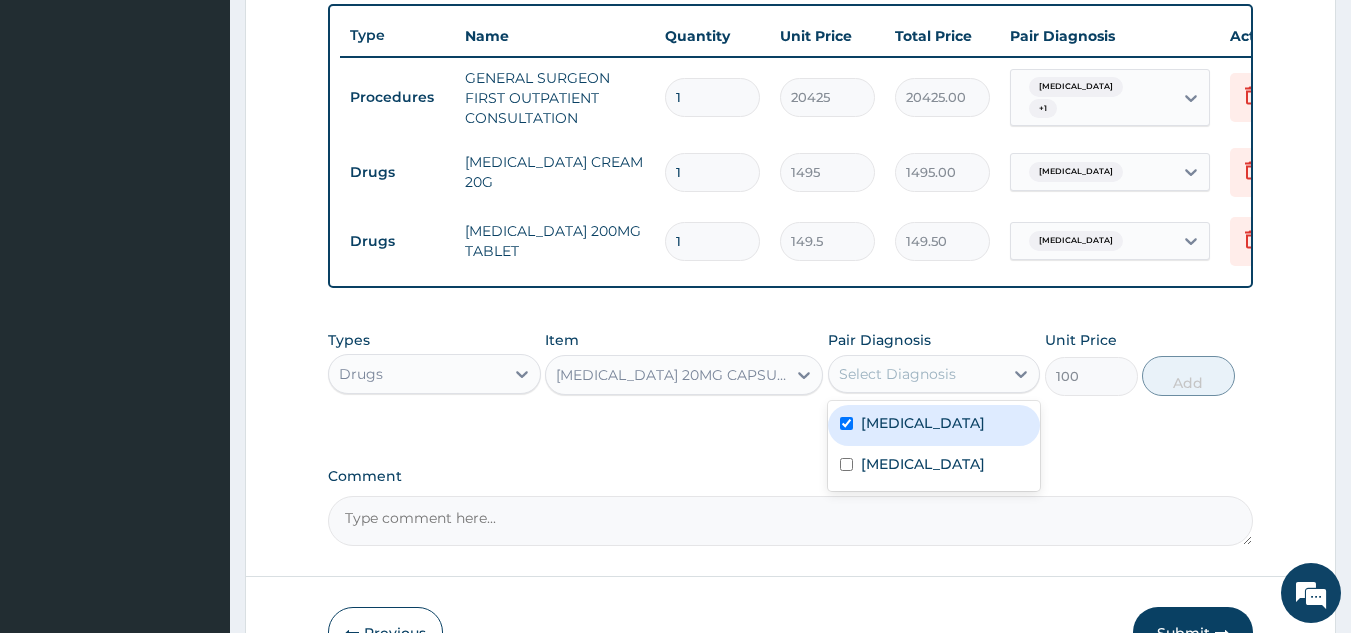 checkbox on "true" 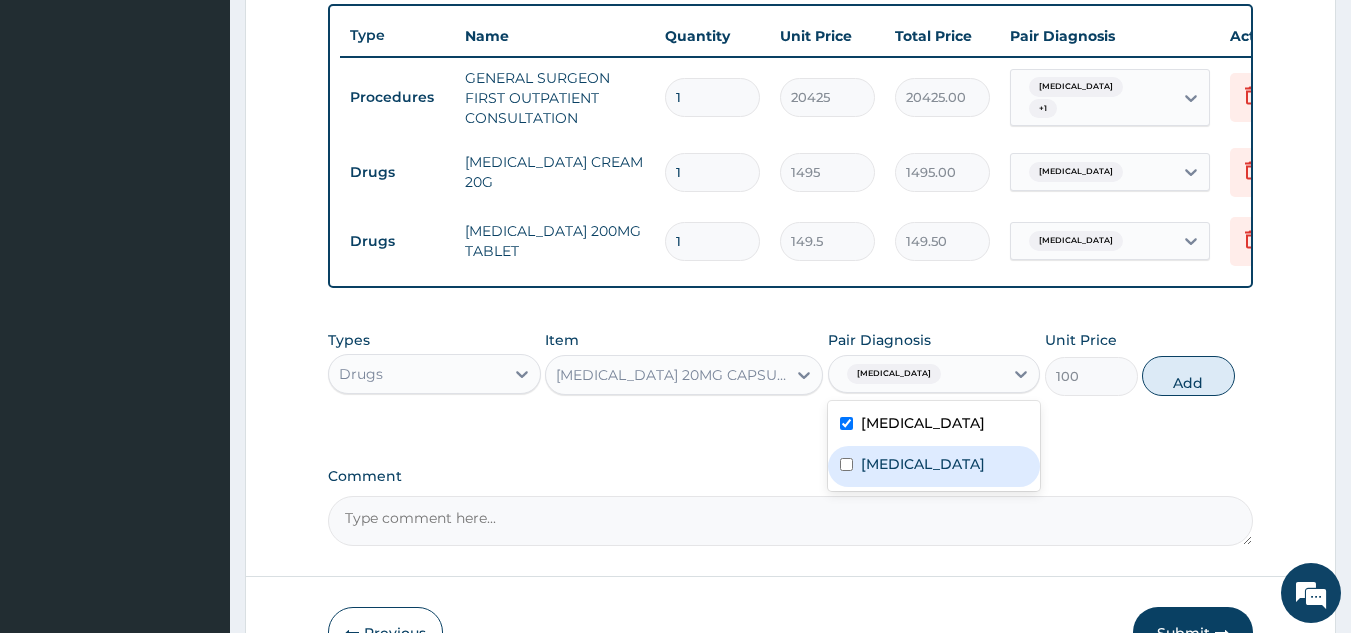 click on "Musculoskeletal pain" at bounding box center (934, 466) 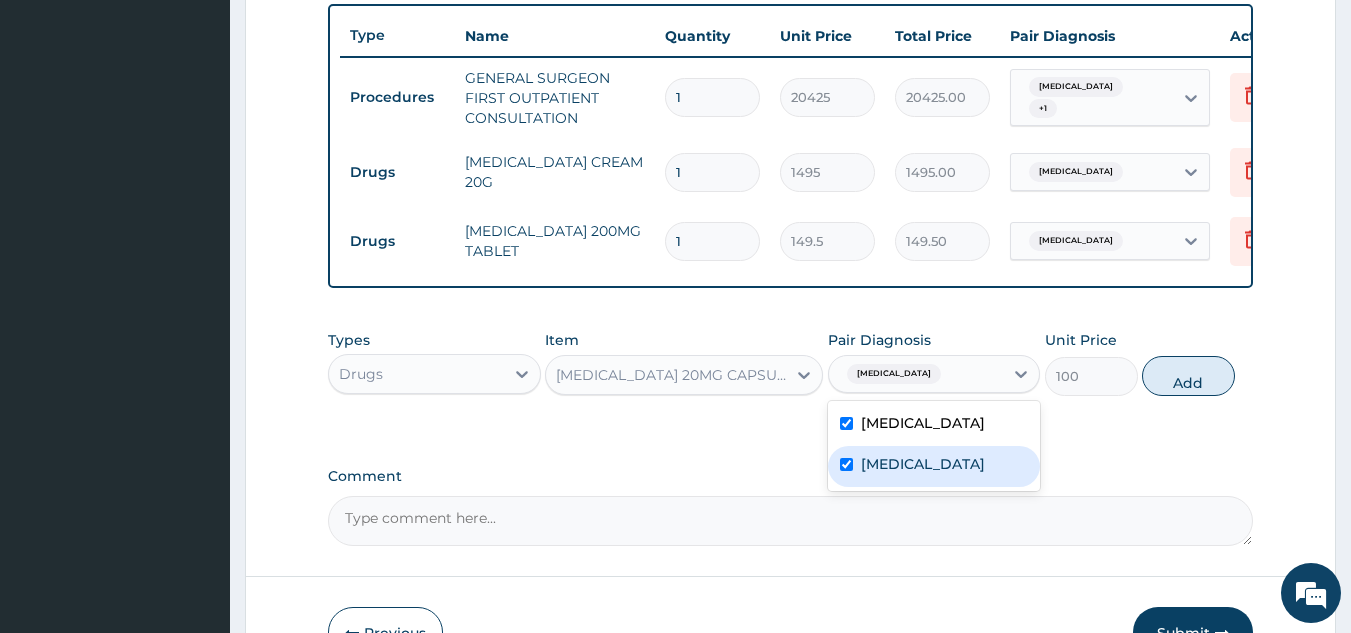 checkbox on "true" 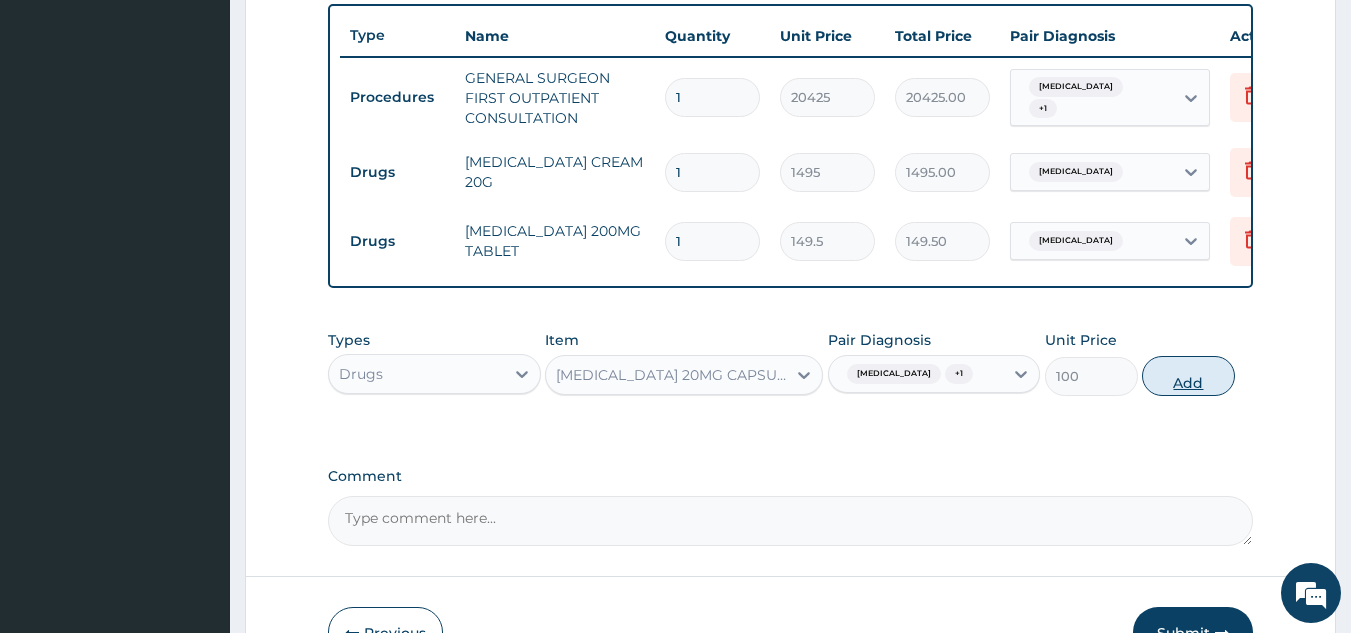 click on "Add" at bounding box center [1188, 376] 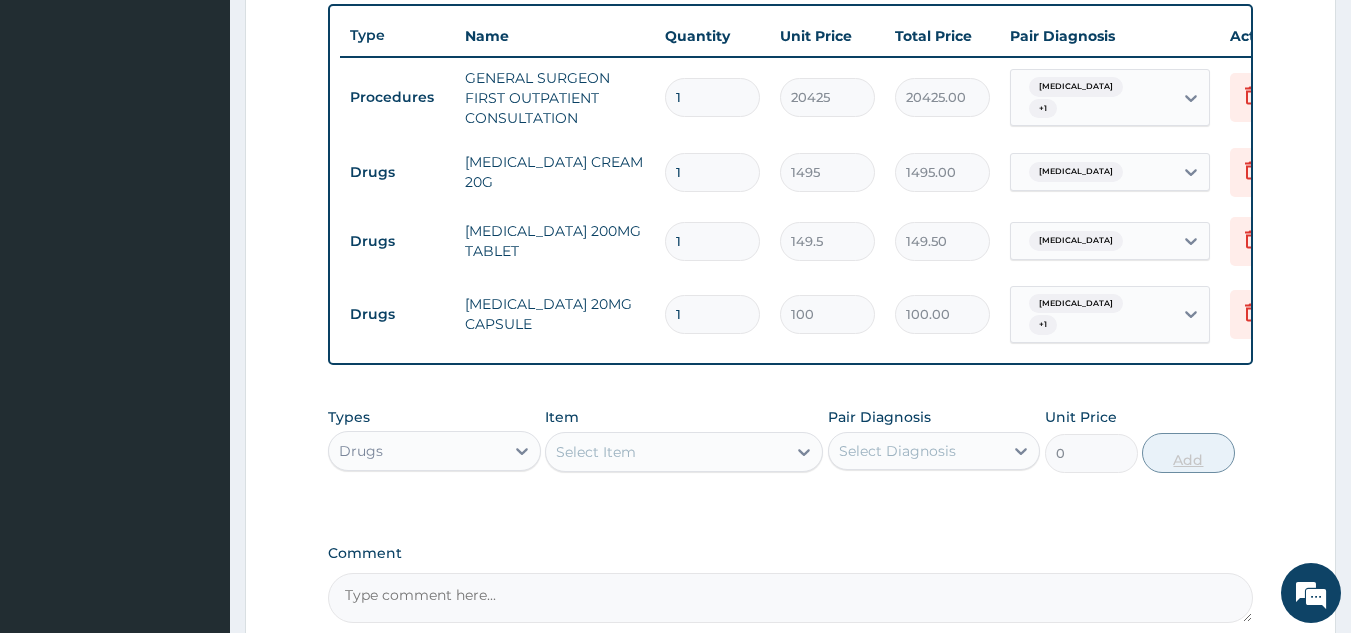 scroll, scrollTop: 947, scrollLeft: 0, axis: vertical 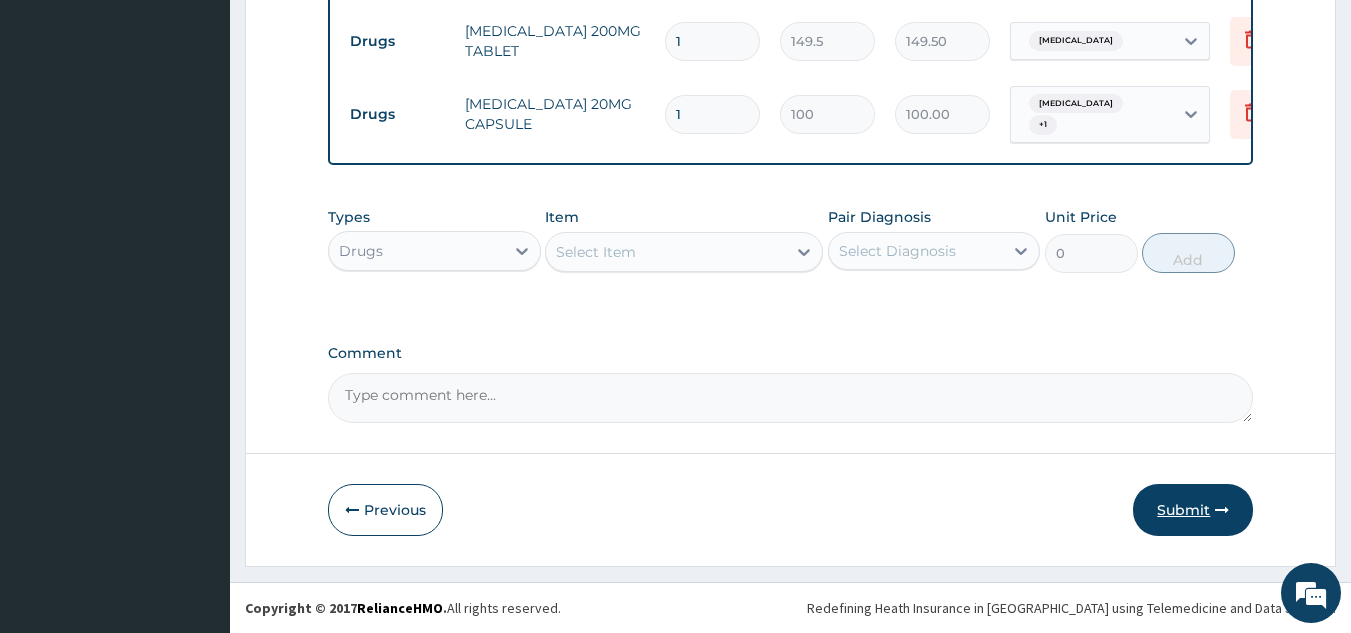 click on "Submit" at bounding box center [1193, 510] 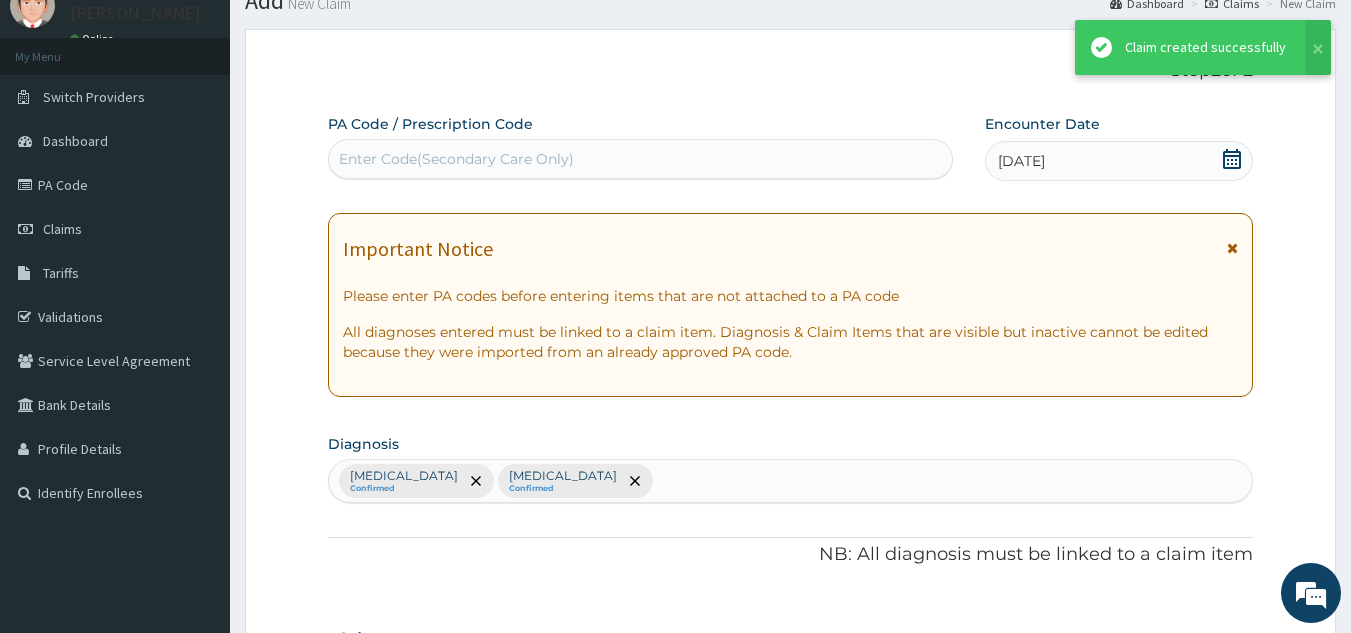 scroll, scrollTop: 947, scrollLeft: 0, axis: vertical 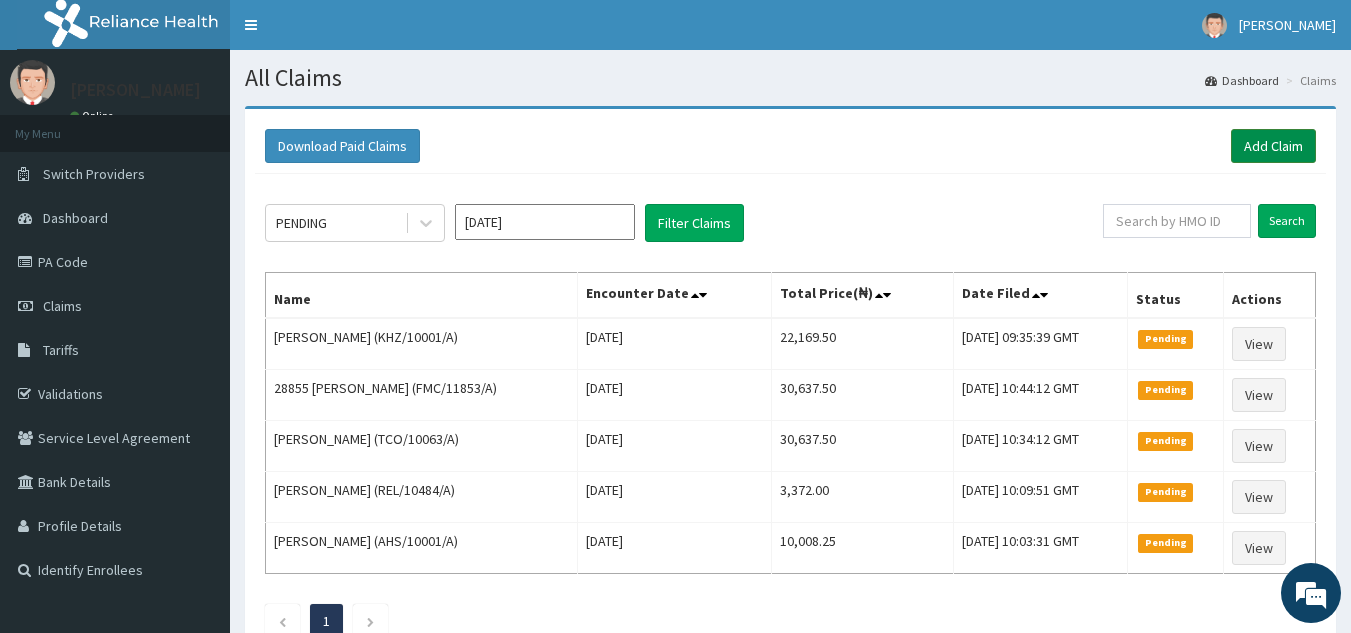 click on "Add Claim" at bounding box center (1273, 146) 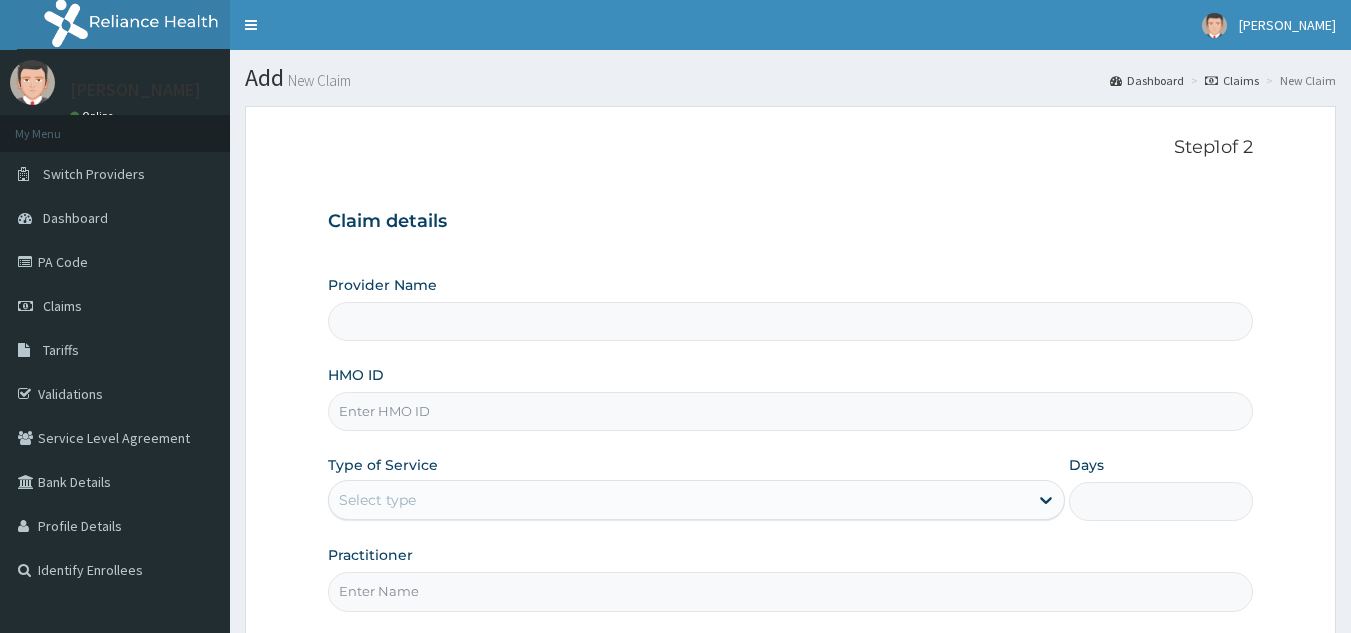 scroll, scrollTop: 0, scrollLeft: 0, axis: both 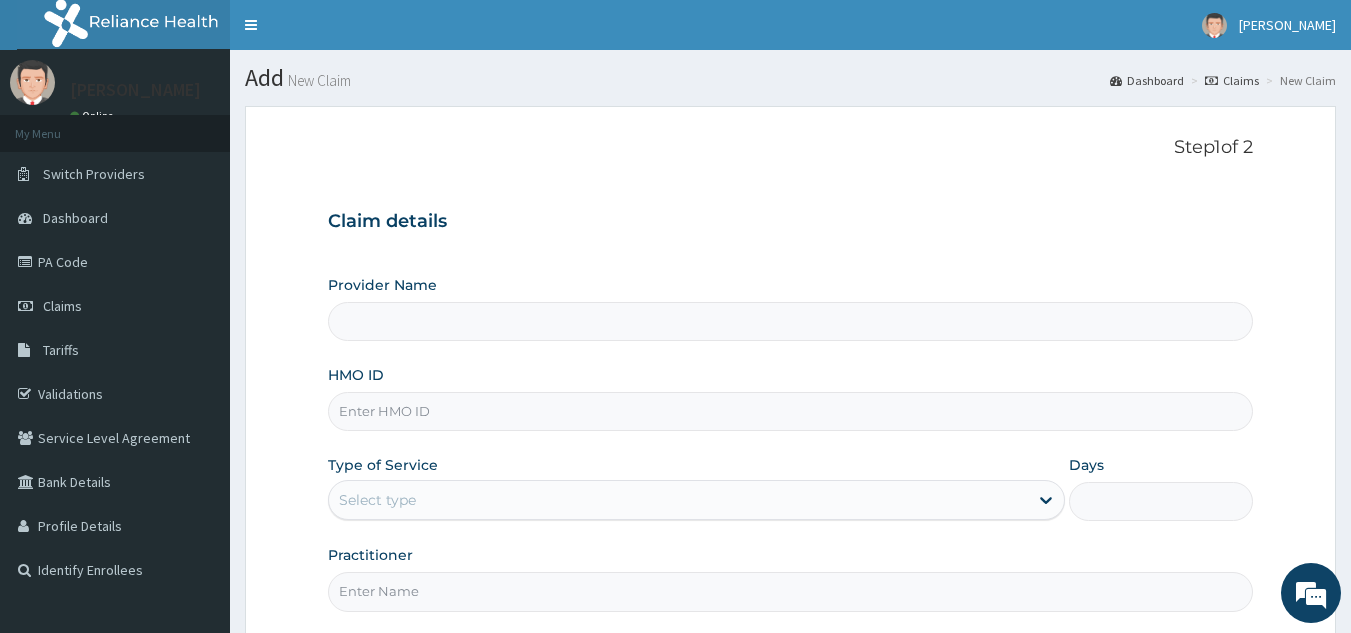 type on "Reliance Family Clinics (RFC) - [GEOGRAPHIC_DATA]" 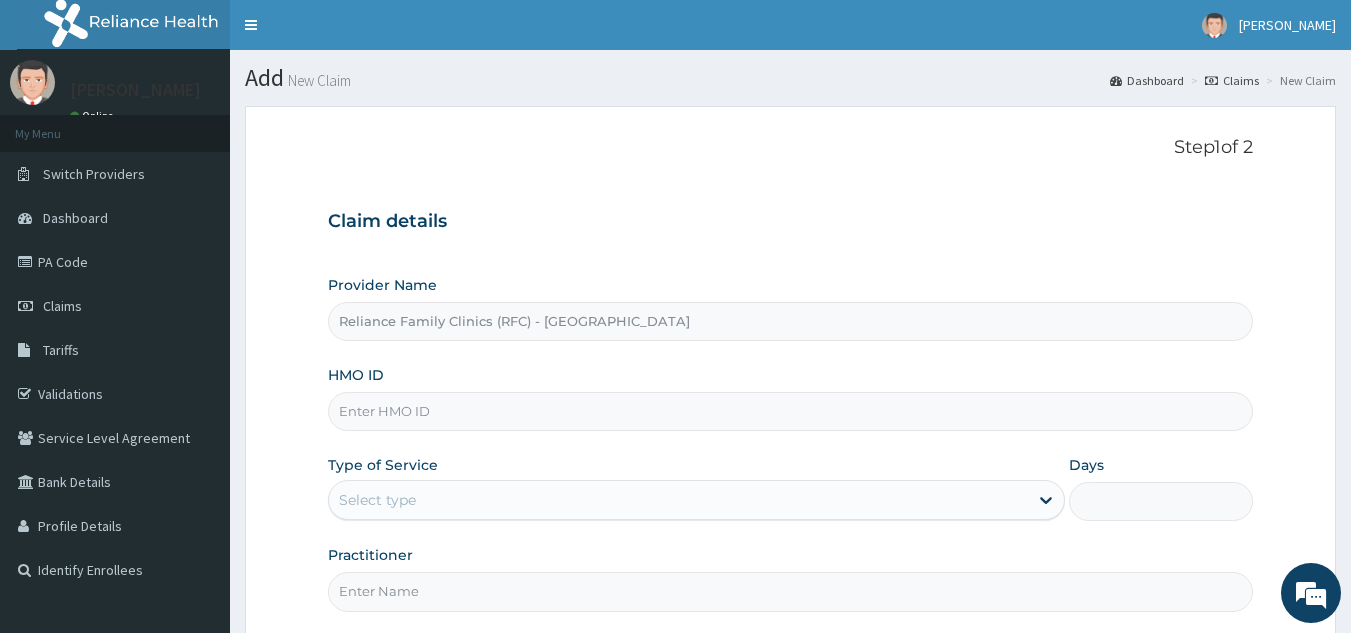 click on "HMO ID" at bounding box center (791, 411) 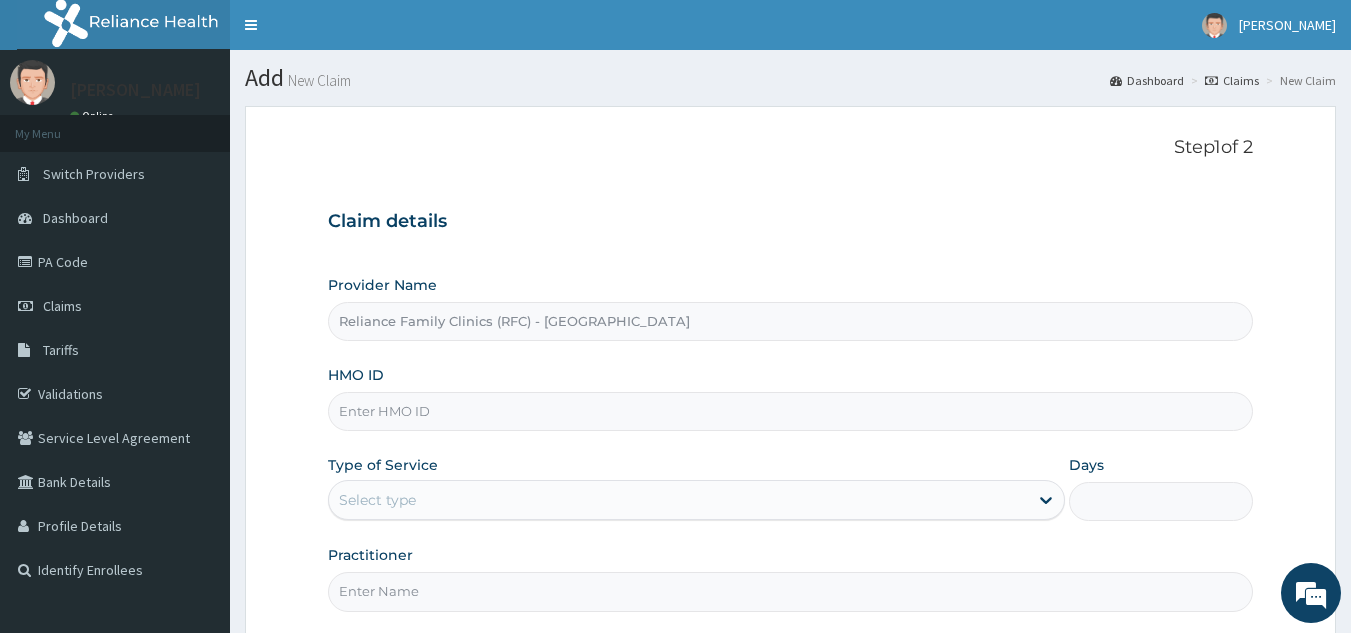 scroll, scrollTop: 0, scrollLeft: 0, axis: both 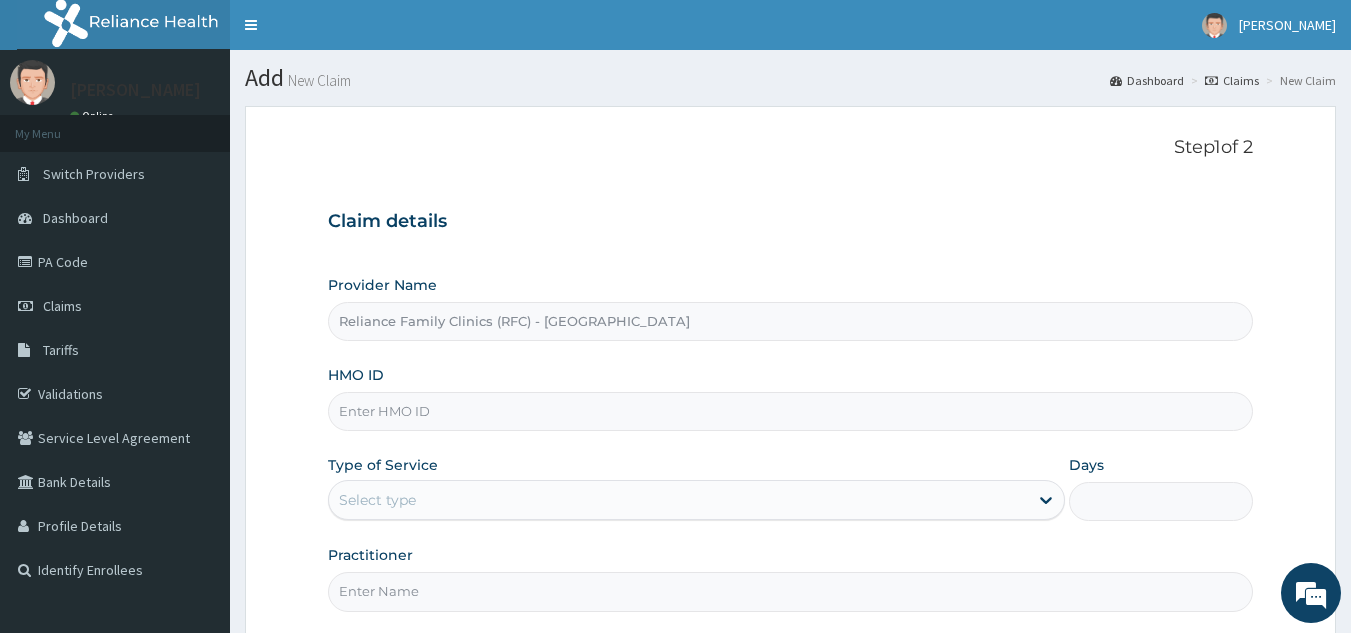 type on "2500209" 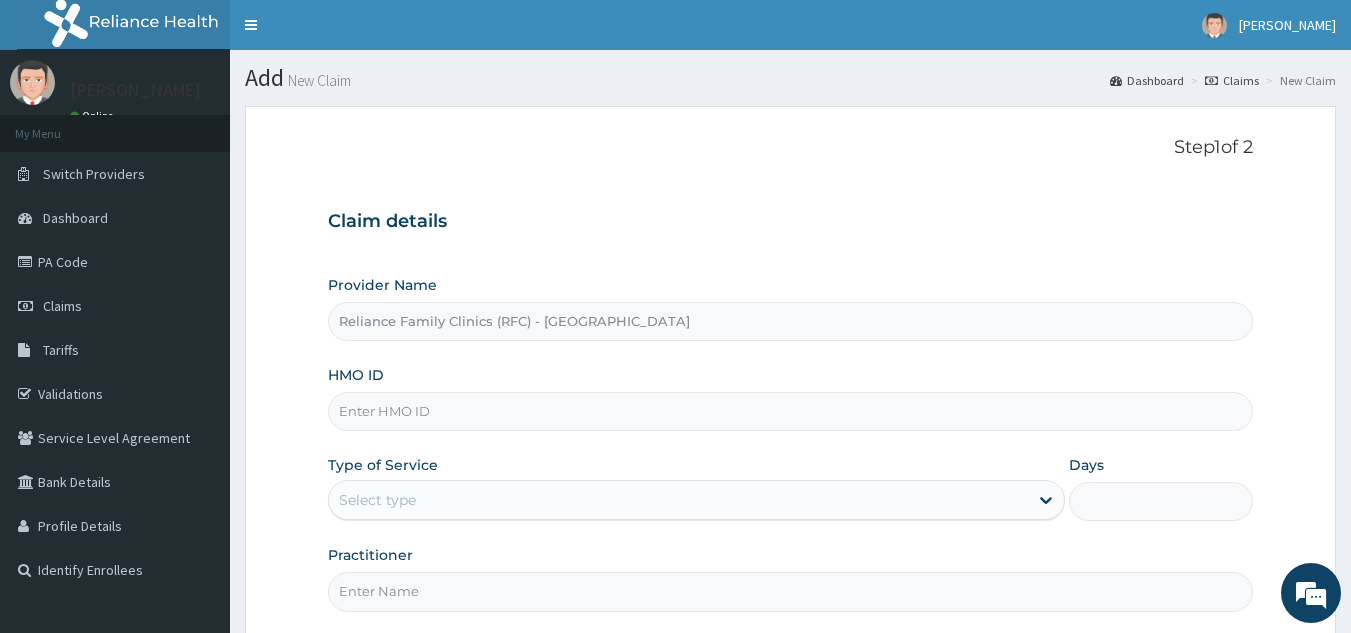 paste on "DTN/10245/A" 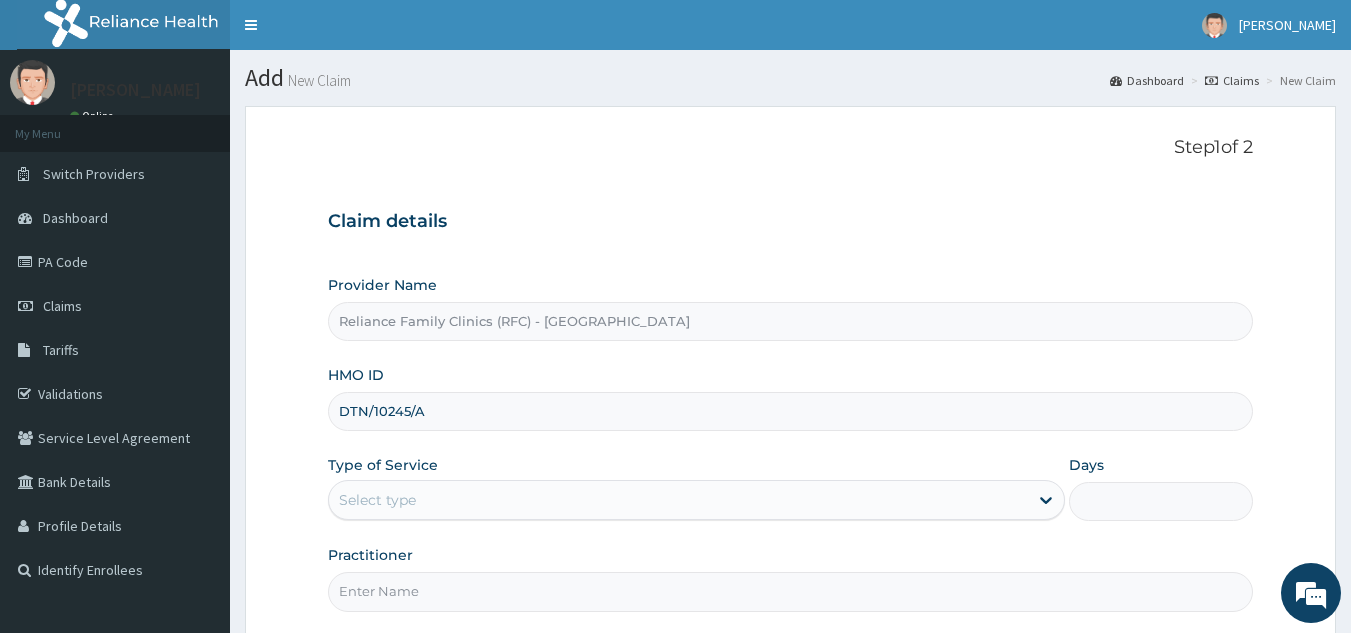 type on "DTN/10245/A" 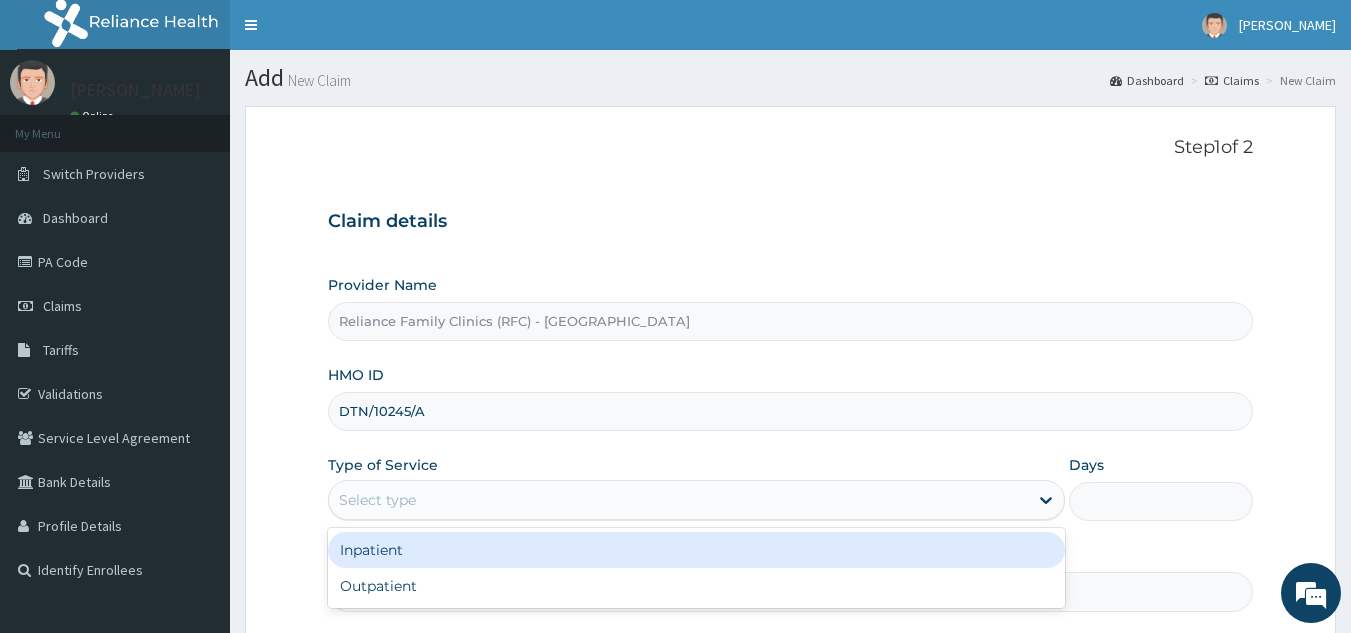 click on "Select type" at bounding box center [678, 500] 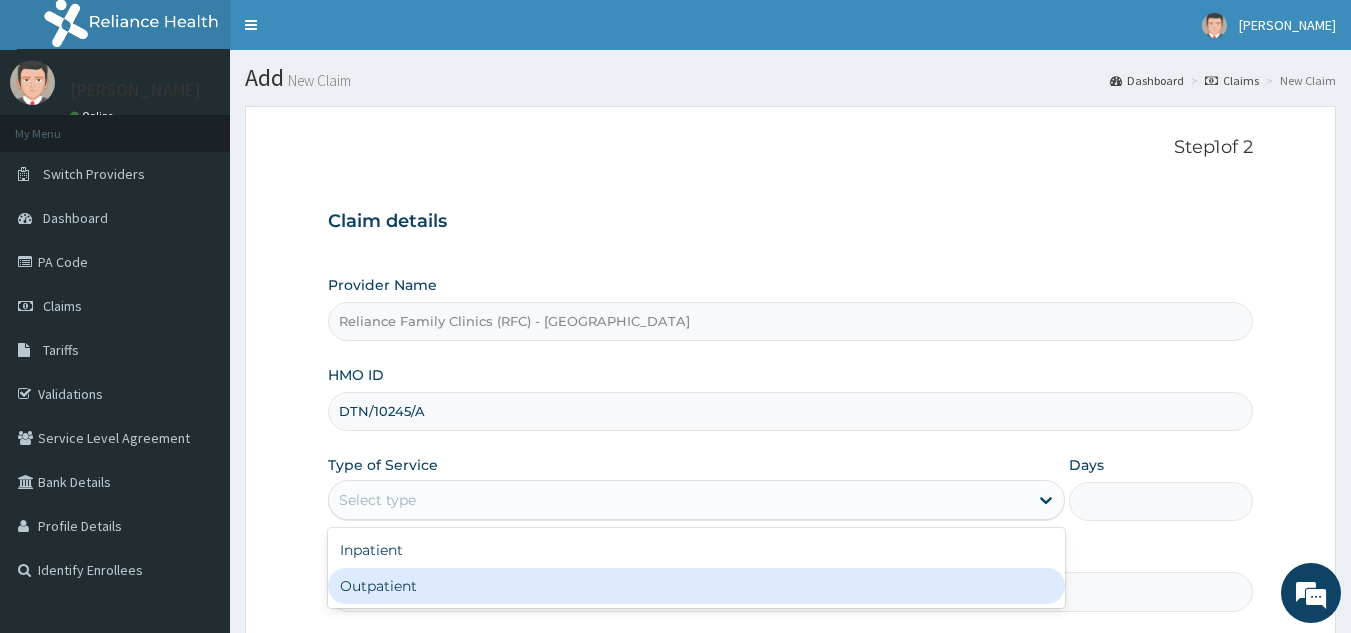 click on "Outpatient" at bounding box center (696, 586) 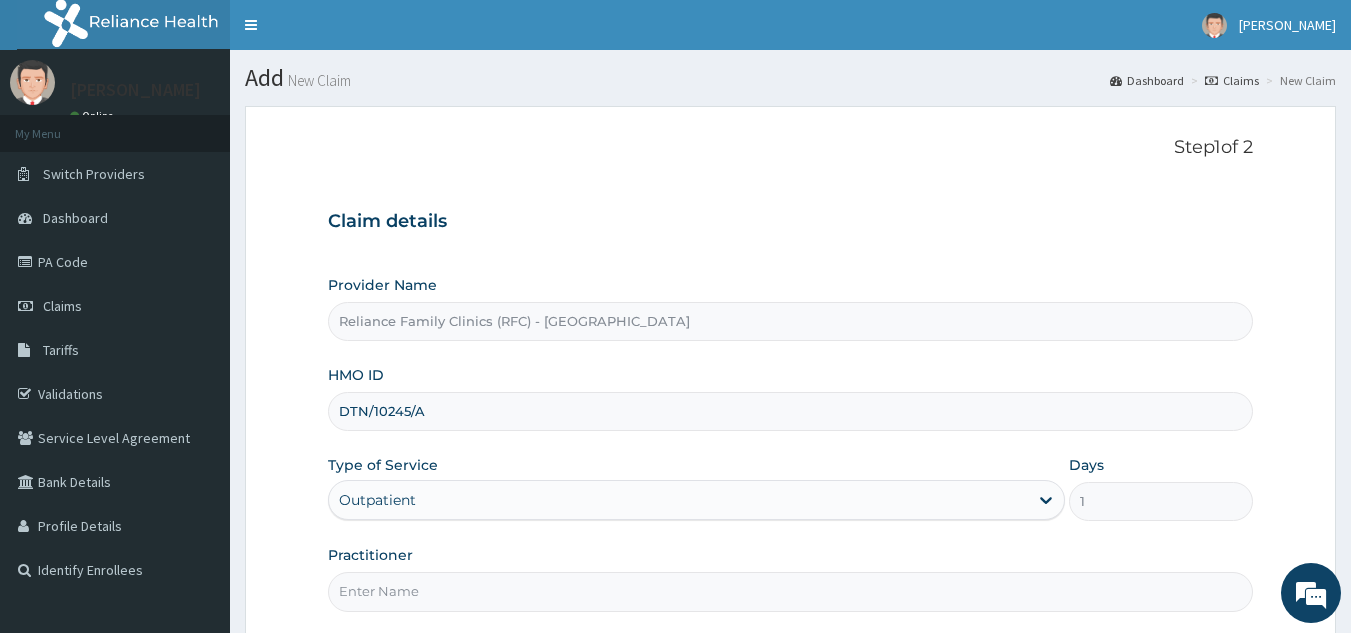 scroll, scrollTop: 189, scrollLeft: 0, axis: vertical 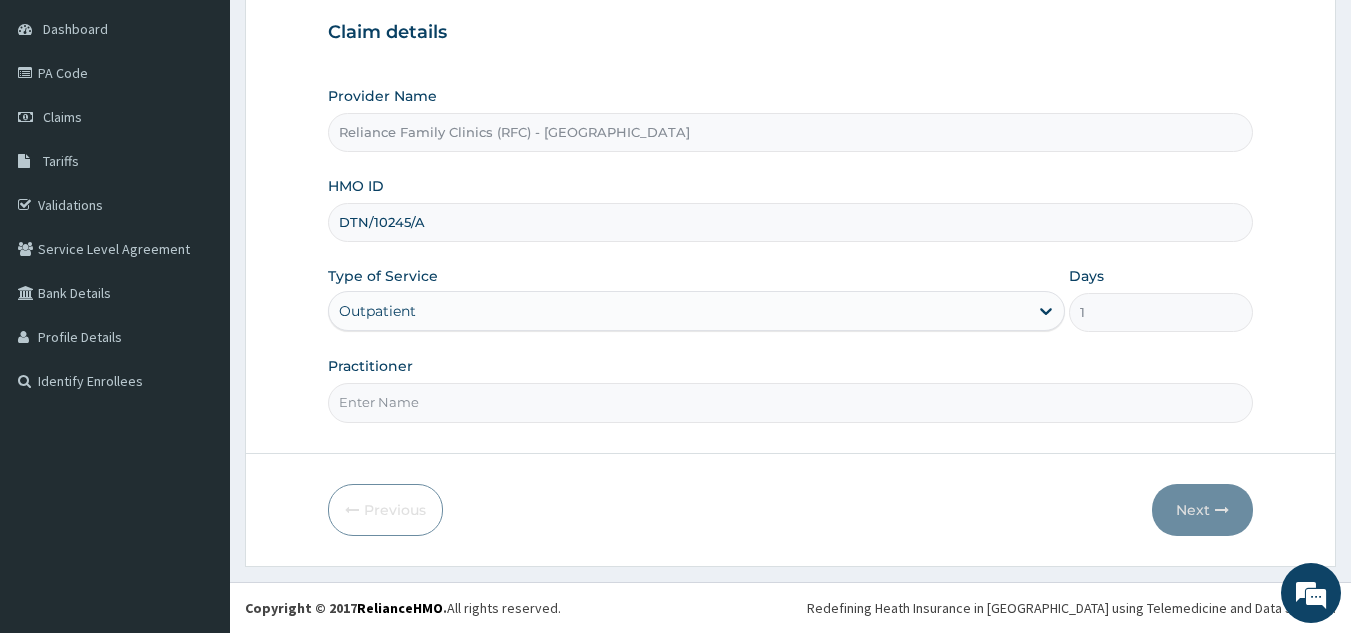 click on "Practitioner" at bounding box center [791, 402] 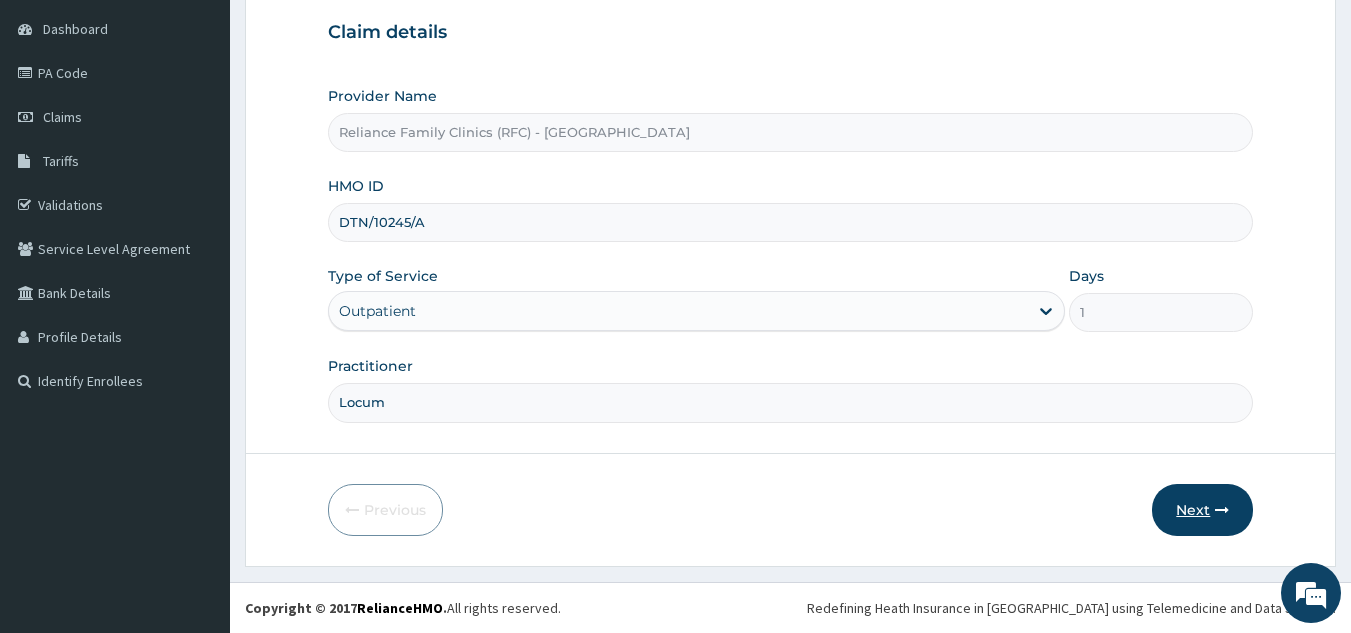 type on "Locum" 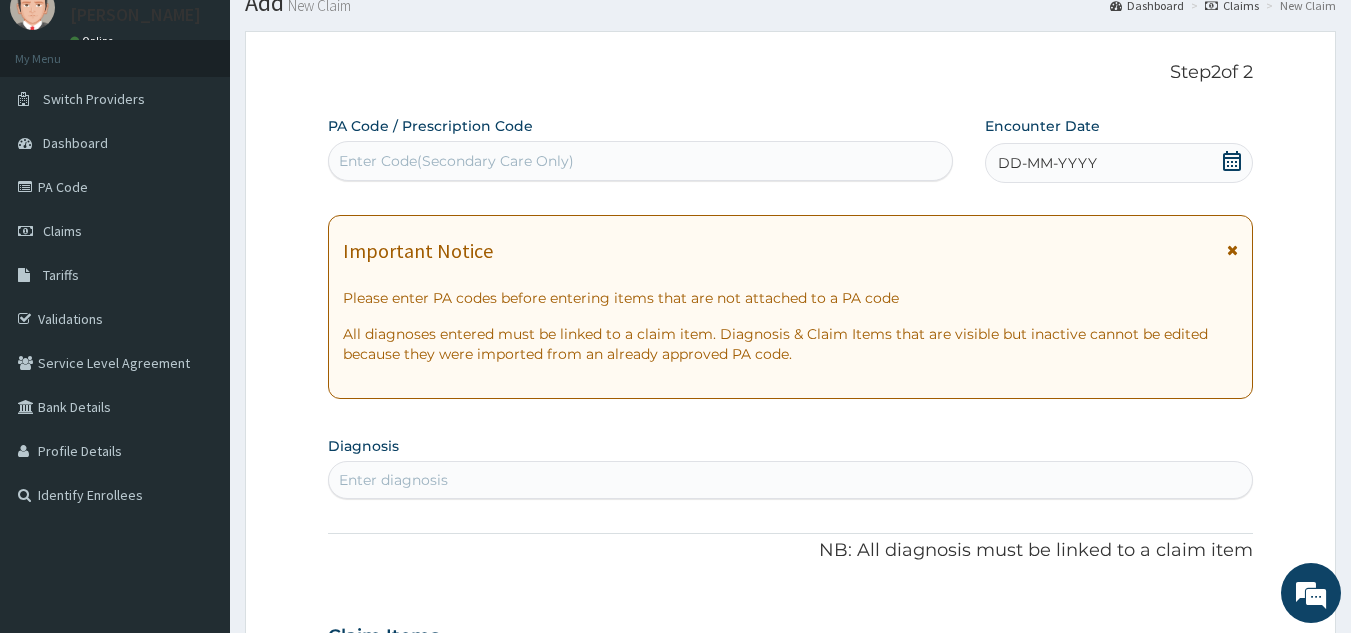 scroll, scrollTop: 74, scrollLeft: 0, axis: vertical 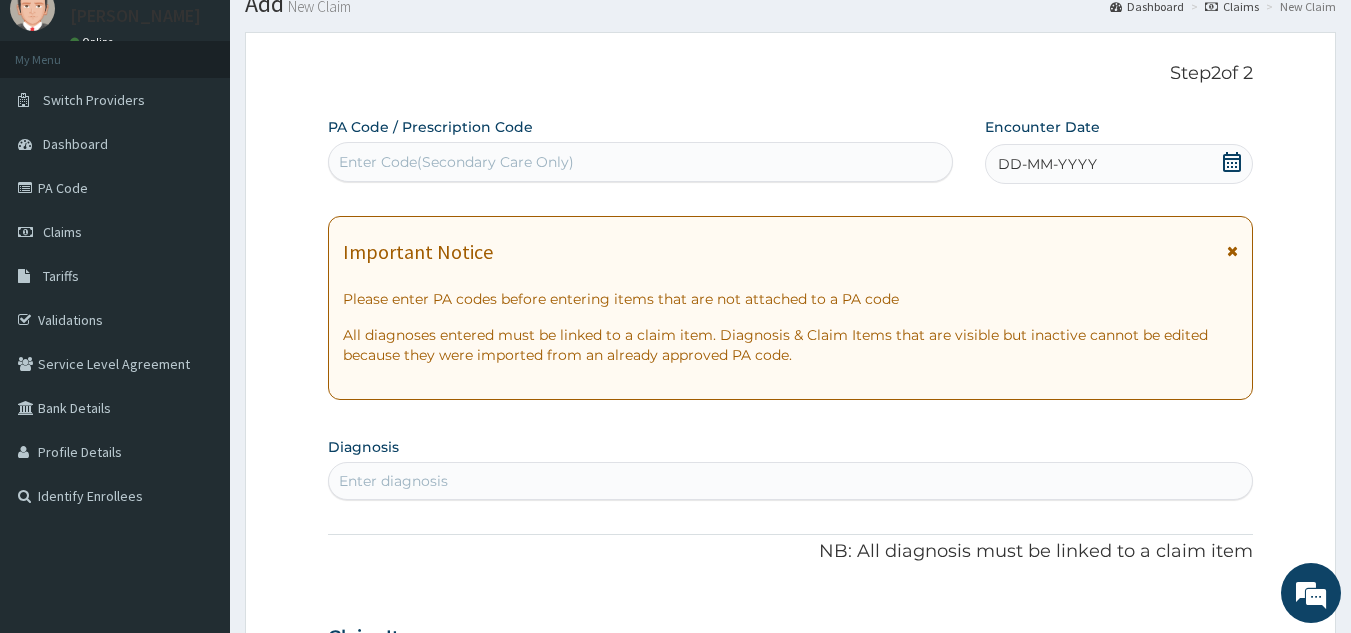 click 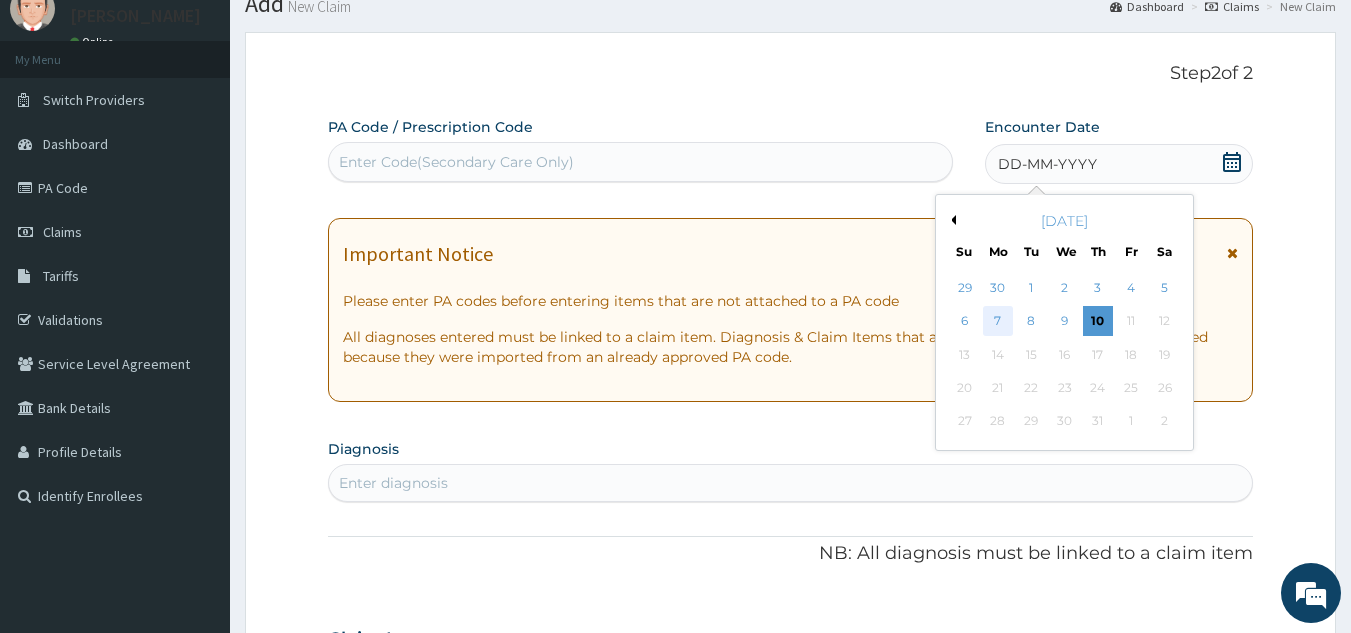 click on "7" at bounding box center [998, 322] 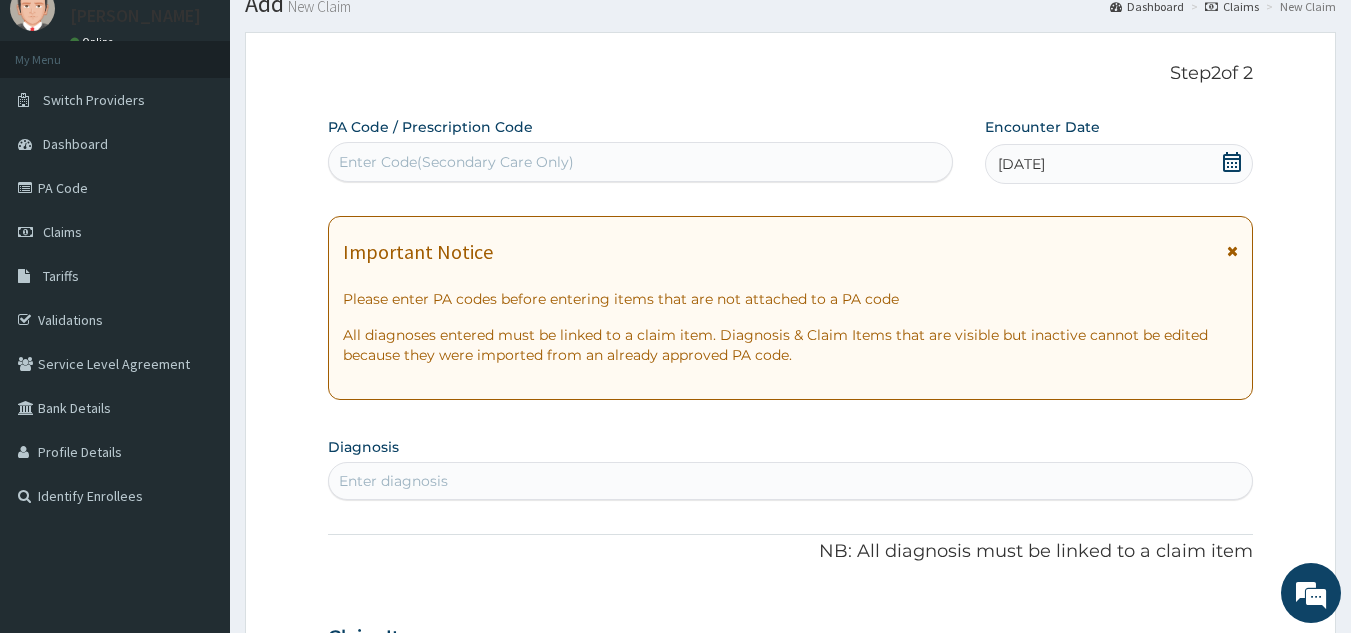 click on "Enter diagnosis" at bounding box center [791, 481] 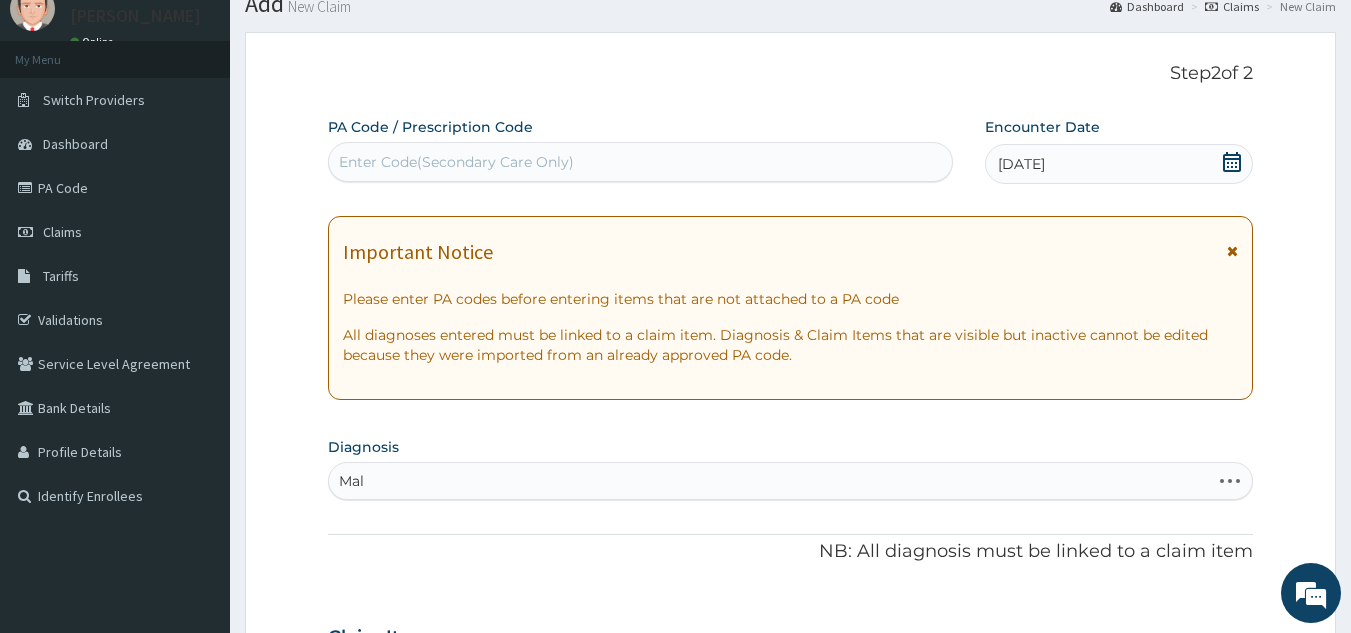 type on "Mala" 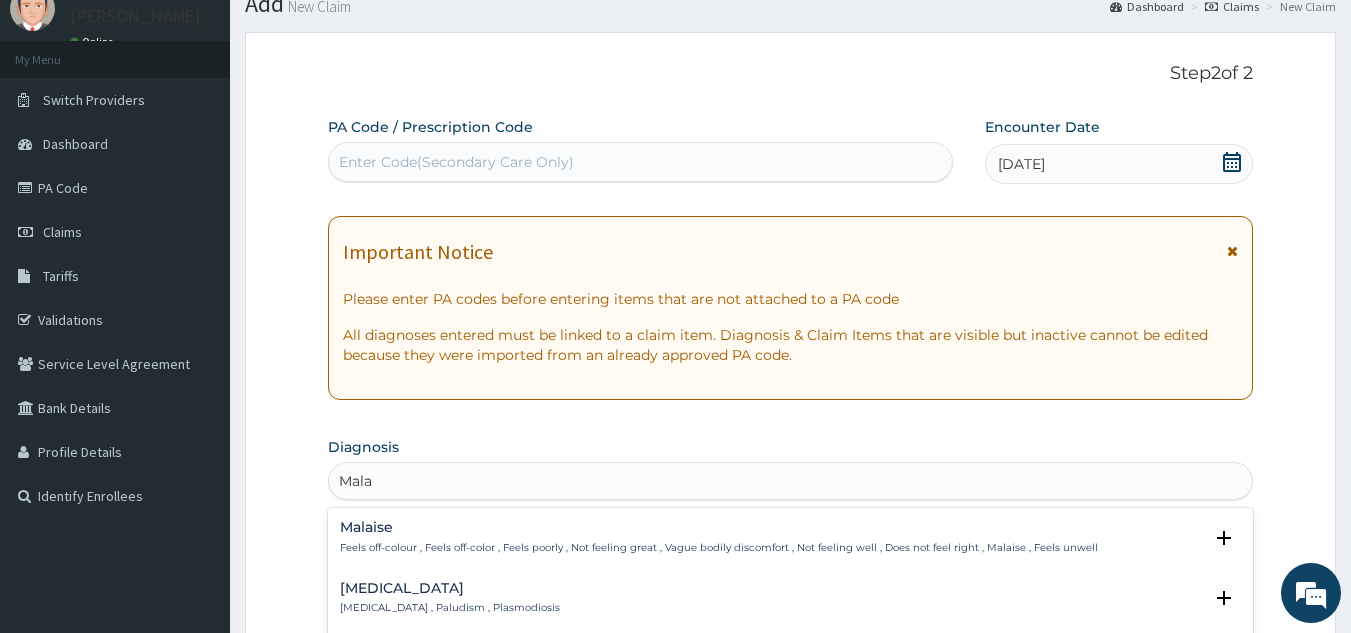 click on "[MEDICAL_DATA] [MEDICAL_DATA] , Paludism , Plasmodiosis" at bounding box center [450, 598] 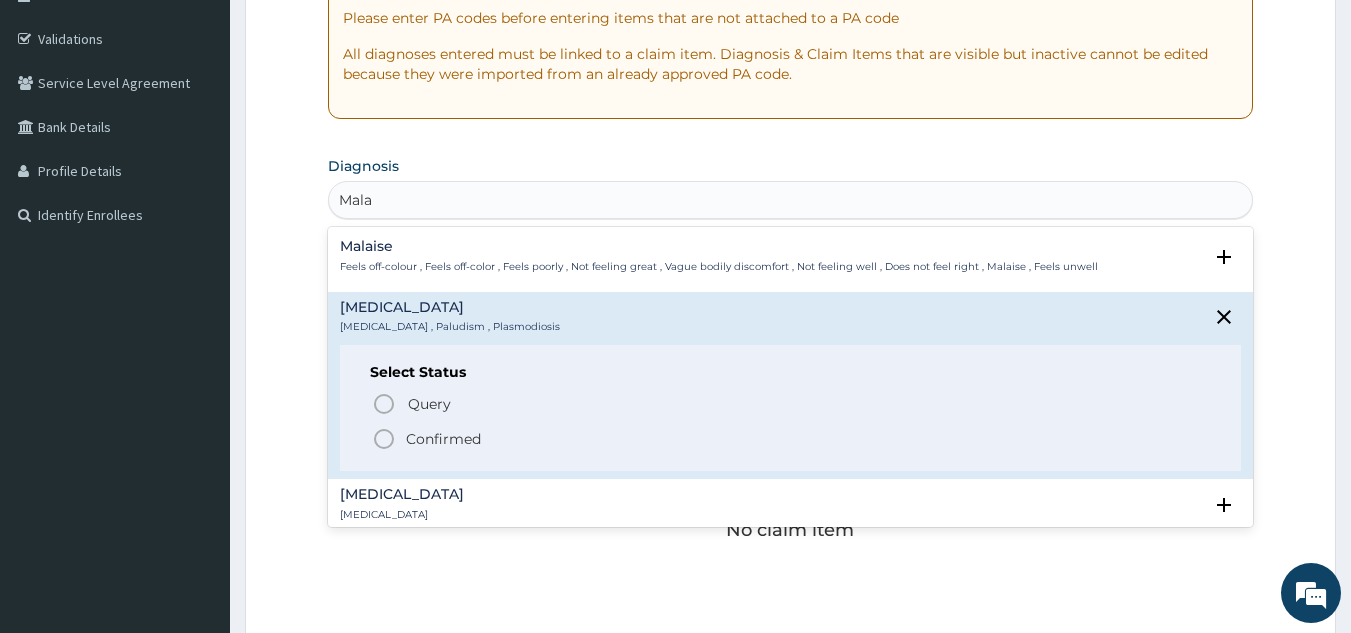 scroll, scrollTop: 356, scrollLeft: 0, axis: vertical 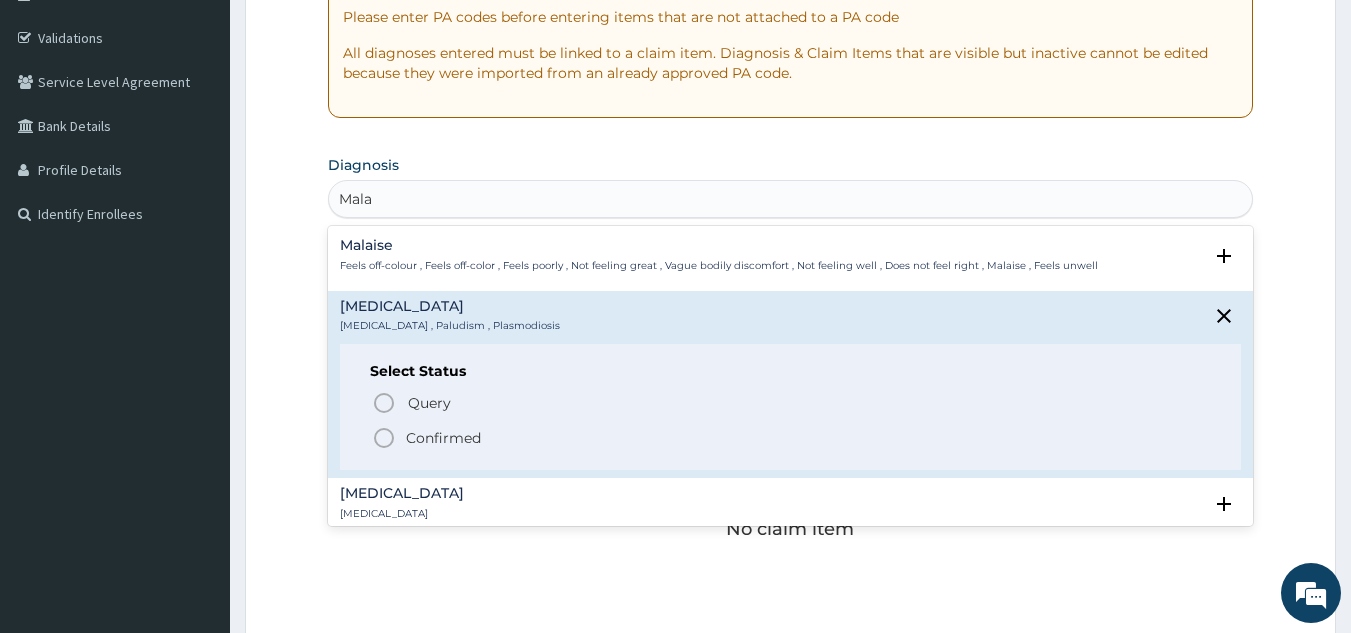 click on "Confirmed" at bounding box center (443, 438) 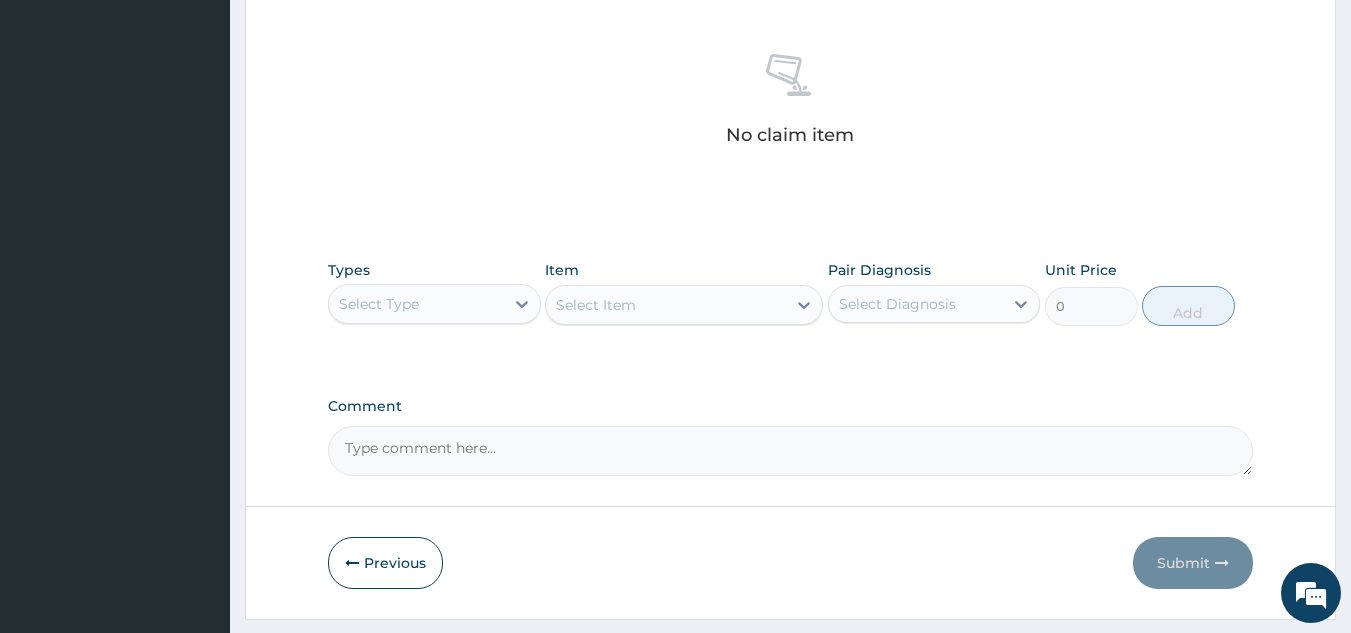 scroll, scrollTop: 757, scrollLeft: 0, axis: vertical 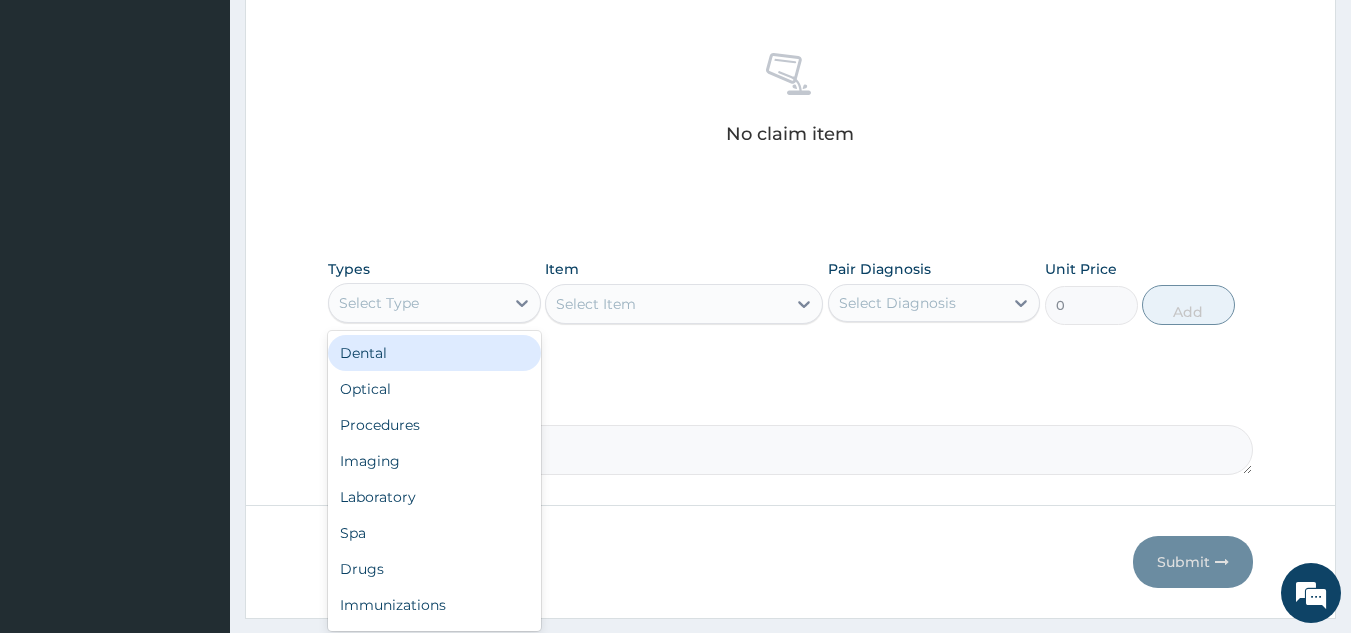 click on "Select Type" at bounding box center [416, 303] 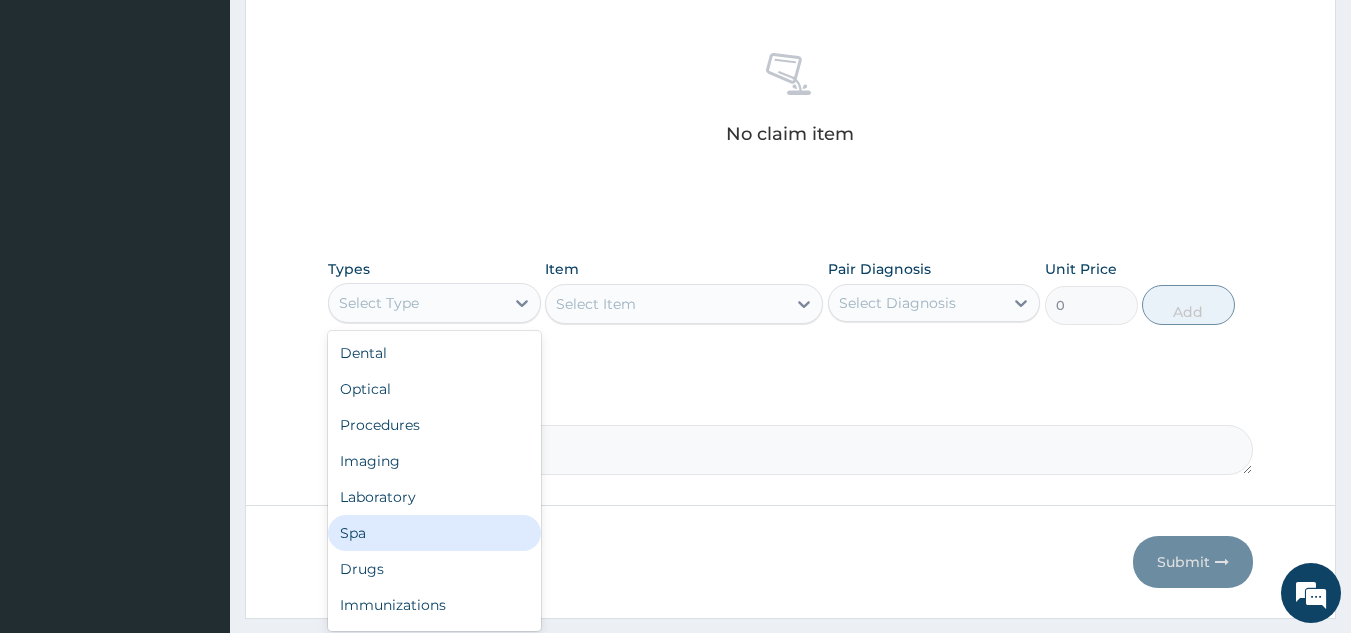 scroll, scrollTop: 68, scrollLeft: 0, axis: vertical 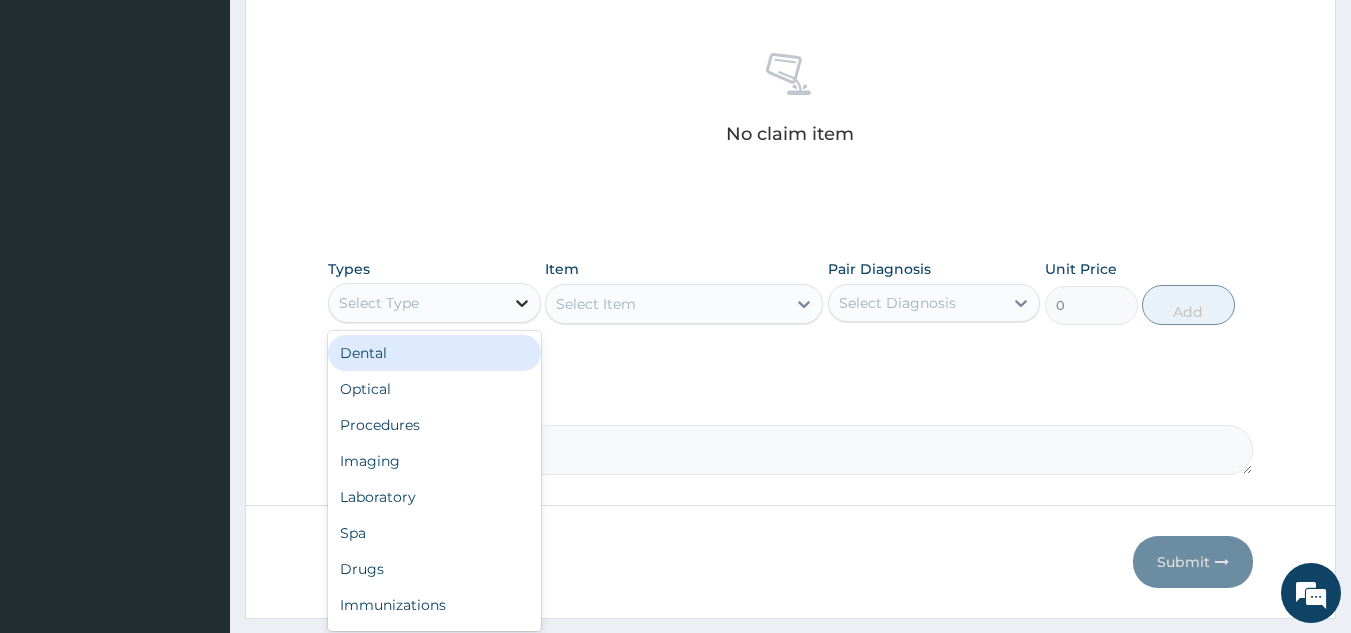 click at bounding box center [522, 303] 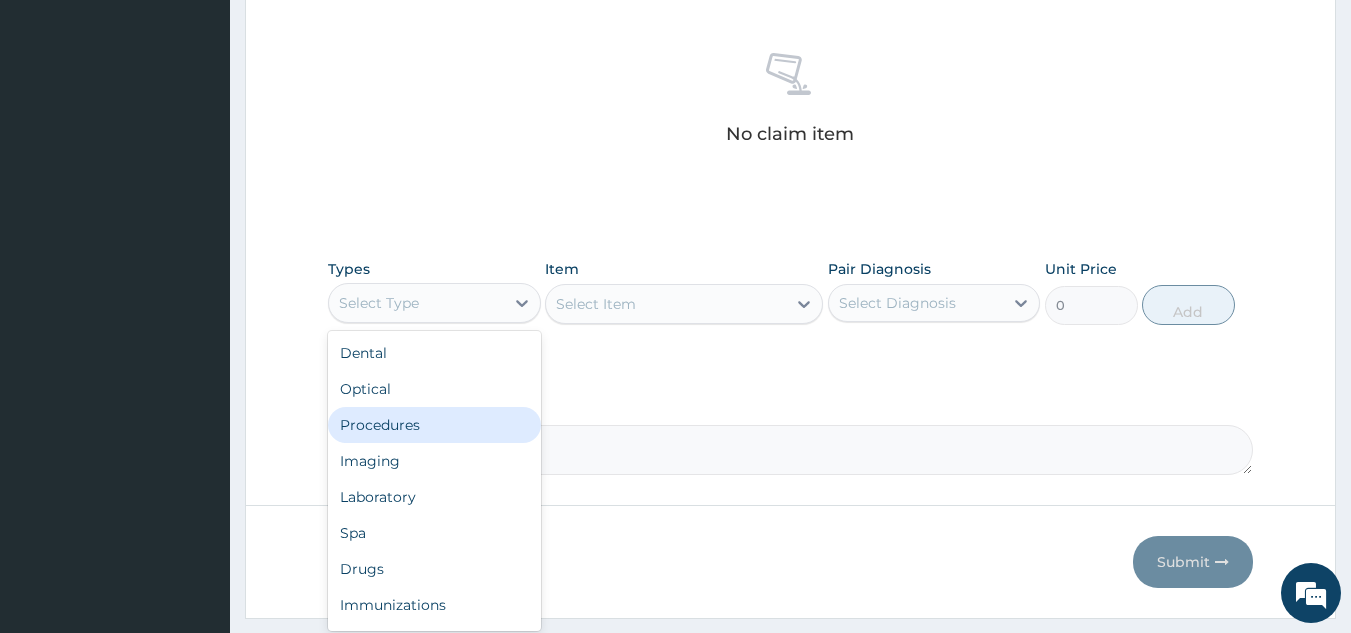 click on "Procedures" at bounding box center (434, 425) 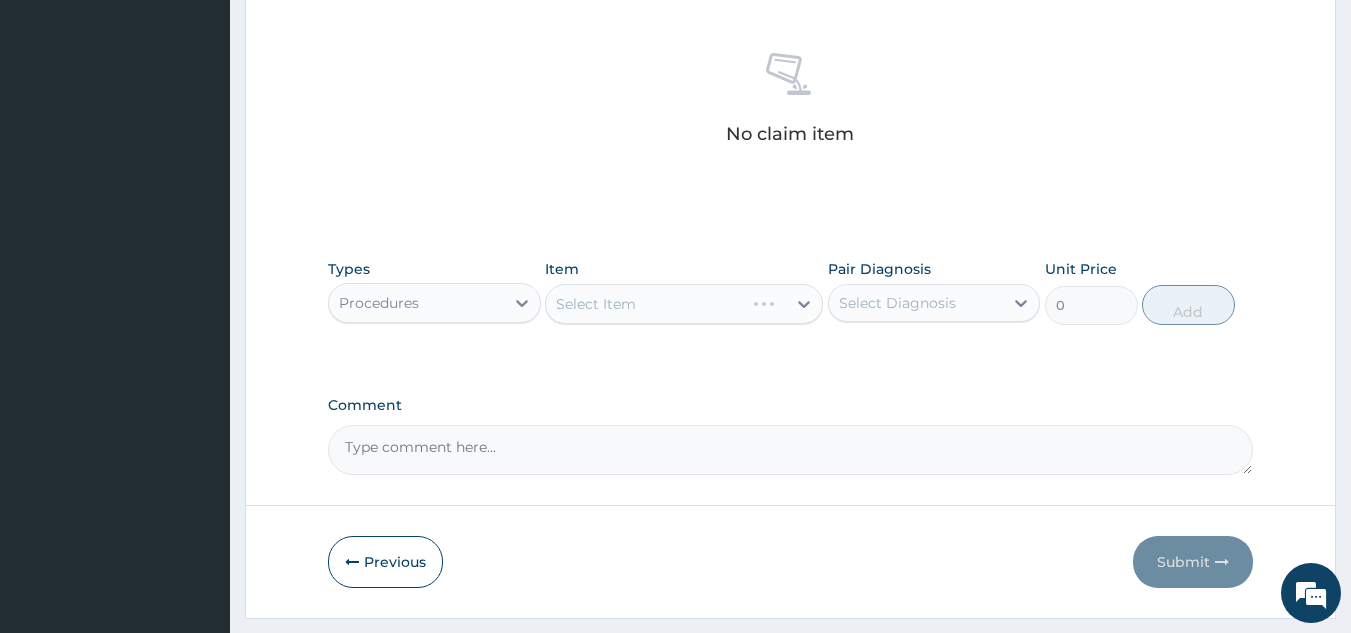 click on "Select Item" at bounding box center (684, 304) 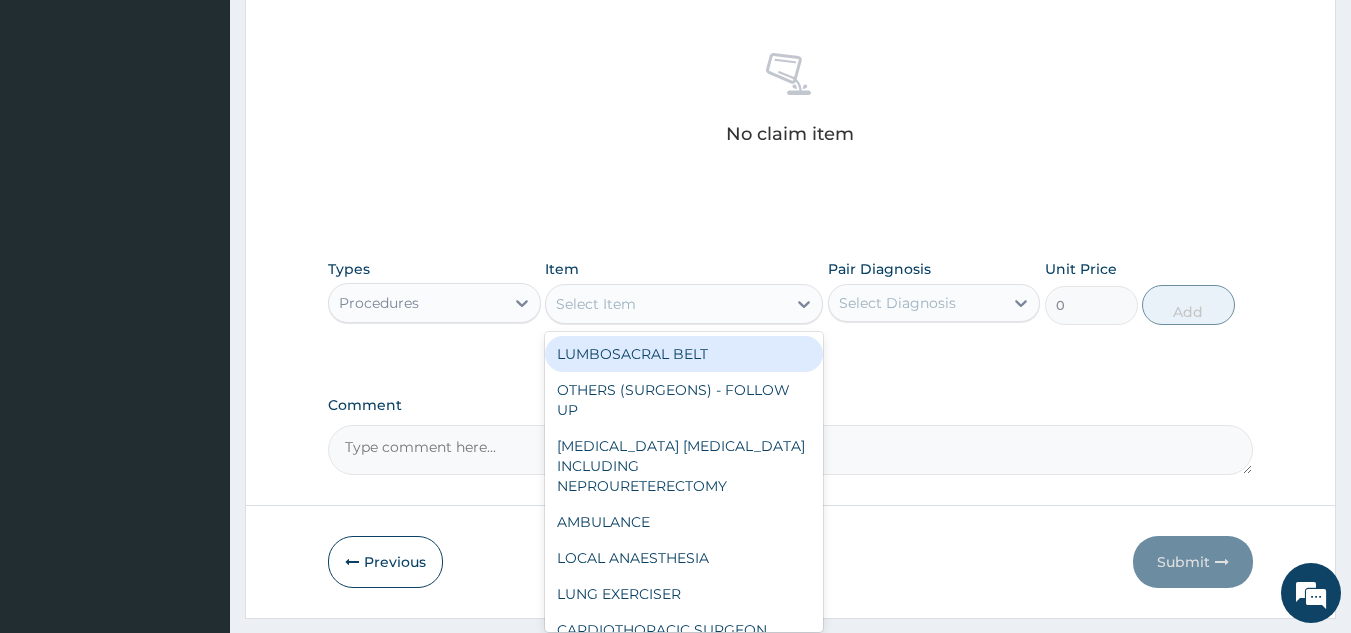 click on "Select Item" at bounding box center [666, 304] 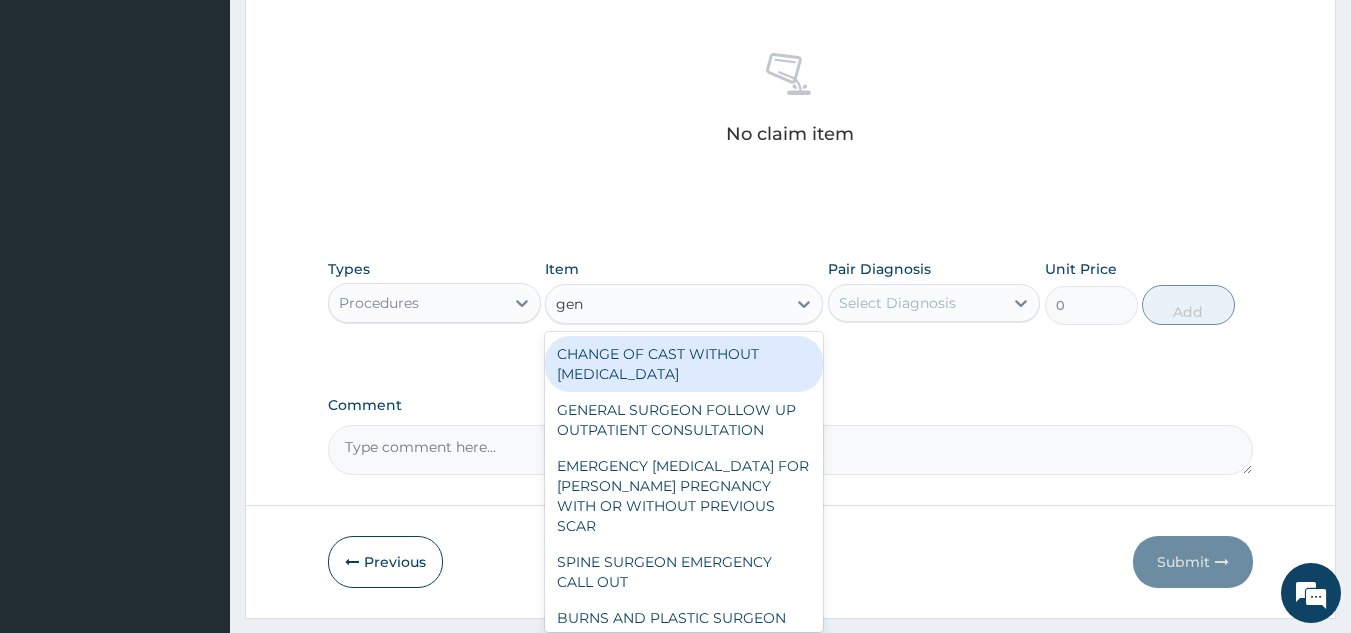 type on "gene" 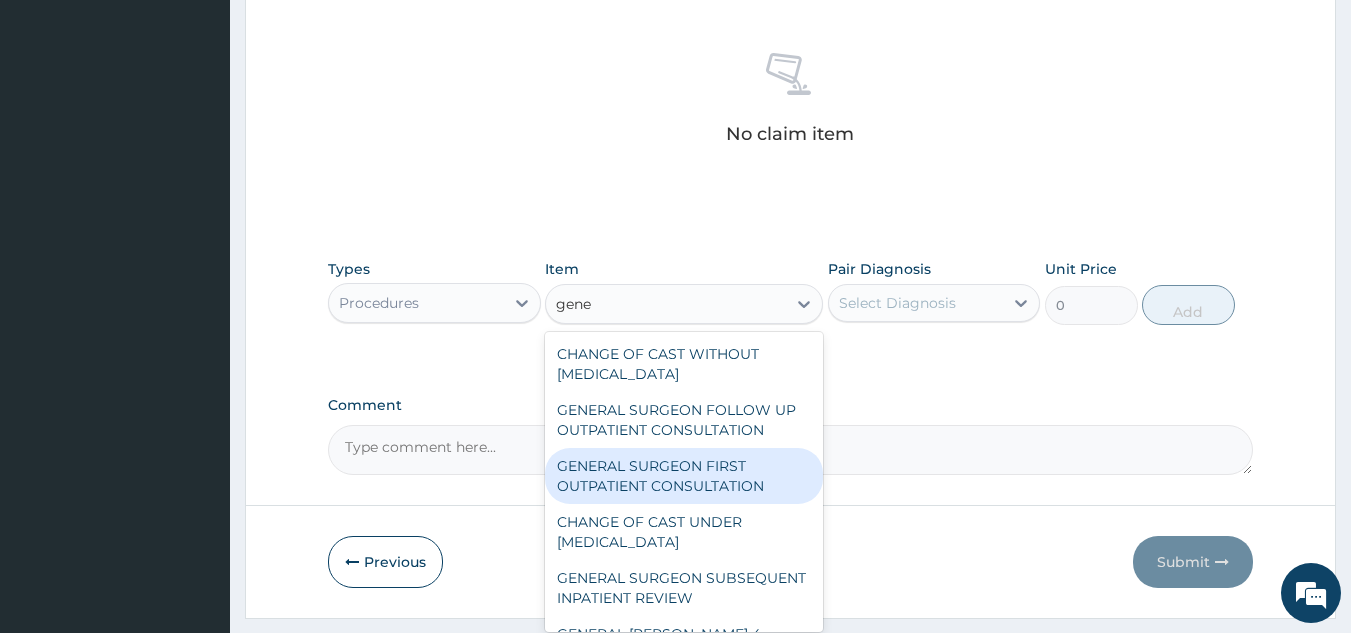 click on "GENERAL SURGEON FIRST OUTPATIENT CONSULTATION" at bounding box center (684, 476) 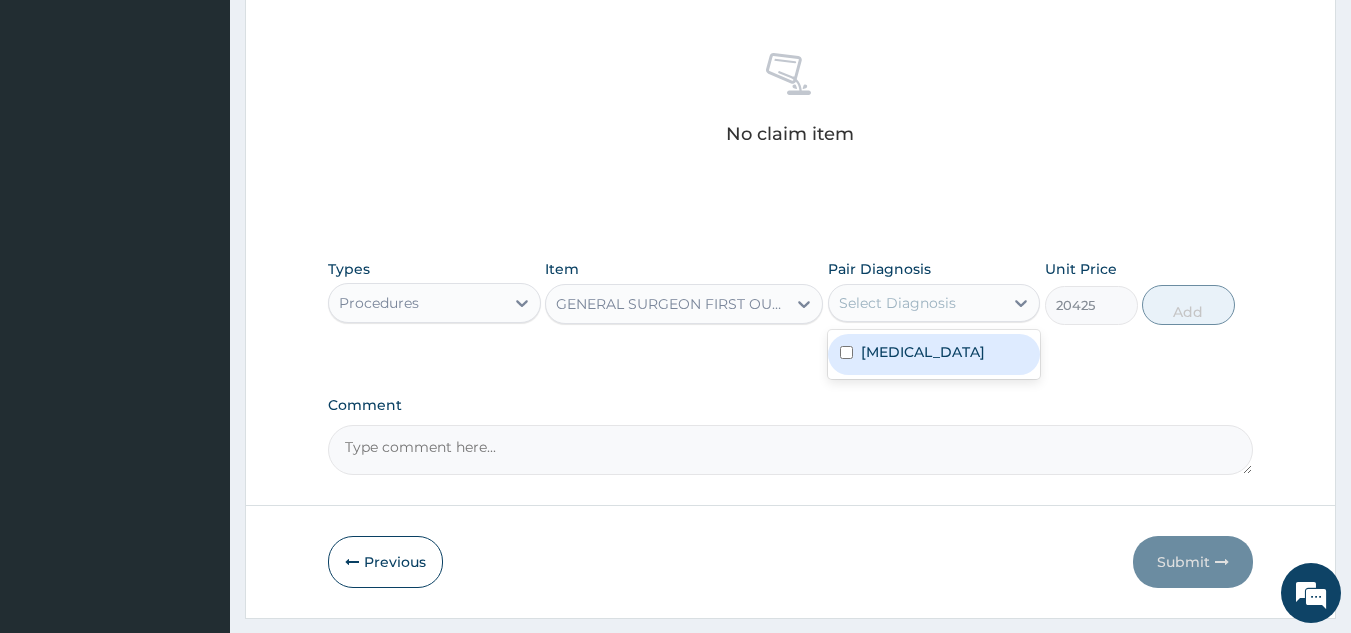 click on "Select Diagnosis" at bounding box center (916, 303) 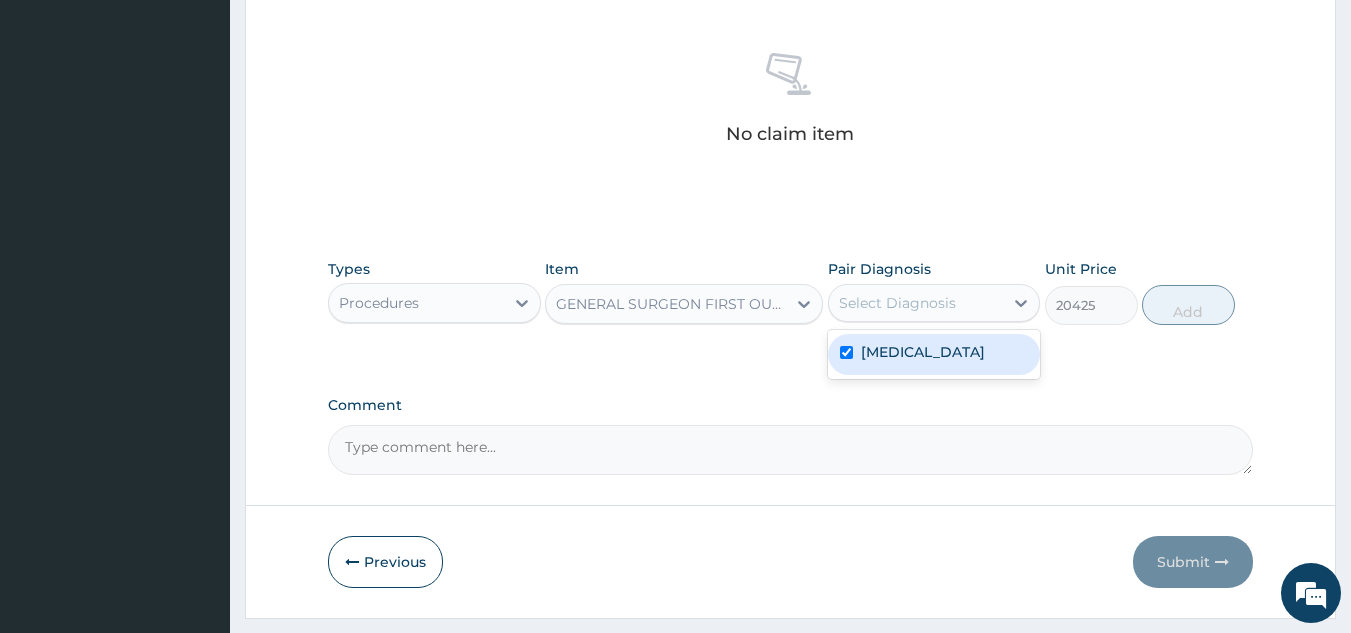checkbox on "true" 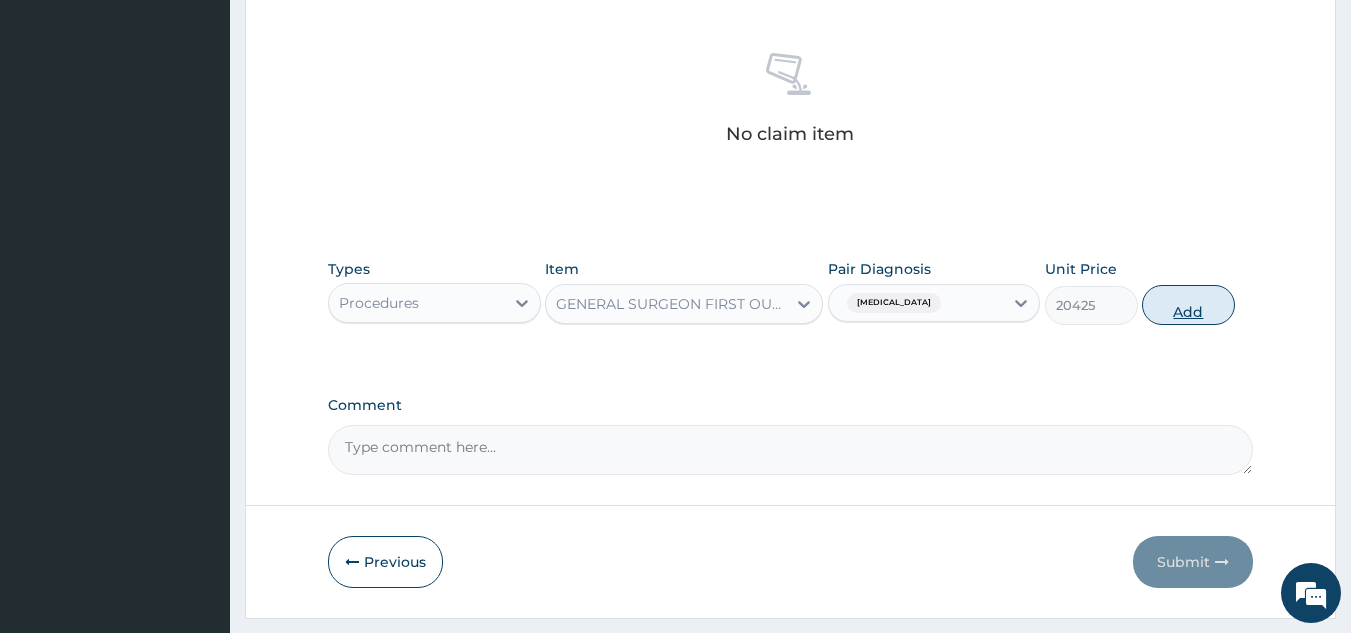 click on "Add" at bounding box center (1188, 305) 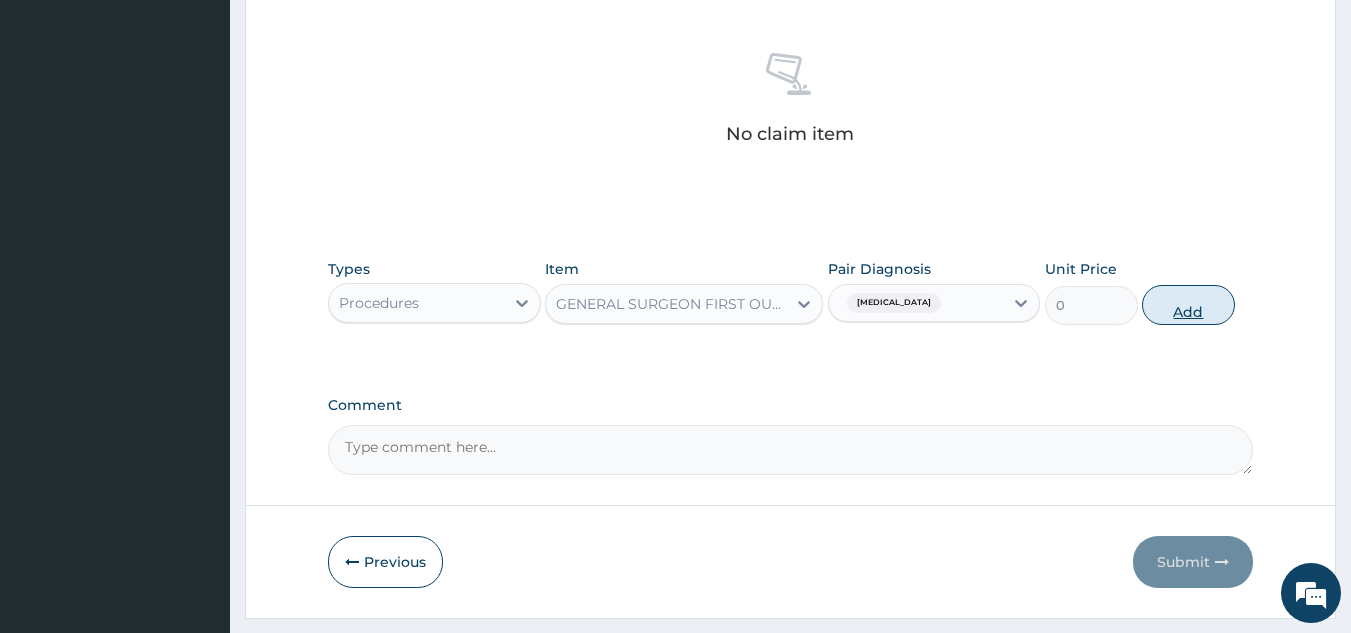 scroll, scrollTop: 740, scrollLeft: 0, axis: vertical 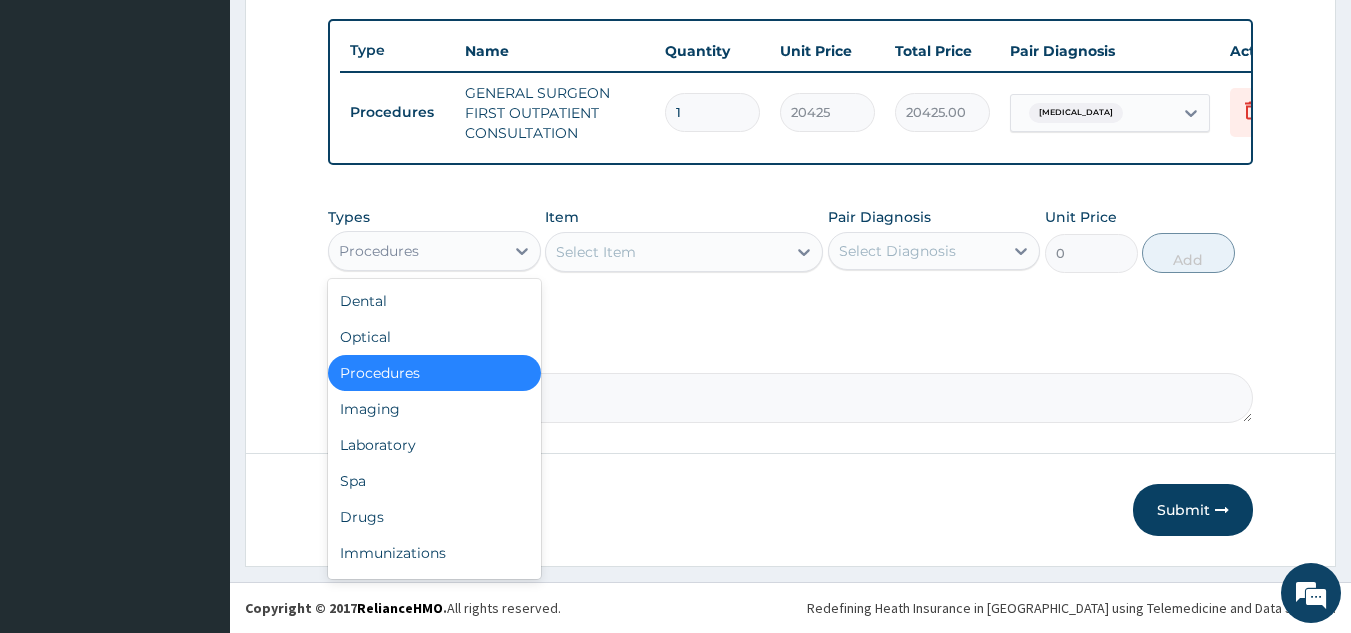 click on "Procedures" at bounding box center (416, 251) 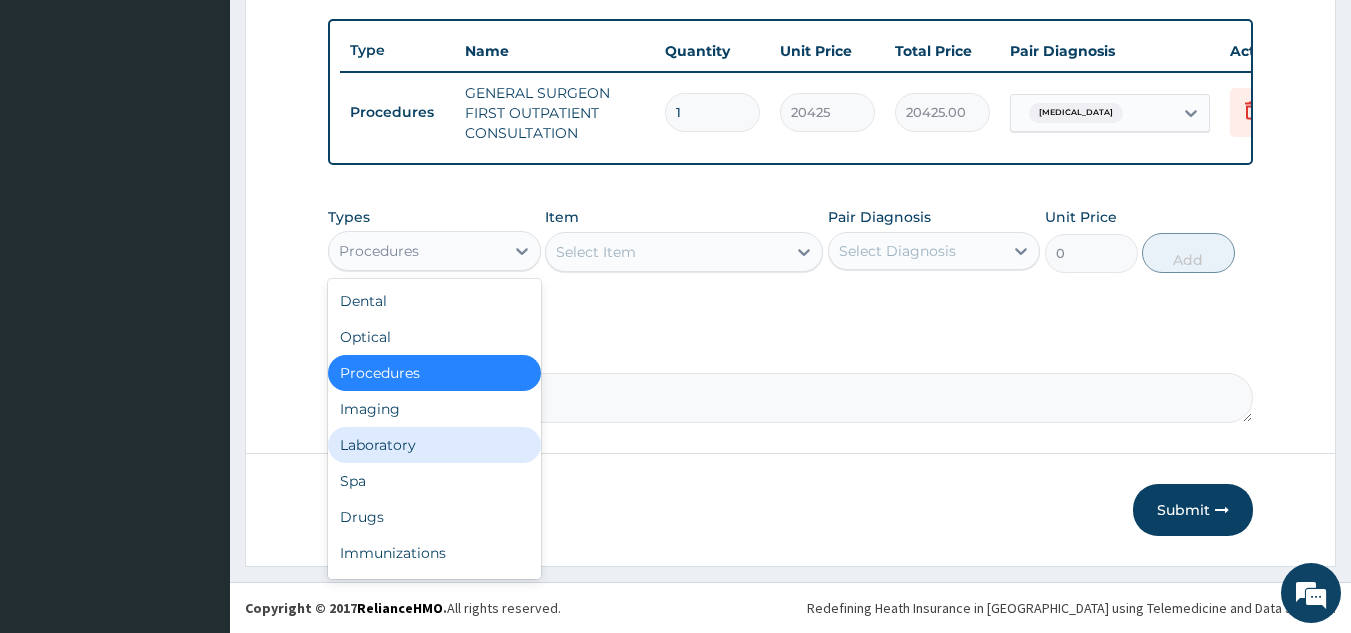 click on "Laboratory" at bounding box center (434, 445) 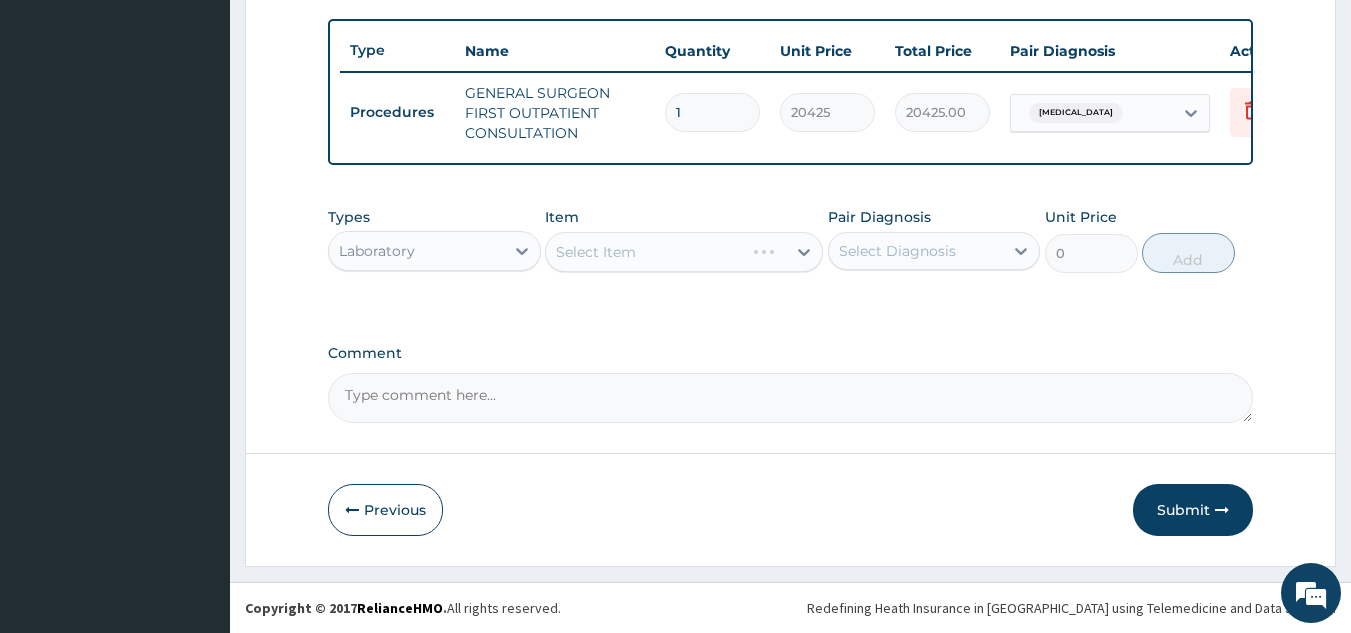 click on "Select Item" at bounding box center (684, 252) 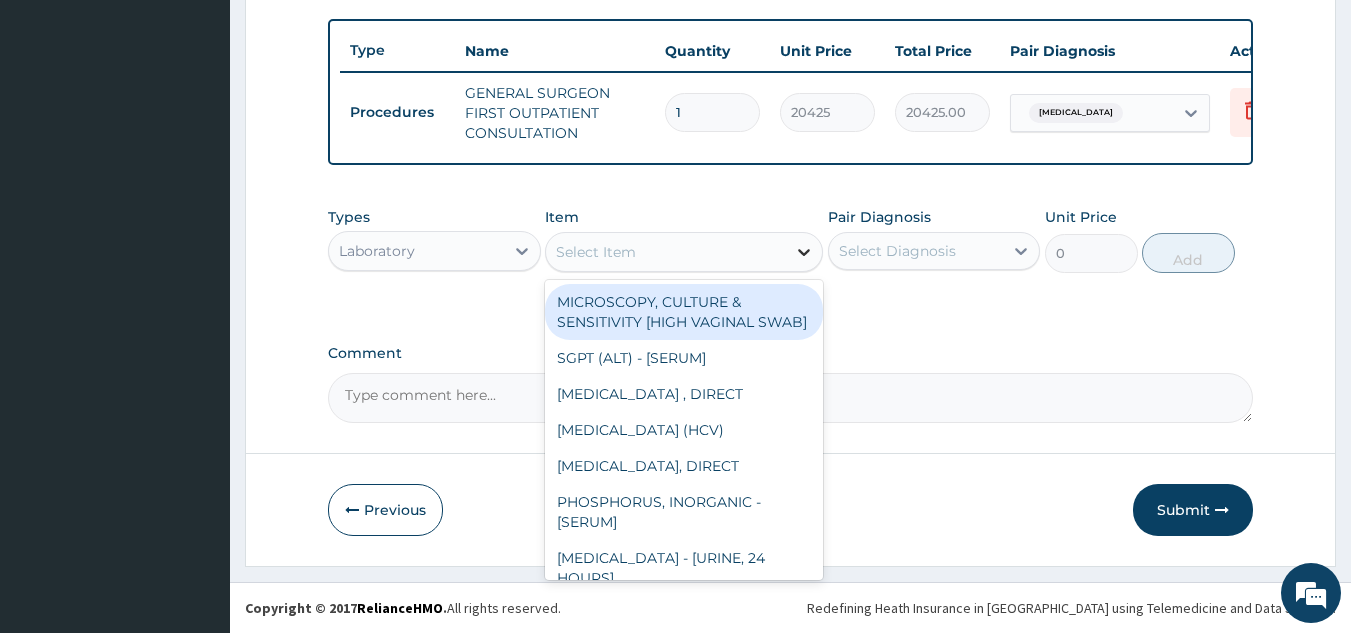 click 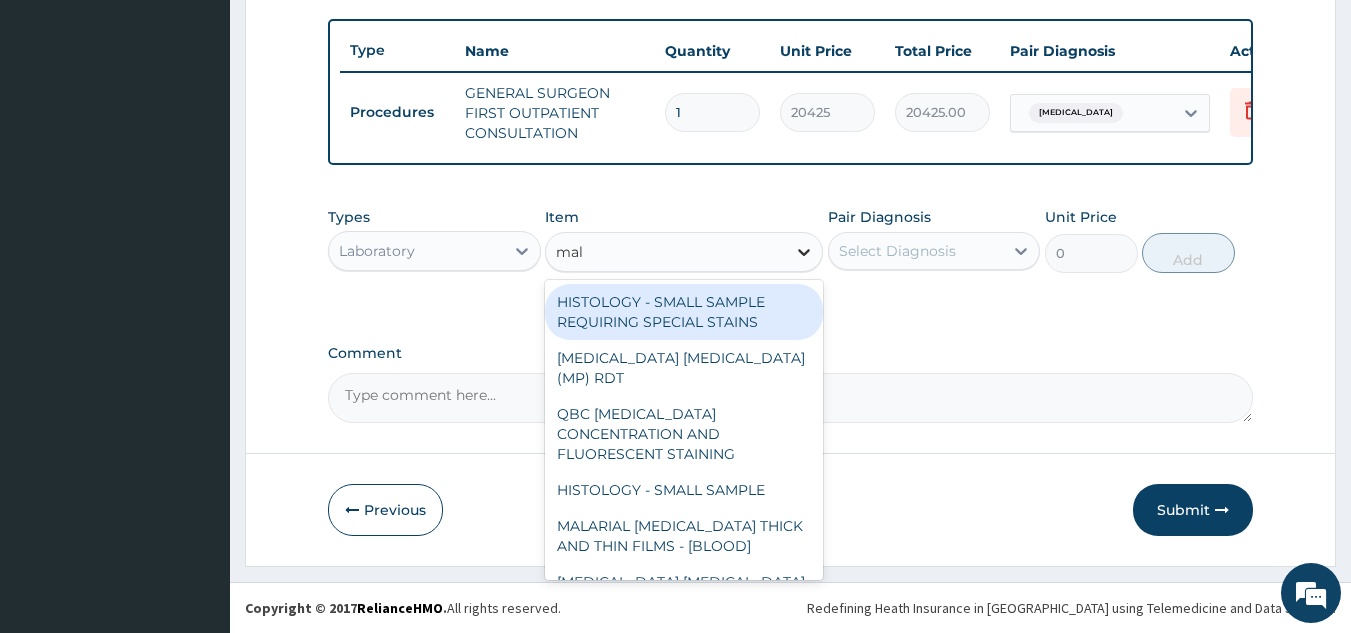 type on "mala" 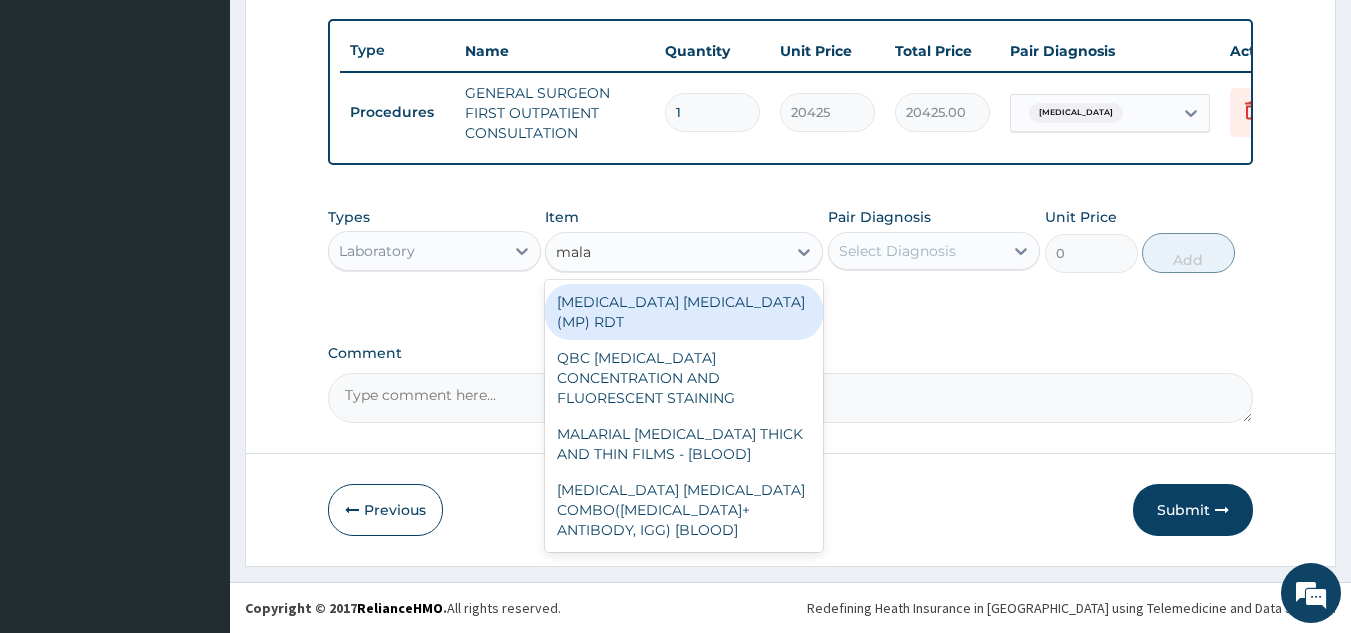 click on "[MEDICAL_DATA] [MEDICAL_DATA] (MP) RDT" at bounding box center [684, 312] 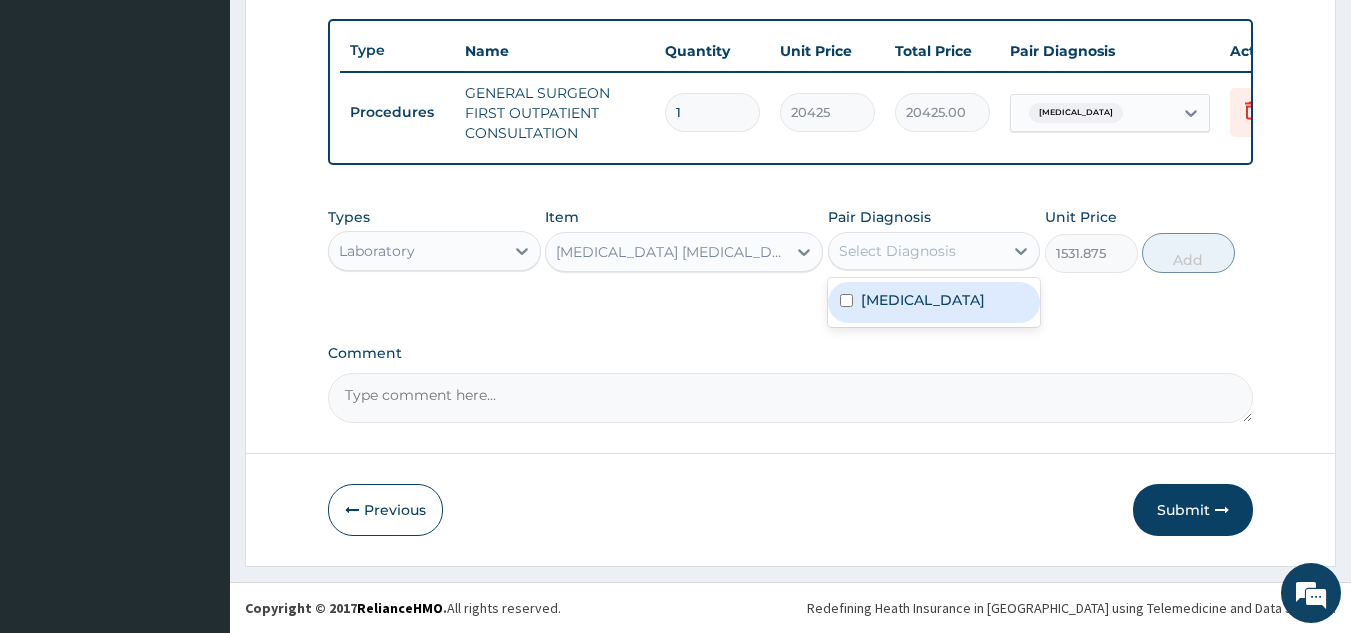 click on "Select Diagnosis" at bounding box center [897, 251] 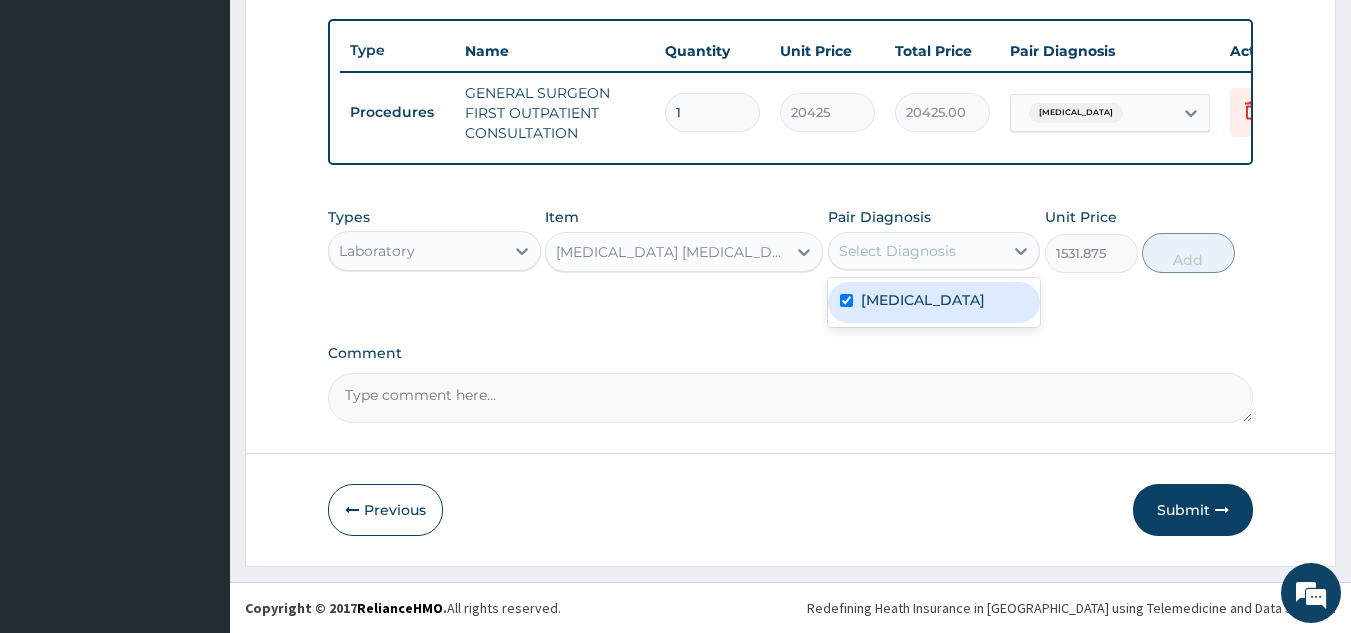 checkbox on "true" 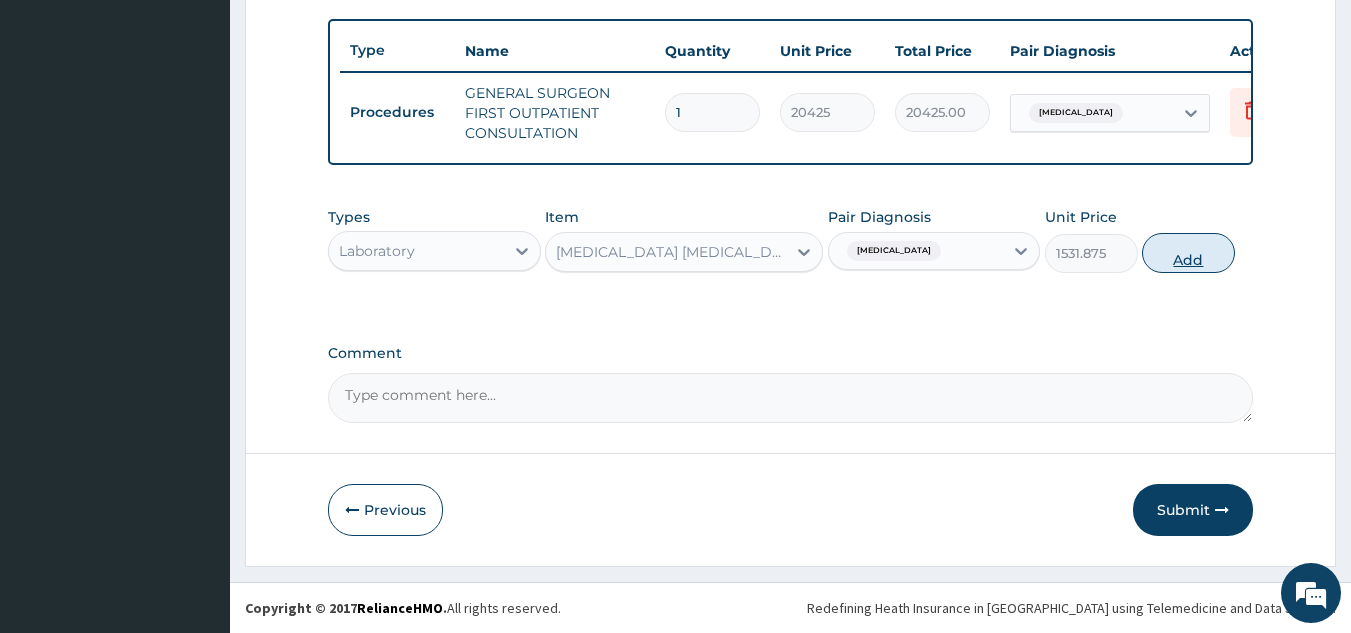 click on "Add" at bounding box center [1188, 253] 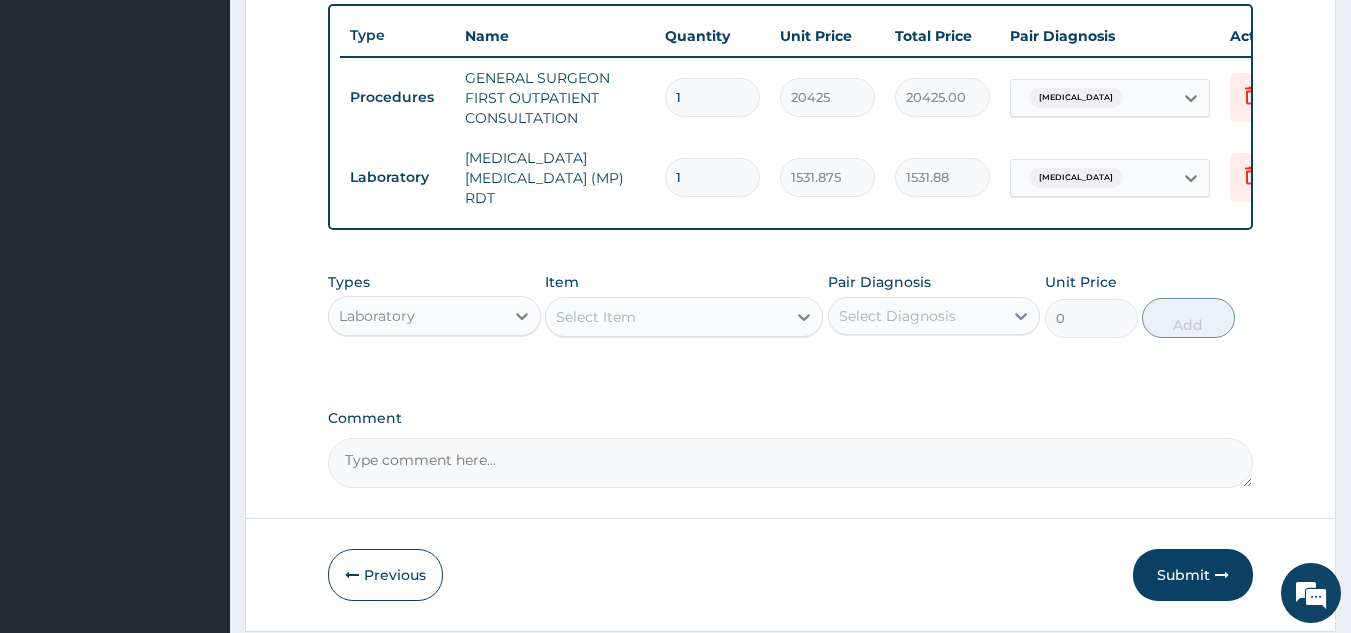 click on "PA Code / Prescription Code Enter Code(Secondary Care Only) Encounter Date [DATE] Important Notice Please enter PA codes before entering items that are not attached to a PA code   All diagnoses entered must be linked to a claim item. Diagnosis & Claim Items that are visible but inactive cannot be edited because they were imported from an already approved PA code. Diagnosis [MEDICAL_DATA] Confirmed NB: All diagnosis must be linked to a claim item Claim Items Type Name Quantity Unit Price Total Price Pair Diagnosis Actions Procedures GENERAL SURGEON FIRST OUTPATIENT CONSULTATION 1 20425 20425.00 [MEDICAL_DATA] Delete Laboratory [MEDICAL_DATA] [MEDICAL_DATA] (MP) RDT 1 1531.875 1531.88 [MEDICAL_DATA] Delete Types Laboratory Item Select Item Pair Diagnosis Select Diagnosis Unit Price 0 Add Comment" at bounding box center [791, -31] 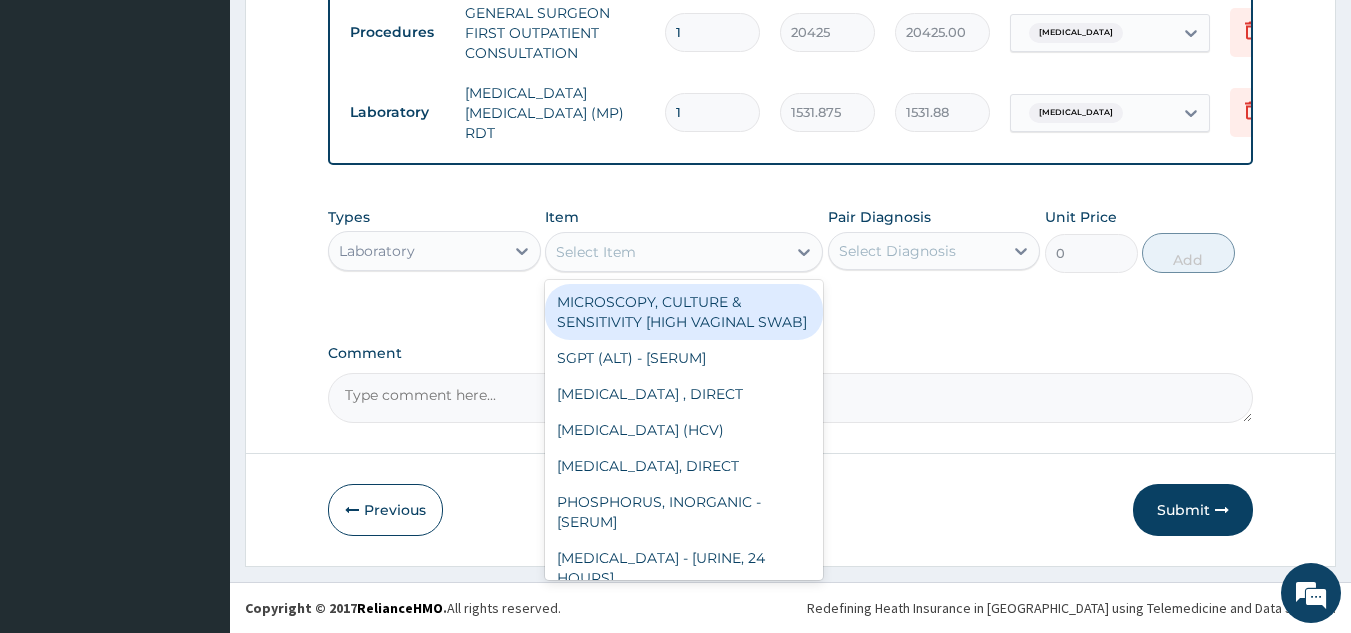 click on "Select Item" at bounding box center [596, 252] 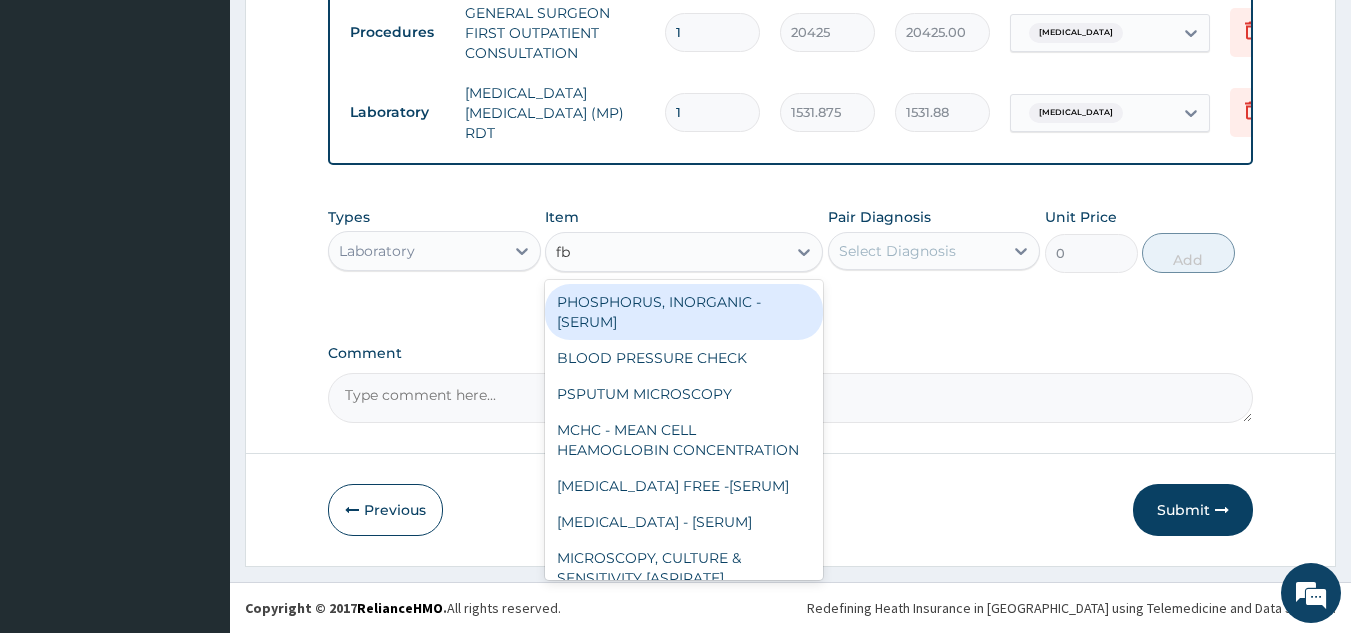 type on "fbc" 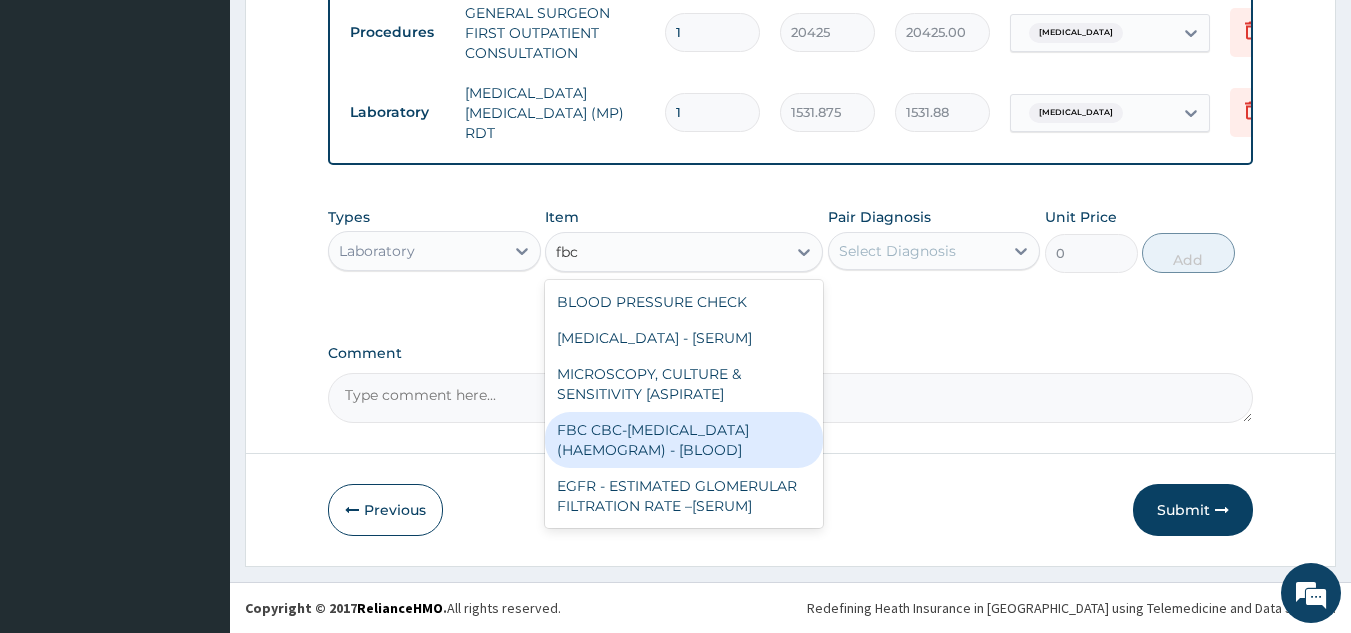click on "FBC CBC-[MEDICAL_DATA] (HAEMOGRAM) - [BLOOD]" at bounding box center [684, 440] 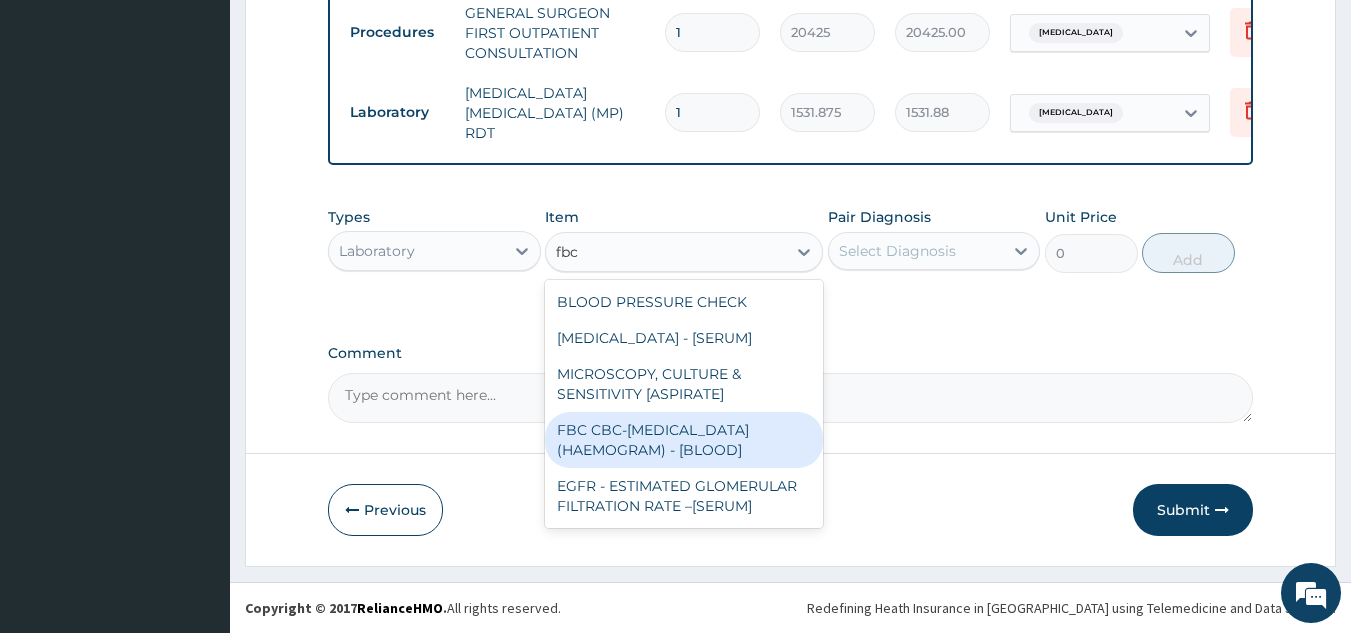 type 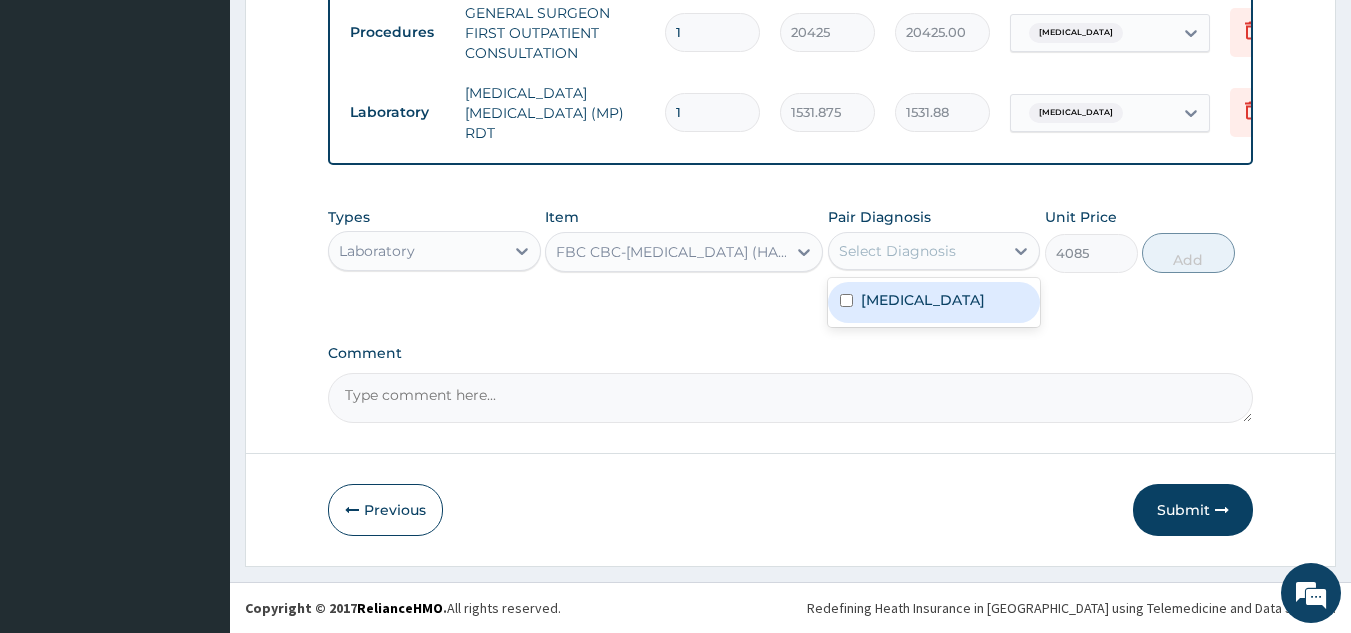 click on "Select Diagnosis" at bounding box center (897, 251) 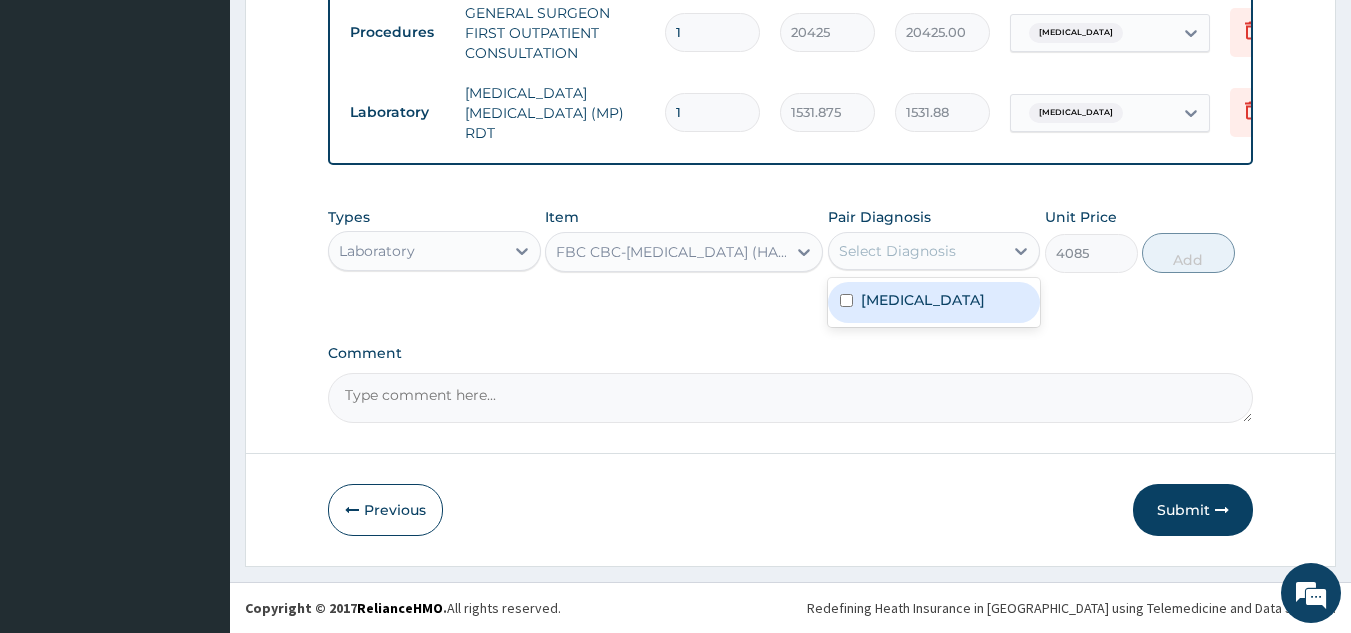 click on "[MEDICAL_DATA]" at bounding box center (923, 300) 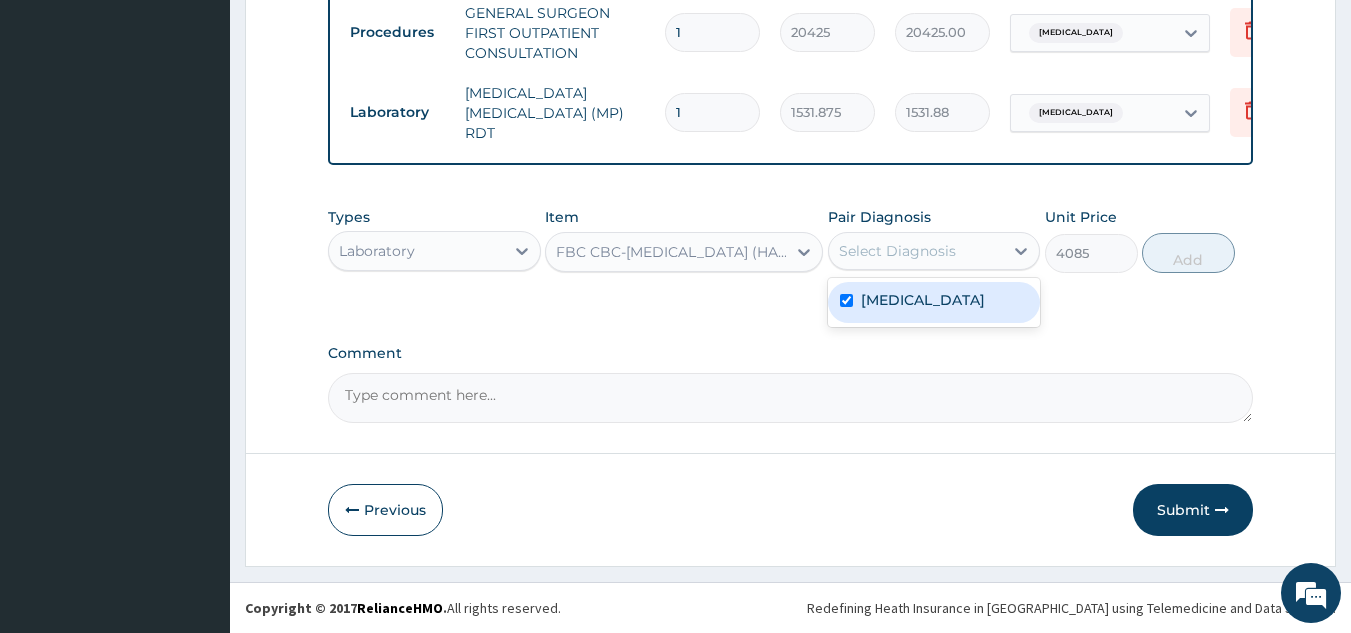 checkbox on "true" 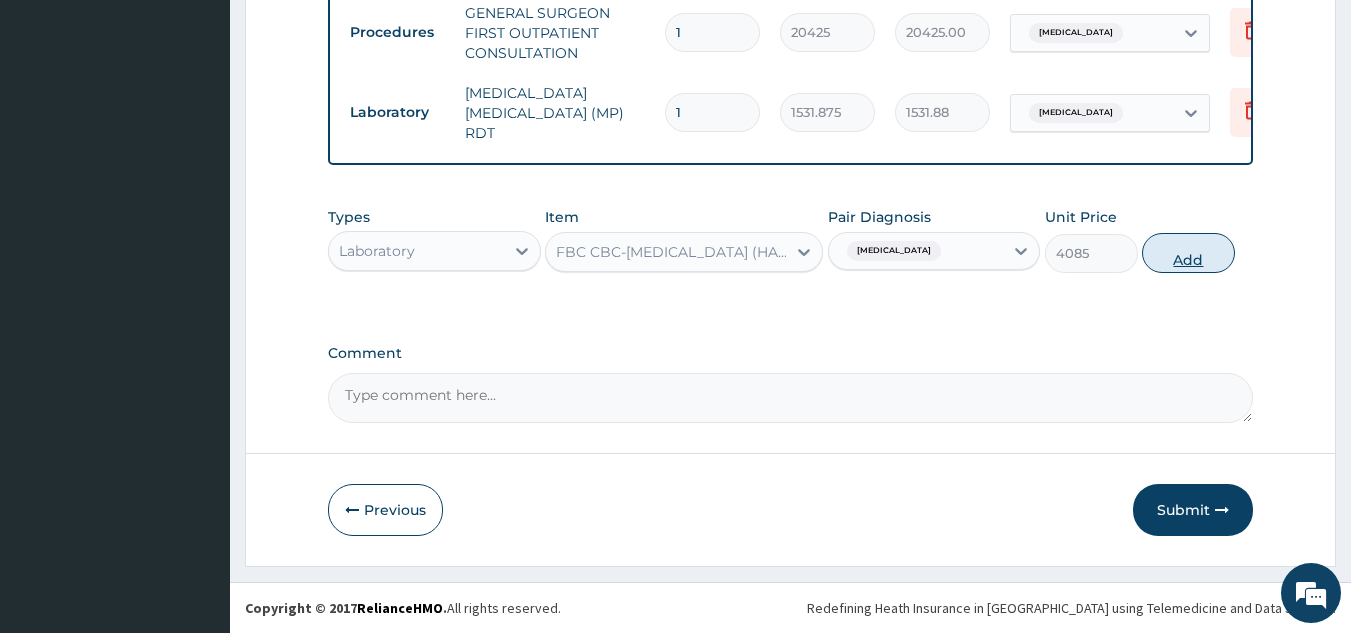 click on "Add" at bounding box center [1188, 253] 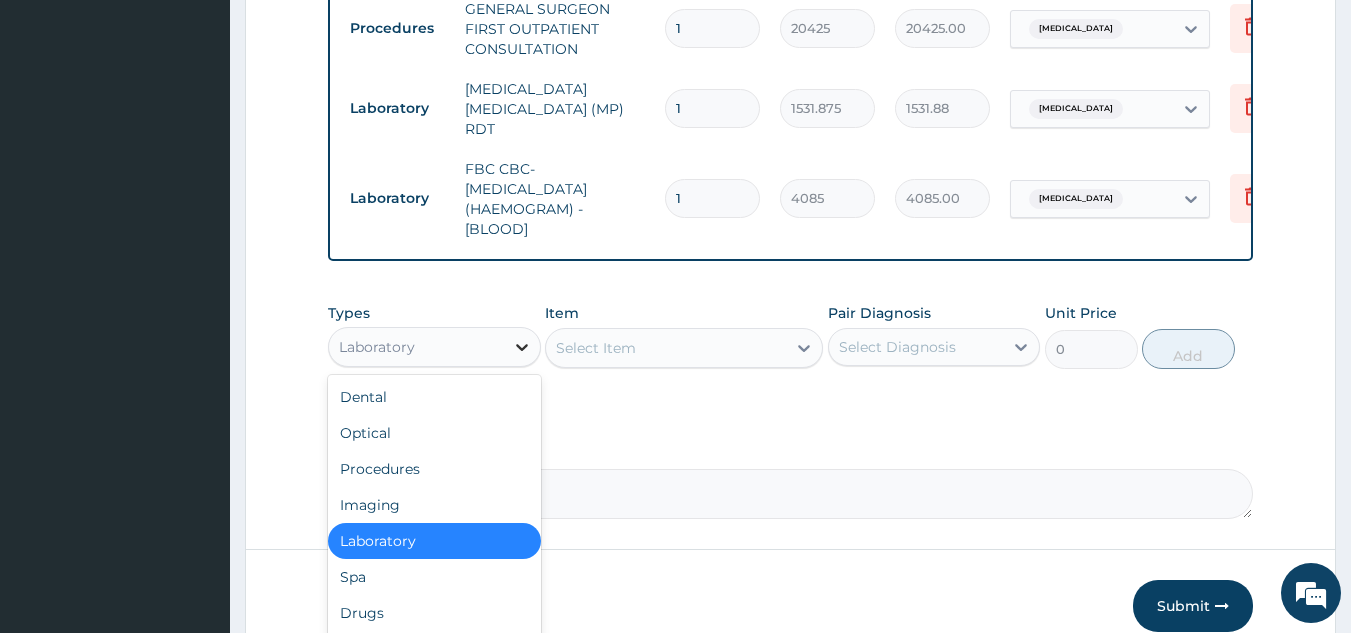 click 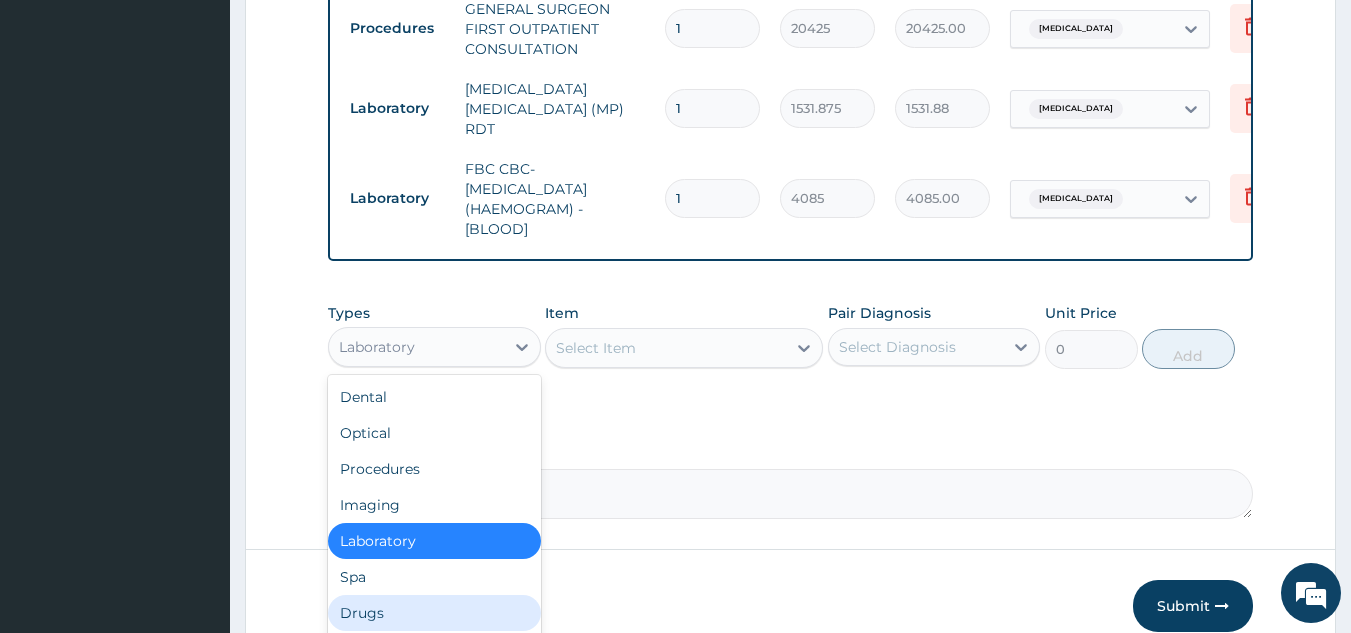 scroll, scrollTop: 68, scrollLeft: 0, axis: vertical 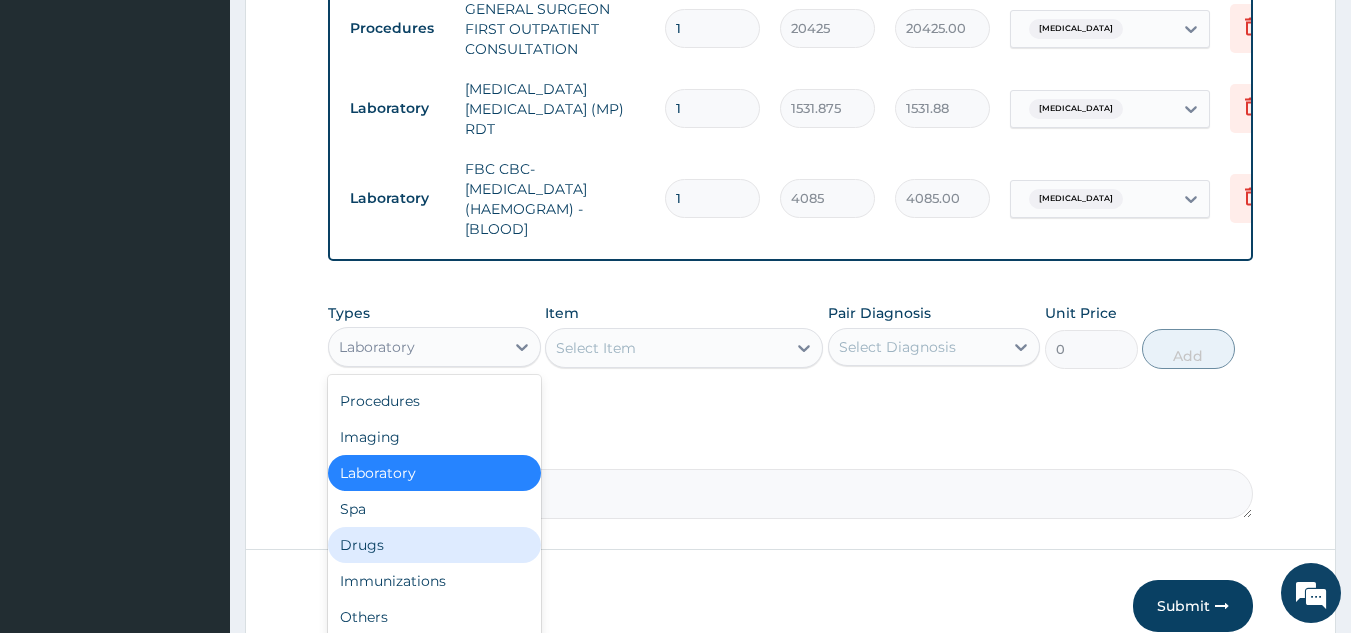 click on "Drugs" at bounding box center [434, 545] 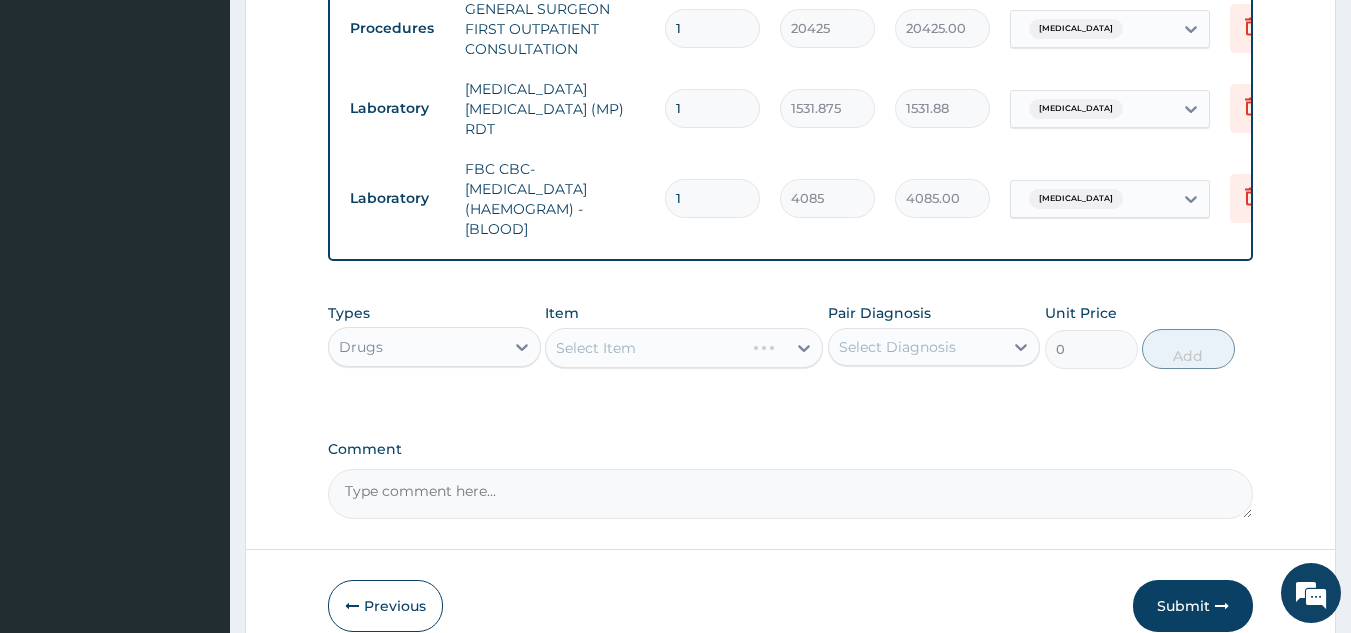 click on "Select Item" at bounding box center [684, 348] 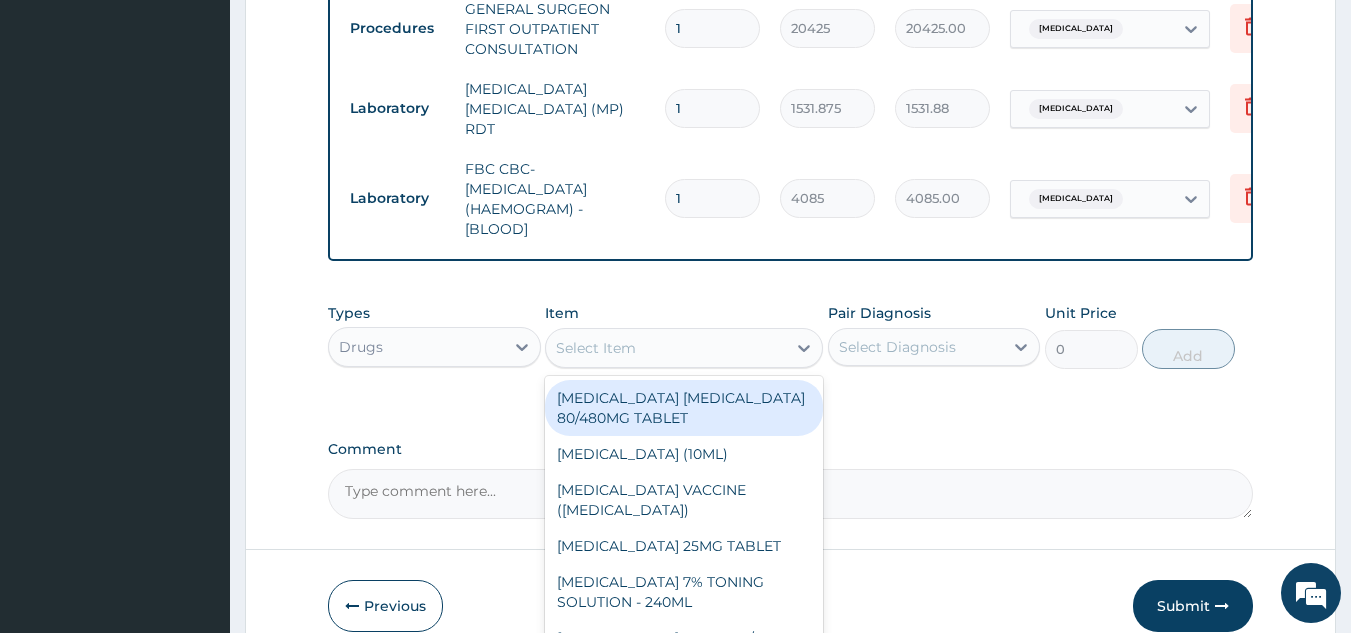 click on "Select Item" at bounding box center (666, 348) 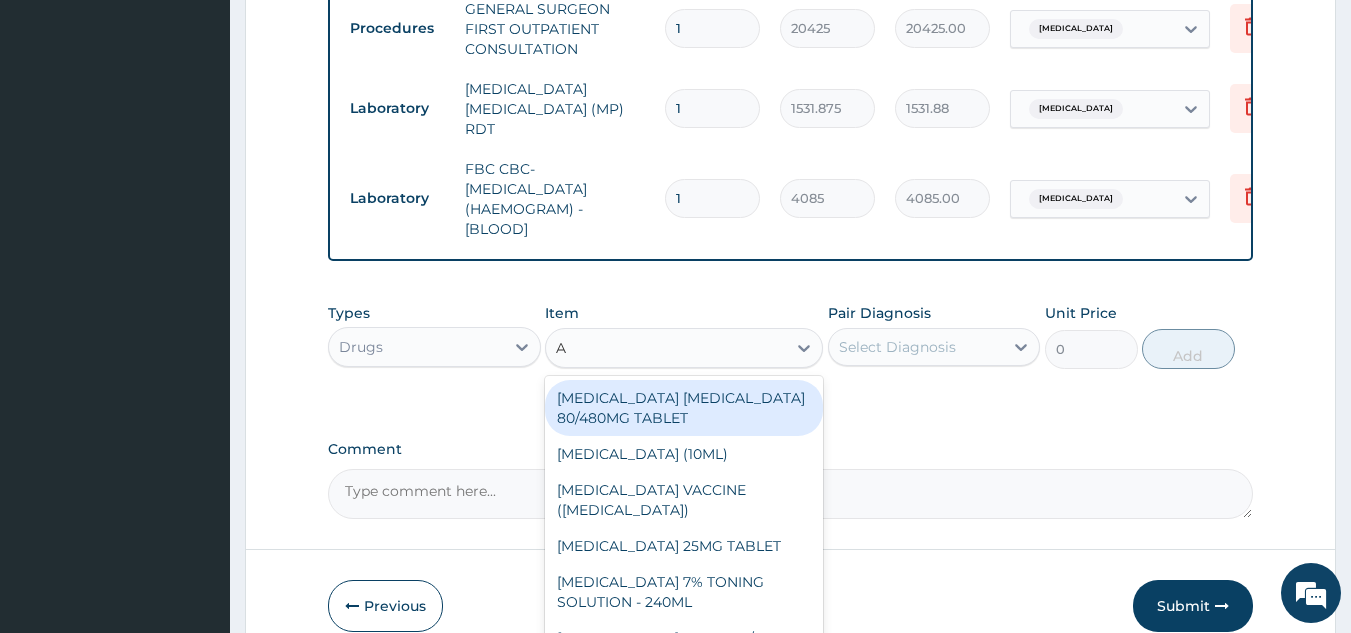 type on "A" 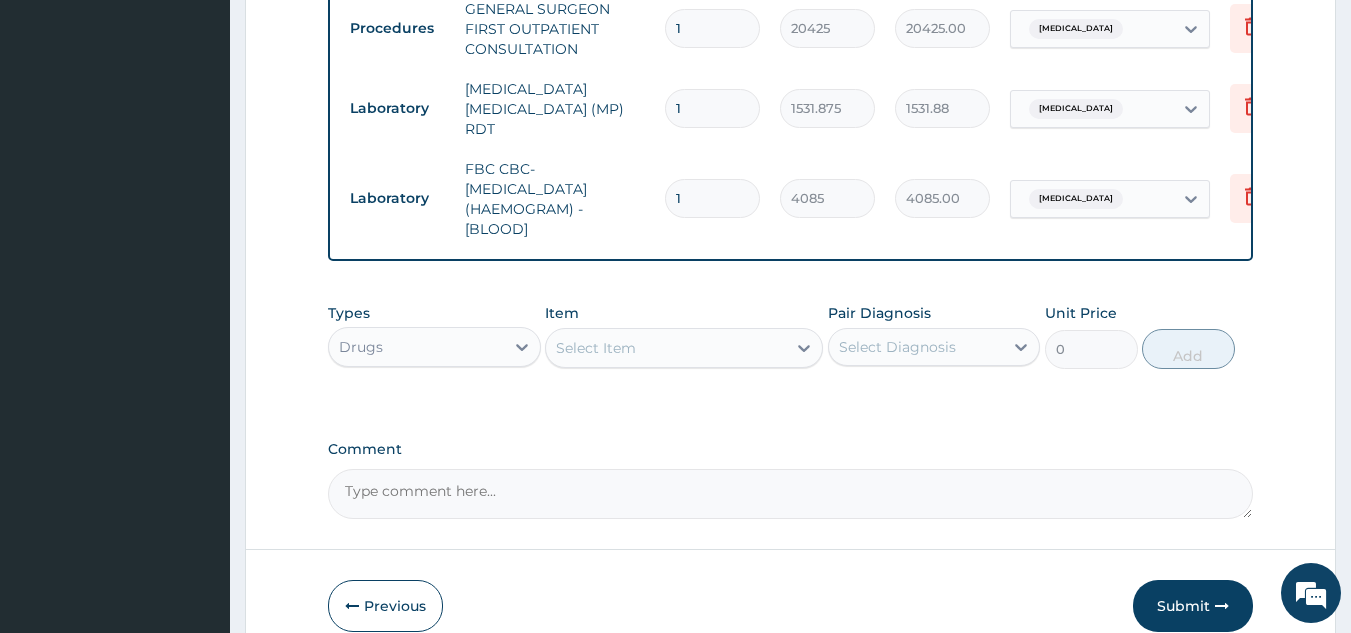 type on "A" 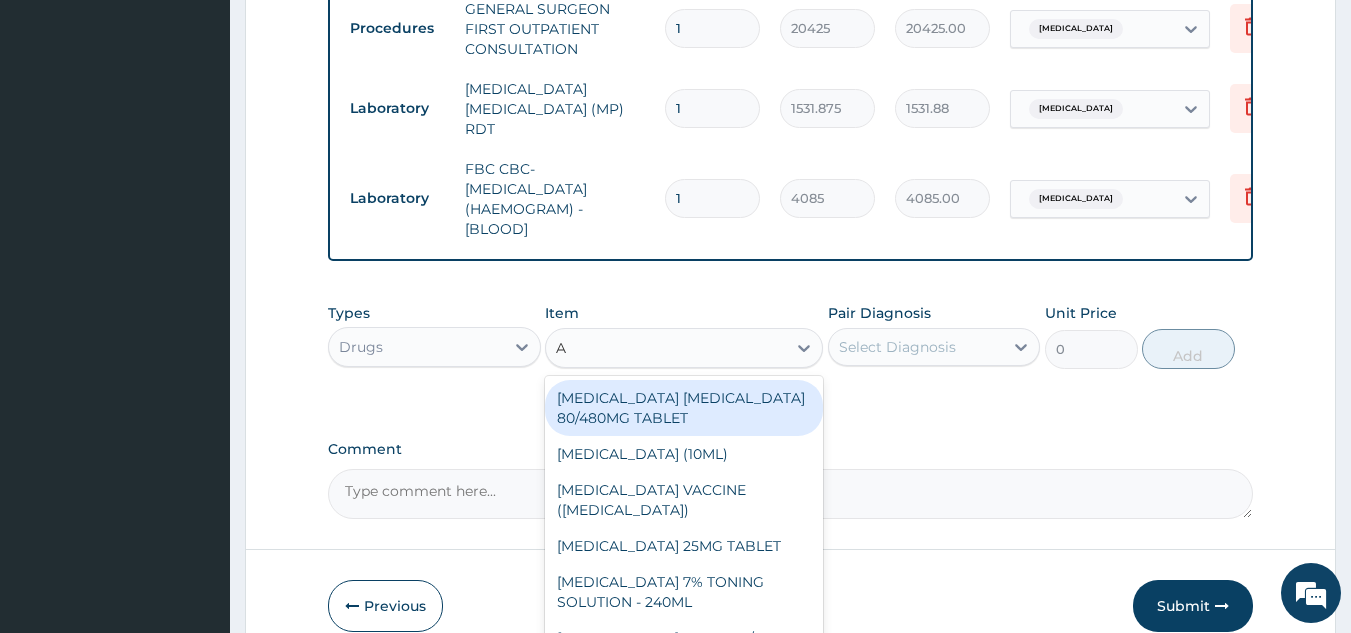 click on "[MEDICAL_DATA] [MEDICAL_DATA] 80/480MG TABLET" at bounding box center [684, 408] 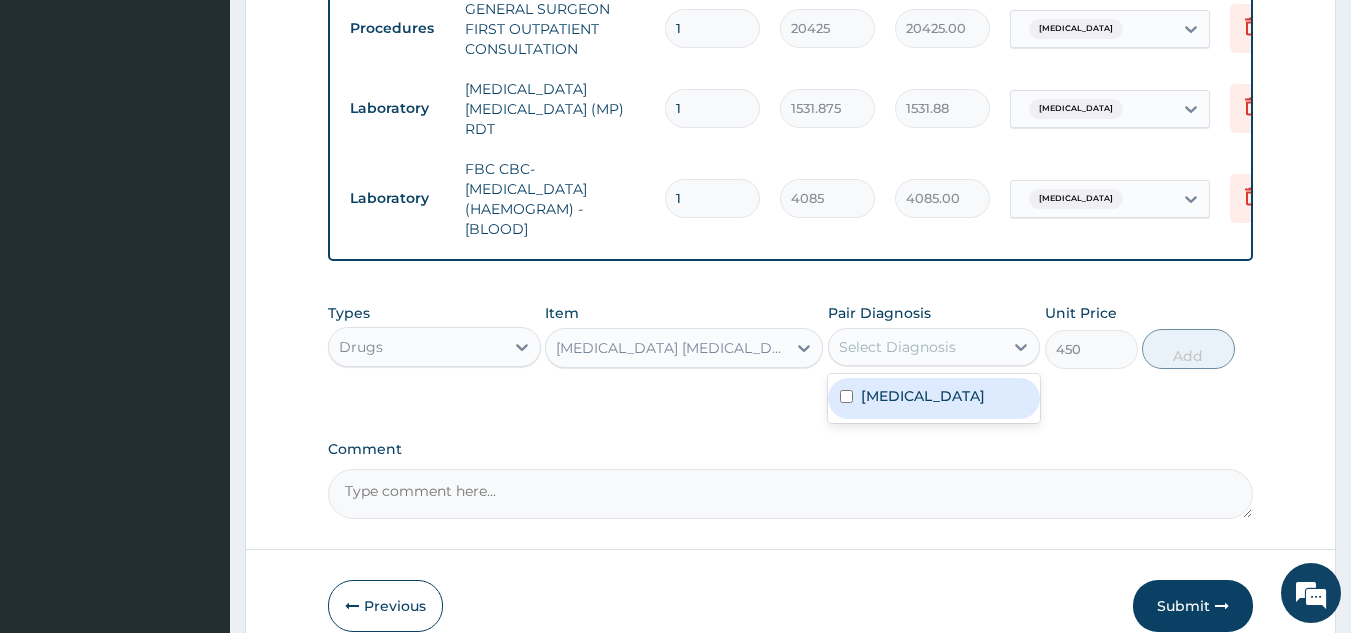 click on "Select Diagnosis" at bounding box center [916, 347] 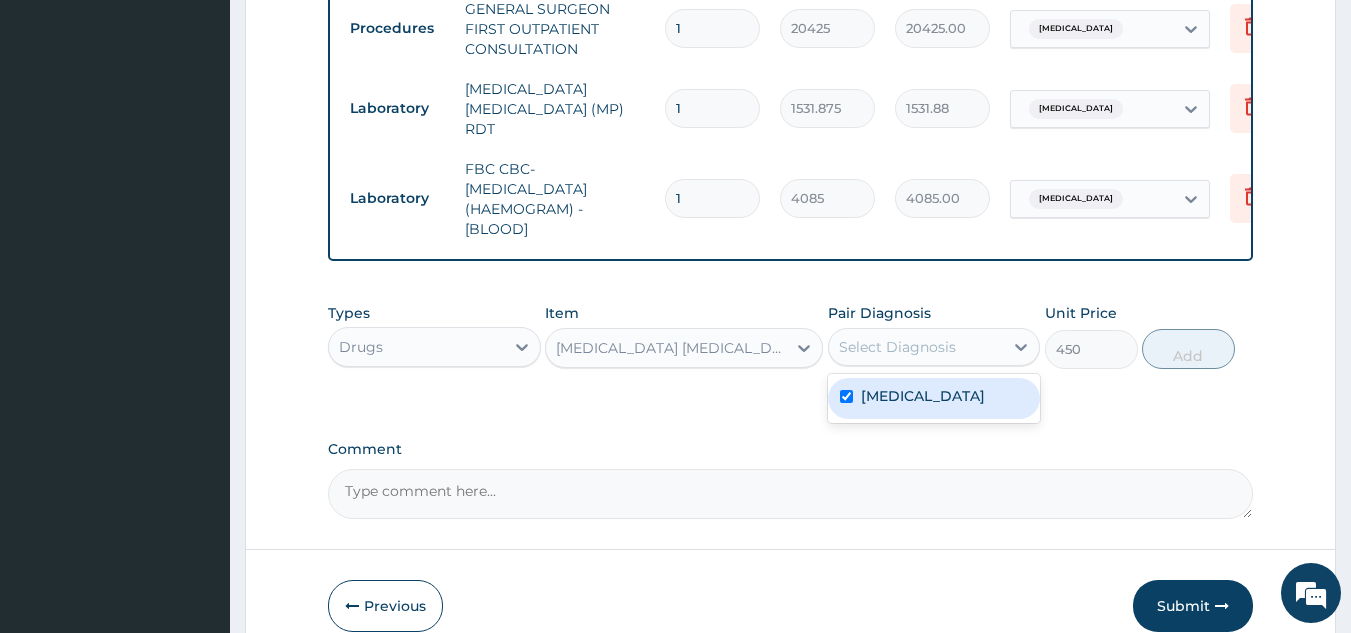 checkbox on "true" 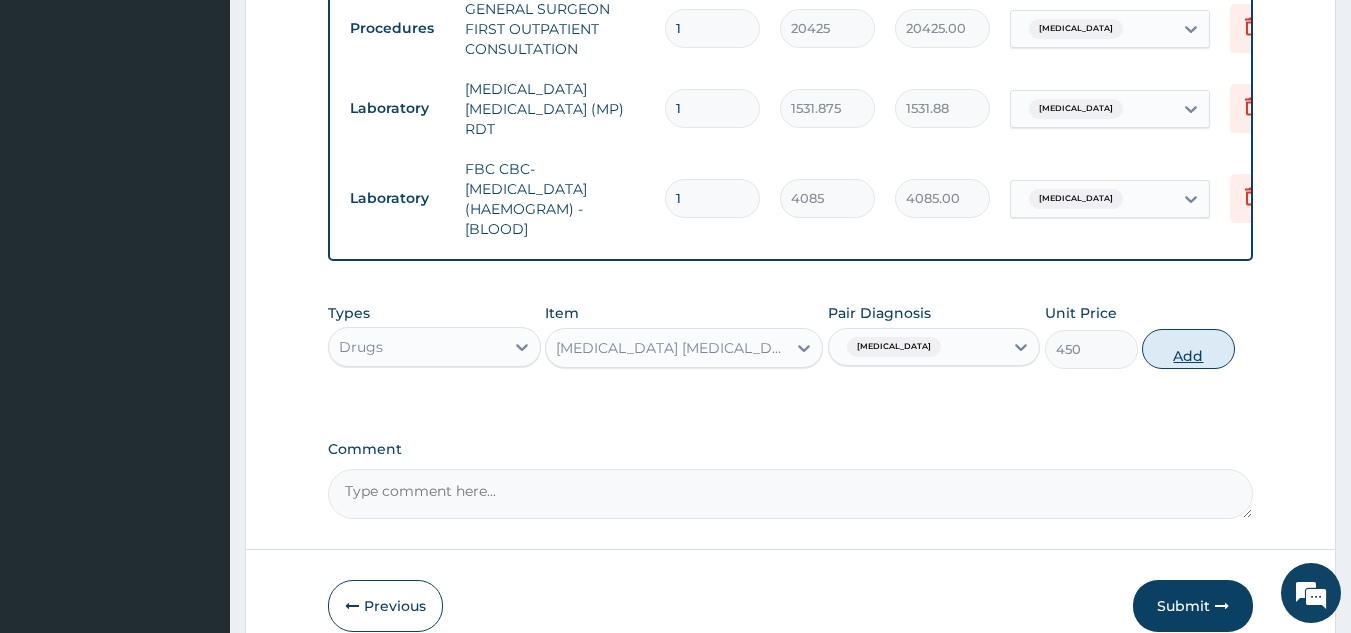click on "Add" at bounding box center (1188, 349) 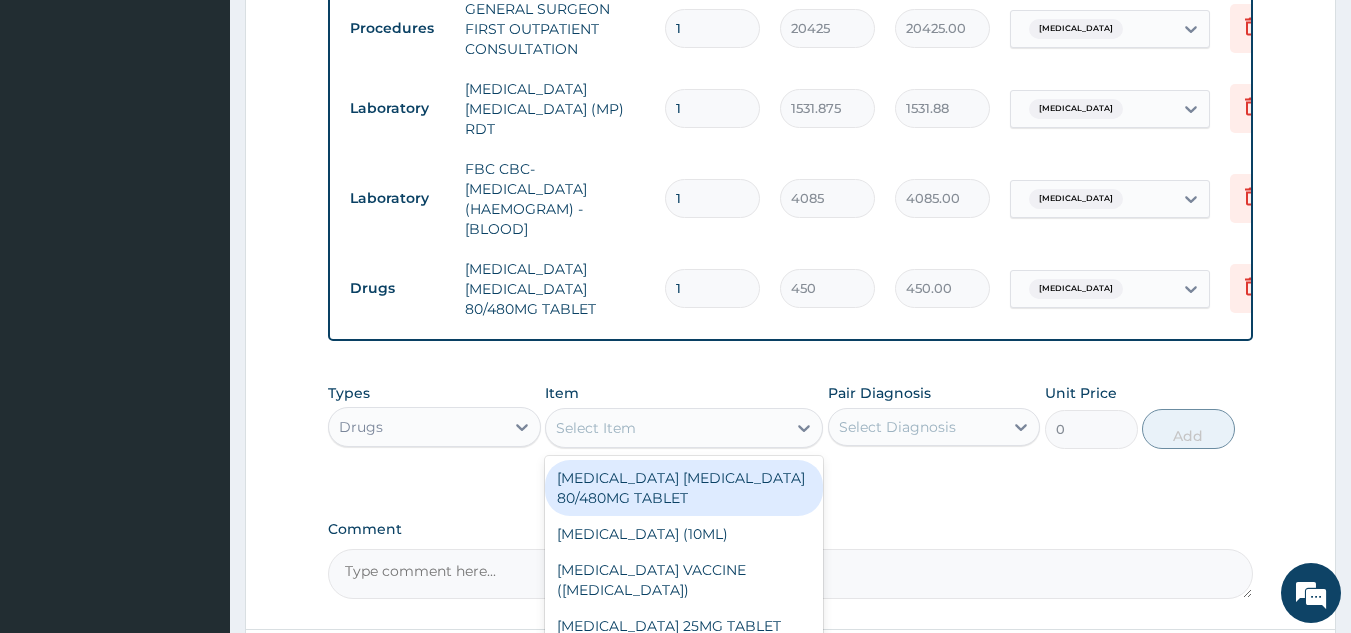 click on "Select Item" at bounding box center (666, 428) 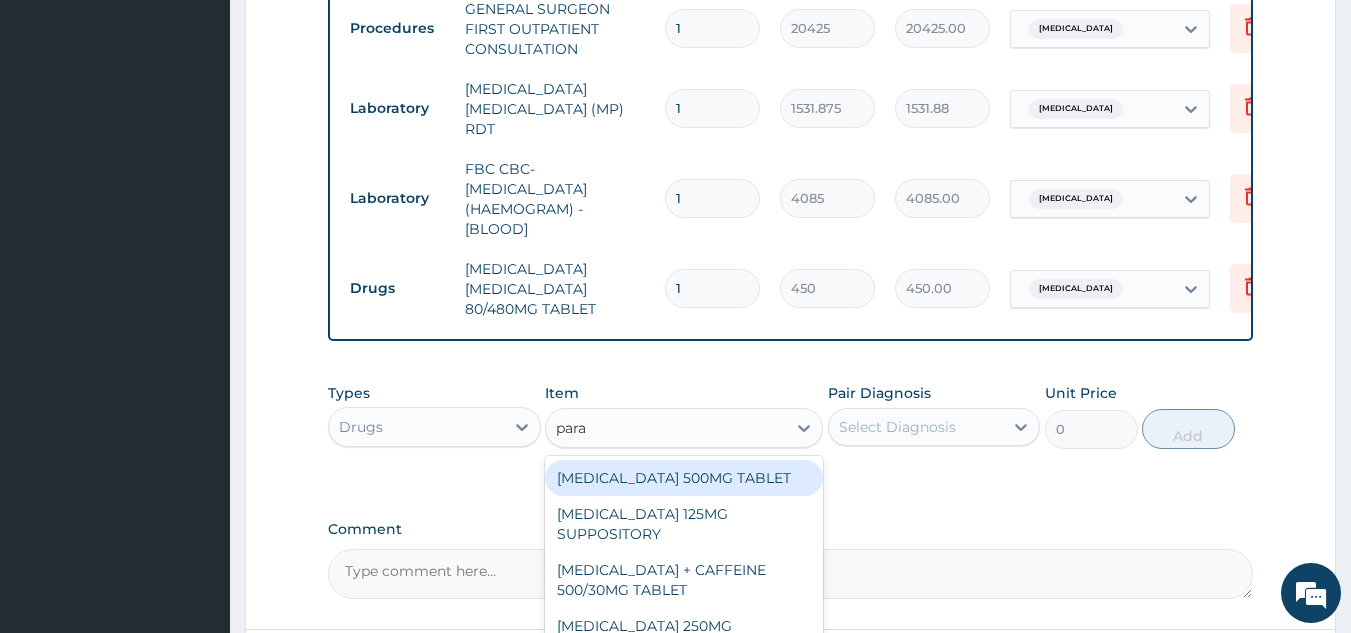 type on "para" 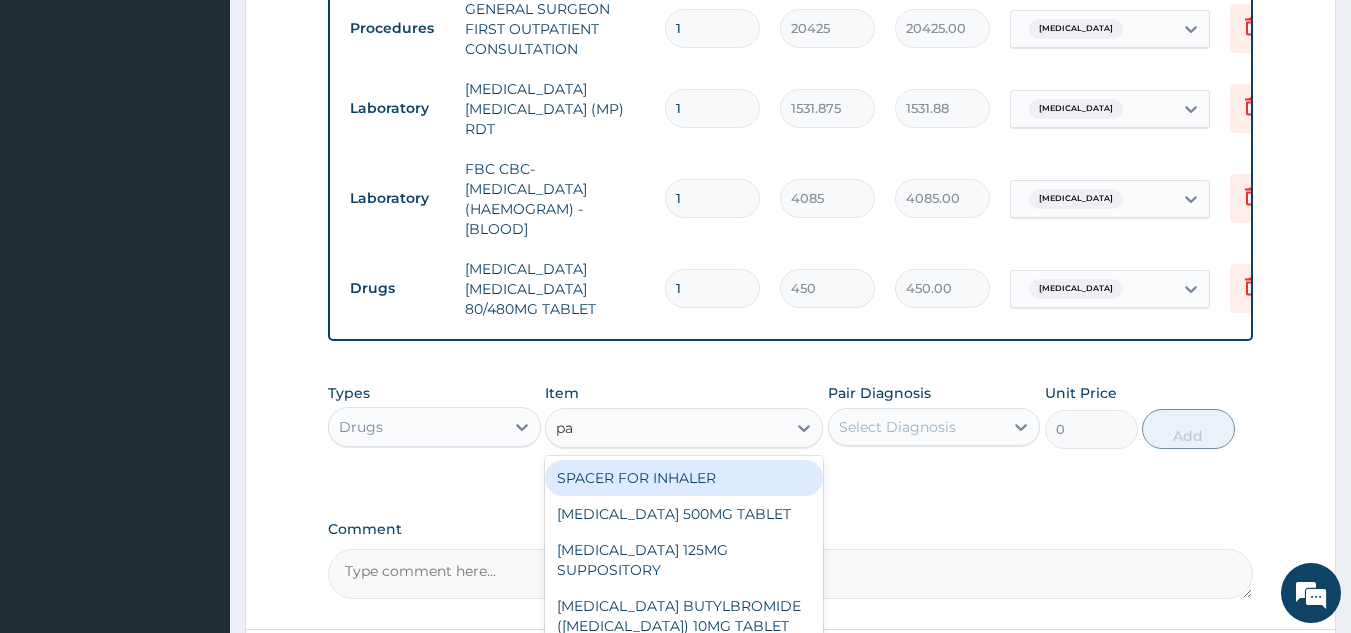 type on "par" 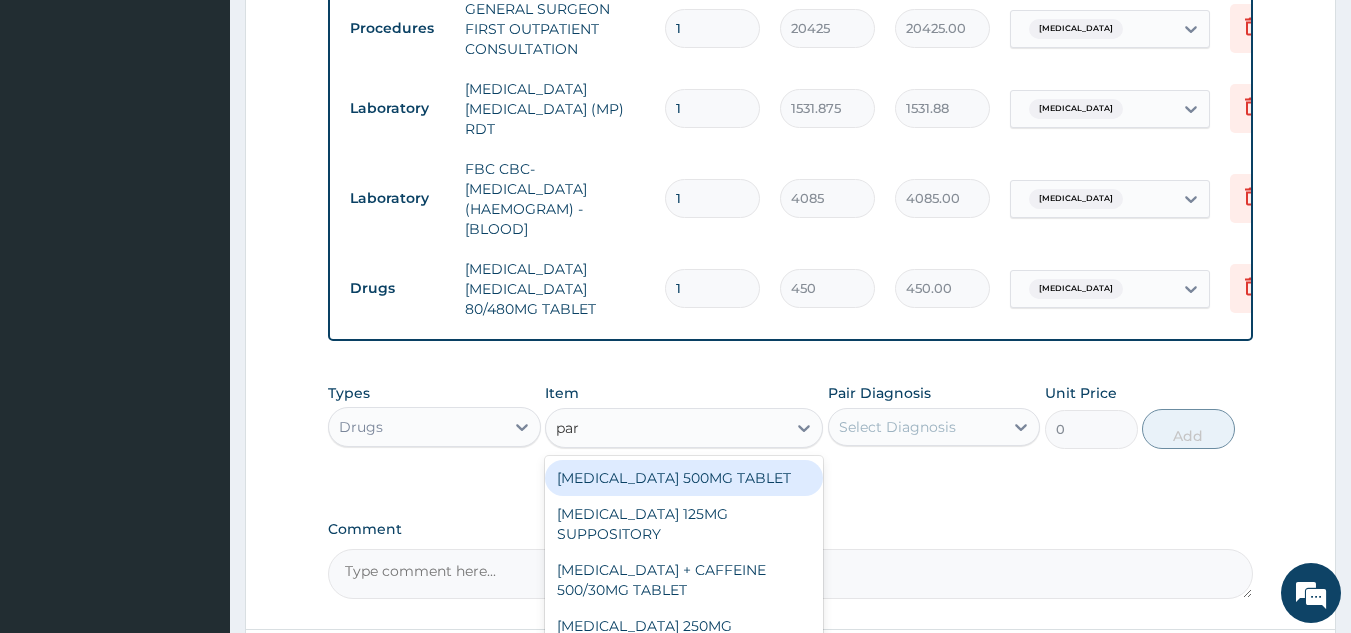 click on "[MEDICAL_DATA] 500MG TABLET" at bounding box center (684, 478) 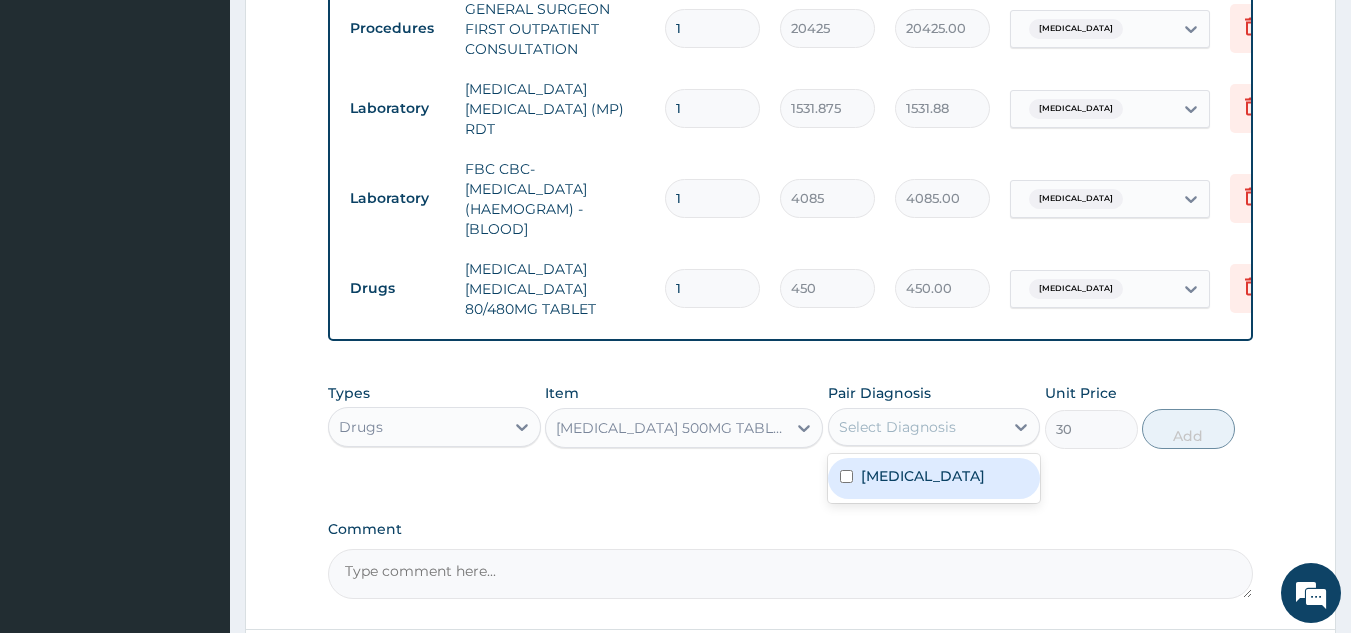 click on "Select Diagnosis" at bounding box center (897, 427) 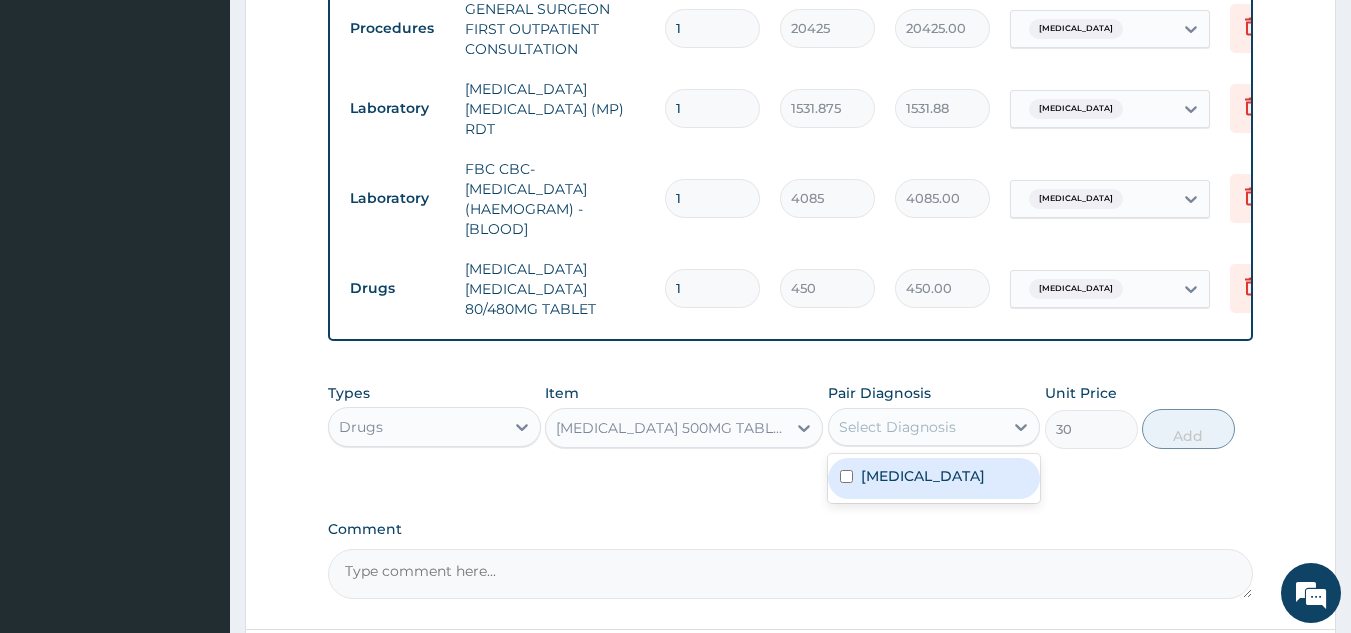 click on "[MEDICAL_DATA]" at bounding box center [934, 478] 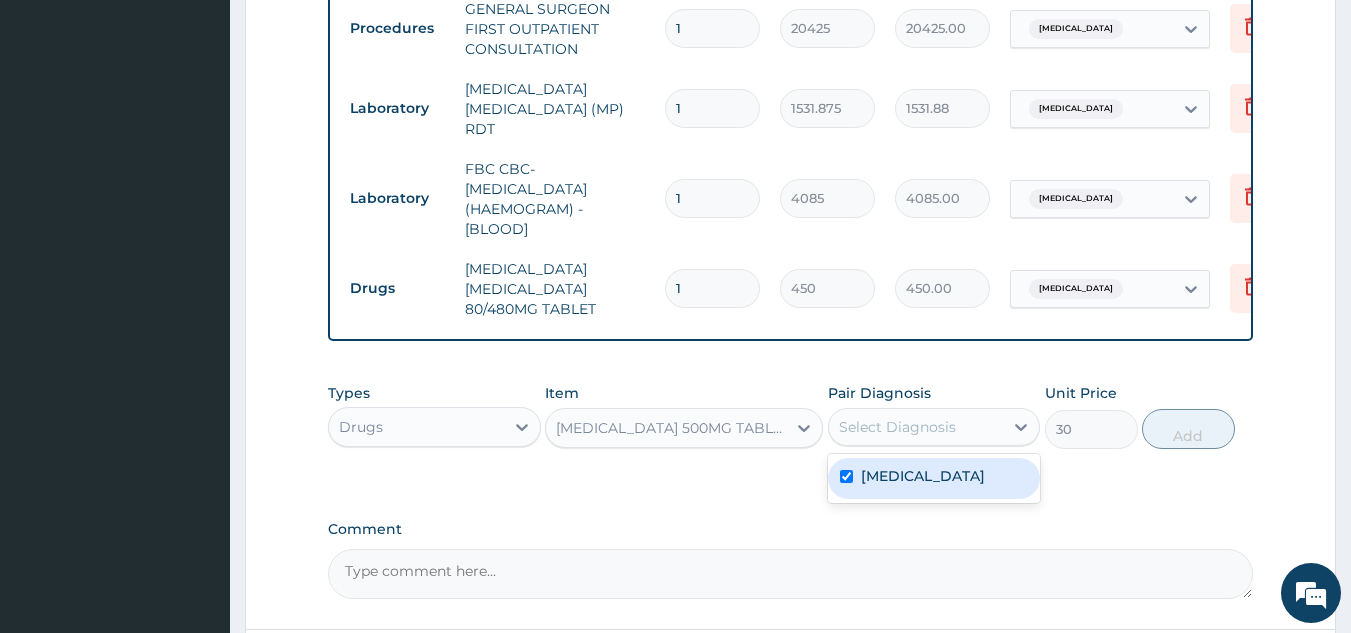 checkbox on "true" 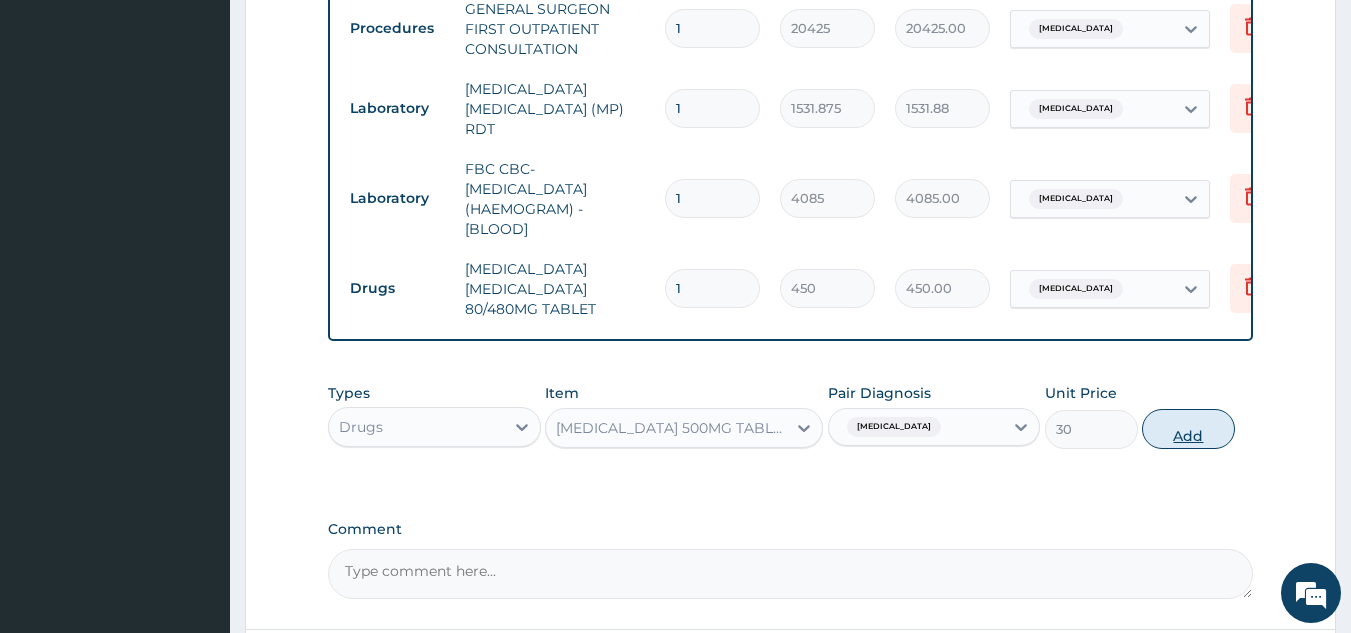 click on "Add" at bounding box center (1188, 429) 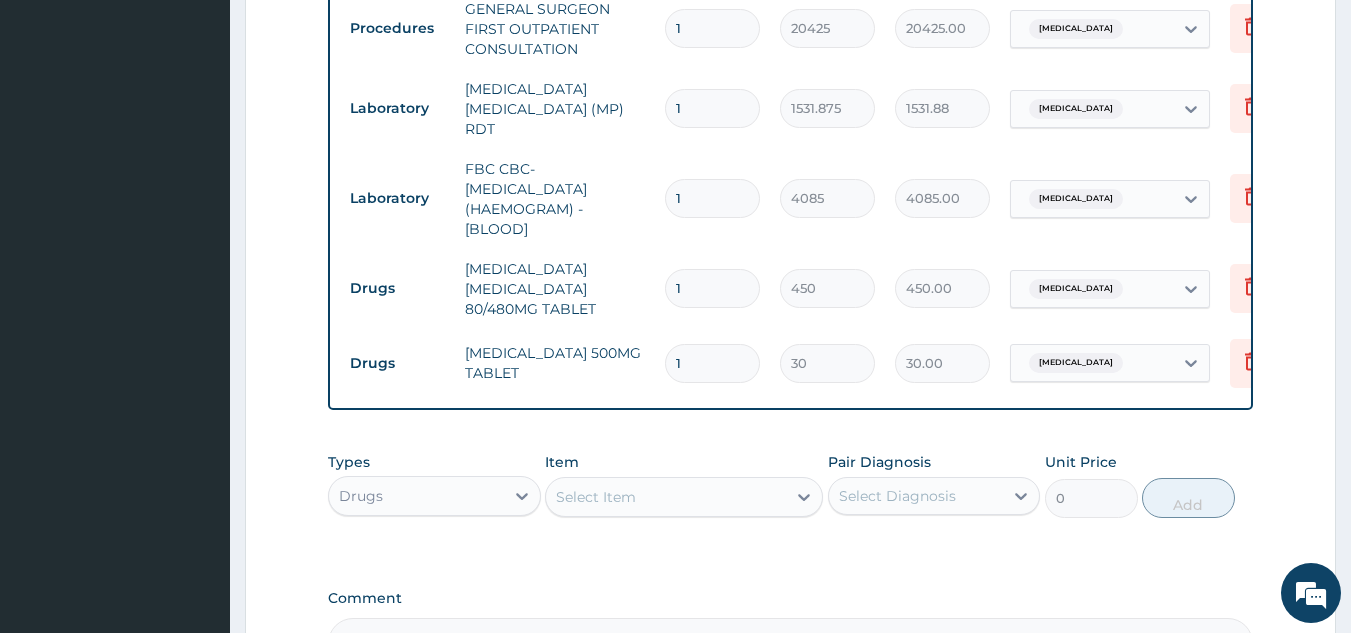 type 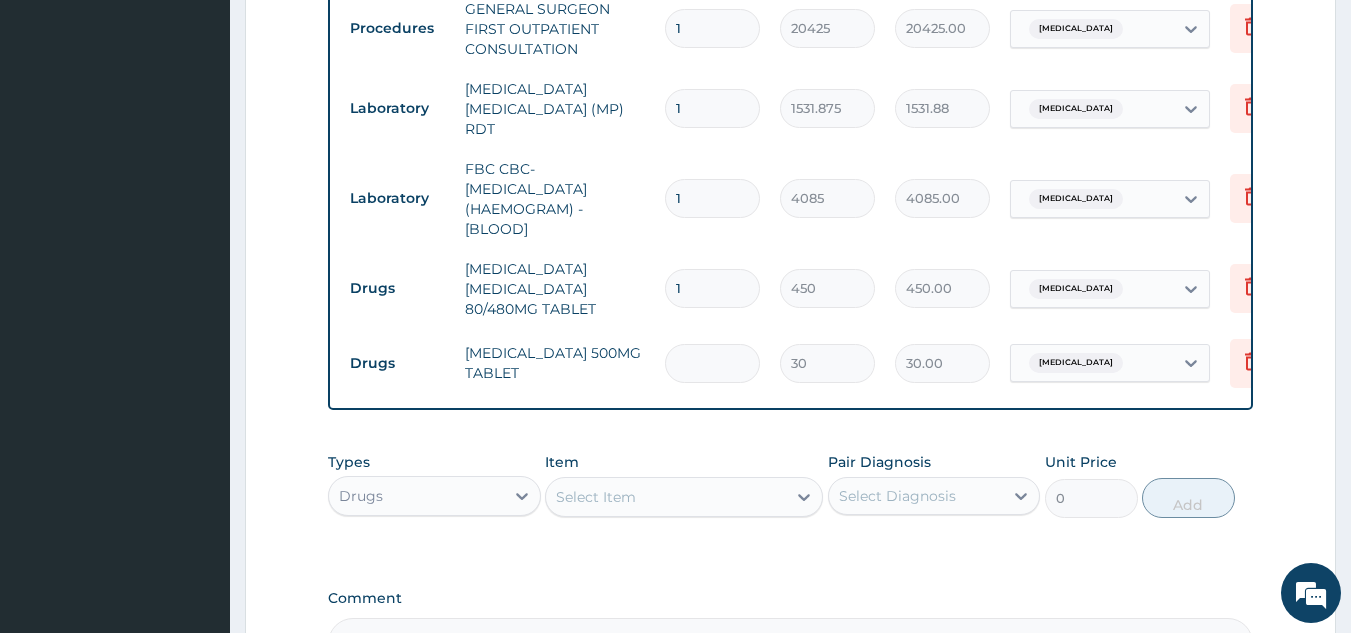 type on "0.00" 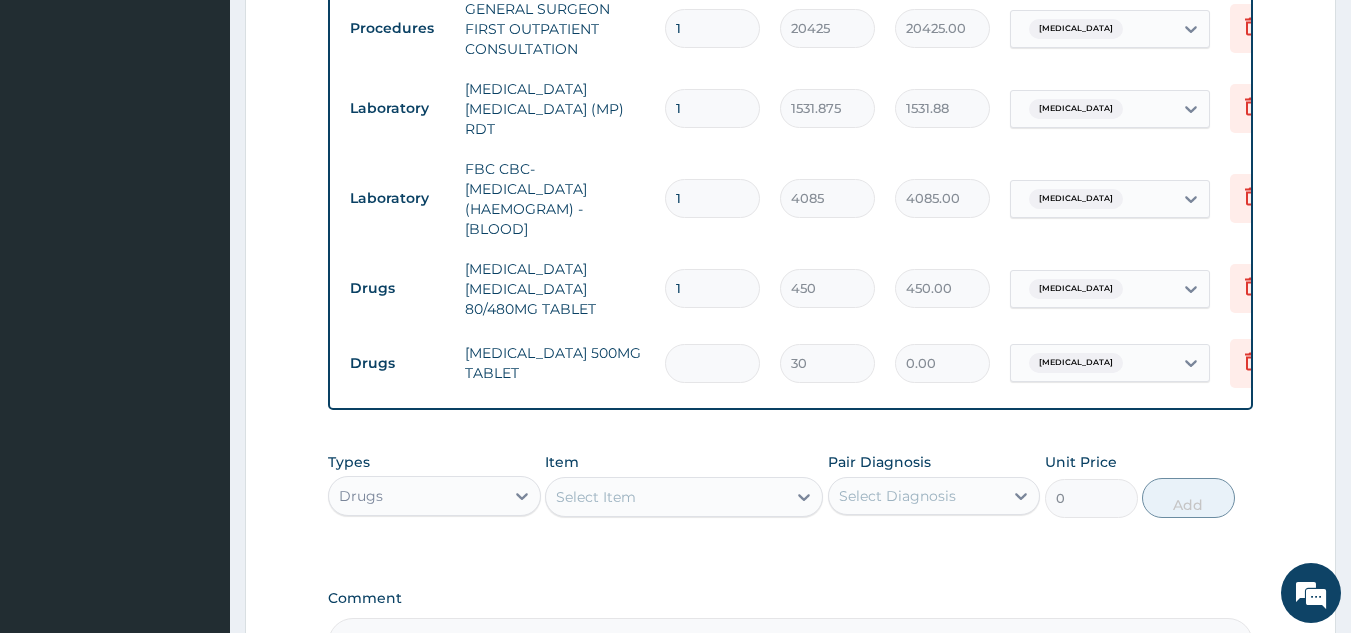 type on "2" 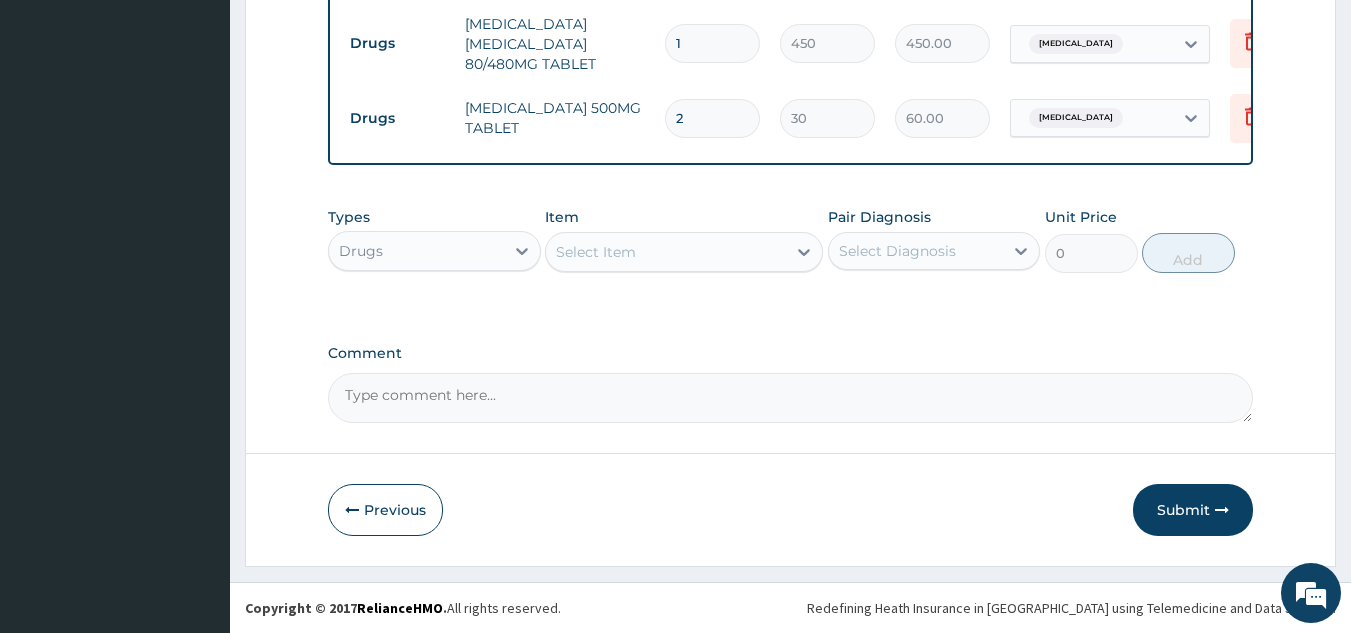 scroll, scrollTop: 1058, scrollLeft: 0, axis: vertical 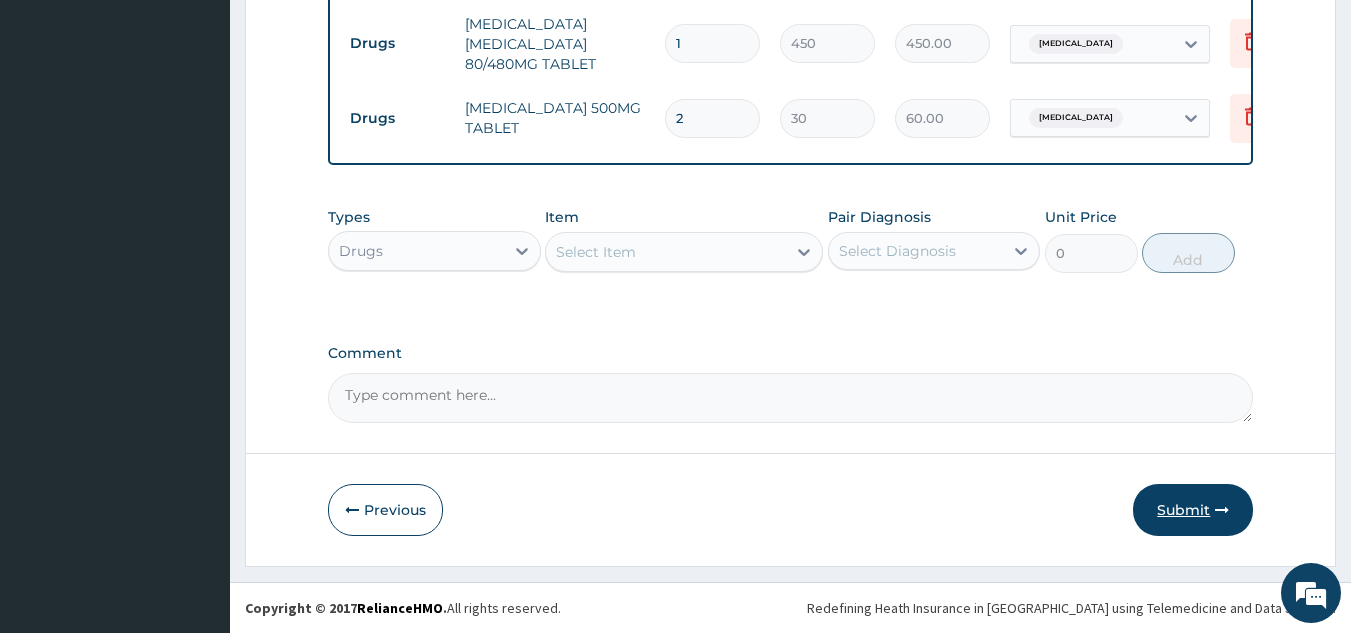 type on "2" 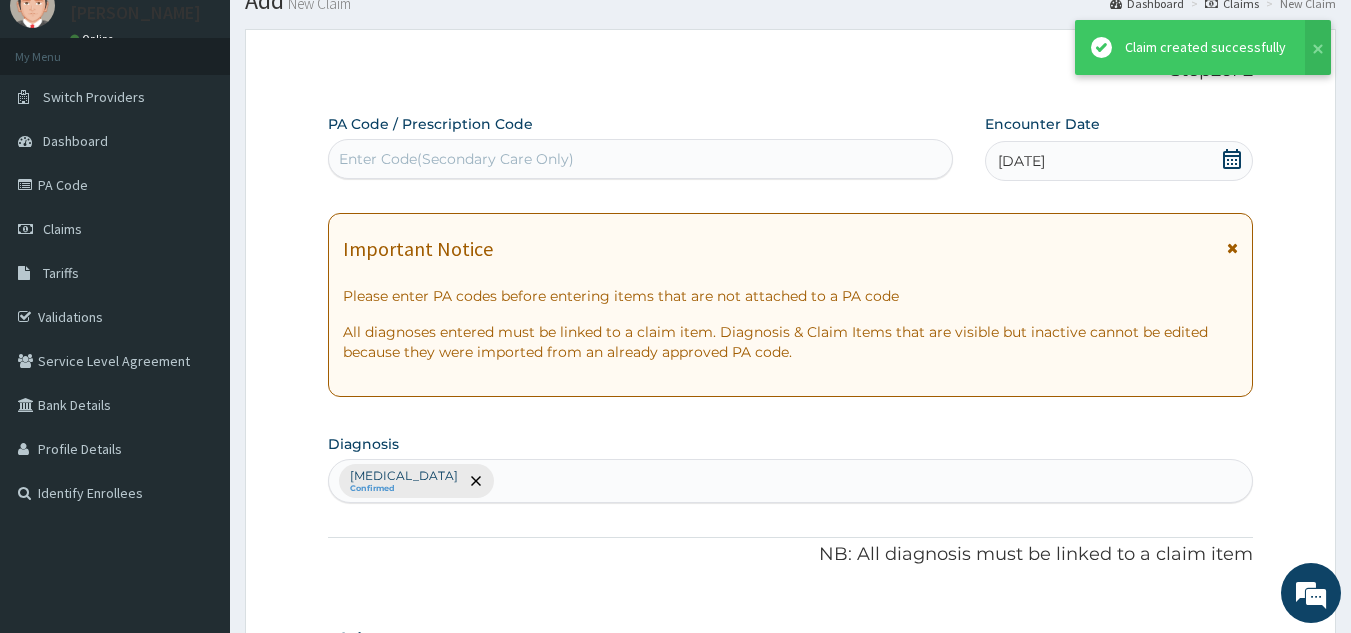 scroll, scrollTop: 1058, scrollLeft: 0, axis: vertical 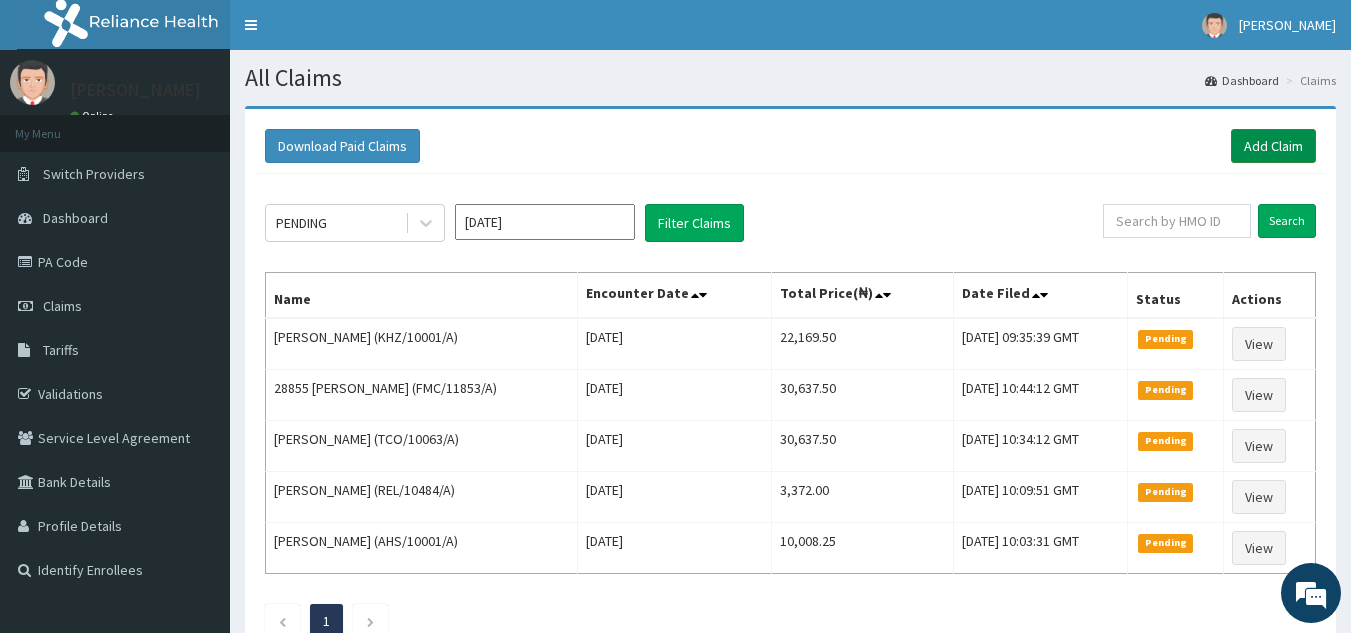 click on "Add Claim" at bounding box center [1273, 146] 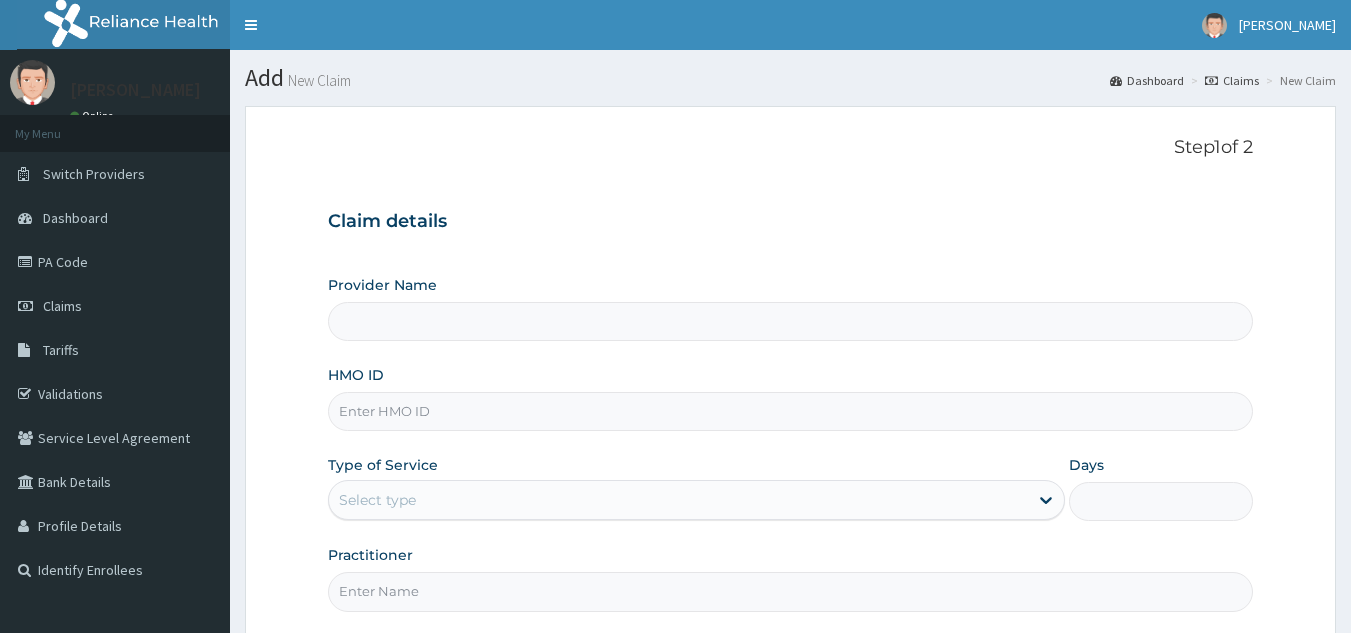 scroll, scrollTop: 0, scrollLeft: 0, axis: both 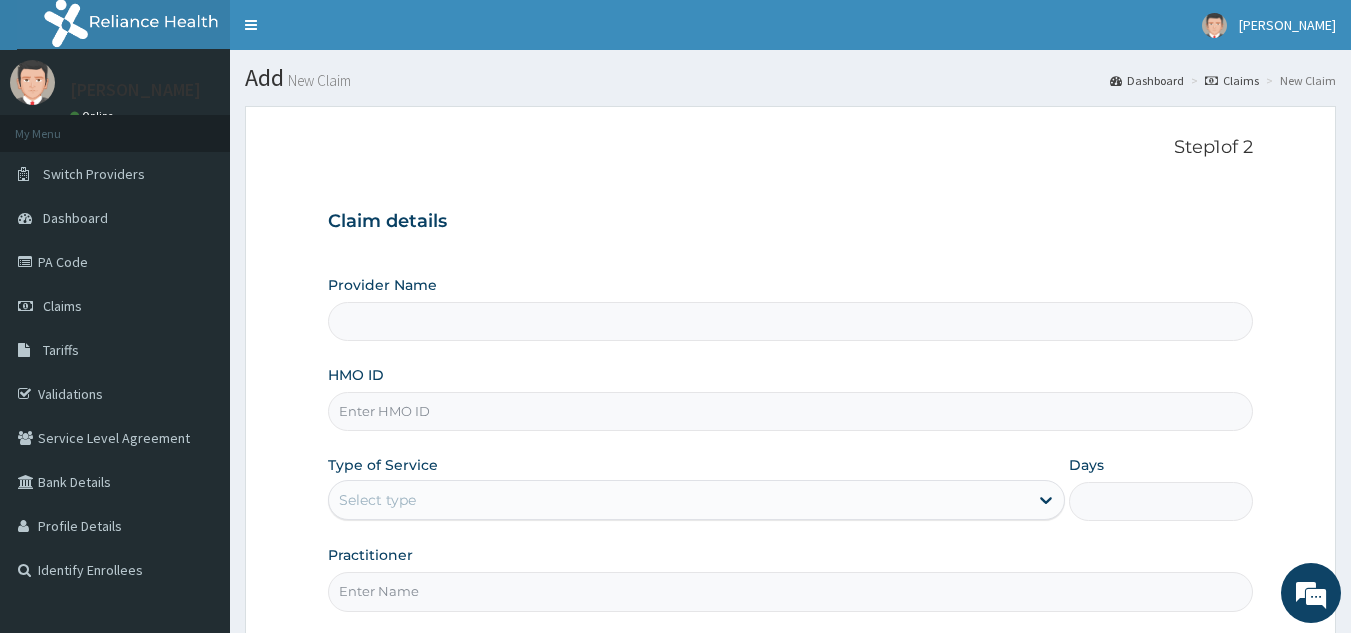 type on "Reliance Family Clinics (RFC) - [GEOGRAPHIC_DATA]" 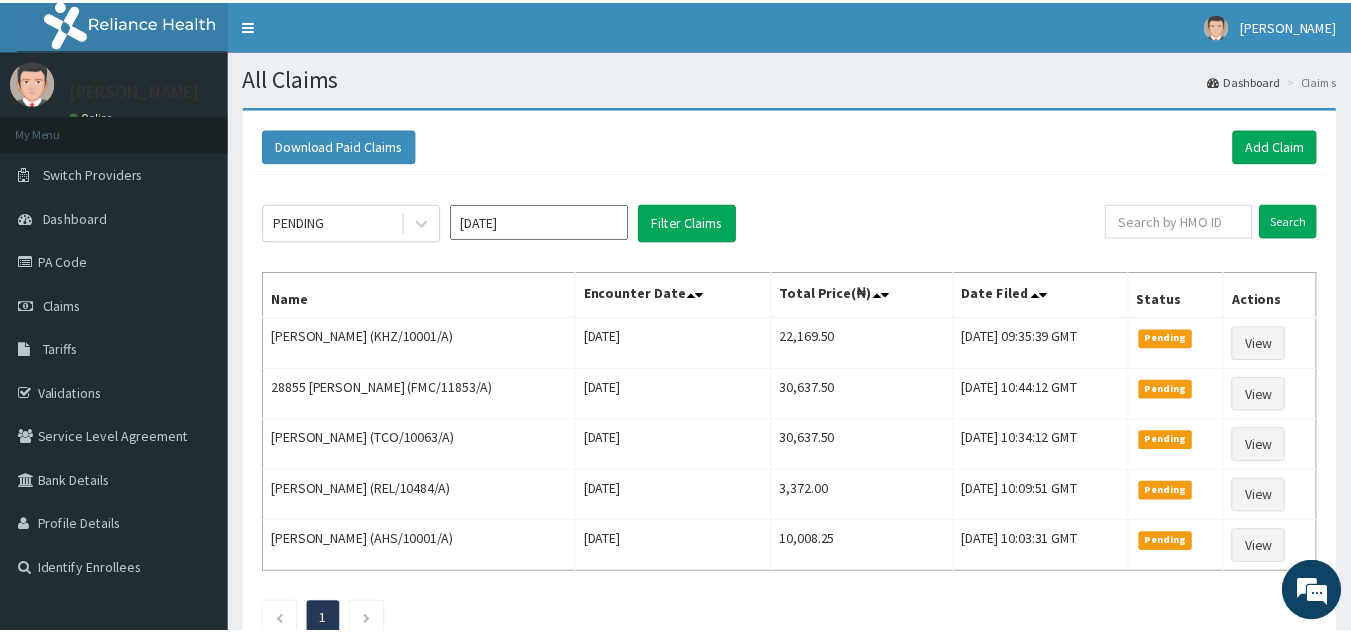 scroll, scrollTop: 0, scrollLeft: 0, axis: both 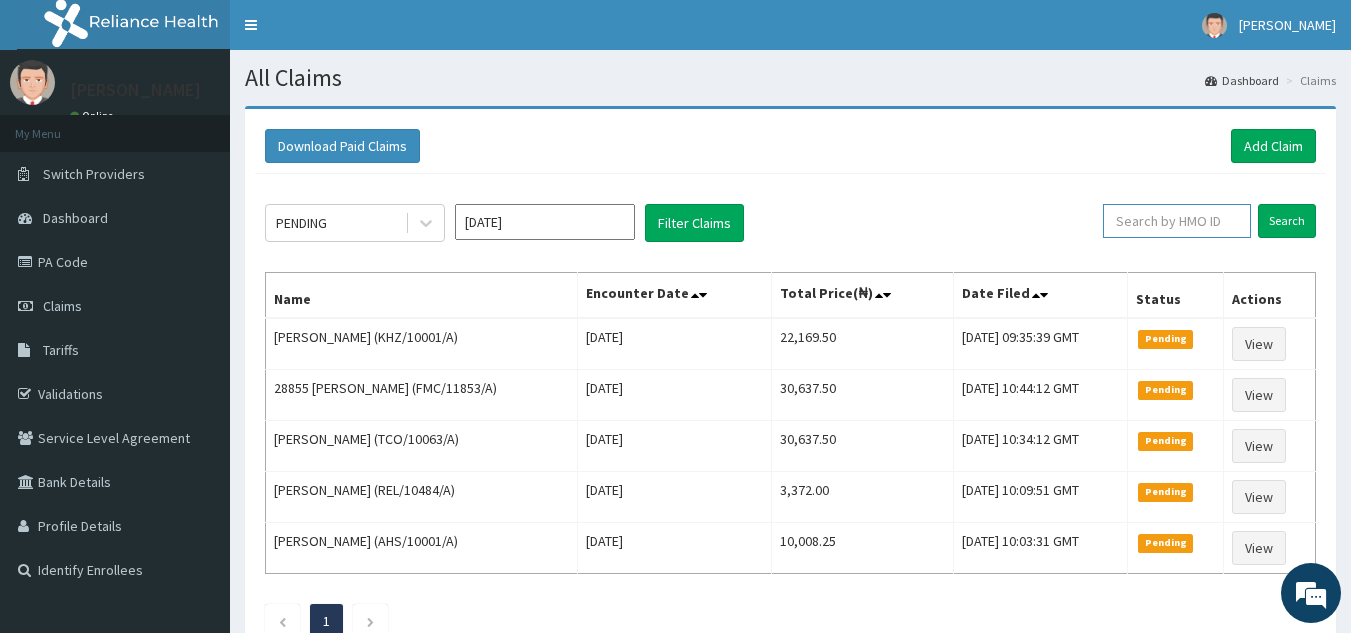 click at bounding box center (1177, 221) 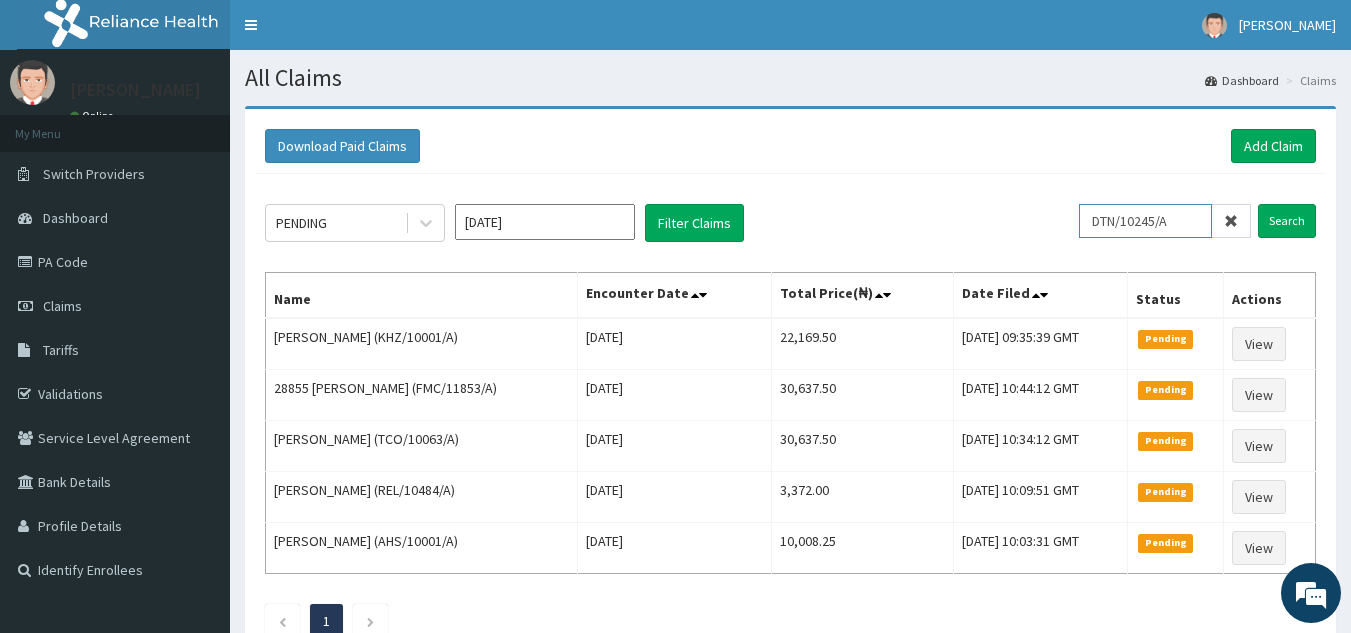 type on "DTN/10245/A" 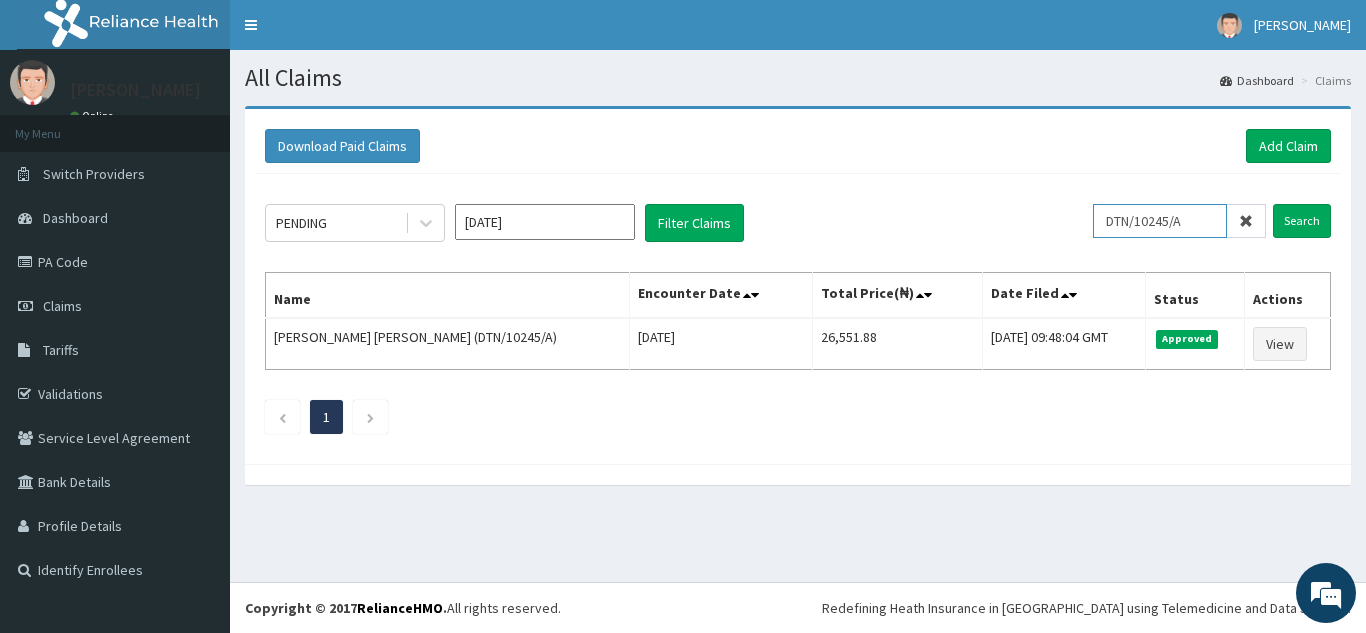 scroll, scrollTop: 0, scrollLeft: 0, axis: both 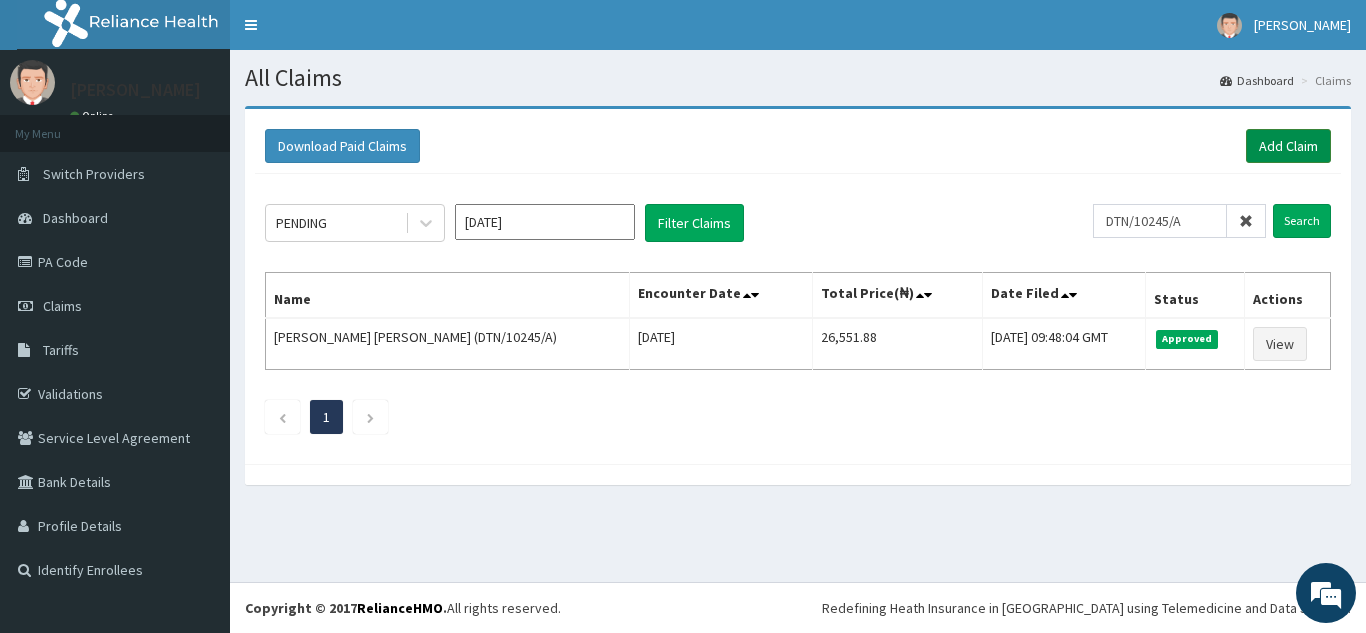 click on "Add Claim" at bounding box center [1288, 146] 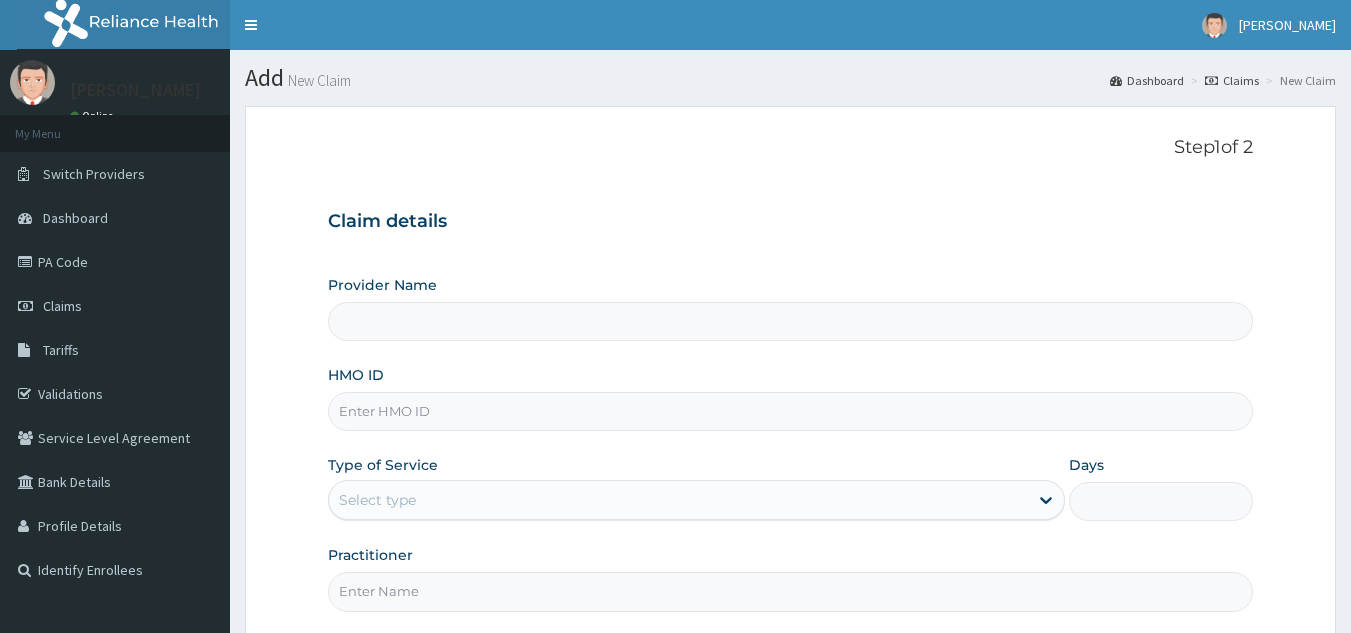 scroll, scrollTop: 0, scrollLeft: 0, axis: both 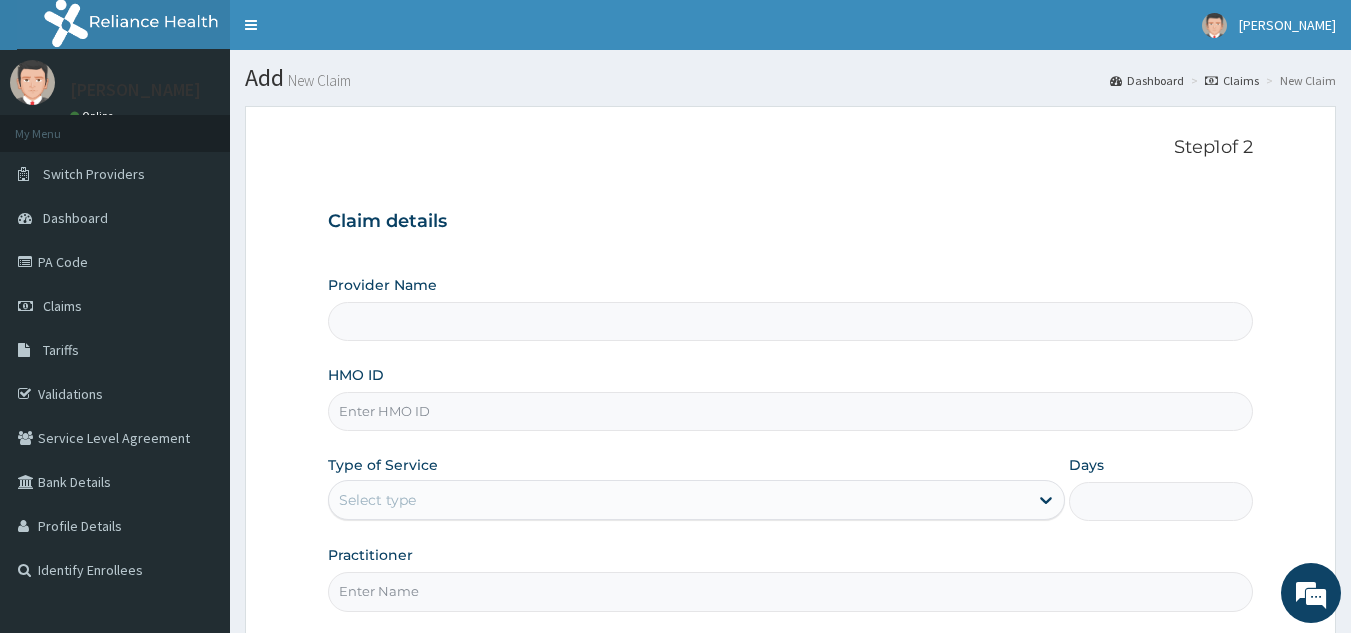 type on "Reliance Family Clinics (RFC) - [GEOGRAPHIC_DATA]" 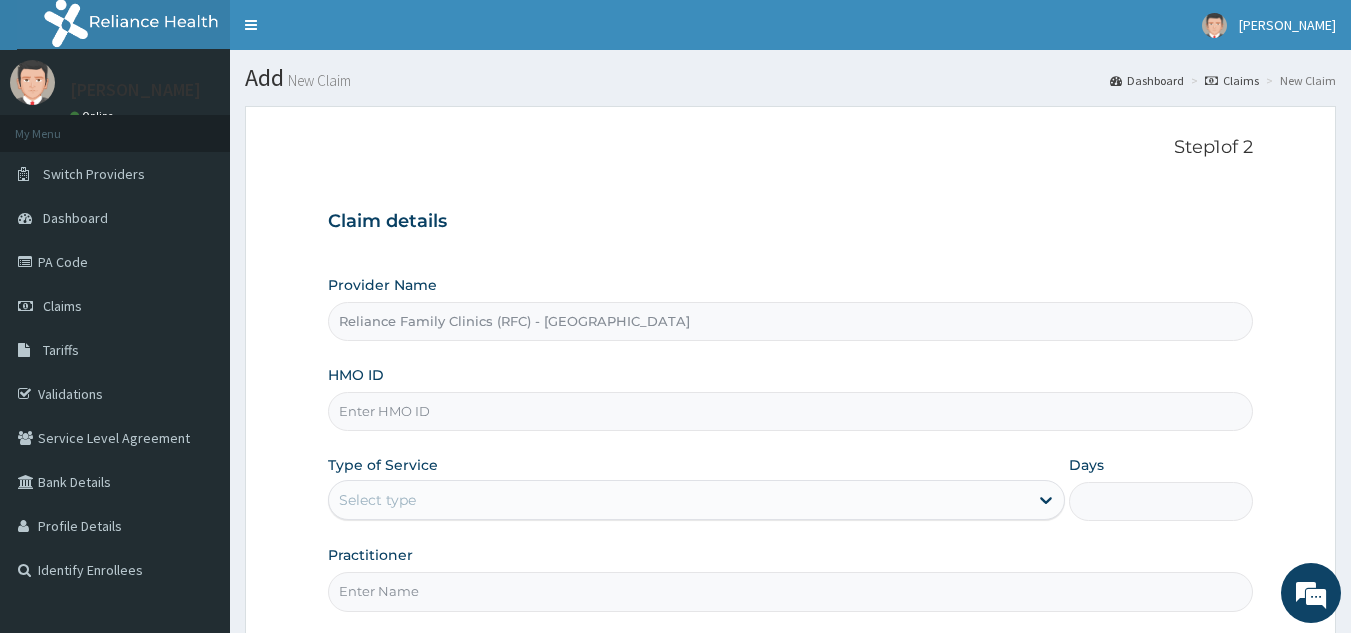 click on "HMO ID" at bounding box center (791, 411) 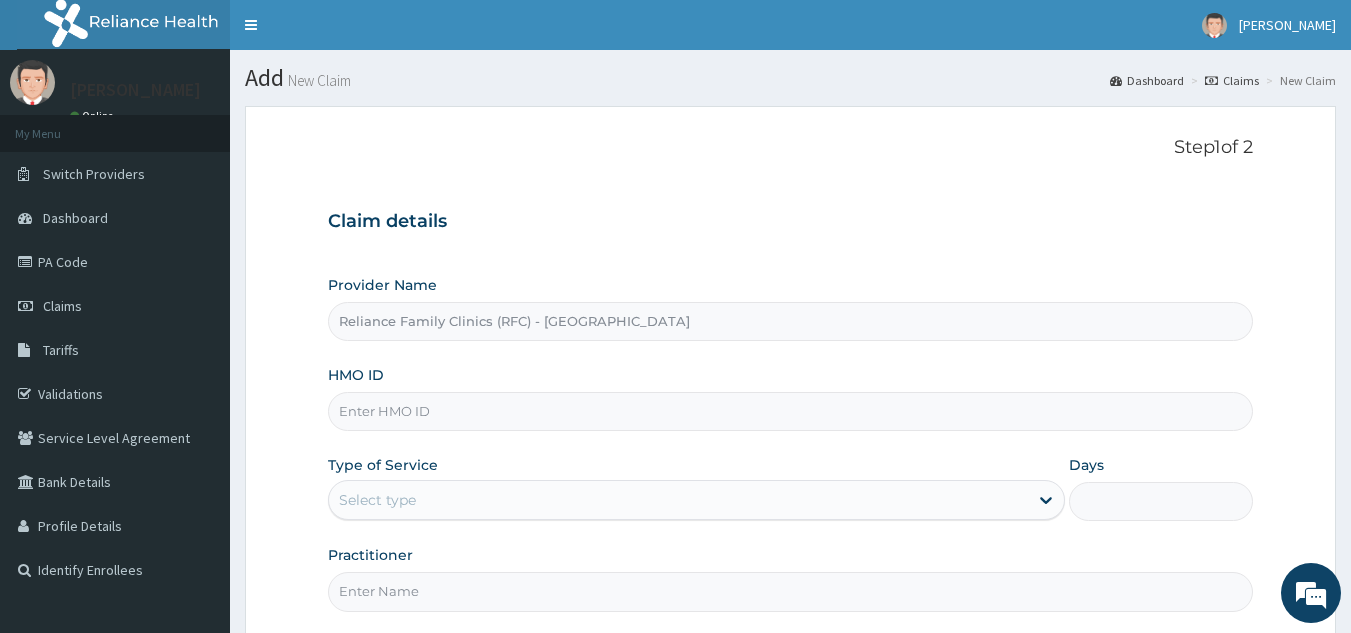 paste on "TYL/10014/A" 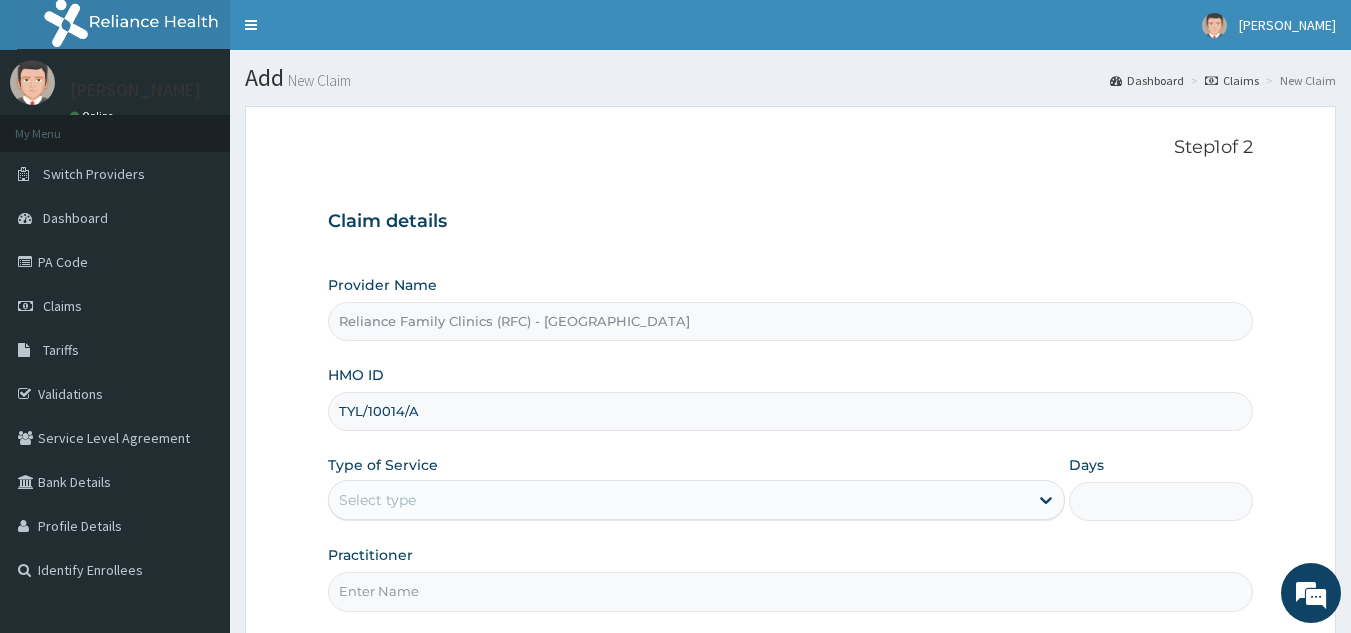 type on "TYL/10014/A" 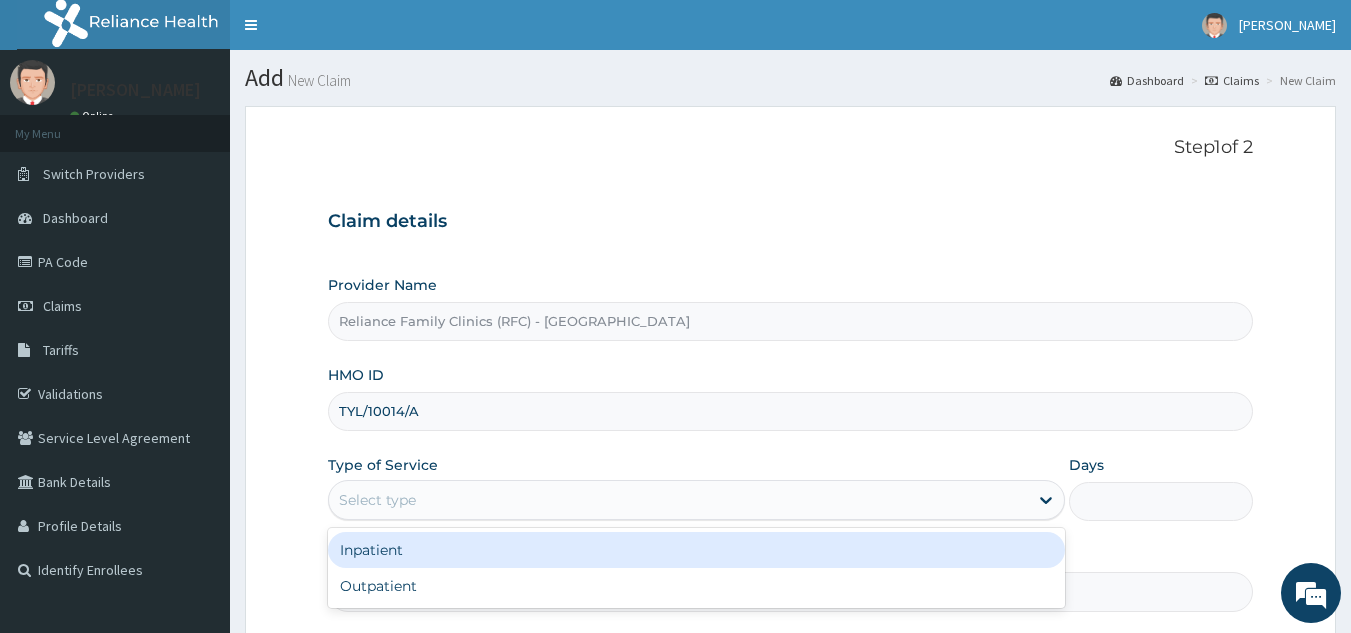 click on "Select type" at bounding box center [678, 500] 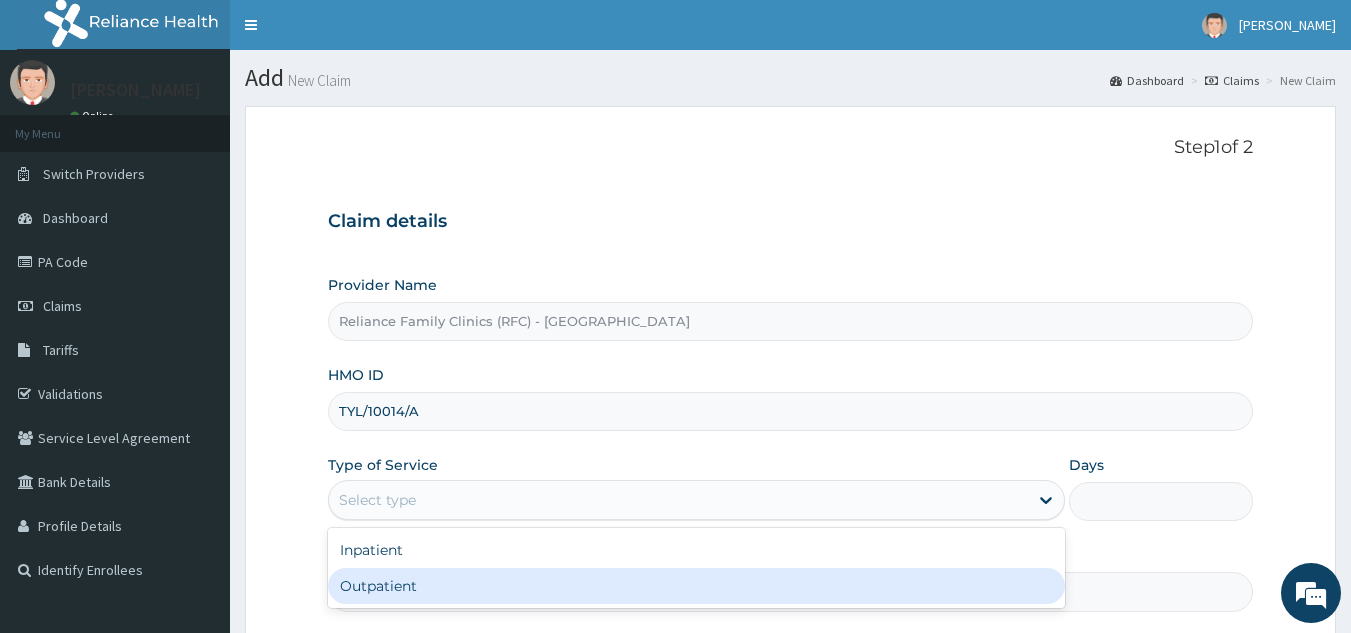 click on "Outpatient" at bounding box center [696, 586] 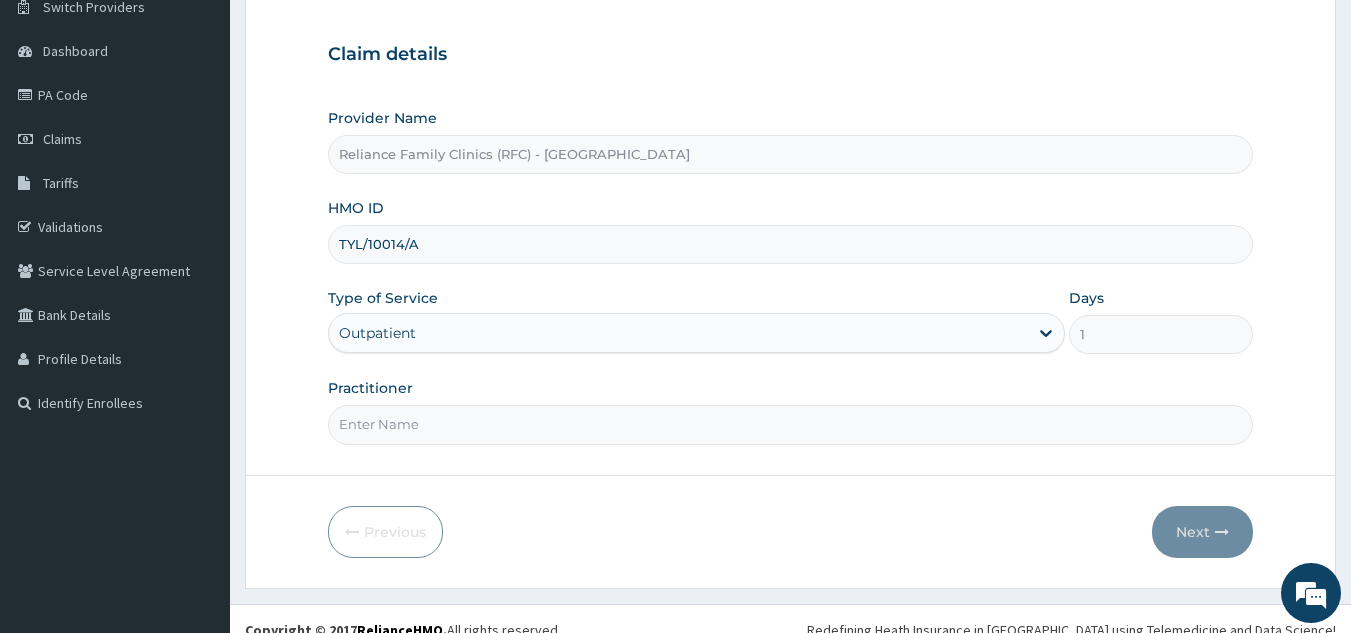 scroll, scrollTop: 168, scrollLeft: 0, axis: vertical 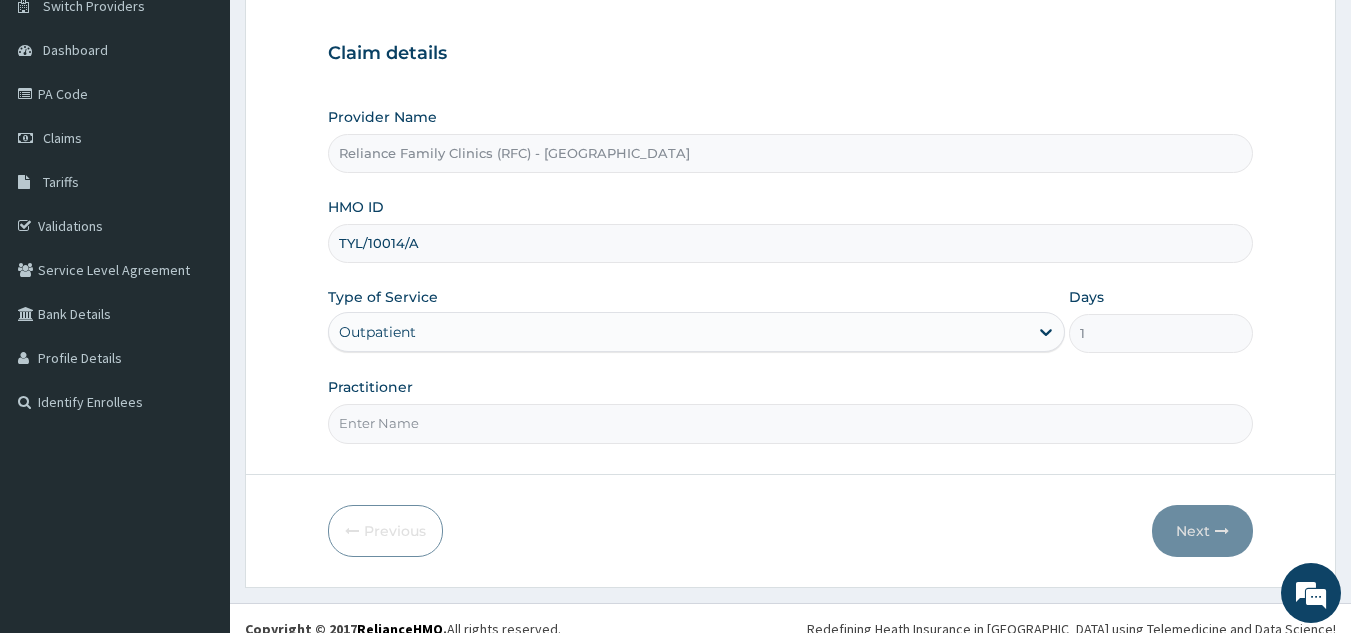 click on "Practitioner" at bounding box center (791, 423) 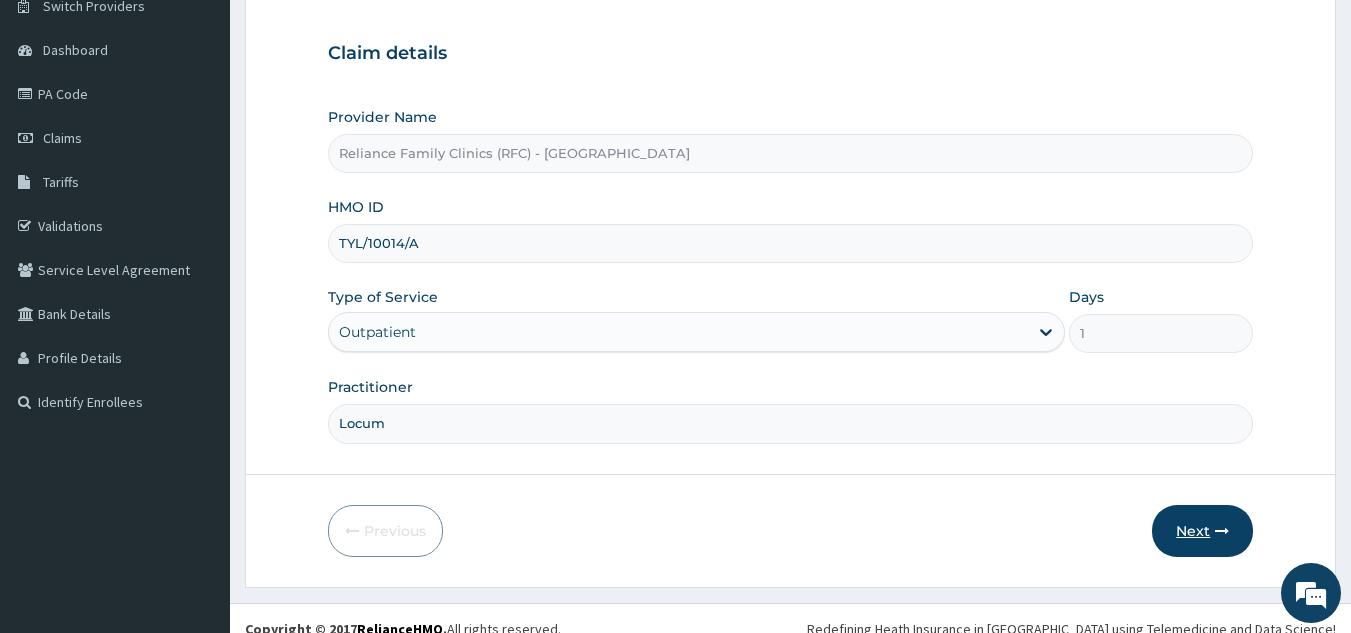 type on "Locum" 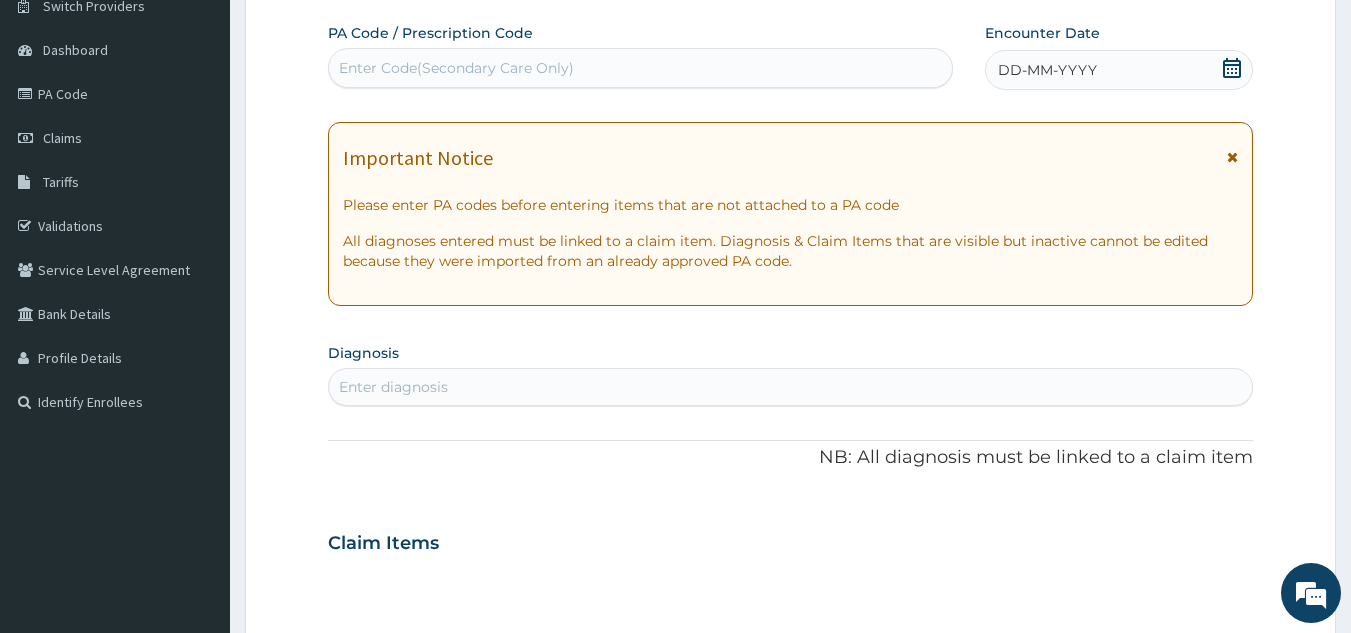 click 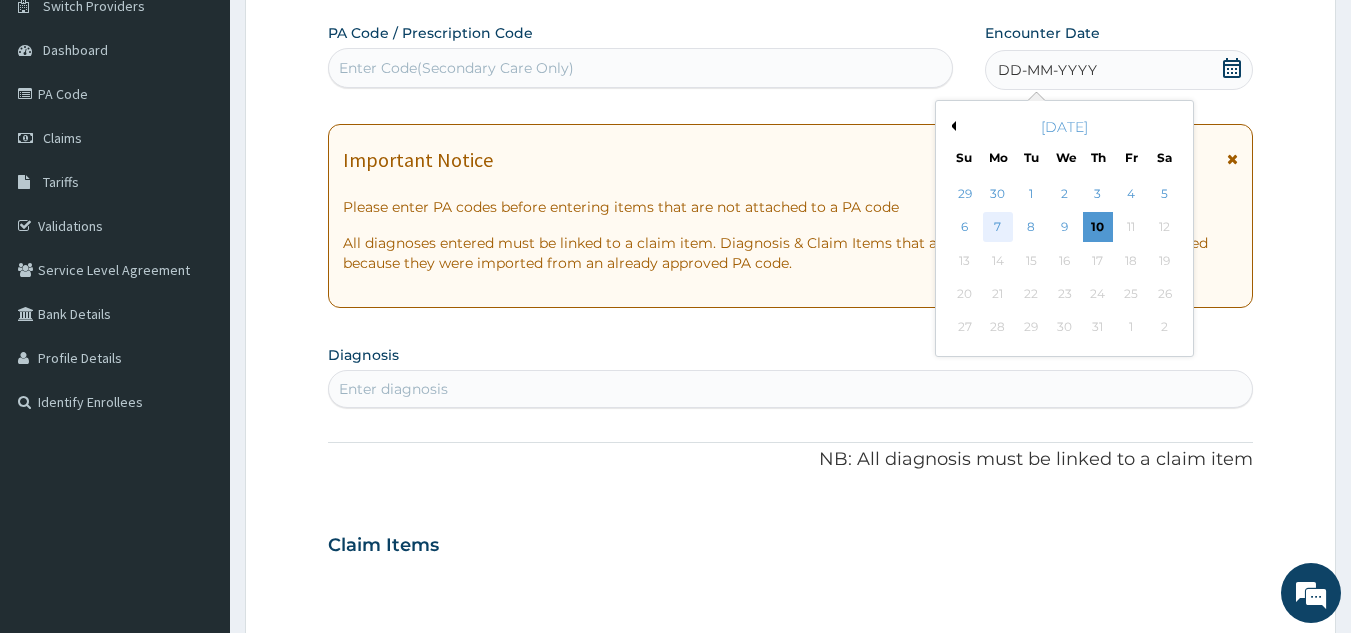 click on "7" at bounding box center (998, 228) 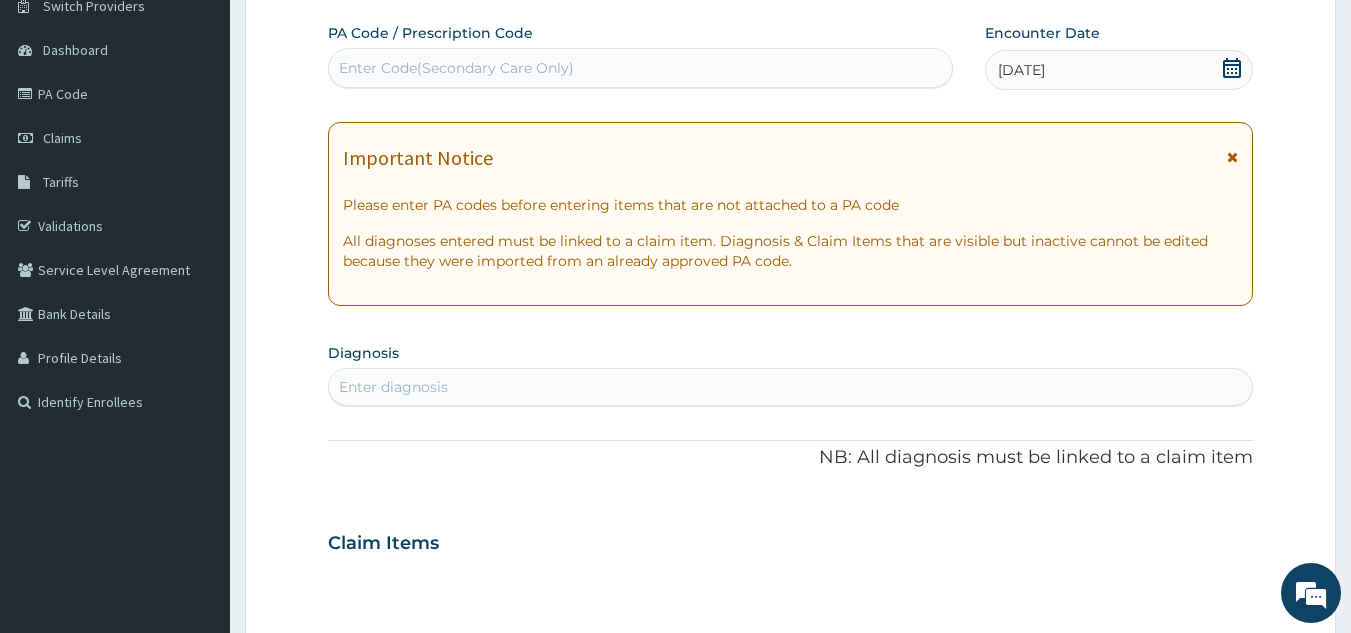 click on "Enter diagnosis" at bounding box center (791, 387) 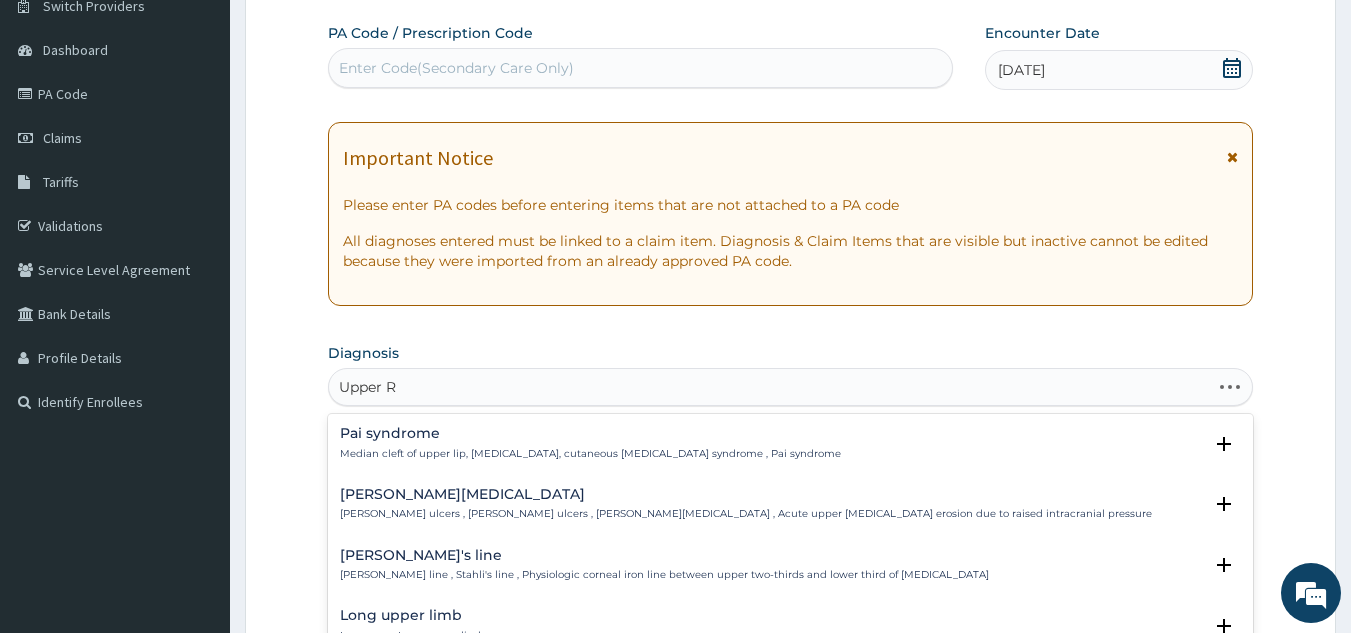 type on "Upper Re" 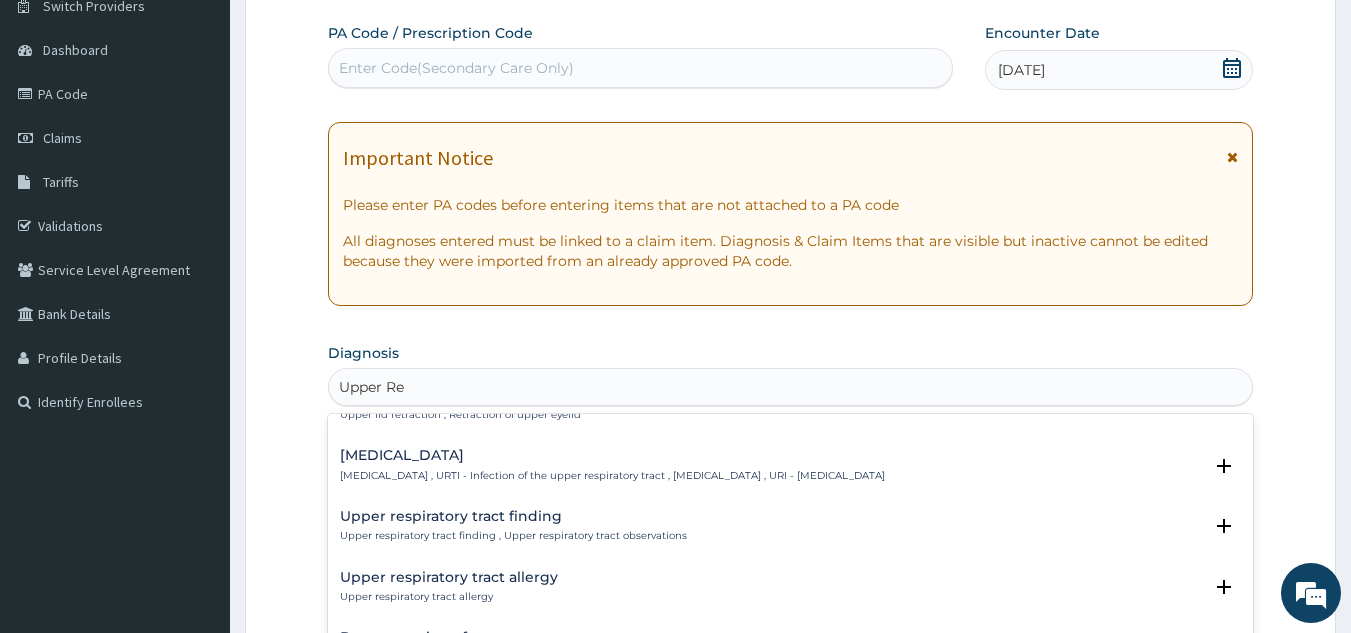 scroll, scrollTop: 148, scrollLeft: 0, axis: vertical 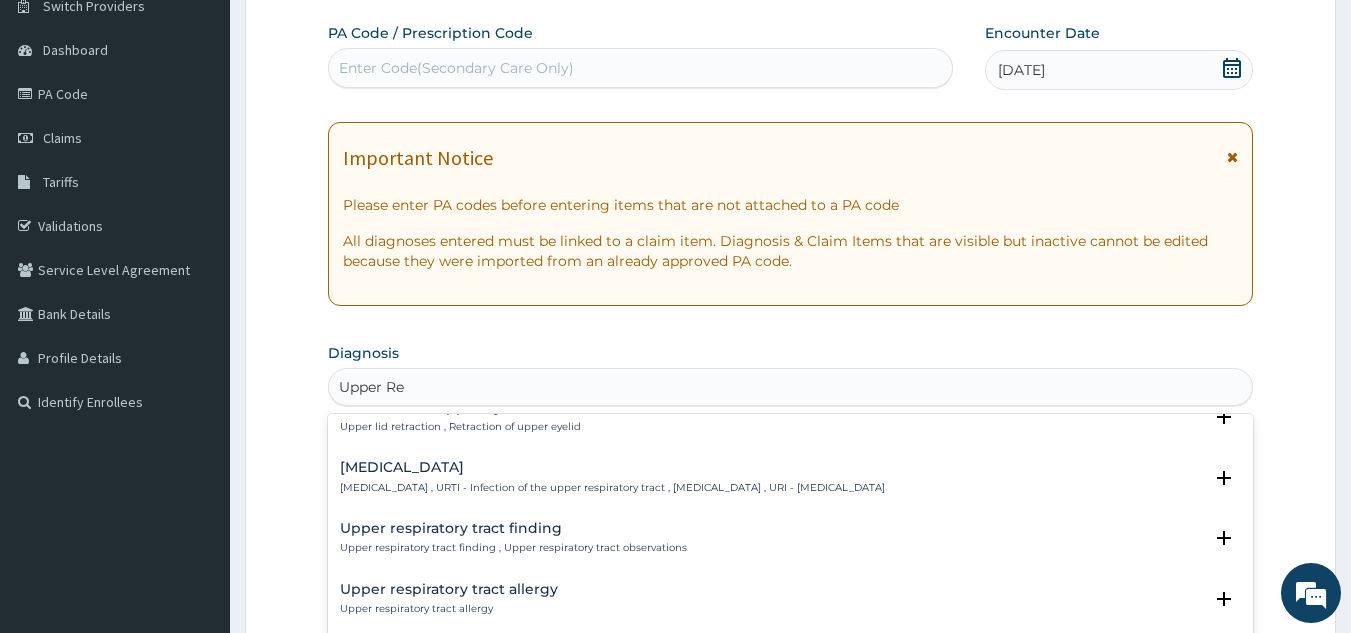 click on "[MEDICAL_DATA] [MEDICAL_DATA] , URTI - Infection of the upper respiratory tract , [MEDICAL_DATA] , URI - [MEDICAL_DATA]" at bounding box center [612, 477] 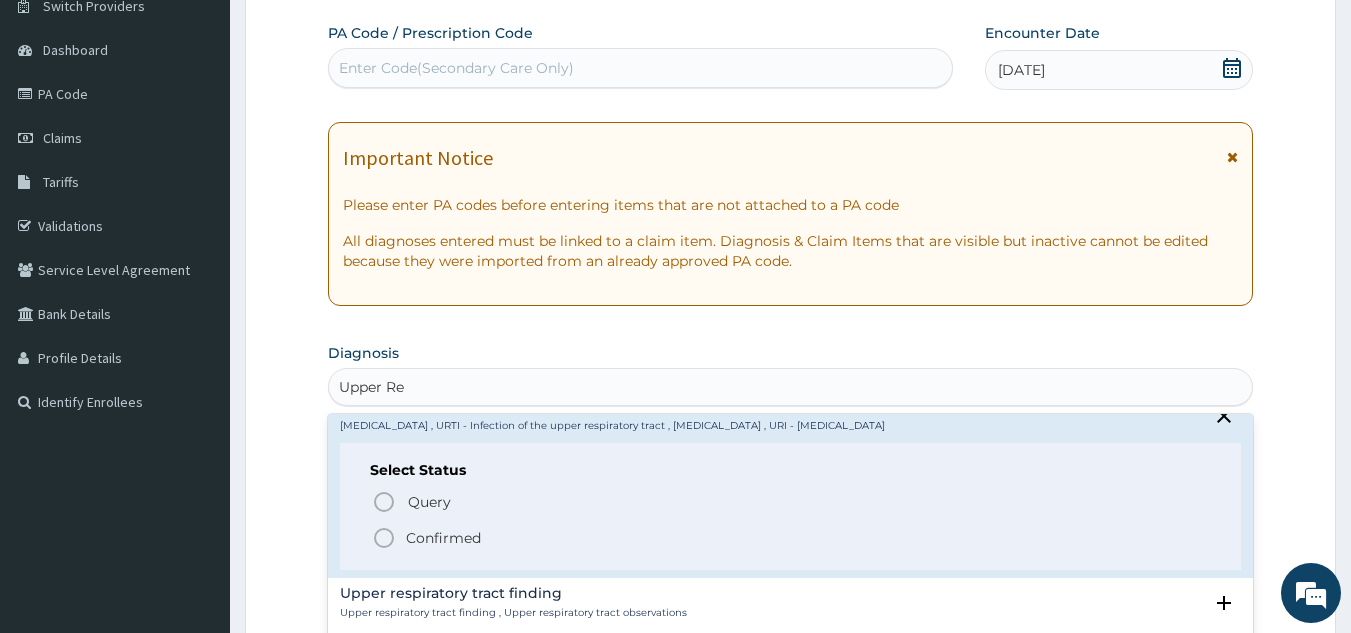 scroll, scrollTop: 212, scrollLeft: 0, axis: vertical 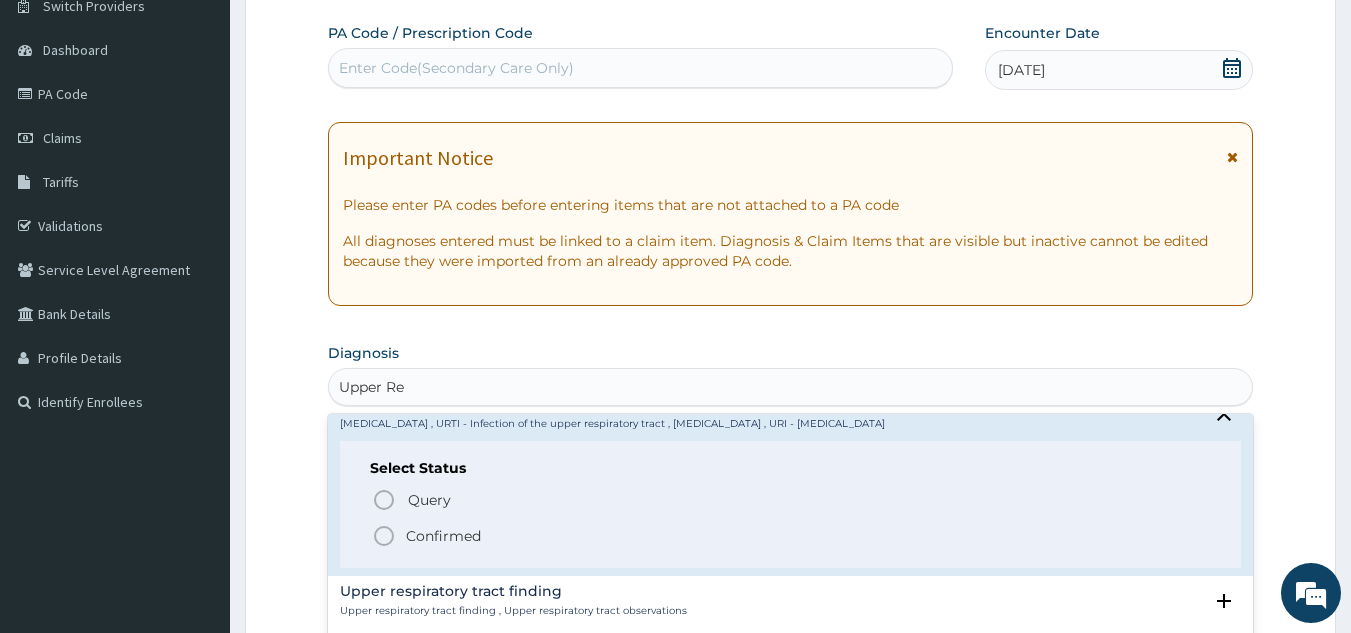 click 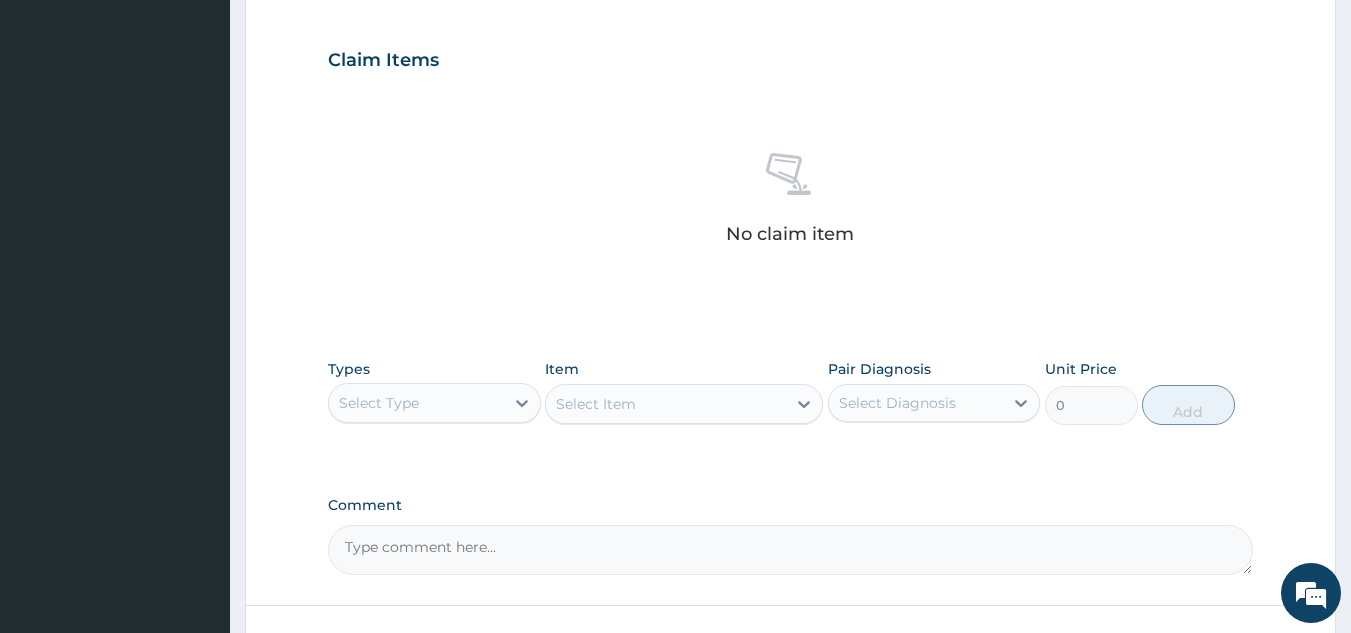 scroll, scrollTop: 658, scrollLeft: 0, axis: vertical 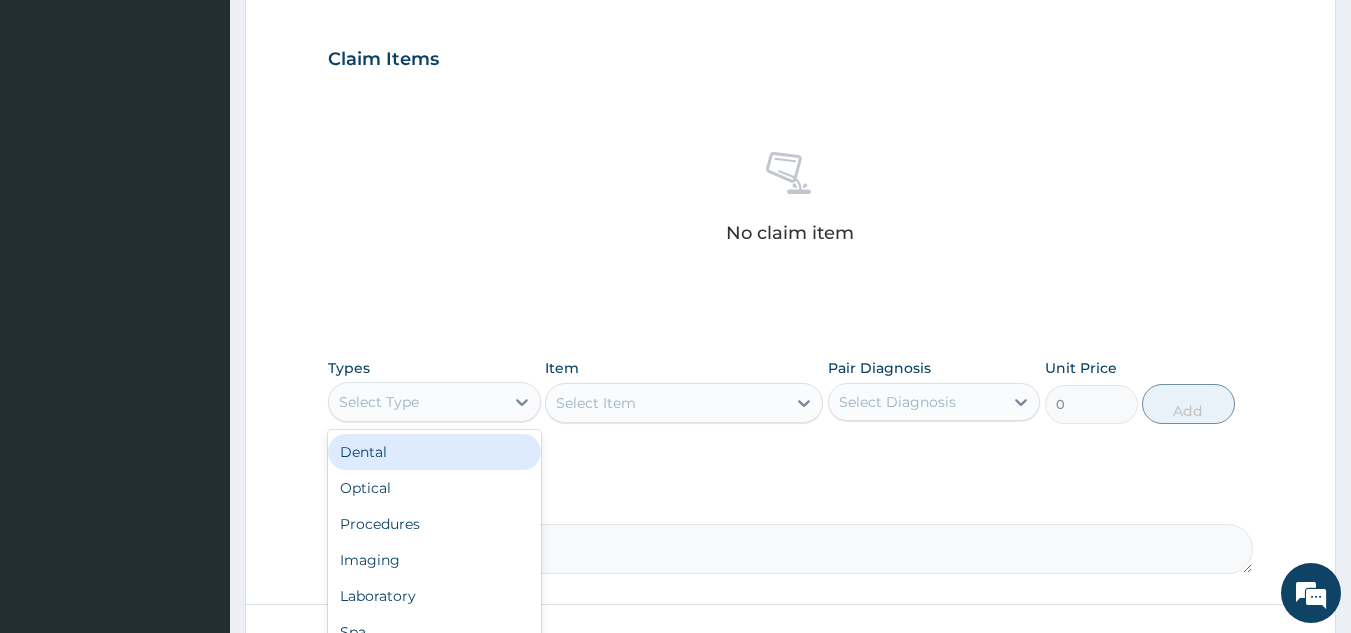 click on "Select Type" at bounding box center [416, 402] 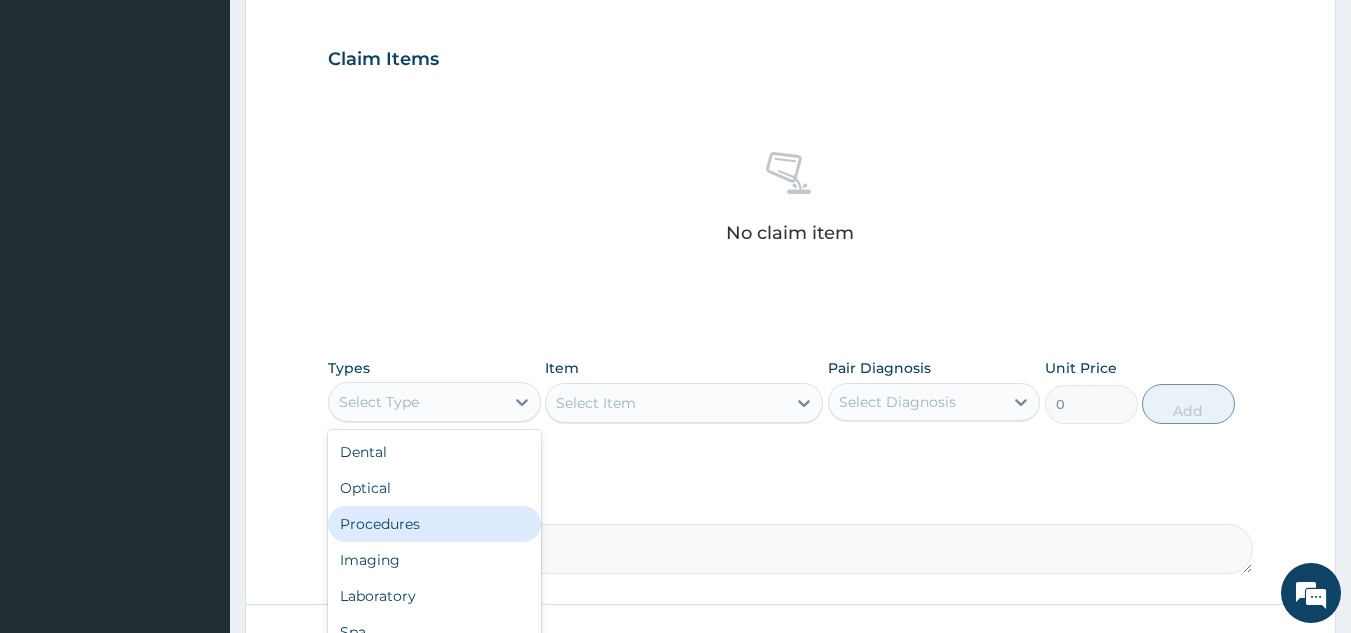 click on "Procedures" at bounding box center [434, 524] 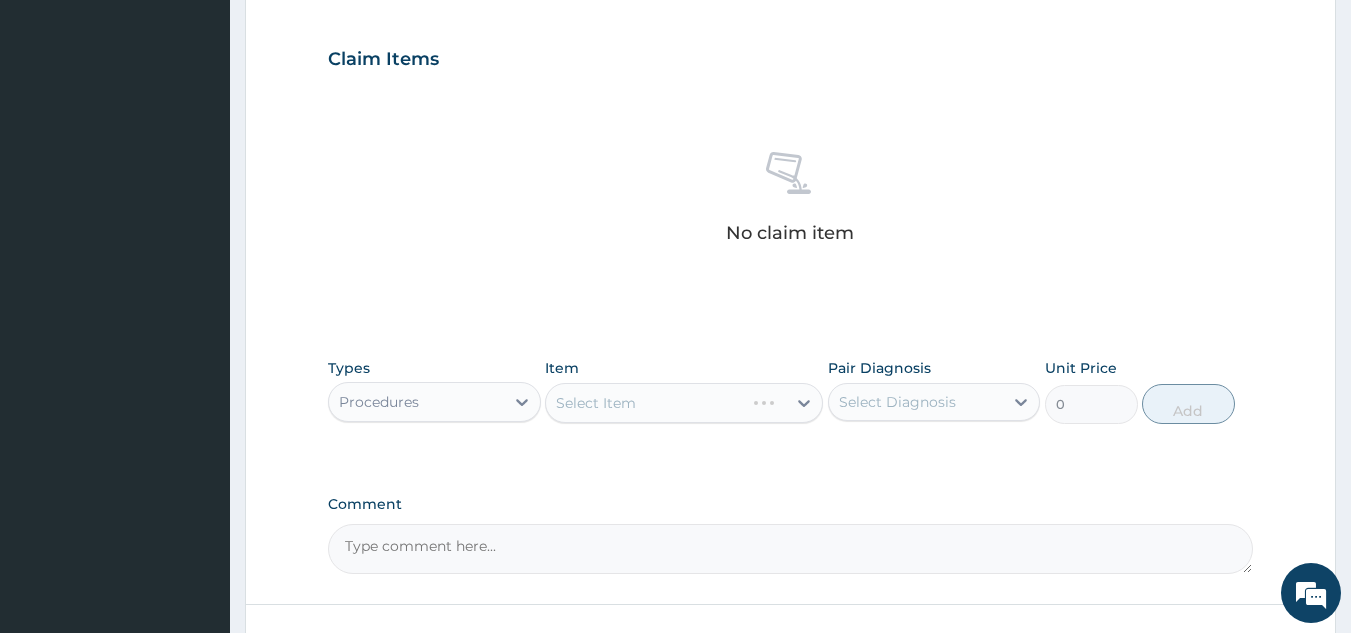 click on "Select Item" at bounding box center [684, 403] 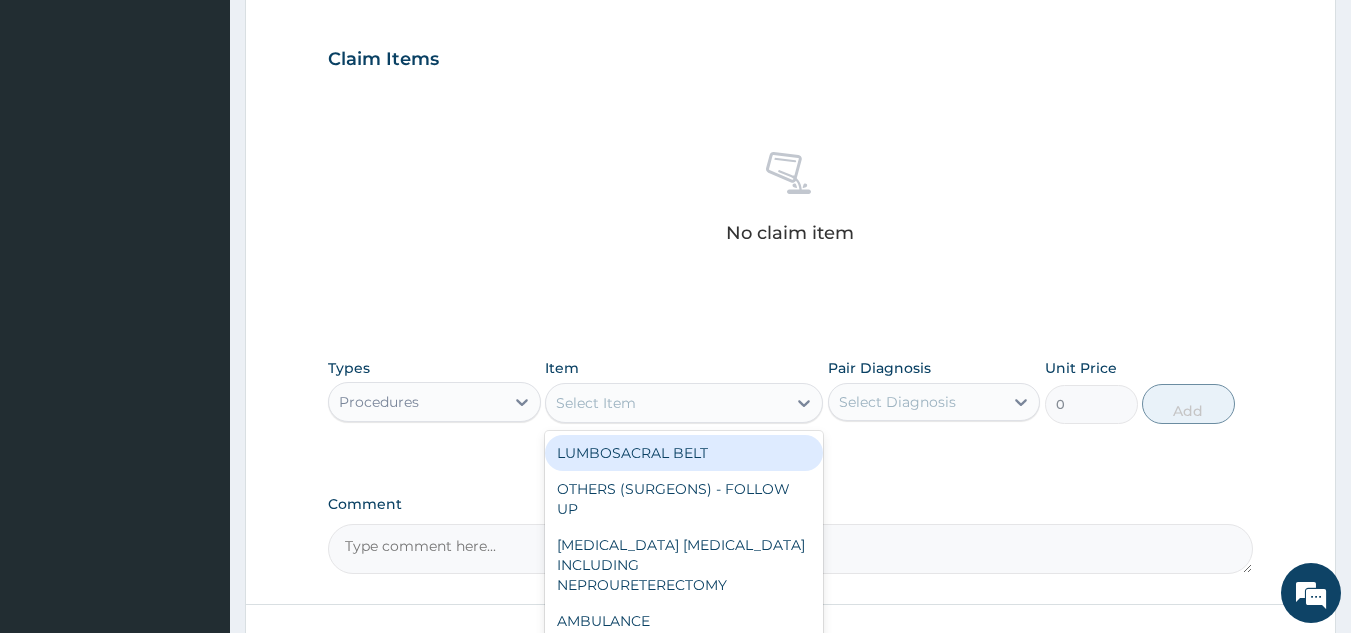click on "Select Item" at bounding box center (666, 403) 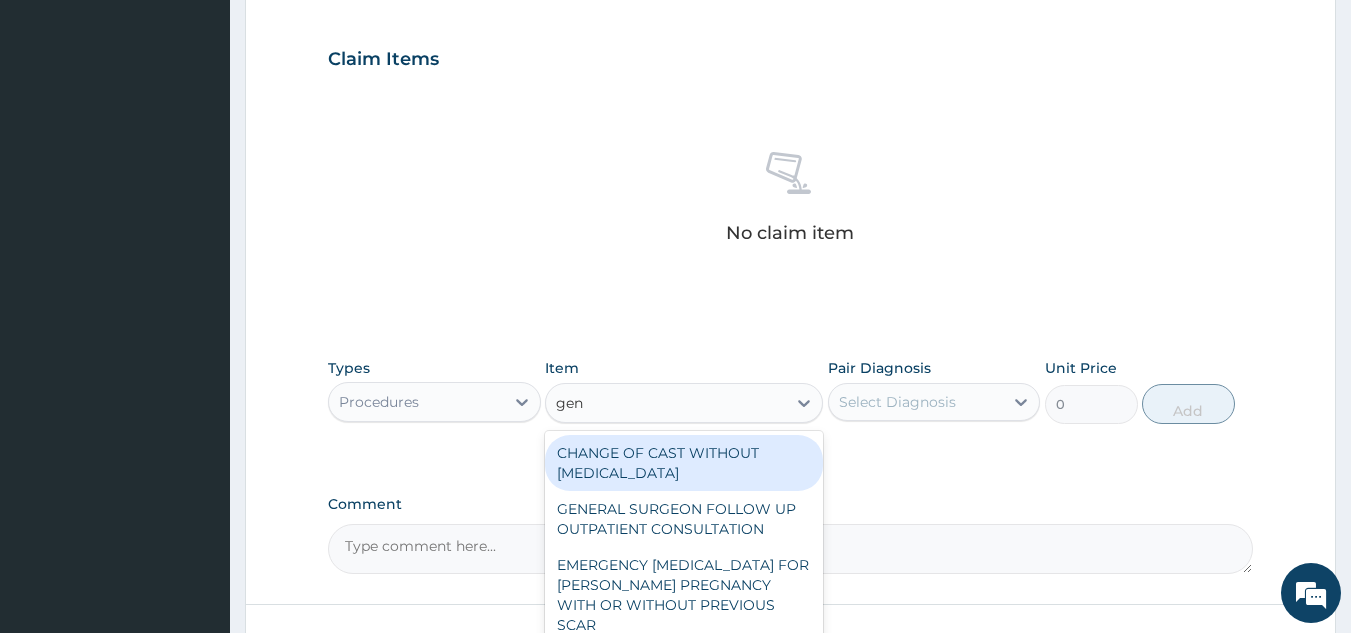 type on "gene" 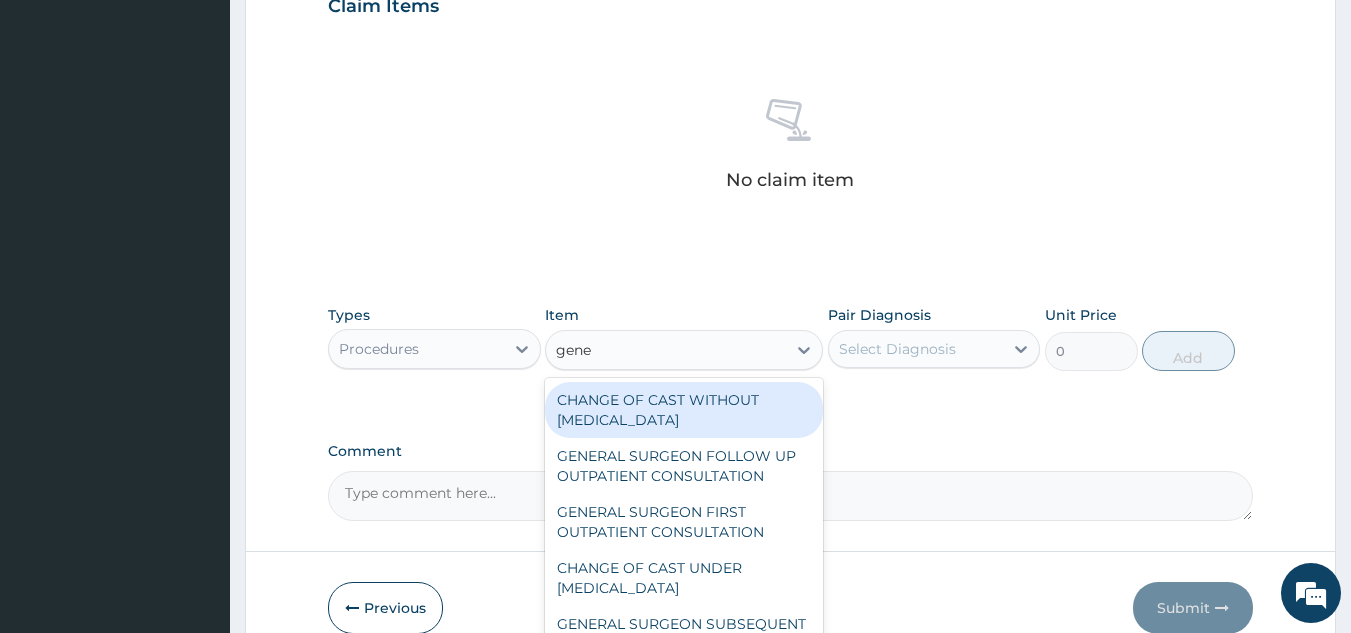 scroll, scrollTop: 809, scrollLeft: 0, axis: vertical 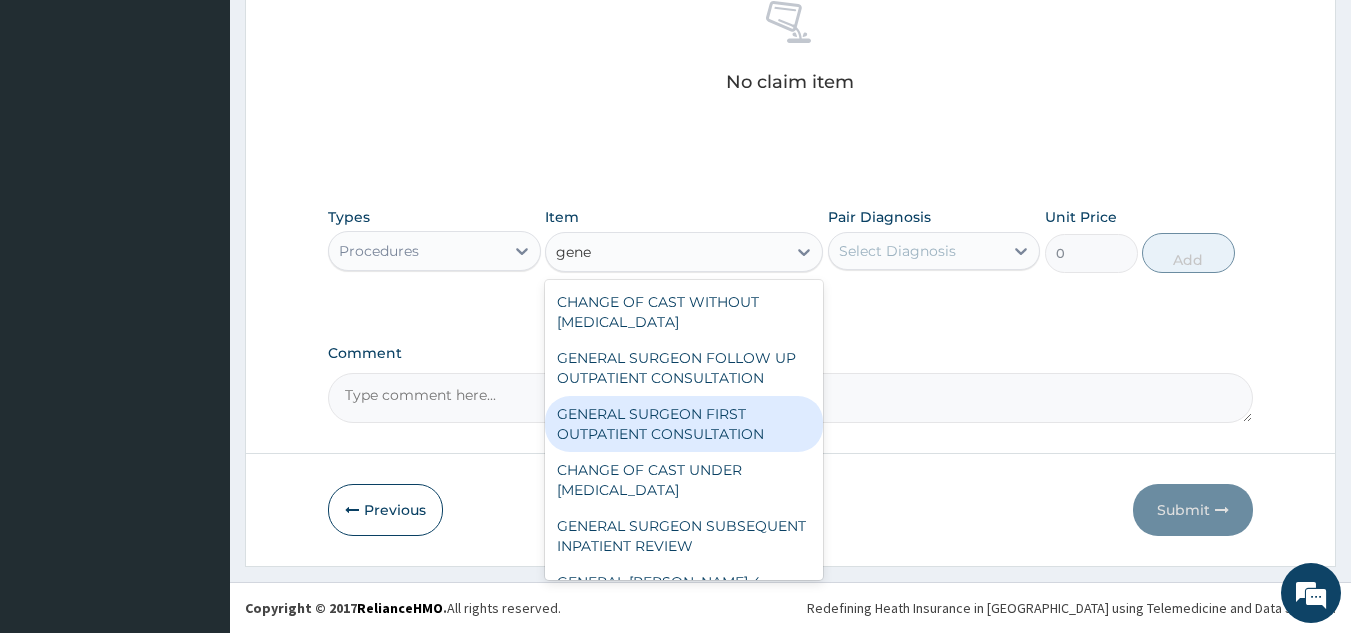 click on "GENERAL SURGEON FIRST OUTPATIENT CONSULTATION" at bounding box center [684, 424] 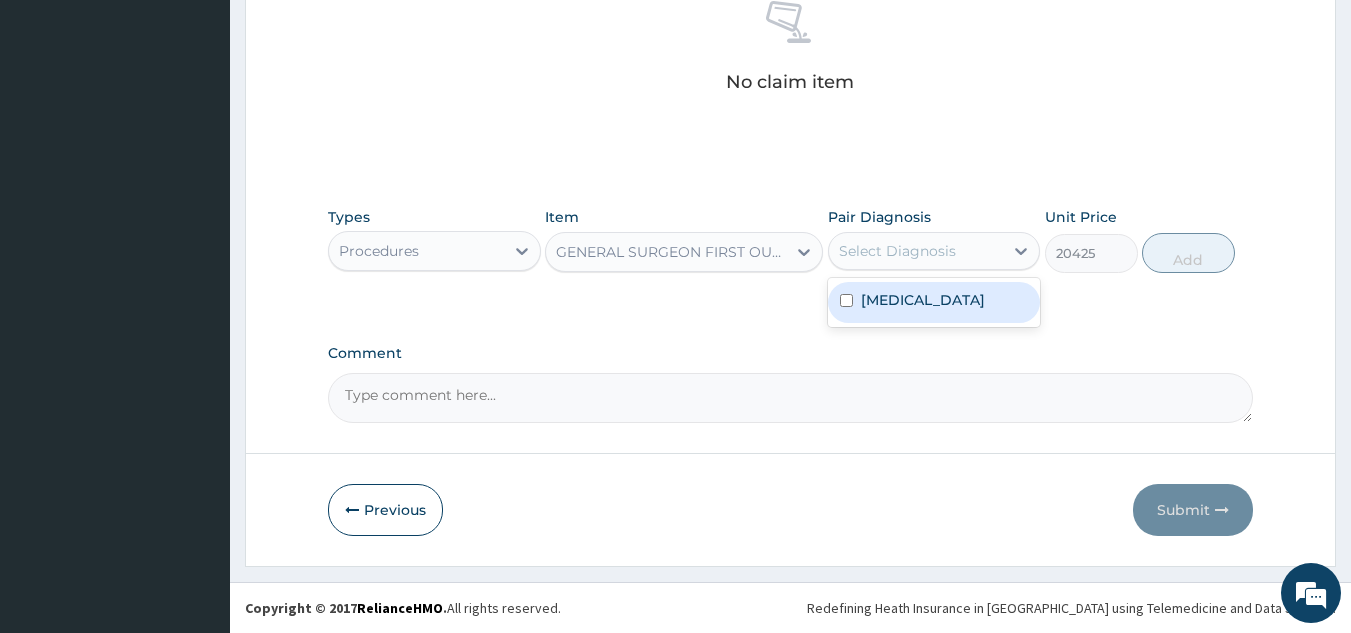 click on "Select Diagnosis" at bounding box center (916, 251) 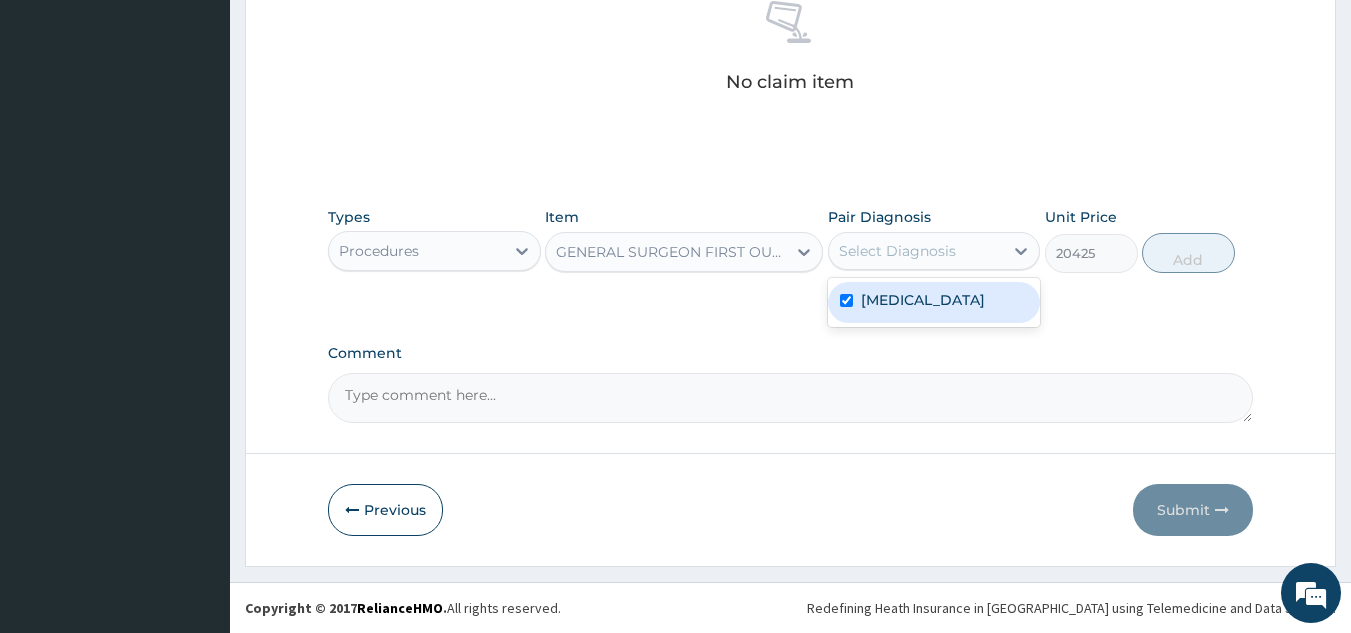 checkbox on "true" 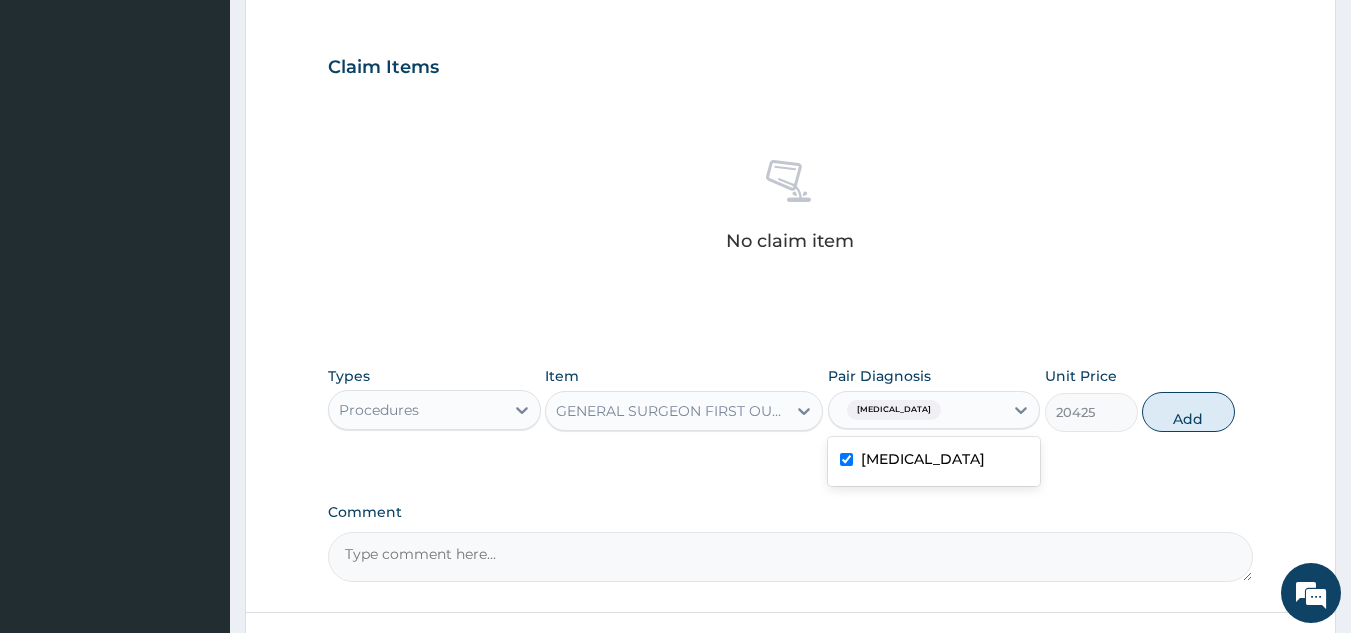 scroll, scrollTop: 651, scrollLeft: 0, axis: vertical 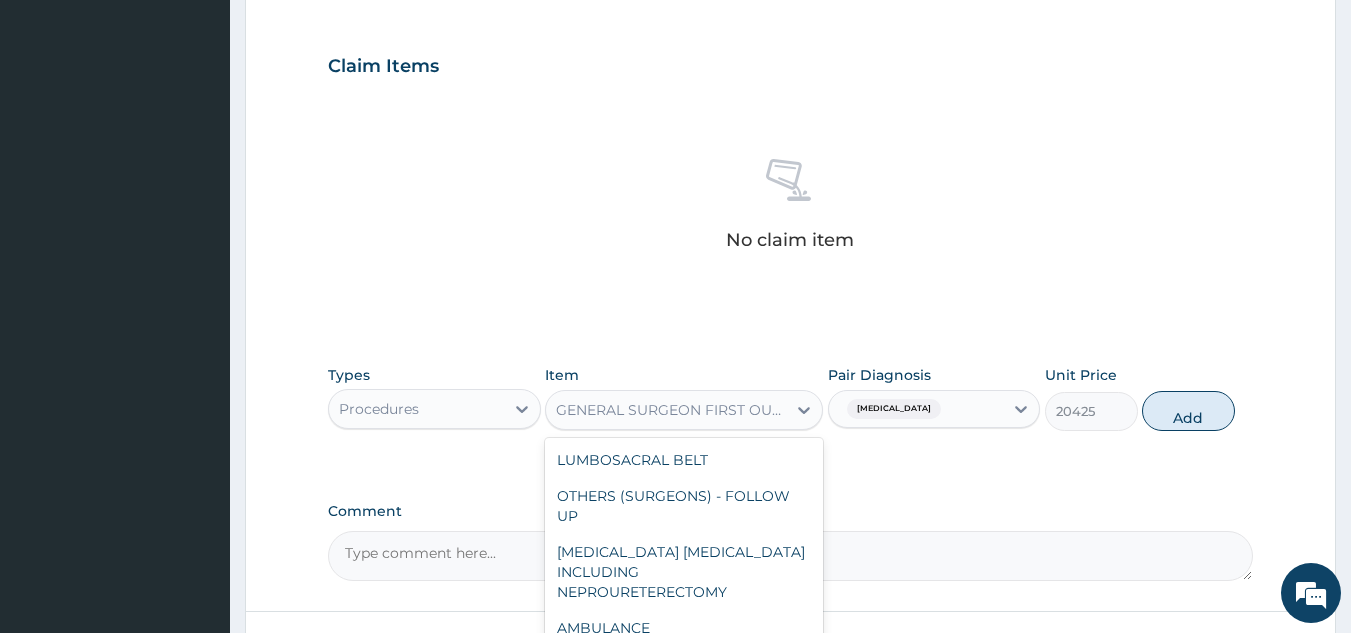 click on "GENERAL SURGEON FIRST OUTPATIENT CONSULTATION" at bounding box center (672, 410) 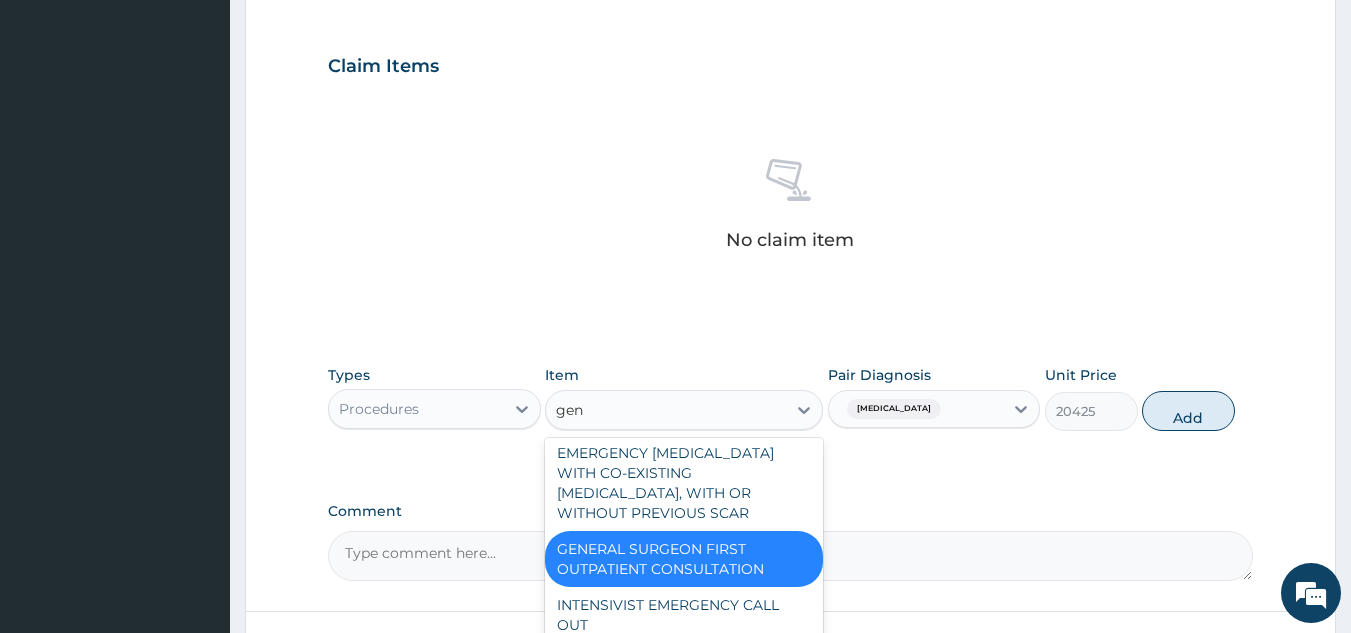 type on "gene" 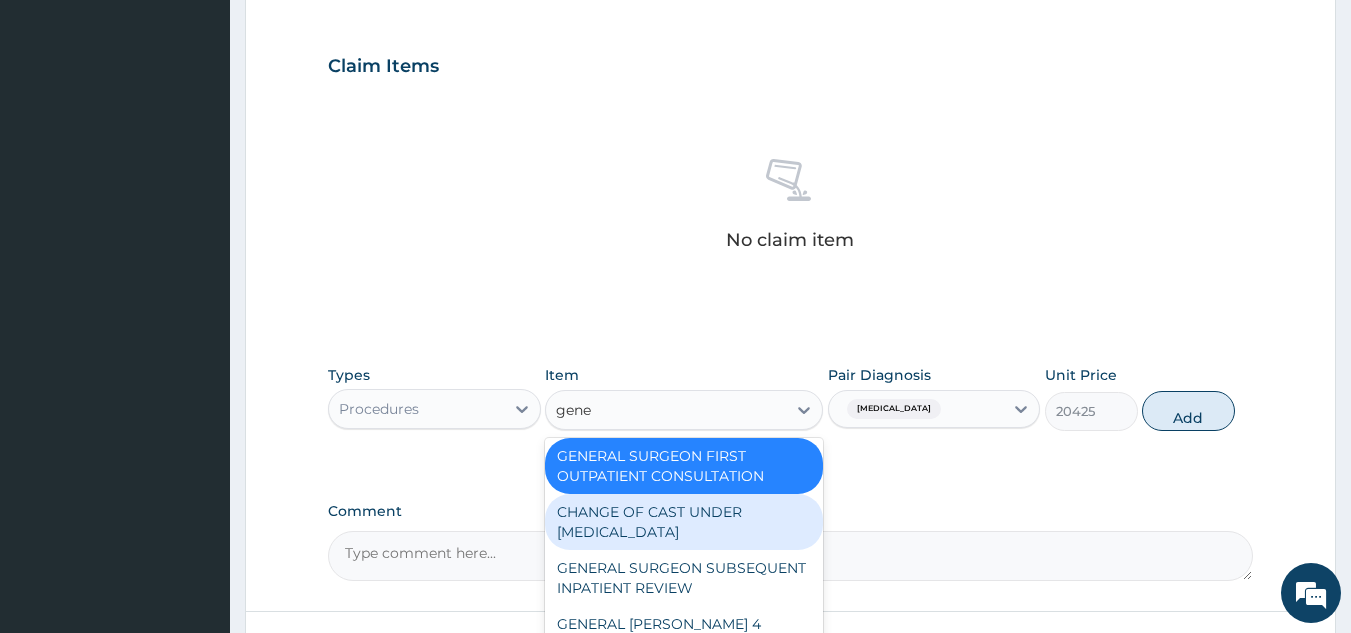 scroll, scrollTop: 113, scrollLeft: 0, axis: vertical 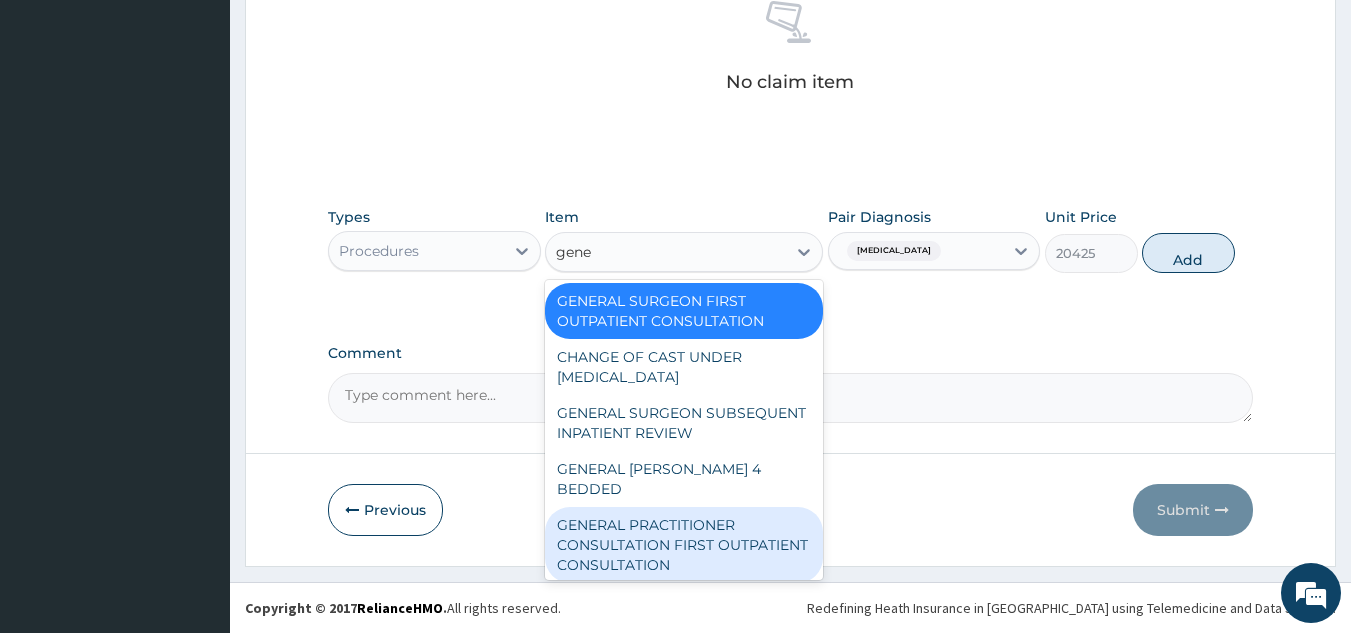 click on "GENERAL PRACTITIONER CONSULTATION FIRST OUTPATIENT CONSULTATION" at bounding box center [684, 545] 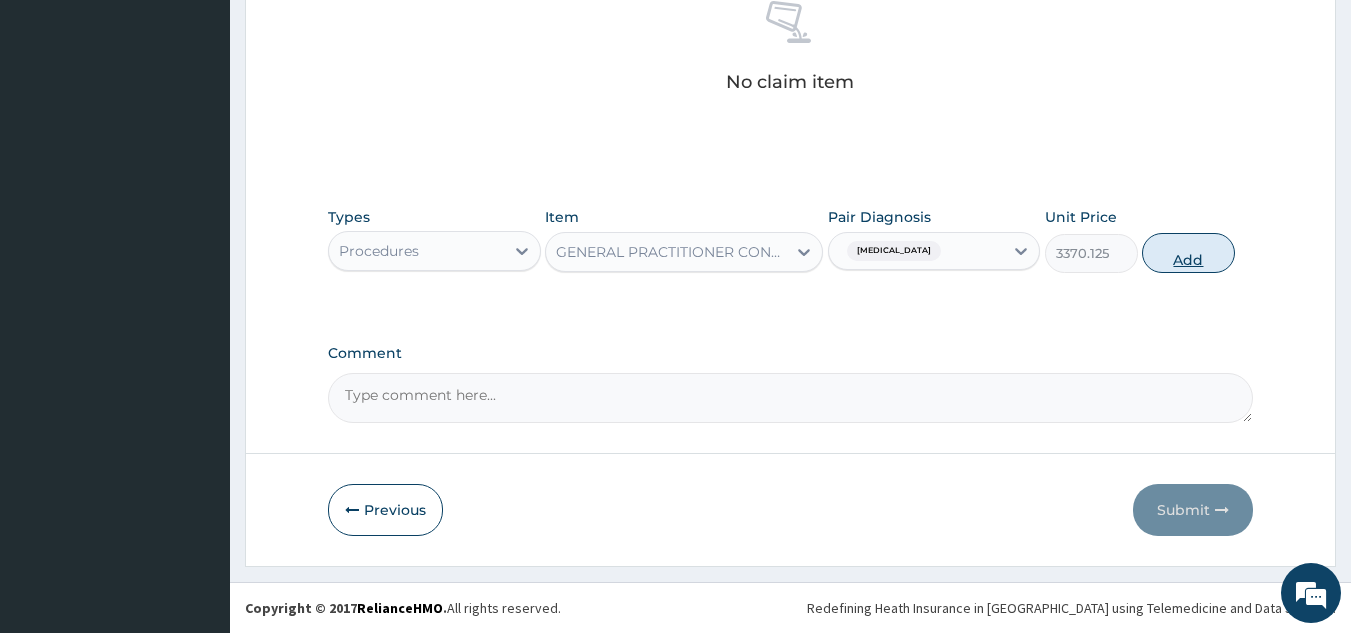 click on "Add" at bounding box center [1188, 253] 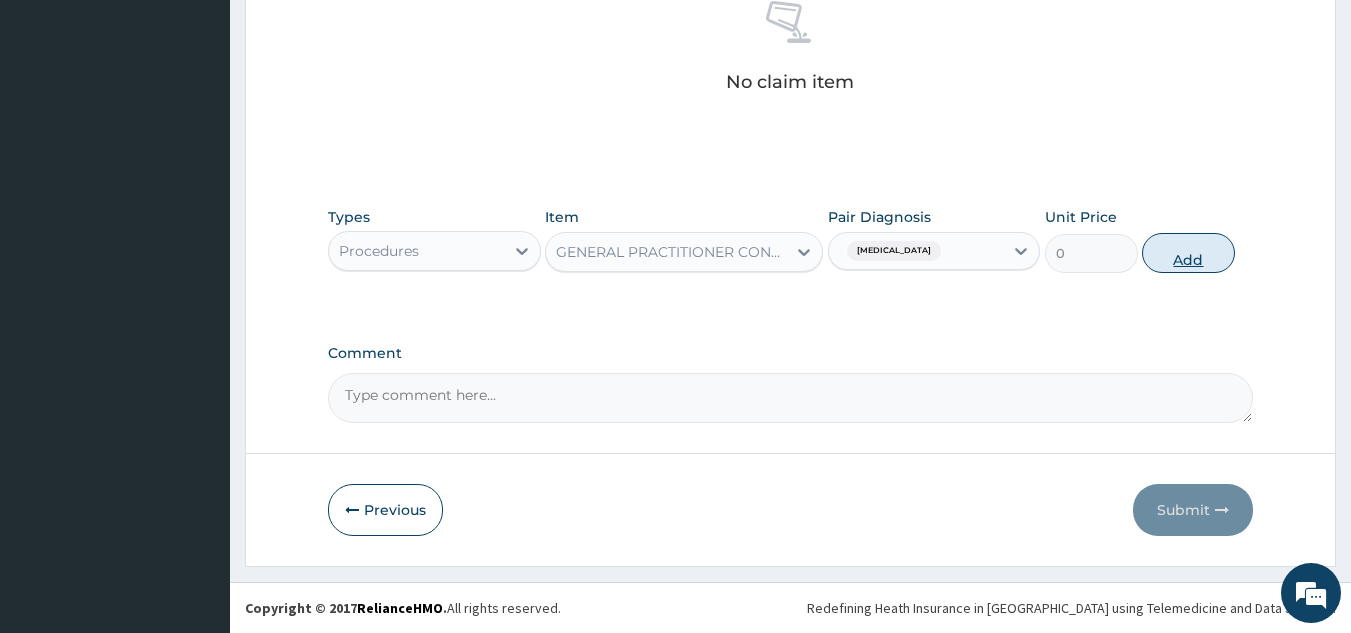 scroll, scrollTop: 760, scrollLeft: 0, axis: vertical 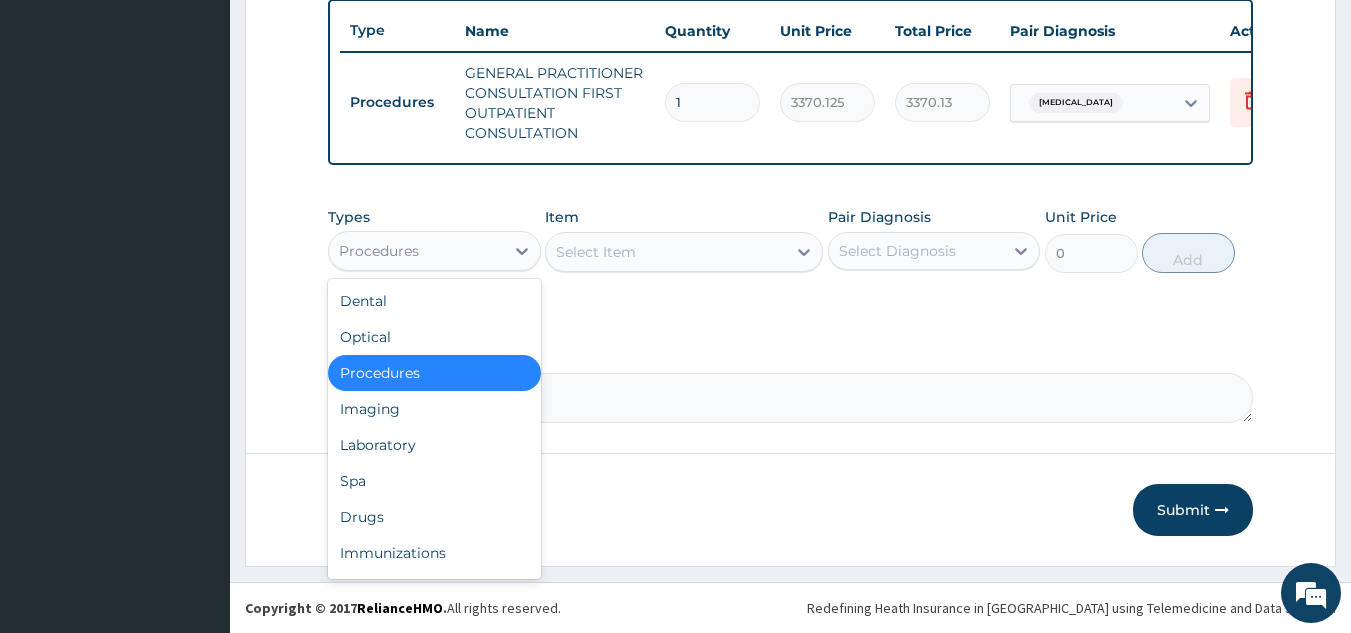 click on "Procedures" at bounding box center [416, 251] 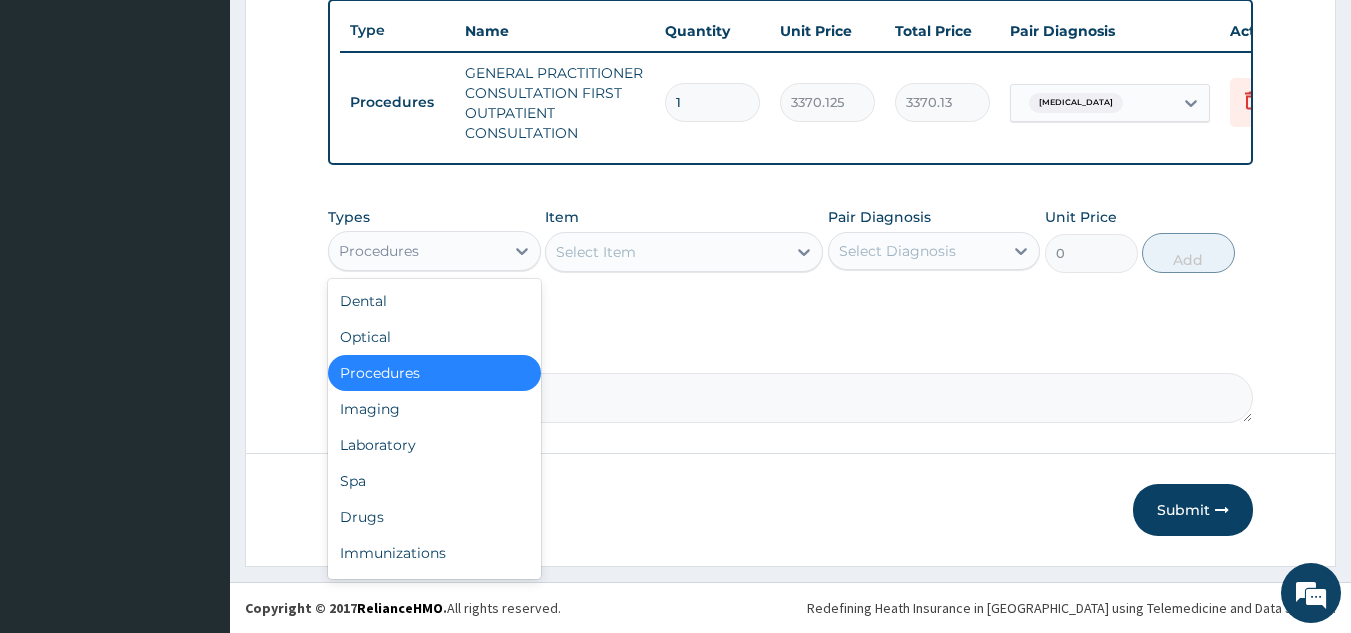 drag, startPoint x: 415, startPoint y: 514, endPoint x: 616, endPoint y: 258, distance: 325.47964 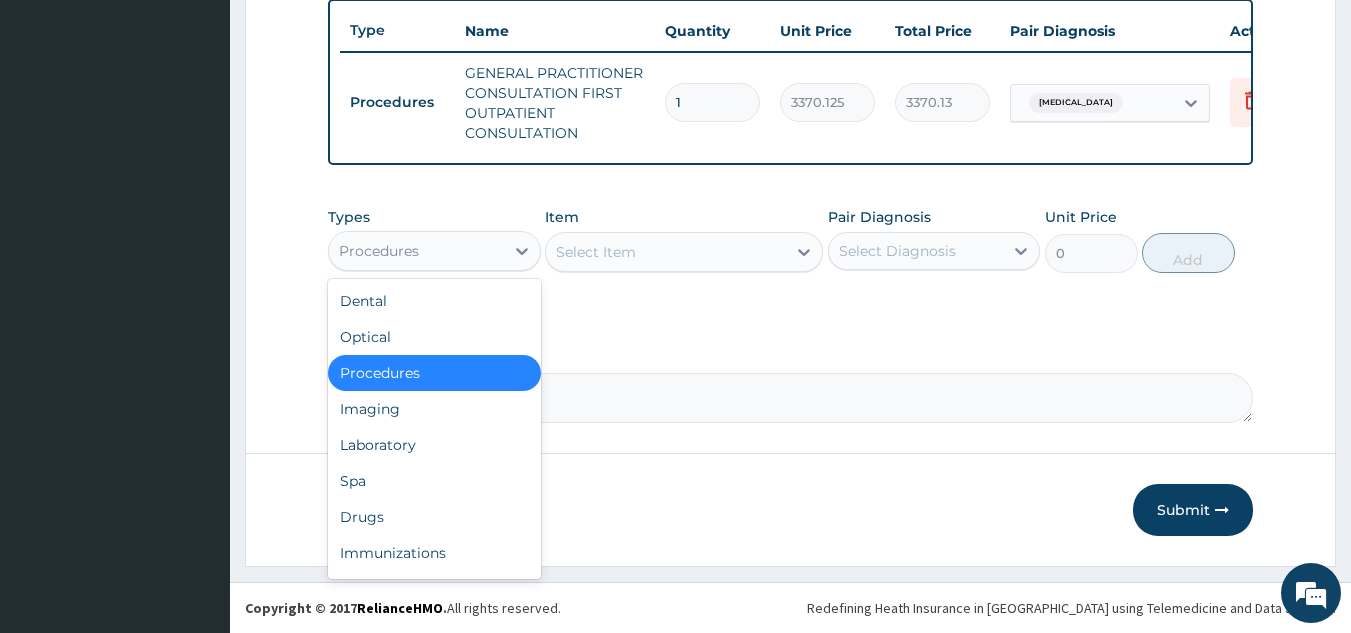 click on "Types option Procedures, selected. option Procedures selected, 3 of 10. 10 results available. Use Up and Down to choose options, press Enter to select the currently focused option, press Escape to exit the menu, press Tab to select the option and exit the menu. Procedures Dental Optical Procedures Imaging Laboratory Spa Drugs Immunizations Others Gym Item Select Item Pair Diagnosis Select Diagnosis Unit Price 0 Add" at bounding box center (791, 240) 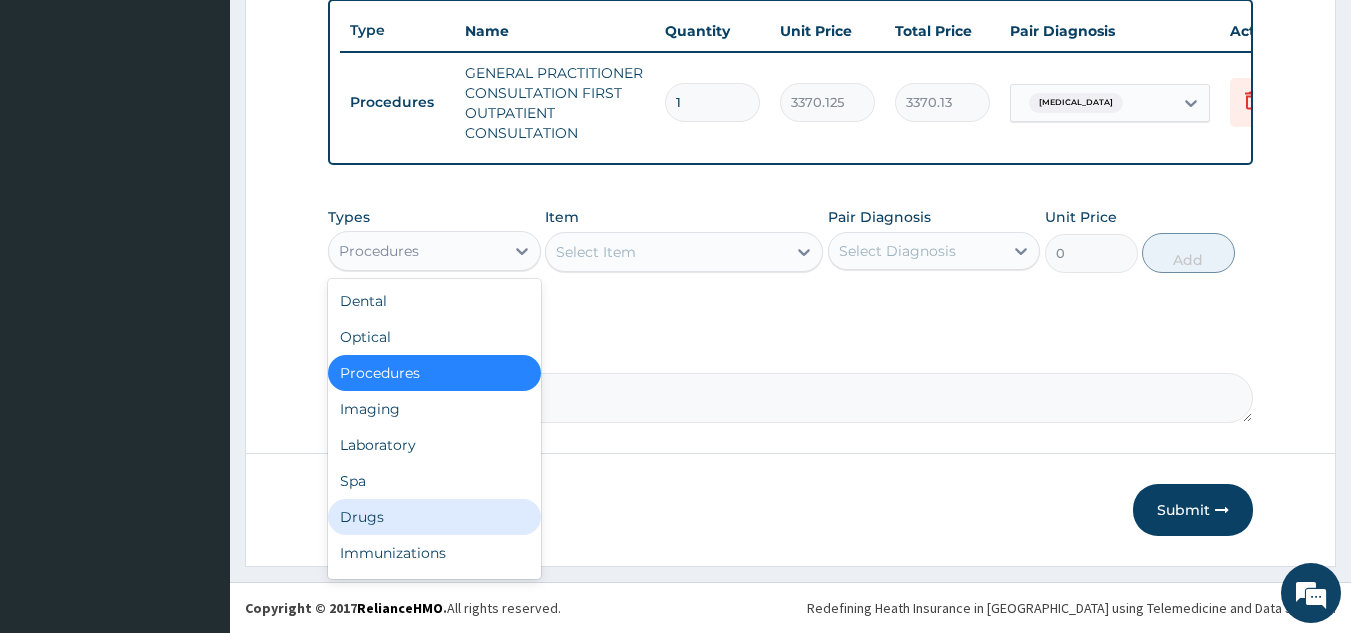 click on "Drugs" at bounding box center [434, 517] 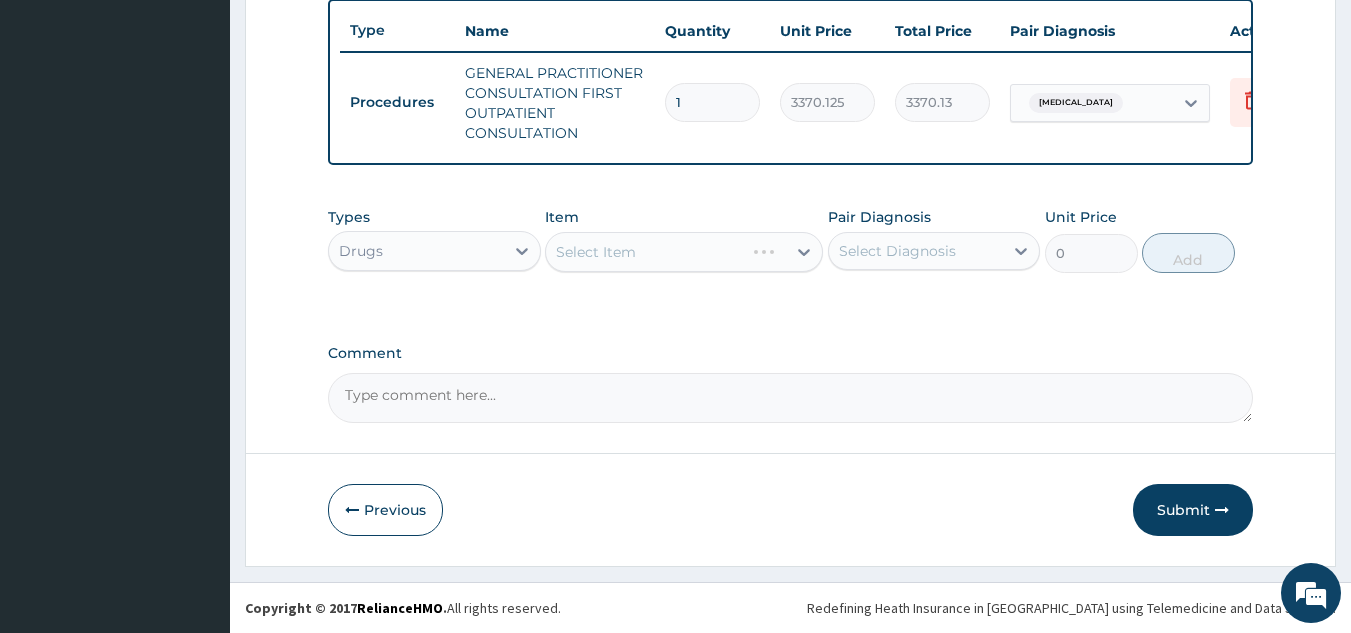 click on "Select Item" at bounding box center (684, 252) 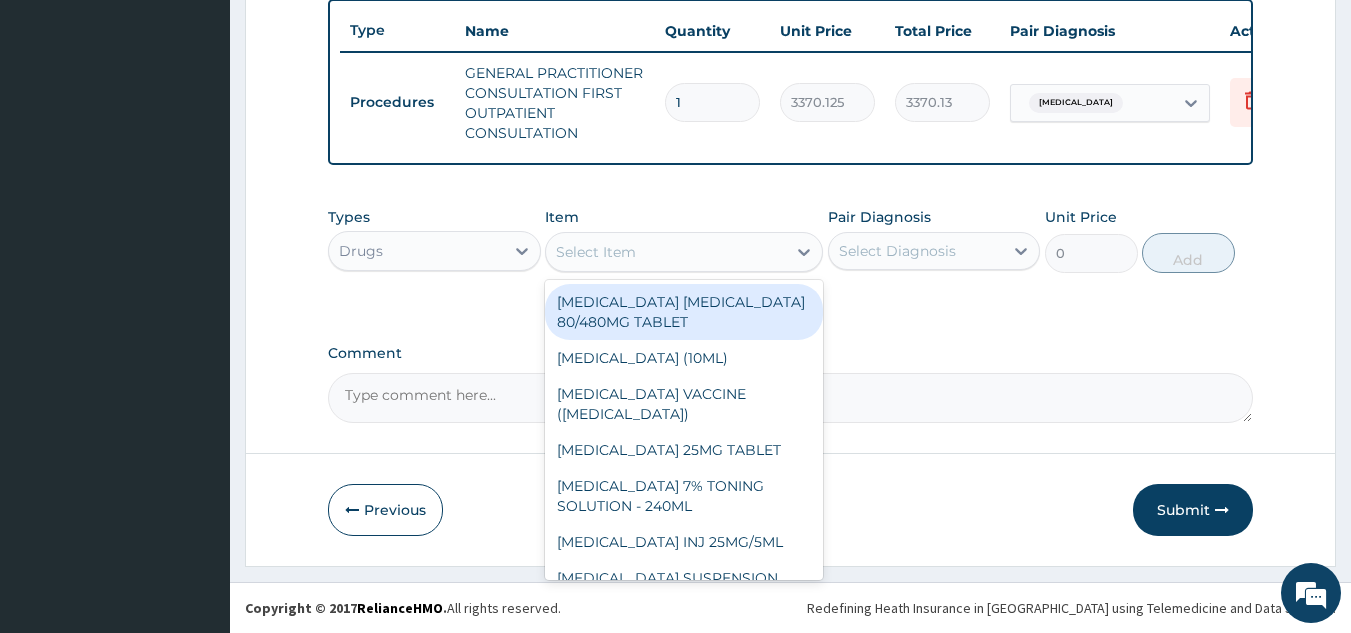 click on "Select Item" at bounding box center [596, 252] 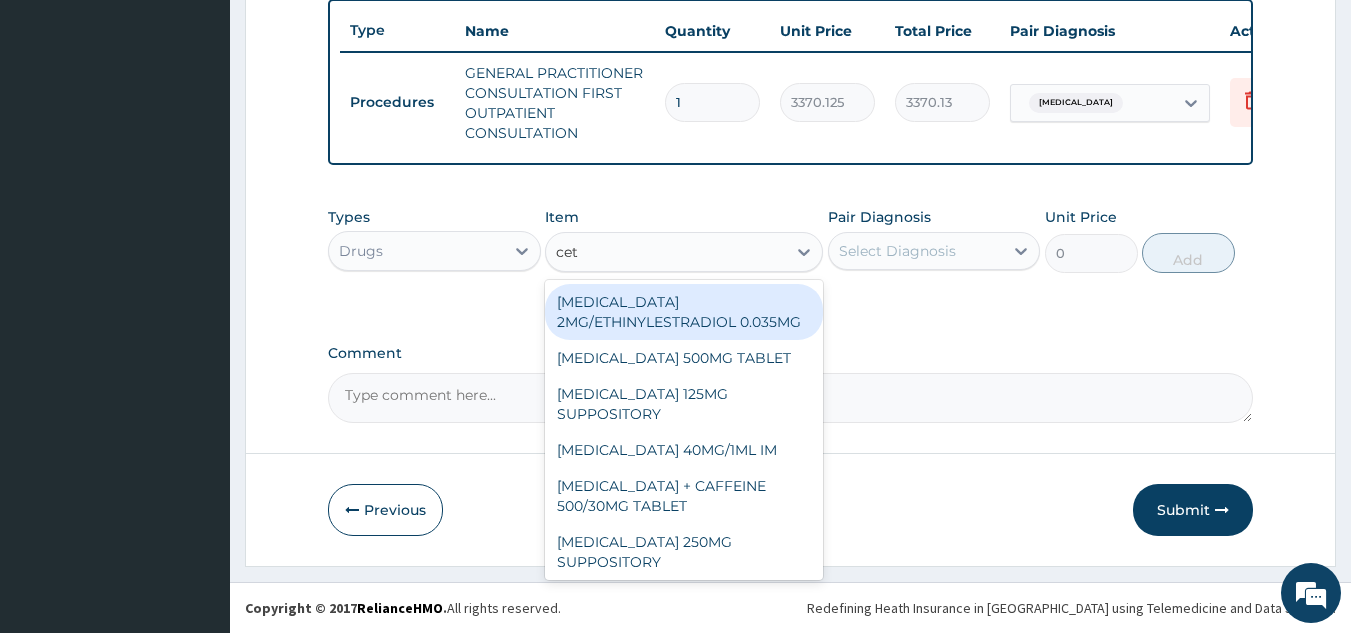 type on "cet" 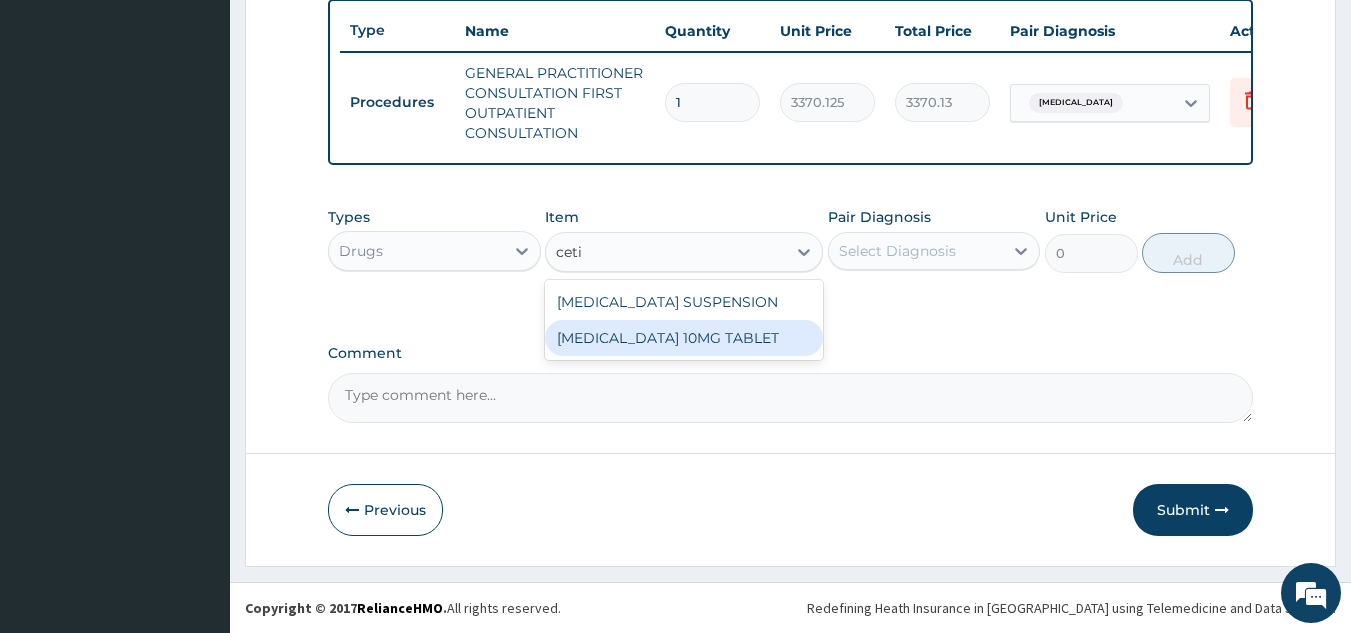 click on "CETIRIZINE 10MG TABLET" at bounding box center [684, 338] 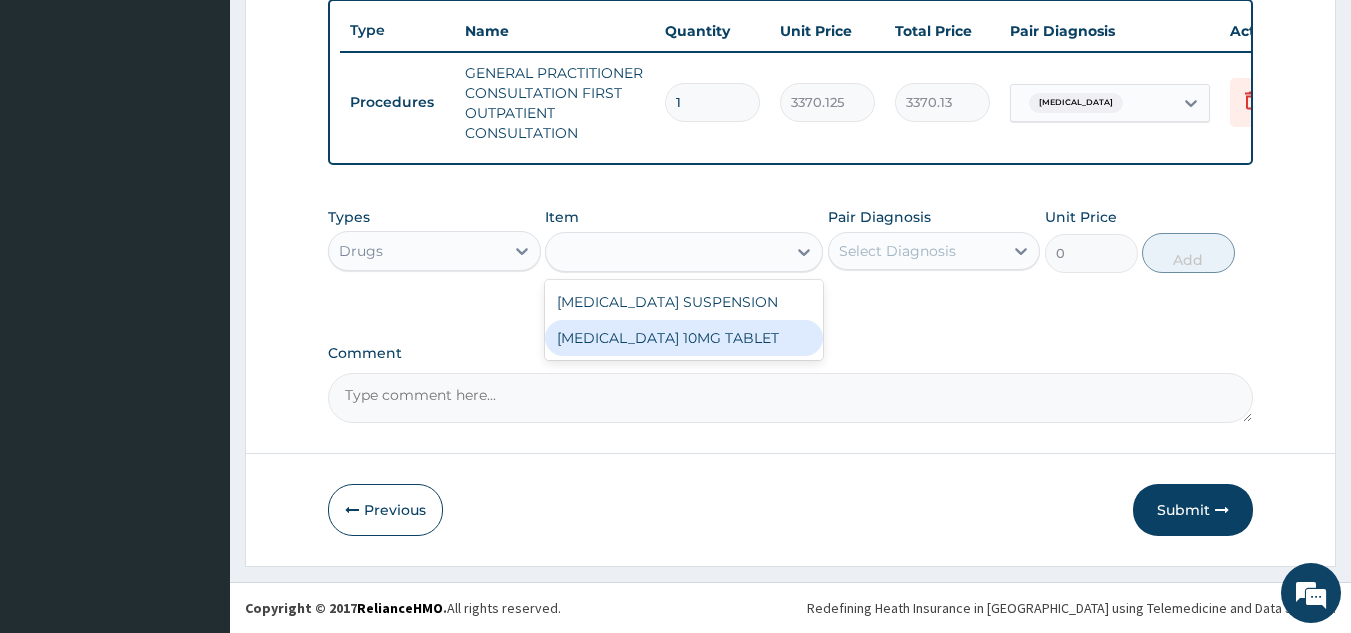 type on "115" 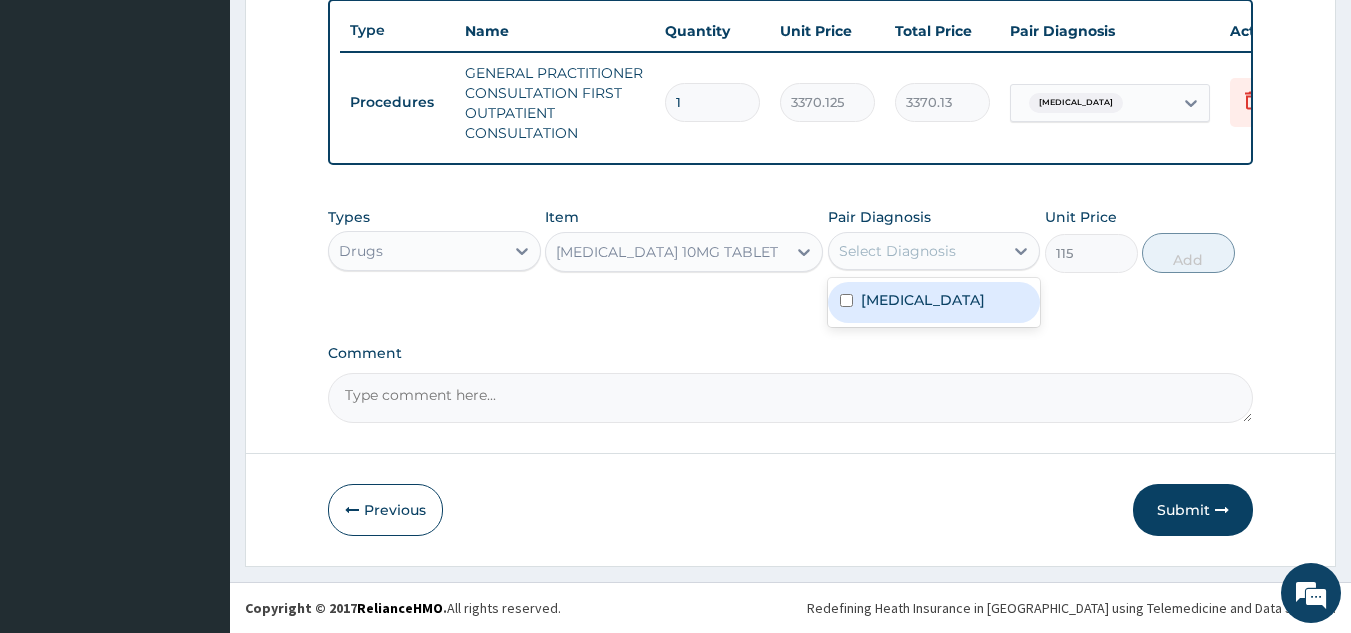 click on "Select Diagnosis" at bounding box center (916, 251) 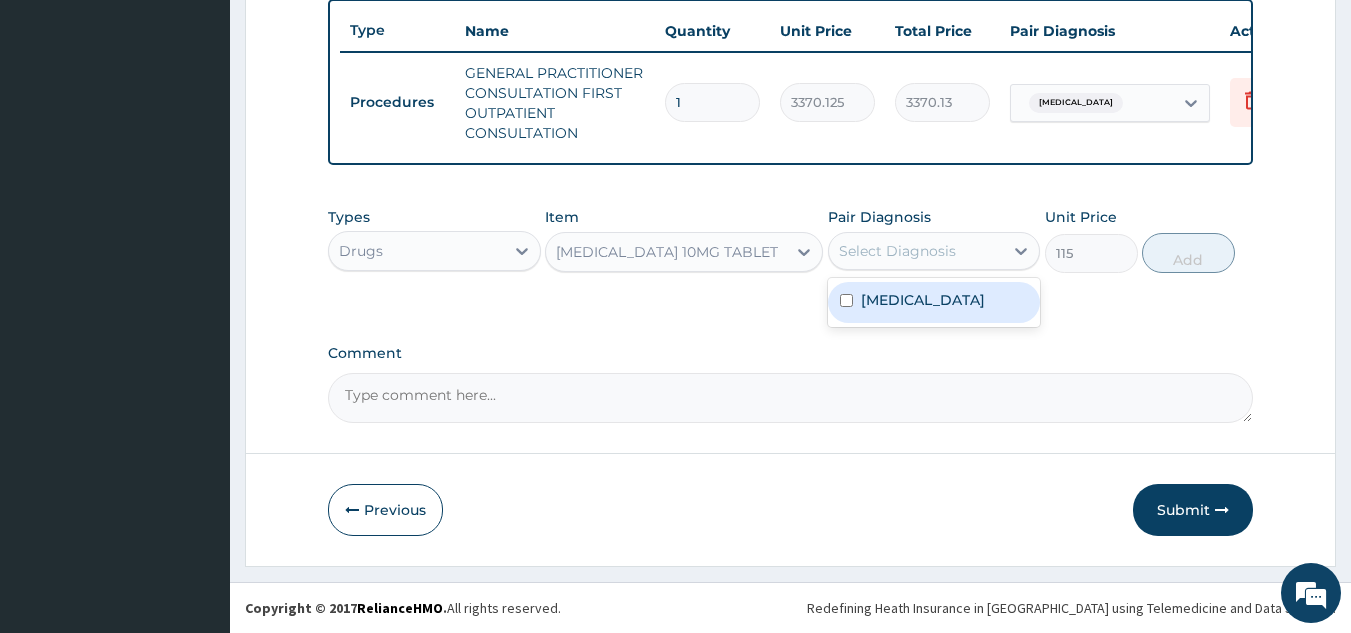 click on "Upper respiratory infection" at bounding box center [923, 300] 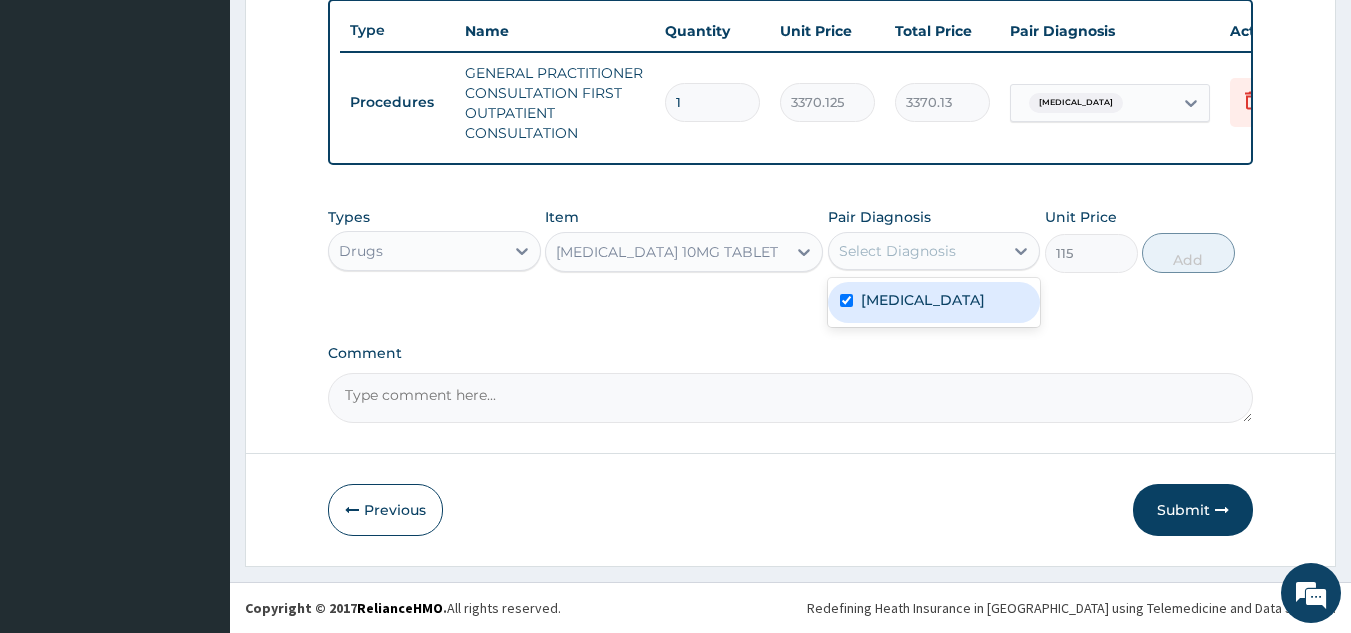 checkbox on "true" 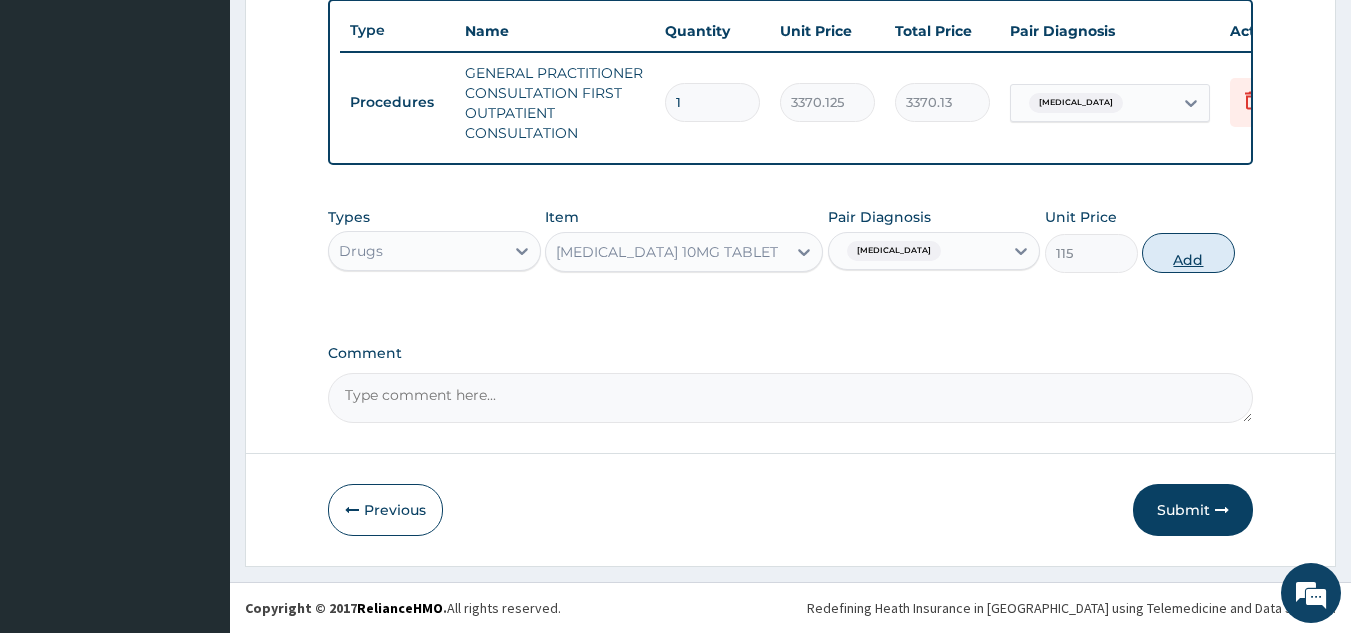 click on "Add" at bounding box center (1188, 253) 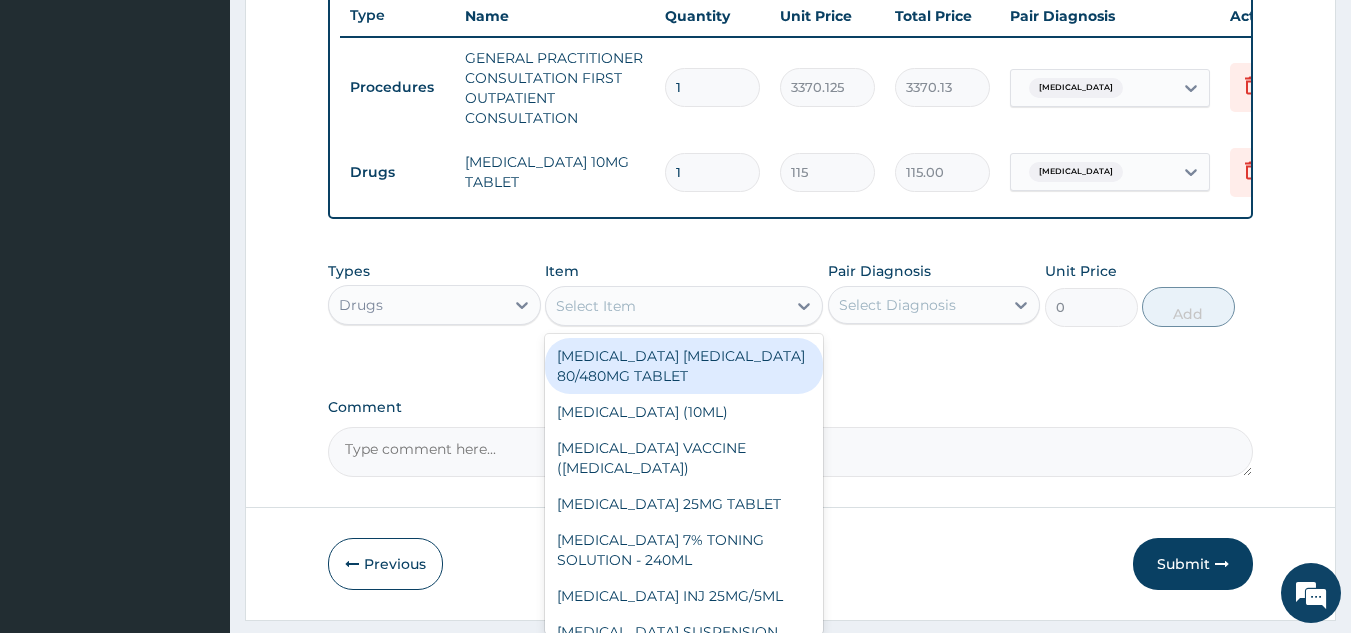 click on "Select Item" at bounding box center (596, 306) 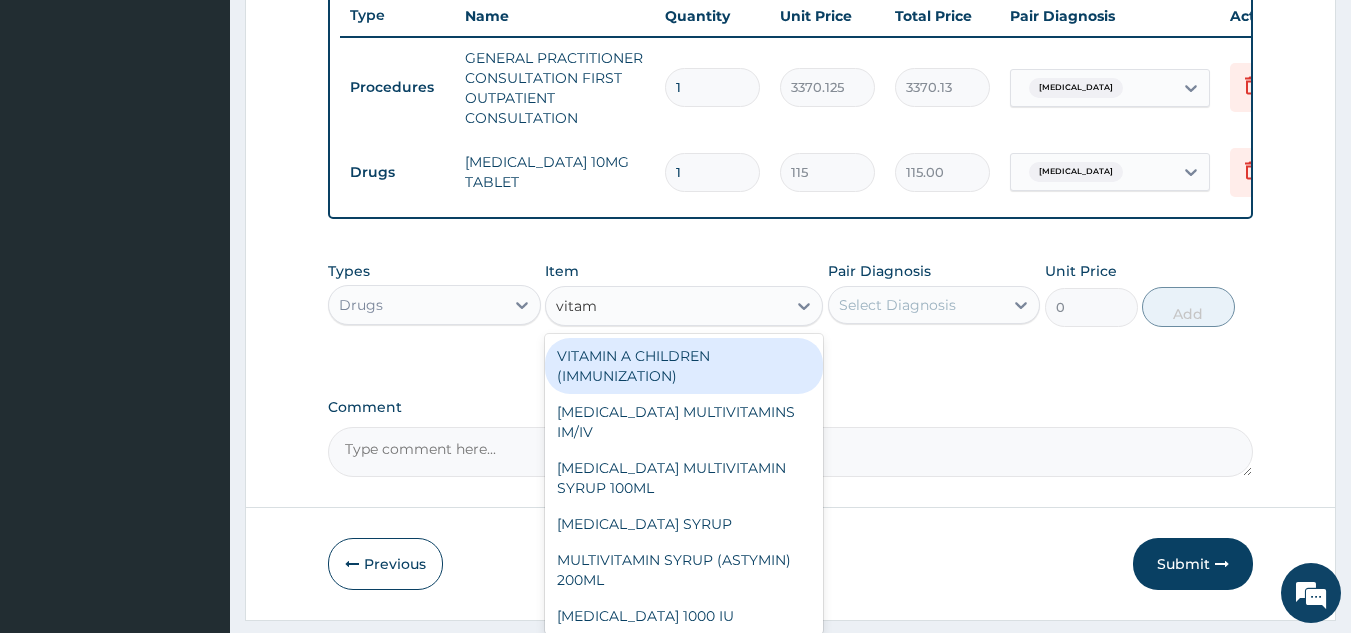 type on "vitami" 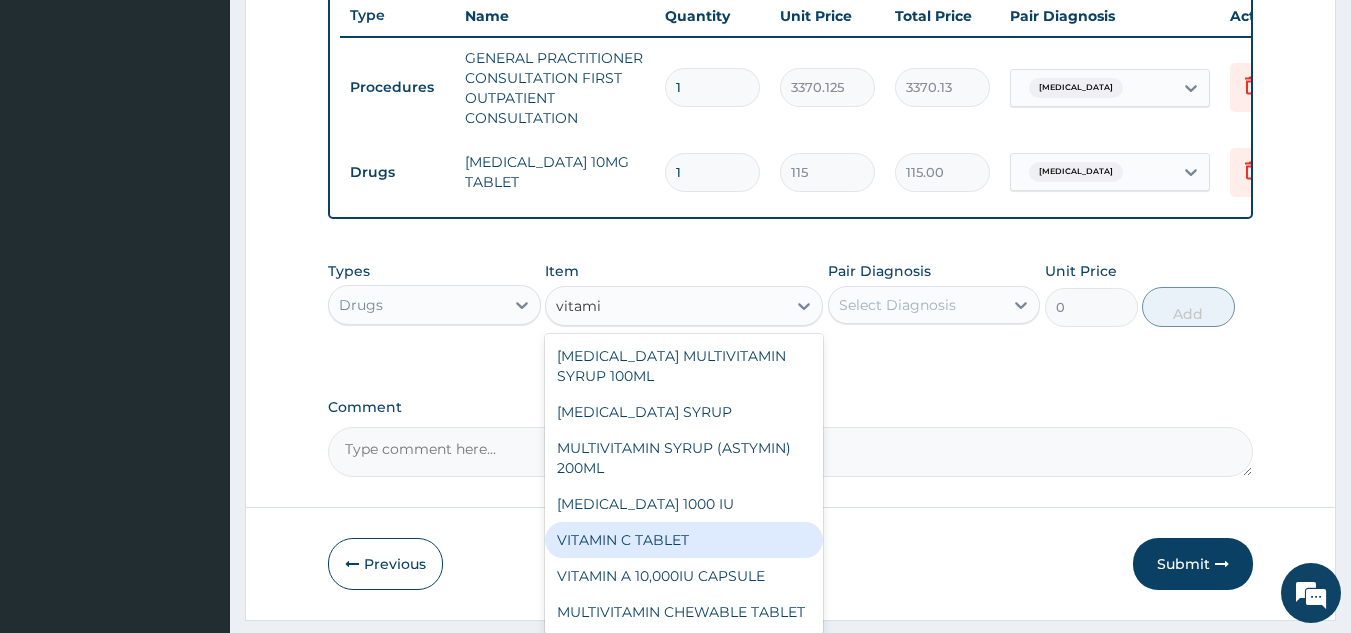 scroll, scrollTop: 187, scrollLeft: 0, axis: vertical 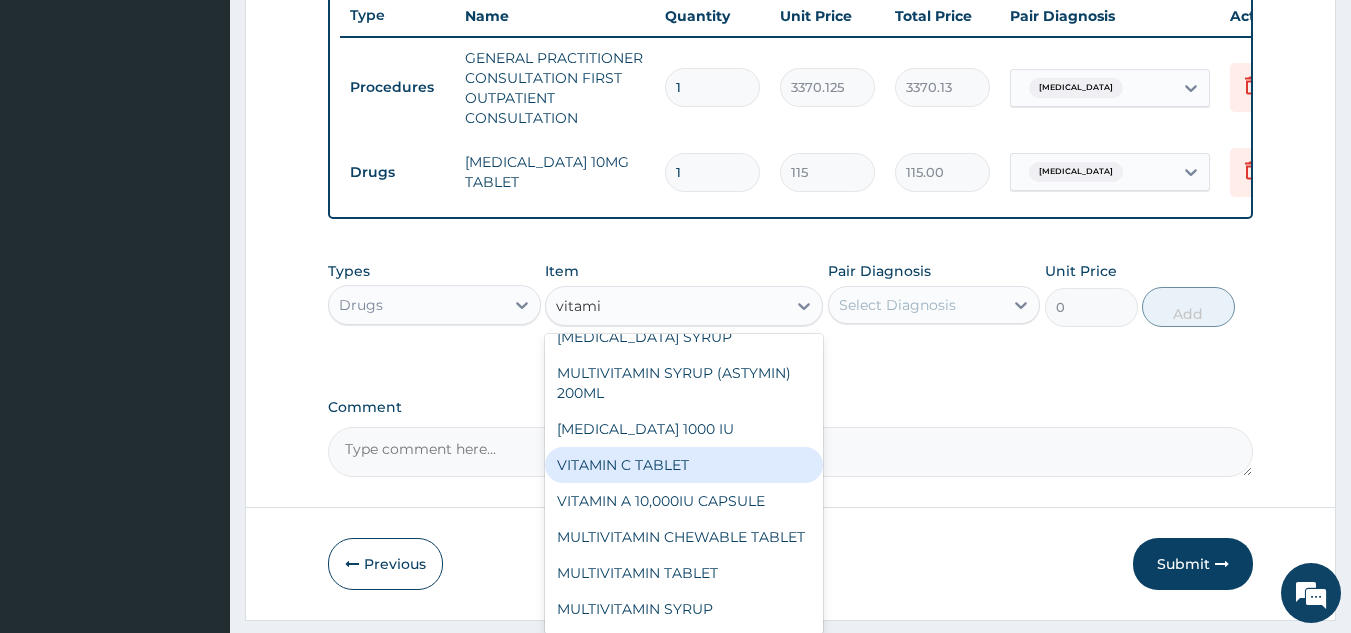 click on "VITAMIN C TABLET" at bounding box center (684, 465) 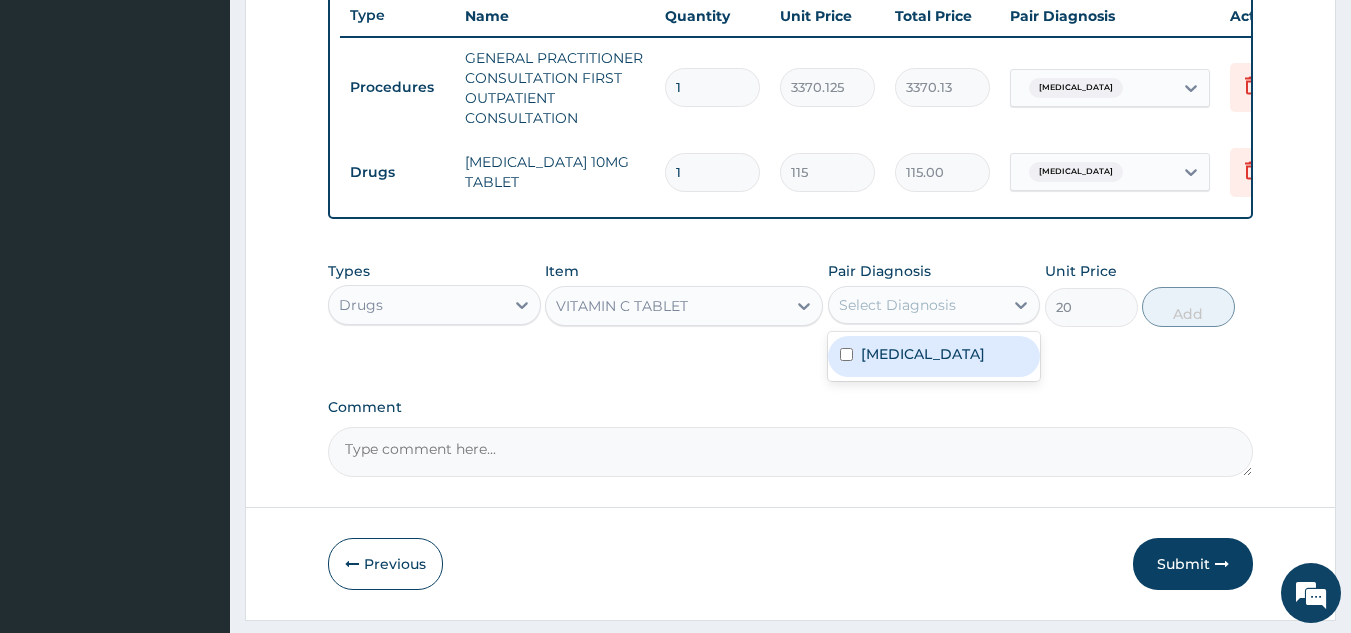 click on "Select Diagnosis" at bounding box center [916, 305] 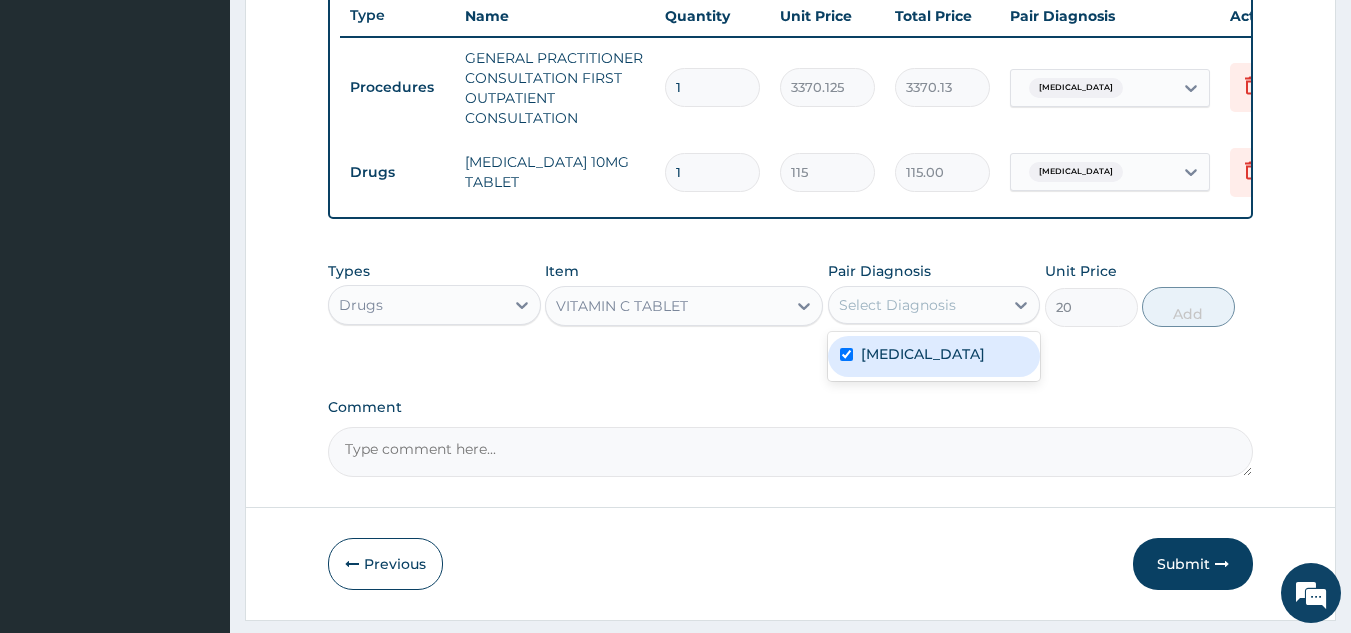 checkbox on "true" 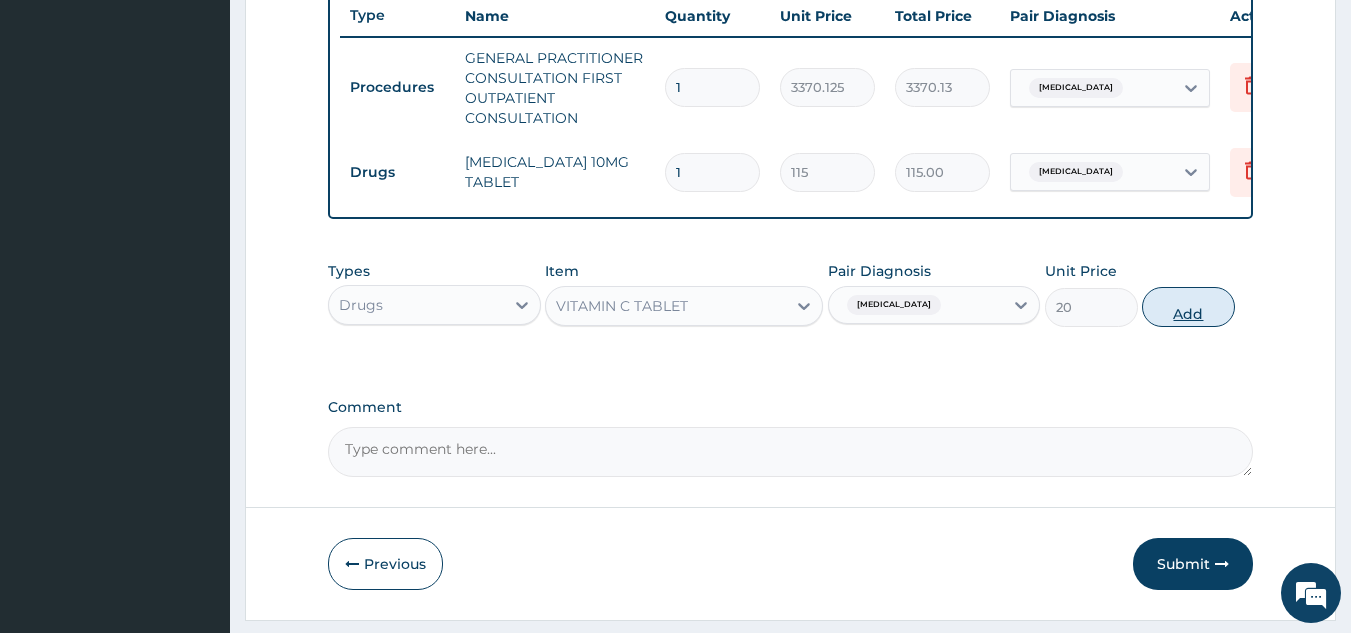 click on "Add" at bounding box center (1188, 307) 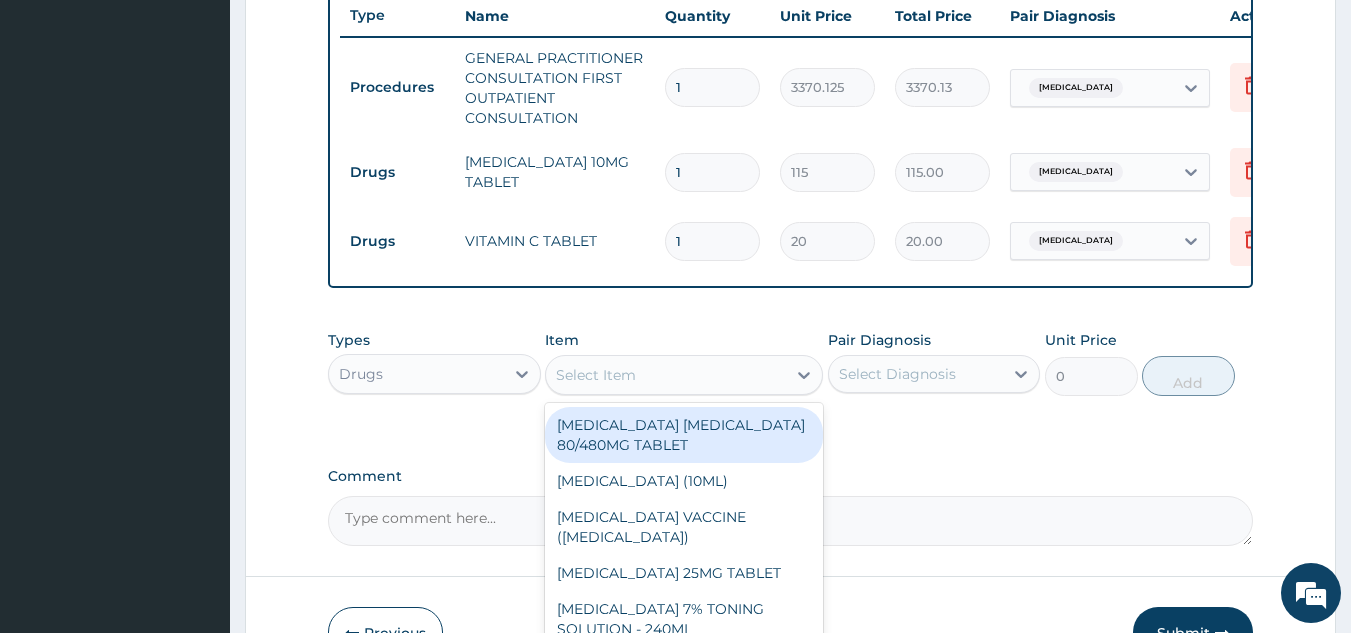 click on "Select Item" at bounding box center [596, 375] 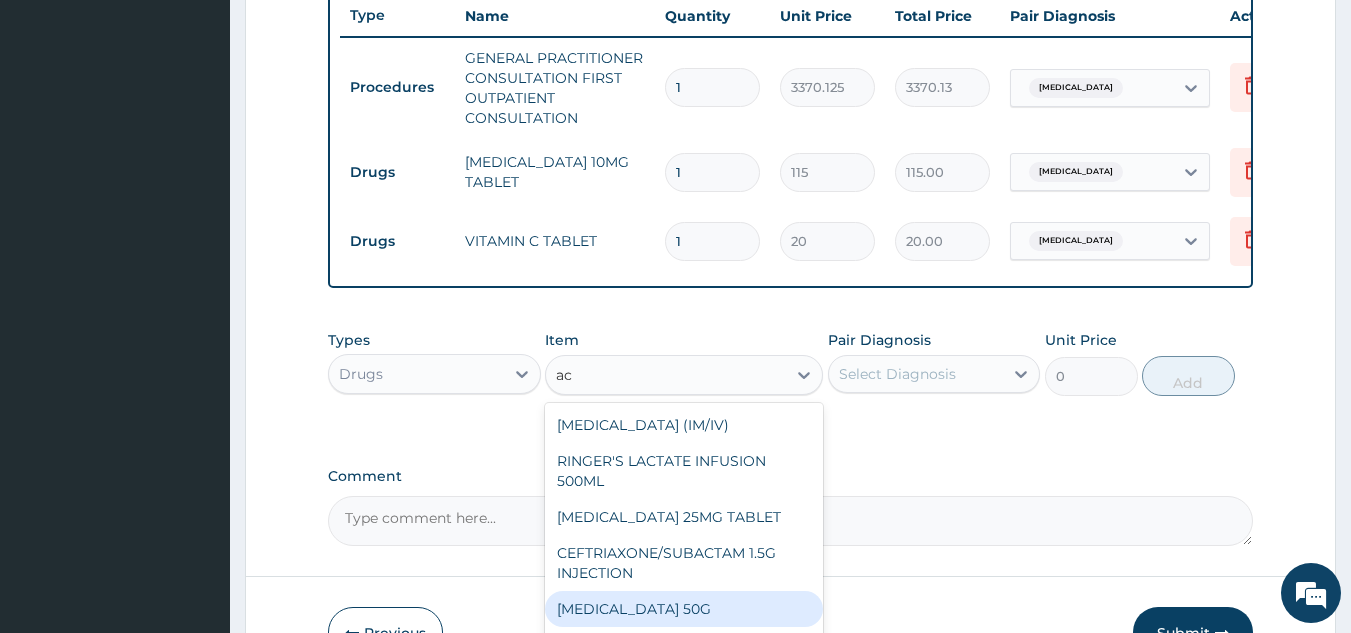 type on "a" 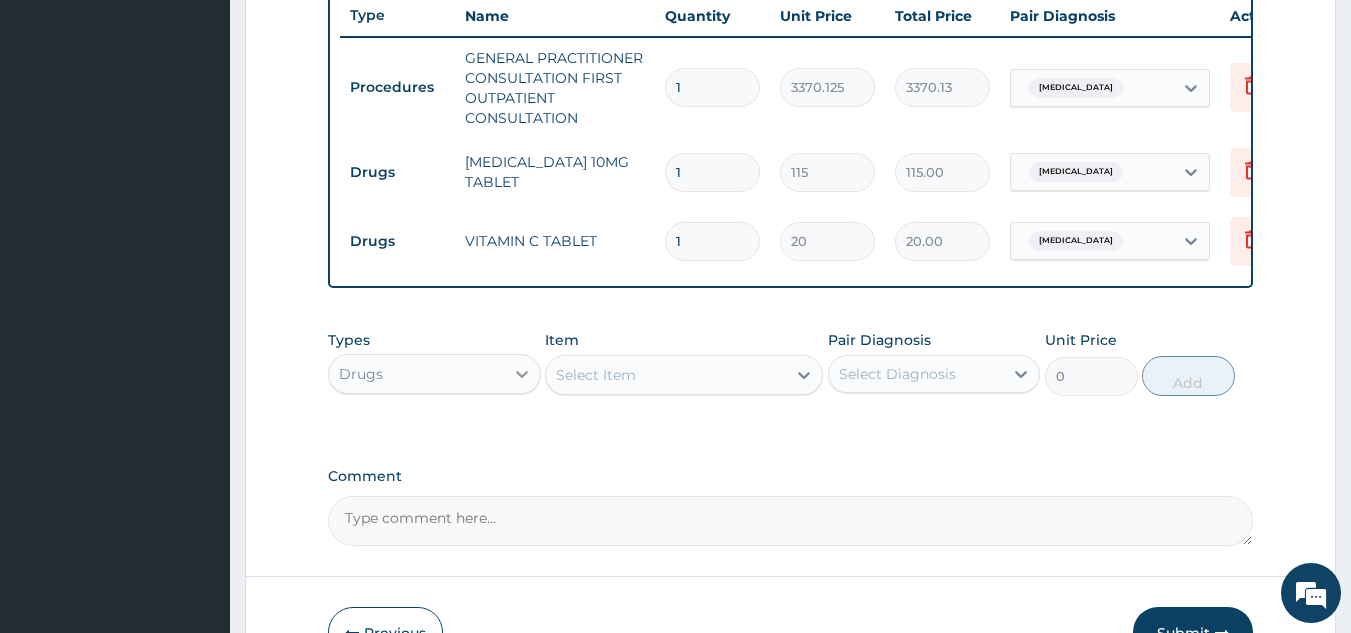 paste on "Zinc" 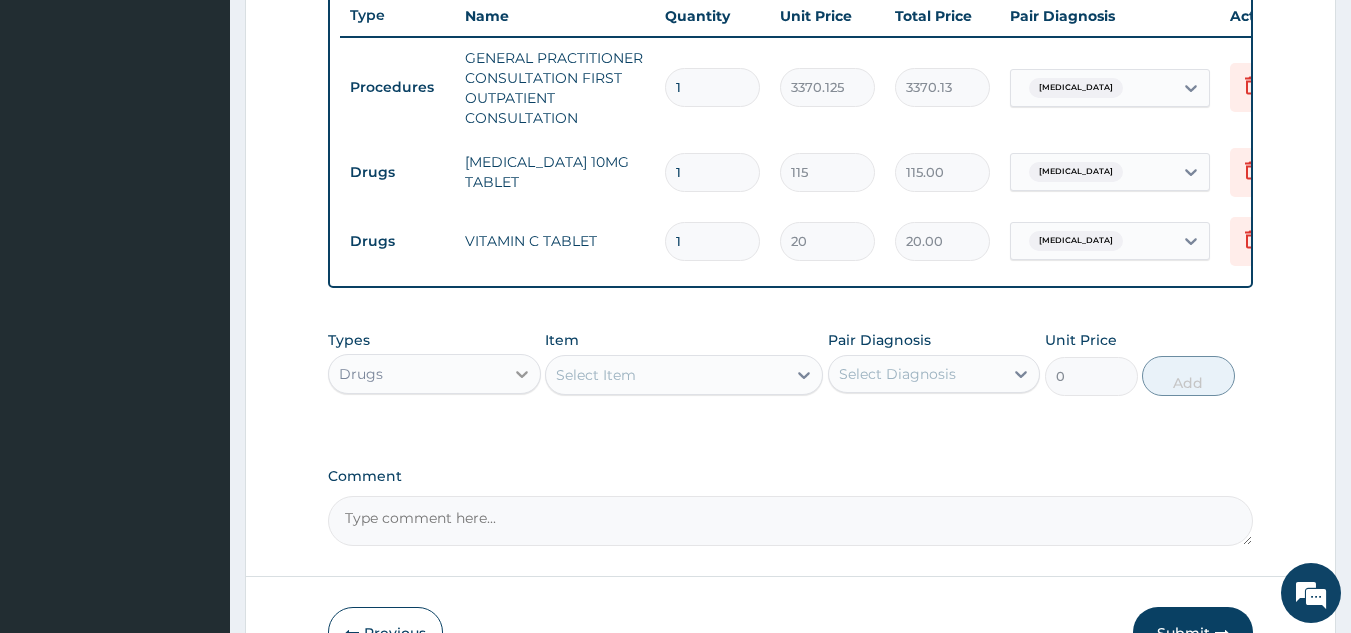 type on "Zinc" 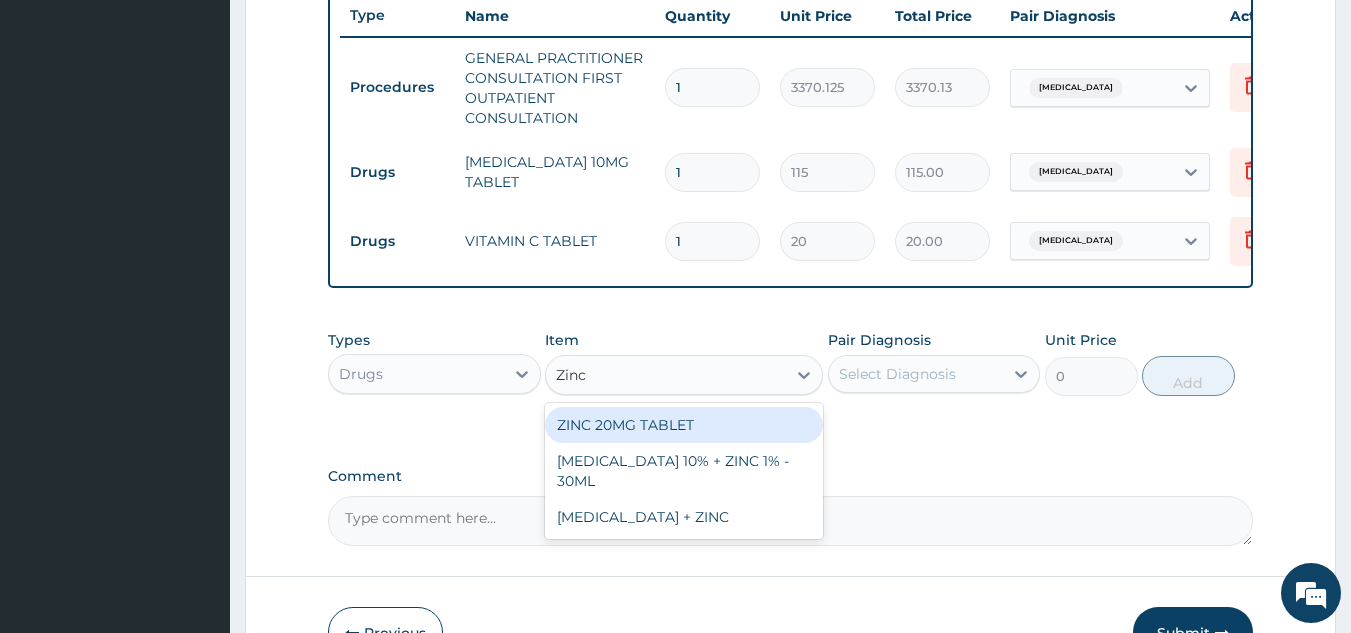 click on "ZINC 20MG TABLET" at bounding box center (684, 425) 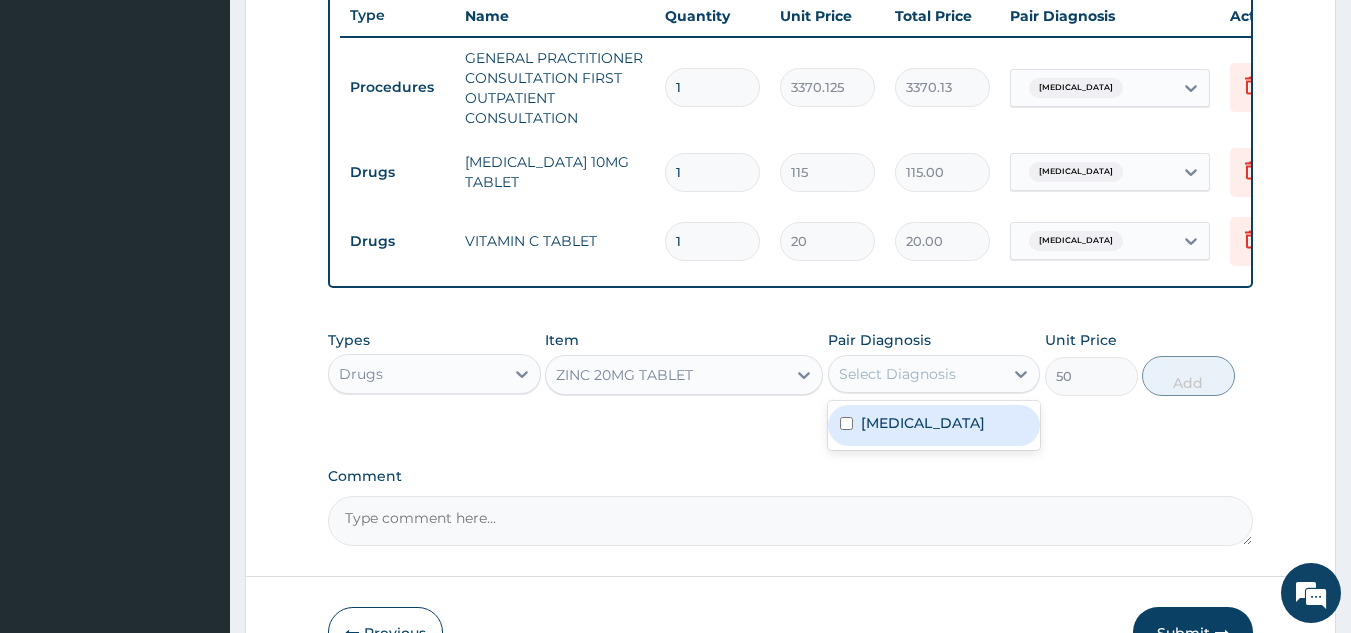 click on "Select Diagnosis" at bounding box center [916, 374] 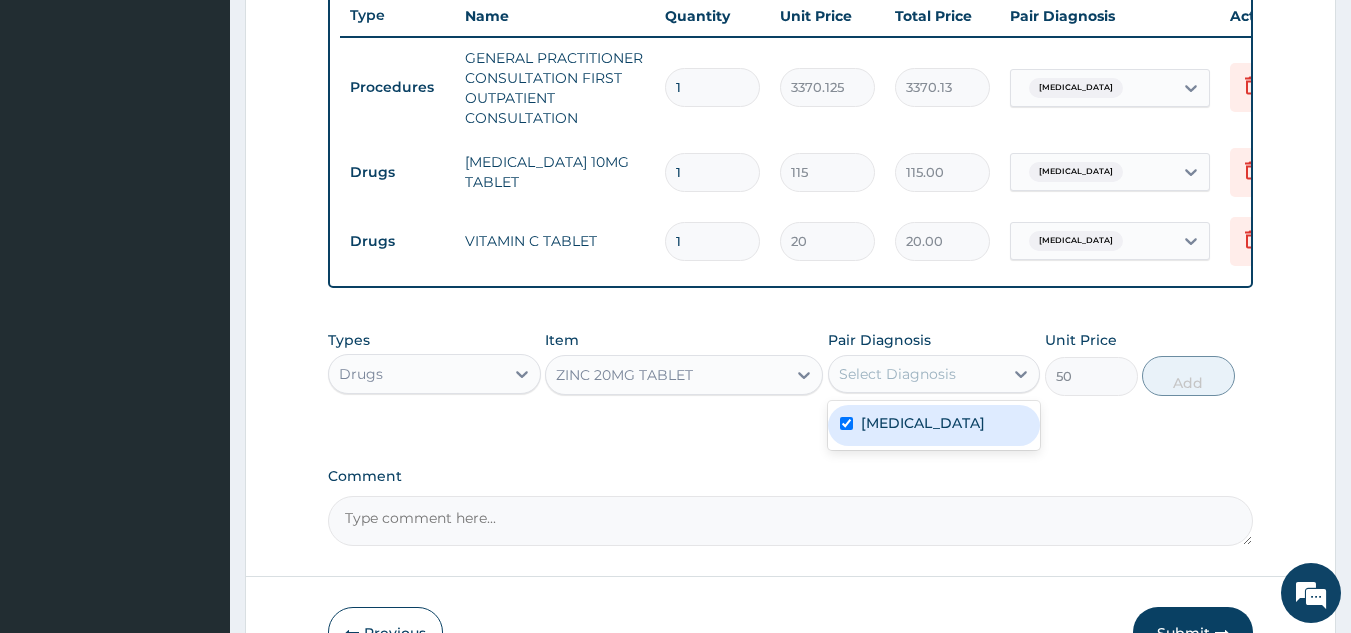 checkbox on "true" 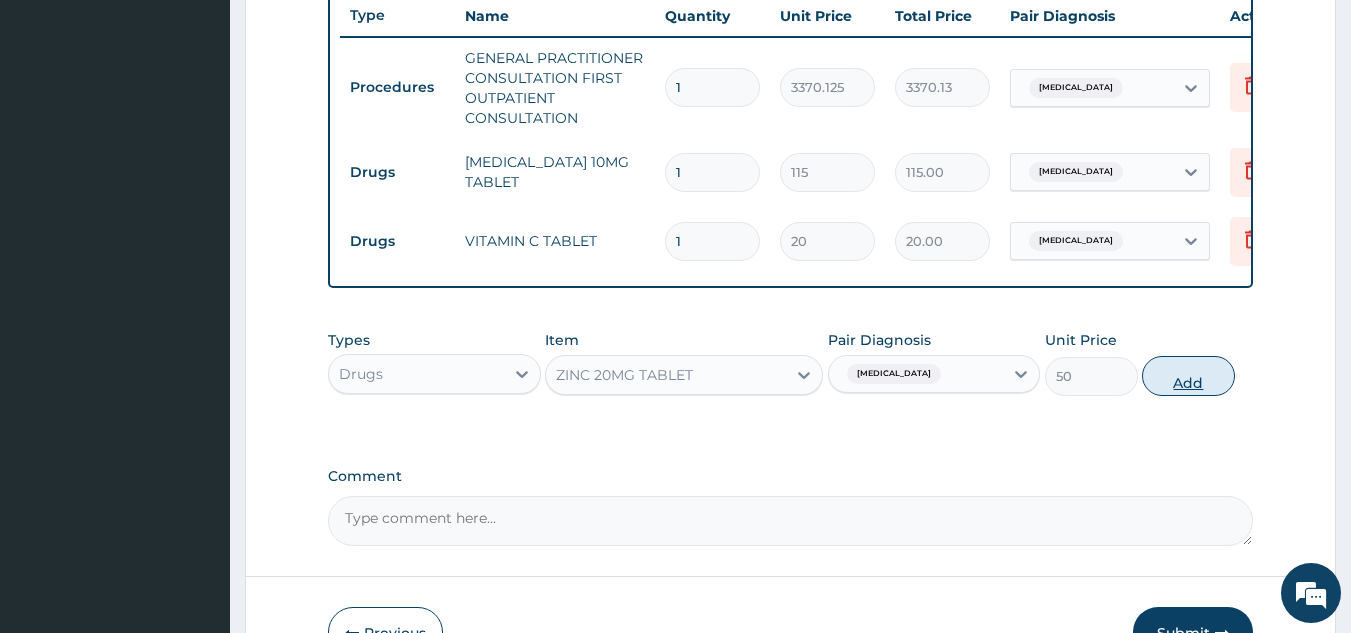 click on "Add" at bounding box center (1188, 376) 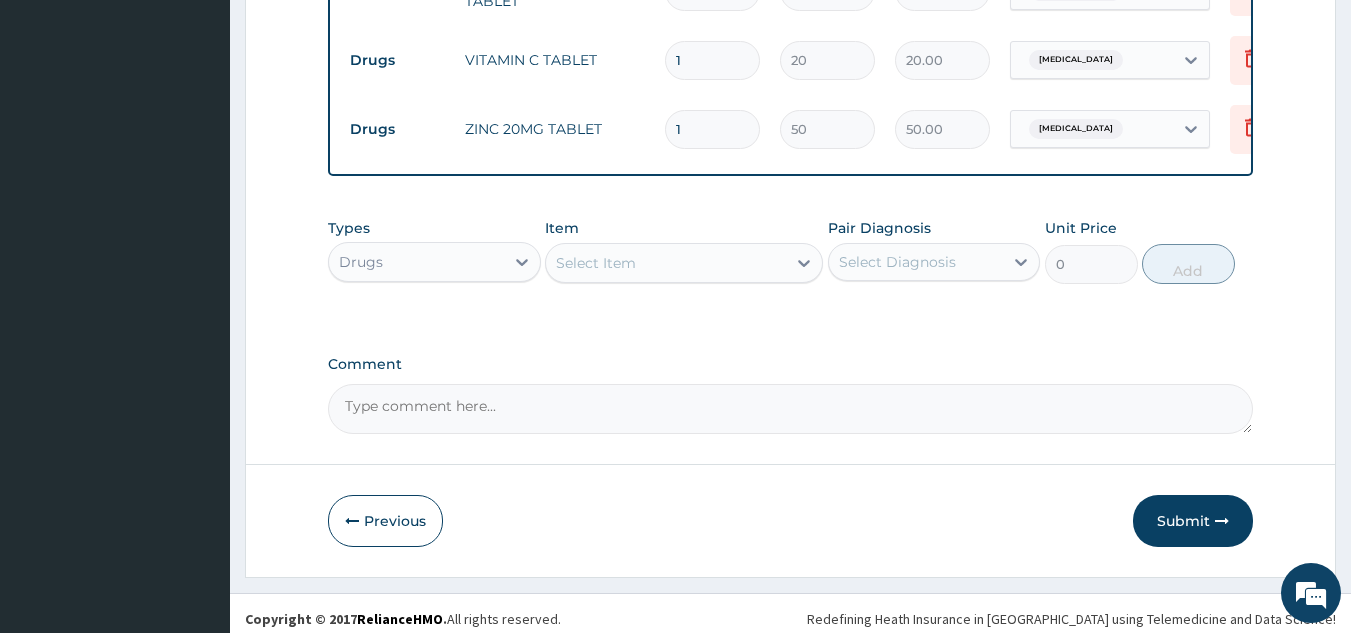 scroll, scrollTop: 967, scrollLeft: 0, axis: vertical 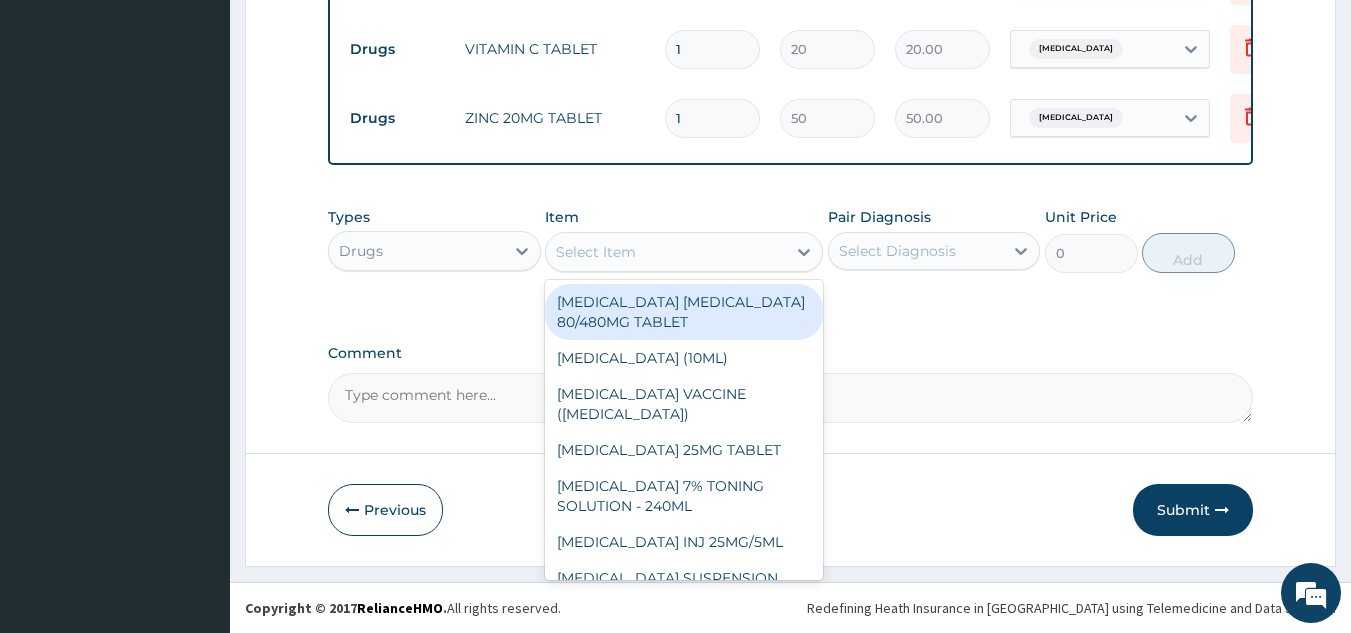click on "Select Item" at bounding box center (596, 252) 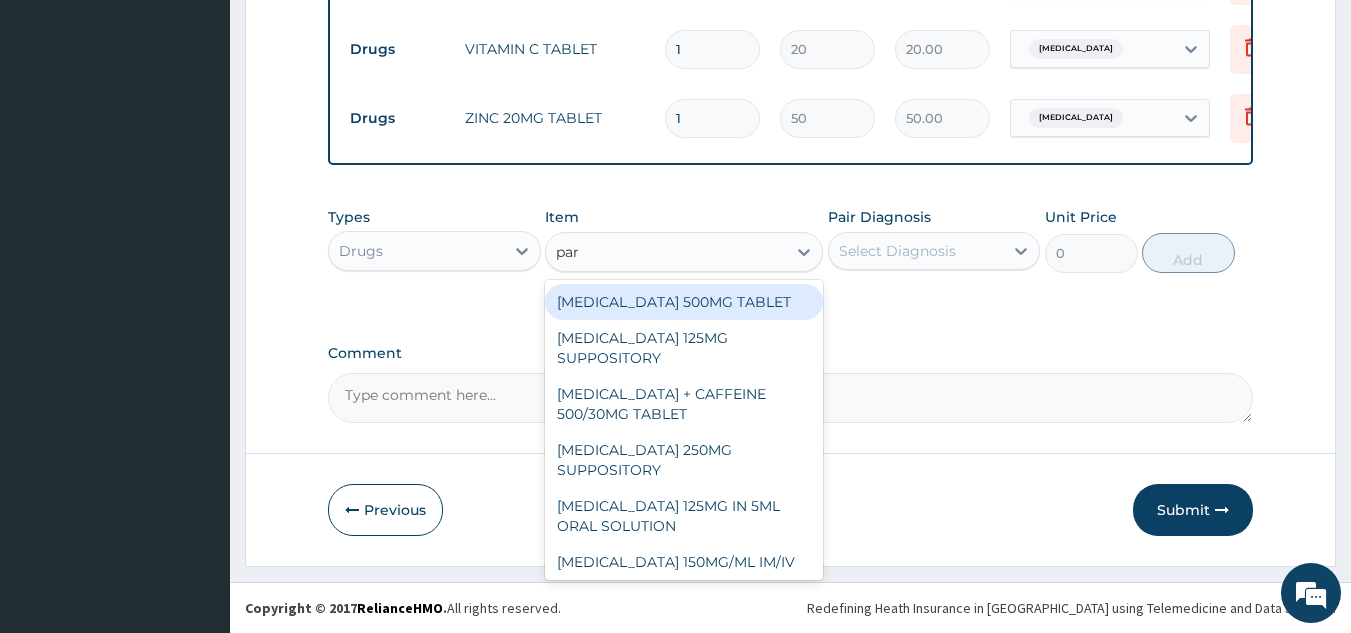 type on "para" 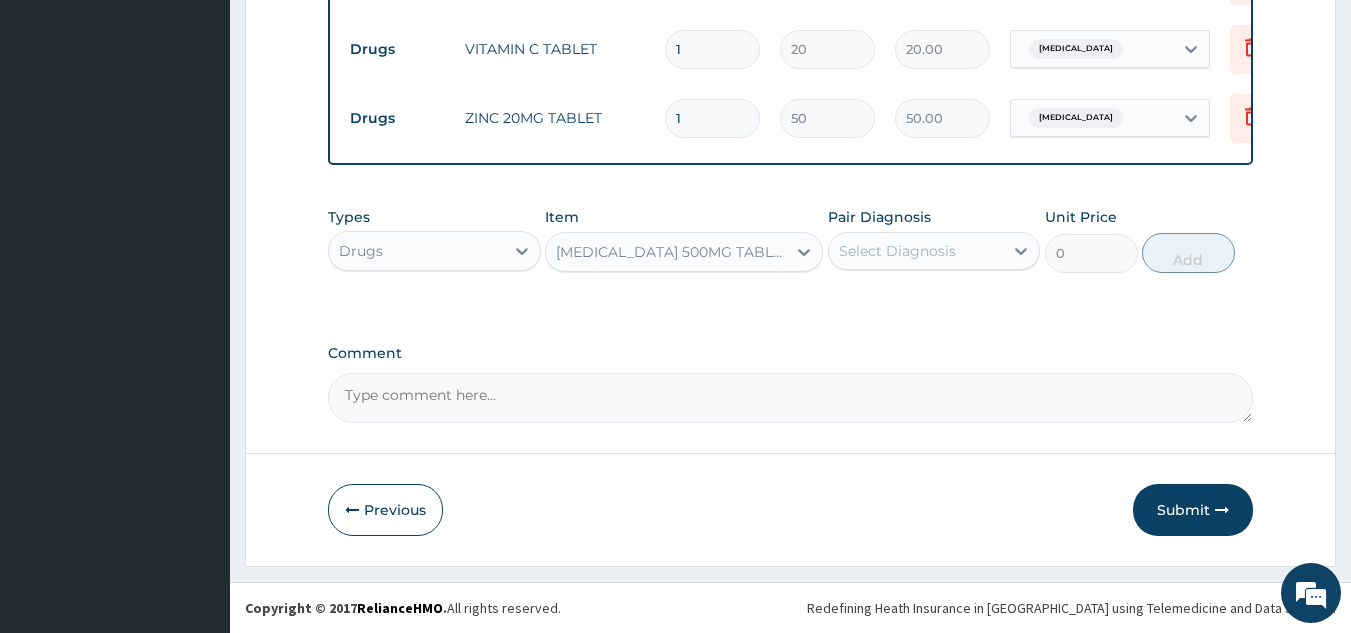 type 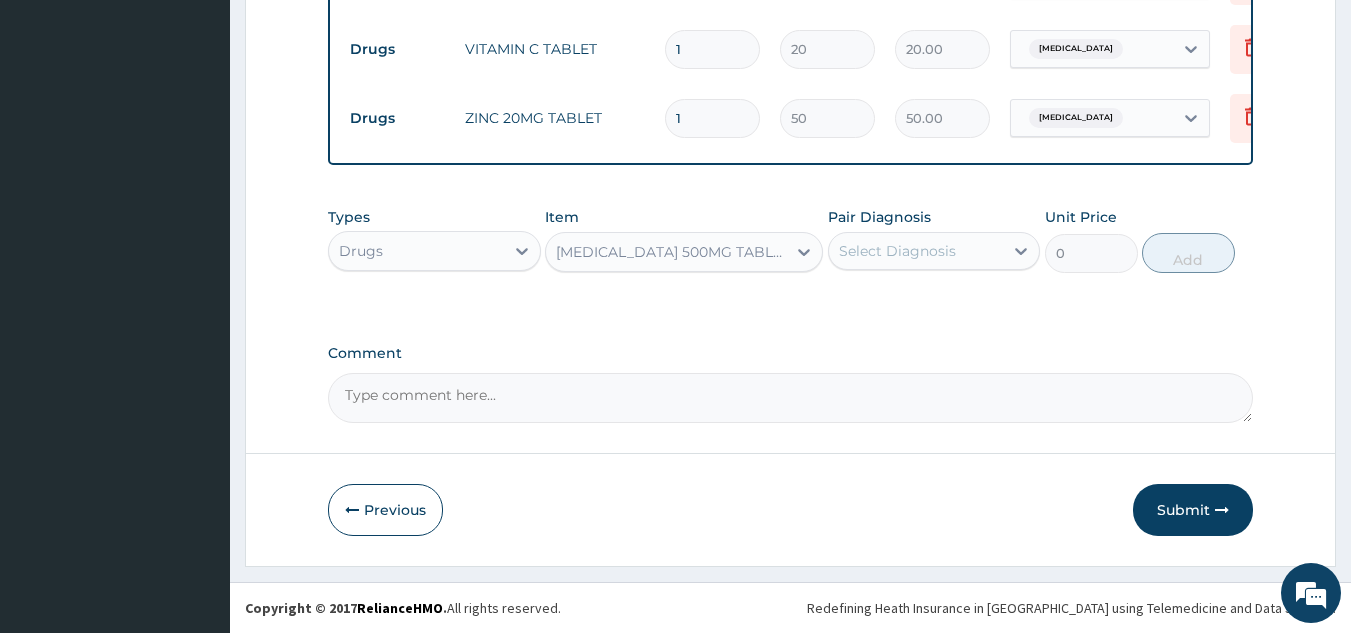 type on "30" 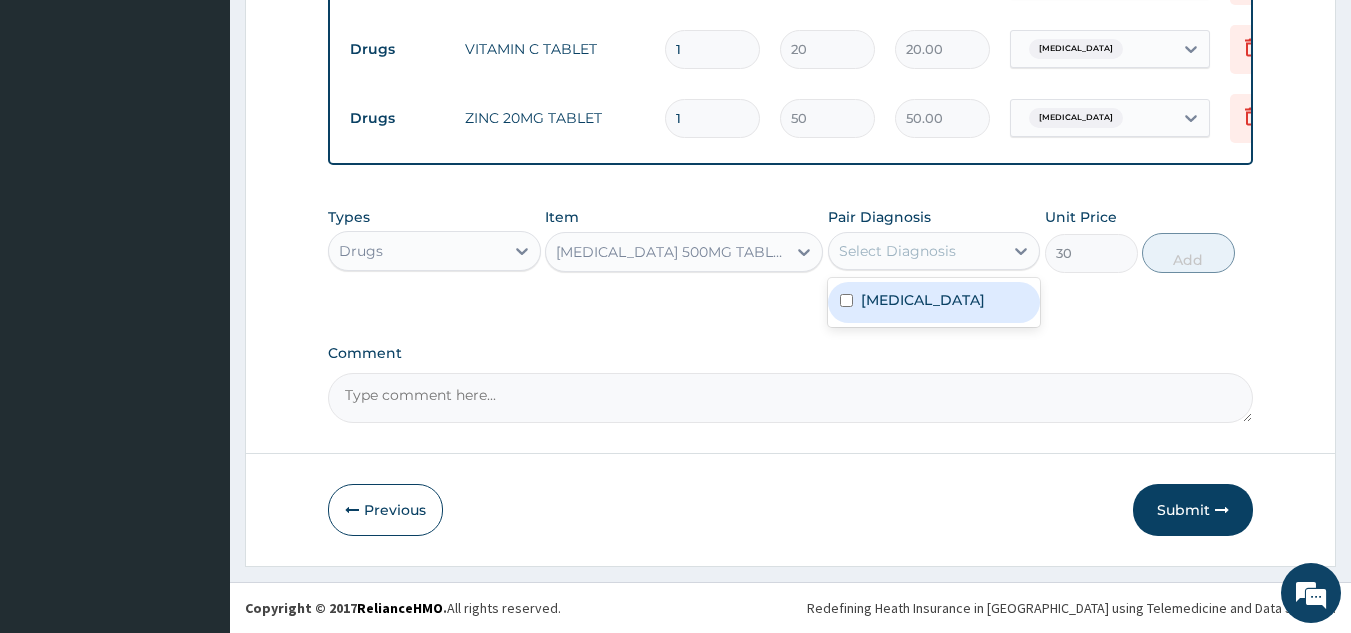 click on "Select Diagnosis" at bounding box center [897, 251] 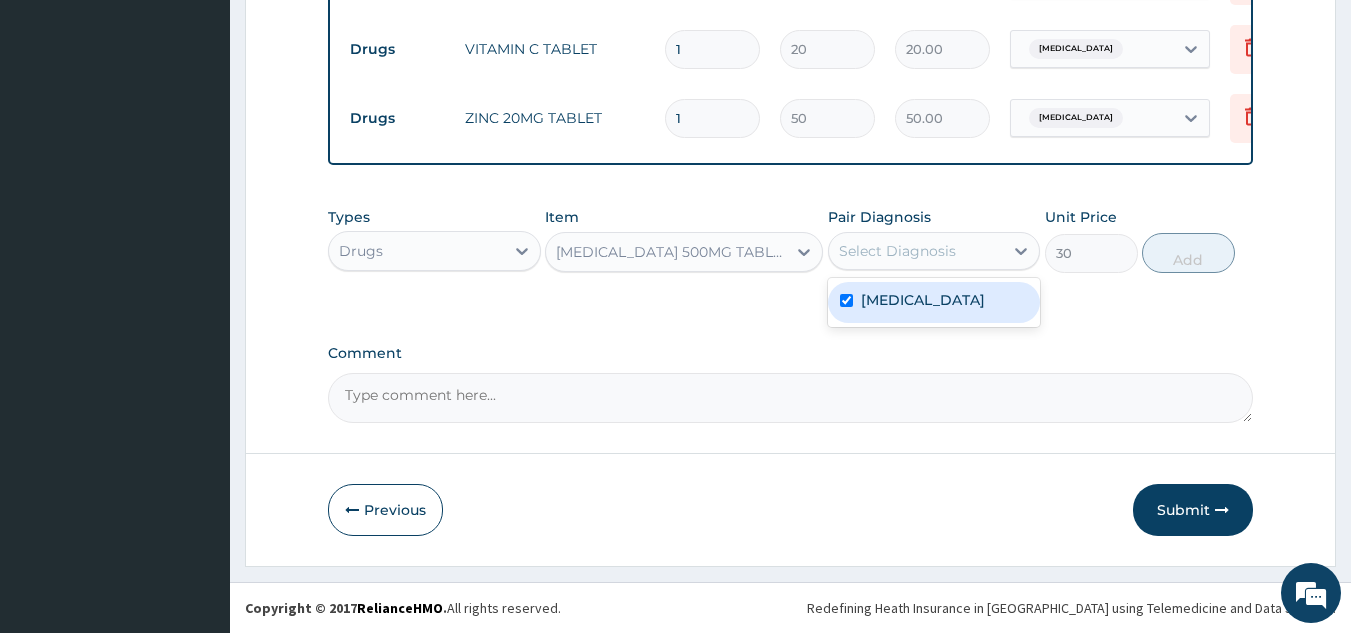 checkbox on "true" 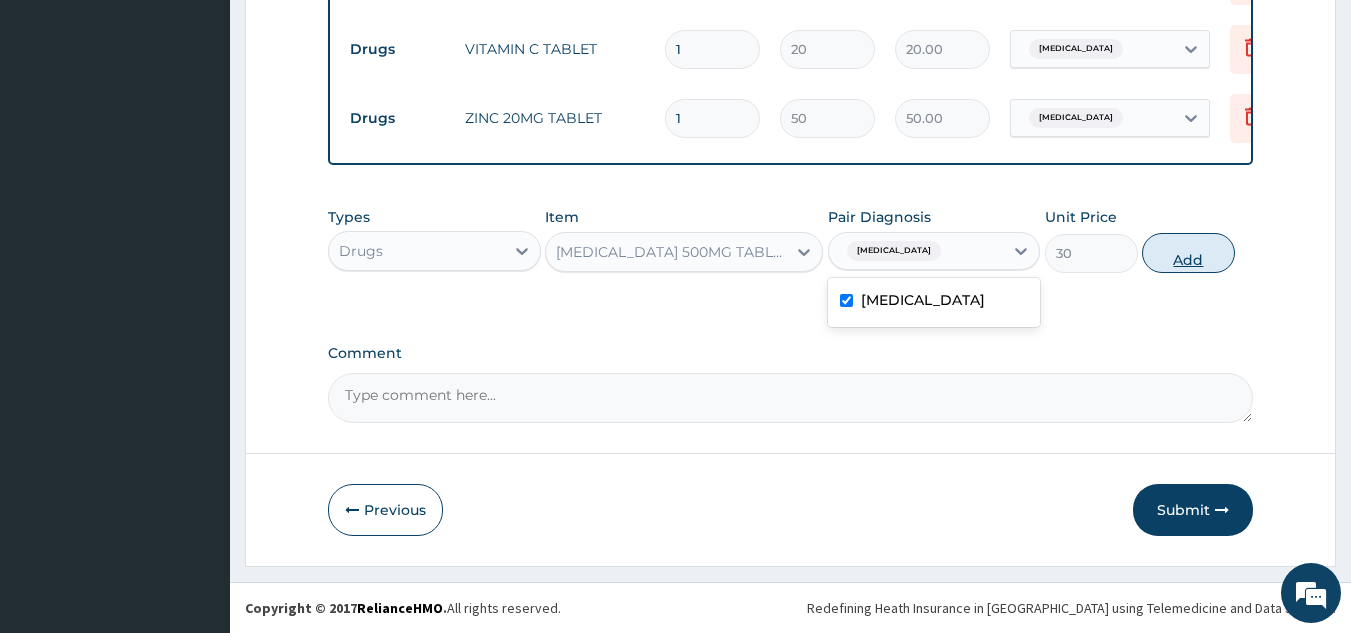 click on "Add" at bounding box center (1188, 253) 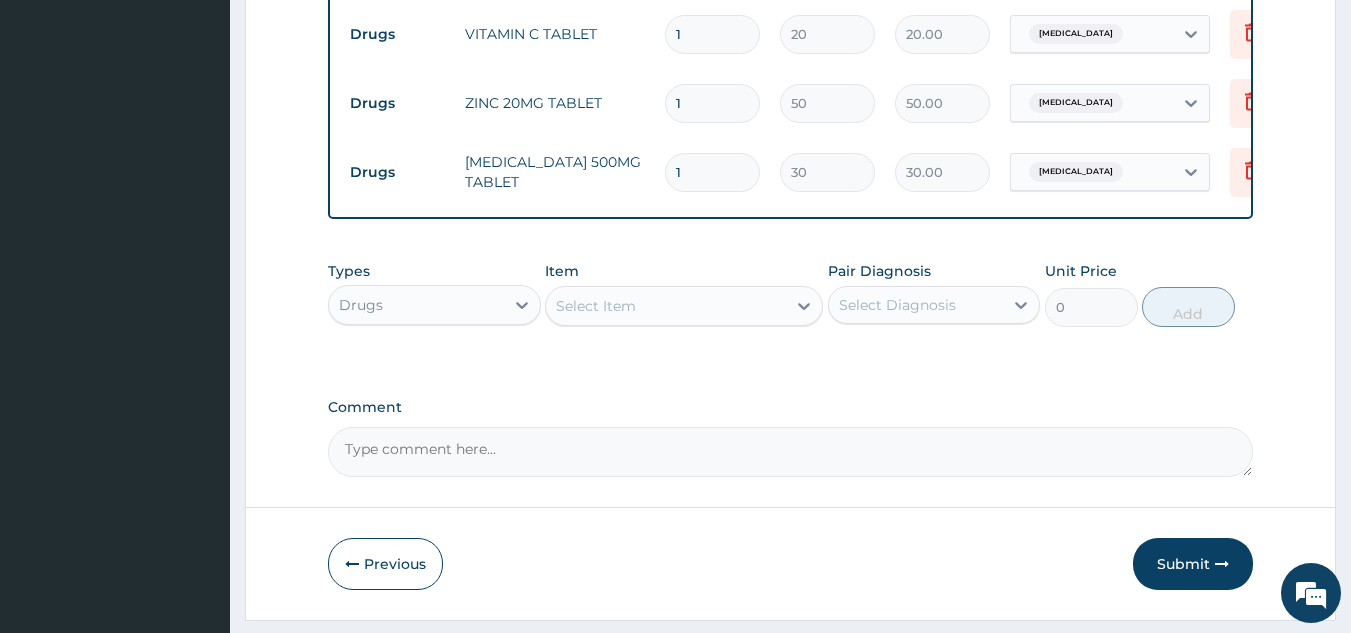 scroll, scrollTop: 1036, scrollLeft: 0, axis: vertical 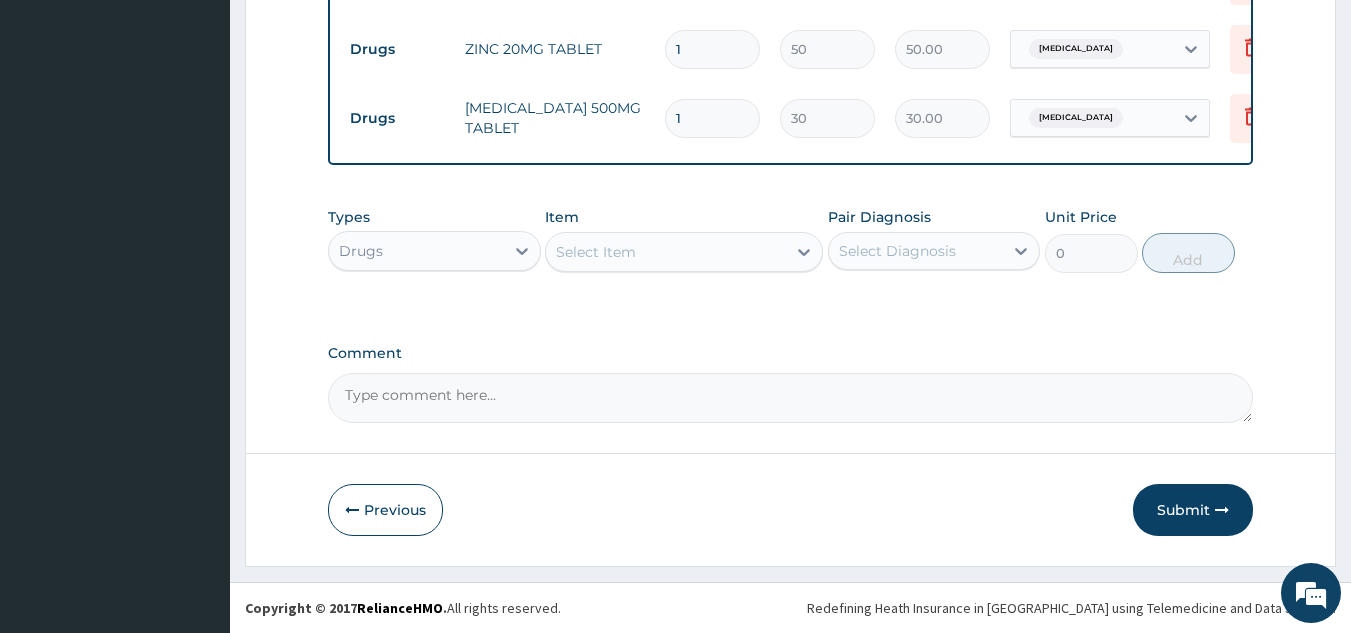 type 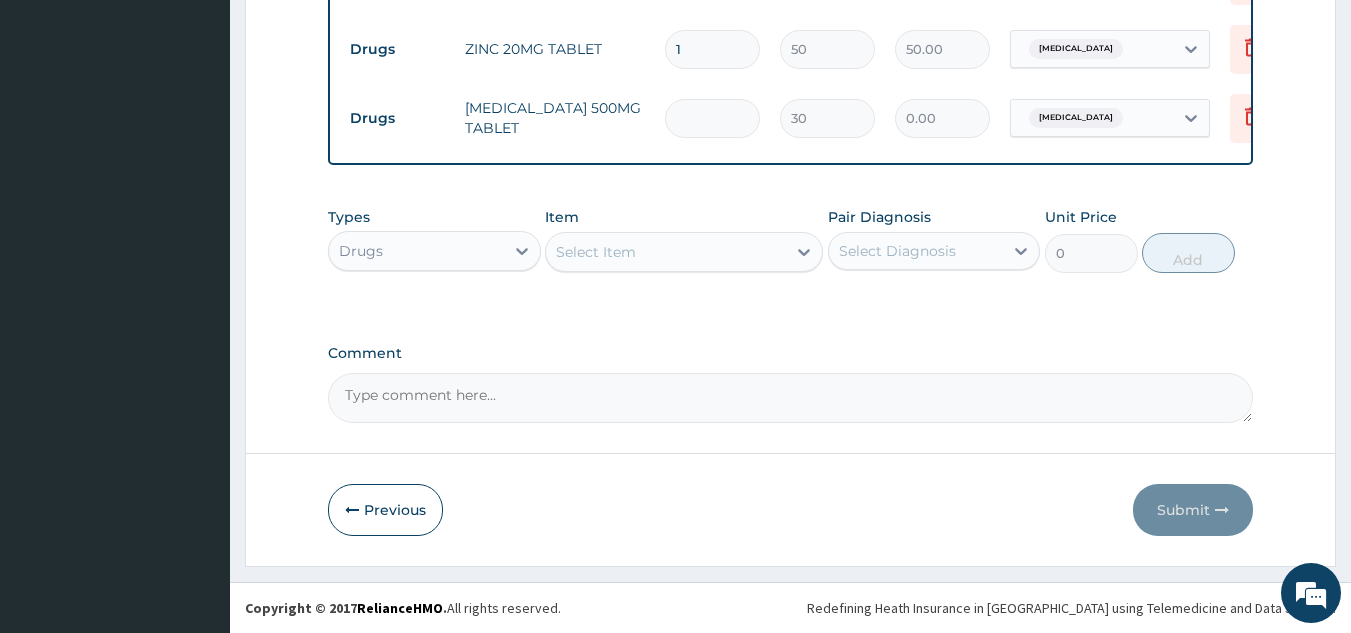 type on "2" 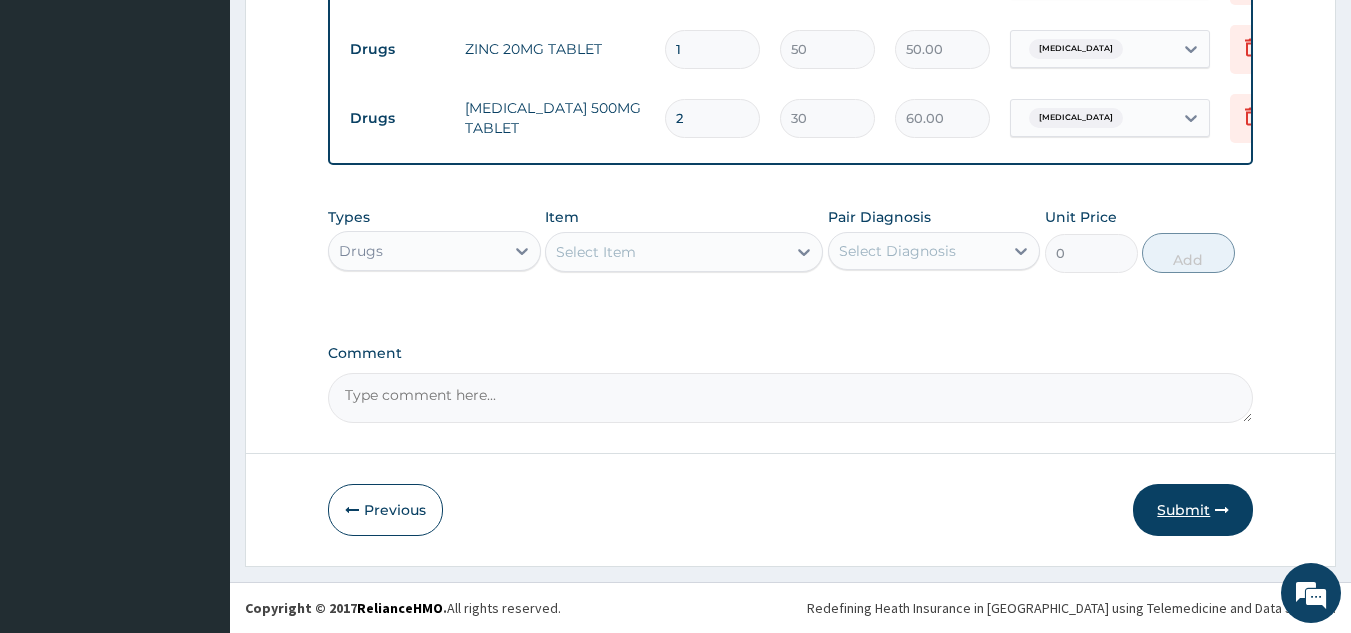 type on "2" 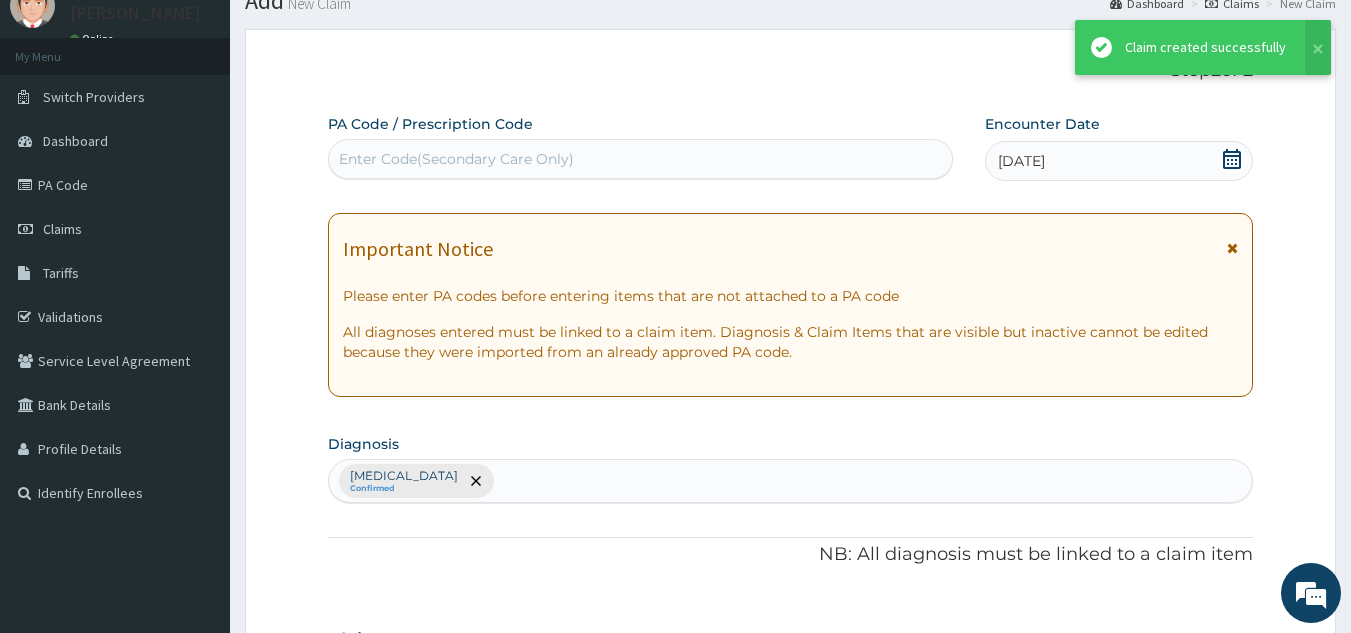 scroll, scrollTop: 1036, scrollLeft: 0, axis: vertical 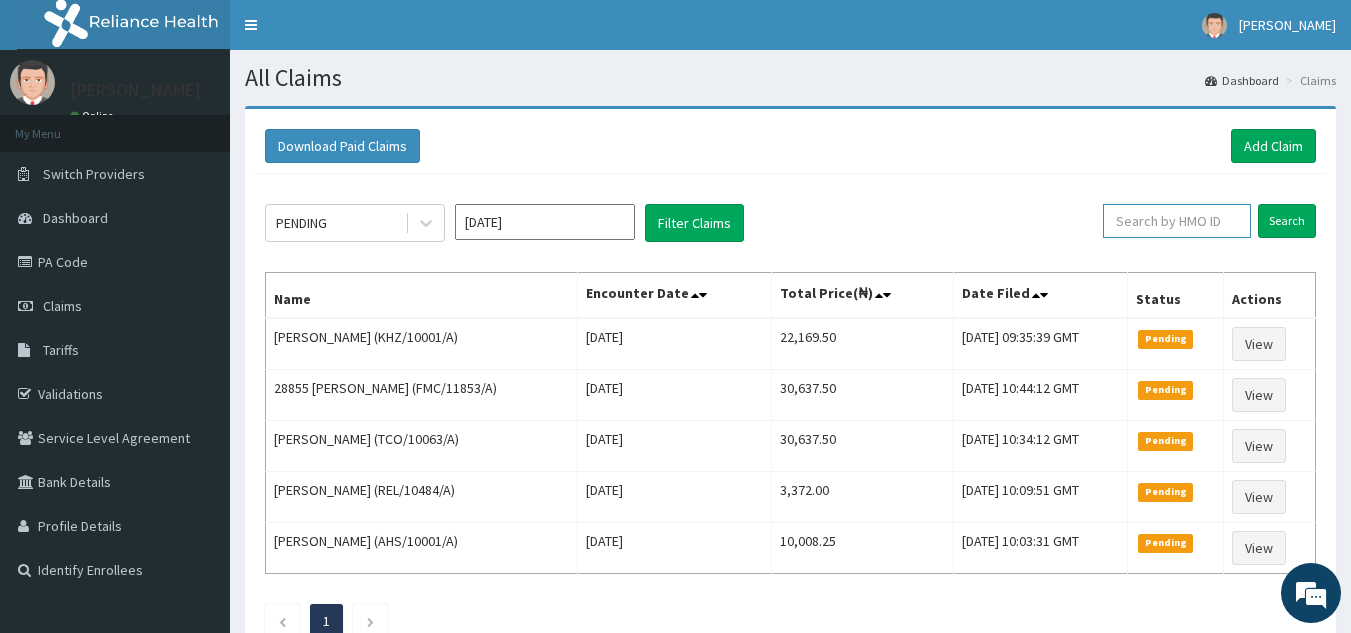 click at bounding box center [1177, 221] 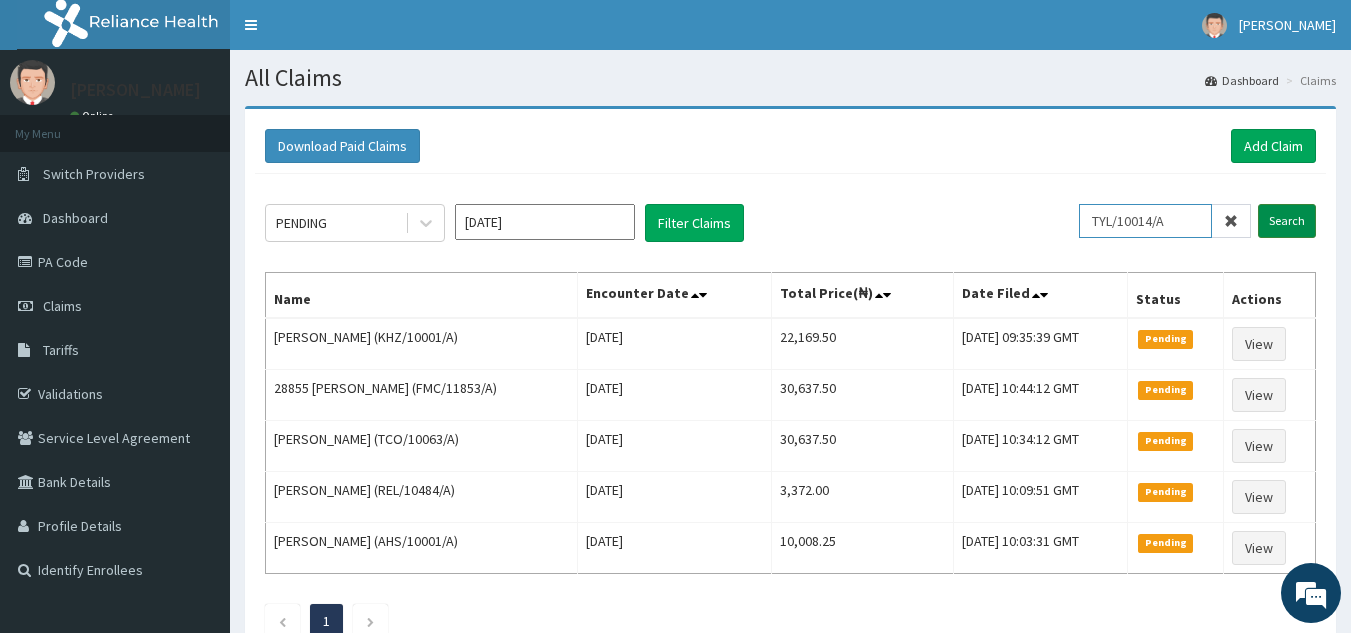 type on "TYL/10014/A" 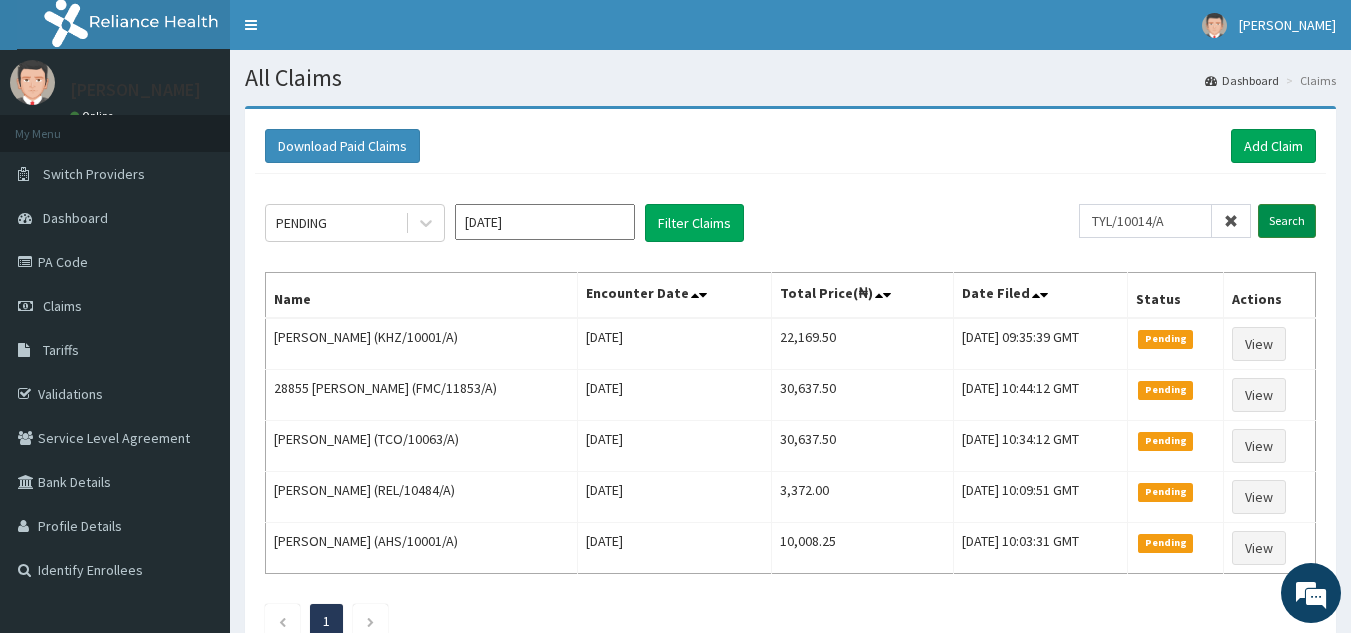 click on "Search" at bounding box center [1287, 221] 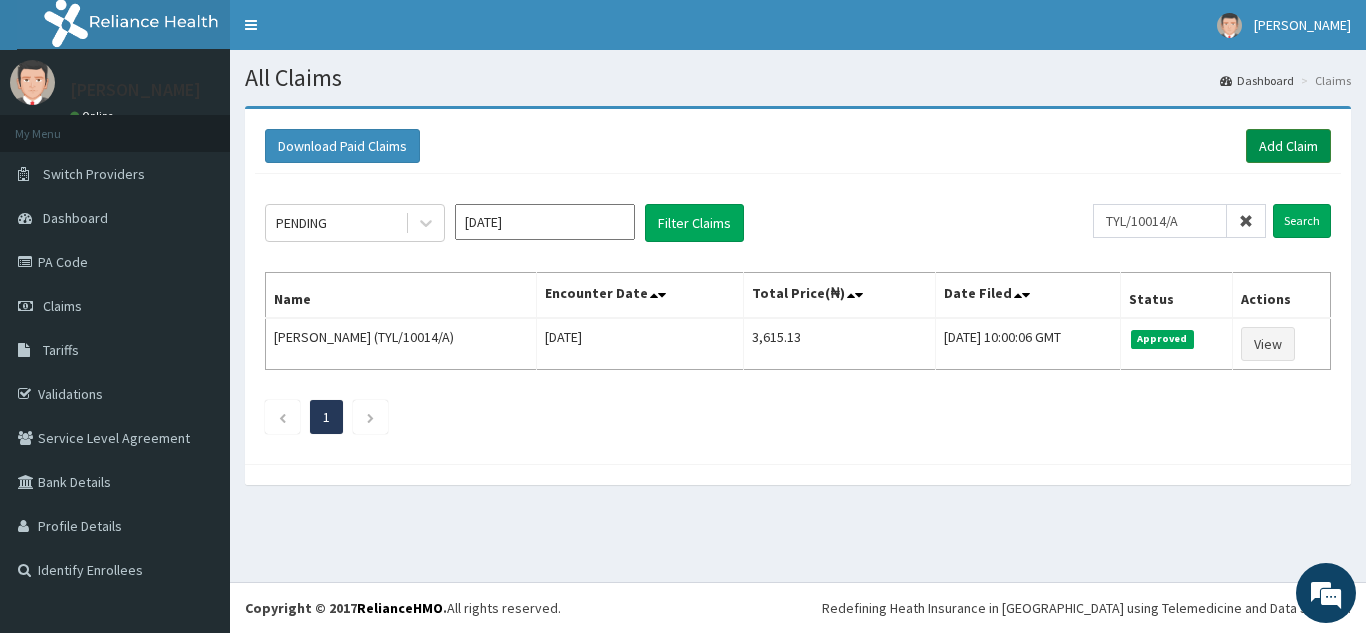 click on "Add Claim" at bounding box center (1288, 146) 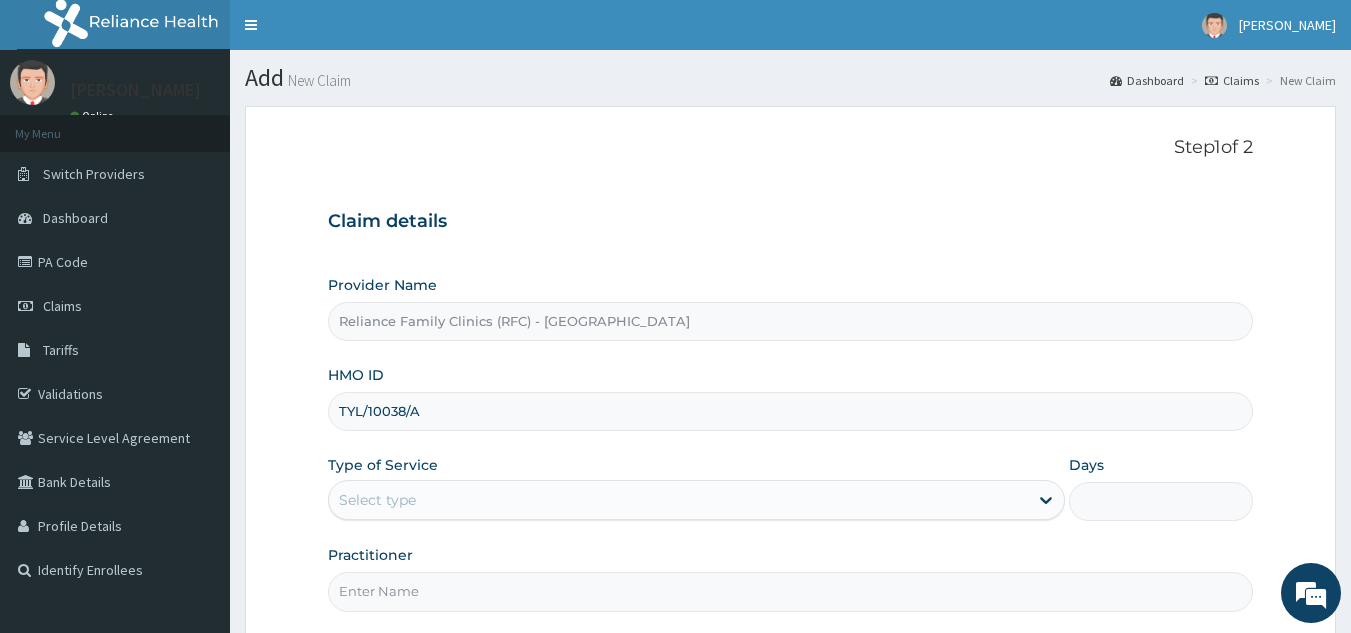 scroll, scrollTop: 0, scrollLeft: 0, axis: both 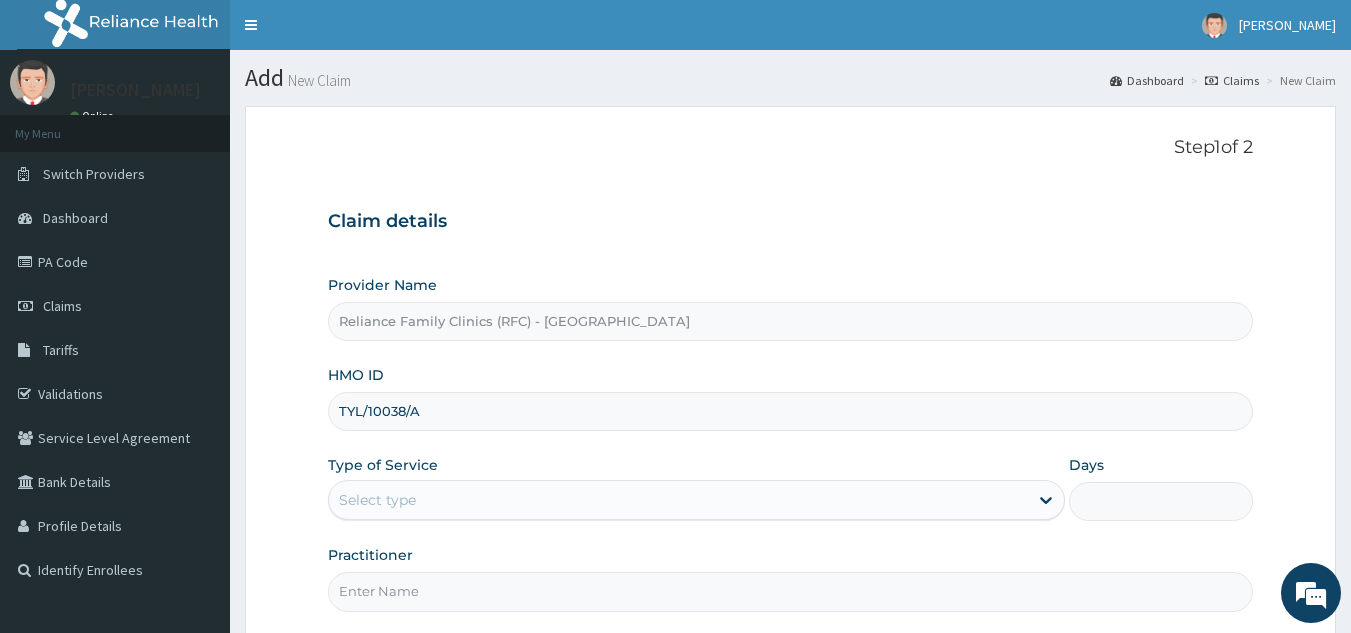 type on "TYL/10038/A" 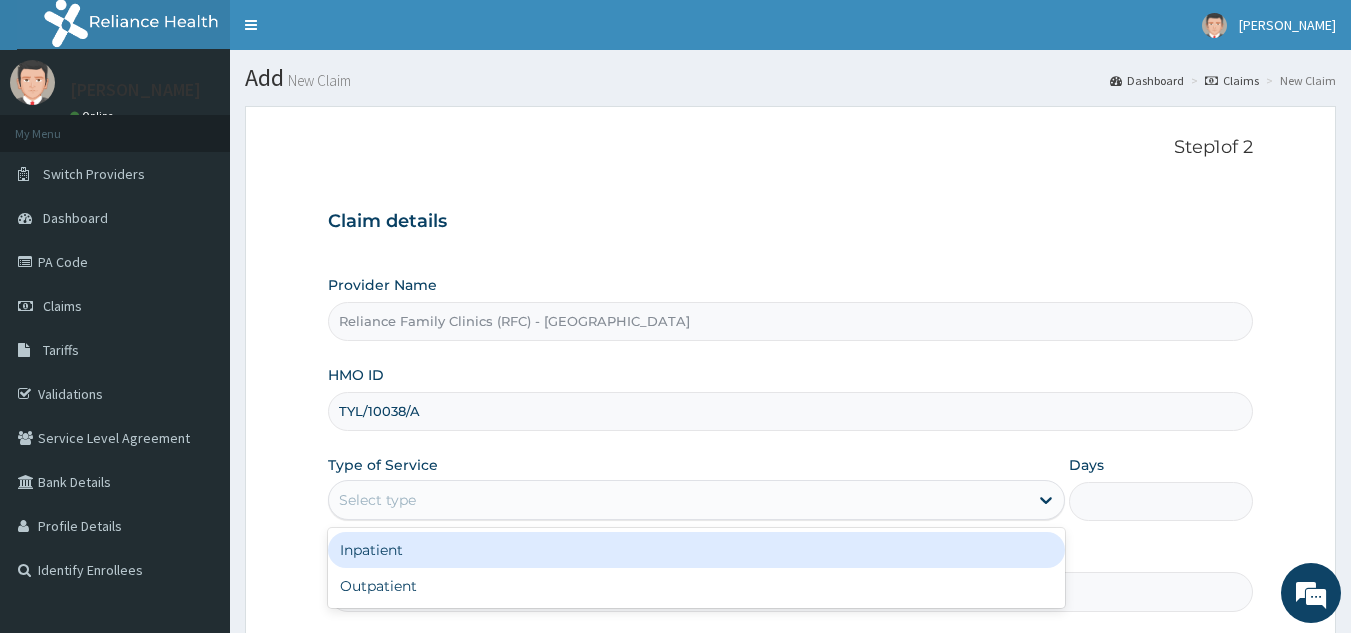 click on "Select type" at bounding box center [678, 500] 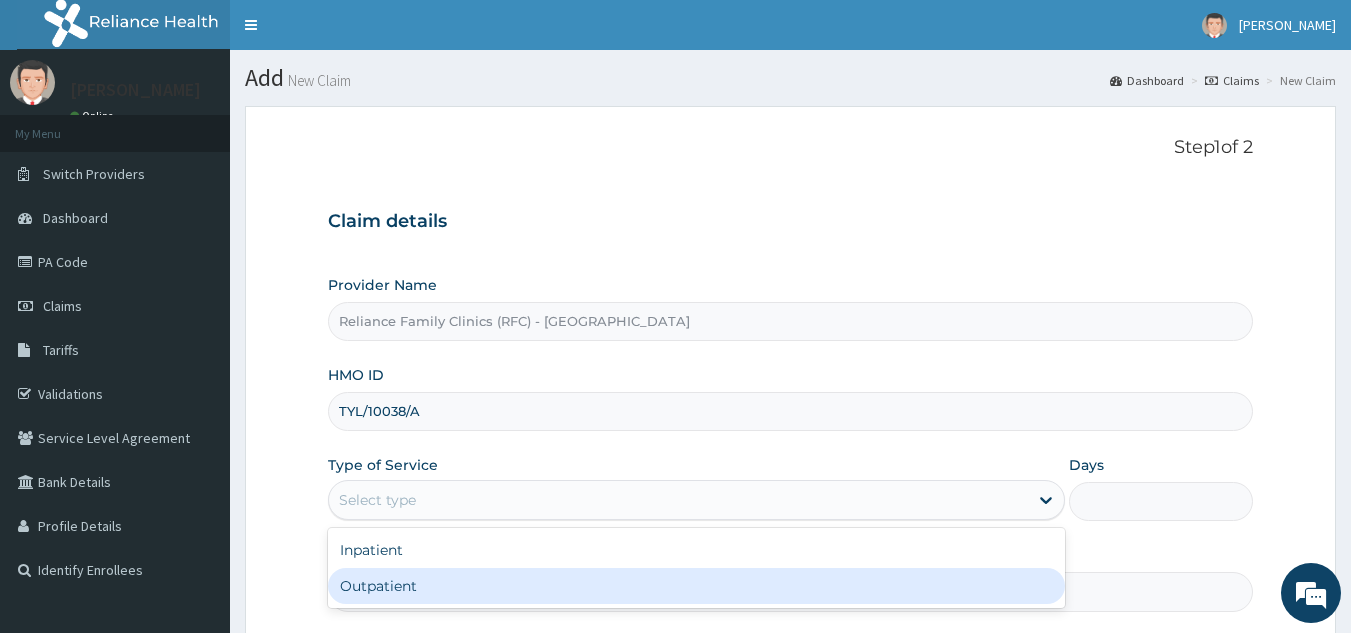 click on "Outpatient" at bounding box center (696, 586) 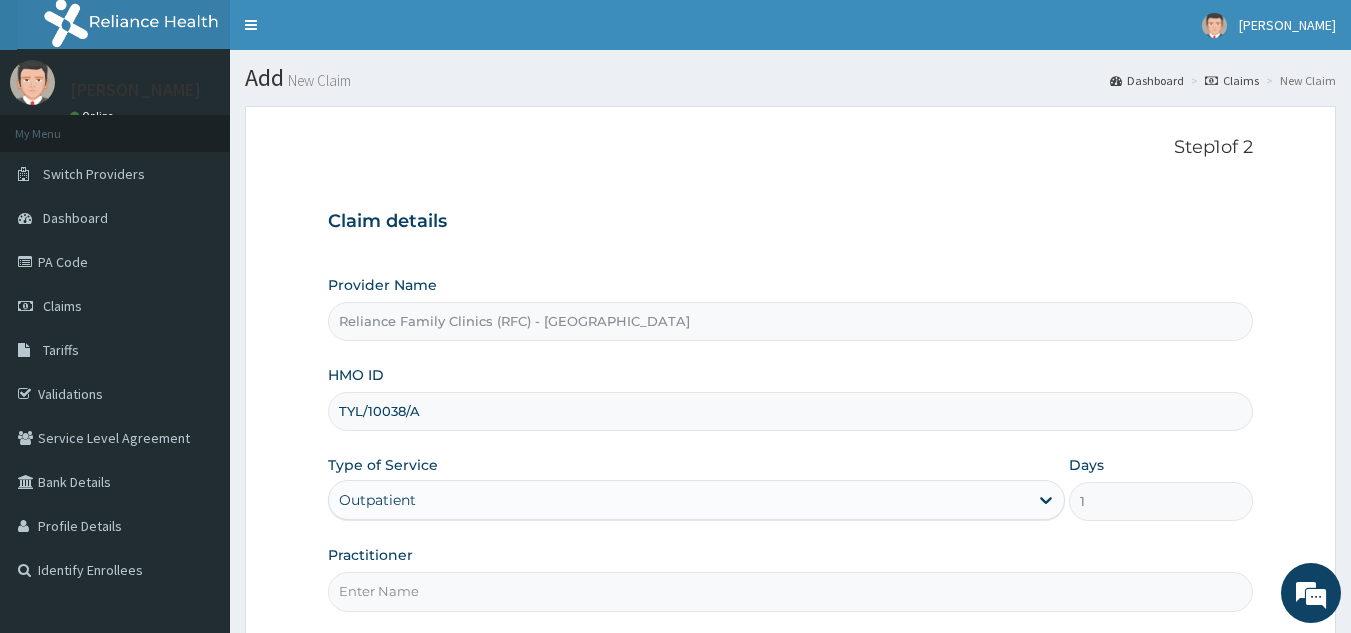 scroll, scrollTop: 0, scrollLeft: 0, axis: both 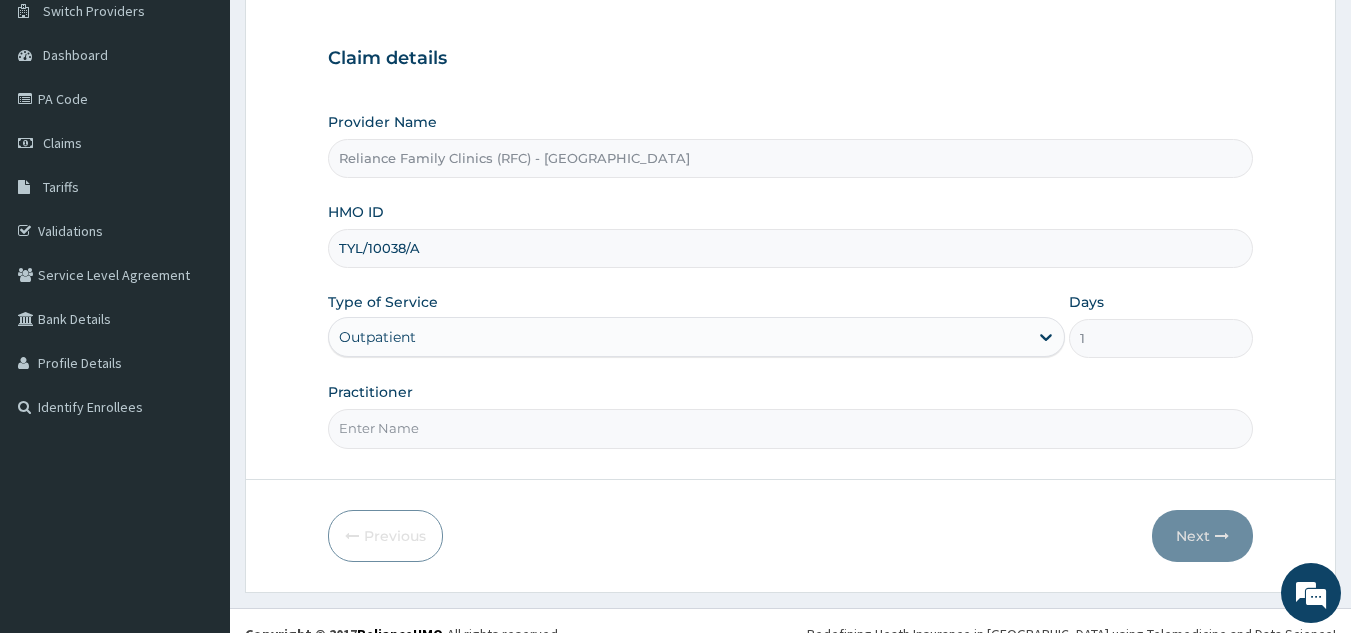 click on "Practitioner" at bounding box center (791, 428) 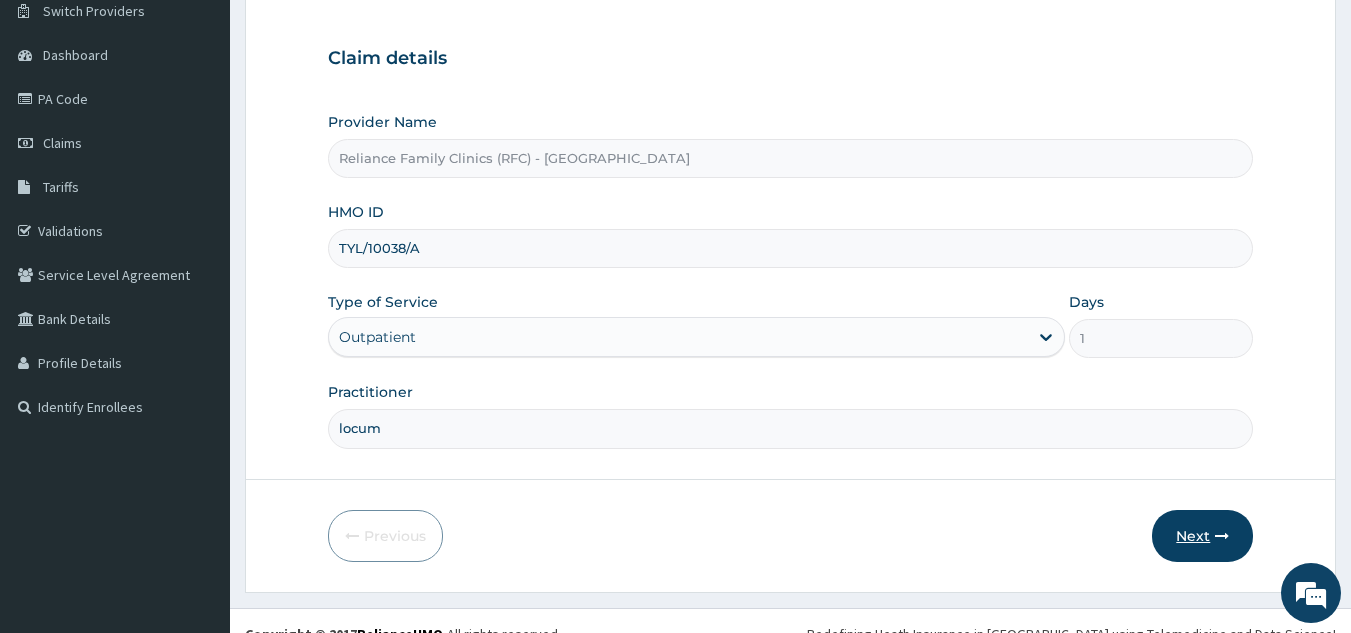 type on "locum" 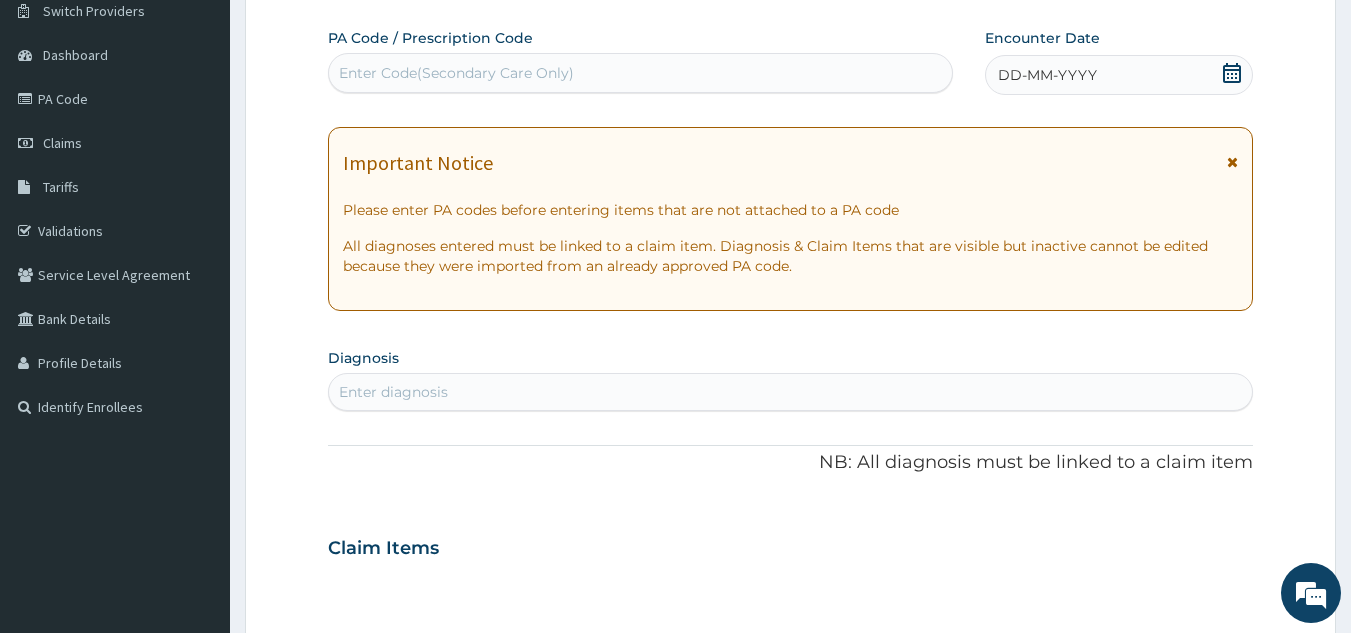 click 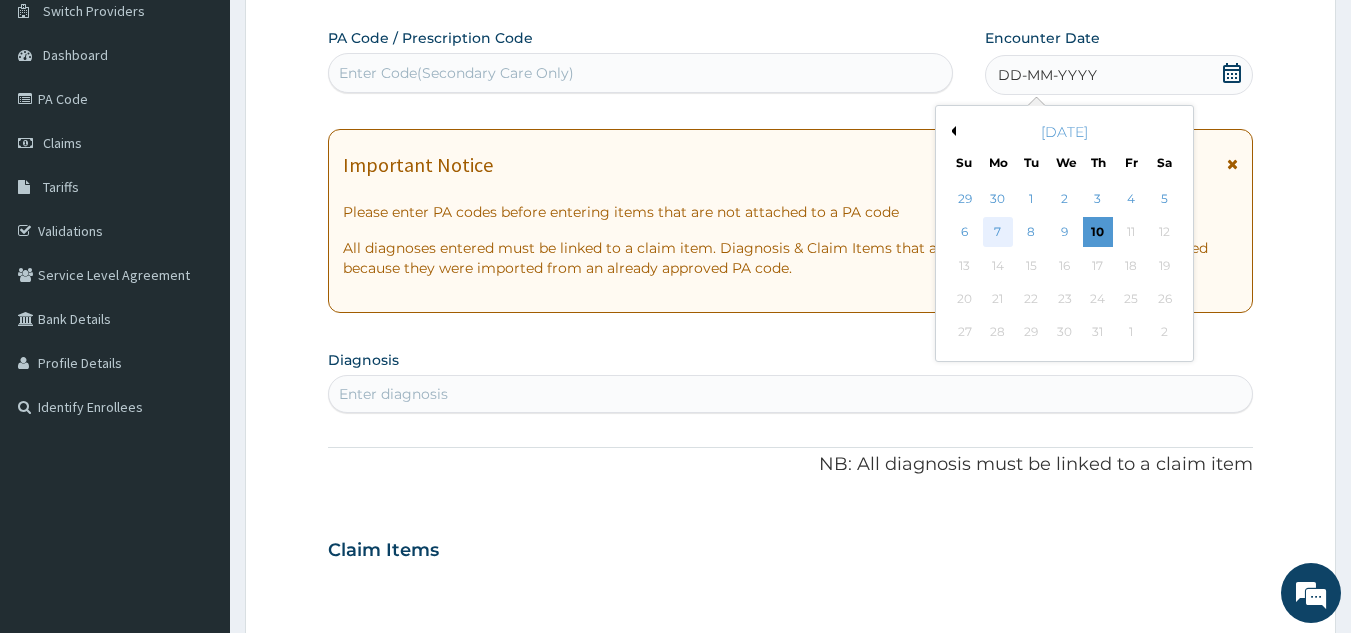 click on "7" at bounding box center [998, 233] 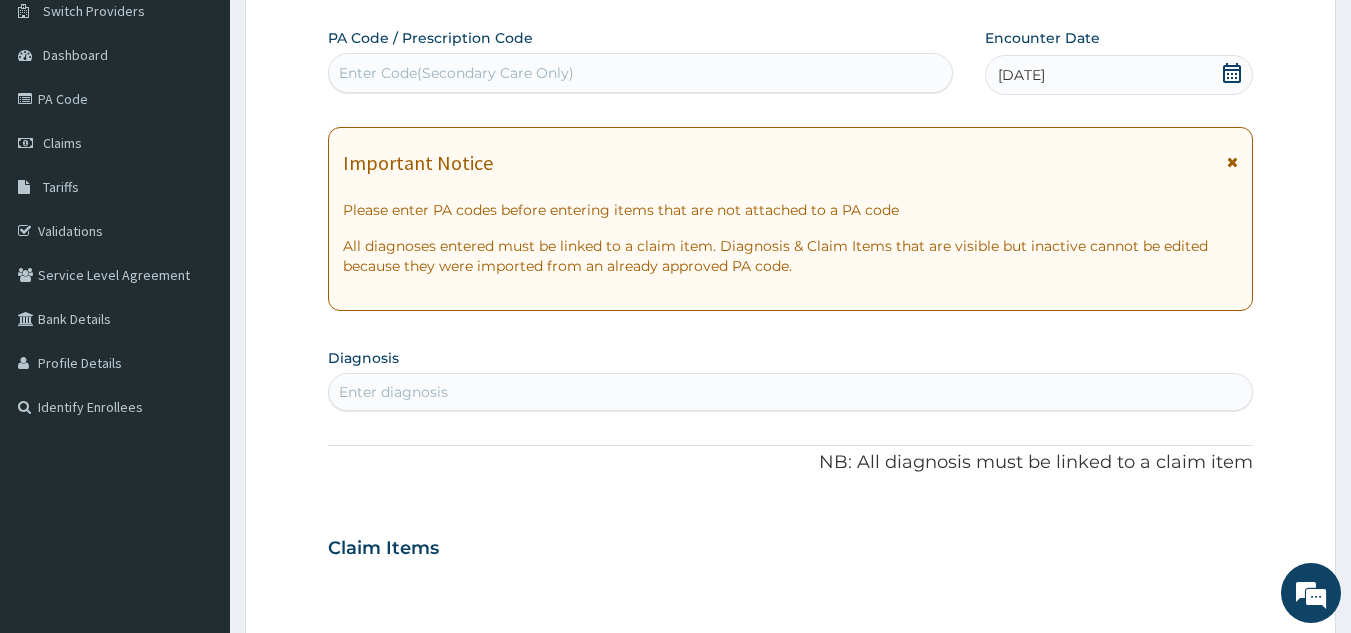 click on "Enter diagnosis" at bounding box center [393, 392] 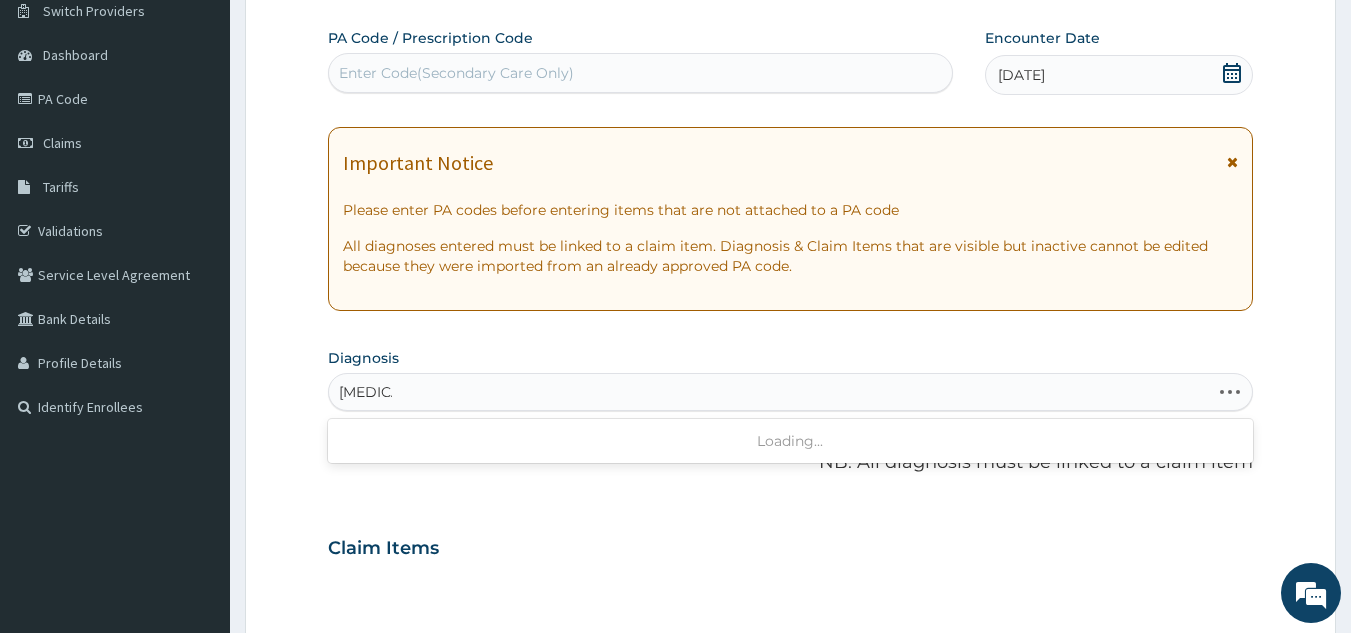 type on "[MEDICAL_DATA]" 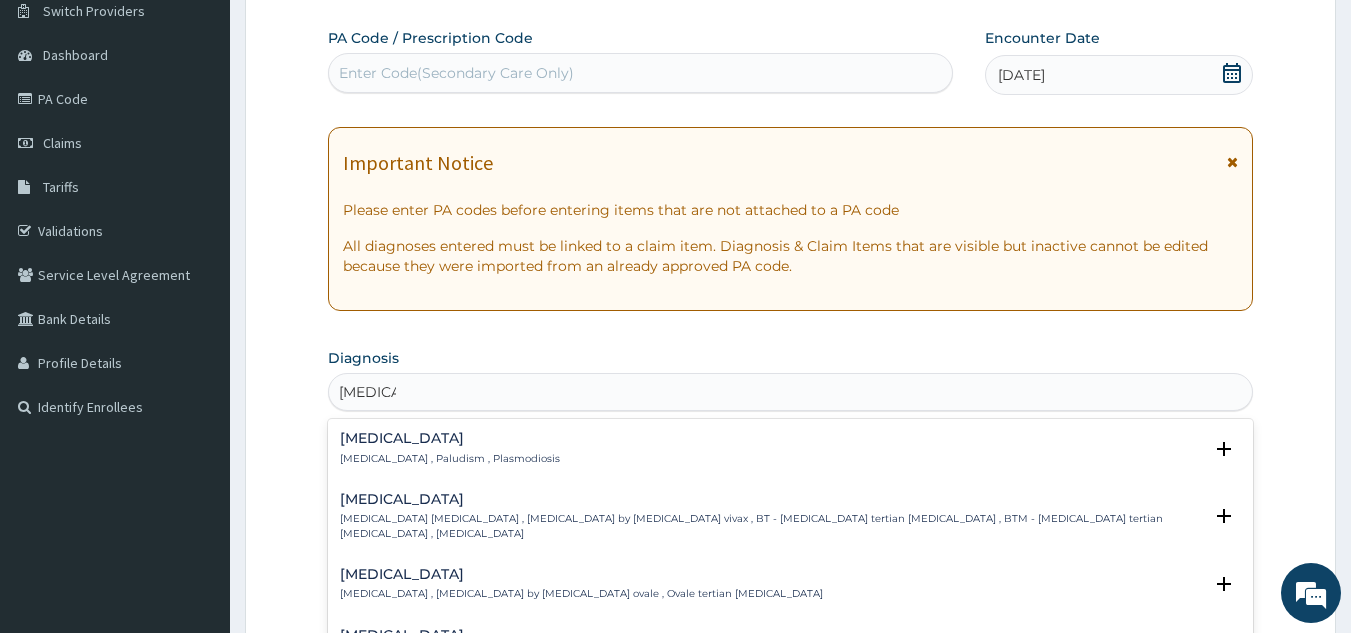 click on "[MEDICAL_DATA] [MEDICAL_DATA] , Paludism , Plasmodiosis" at bounding box center (450, 448) 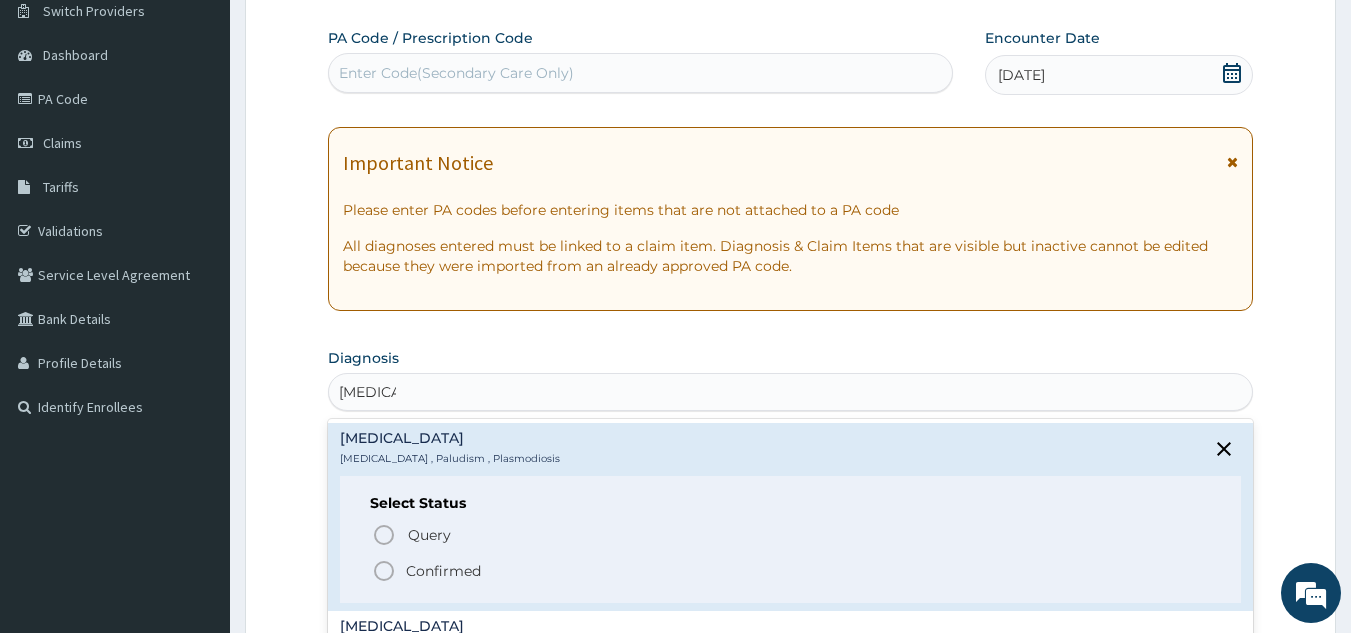 click 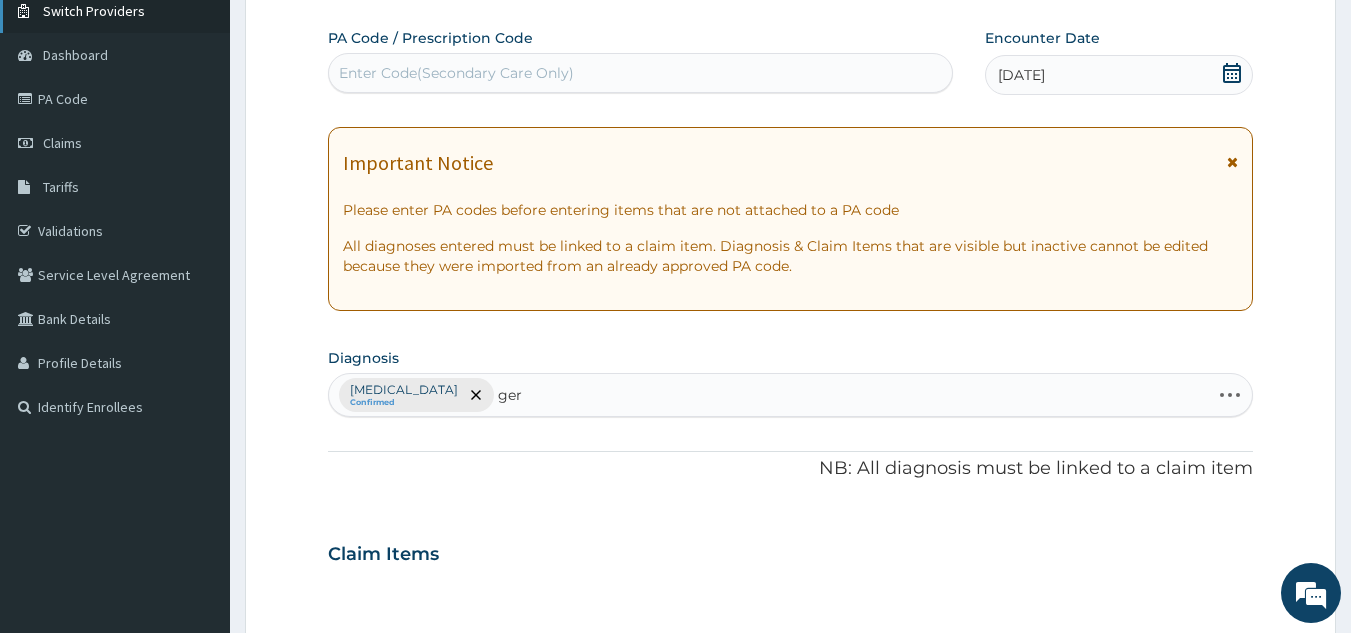 type on "gerd" 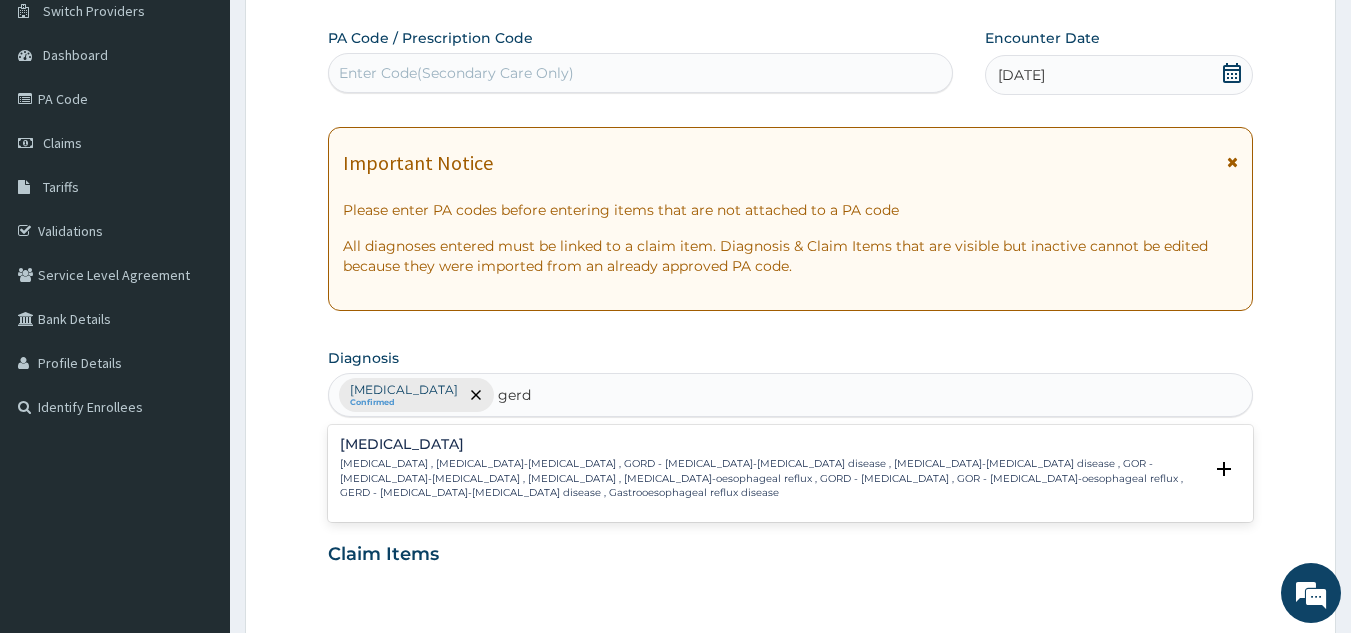 click on "[MEDICAL_DATA] , [MEDICAL_DATA]-[MEDICAL_DATA] , GORD - [MEDICAL_DATA]-[MEDICAL_DATA] disease , [MEDICAL_DATA]-[MEDICAL_DATA] disease , GOR - [MEDICAL_DATA]-[MEDICAL_DATA] , [MEDICAL_DATA] , [MEDICAL_DATA]-oesophageal reflux , GORD - [MEDICAL_DATA] , GOR - [MEDICAL_DATA]-oesophageal reflux , GERD - [MEDICAL_DATA]-[MEDICAL_DATA] disease , Gastrooesophageal reflux disease" at bounding box center (771, 478) 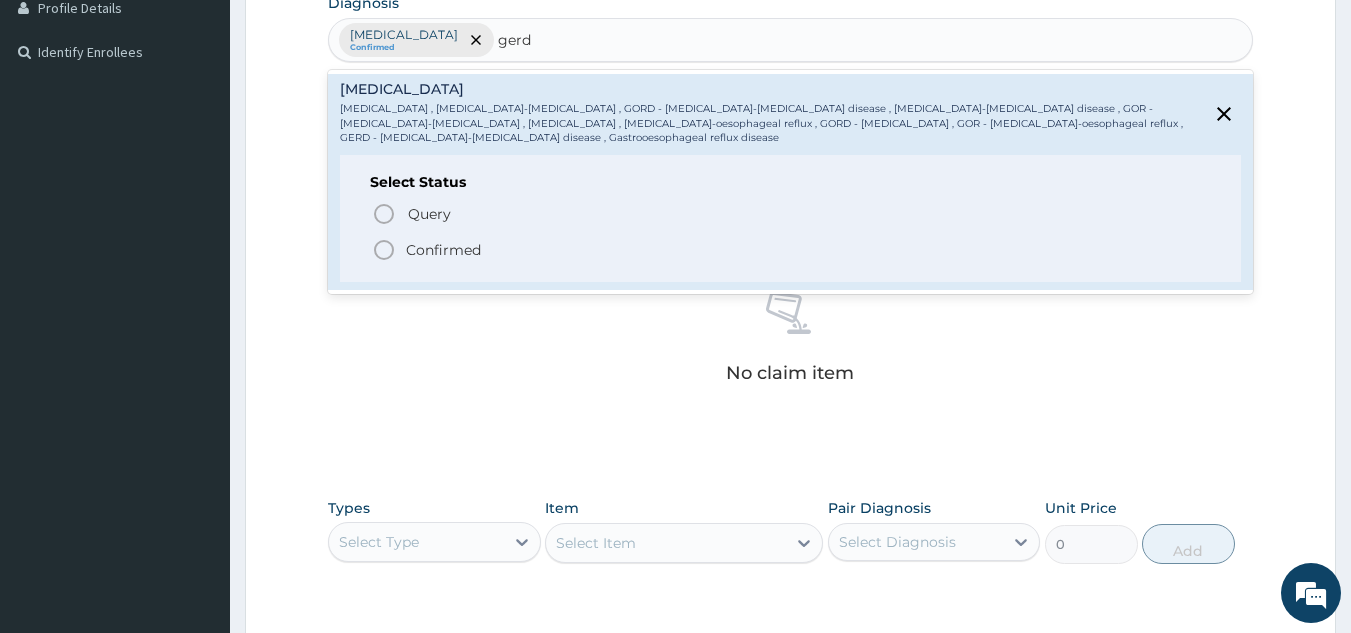 scroll, scrollTop: 519, scrollLeft: 0, axis: vertical 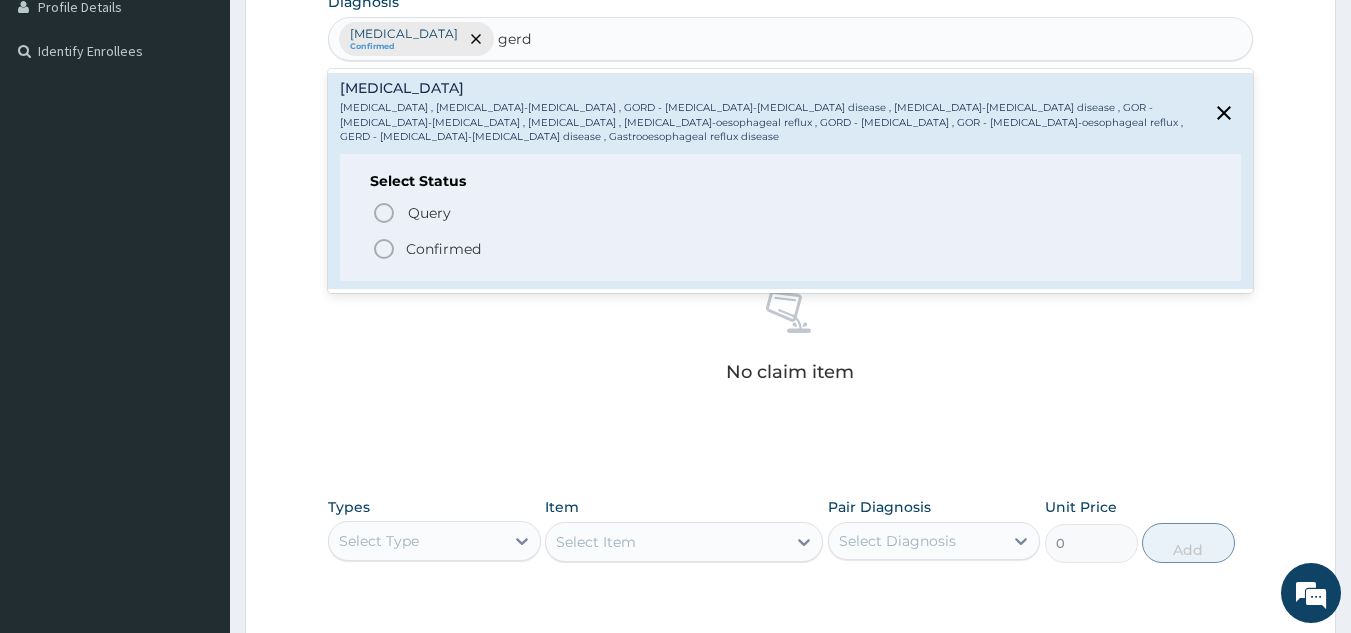 click 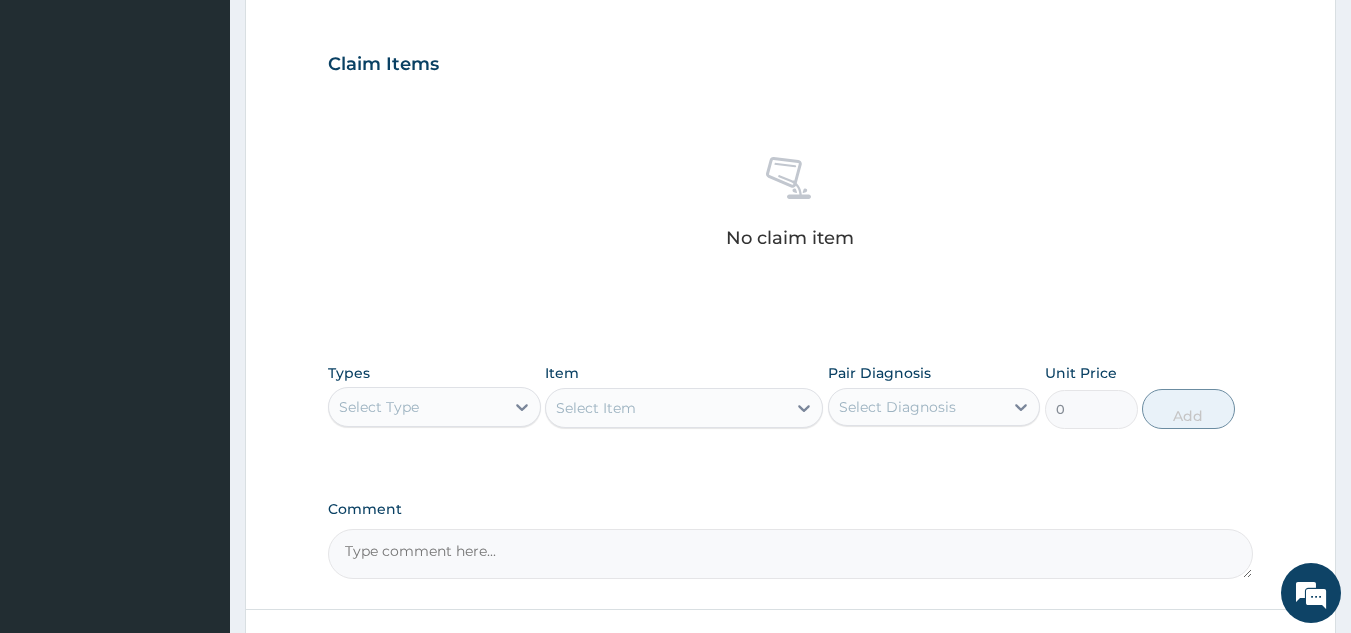 scroll, scrollTop: 655, scrollLeft: 0, axis: vertical 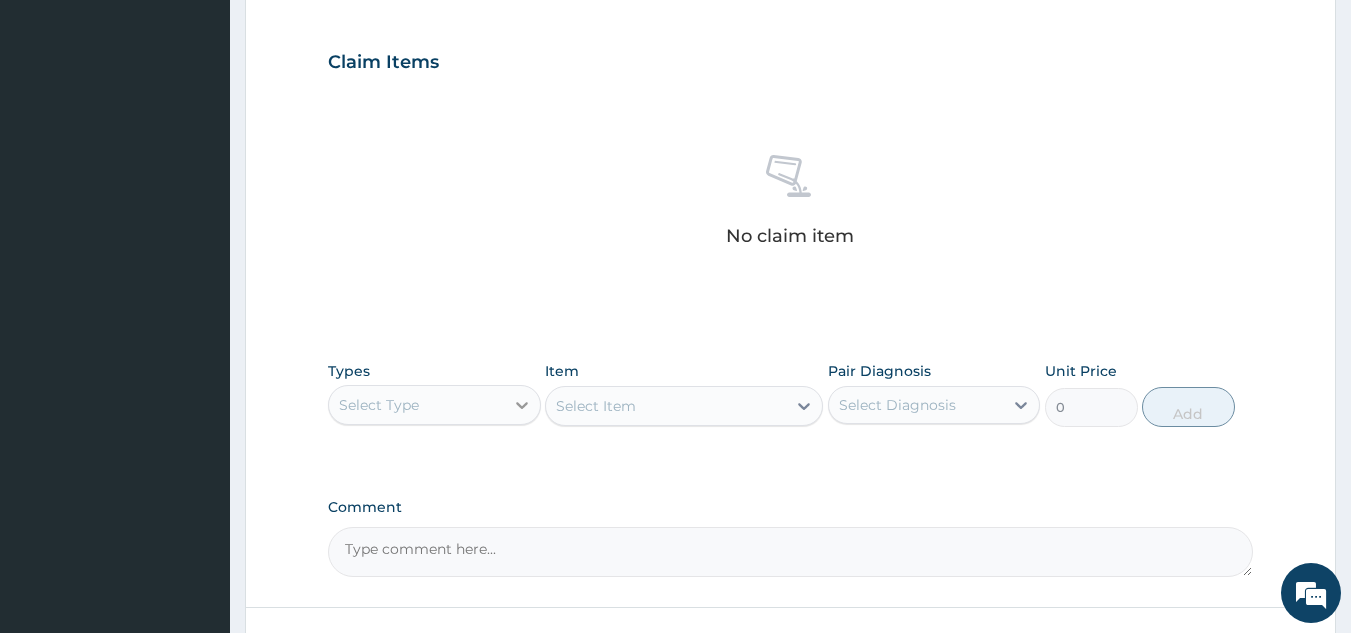 click 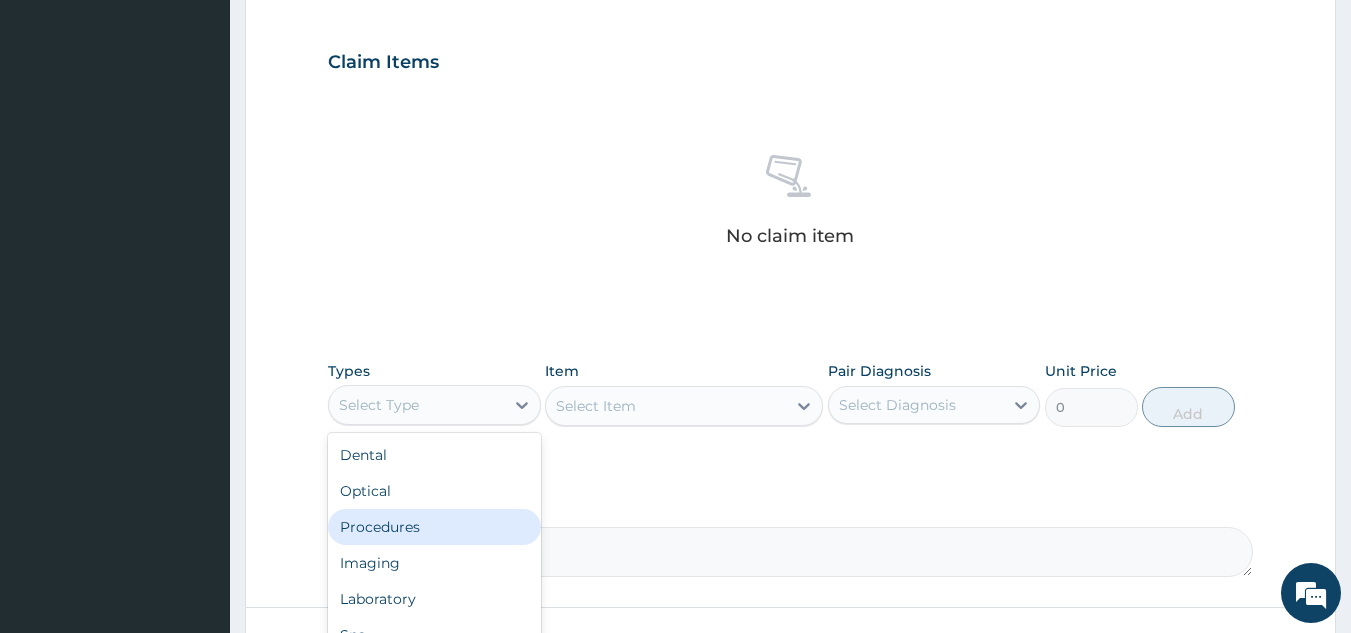 click on "Procedures" at bounding box center (434, 527) 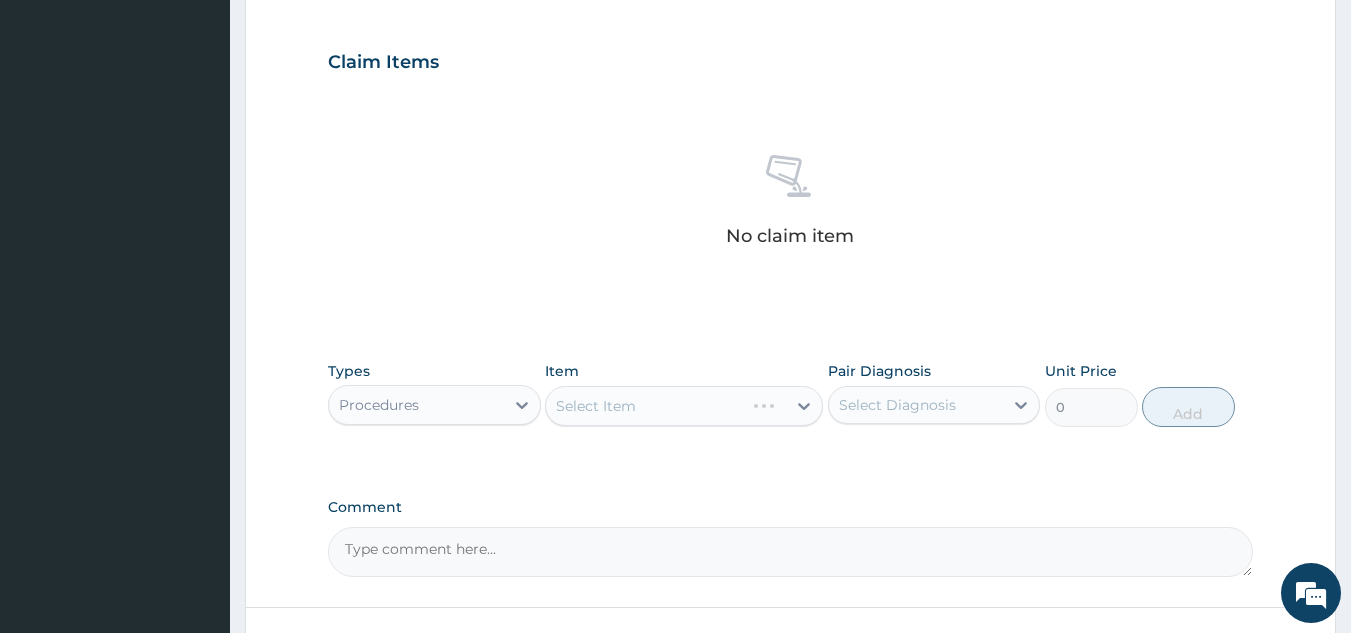 click on "Select Item" at bounding box center [684, 406] 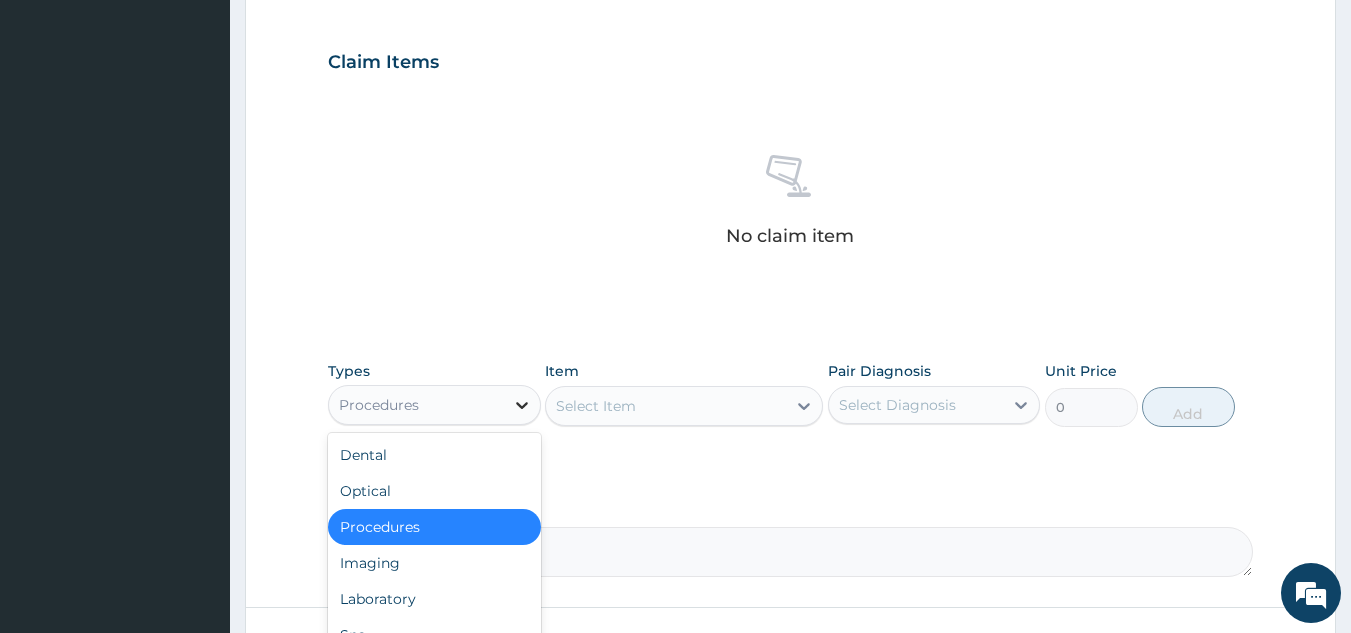 click 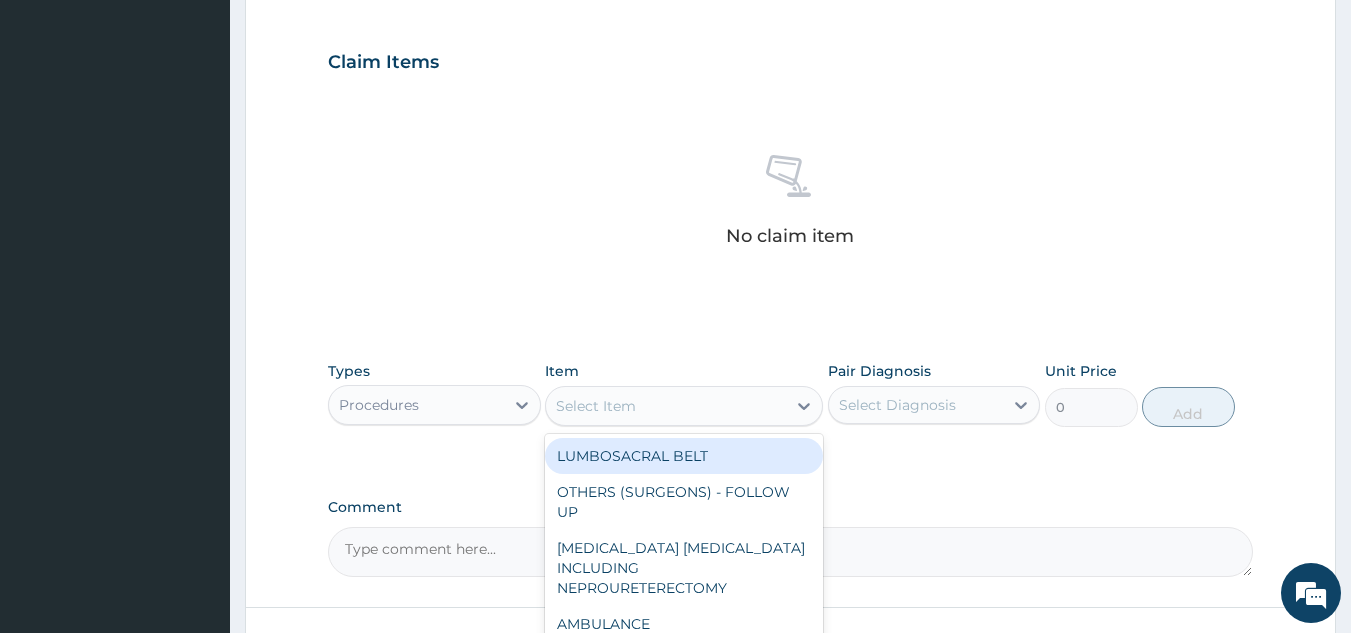click on "Select Item" at bounding box center [666, 406] 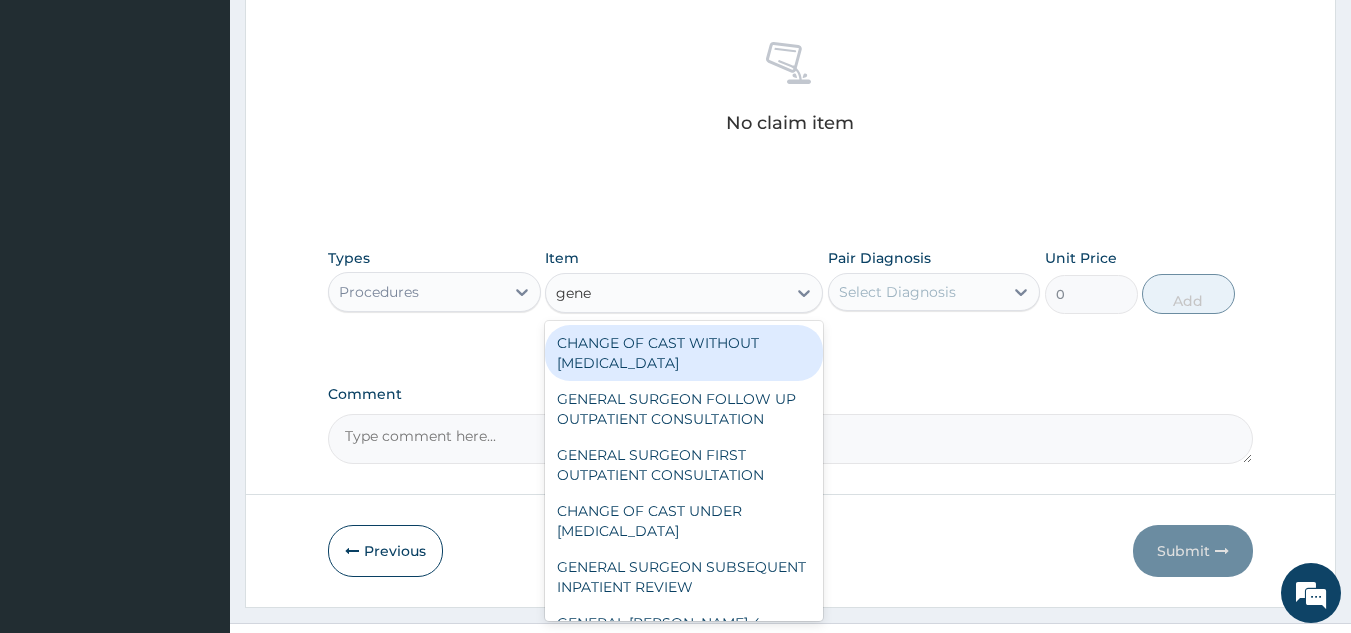 scroll, scrollTop: 769, scrollLeft: 0, axis: vertical 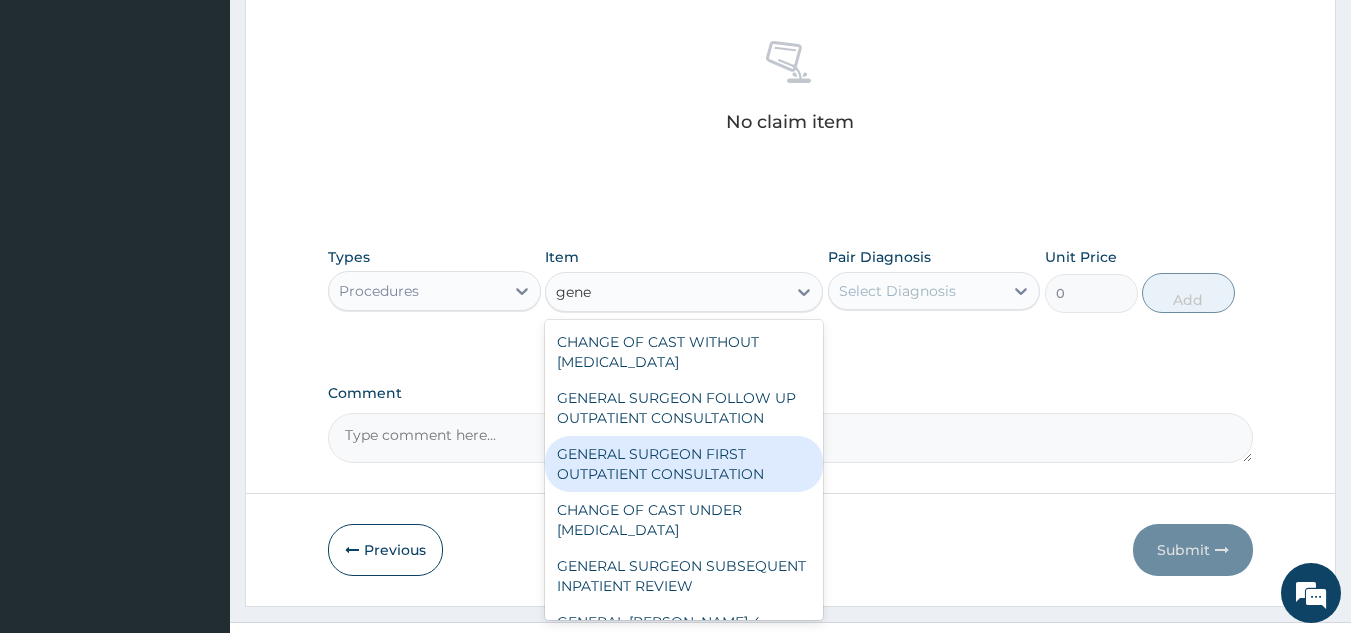 type on "gene" 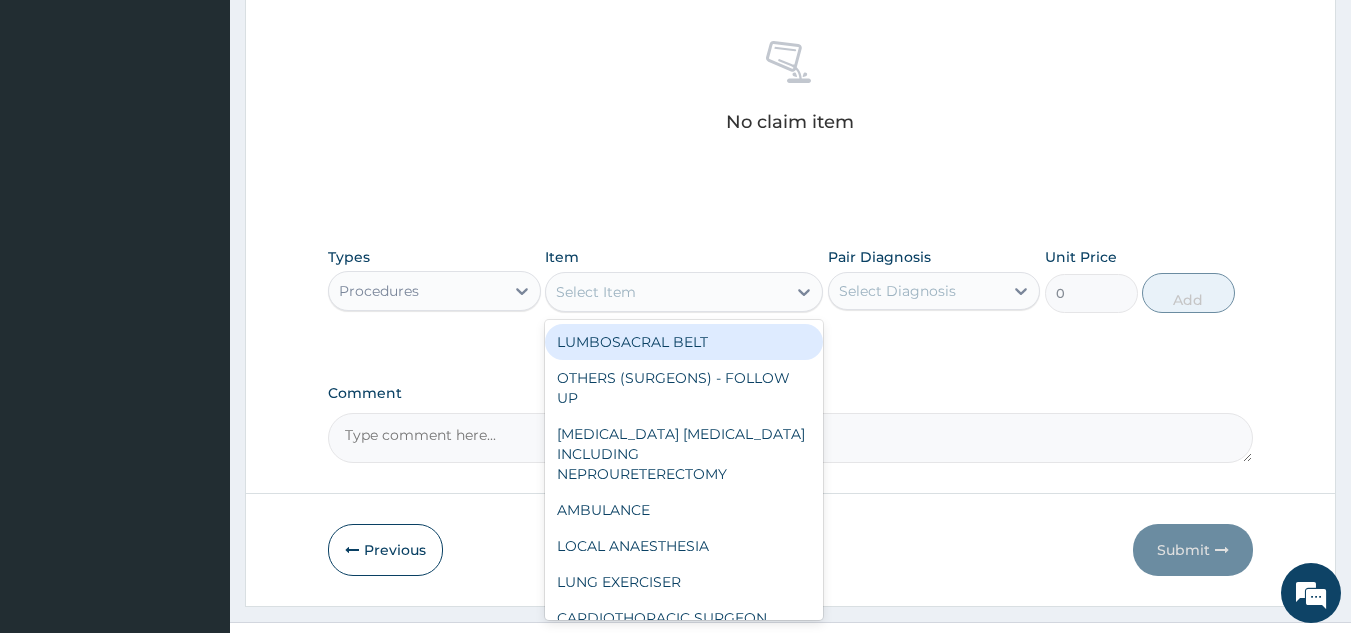 drag, startPoint x: 677, startPoint y: 466, endPoint x: 590, endPoint y: 305, distance: 183.00273 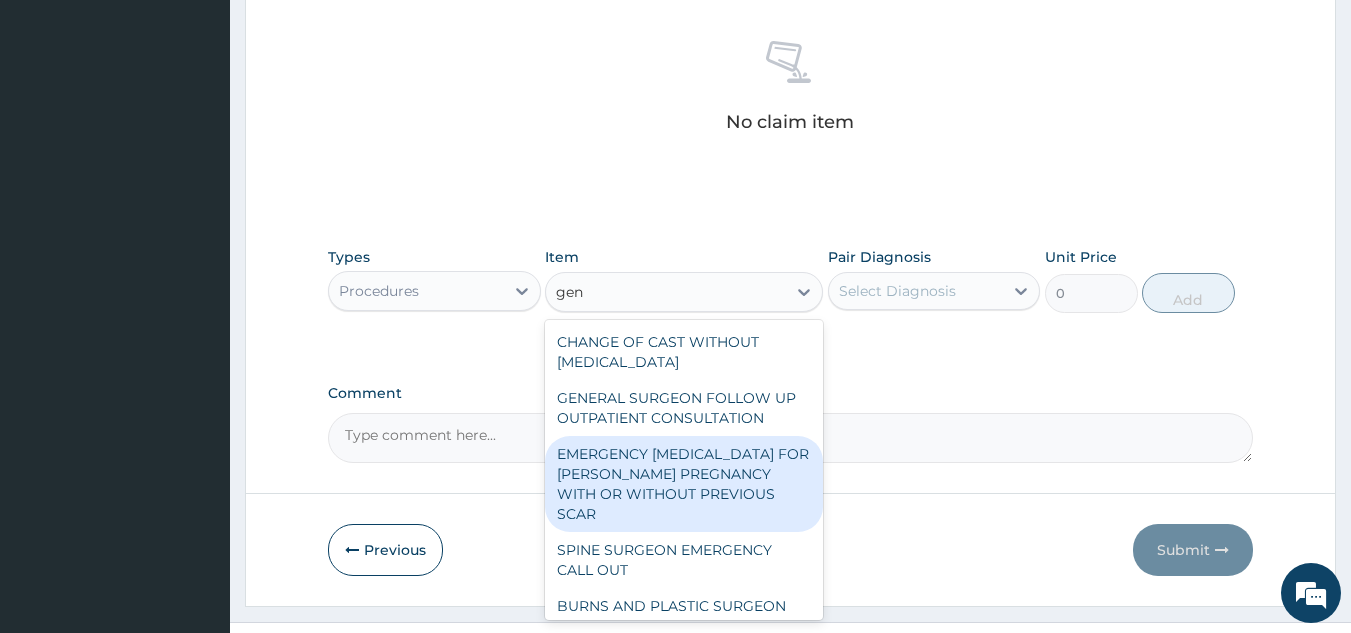 type on "gene" 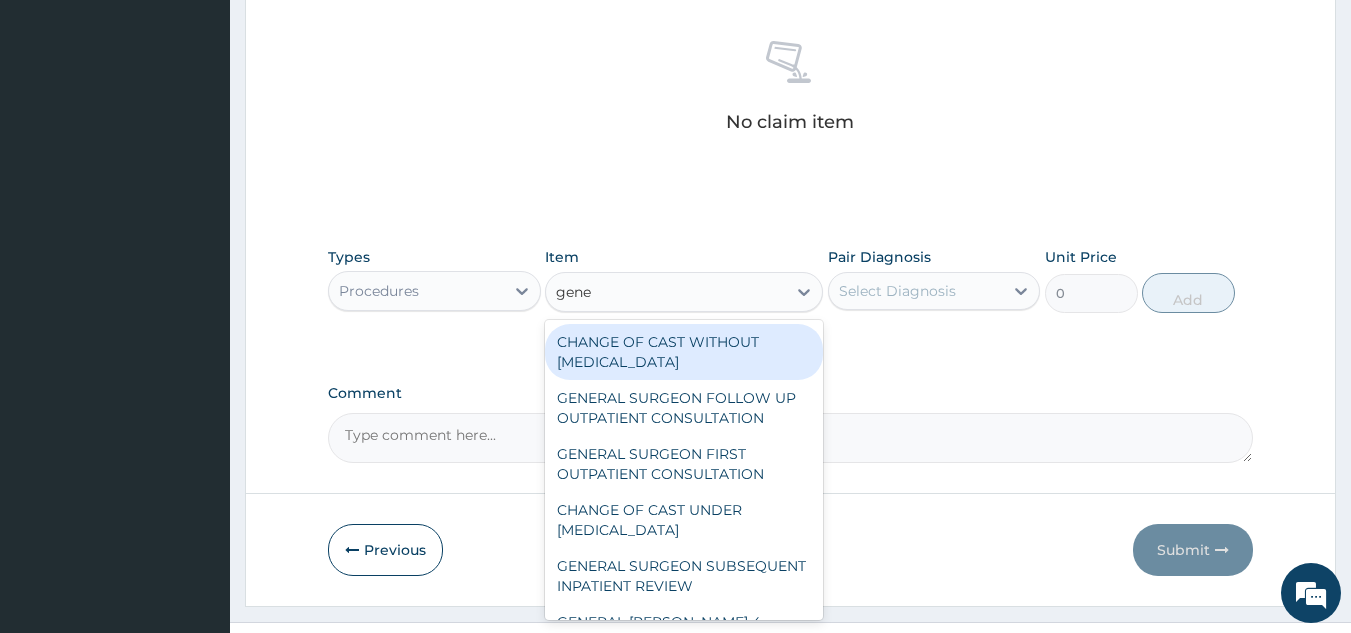 click on "GENERAL SURGEON FIRST OUTPATIENT CONSULTATION" at bounding box center (684, 464) 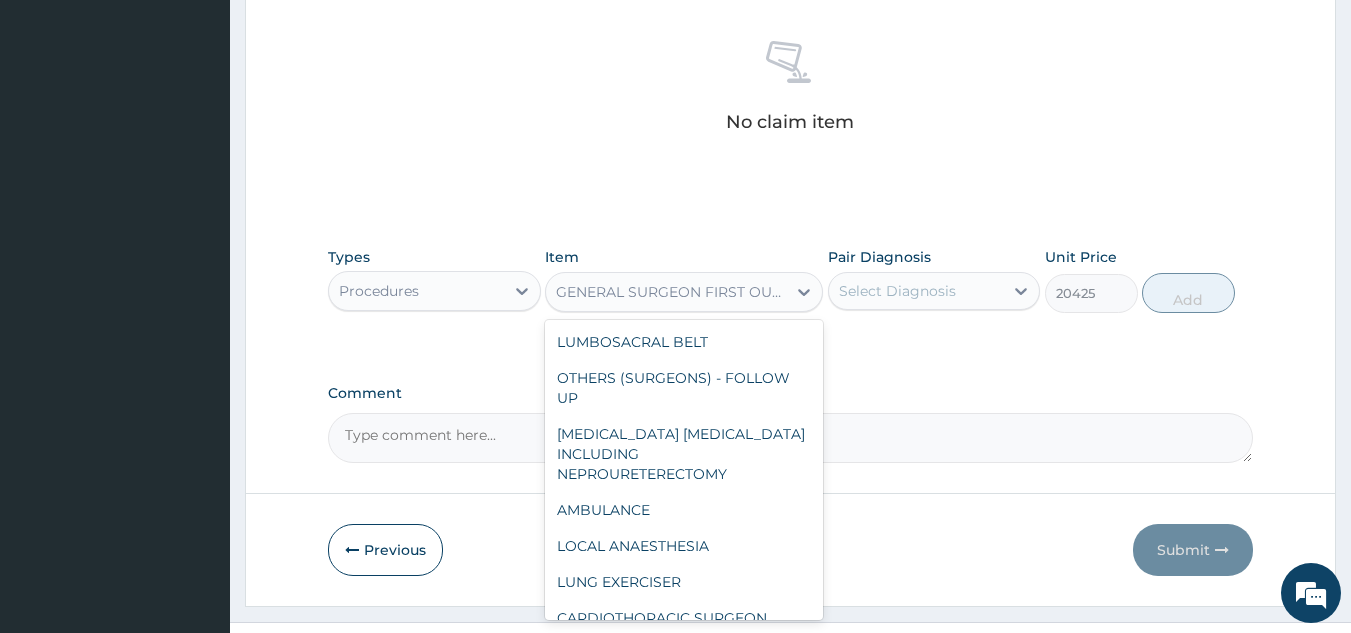 click on "GENERAL SURGEON FIRST OUTPATIENT CONSULTATION" at bounding box center [666, 292] 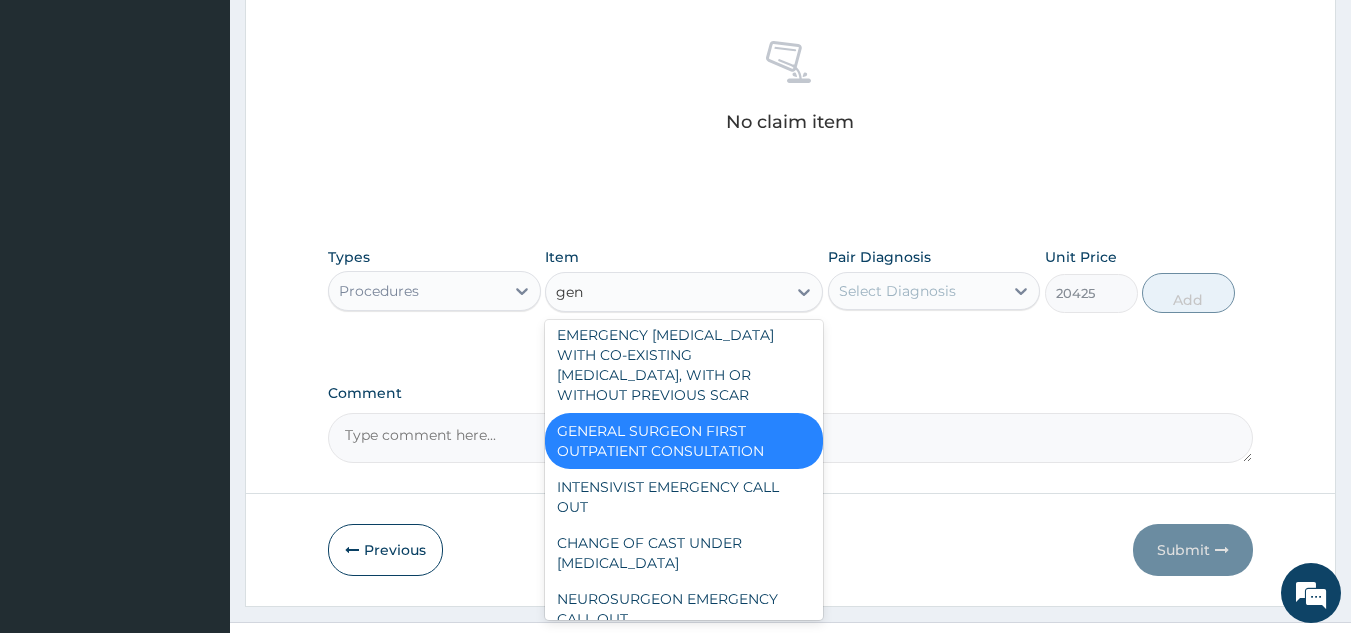 type on "gene" 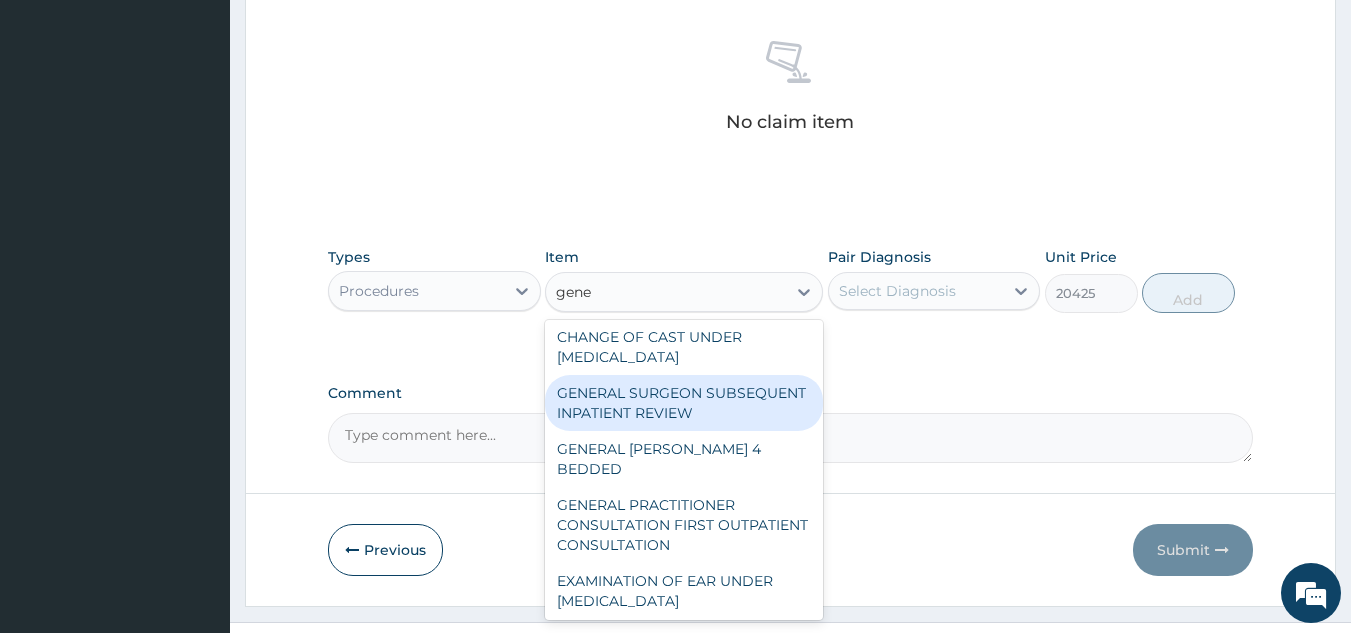 scroll, scrollTop: 174, scrollLeft: 0, axis: vertical 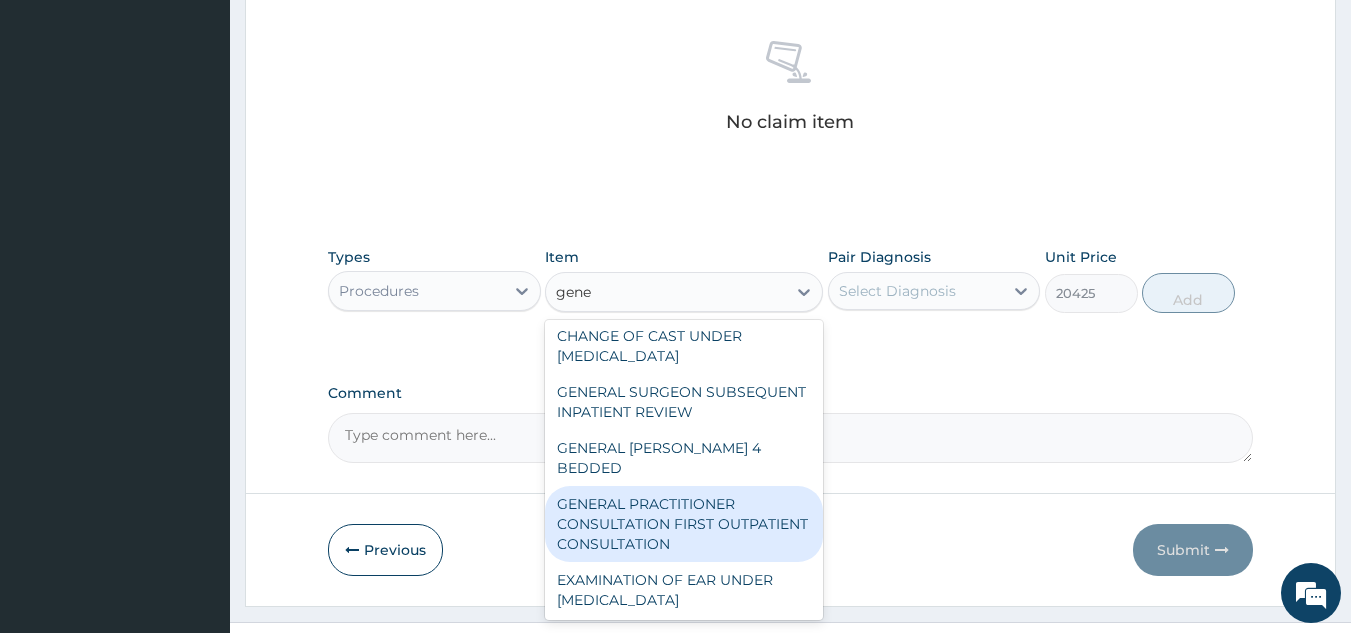 click on "GENERAL PRACTITIONER CONSULTATION FIRST OUTPATIENT CONSULTATION" at bounding box center (684, 524) 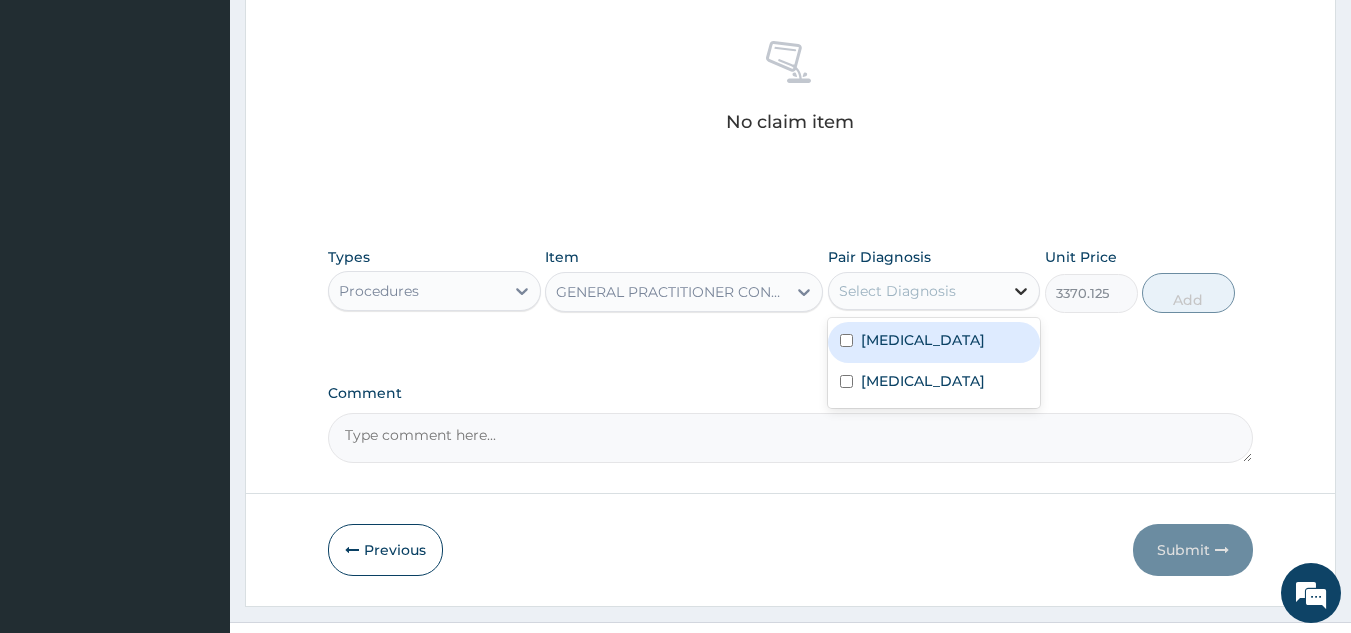click 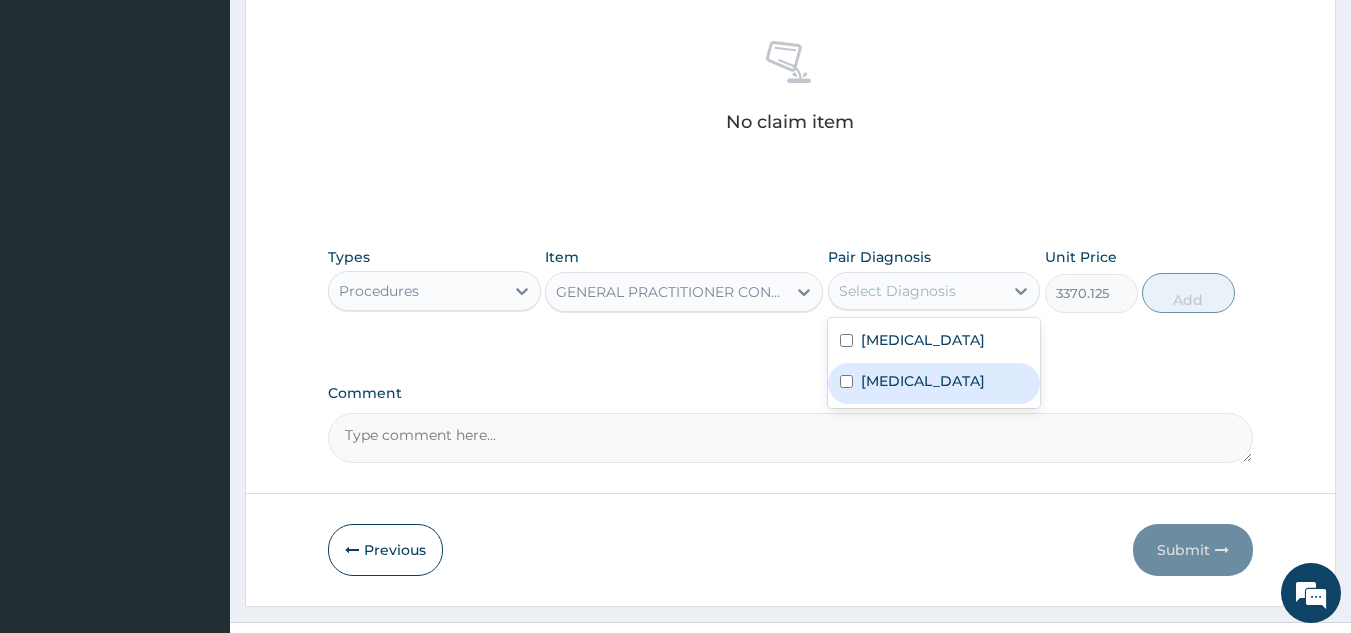drag, startPoint x: 976, startPoint y: 354, endPoint x: 953, endPoint y: 402, distance: 53.225933 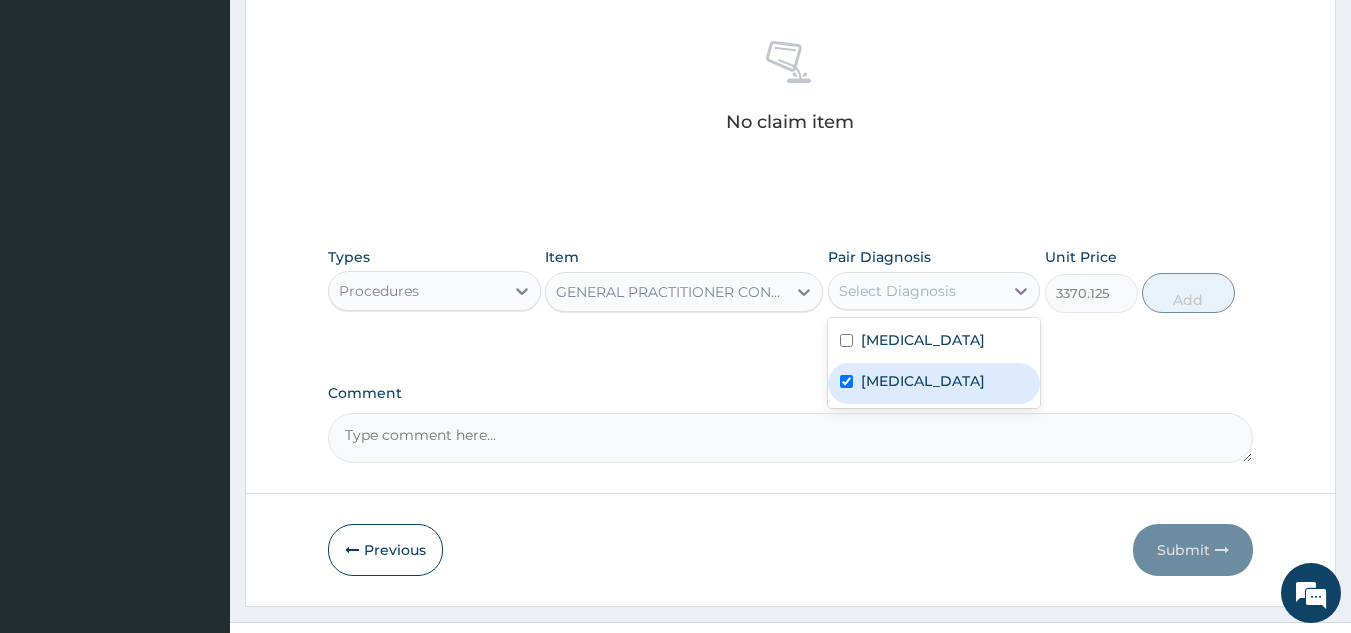 checkbox on "true" 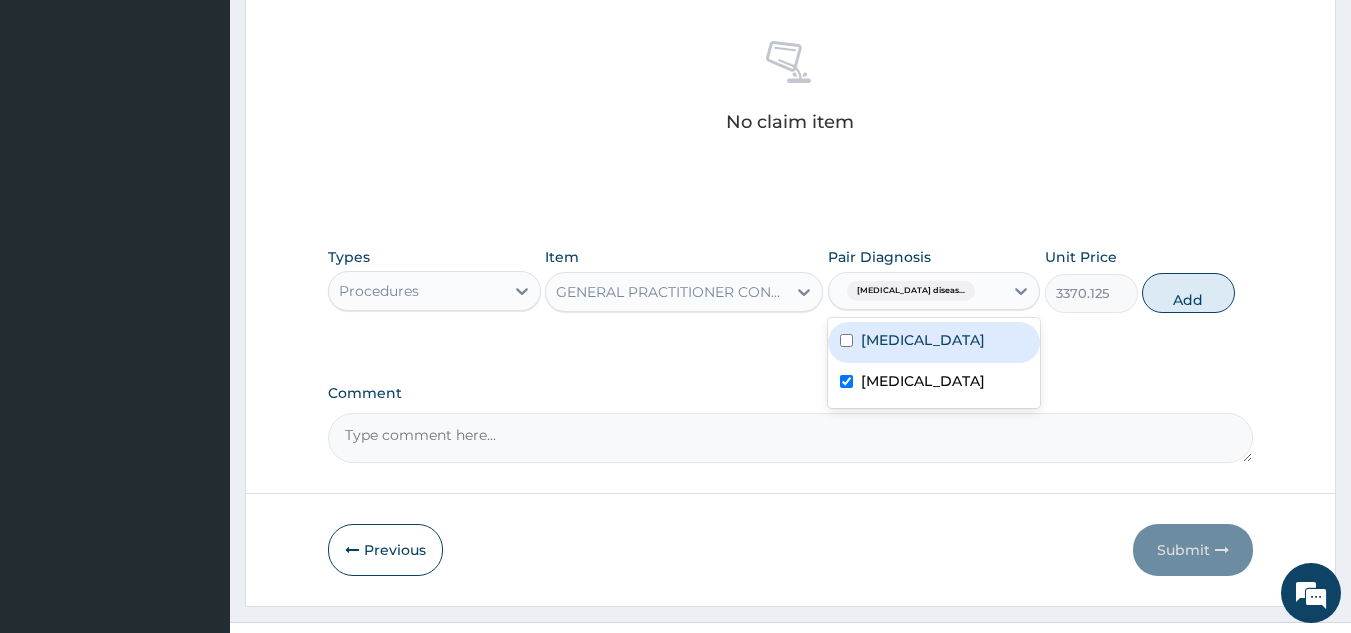 click on "Malaria" at bounding box center (934, 342) 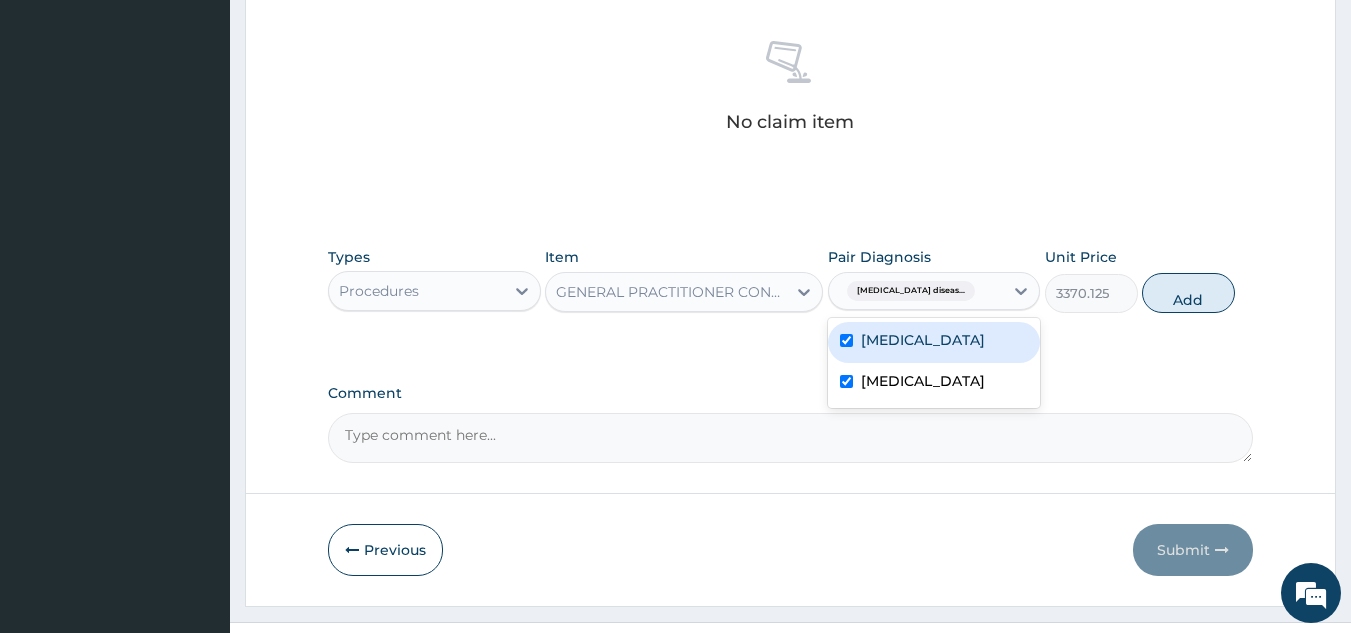 checkbox on "true" 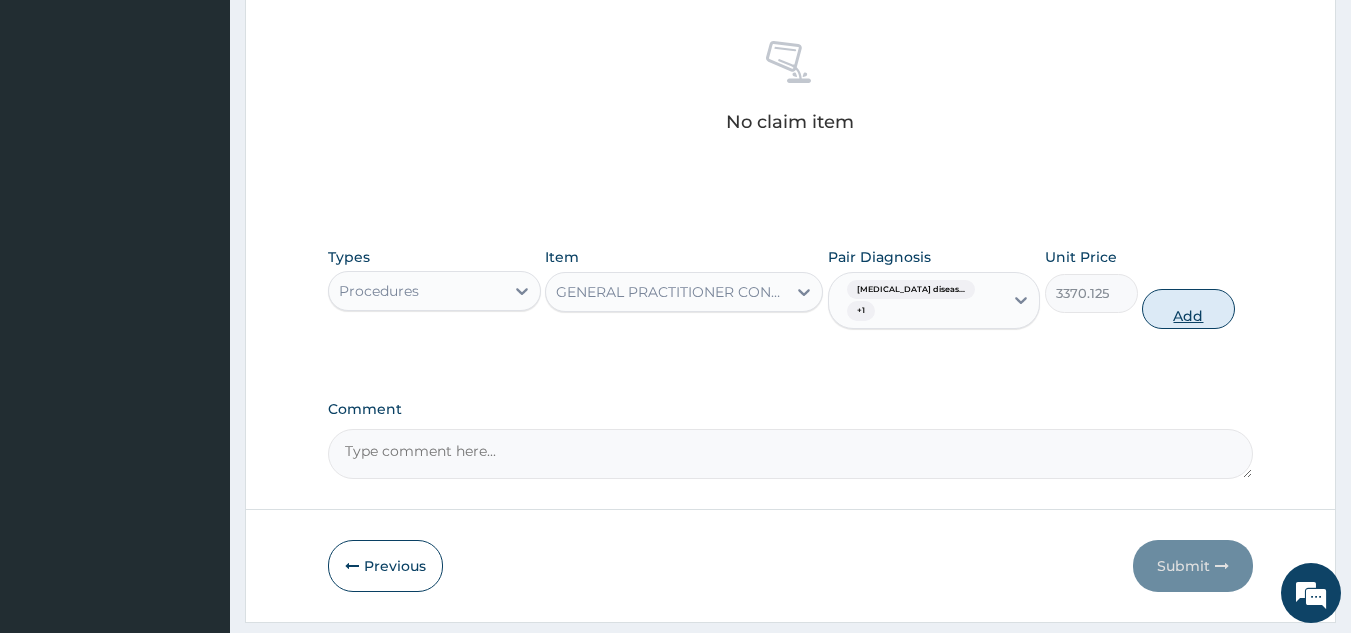 click on "Add" at bounding box center [1188, 309] 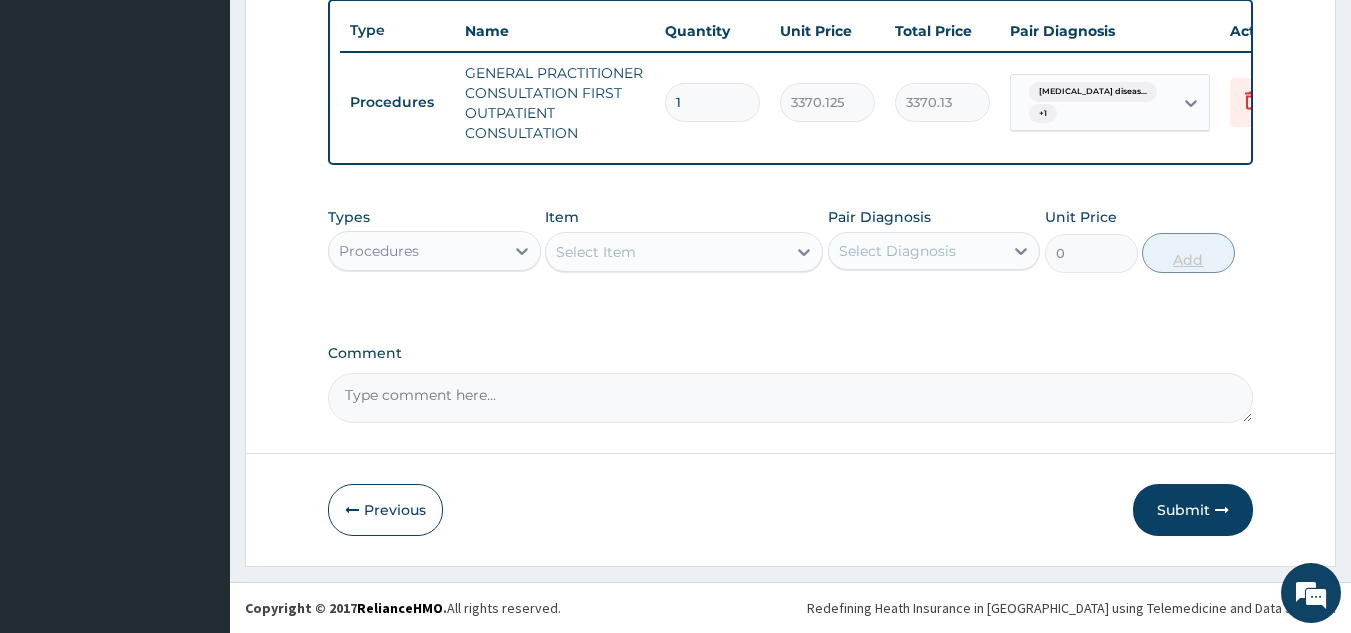 scroll, scrollTop: 760, scrollLeft: 0, axis: vertical 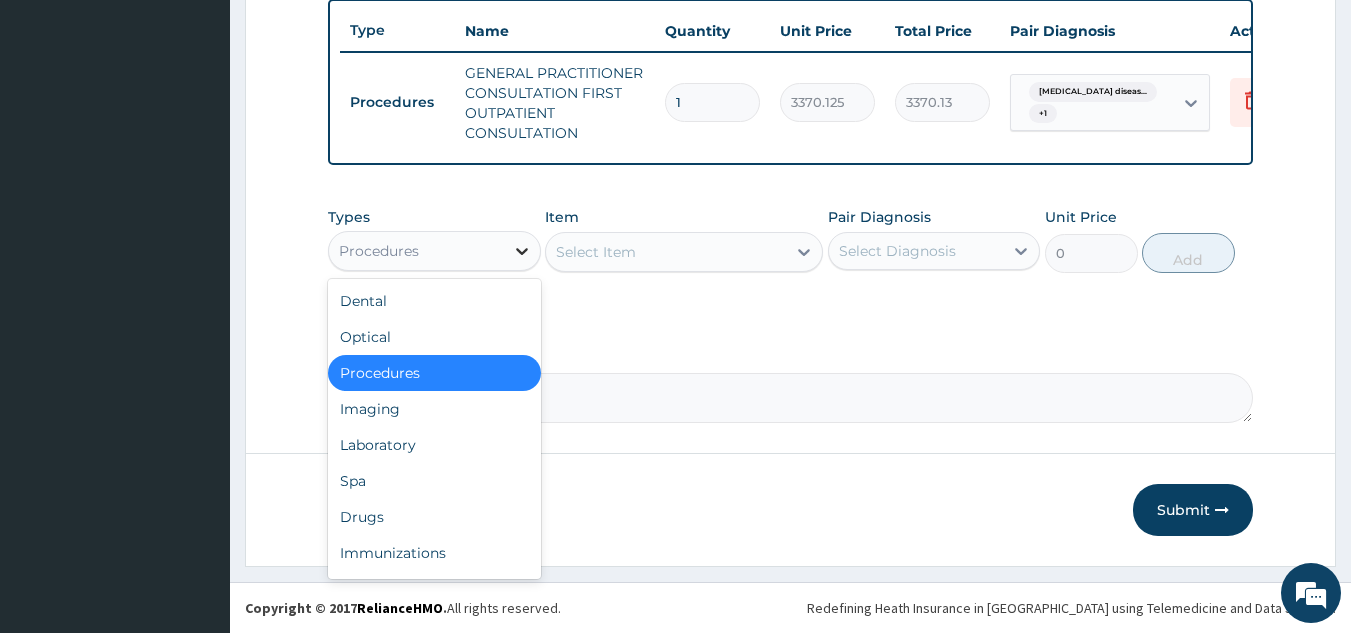 click 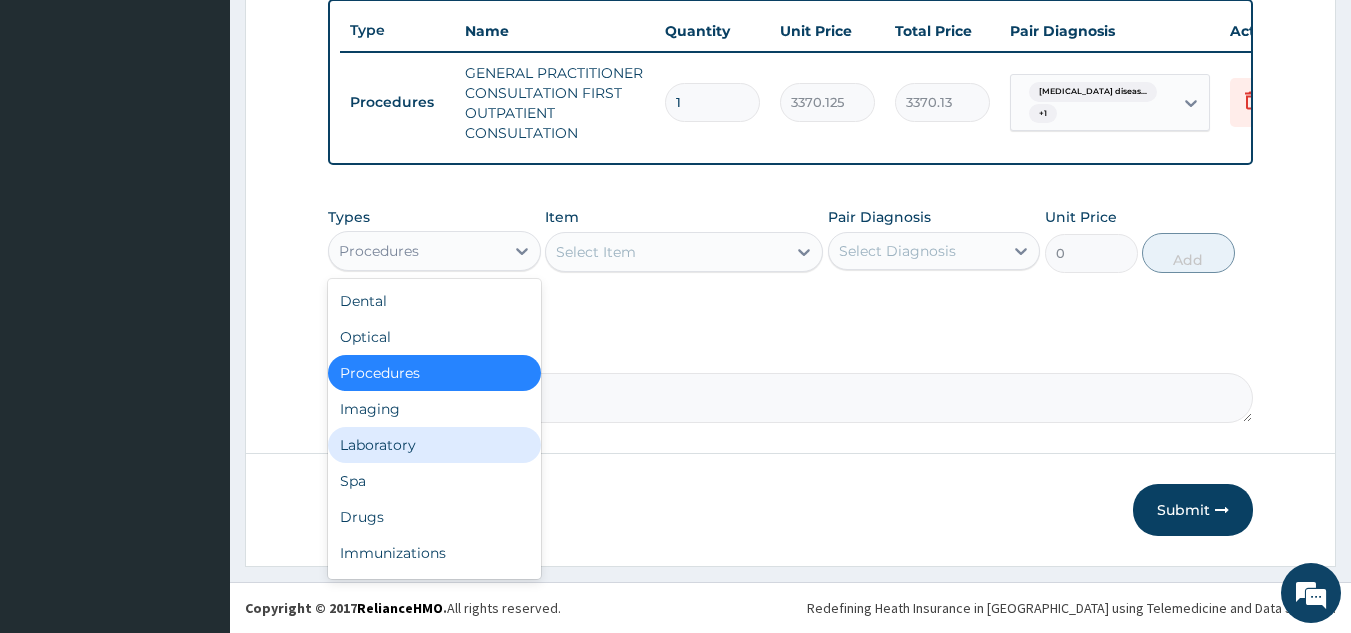 click on "Laboratory" at bounding box center [434, 445] 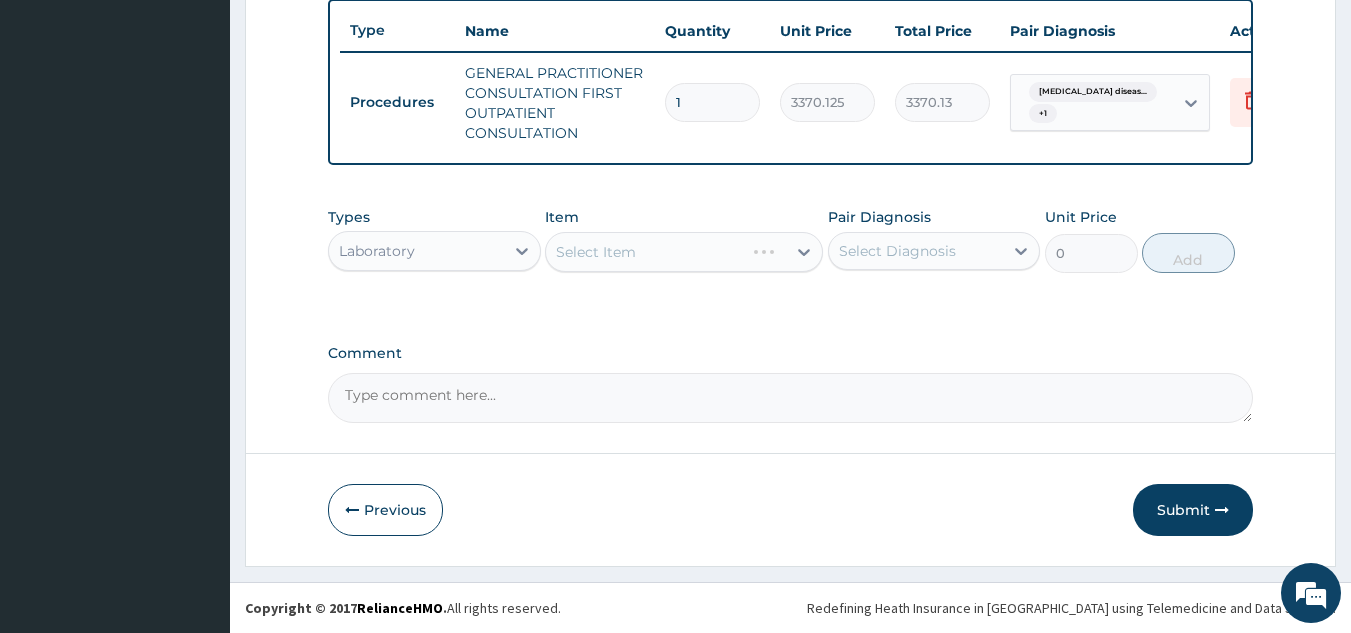 click on "Select Item" at bounding box center (684, 252) 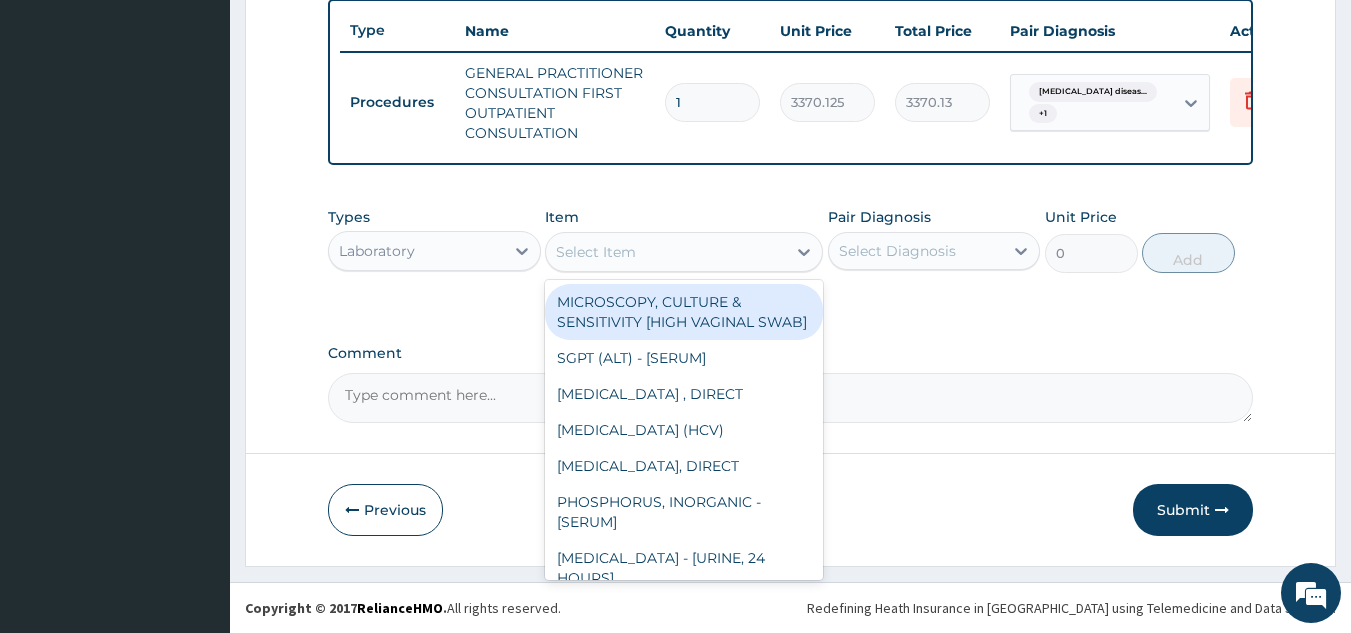 click on "Select Item" at bounding box center (666, 252) 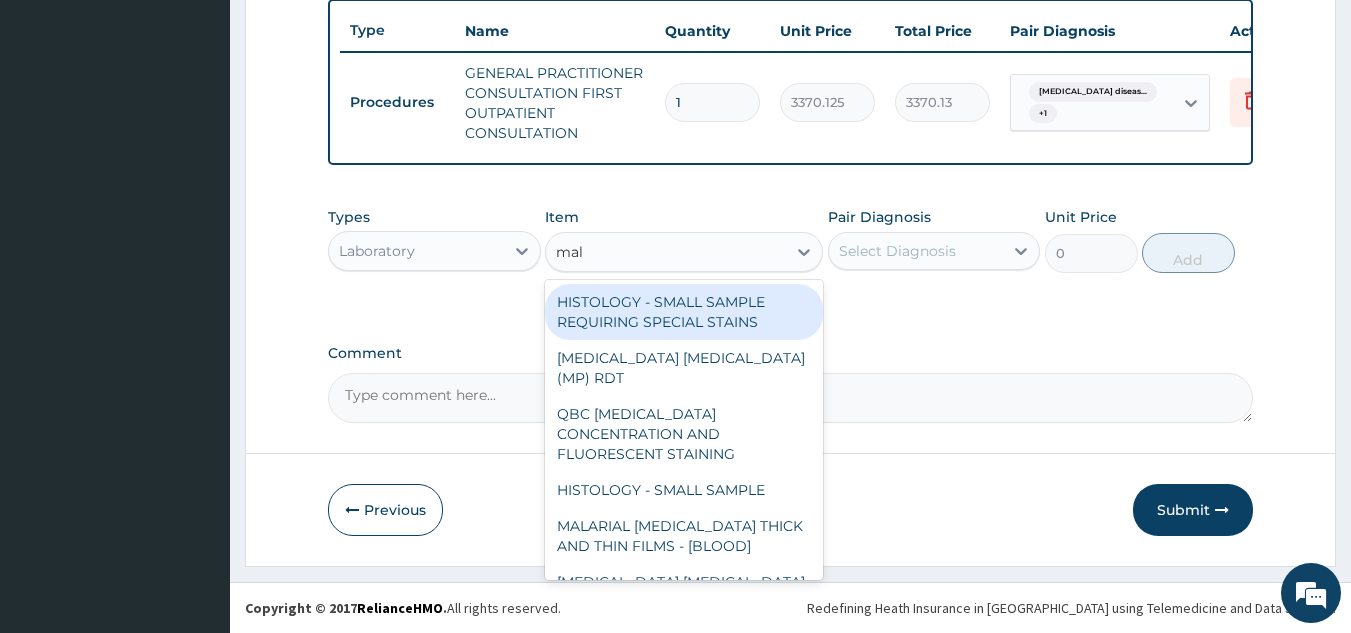 type on "mala" 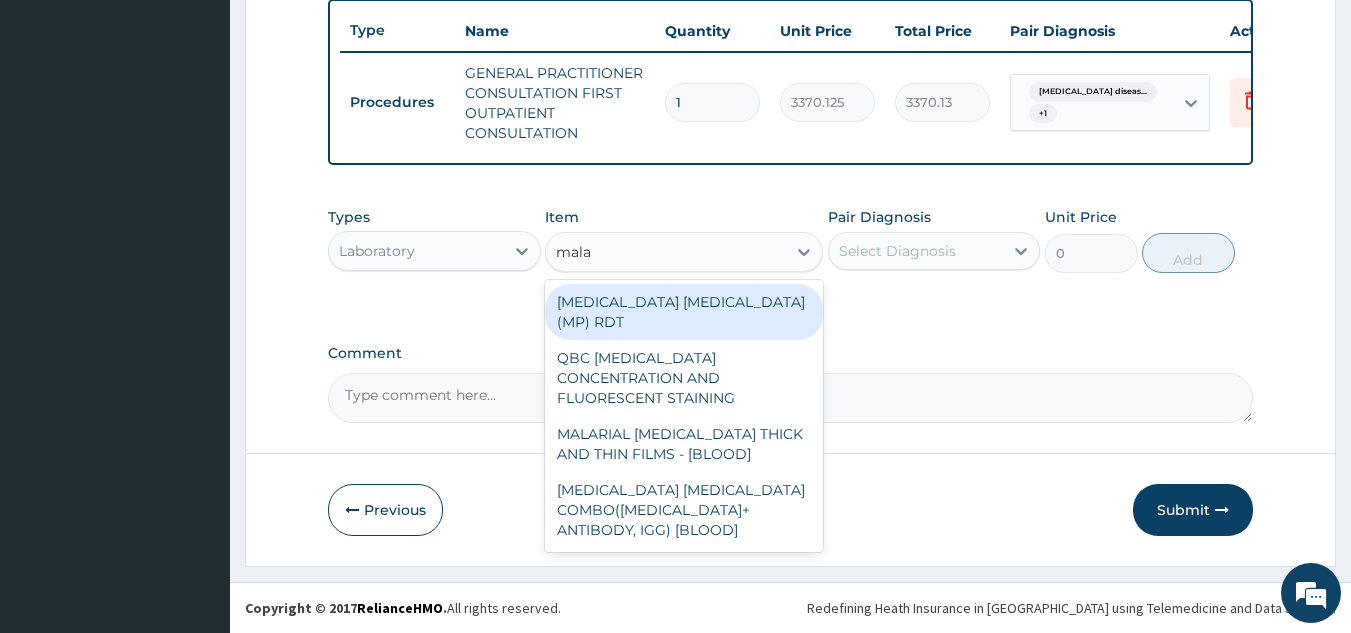 click on "MALARIA PARASITE (MP) RDT" at bounding box center (684, 312) 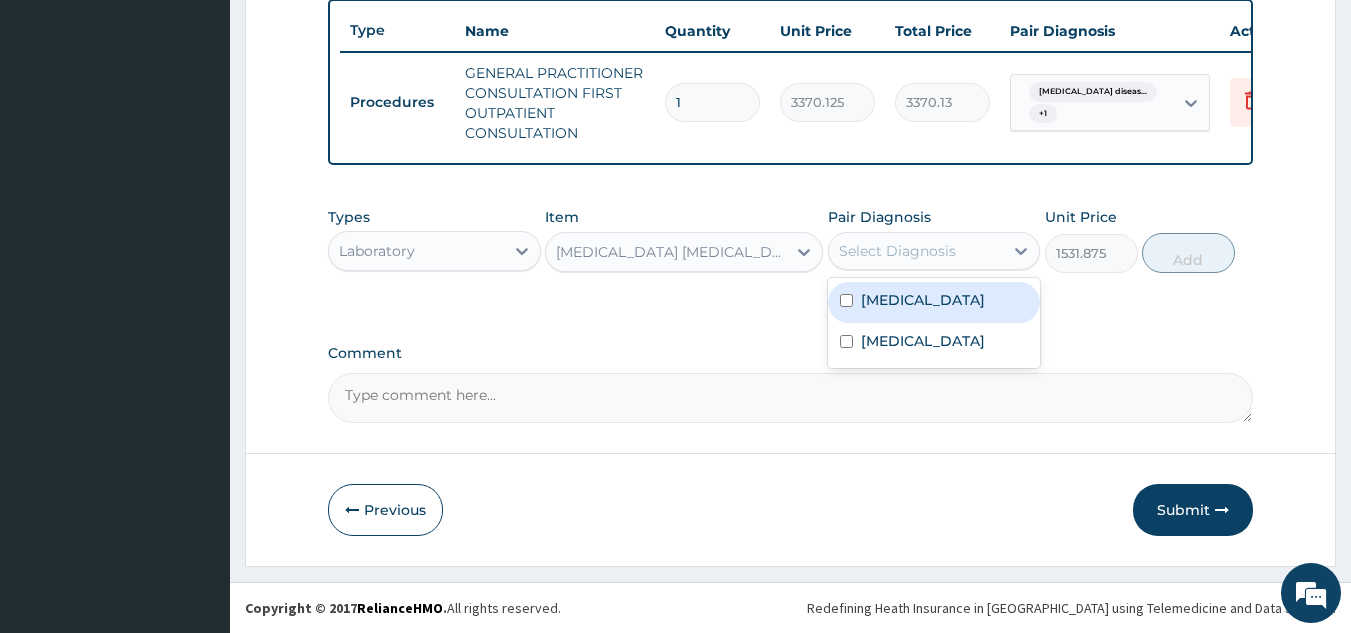 click on "Select Diagnosis" at bounding box center (897, 251) 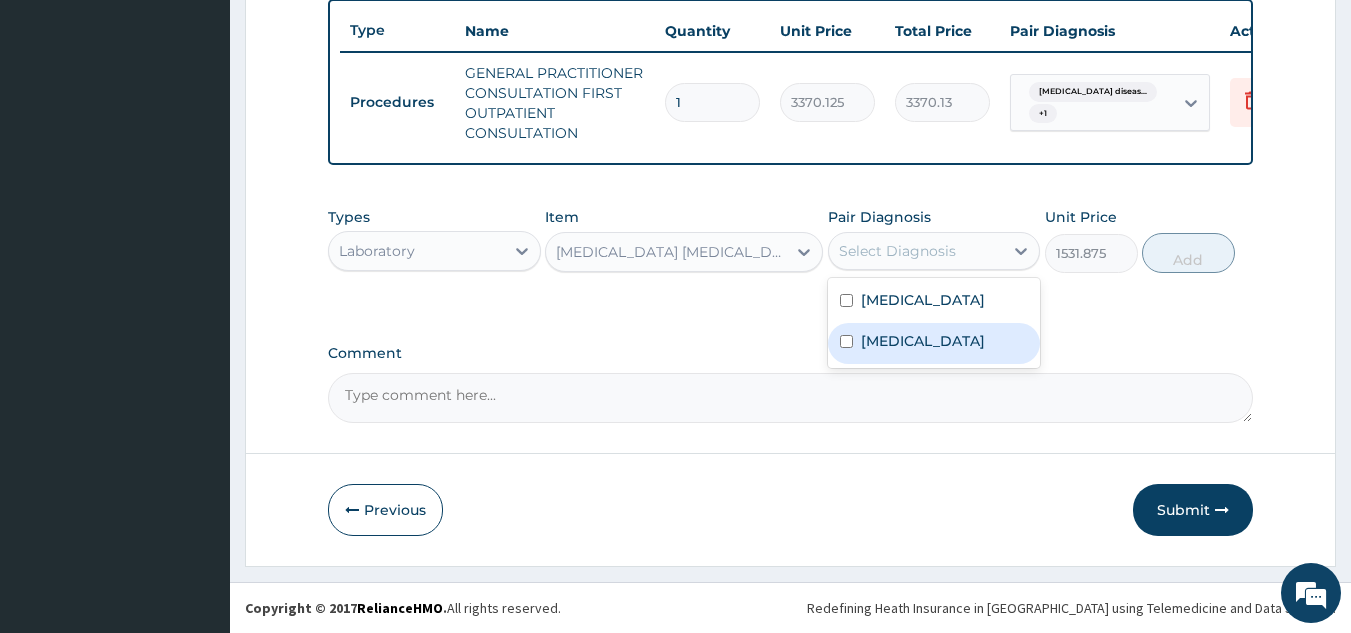 drag, startPoint x: 856, startPoint y: 300, endPoint x: 881, endPoint y: 357, distance: 62.241467 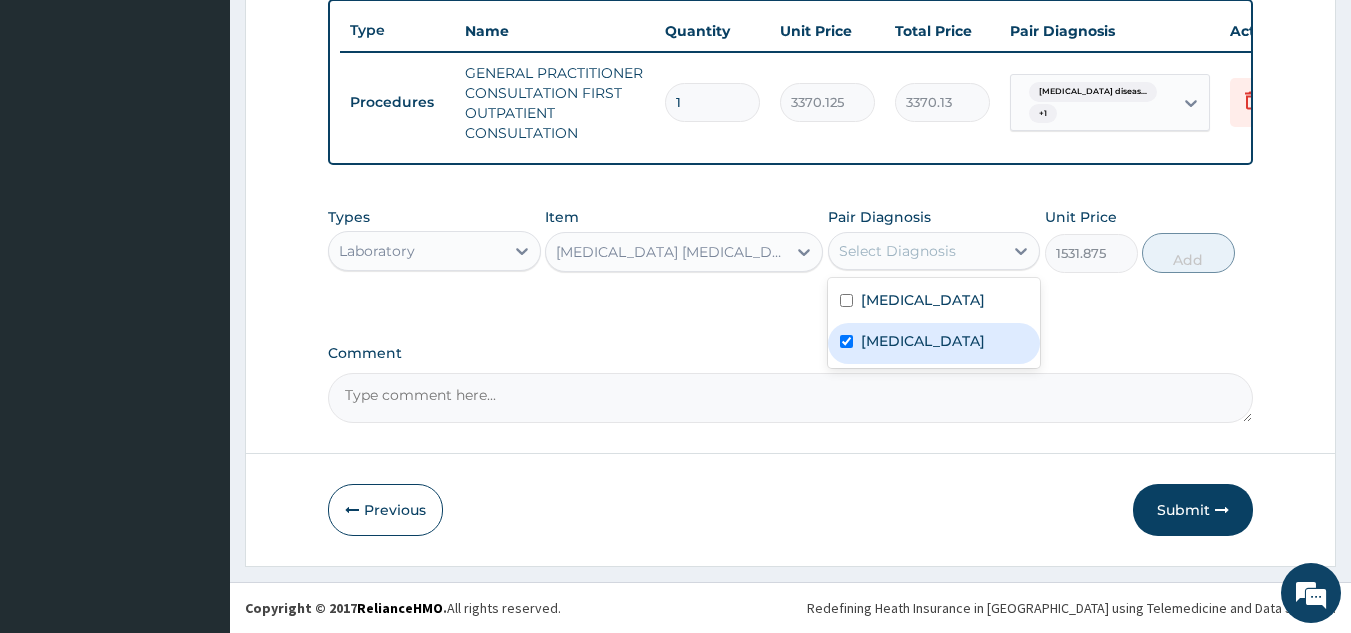 checkbox on "true" 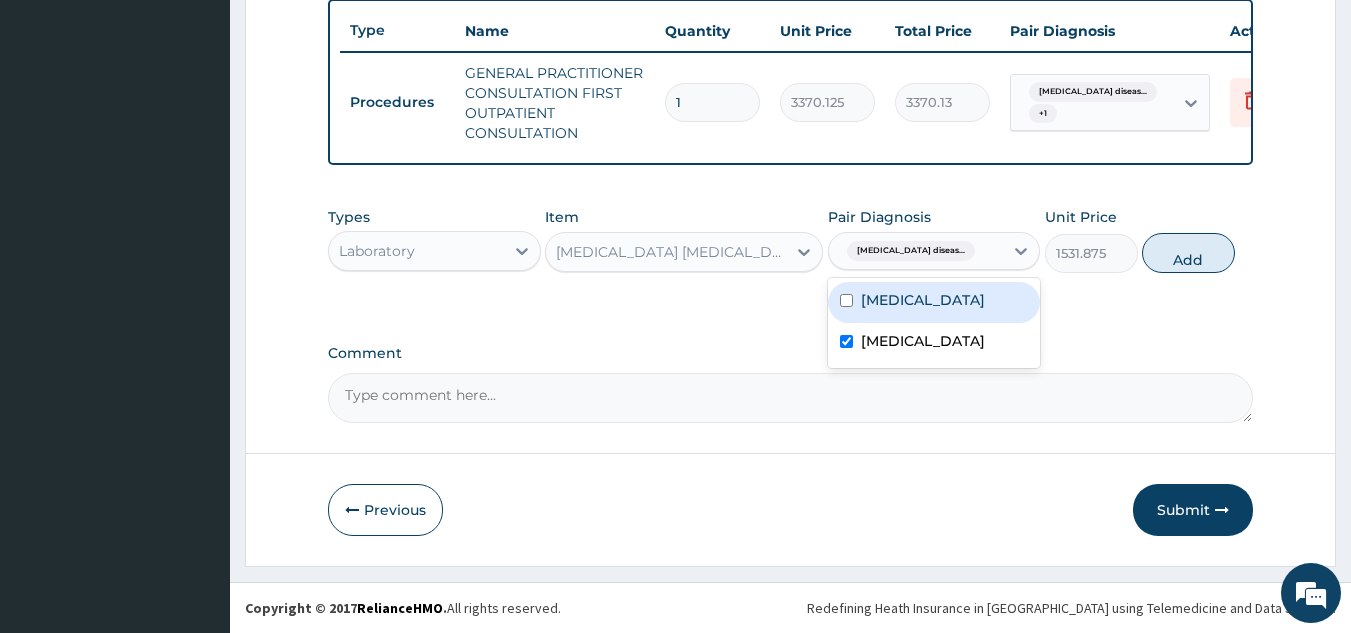 click on "Malaria" at bounding box center (923, 300) 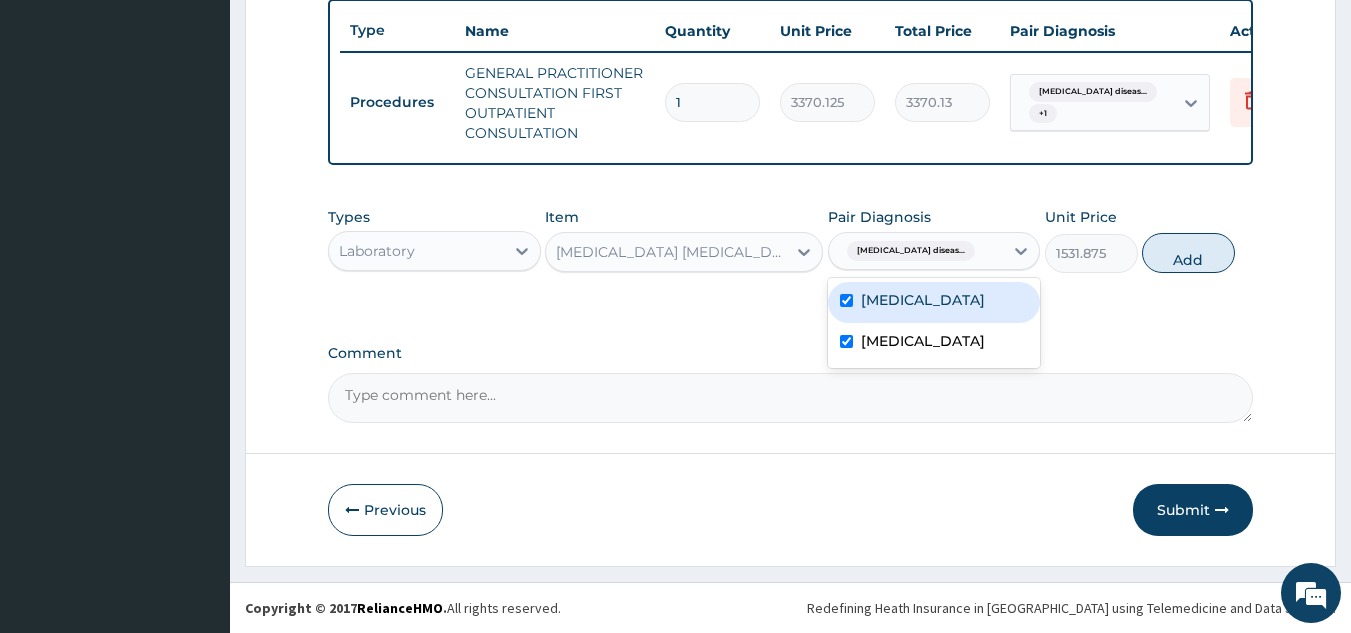 checkbox on "true" 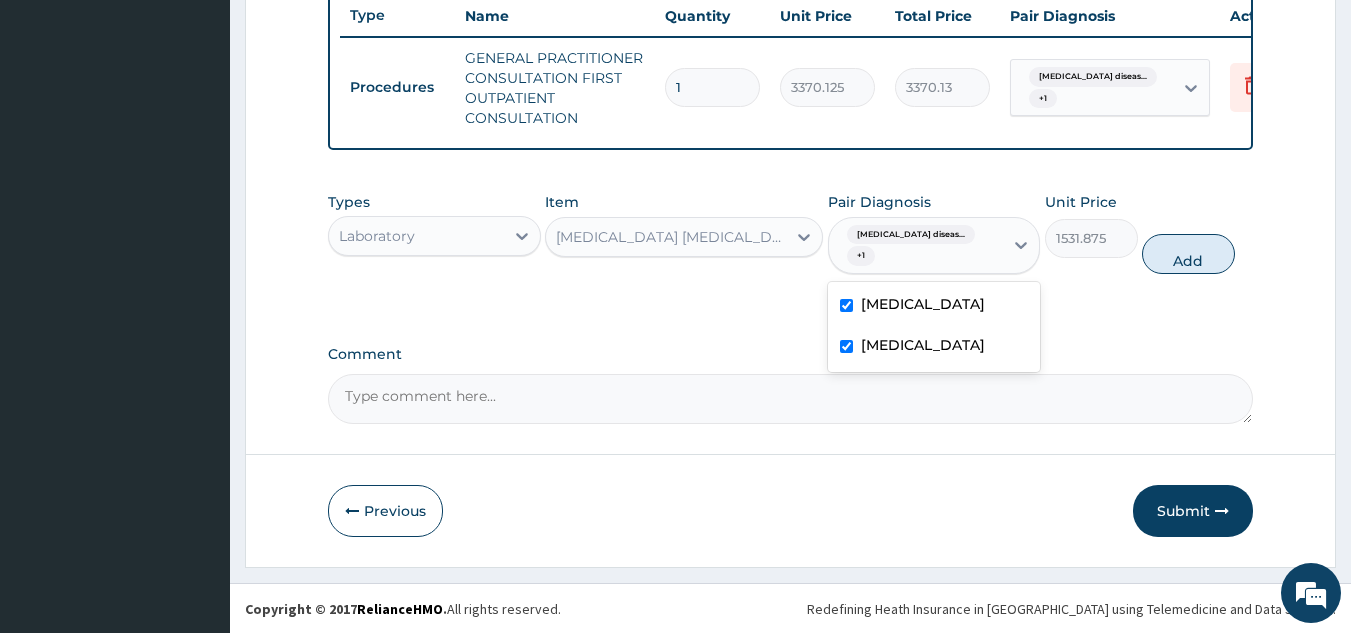 click on "Gastroesophageal reflux disease" at bounding box center (923, 345) 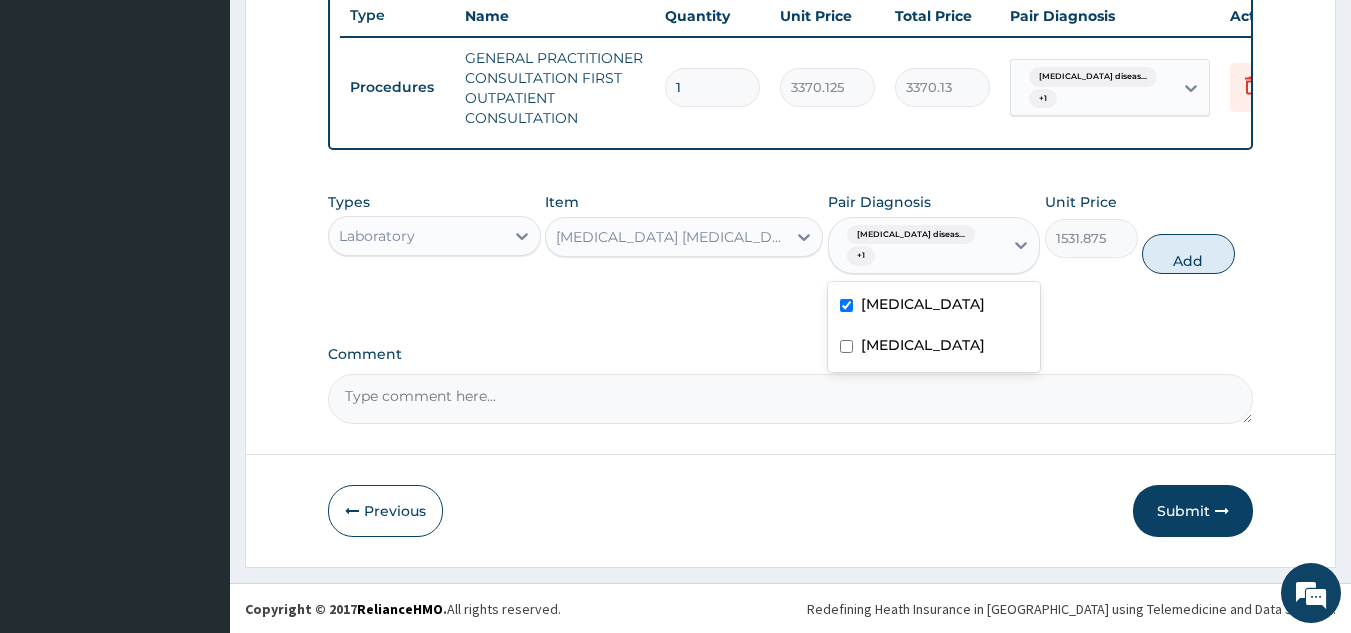 checkbox on "false" 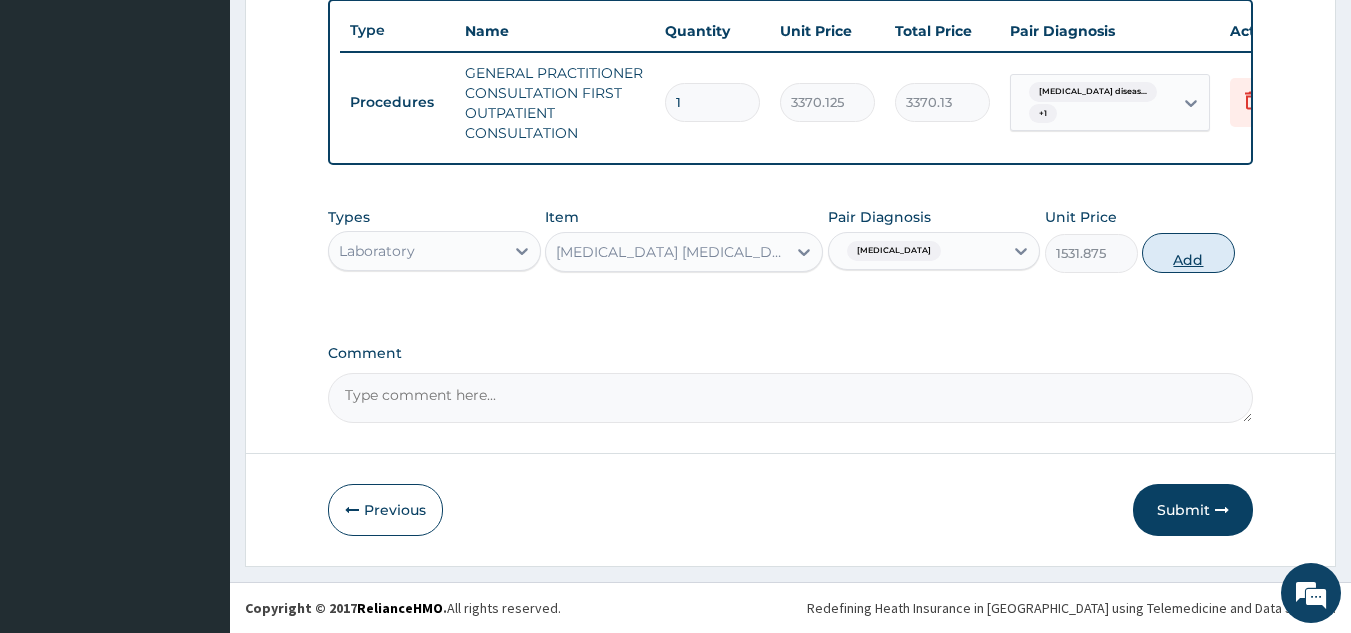 click on "Add" at bounding box center (1188, 253) 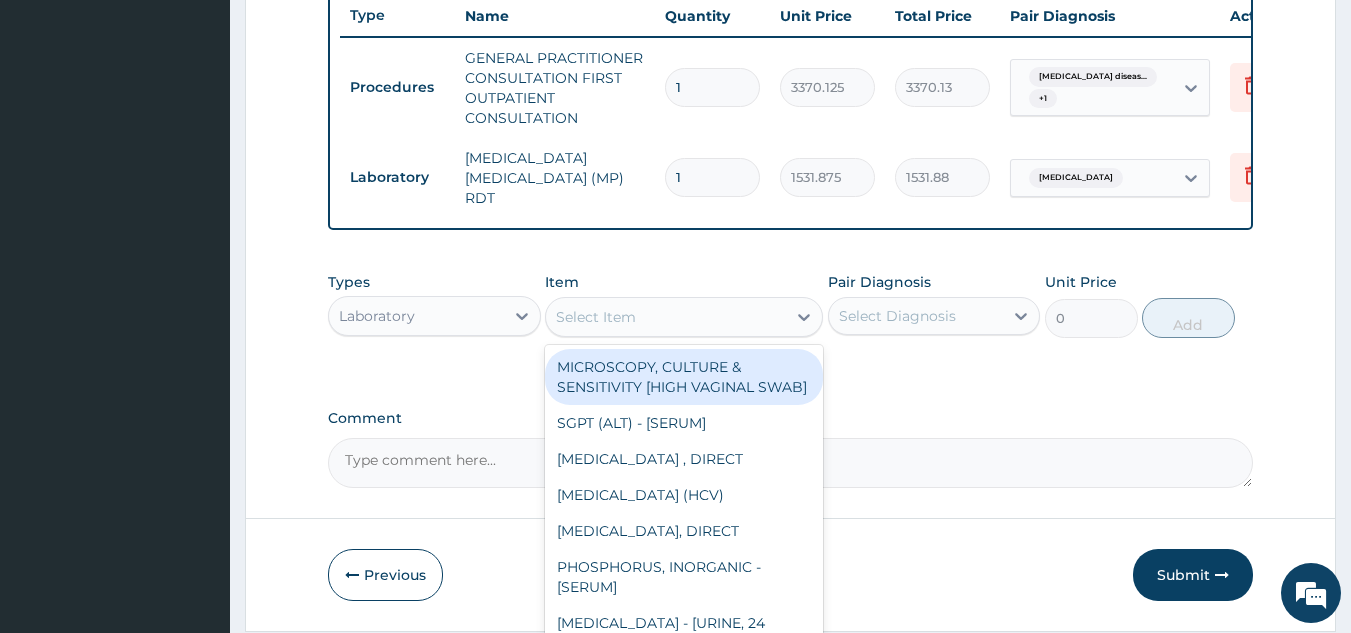 click on "Select Item" at bounding box center (596, 317) 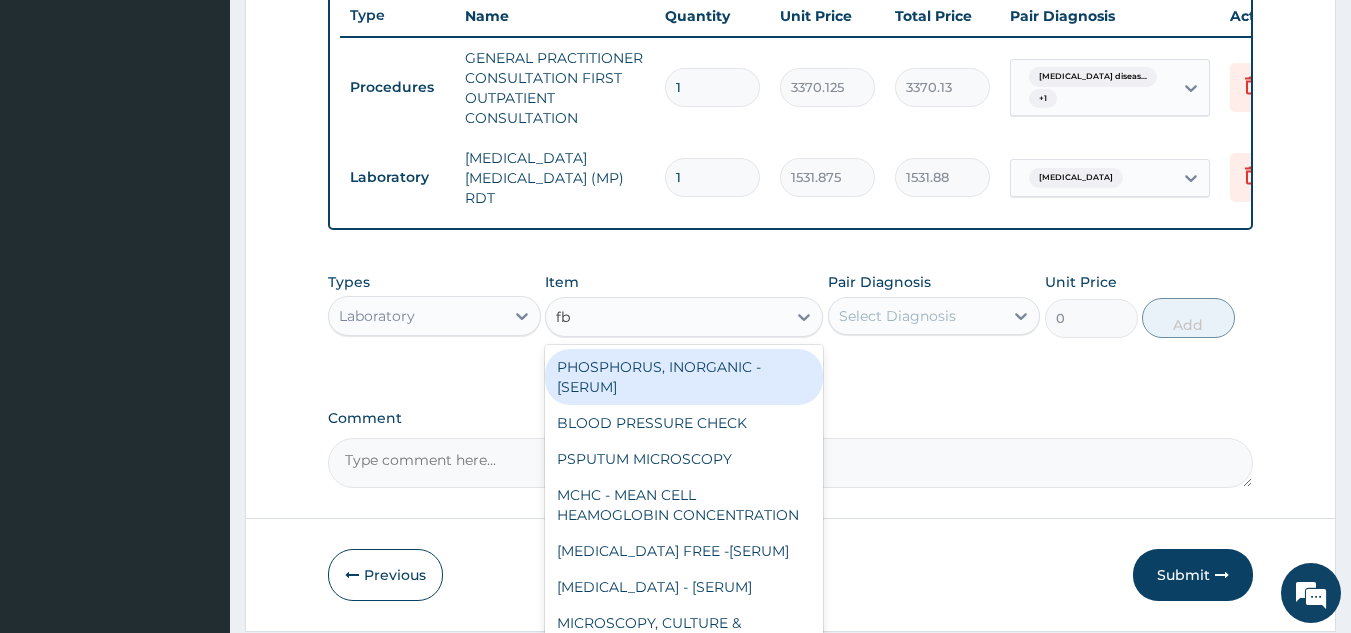 type on "fbc" 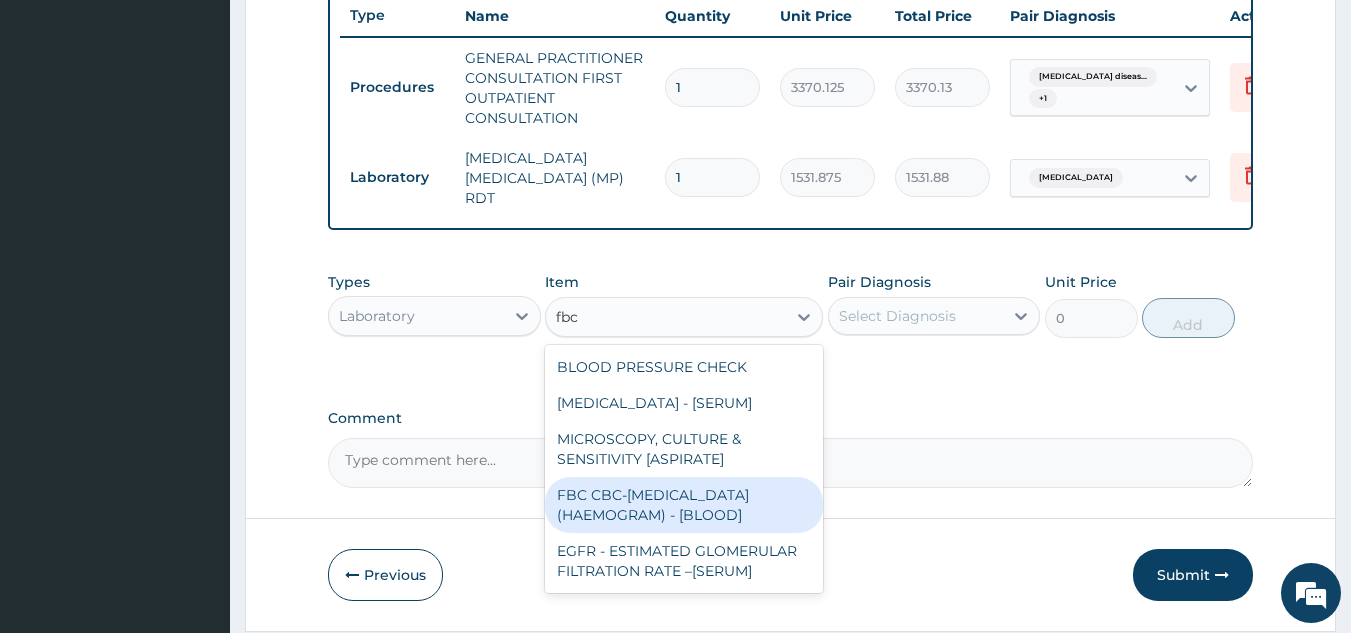 click on "FBC CBC-COMPLETE BLOOD COUNT (HAEMOGRAM) - [BLOOD]" at bounding box center (684, 505) 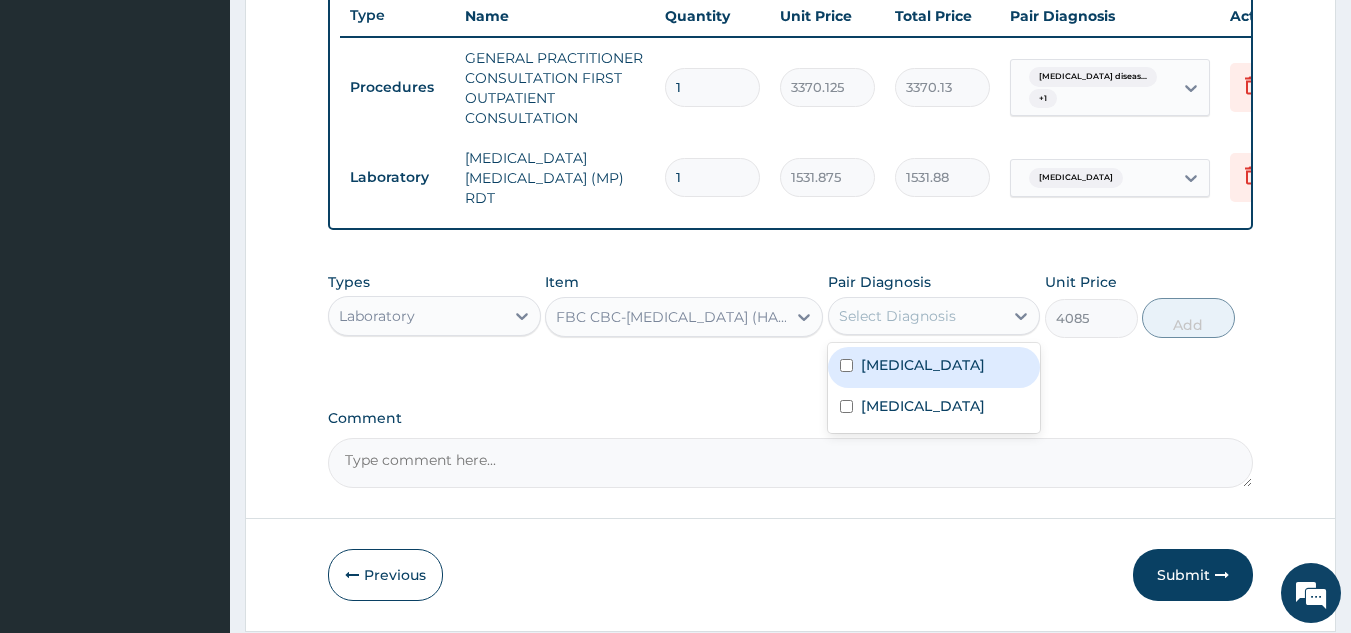 click on "Select Diagnosis" at bounding box center [916, 316] 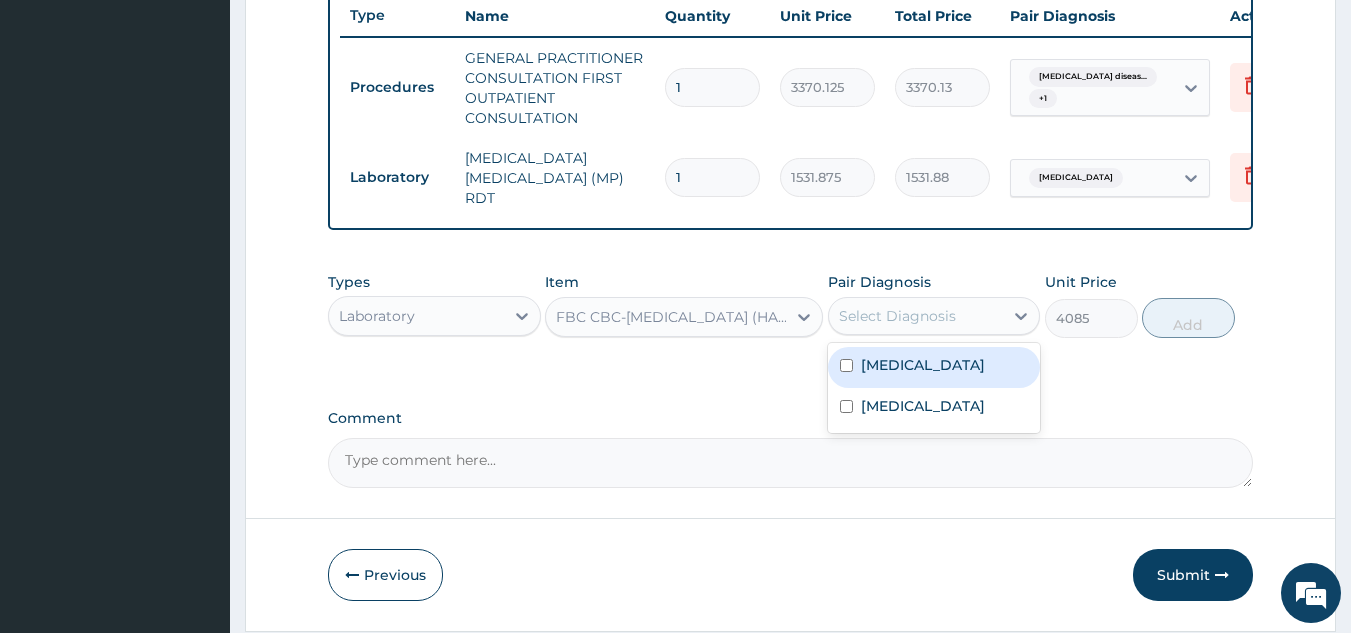 click on "Malaria" at bounding box center [934, 367] 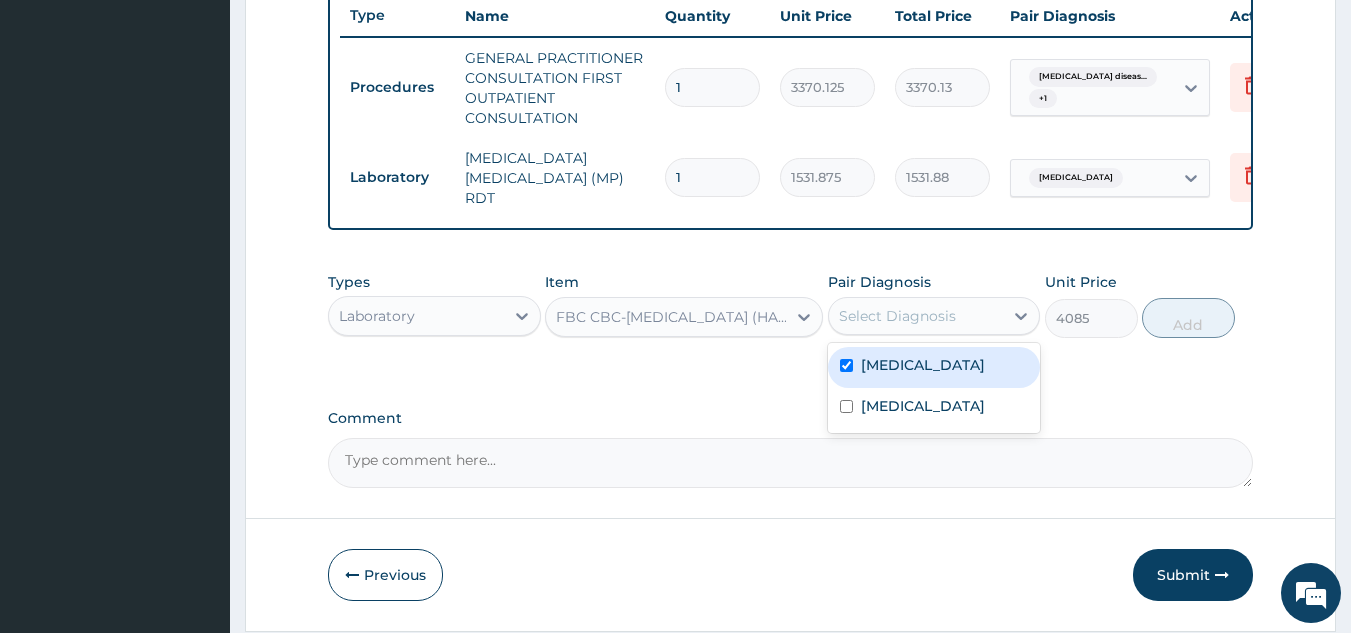 checkbox on "true" 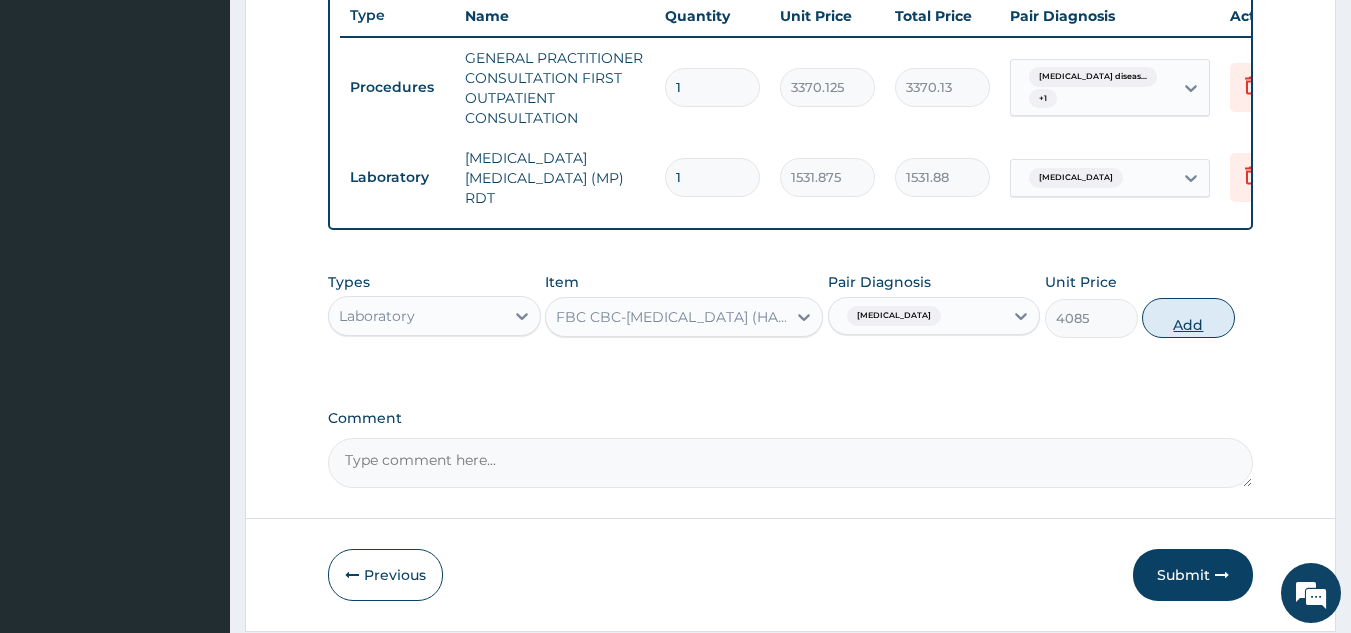 click on "Add" at bounding box center [1188, 318] 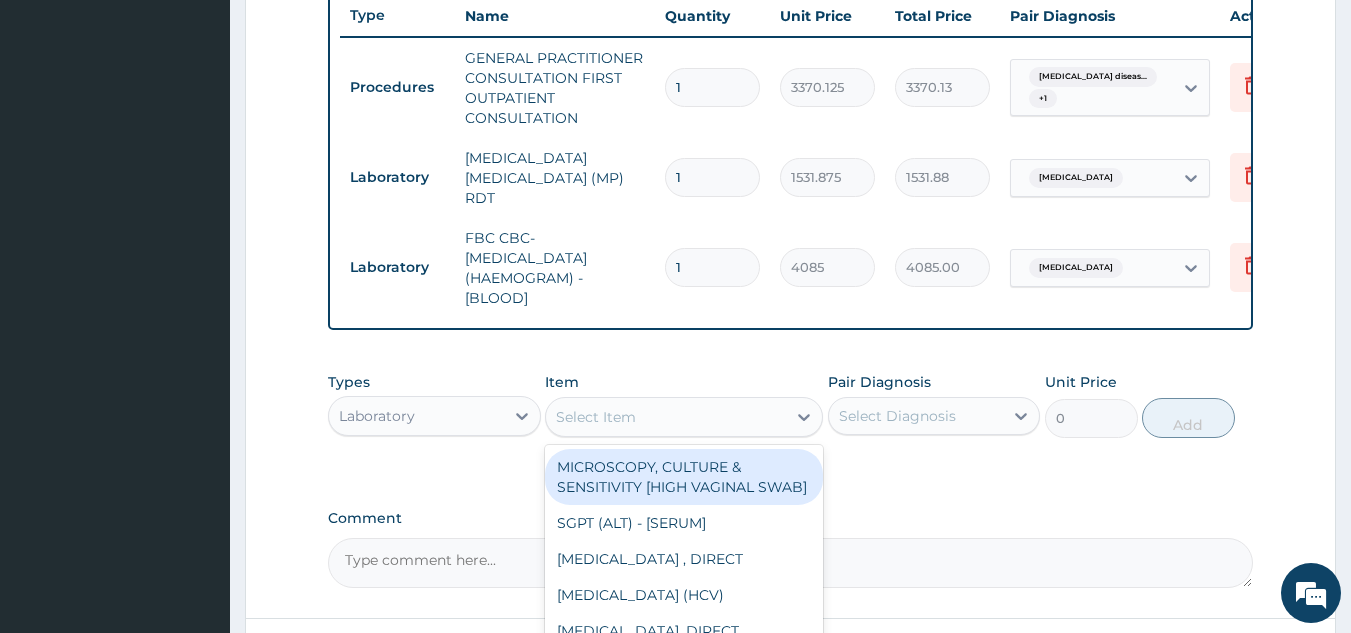 click on "Select Item" at bounding box center [666, 417] 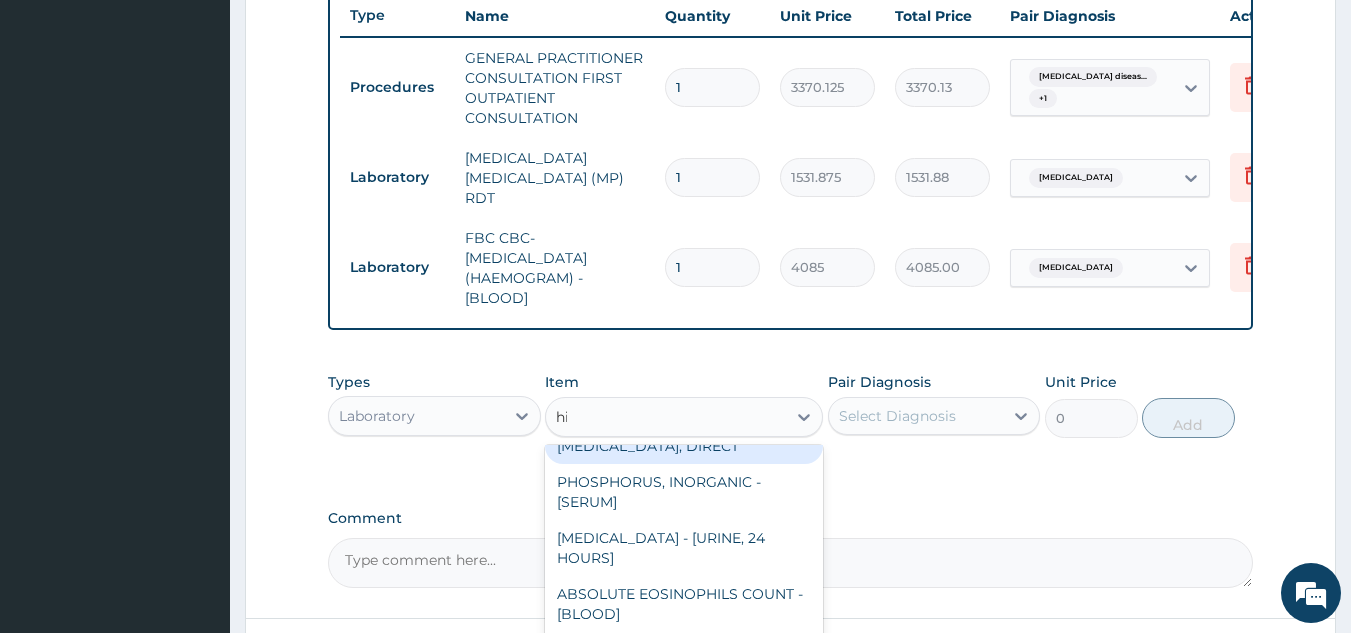 scroll, scrollTop: 0, scrollLeft: 0, axis: both 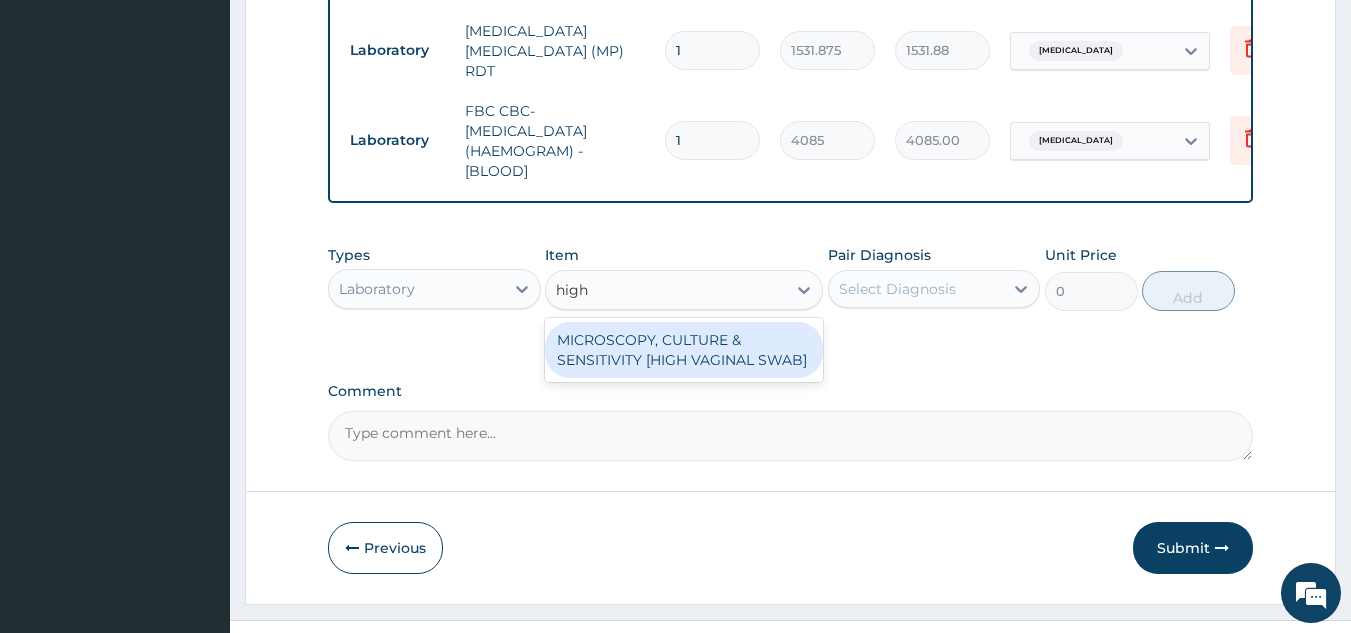 type on "high" 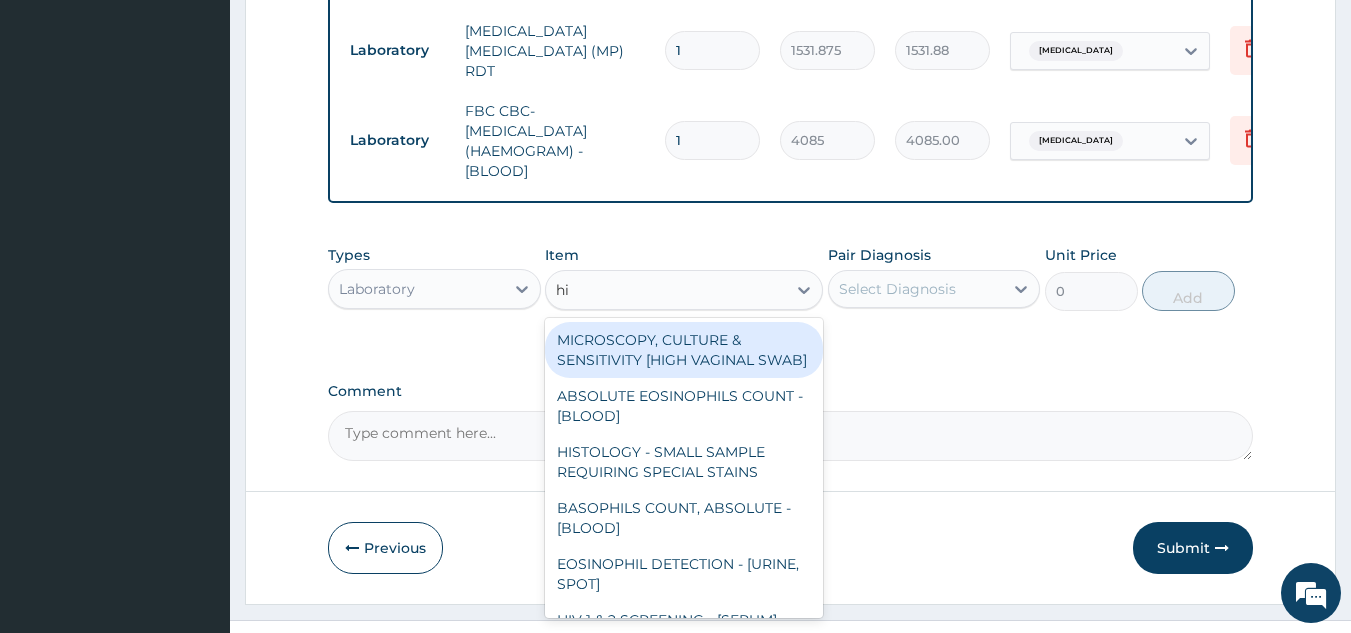 type on "h" 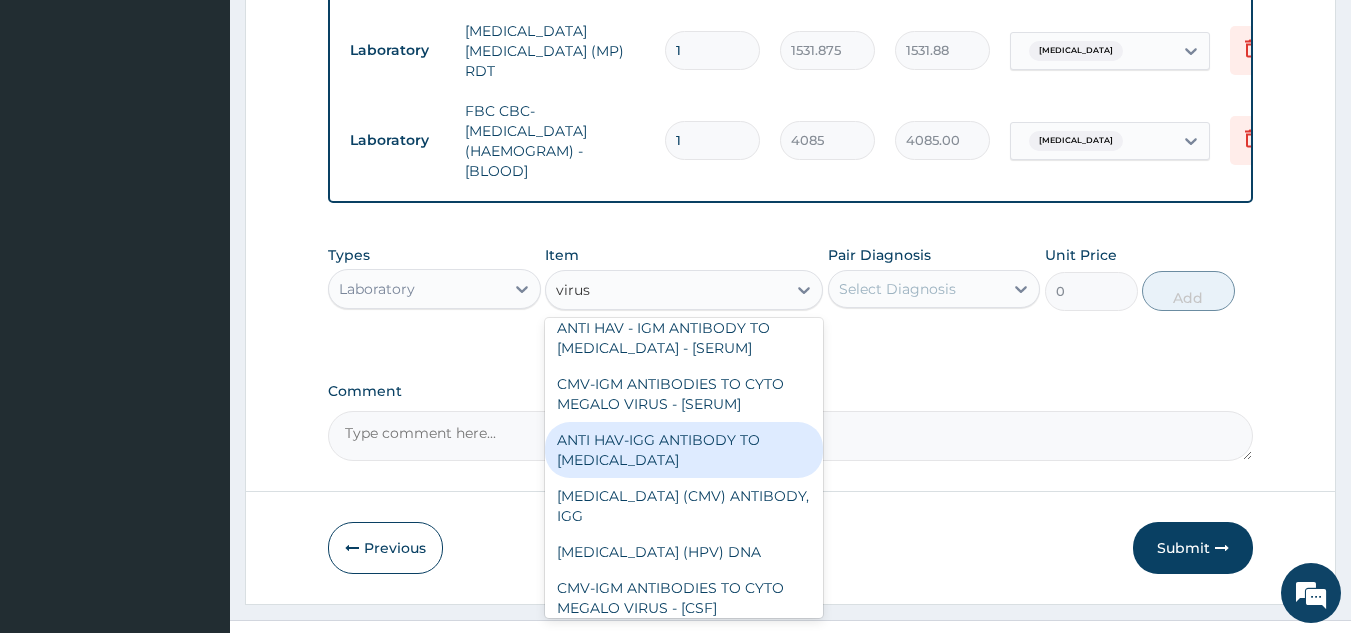 scroll, scrollTop: 0, scrollLeft: 0, axis: both 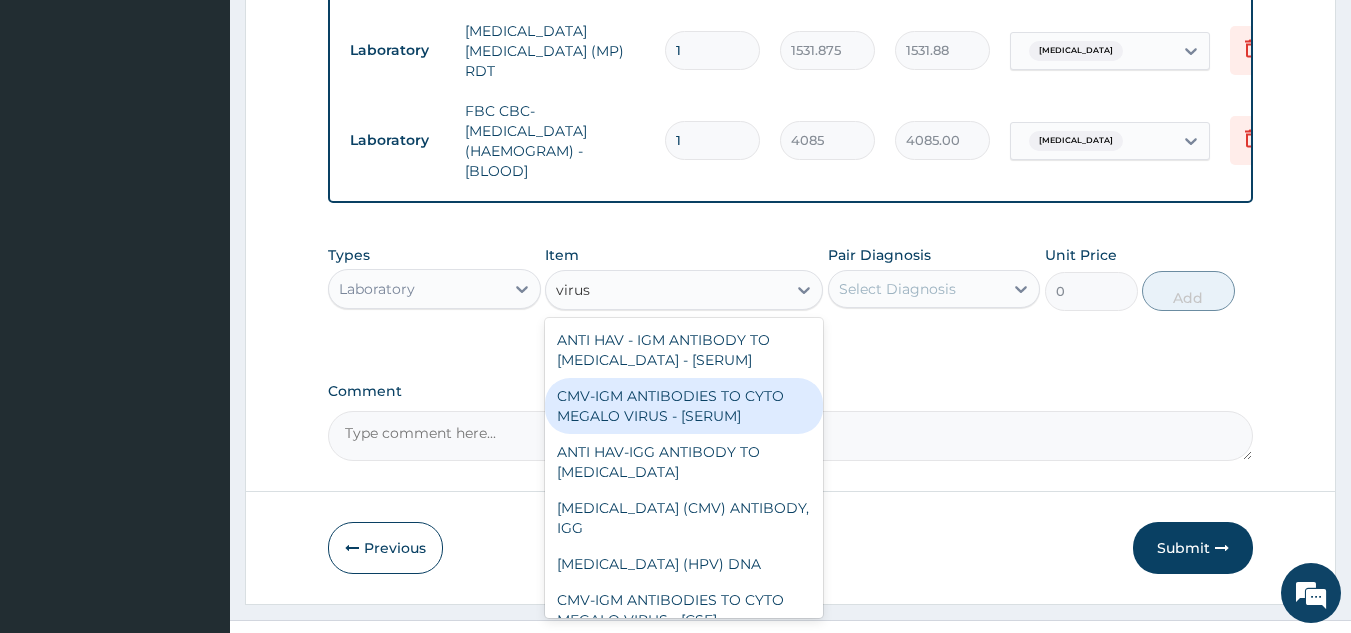 type on "virus" 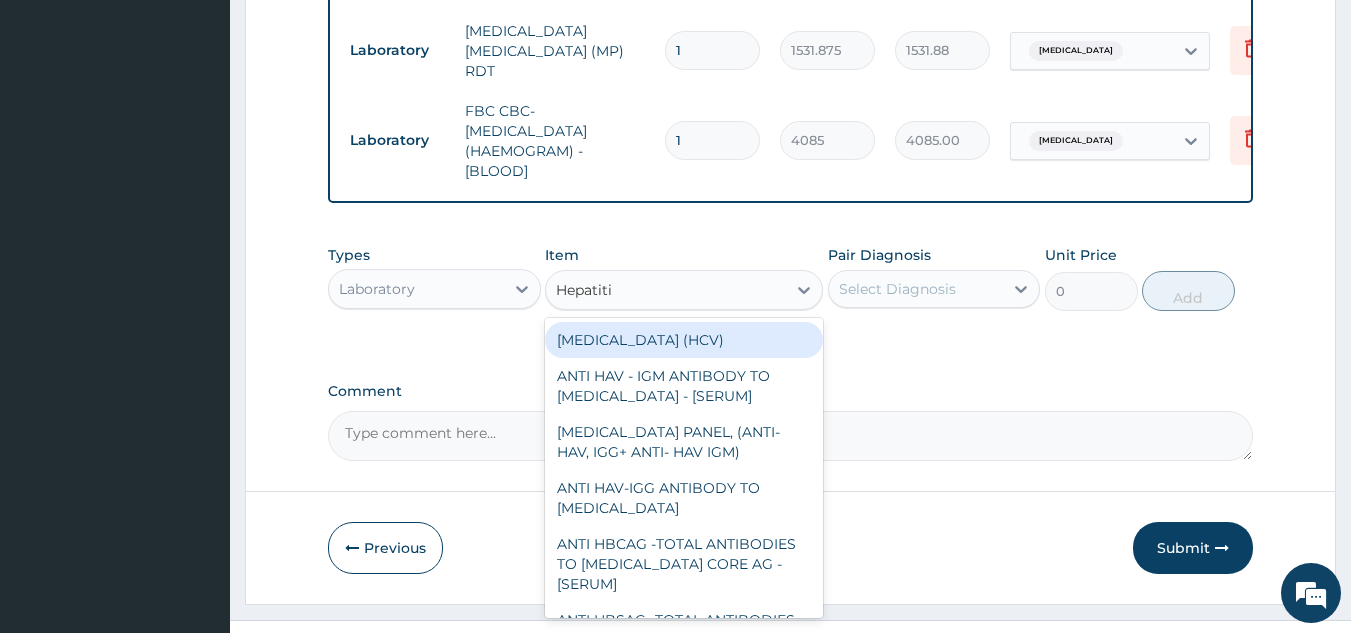 type on "Hepatitis" 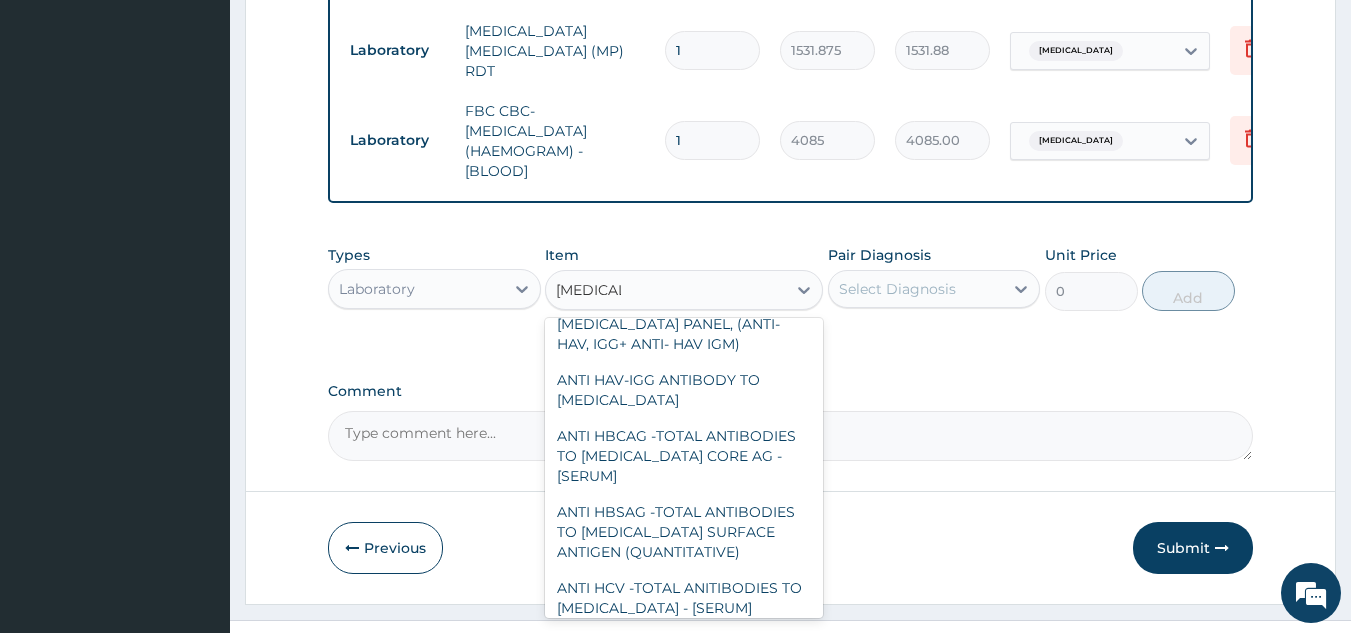 scroll, scrollTop: 0, scrollLeft: 0, axis: both 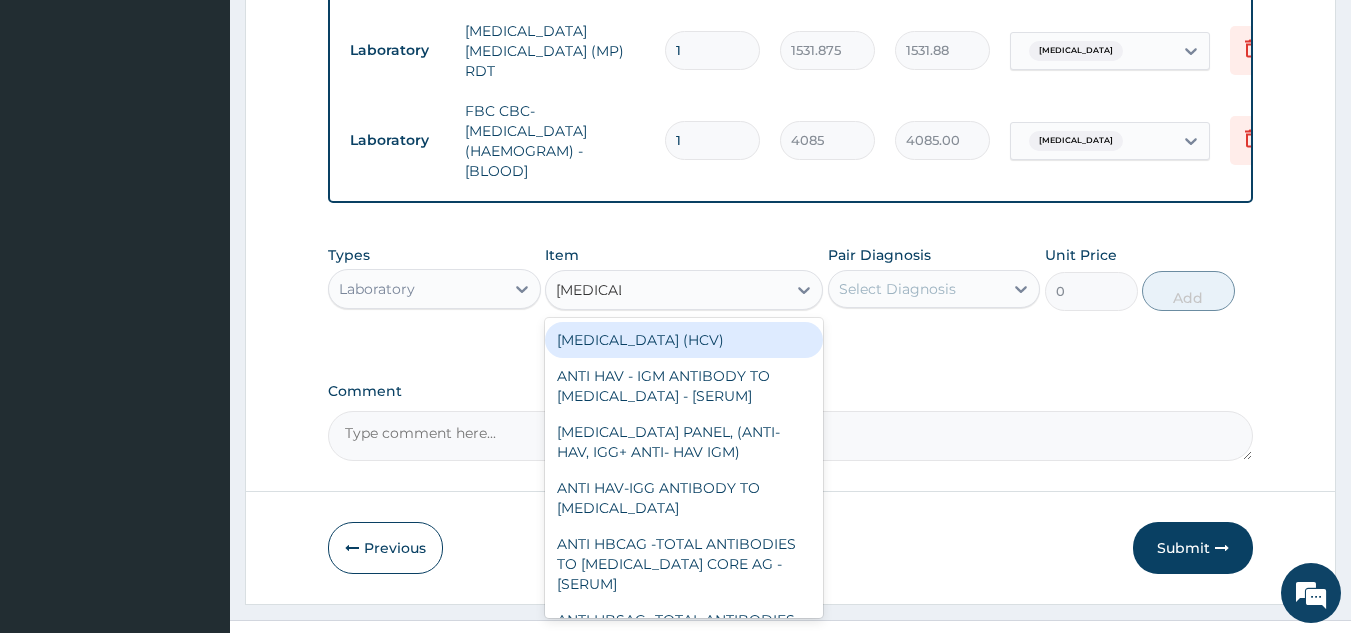 click on "HEPATITIS C (HCV)" at bounding box center (684, 340) 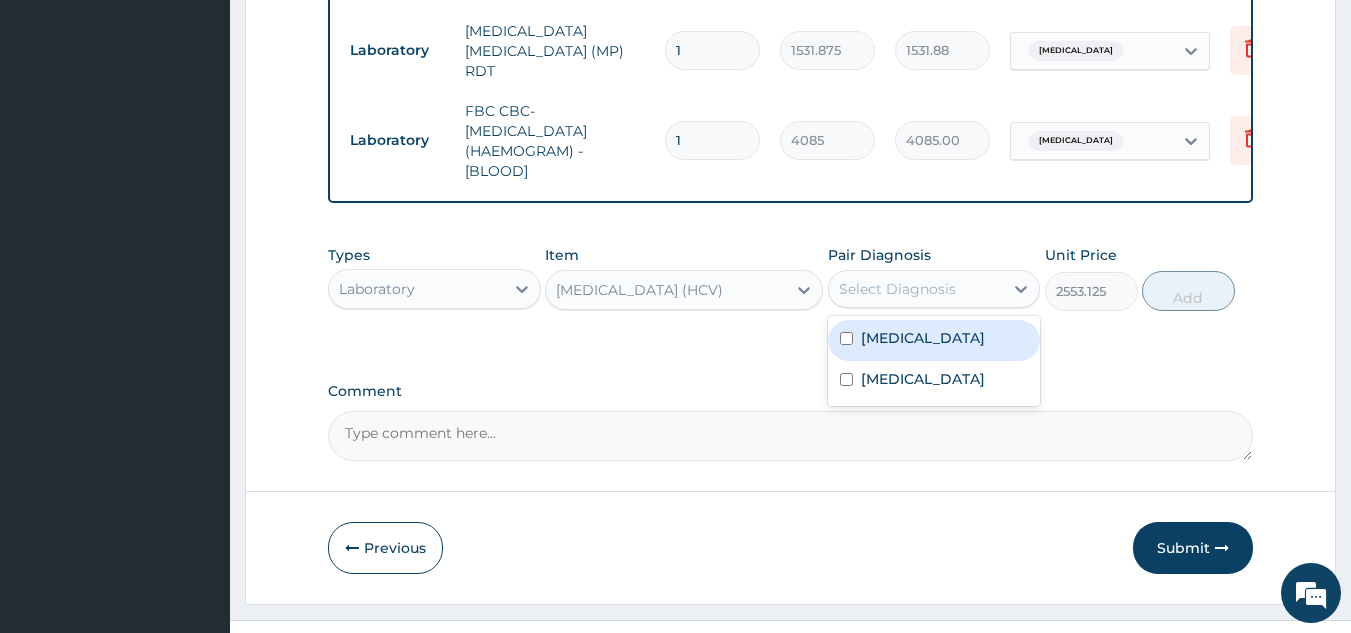 click on "Select Diagnosis" at bounding box center (897, 289) 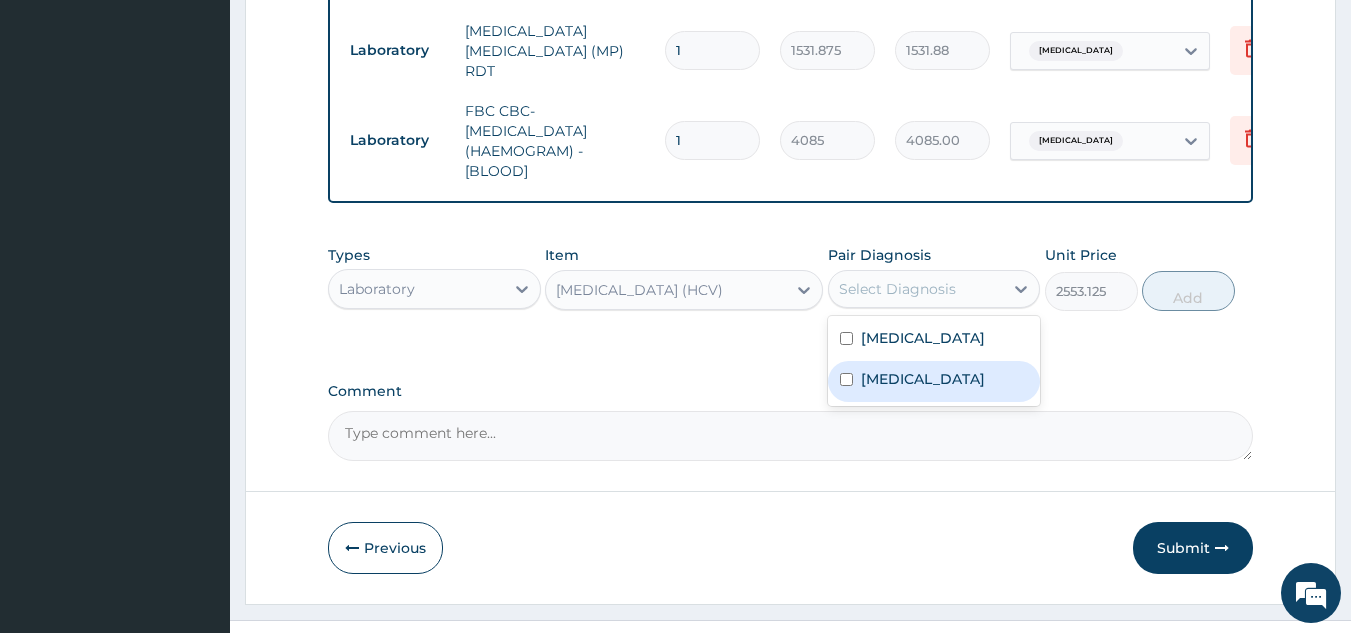 click on "Gastroesophageal reflux disease" at bounding box center (923, 379) 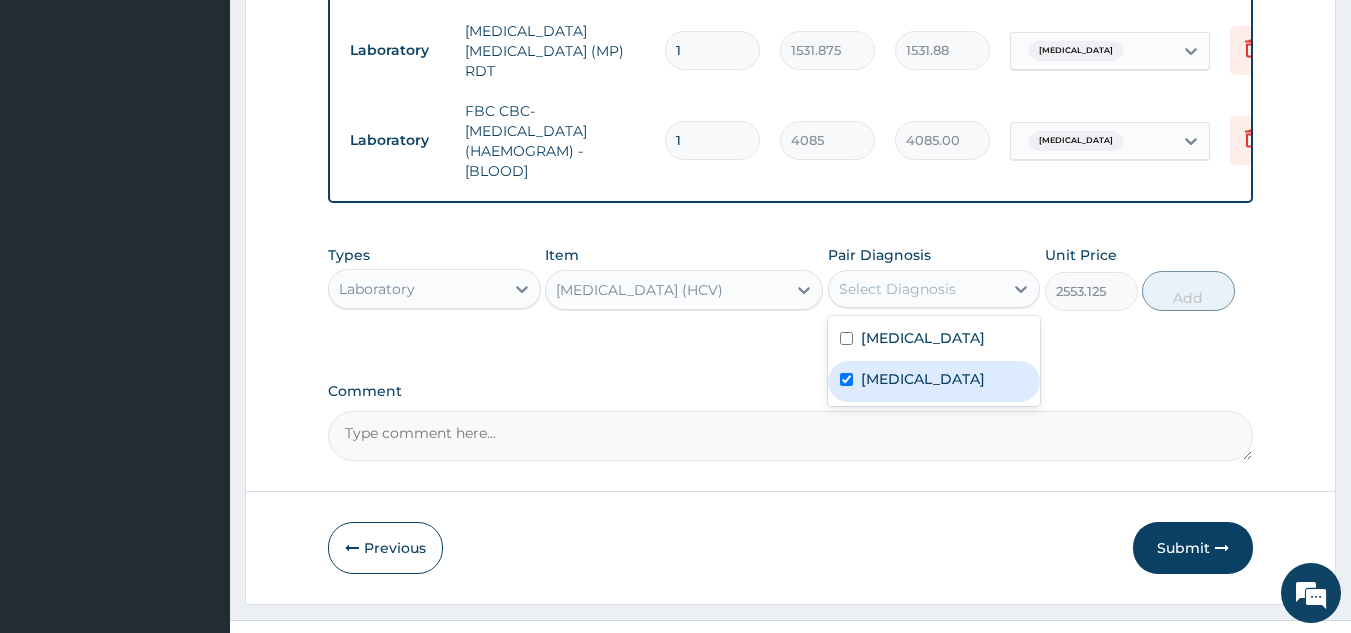 checkbox on "true" 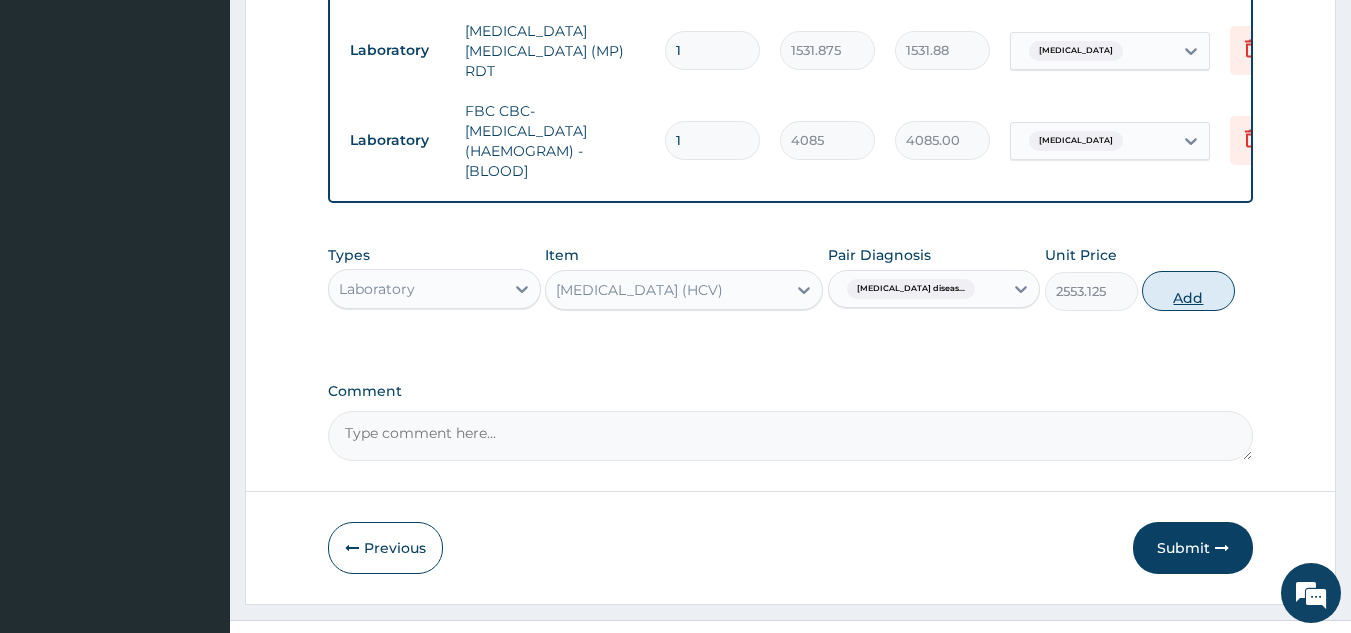 click on "Add" at bounding box center (1188, 291) 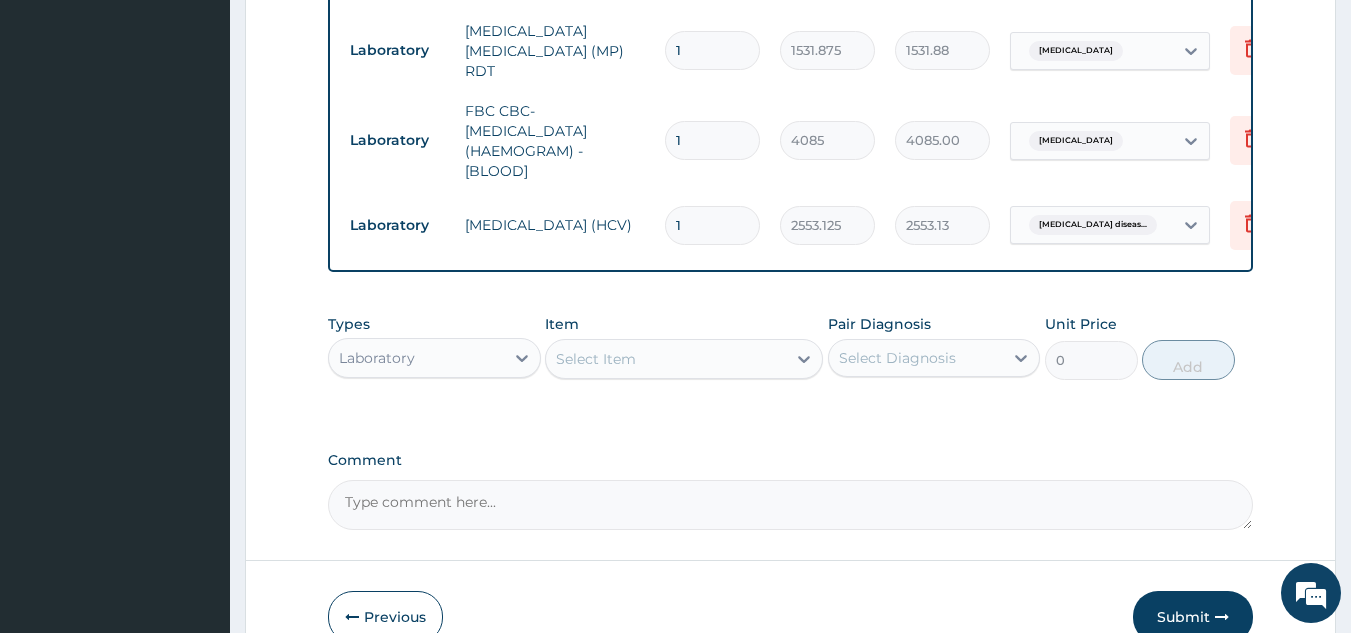 scroll, scrollTop: 0, scrollLeft: 78, axis: horizontal 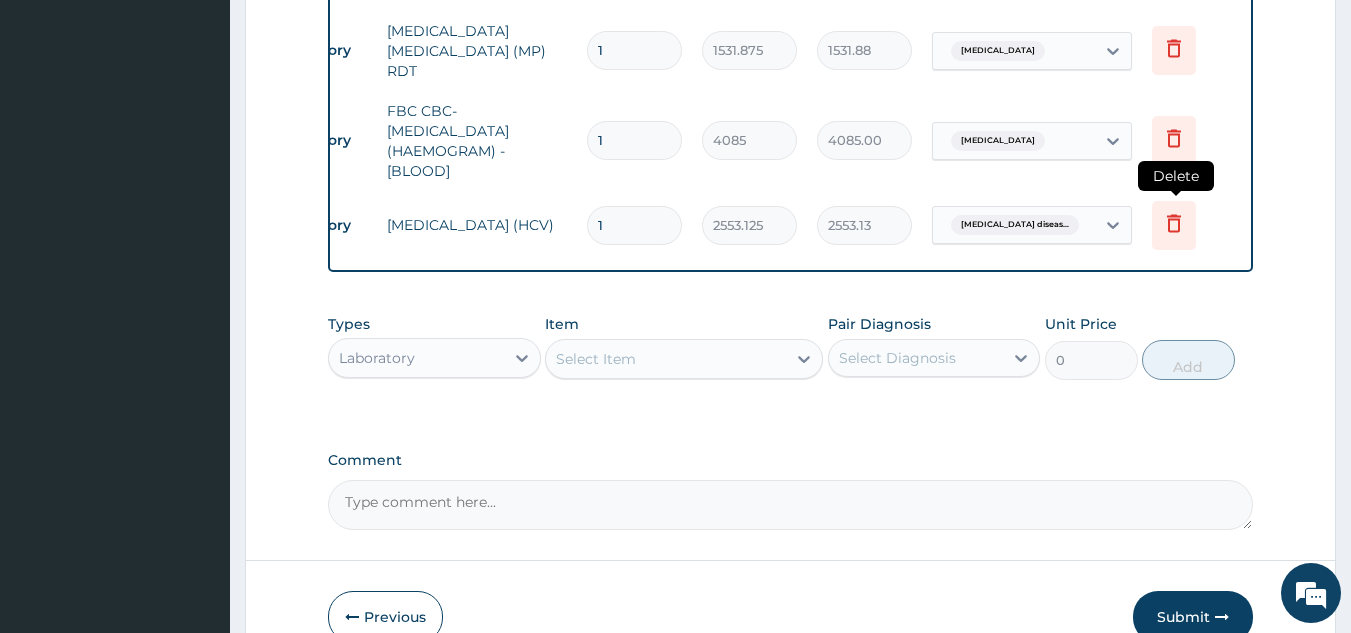 click 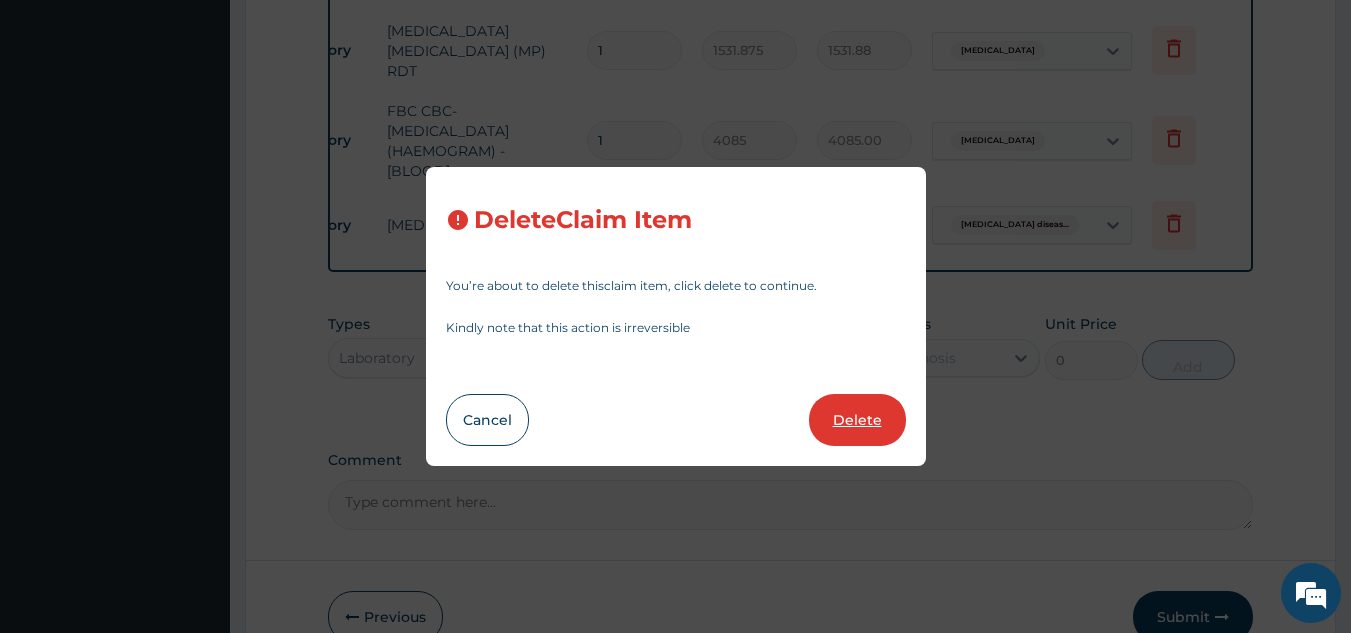click on "Delete" at bounding box center (857, 420) 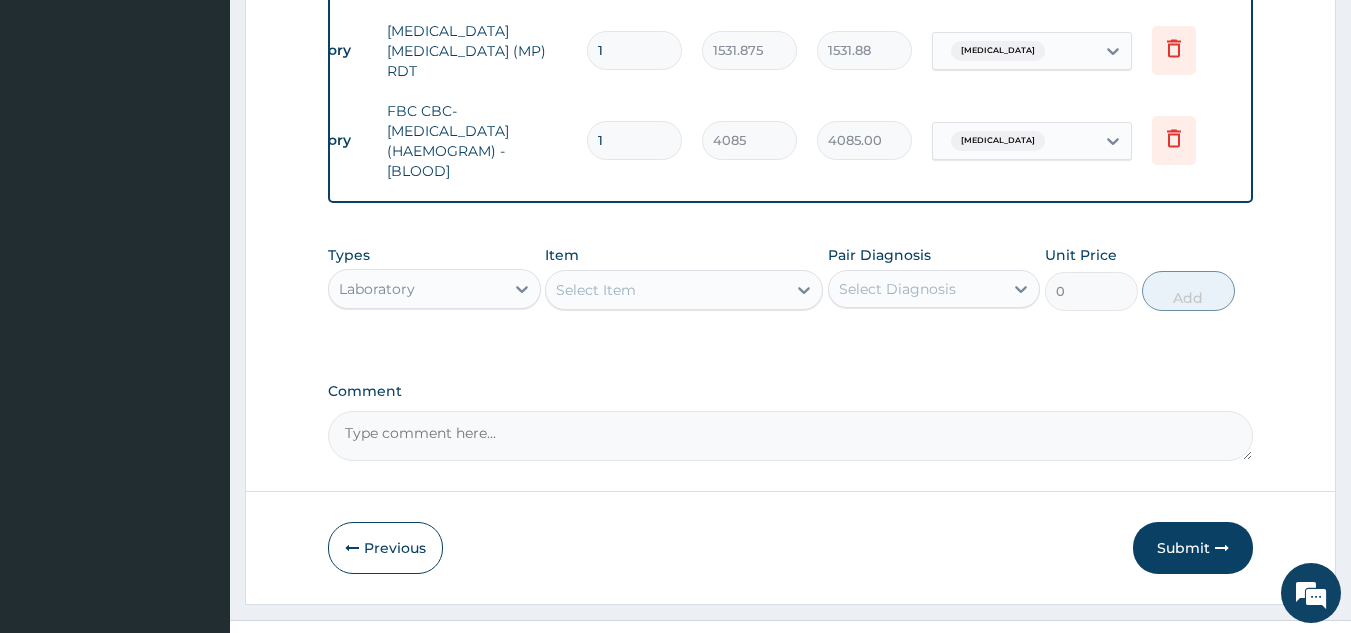 click on "Select Item" at bounding box center [596, 290] 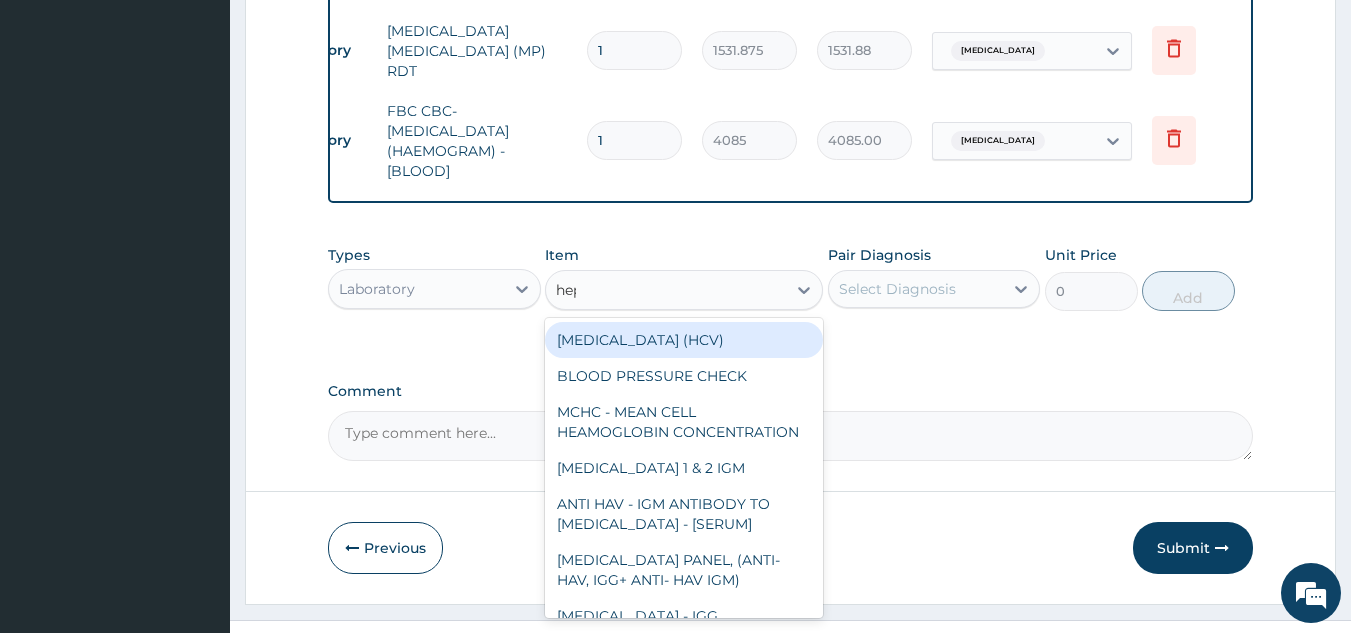 type on "hepa" 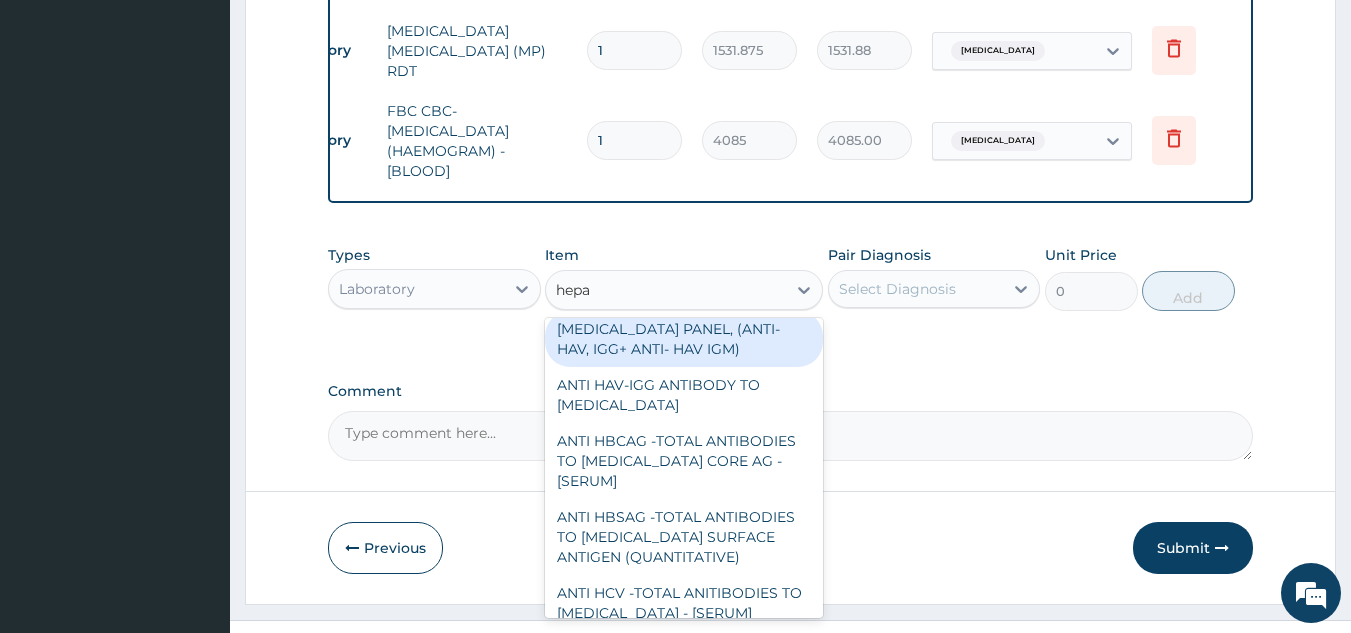scroll, scrollTop: 109, scrollLeft: 0, axis: vertical 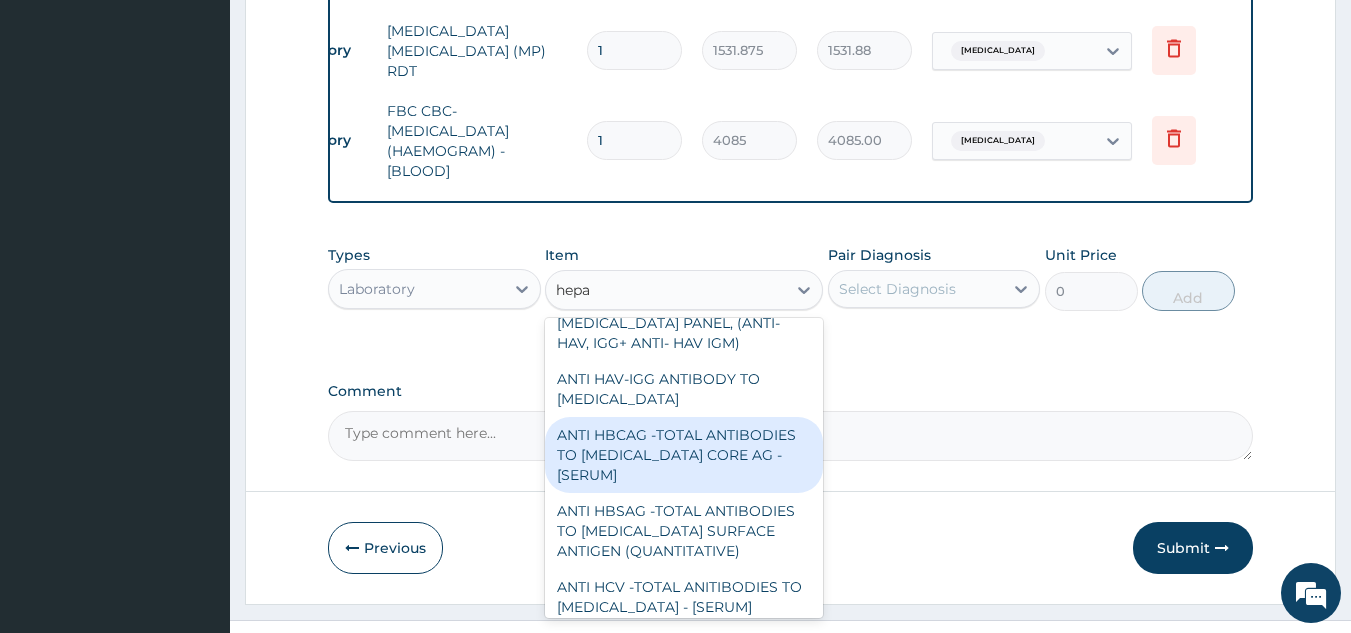 click on "ANTI HBCAG -TOTAL ANTIBODIES TO HEPATITIS B CORE AG - [SERUM]" at bounding box center [684, 455] 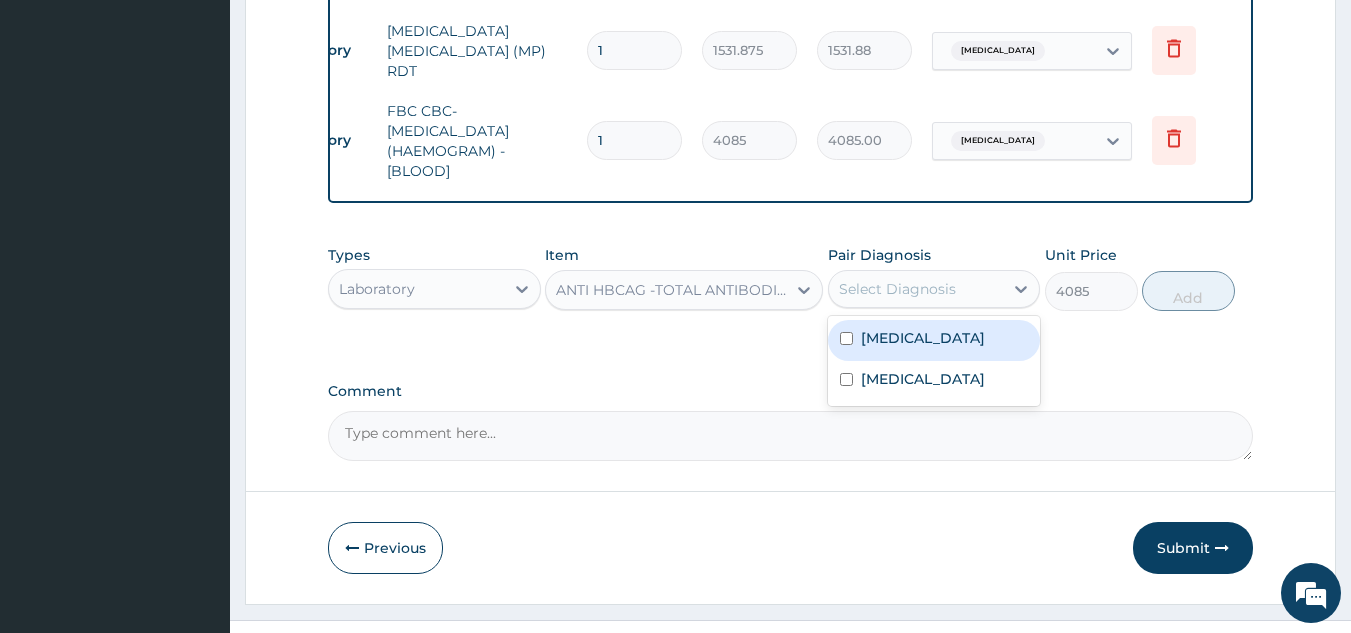 click on "Select Diagnosis" at bounding box center [916, 289] 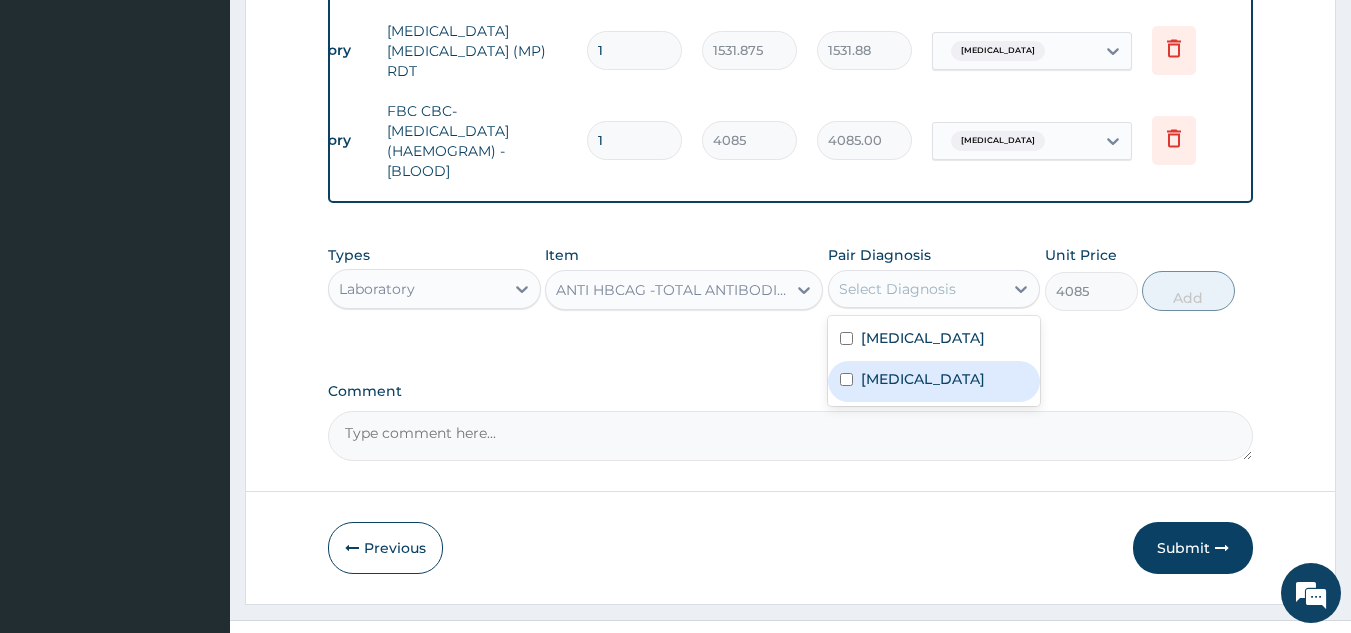 click on "Gastroesophageal reflux disease" at bounding box center (923, 379) 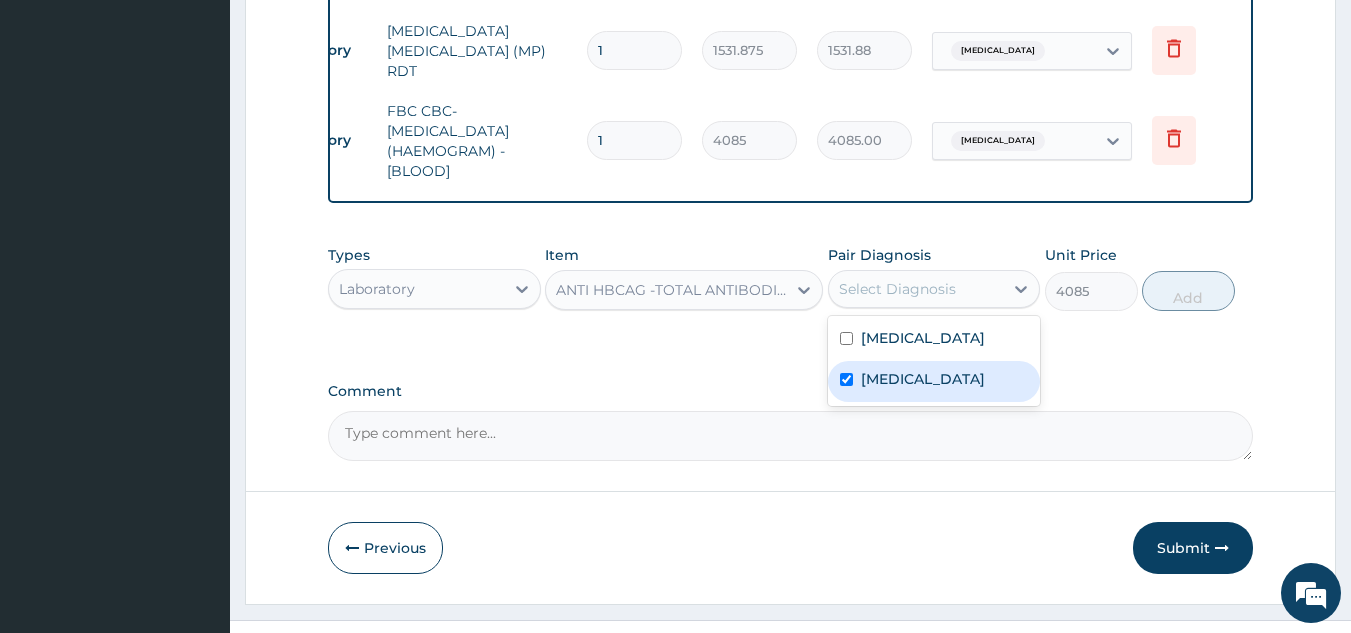 checkbox on "true" 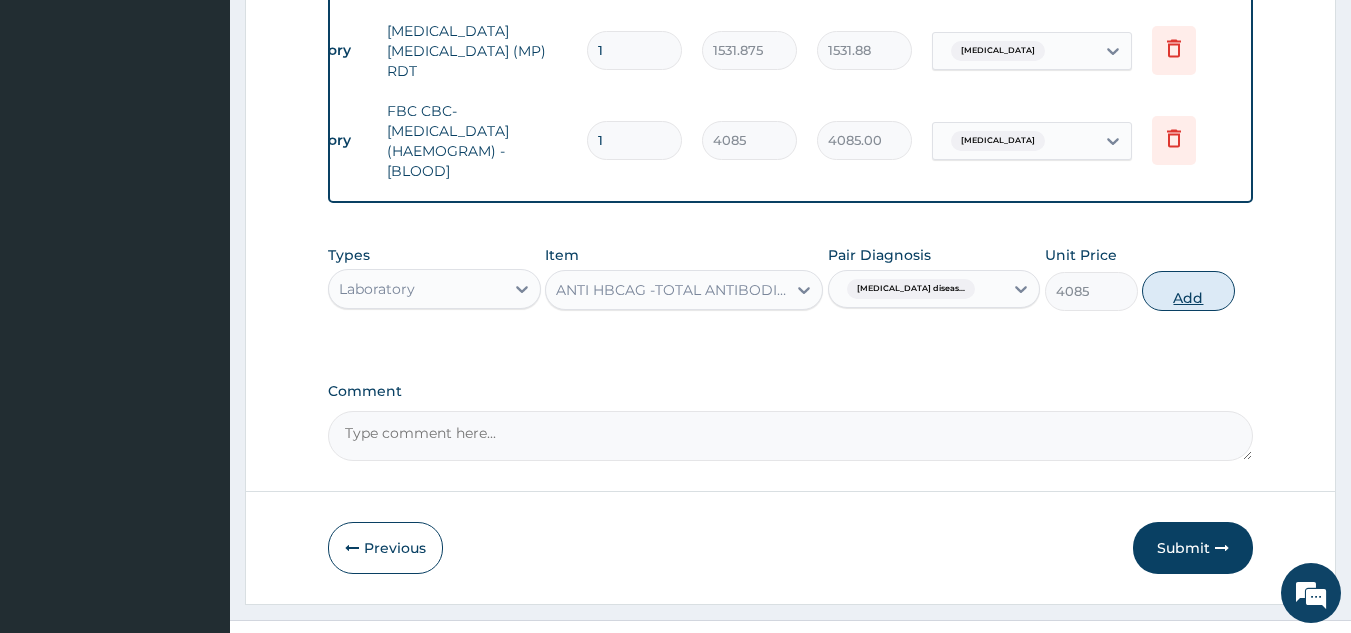 click on "Add" at bounding box center (1188, 291) 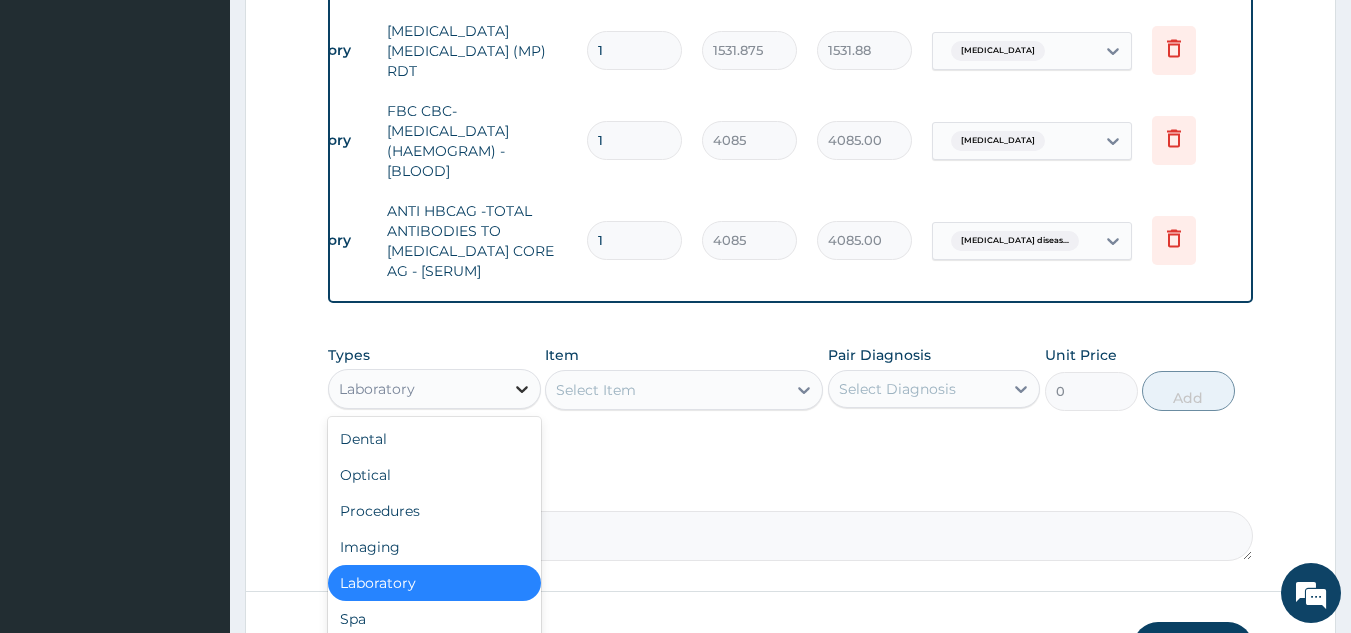 click 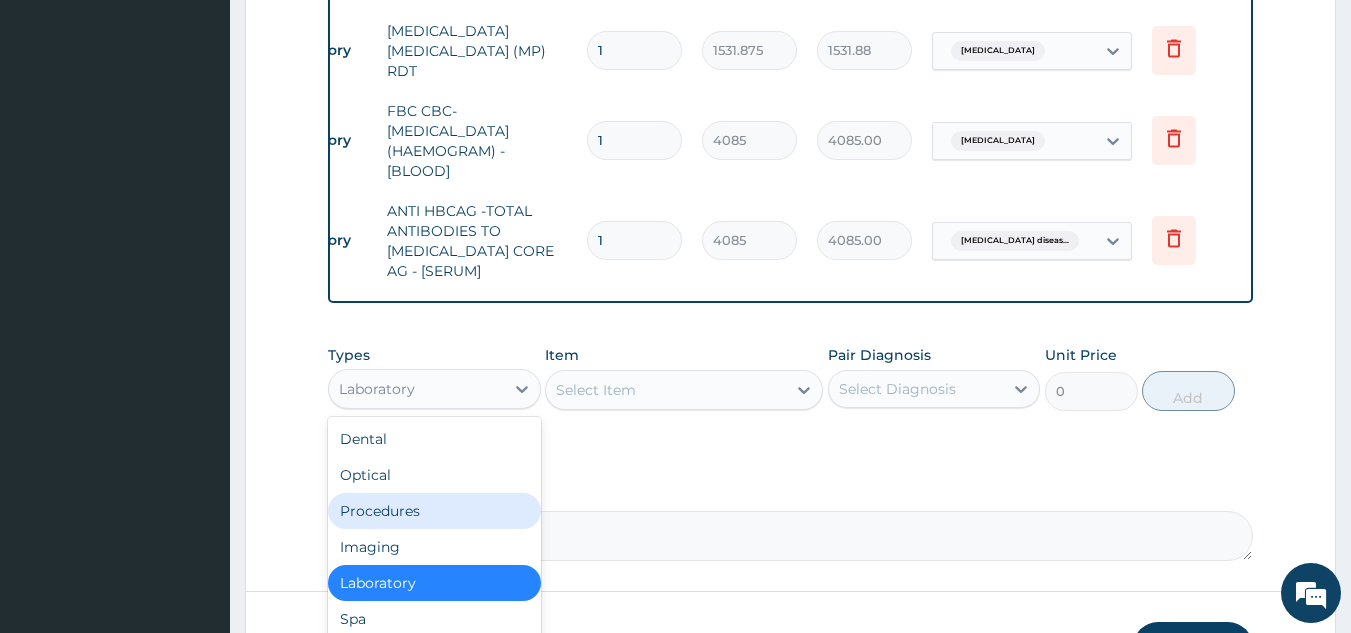 scroll, scrollTop: 68, scrollLeft: 0, axis: vertical 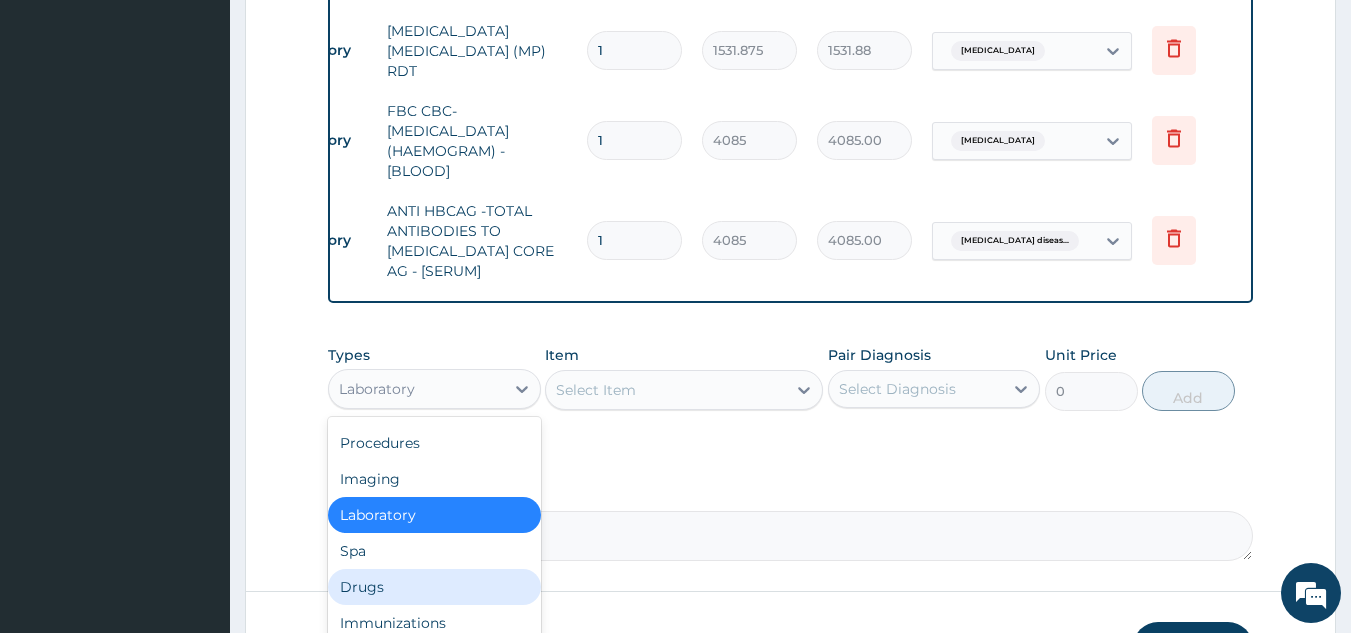 click on "Drugs" at bounding box center (434, 587) 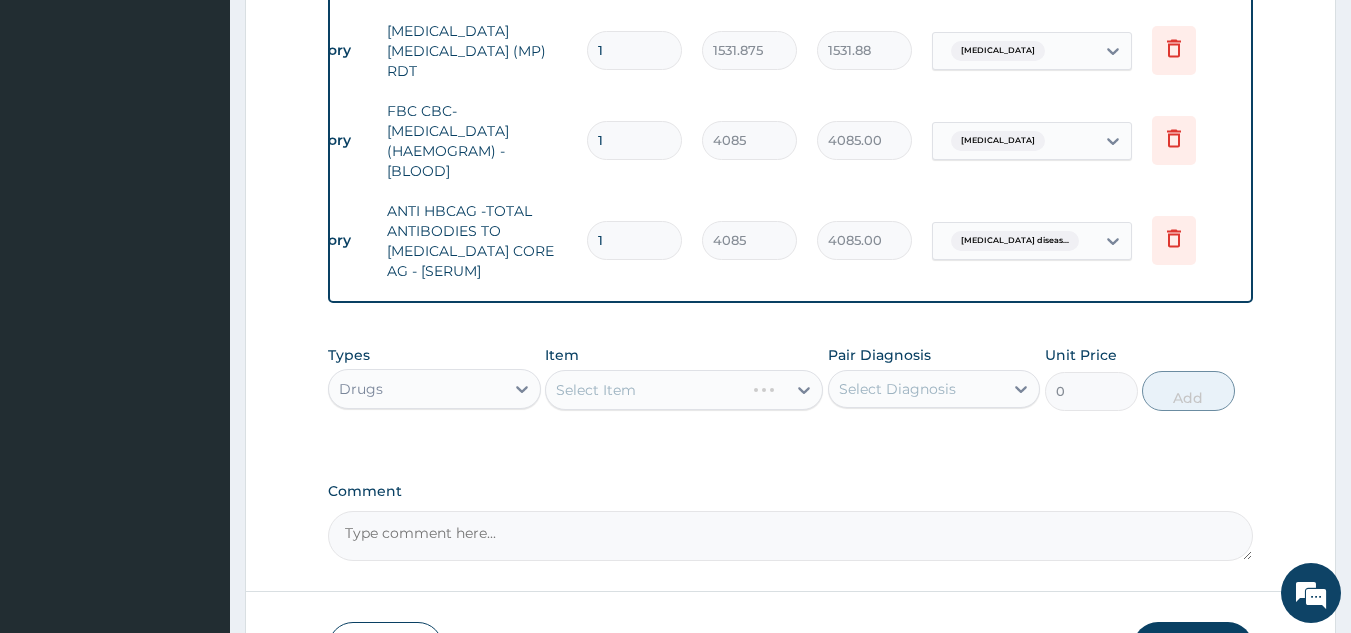 click on "Select Item" at bounding box center [684, 390] 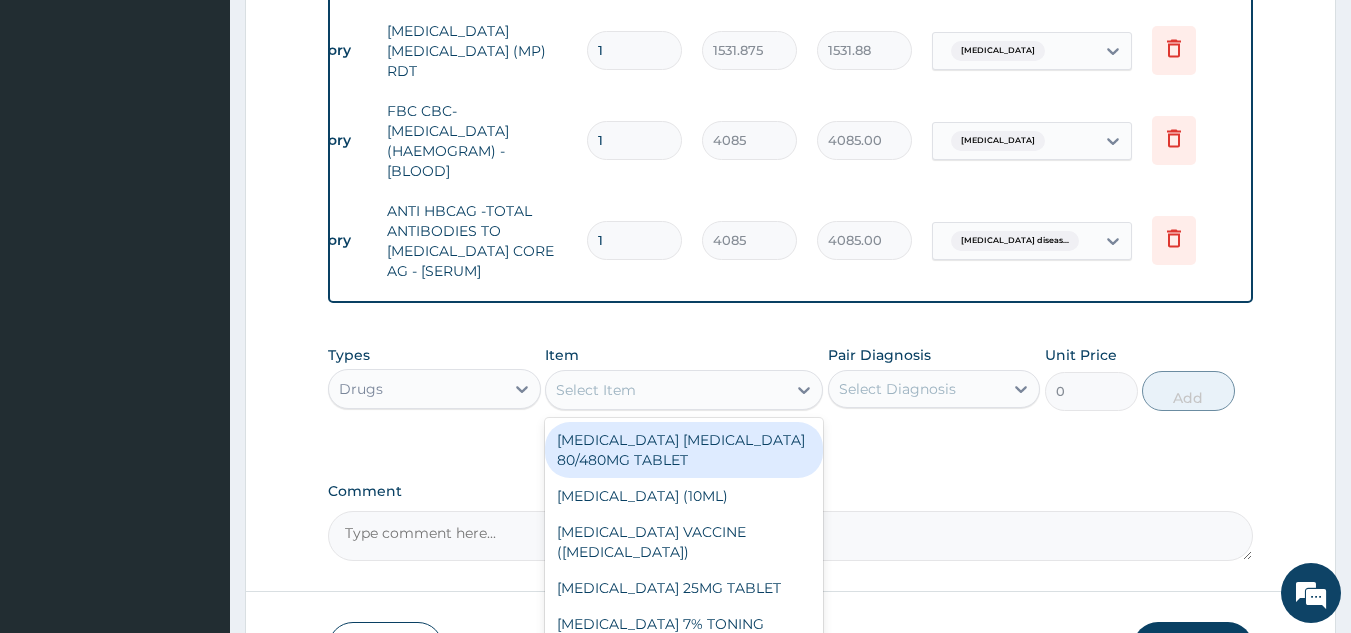 click on "Select Item" at bounding box center [666, 390] 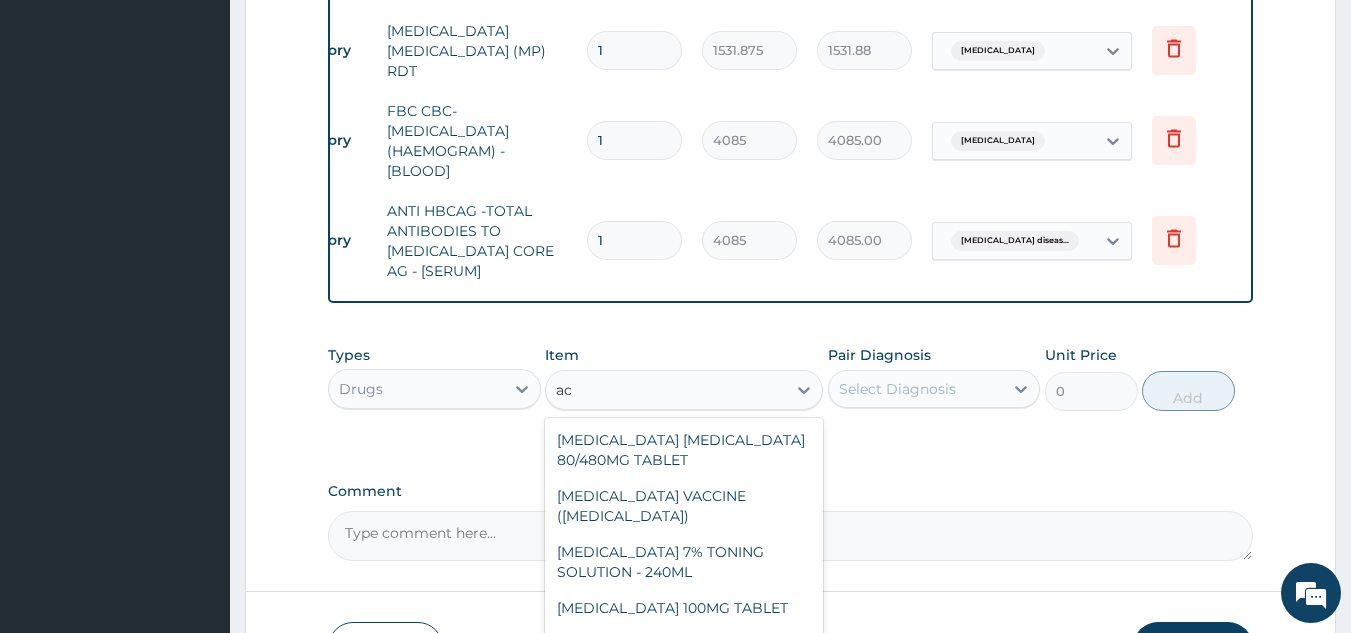type on "a" 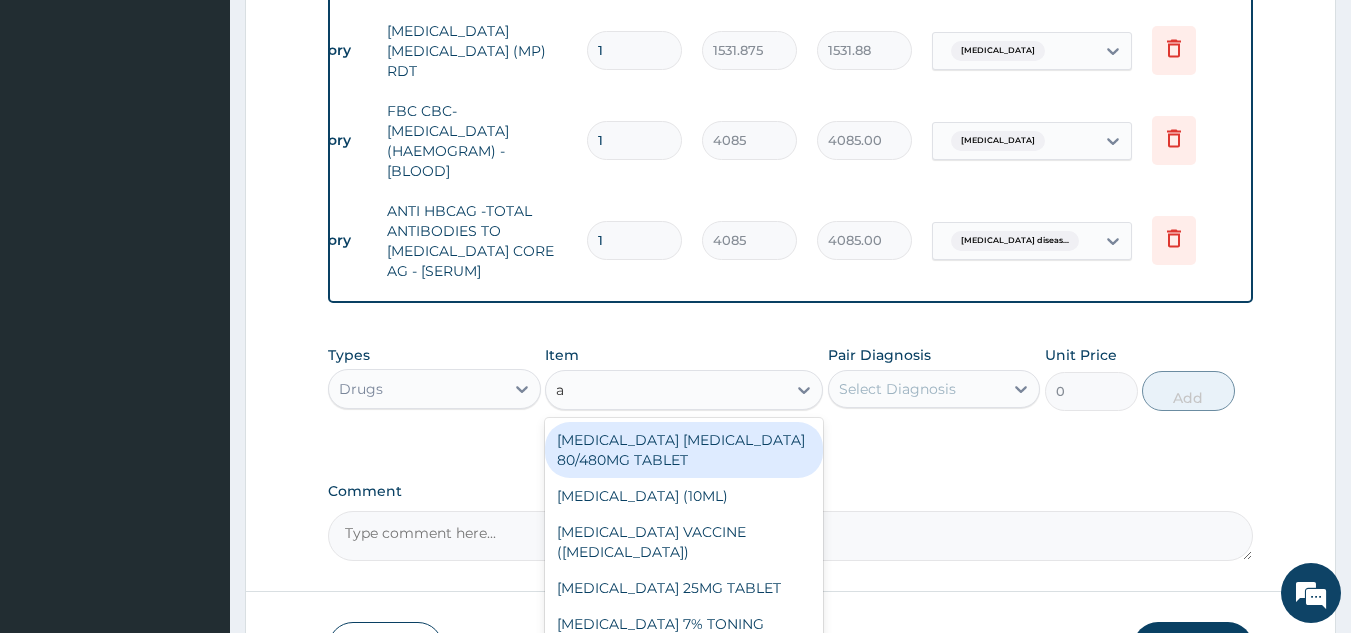 click on "ARTEMETHER LUMEFANTRINE 80/480MG TABLET" at bounding box center (684, 450) 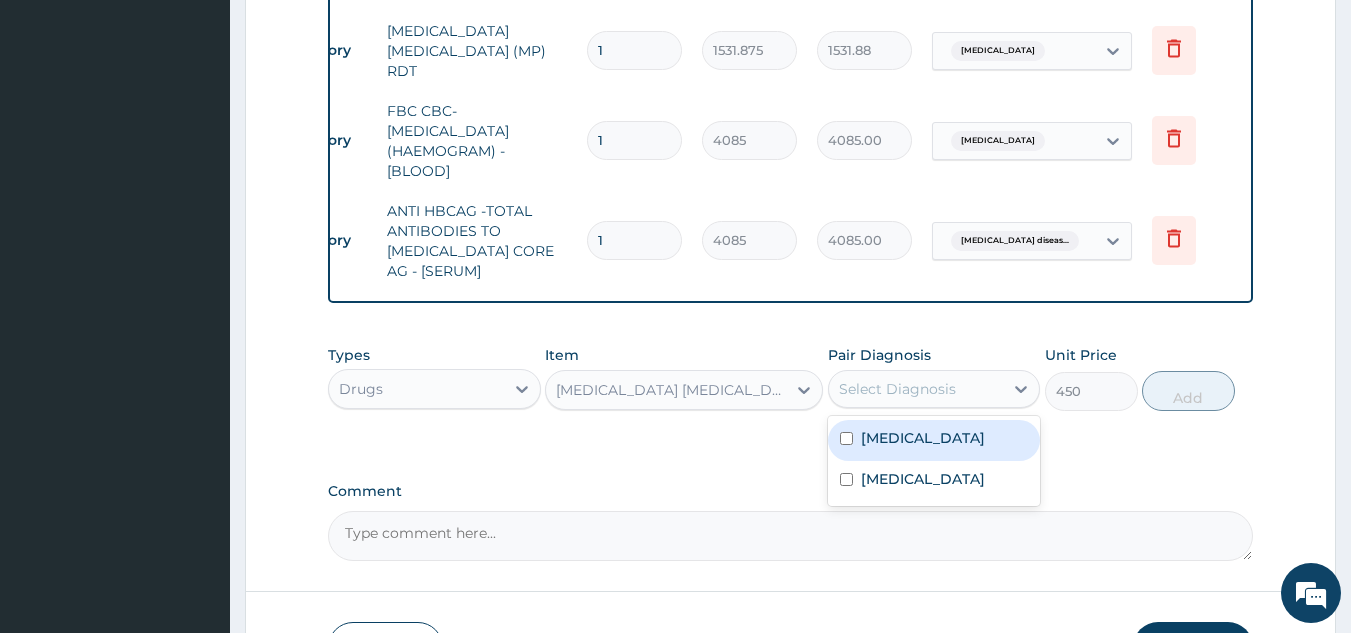 click on "Select Diagnosis" at bounding box center (916, 389) 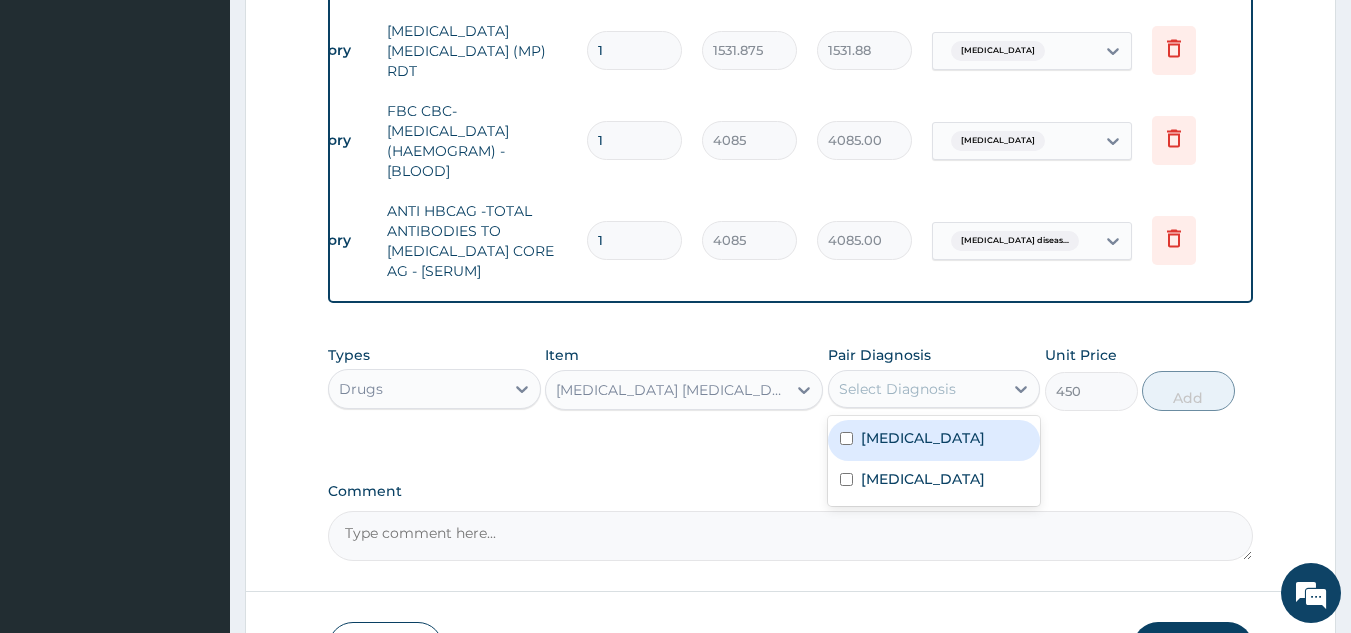click on "Malaria" at bounding box center [934, 440] 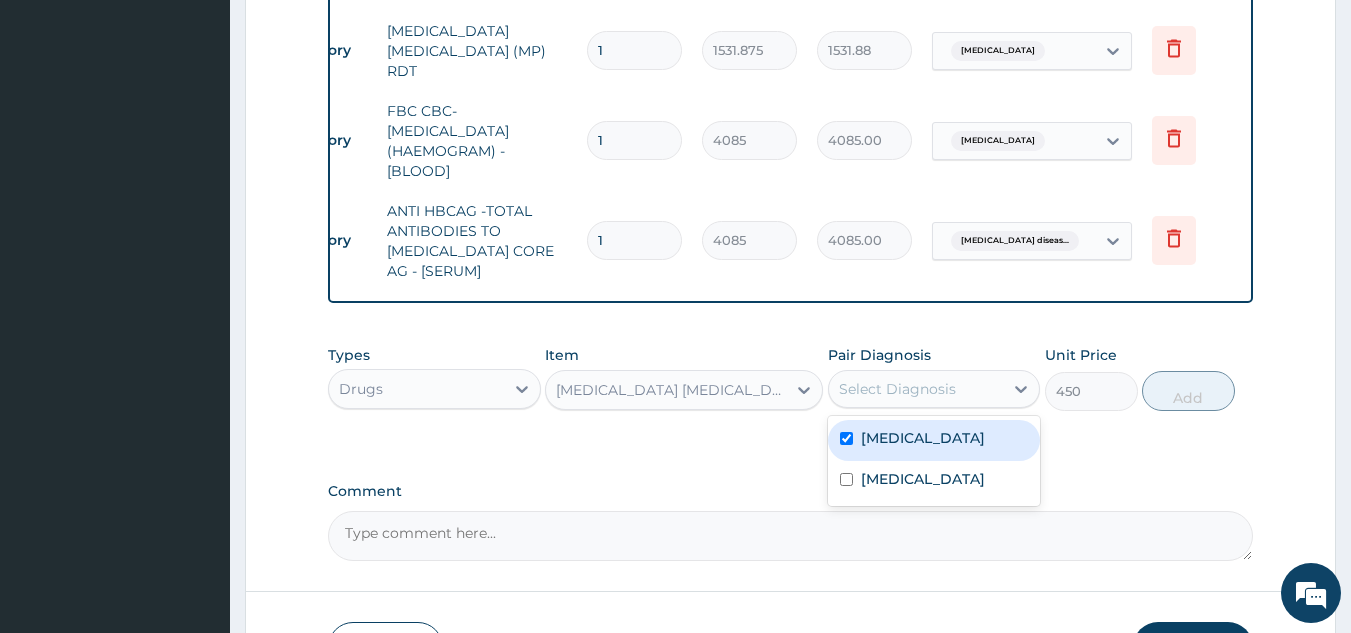 checkbox on "true" 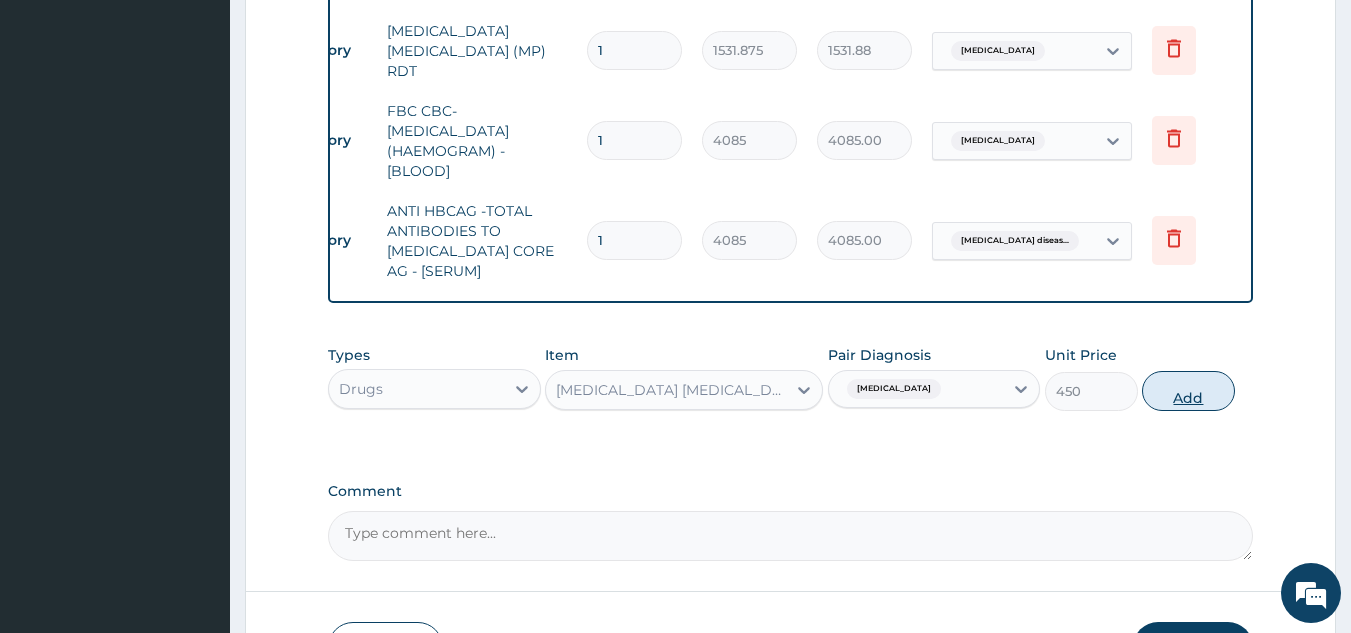 click on "Add" at bounding box center [1188, 391] 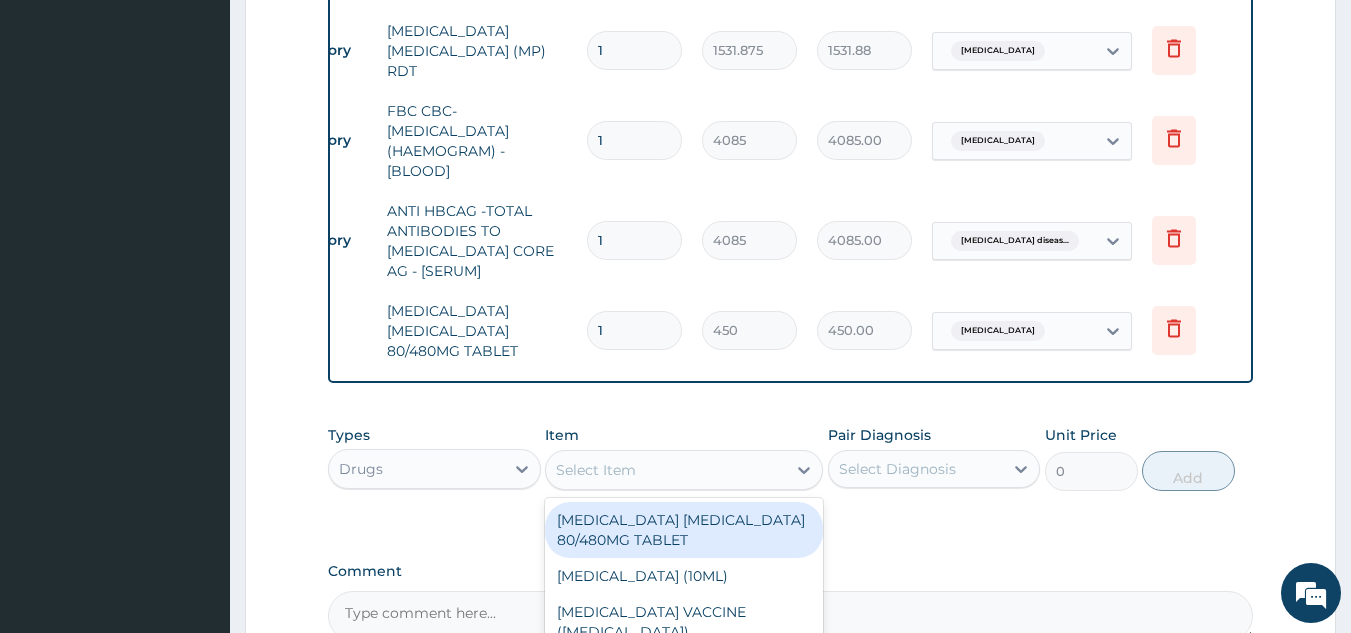click on "Select Item" at bounding box center [596, 470] 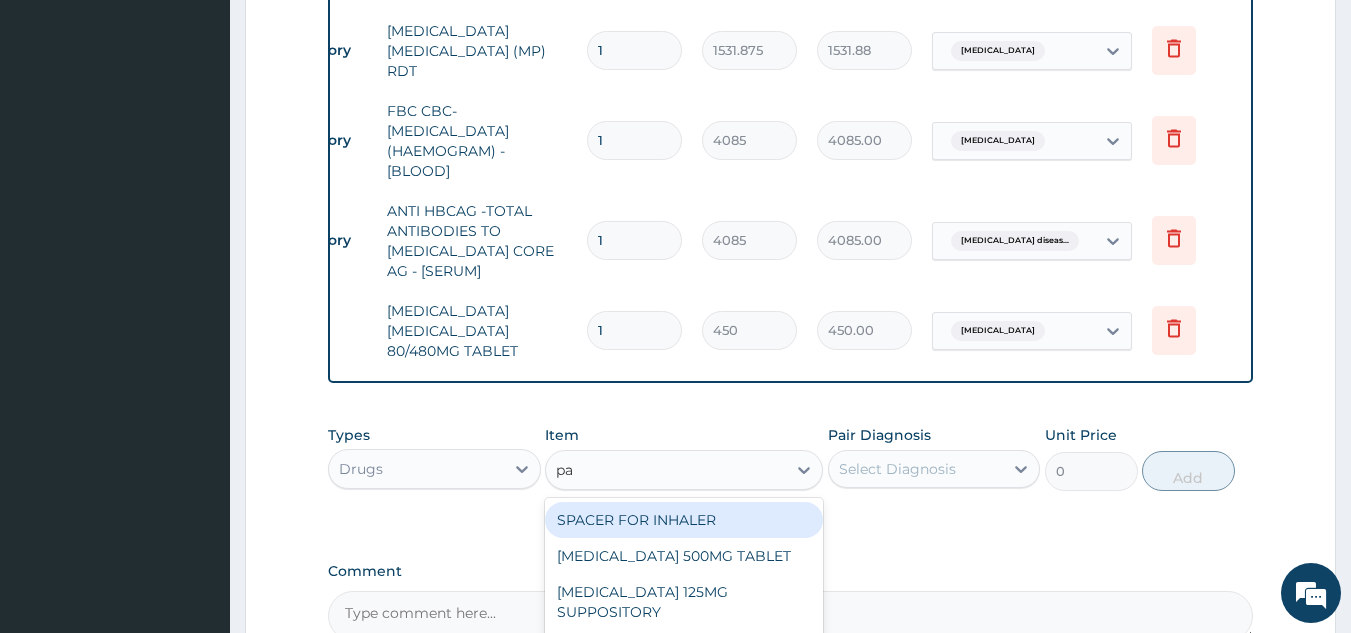 type on "par" 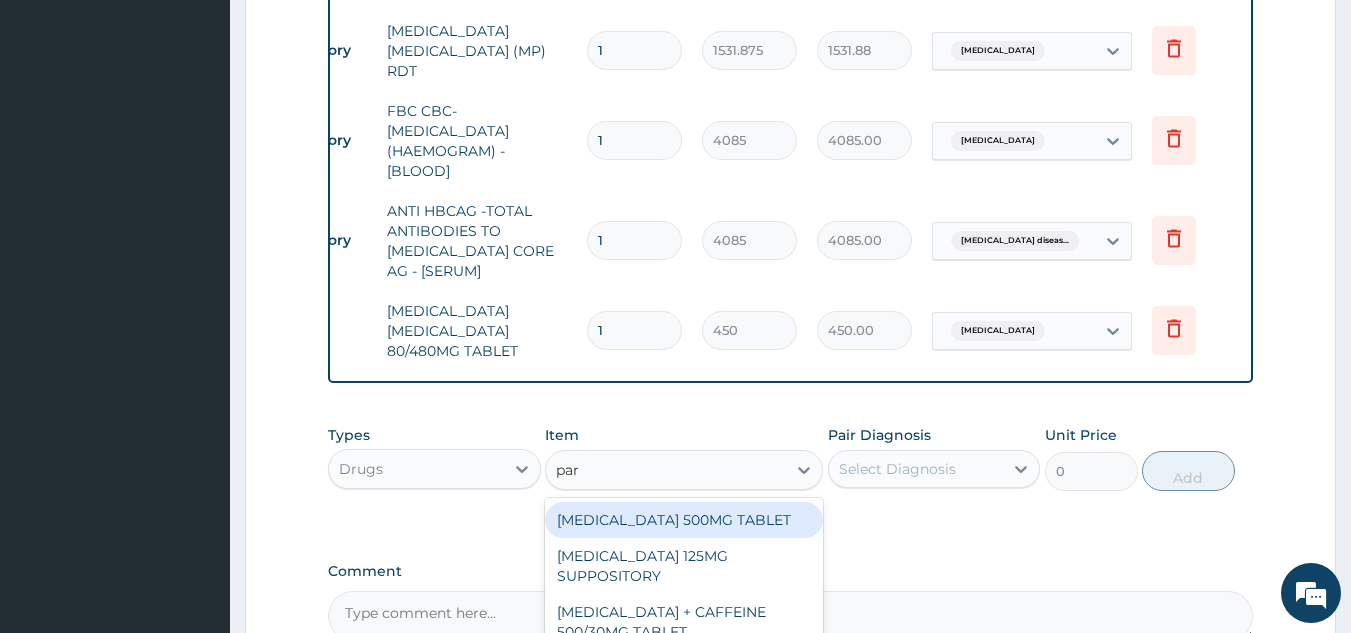 click on "PARACETAMOL 500MG TABLET" at bounding box center (684, 520) 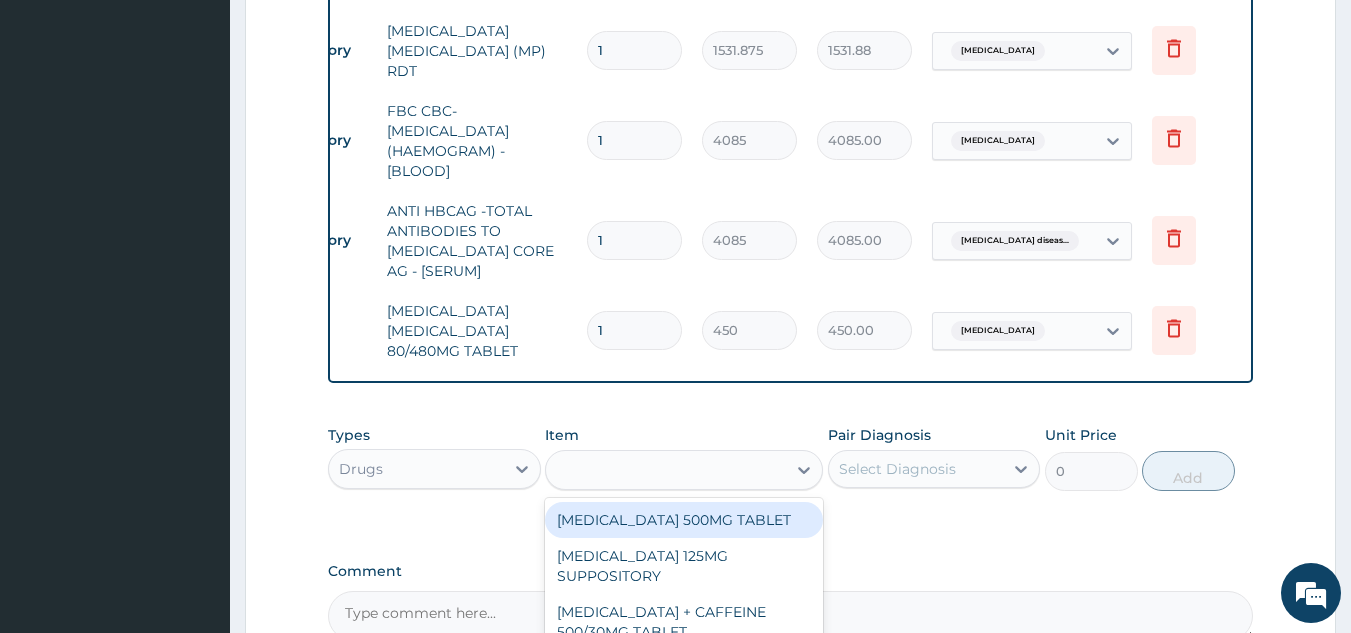 type on "30" 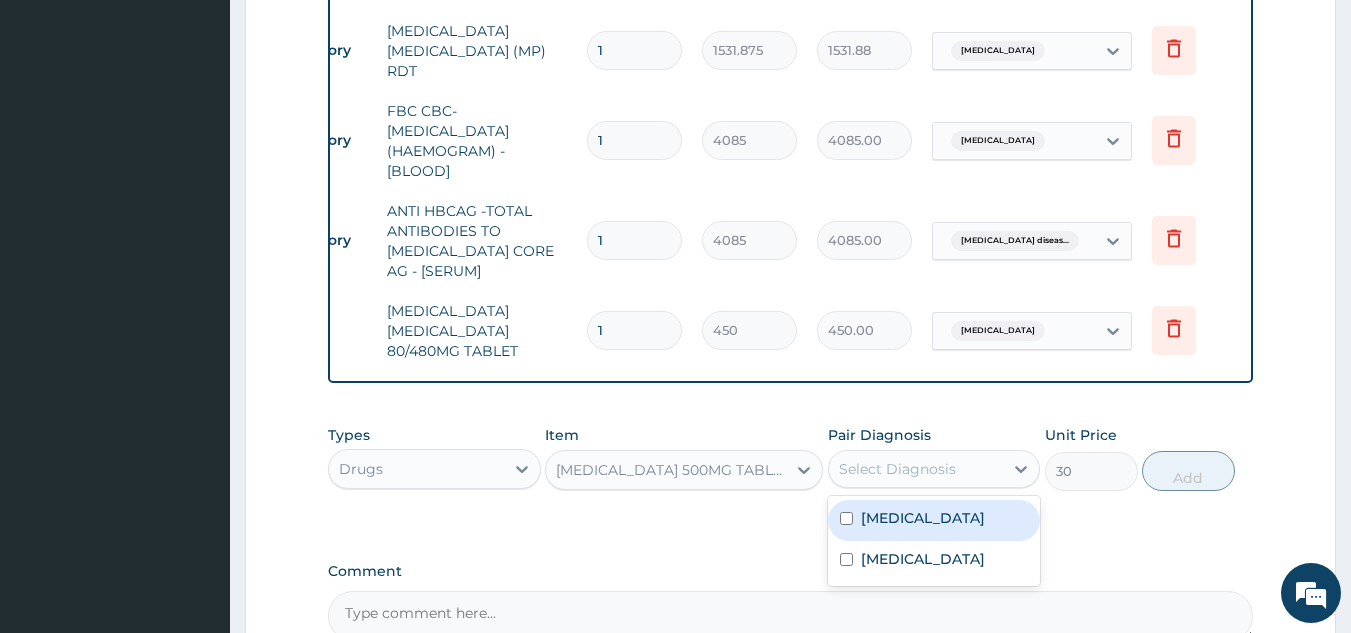 click on "Select Diagnosis" at bounding box center [897, 469] 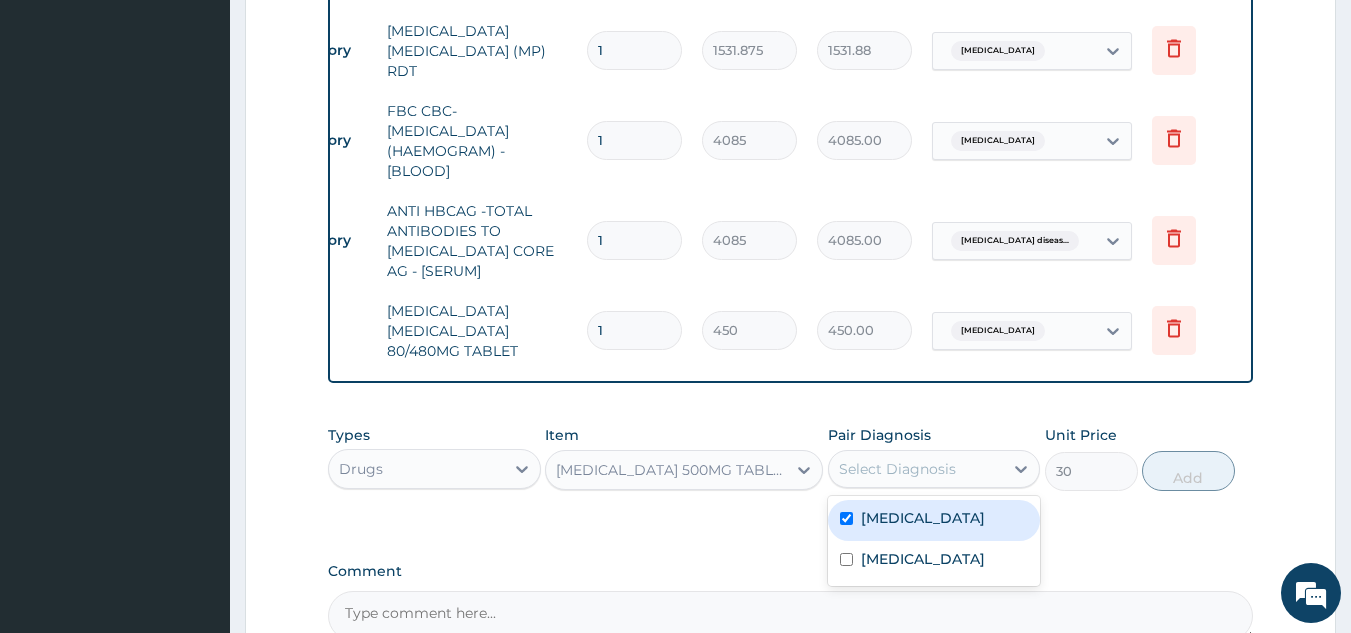 checkbox on "true" 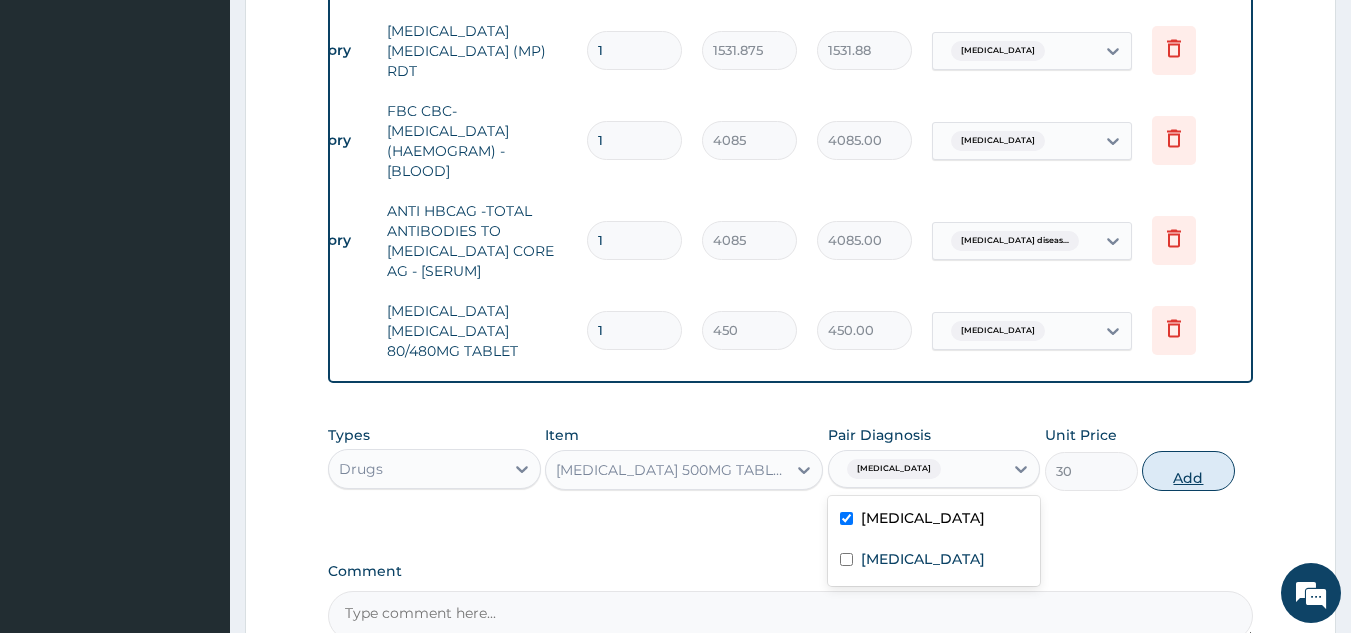 click on "Add" at bounding box center [1188, 471] 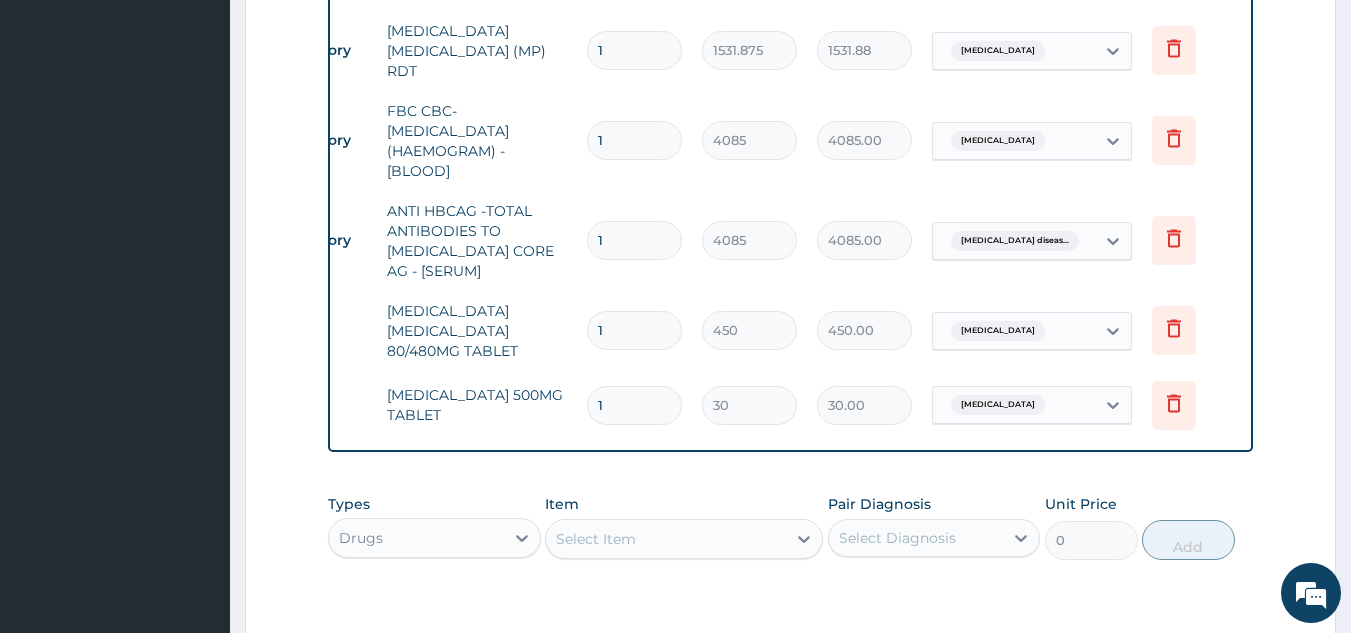 type 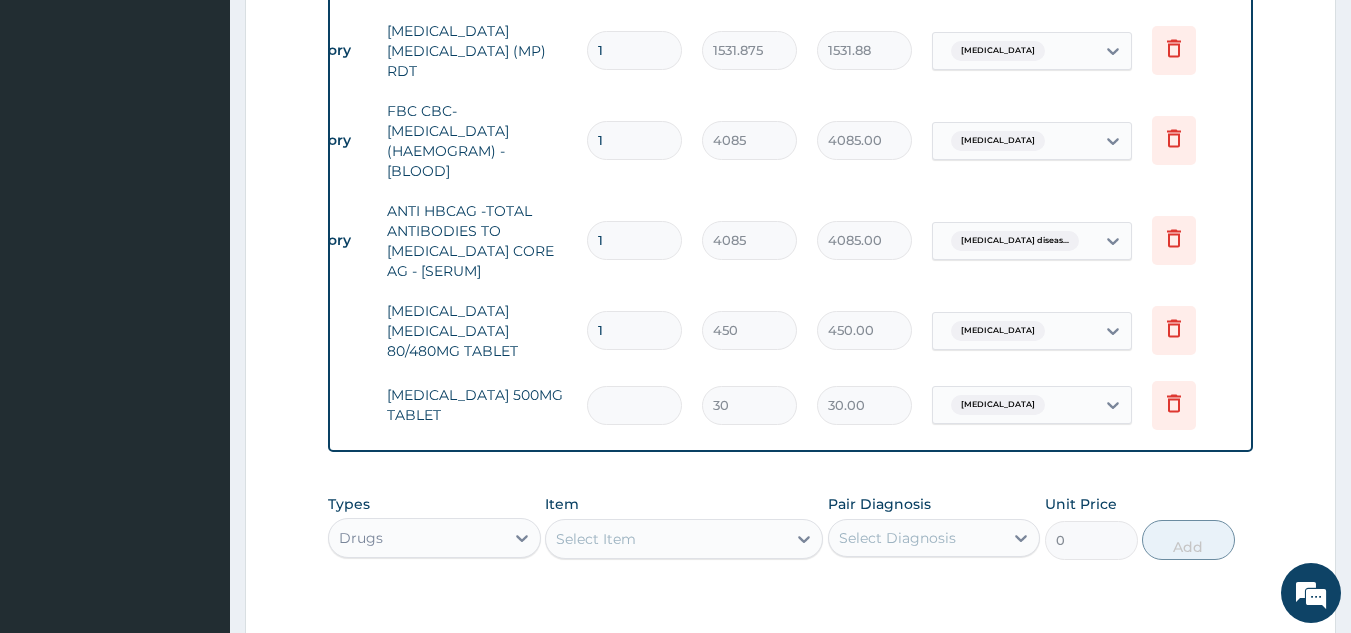 type on "0.00" 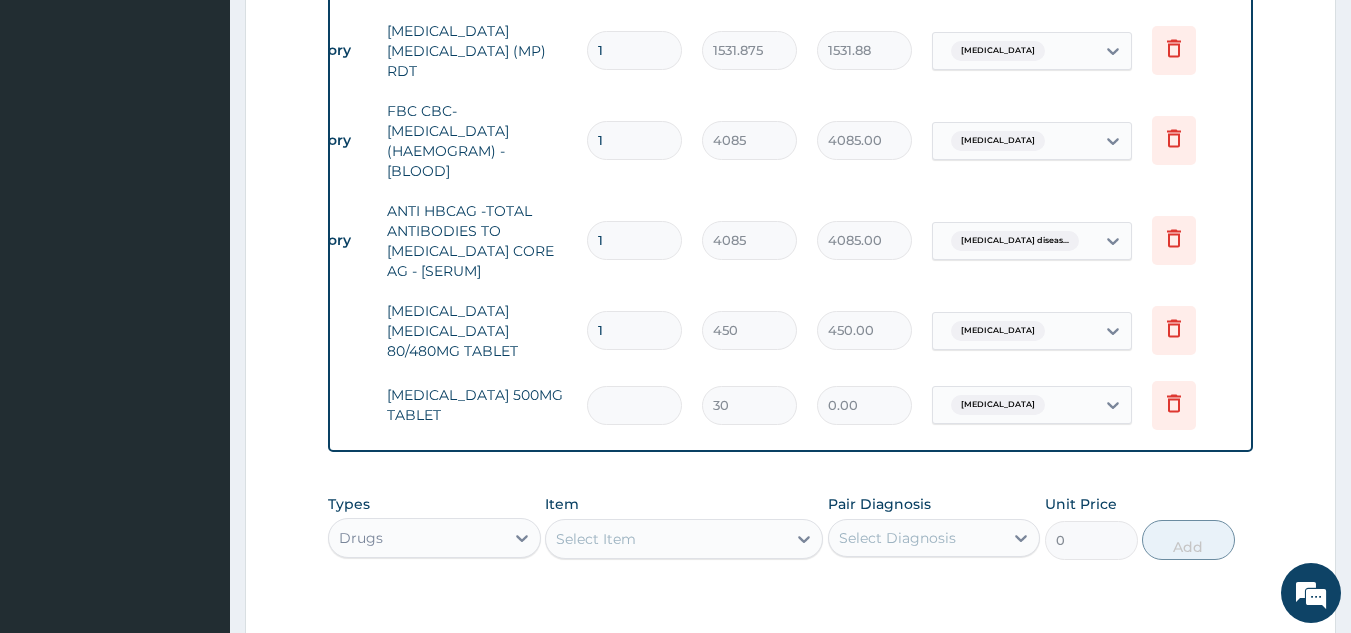 type on "2" 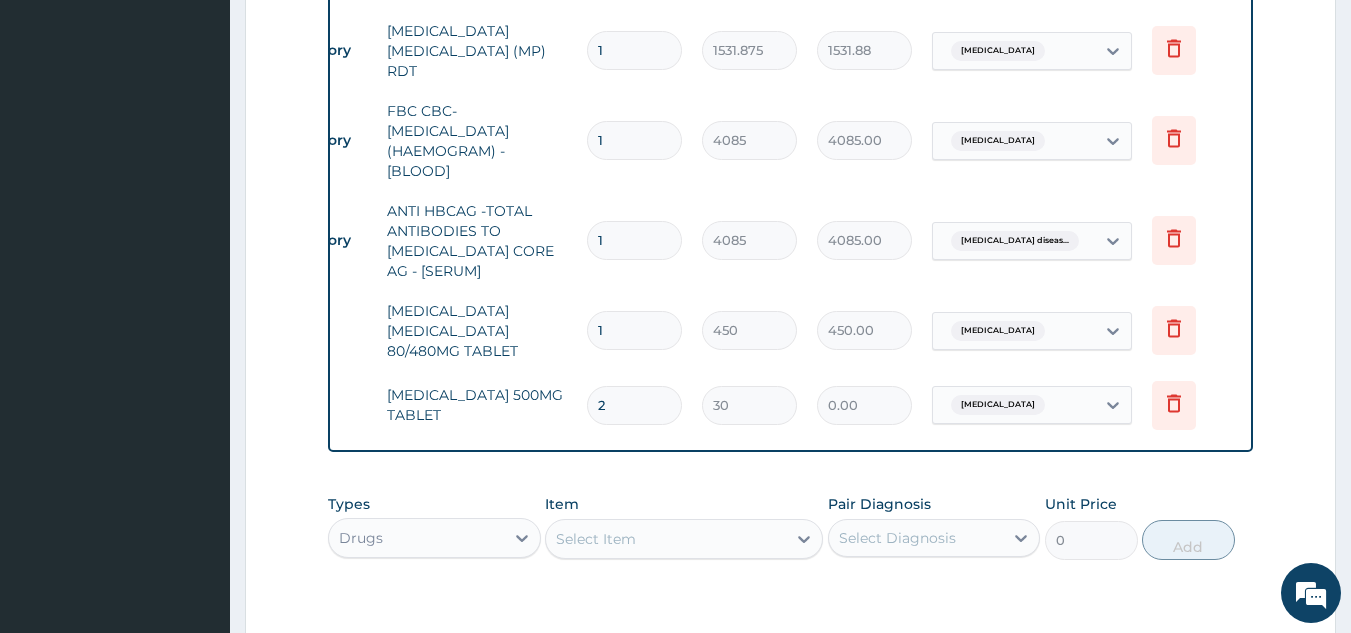 type on "60.00" 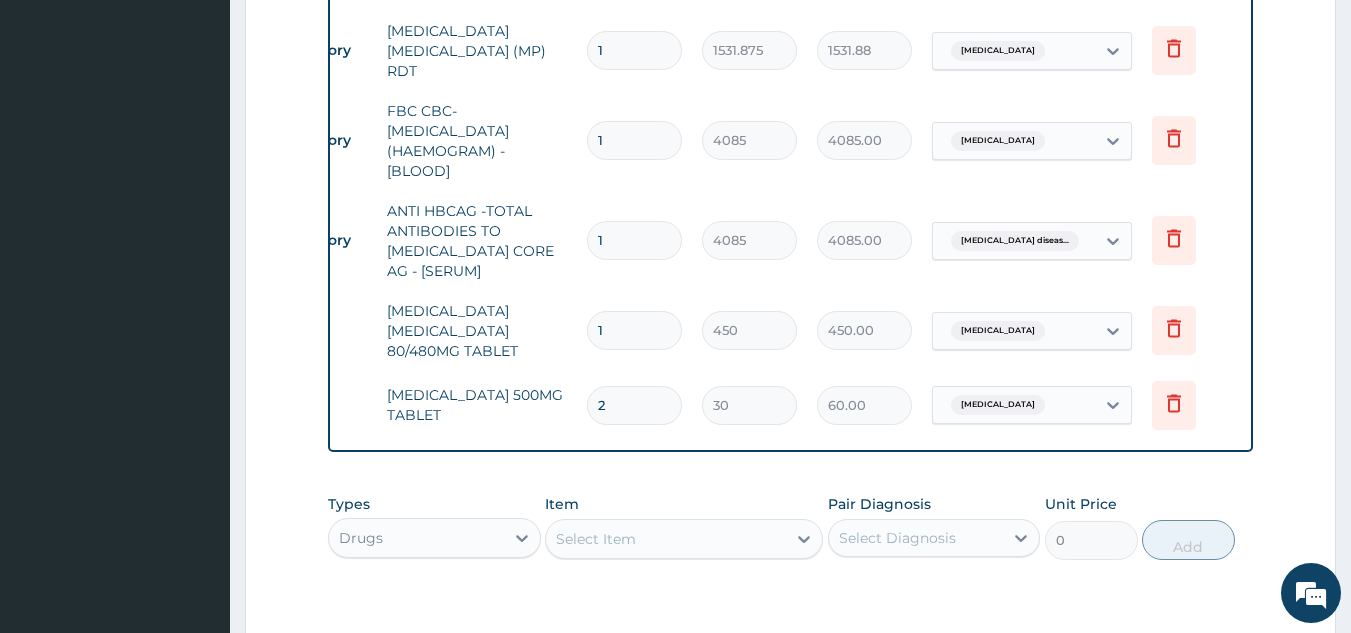 type on "2" 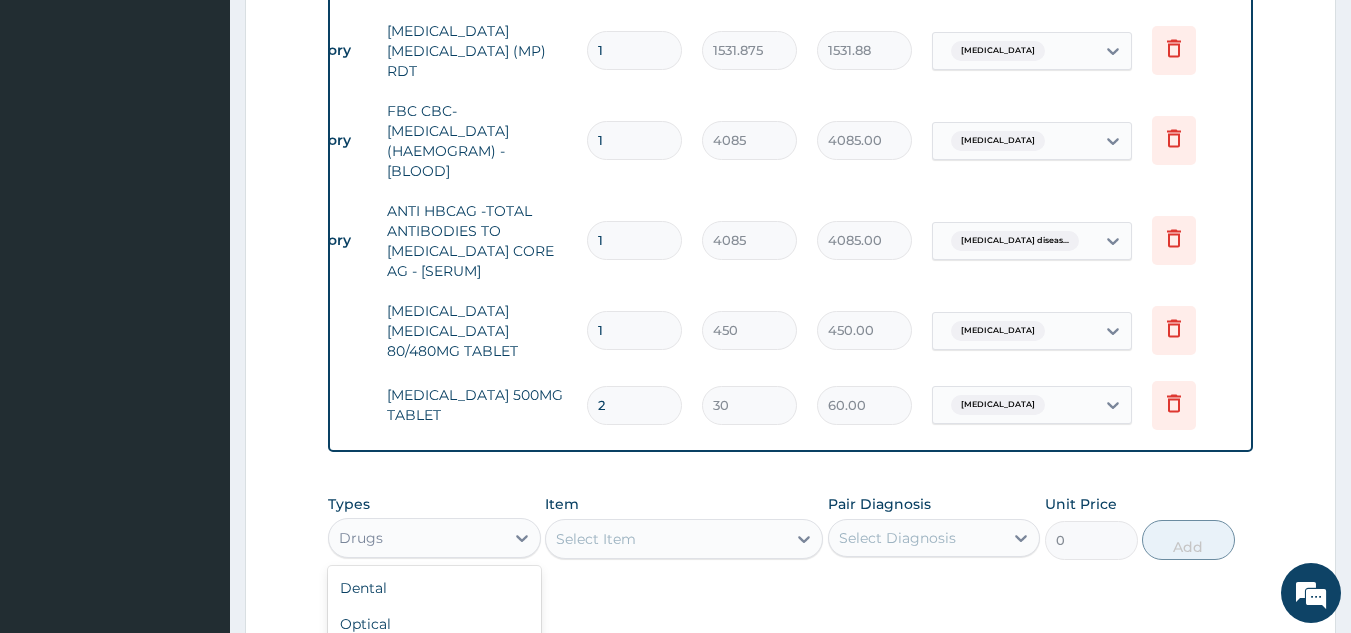 click on "Drugs" at bounding box center (416, 538) 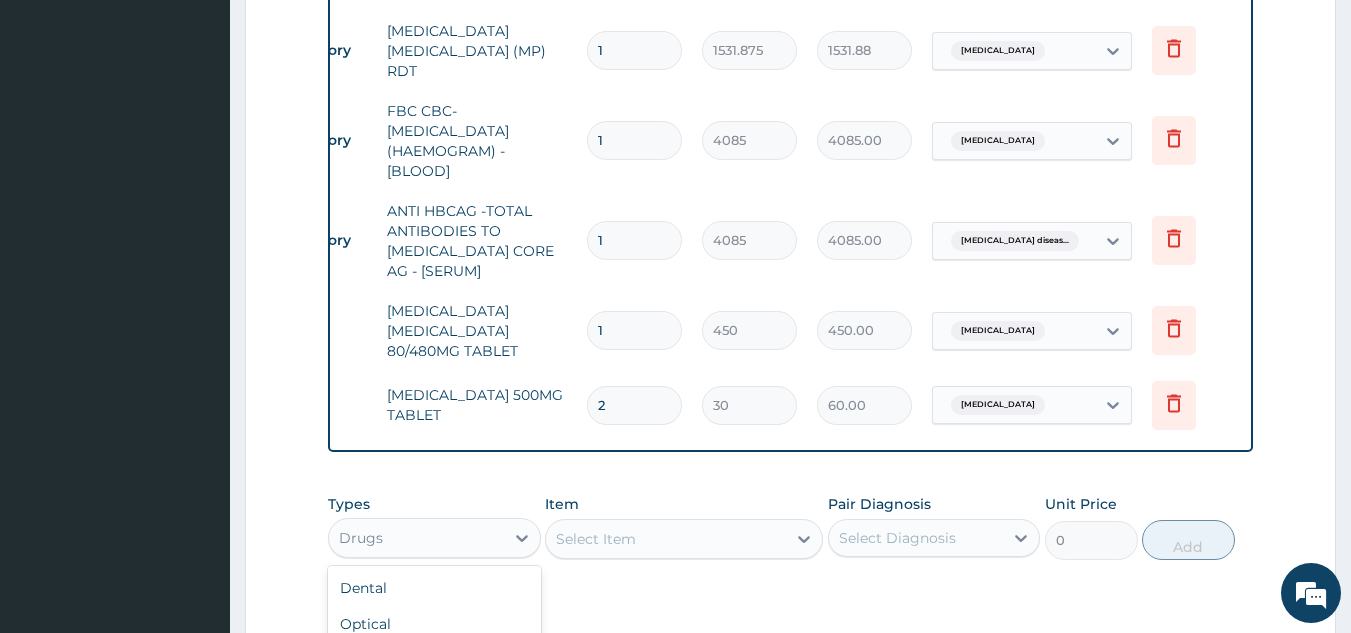 click on "Select Item" at bounding box center [666, 539] 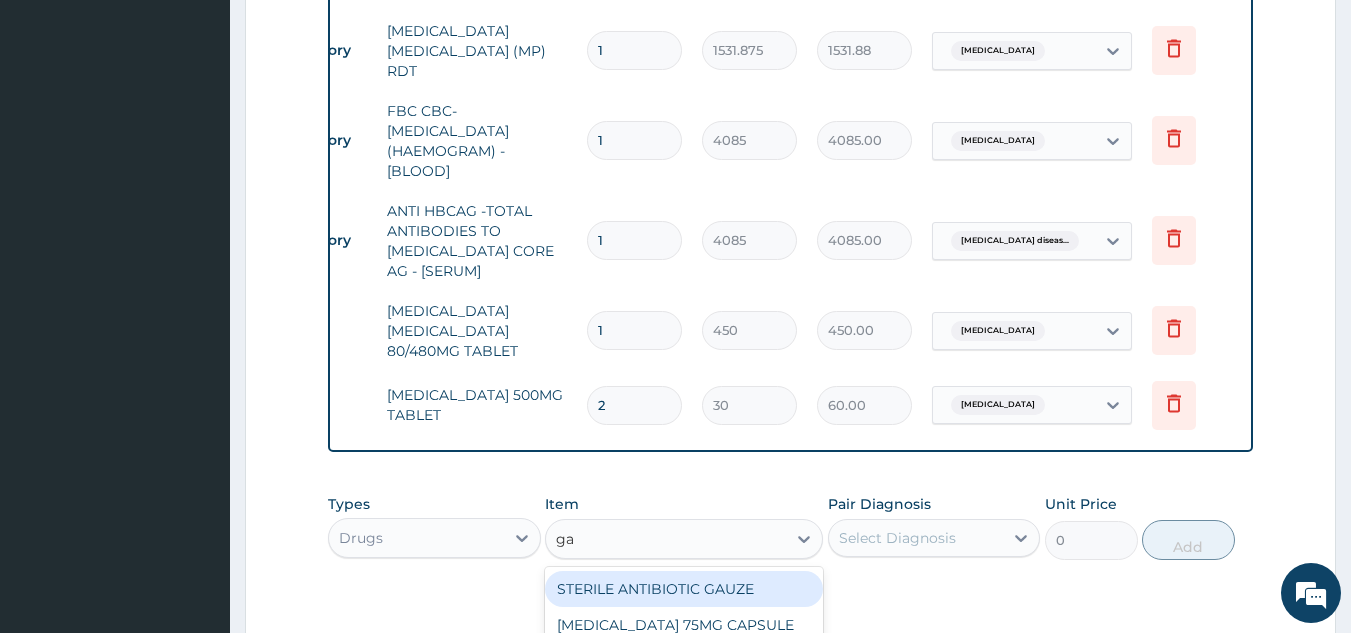 type on "g" 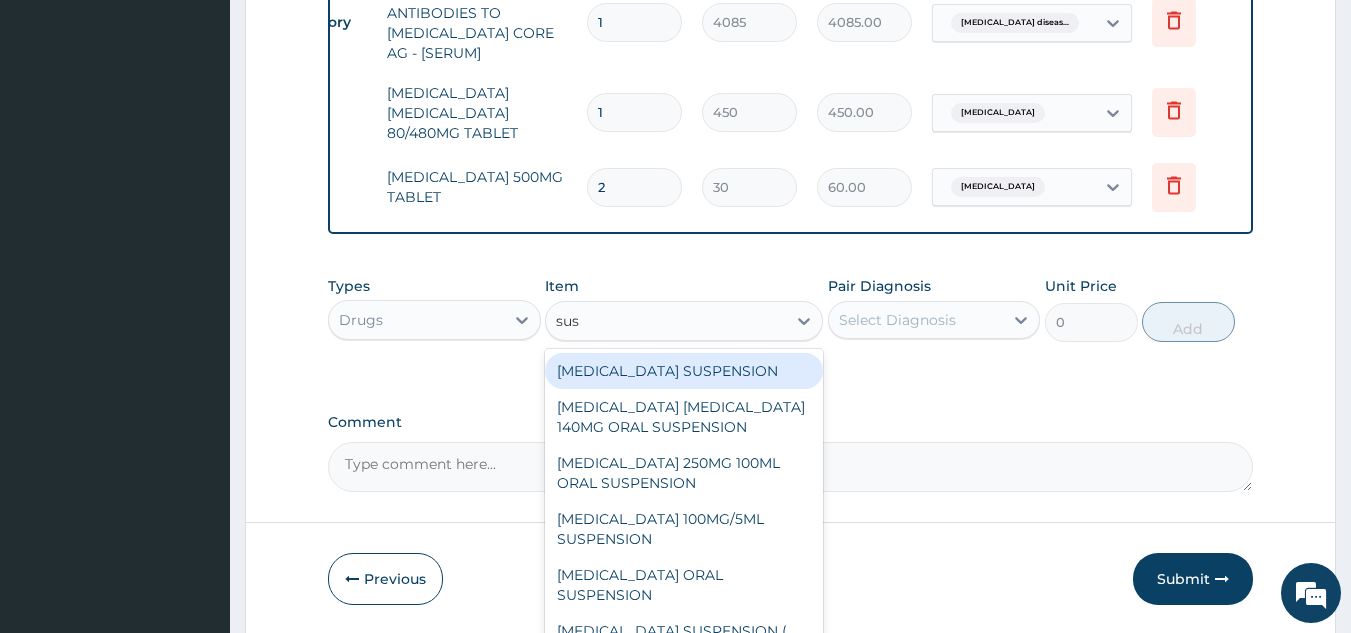 scroll, scrollTop: 1106, scrollLeft: 0, axis: vertical 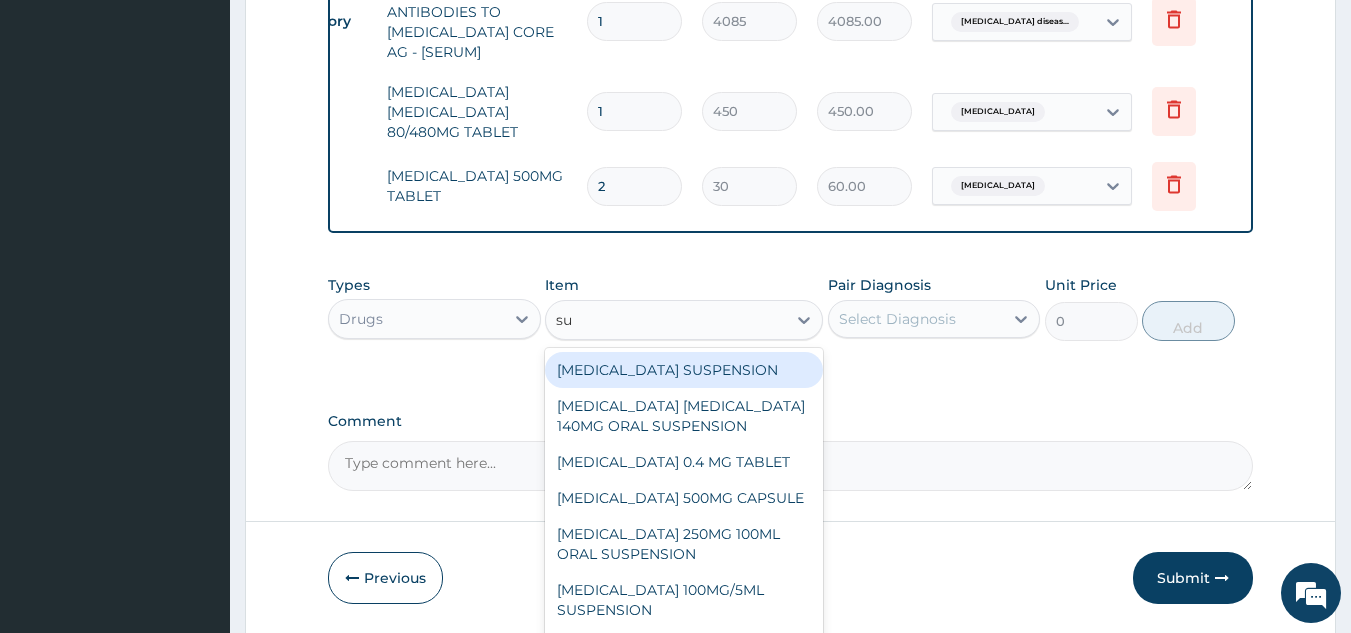 type on "s" 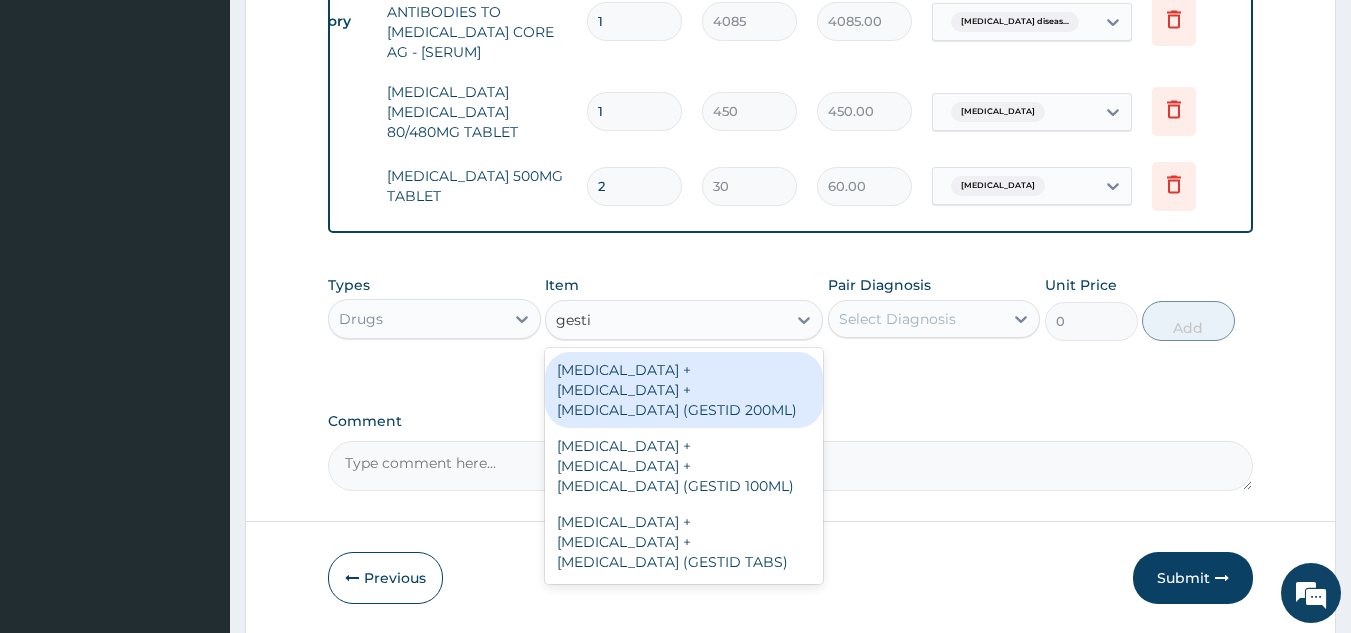 type on "gestid" 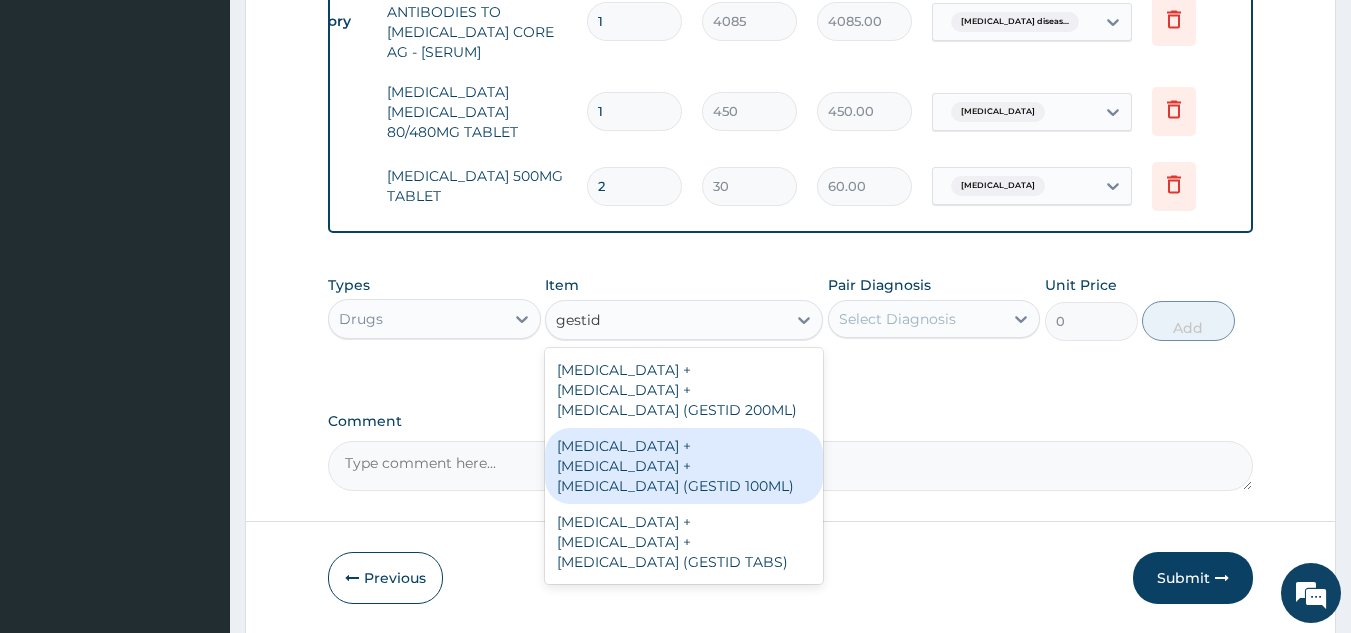 click on "ALUMINUM HYDROXIDE + MAGNESIUM HYDROXIDE + SIMETHICONE (GESTID 100ML)" at bounding box center [684, 466] 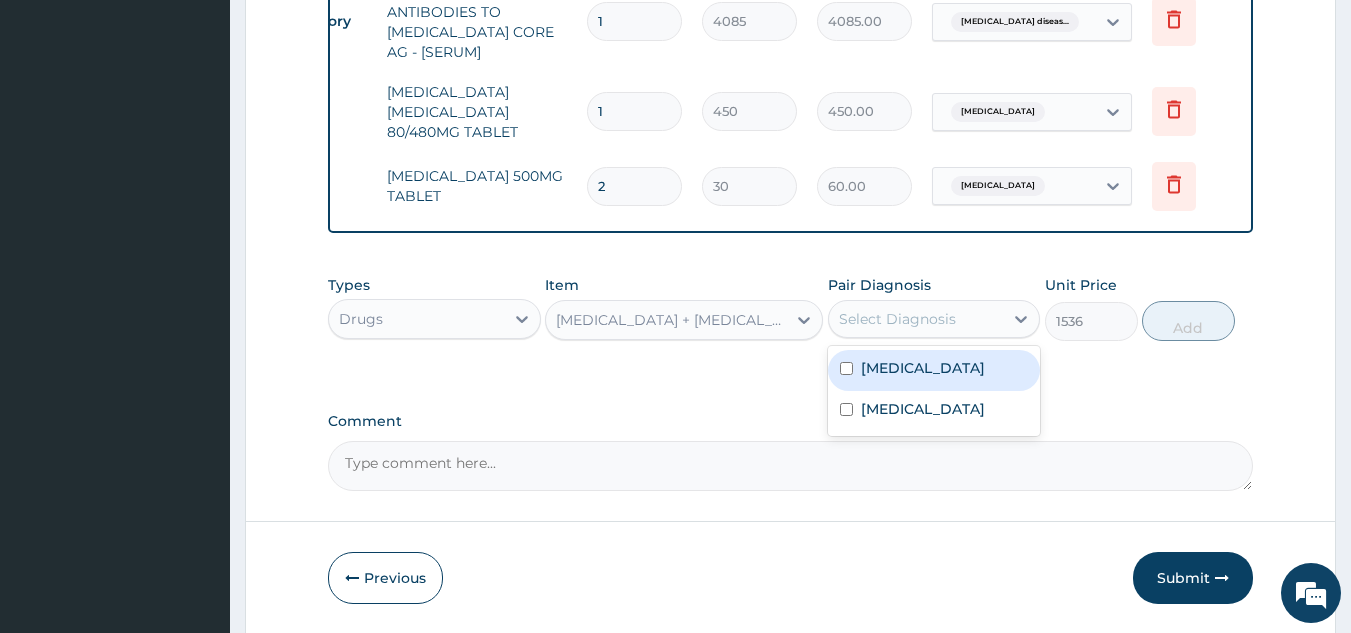 click on "Select Diagnosis" at bounding box center (916, 319) 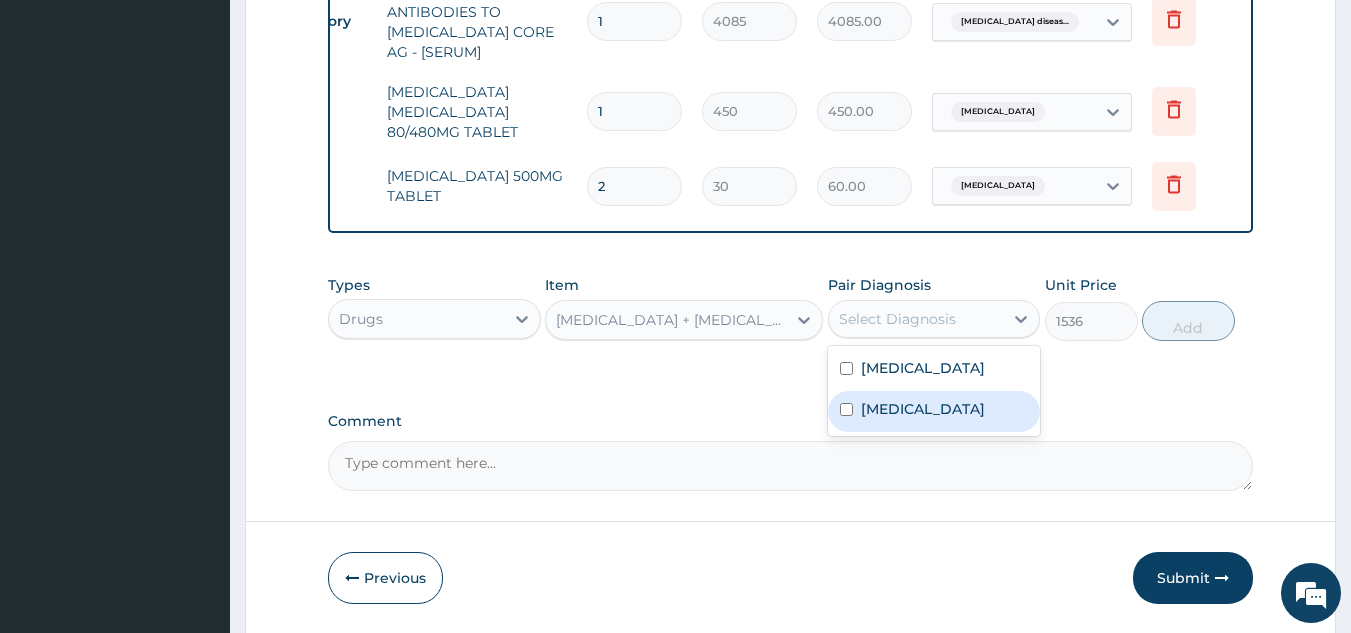click on "Gastroesophageal reflux disease" at bounding box center [923, 409] 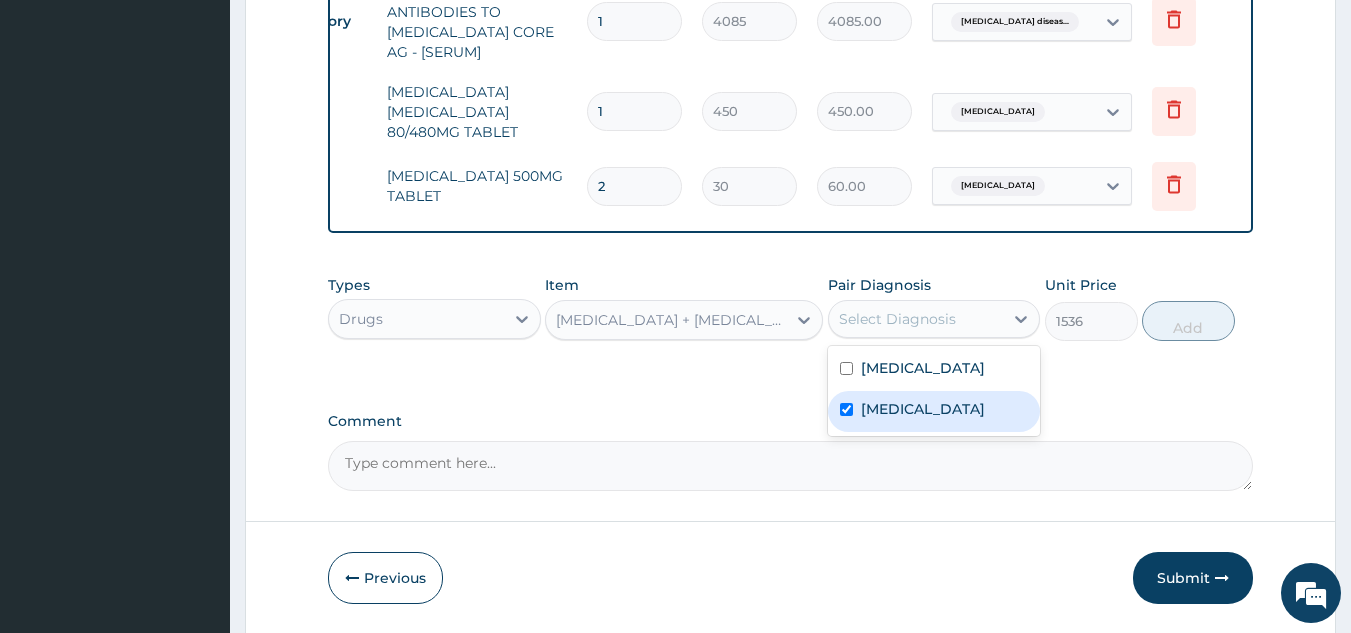 checkbox on "true" 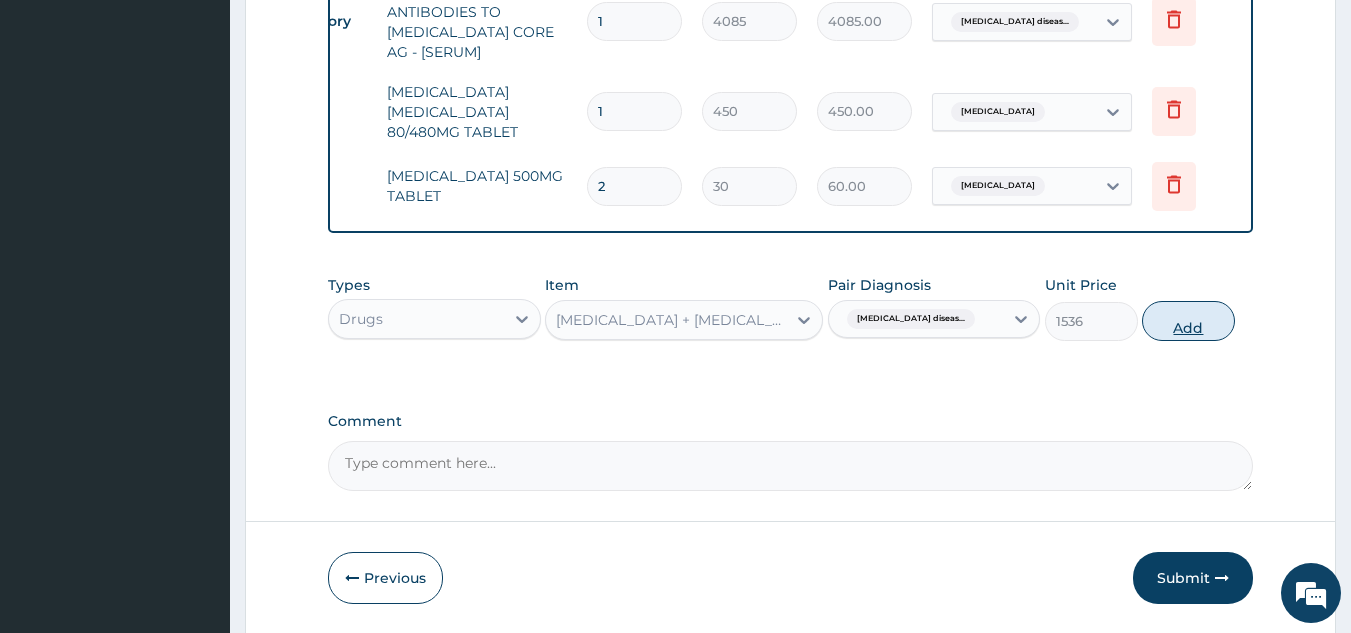 click on "Add" at bounding box center [1188, 321] 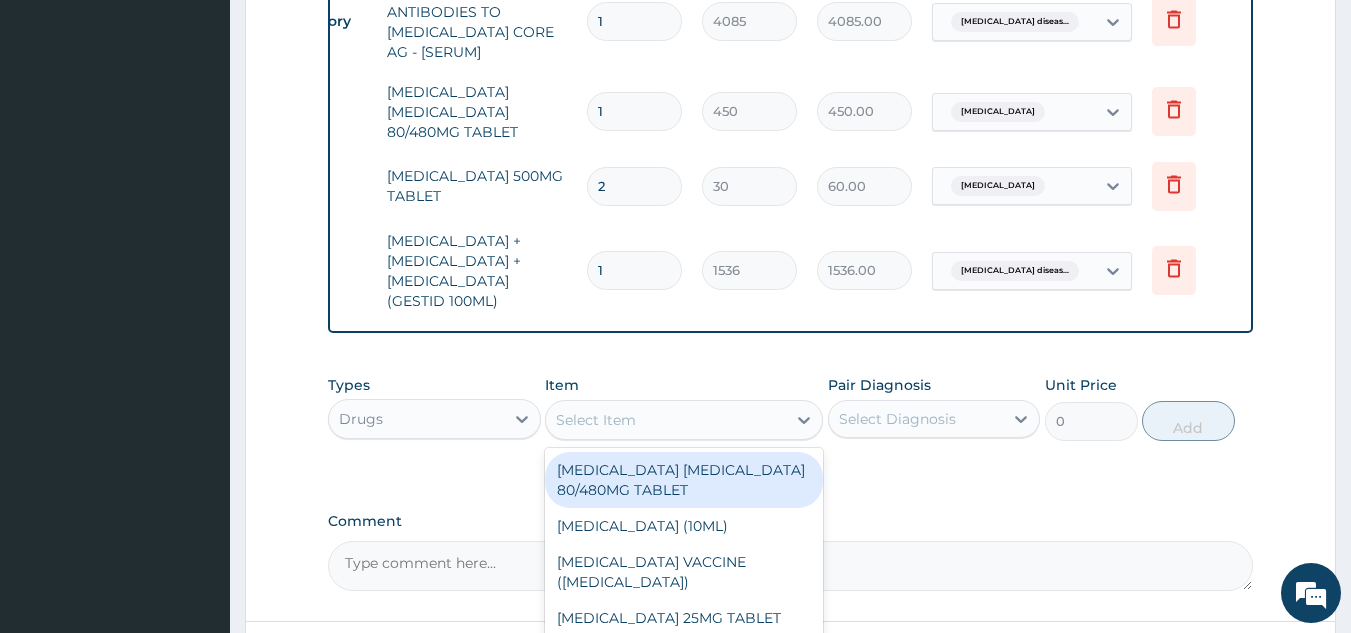 click on "Select Item" at bounding box center [596, 420] 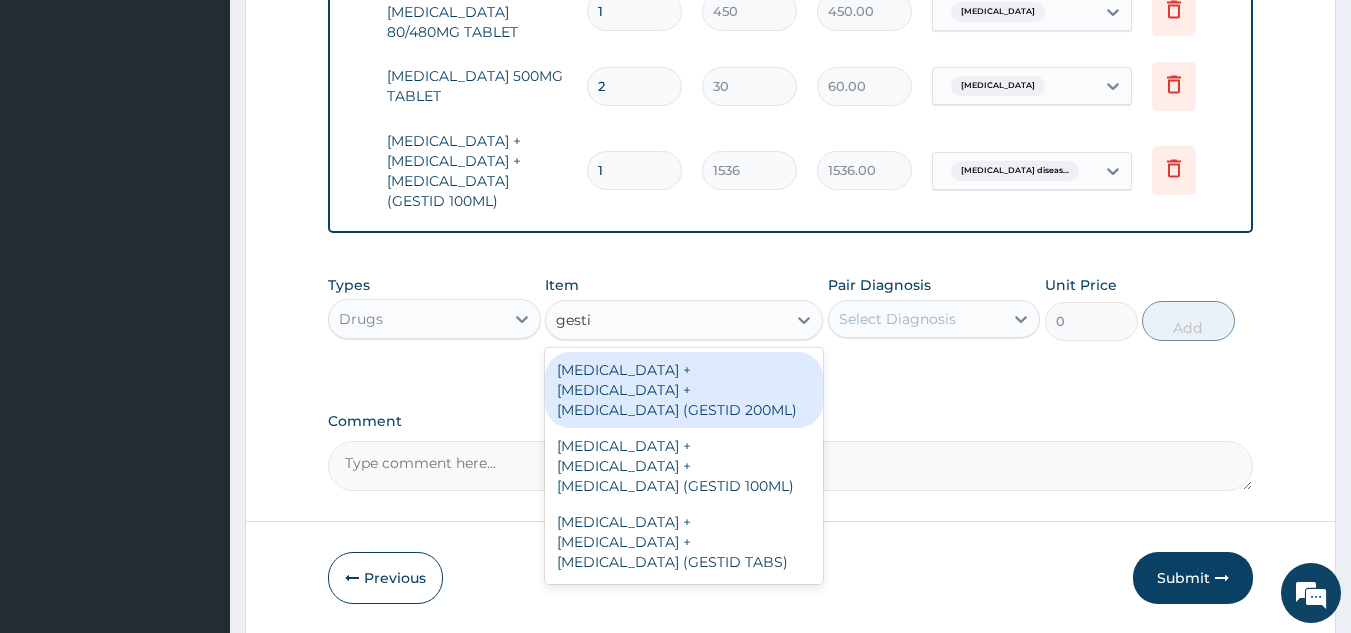 scroll, scrollTop: 1207, scrollLeft: 0, axis: vertical 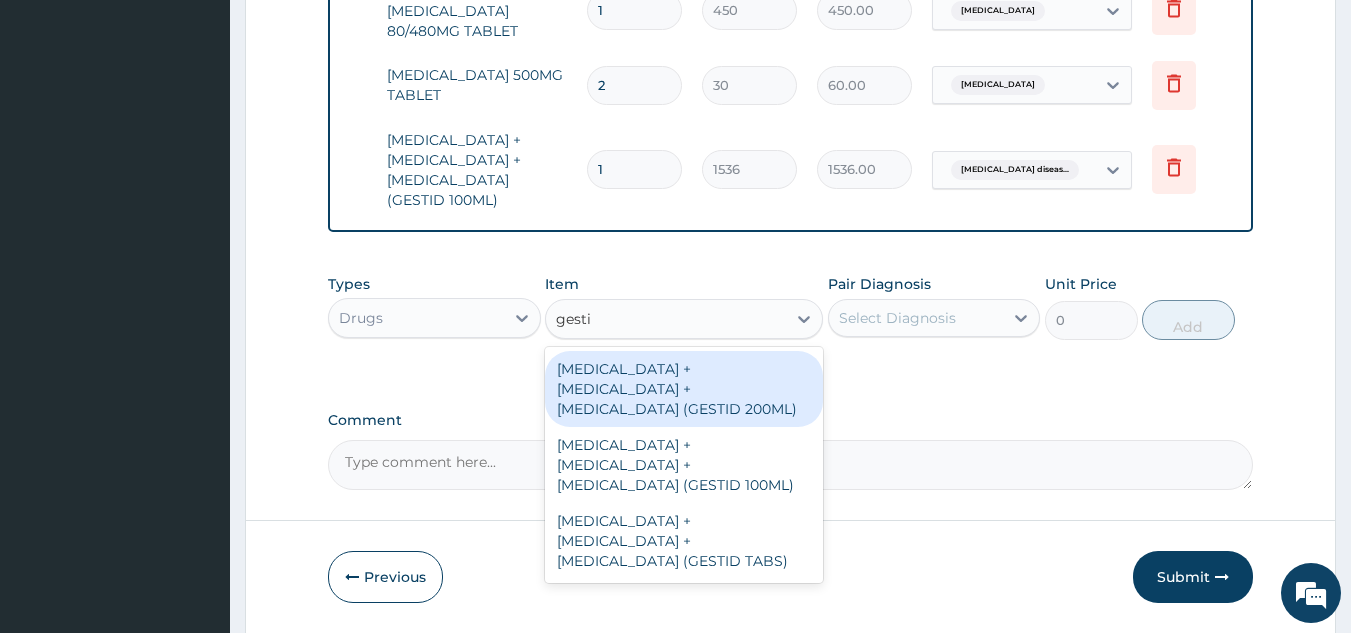 type on "gesti" 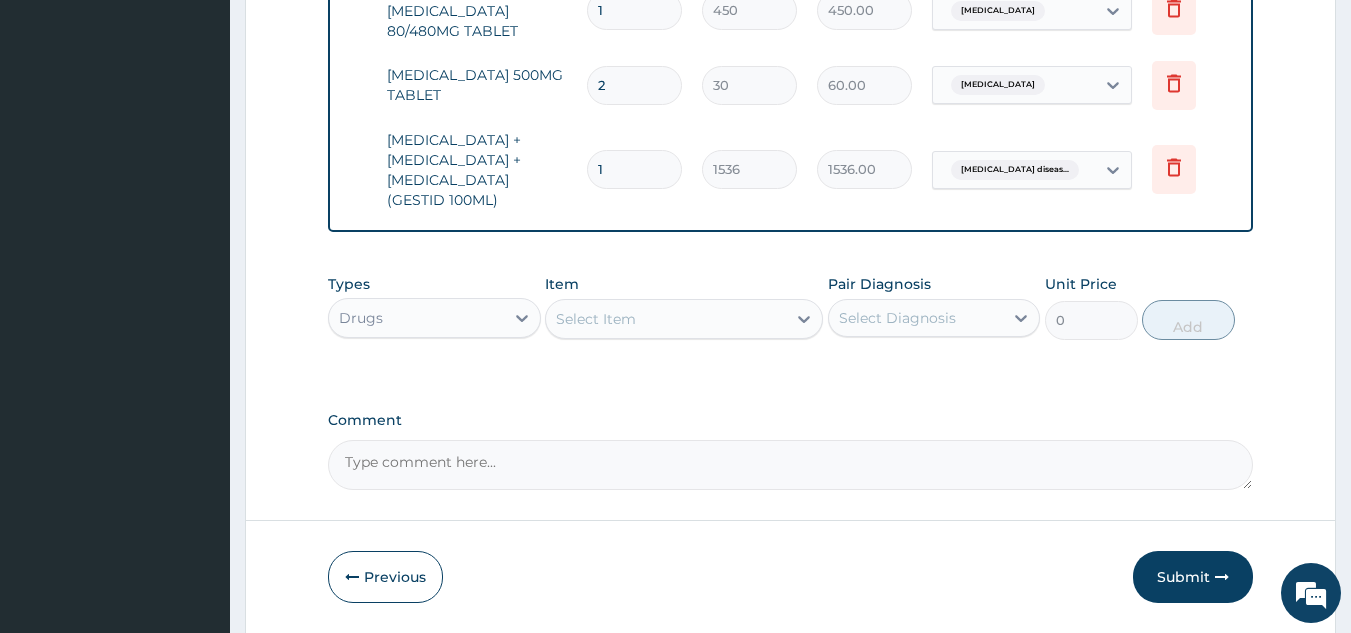 click on "PA Code / Prescription Code Enter Code(Secondary Care Only) Encounter Date 07-07-2025 Important Notice Please enter PA codes before entering items that are not attached to a PA code   All diagnoses entered must be linked to a claim item. Diagnosis & Claim Items that are visible but inactive cannot be edited because they were imported from an already approved PA code. Diagnosis Malaria Confirmed Gastroesophageal reflux disease Confirmed NB: All diagnosis must be linked to a claim item Claim Items Type Name Quantity Unit Price Total Price Pair Diagnosis Actions Procedures GENERAL PRACTITIONER CONSULTATION FIRST OUTPATIENT CONSULTATION 1 3370.125 3370.13 Gastroesophageal reflux diseas...  + 1 Delete Laboratory MALARIA PARASITE (MP) RDT 1 1531.875 1531.88 Malaria Delete Laboratory FBC CBC-COMPLETE BLOOD COUNT (HAEMOGRAM) - [BLOOD] 1 4085 4085.00 Malaria Delete Laboratory ANTI HBCAG -TOTAL ANTIBODIES TO HEPATITIS B CORE AG - [SERUM] 1 4085 4085.00 Gastroesophageal reflux diseas... Delete Drugs 1 450 450.00 Malaria" at bounding box center (791, -263) 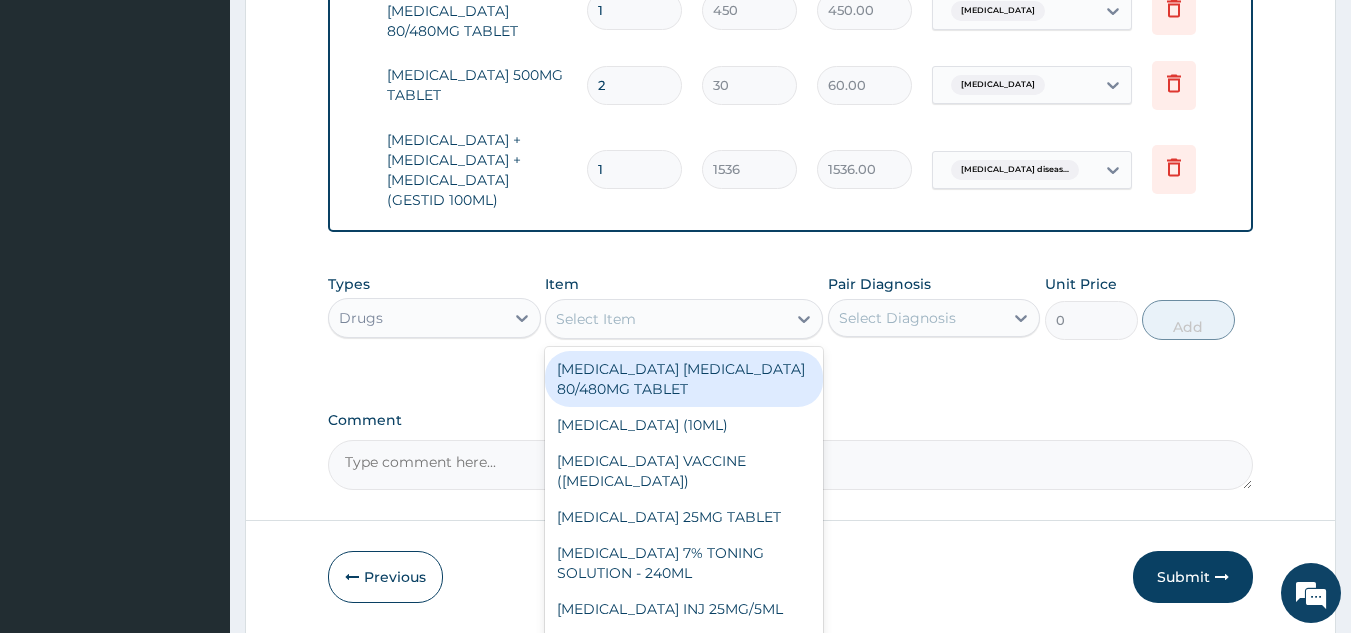 click on "Select Item" at bounding box center [596, 319] 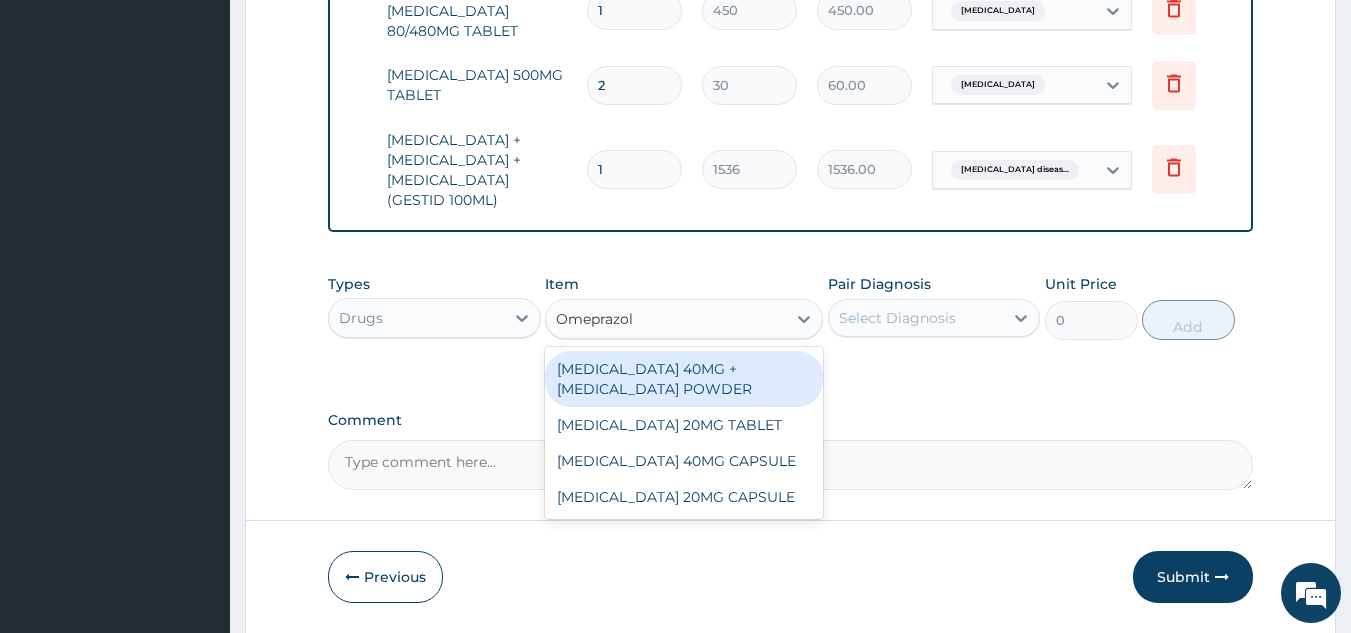 type on "Omeprazole" 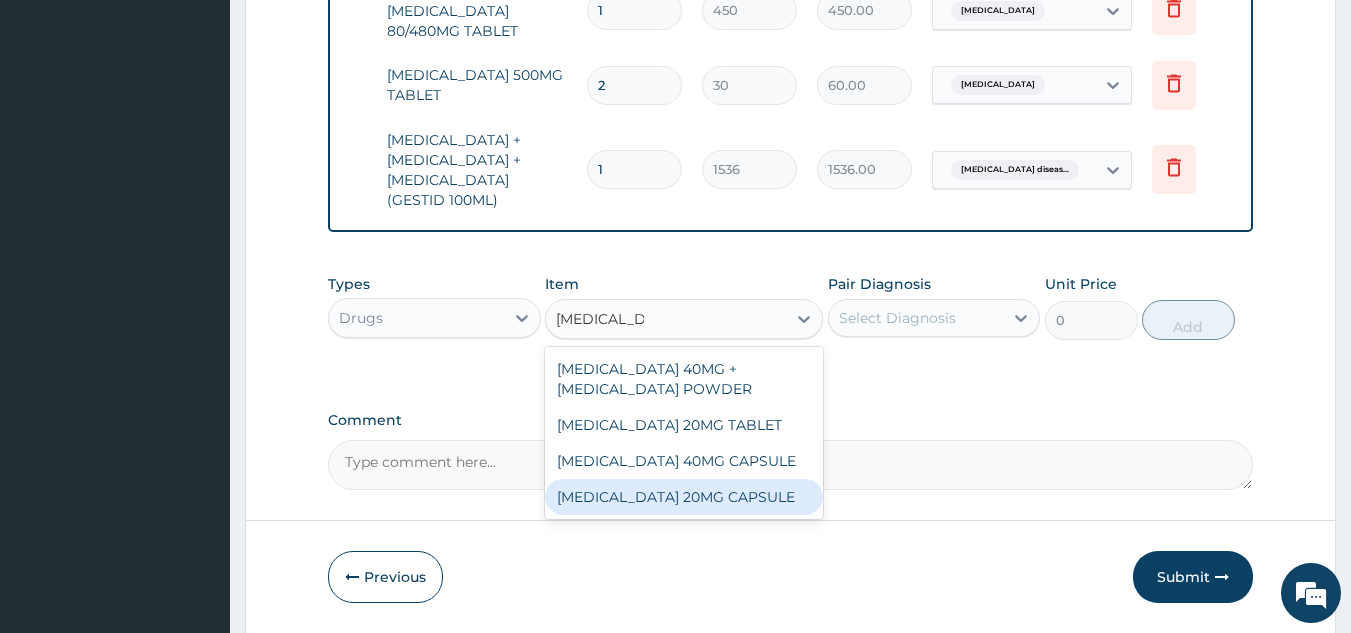 click on "OMEPRAZOLE 20MG CAPSULE" at bounding box center (684, 497) 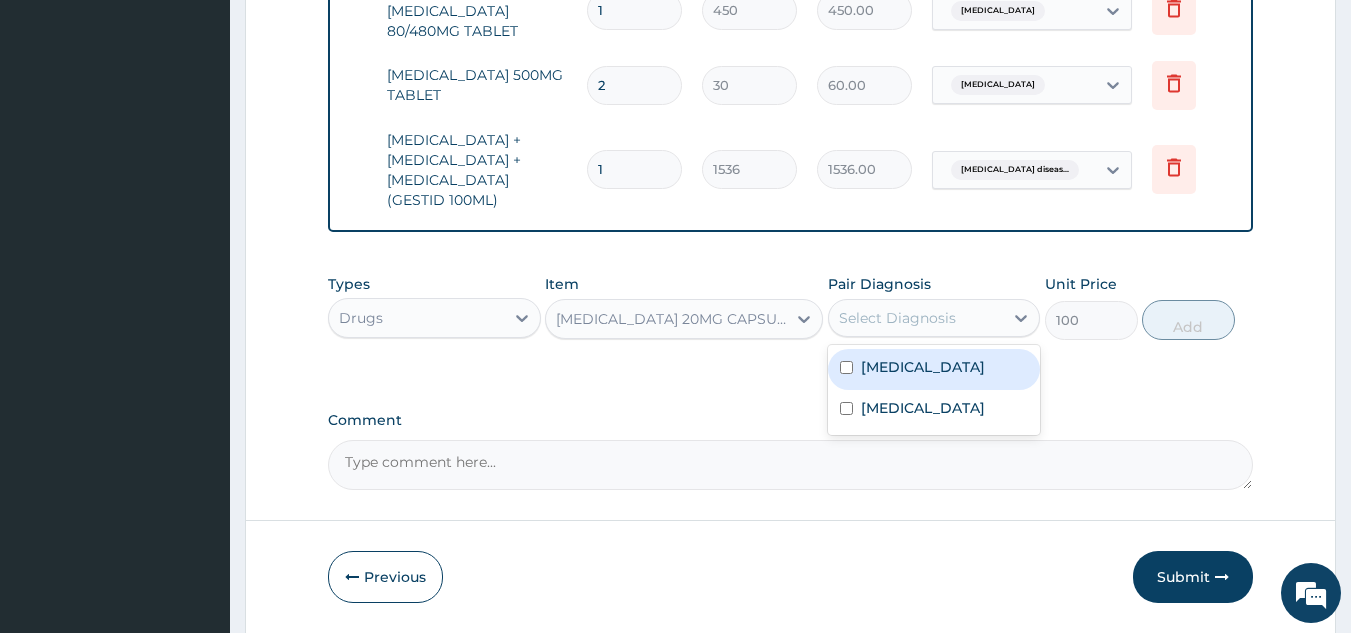 click on "Select Diagnosis" at bounding box center (916, 318) 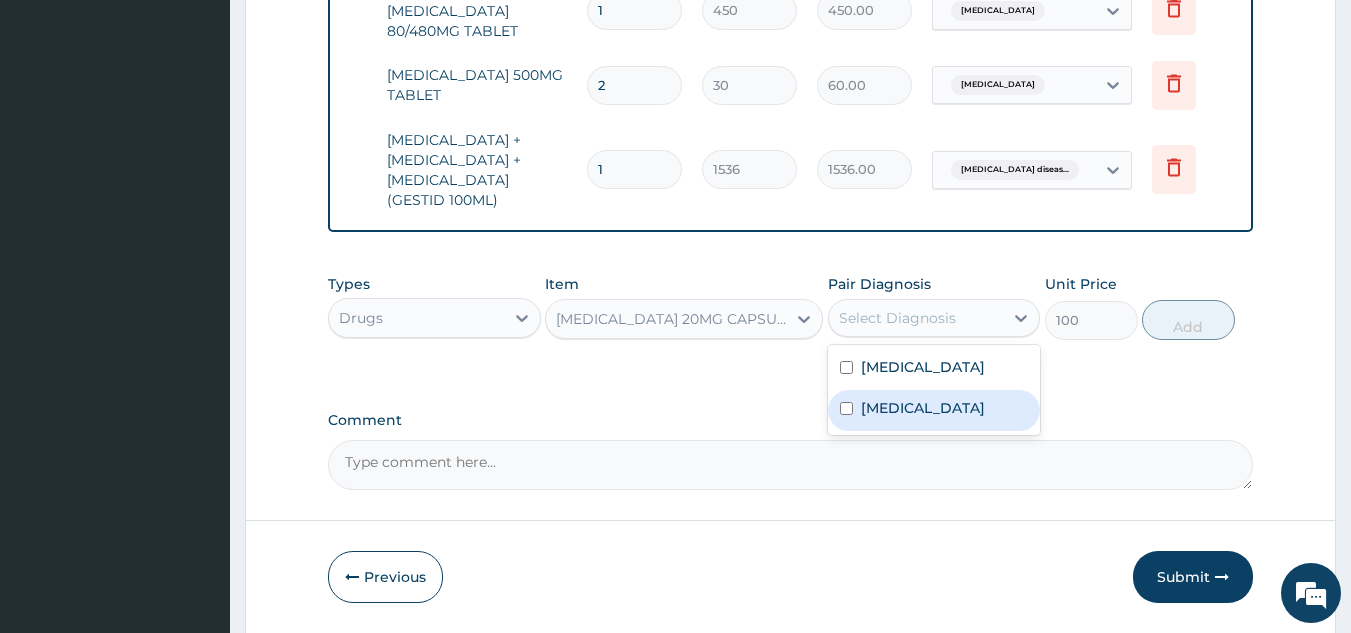 click on "Gastroesophageal reflux disease" at bounding box center (923, 408) 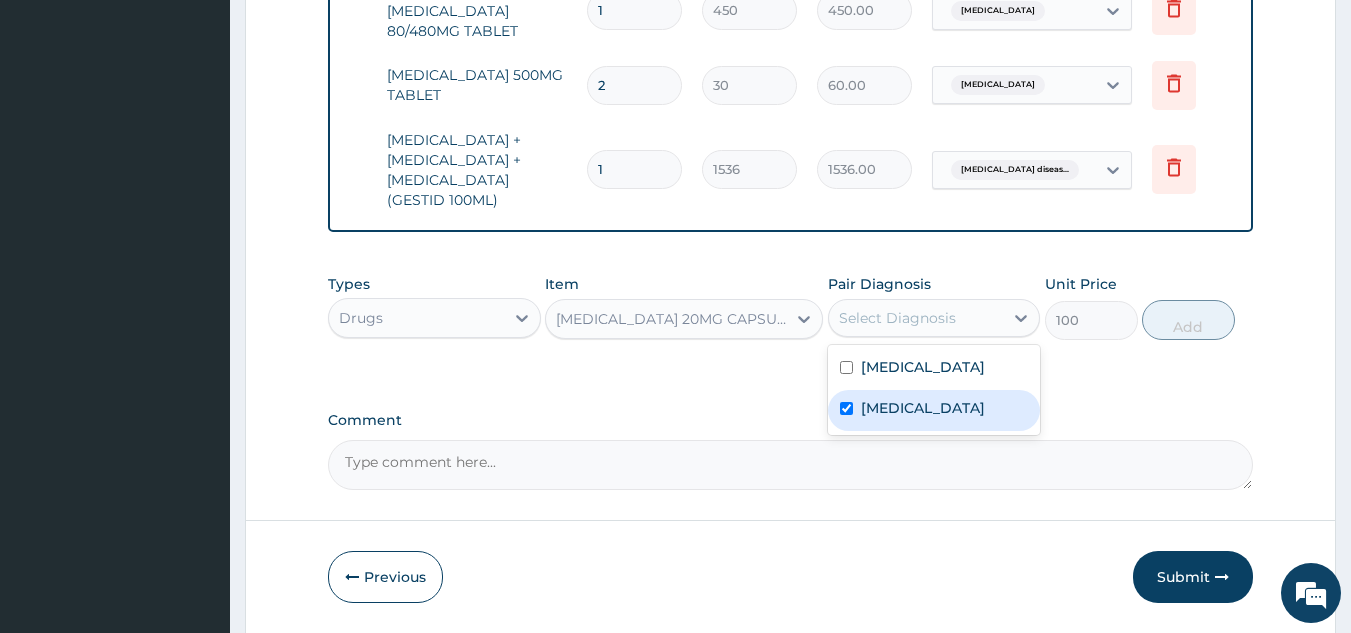 checkbox on "true" 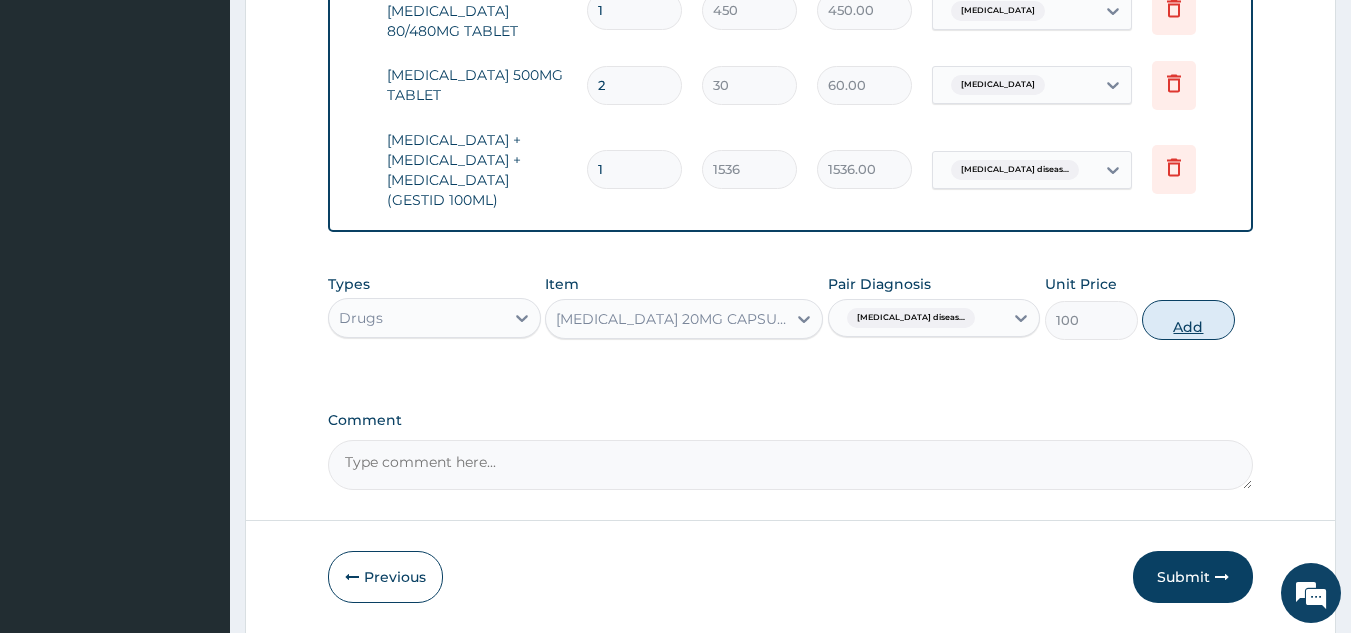 click on "Add" at bounding box center [1188, 320] 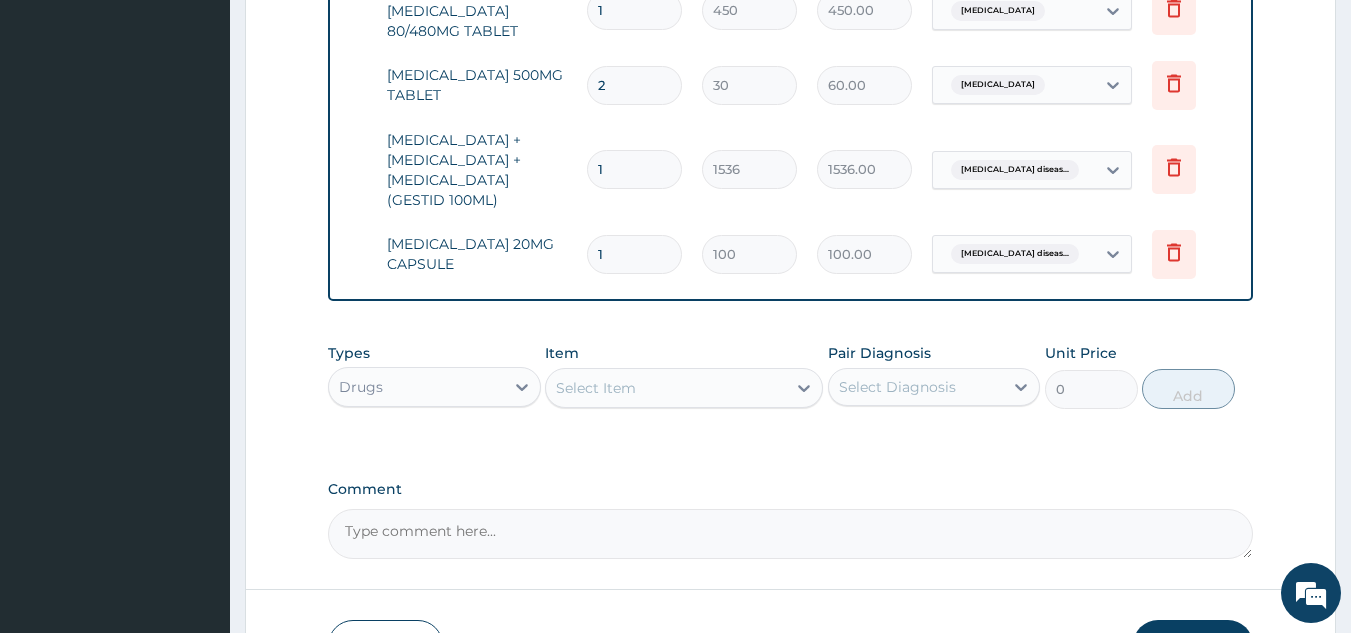 type 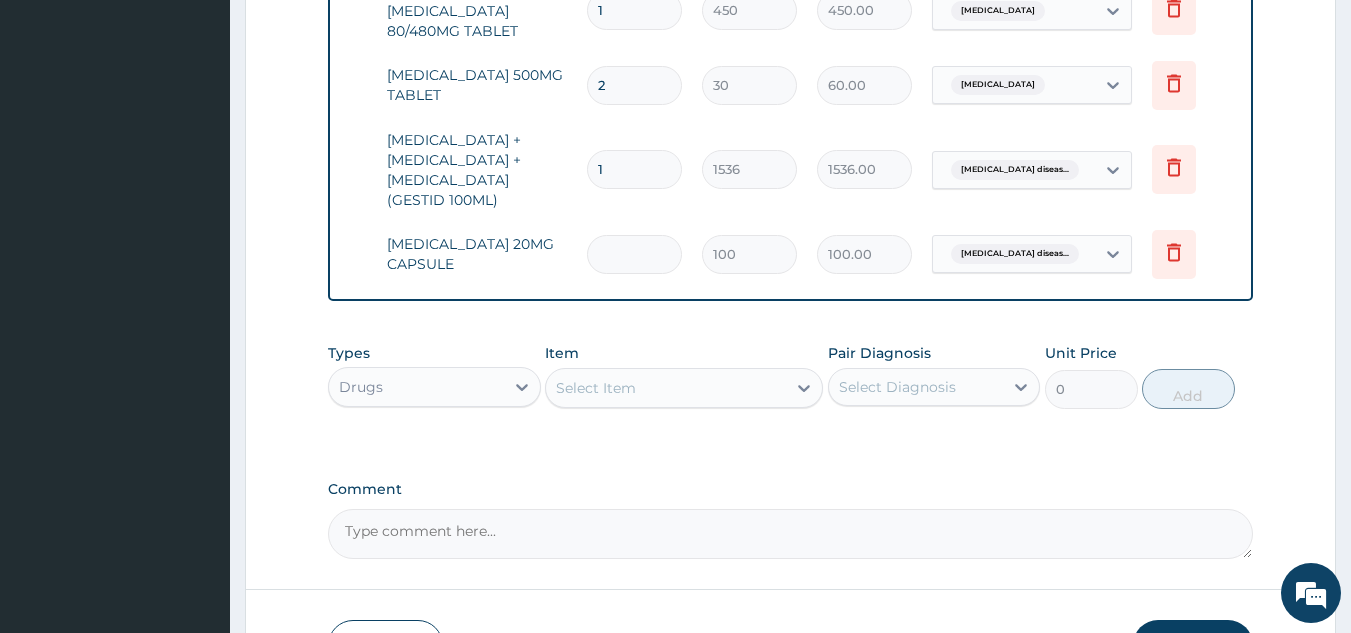 type on "0.00" 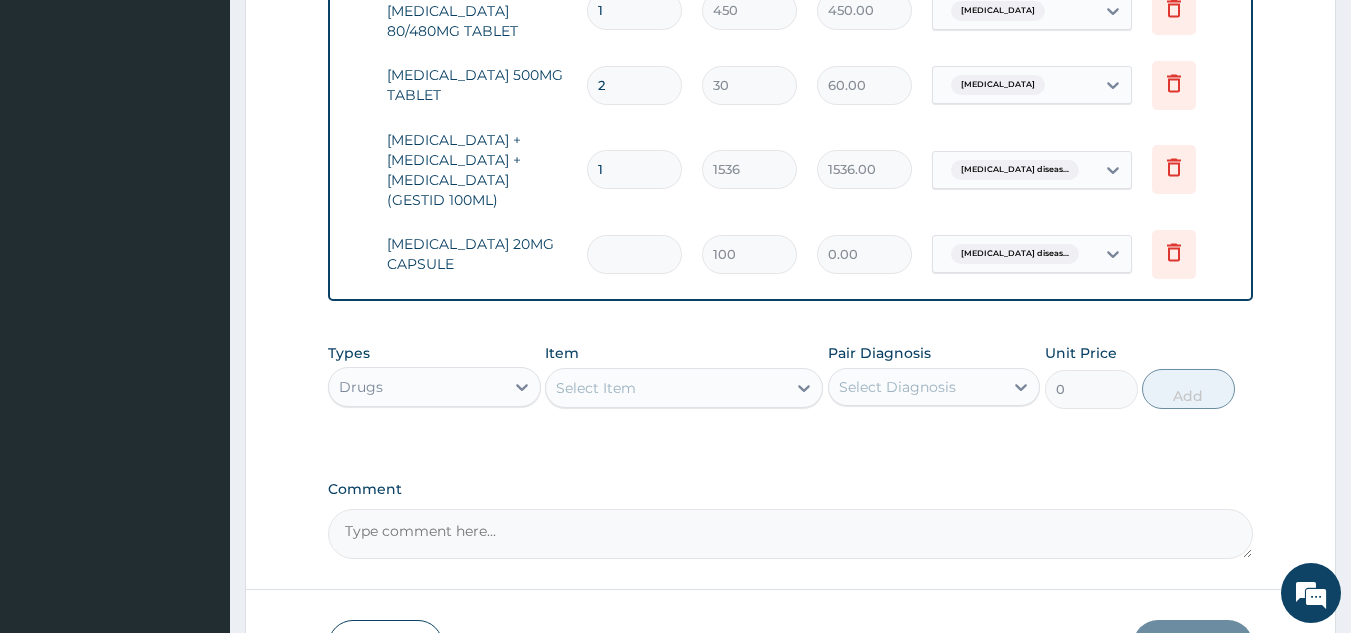 type on "2" 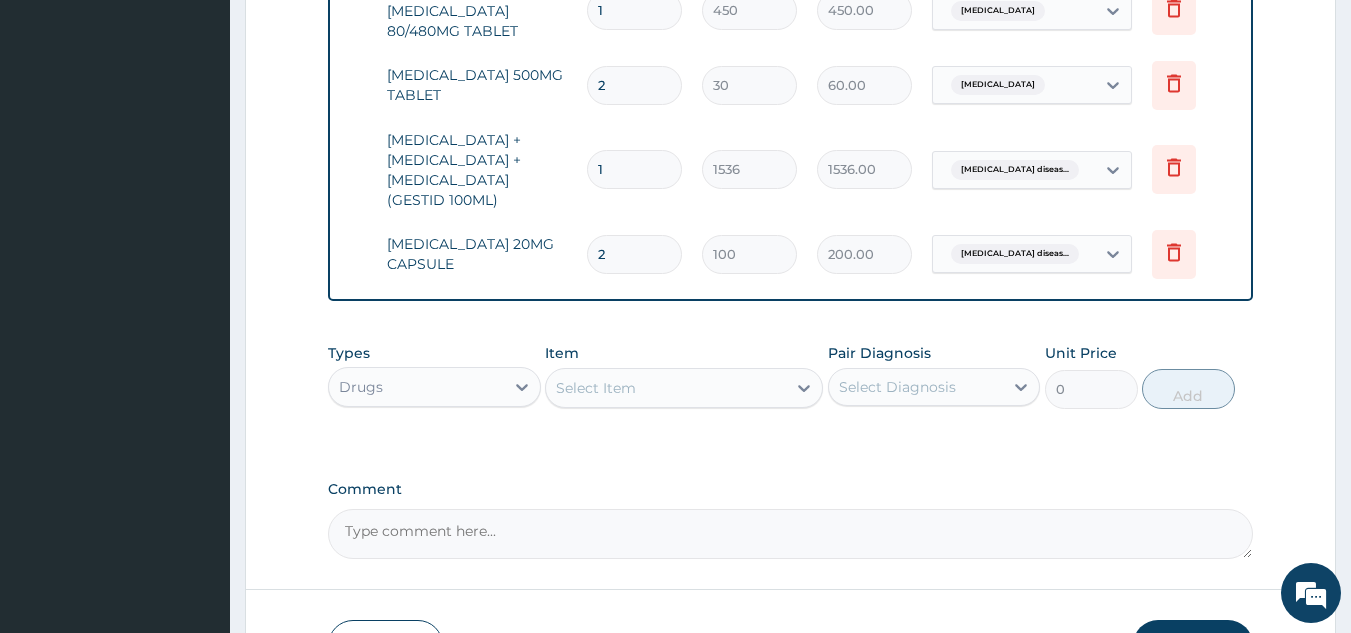 scroll, scrollTop: 1367, scrollLeft: 0, axis: vertical 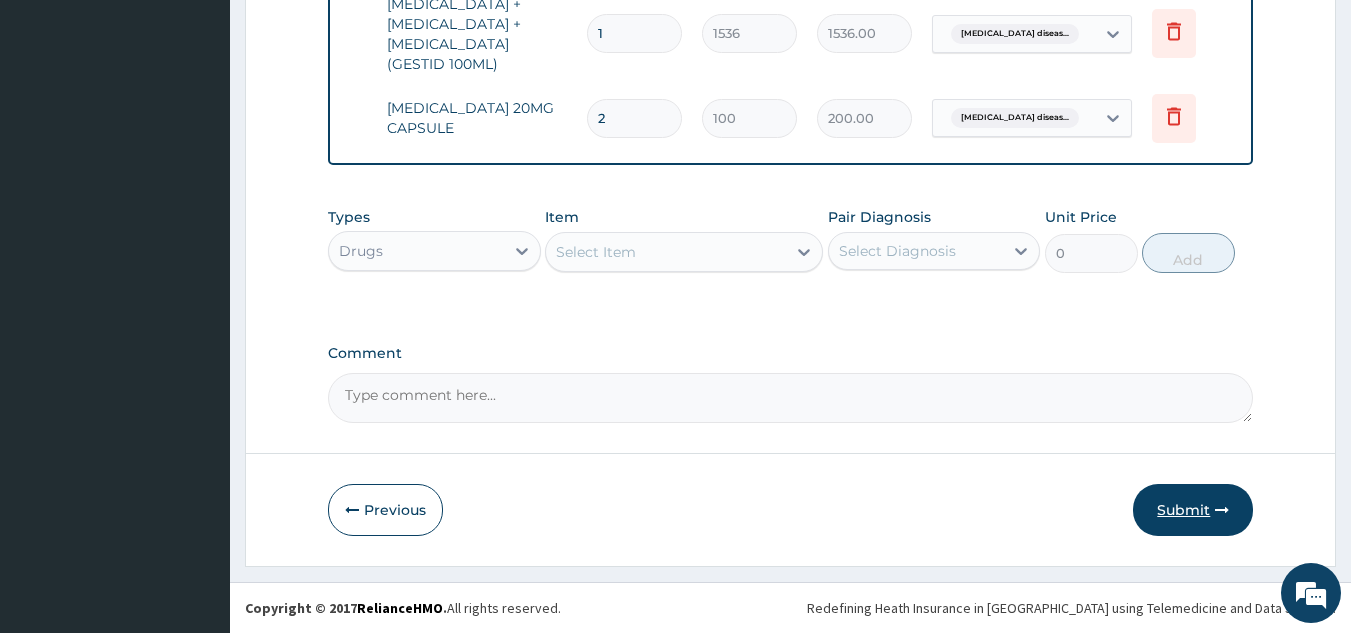 type on "2" 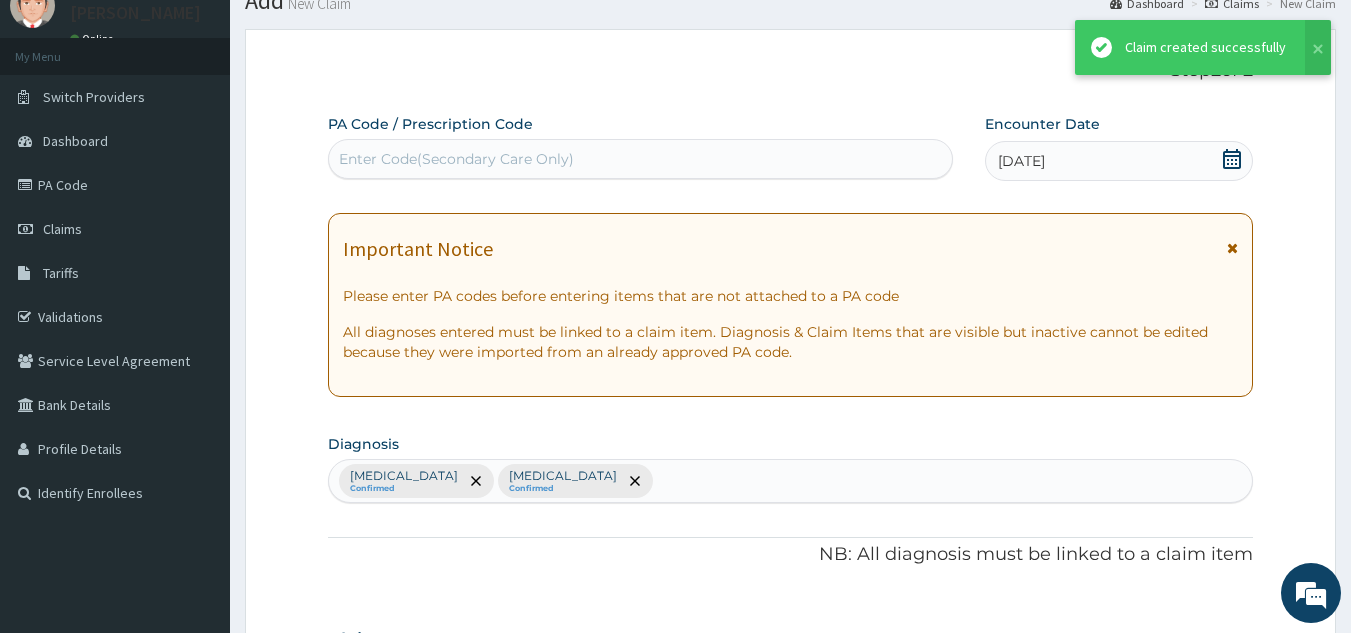 scroll, scrollTop: 1367, scrollLeft: 0, axis: vertical 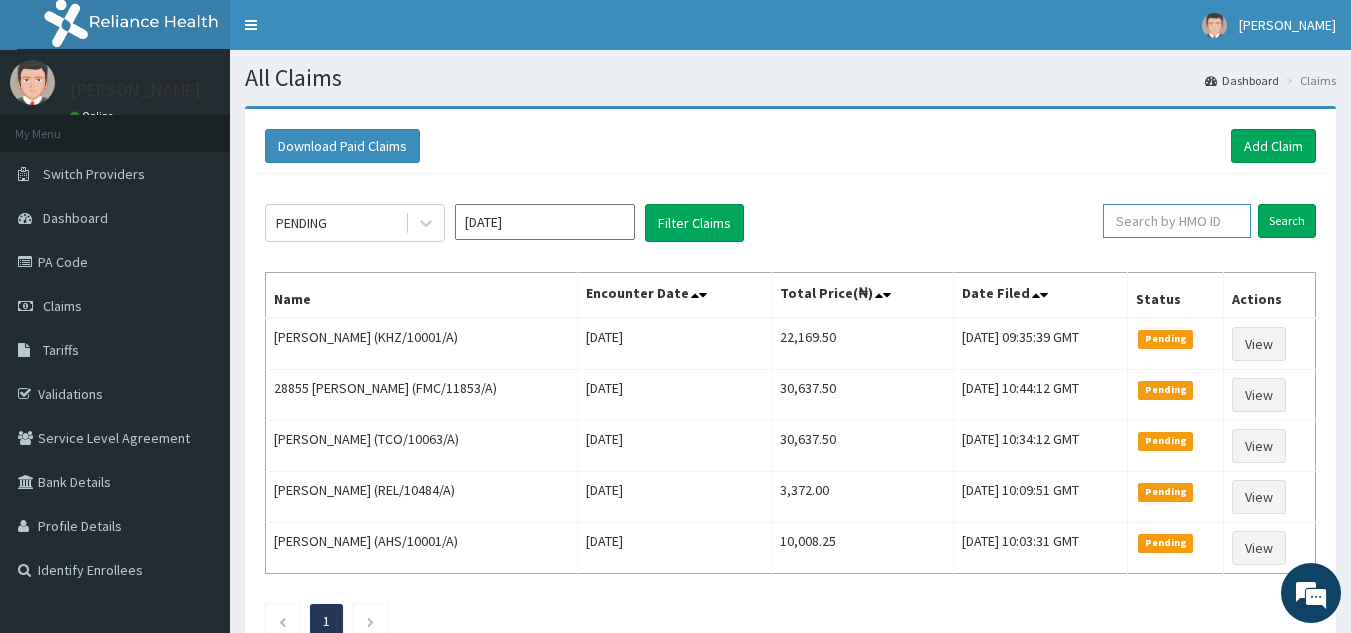 click at bounding box center (1177, 221) 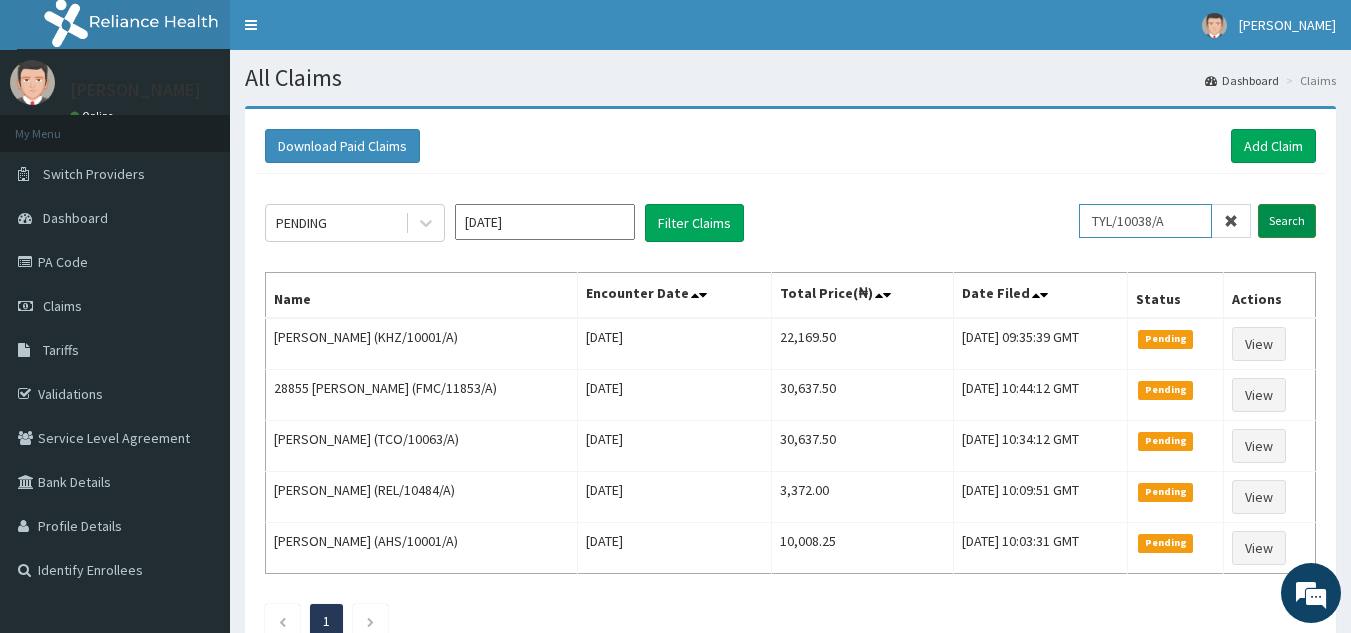 type on "TYL/10038/A" 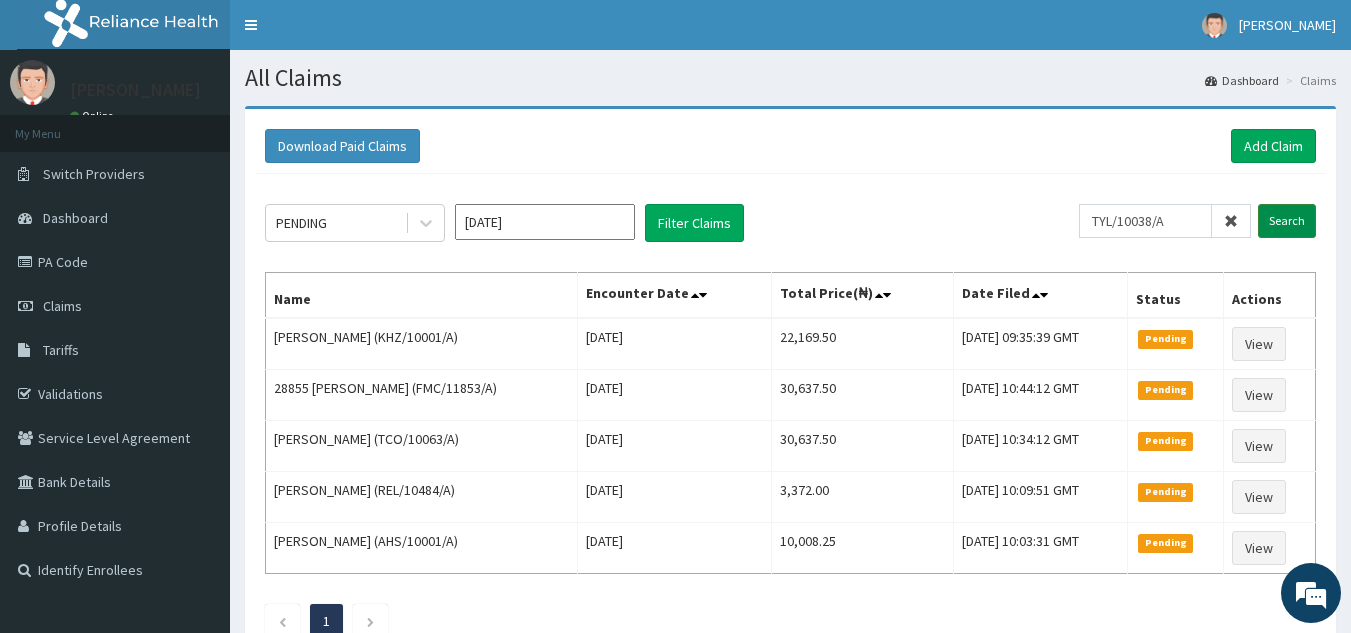 click on "Search" at bounding box center [1287, 221] 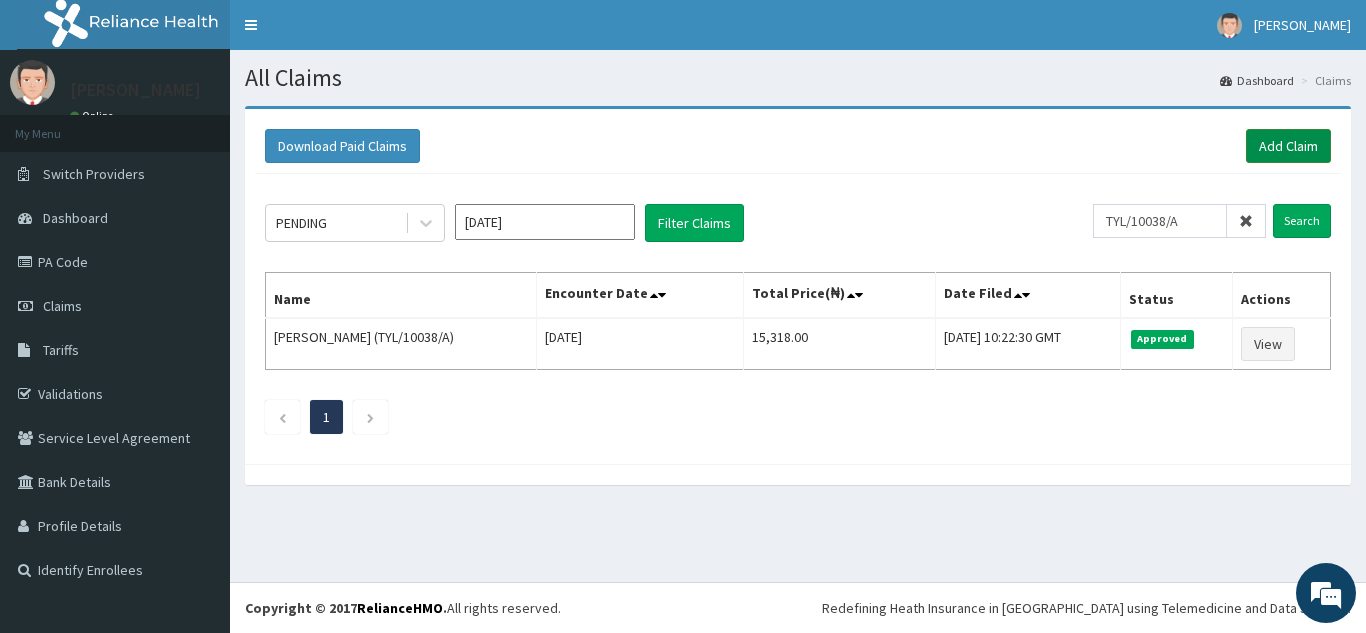 click on "Add Claim" at bounding box center [1288, 146] 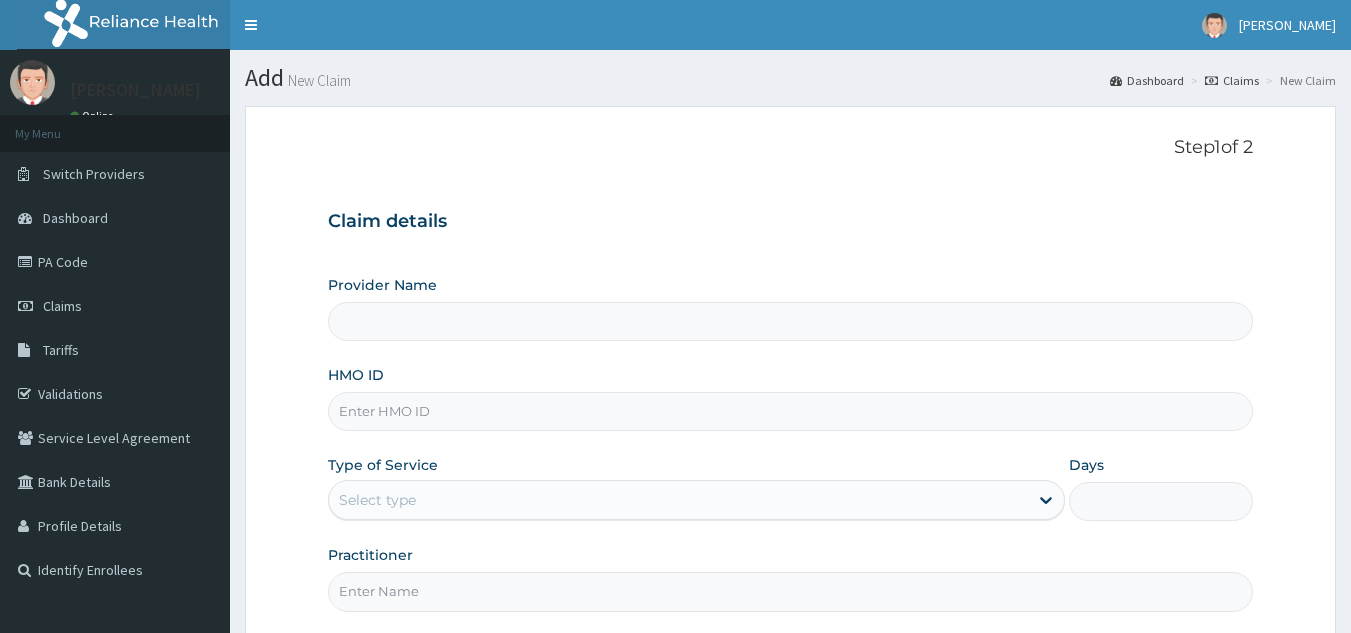 scroll, scrollTop: 0, scrollLeft: 0, axis: both 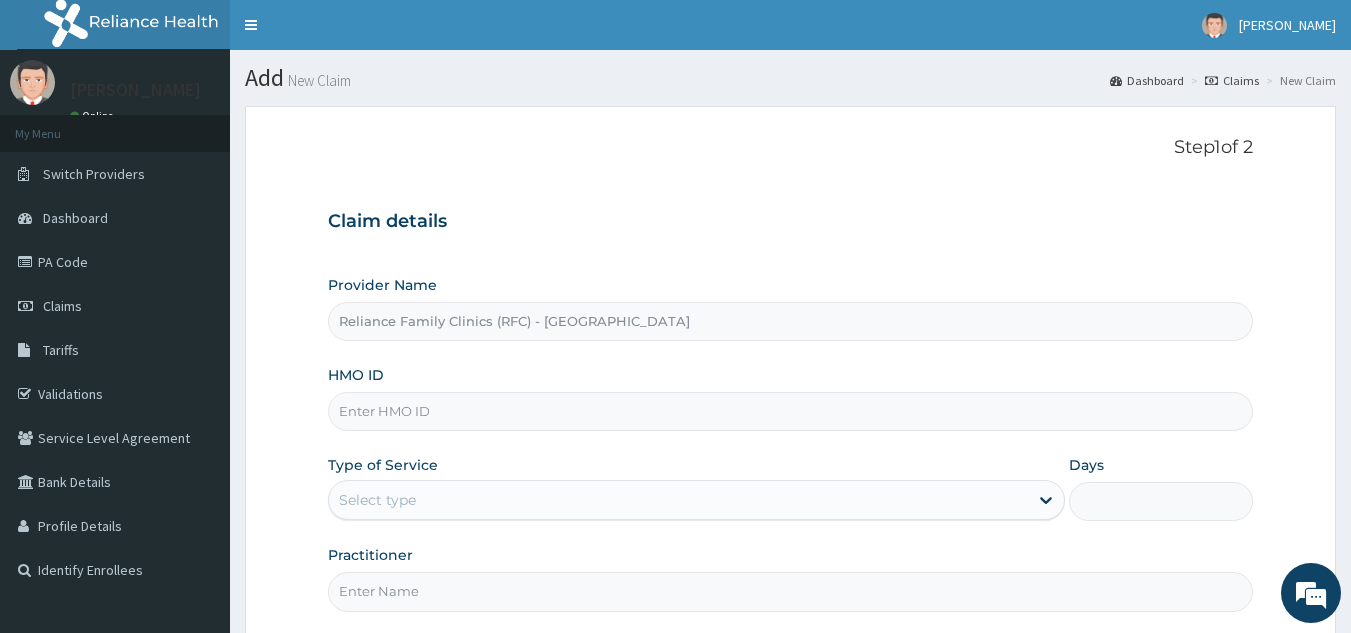 click on "HMO ID" at bounding box center [791, 411] 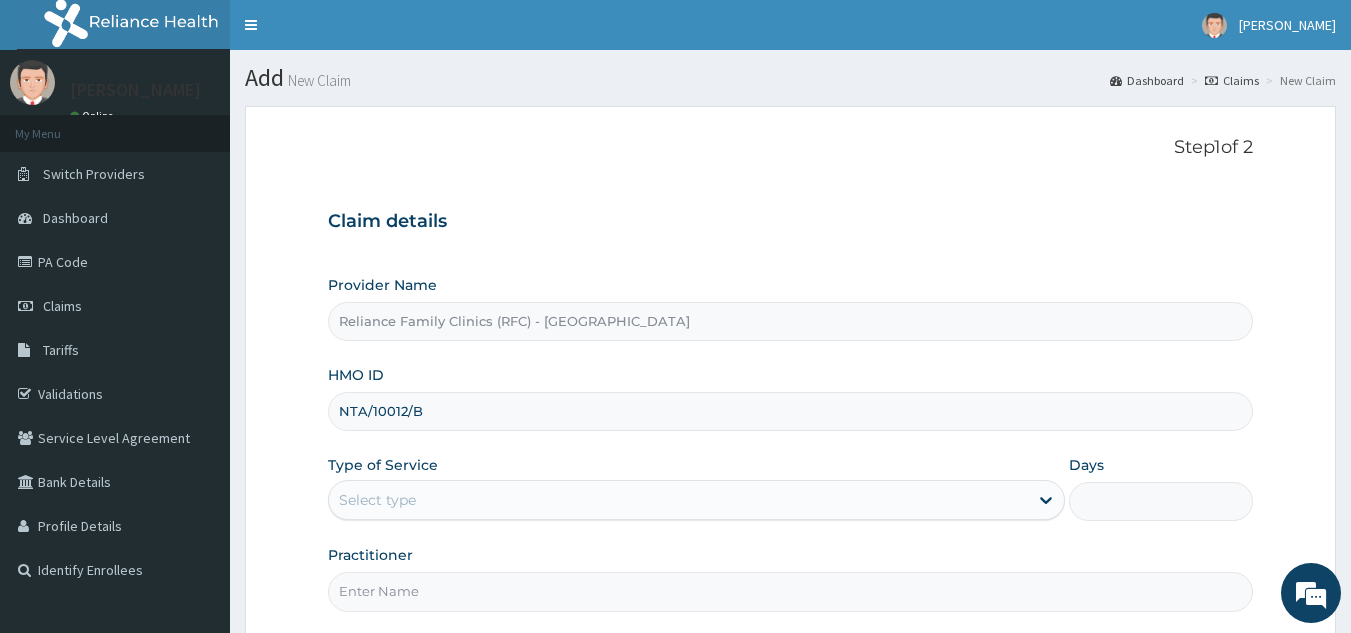 type on "NTA/10012/B" 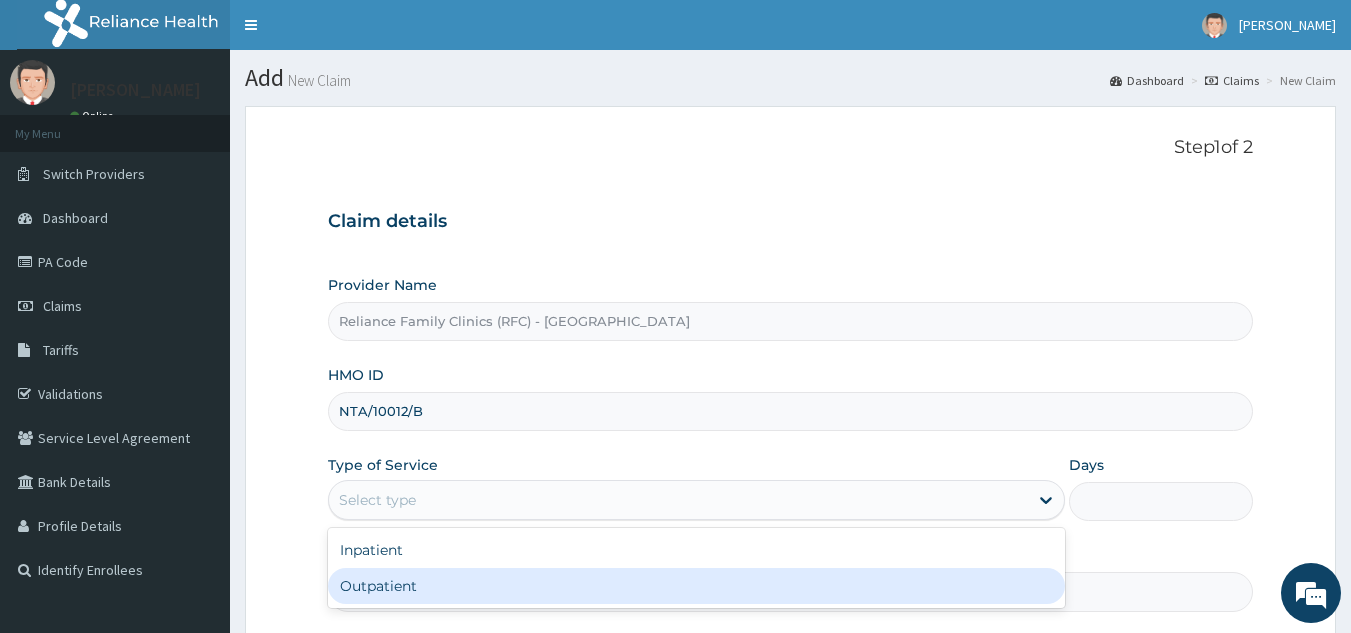 click on "Outpatient" at bounding box center [696, 586] 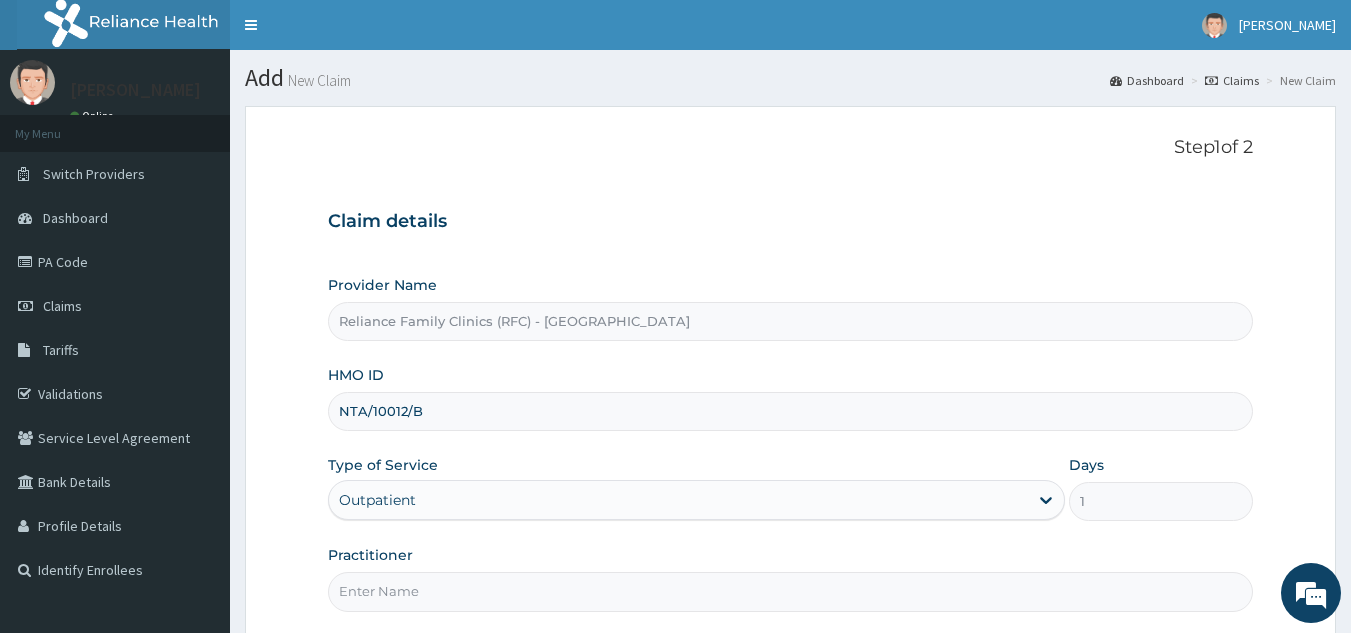 scroll, scrollTop: 0, scrollLeft: 0, axis: both 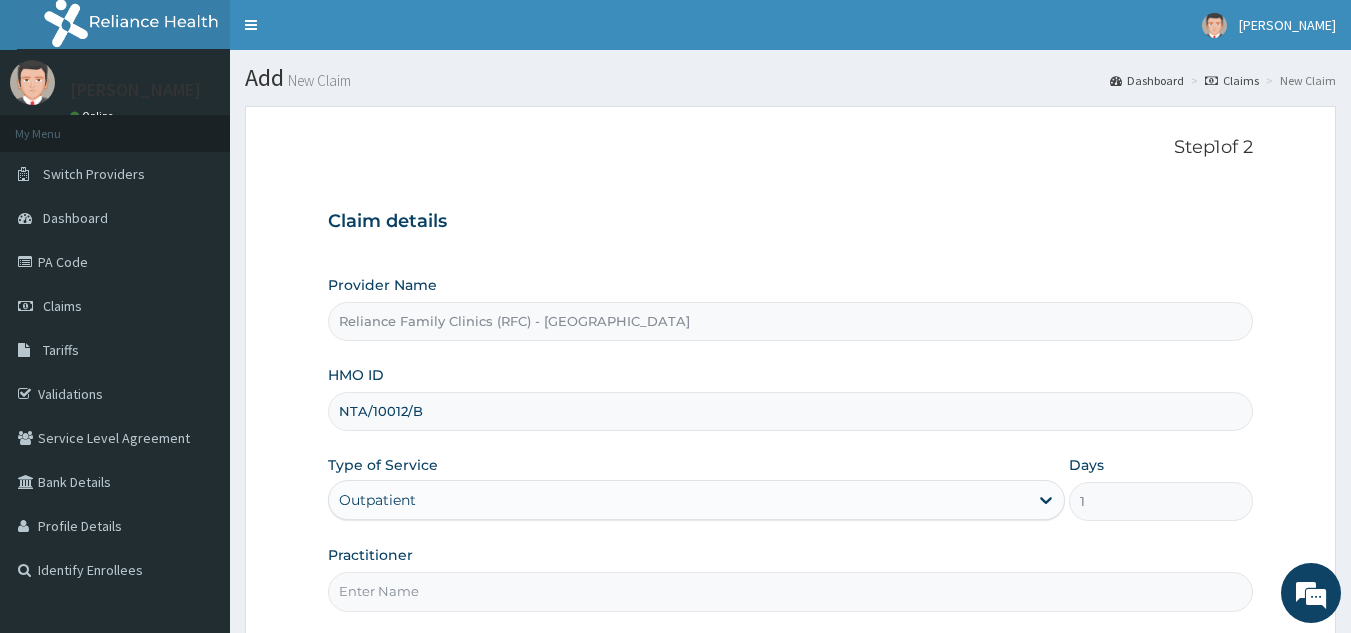 click on "NTA/10012/B" at bounding box center (791, 411) 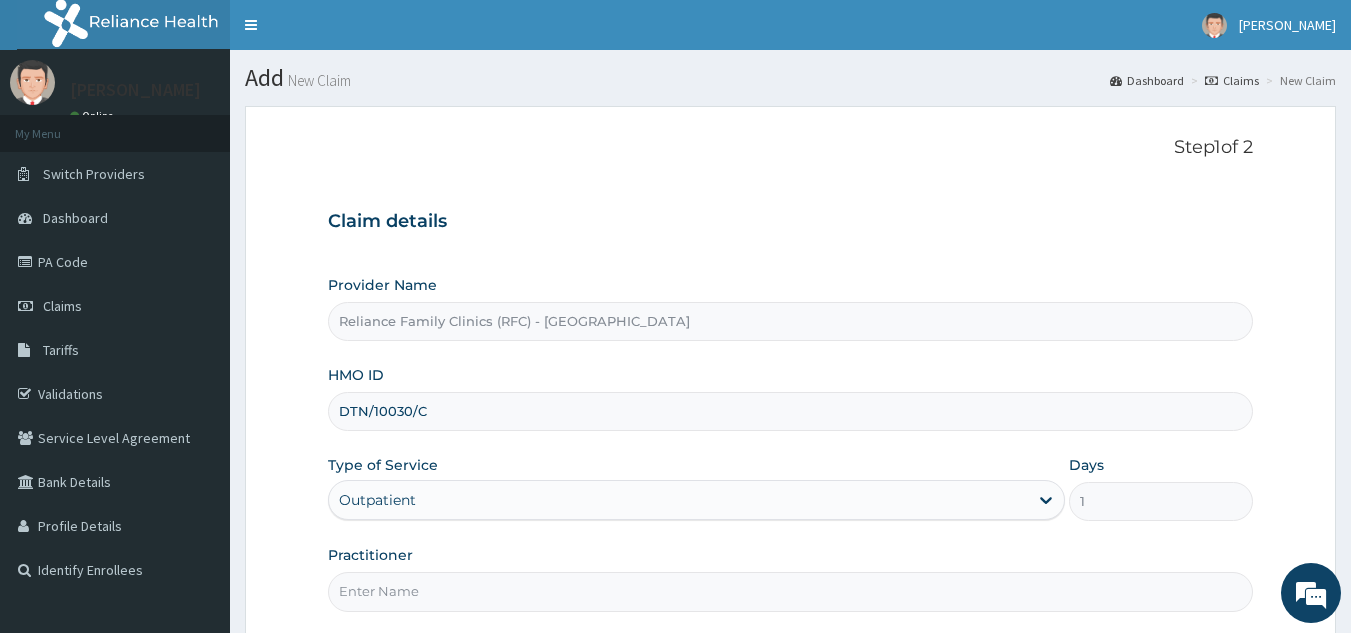 type on "DTN/10030/C" 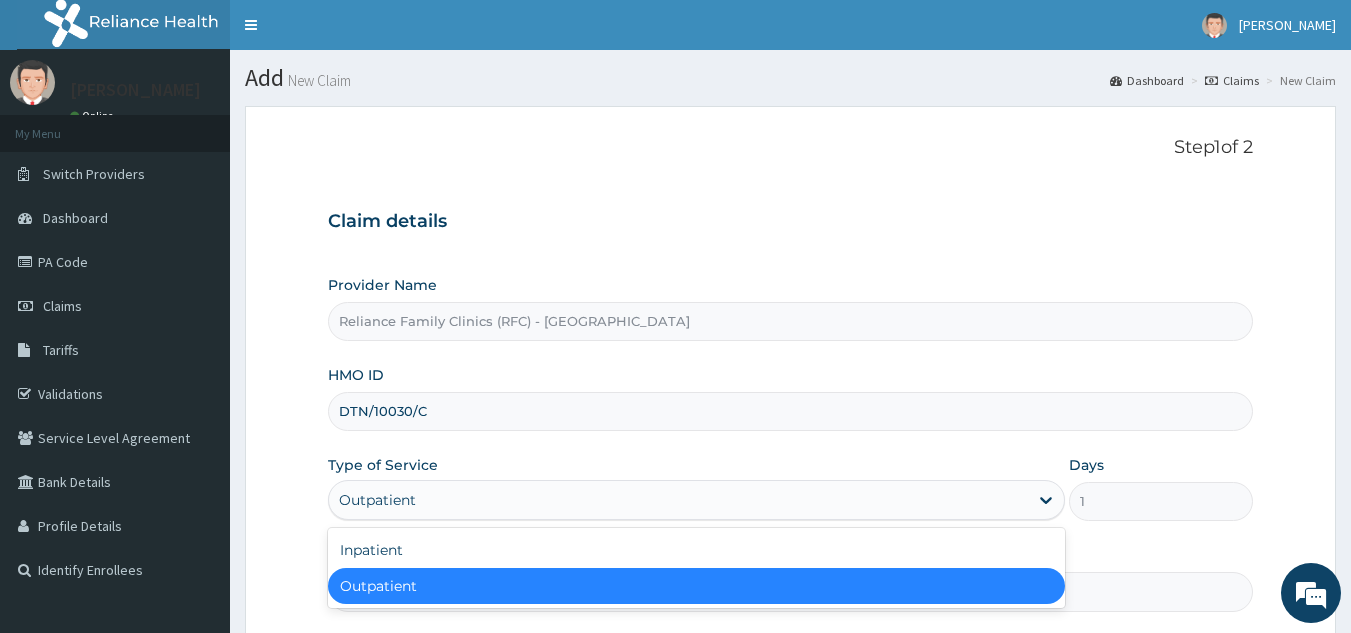 click on "Outpatient" at bounding box center (696, 500) 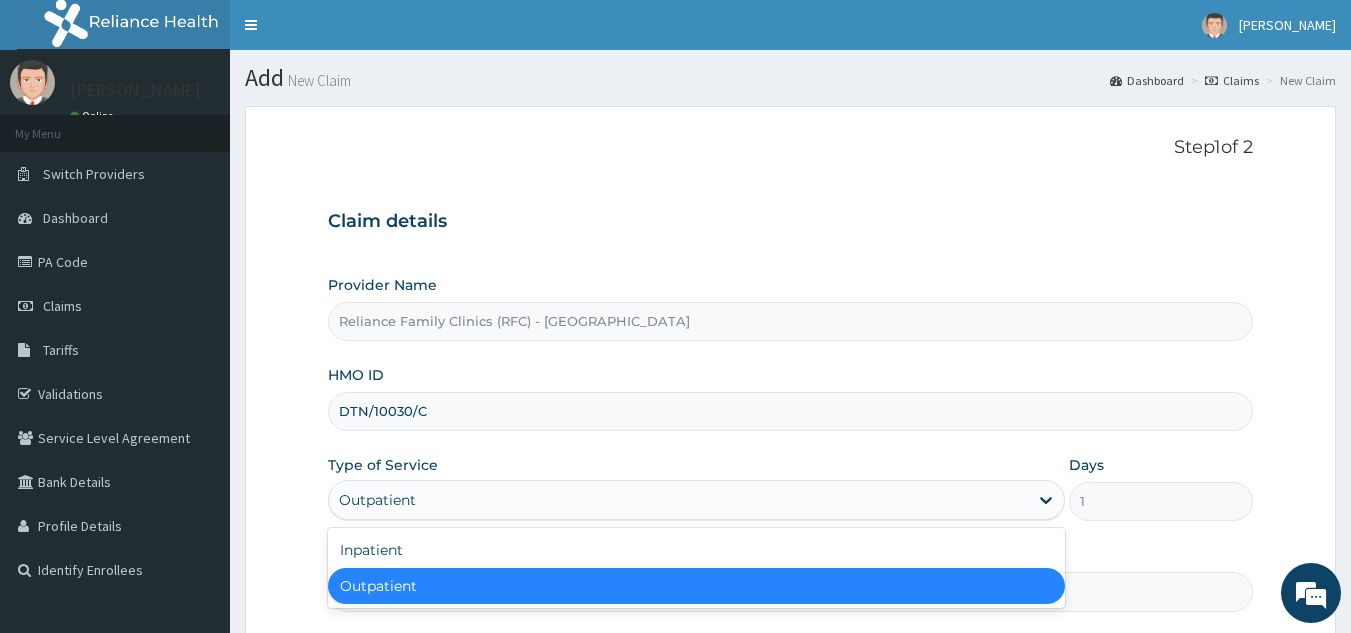click on "Outpatient" at bounding box center (696, 586) 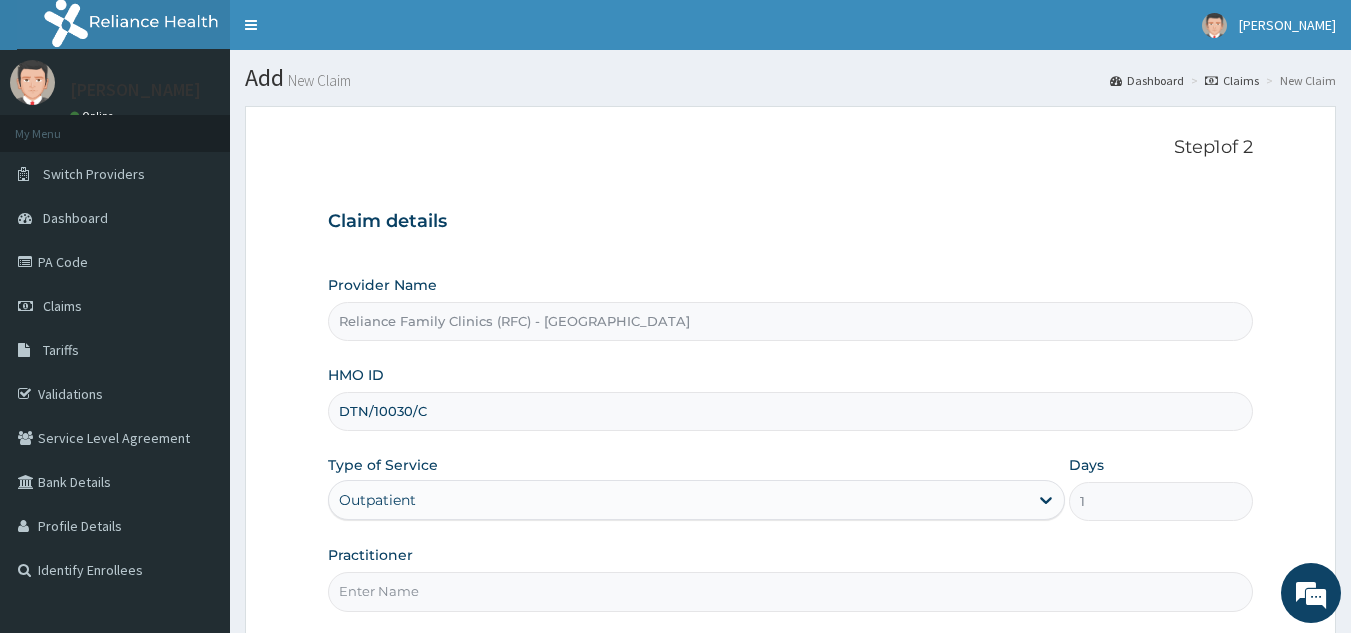 click on "Practitioner" at bounding box center (791, 591) 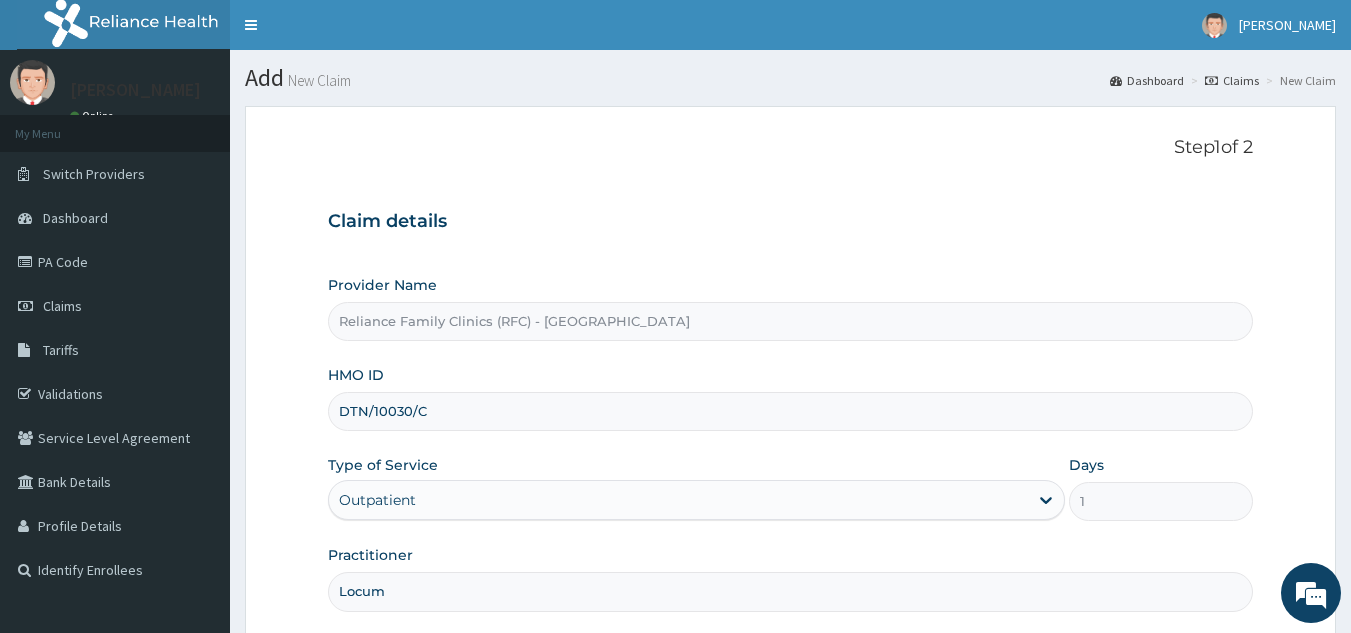 scroll, scrollTop: 189, scrollLeft: 0, axis: vertical 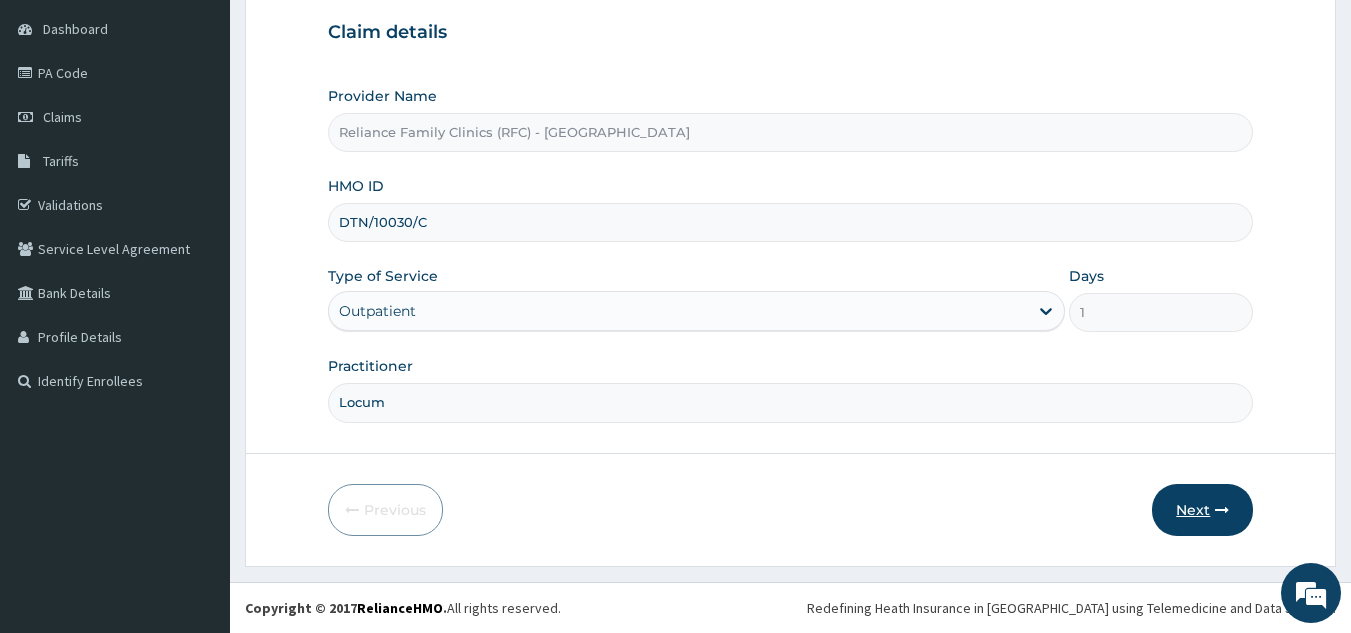 type on "Locum" 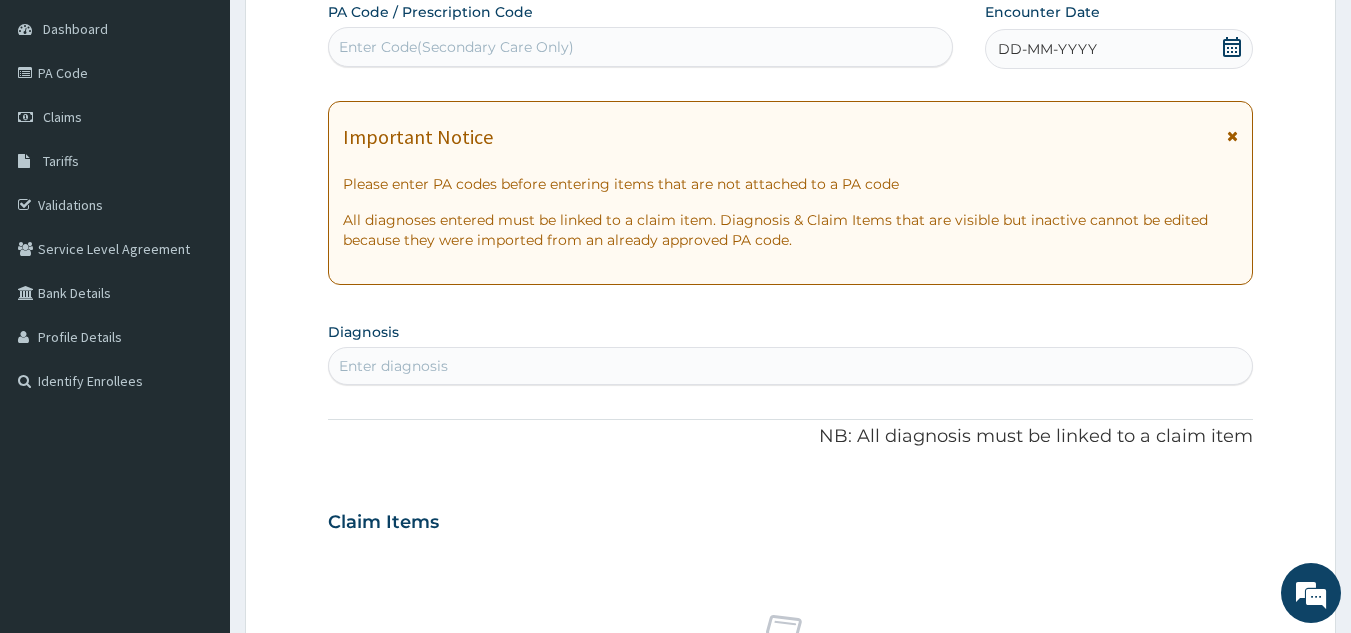 click 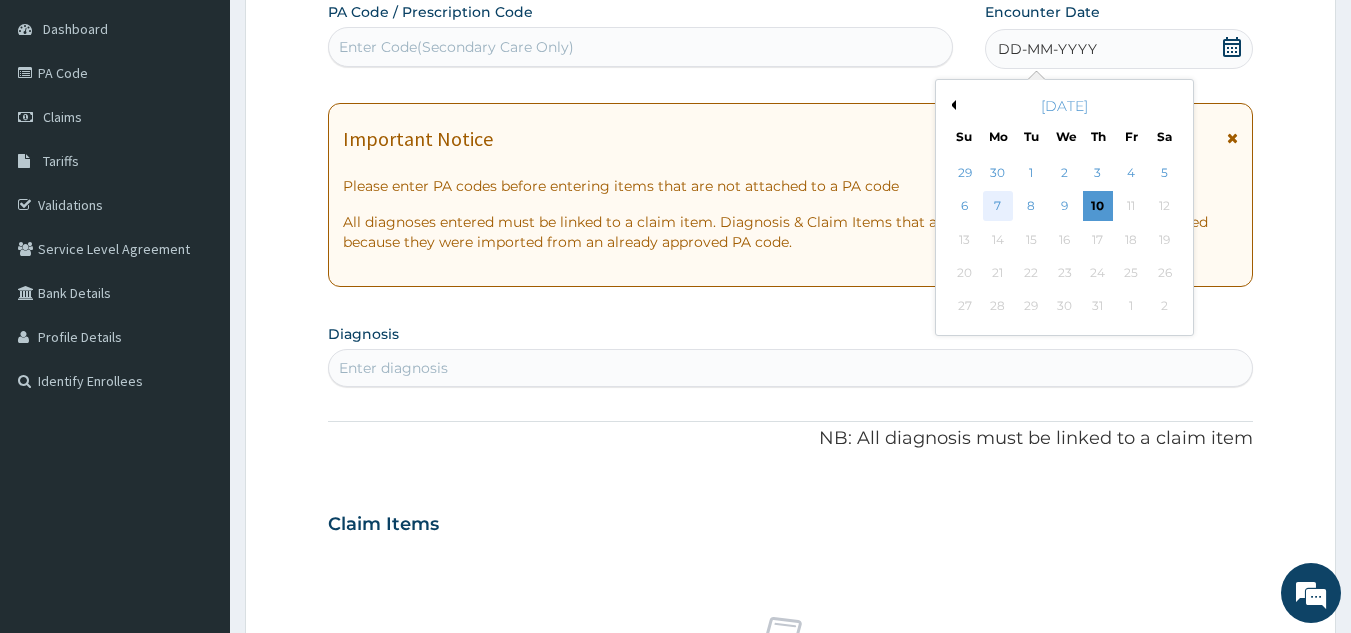 click on "7" at bounding box center [998, 207] 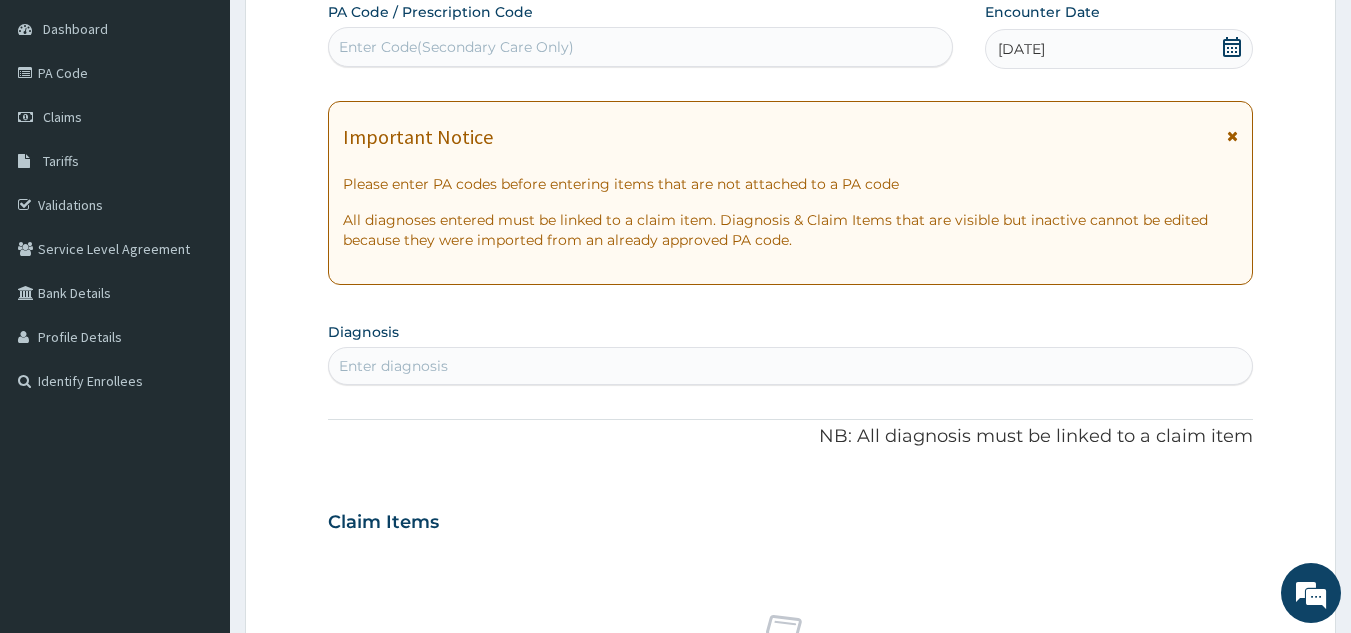 click on "Enter diagnosis" at bounding box center [393, 366] 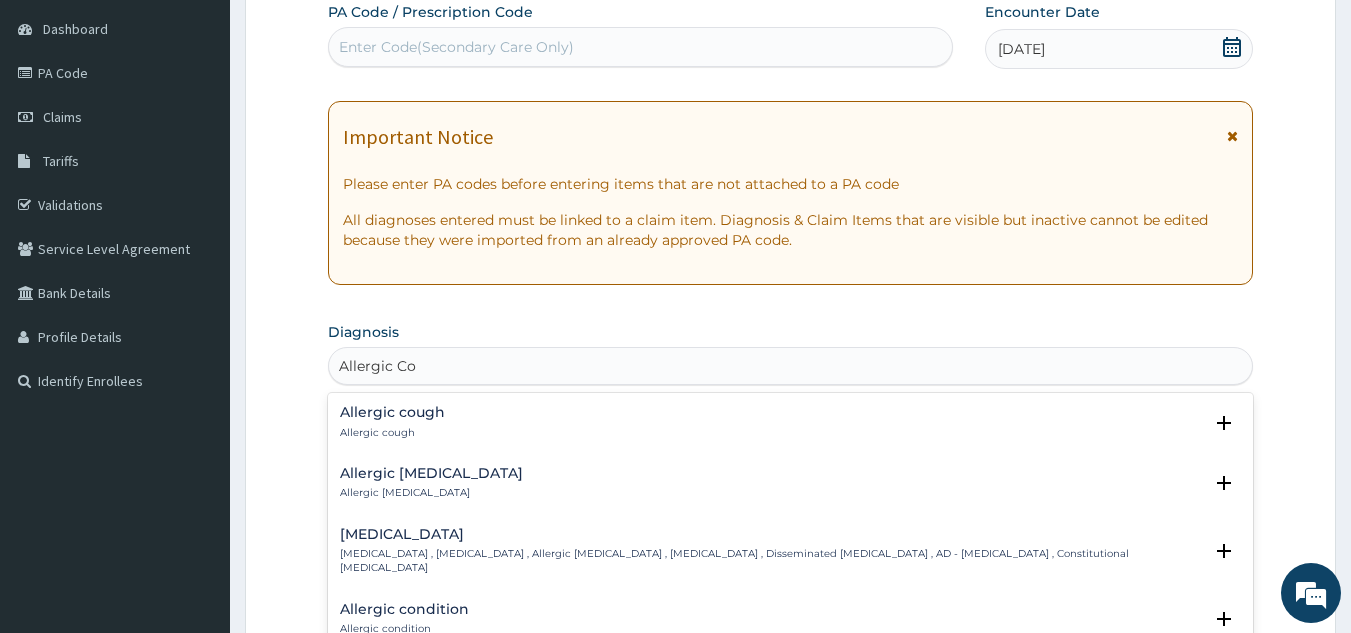 type on "Allergic Con" 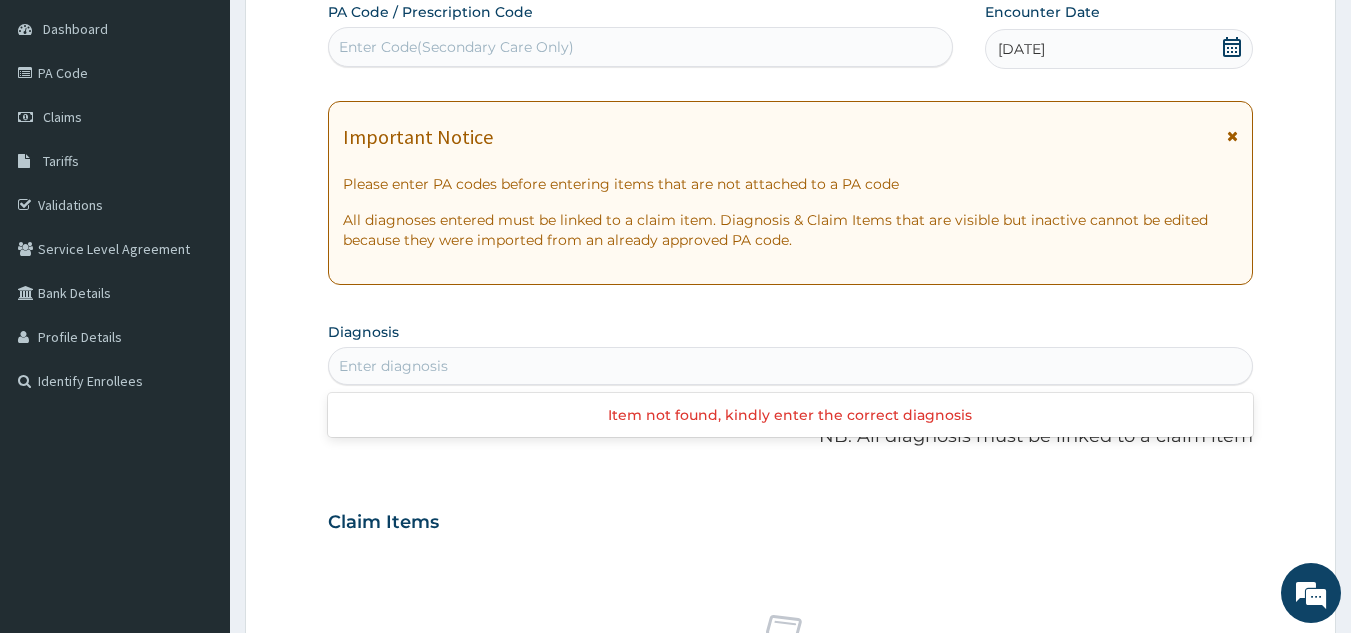 drag, startPoint x: 426, startPoint y: 370, endPoint x: 432, endPoint y: 504, distance: 134.13426 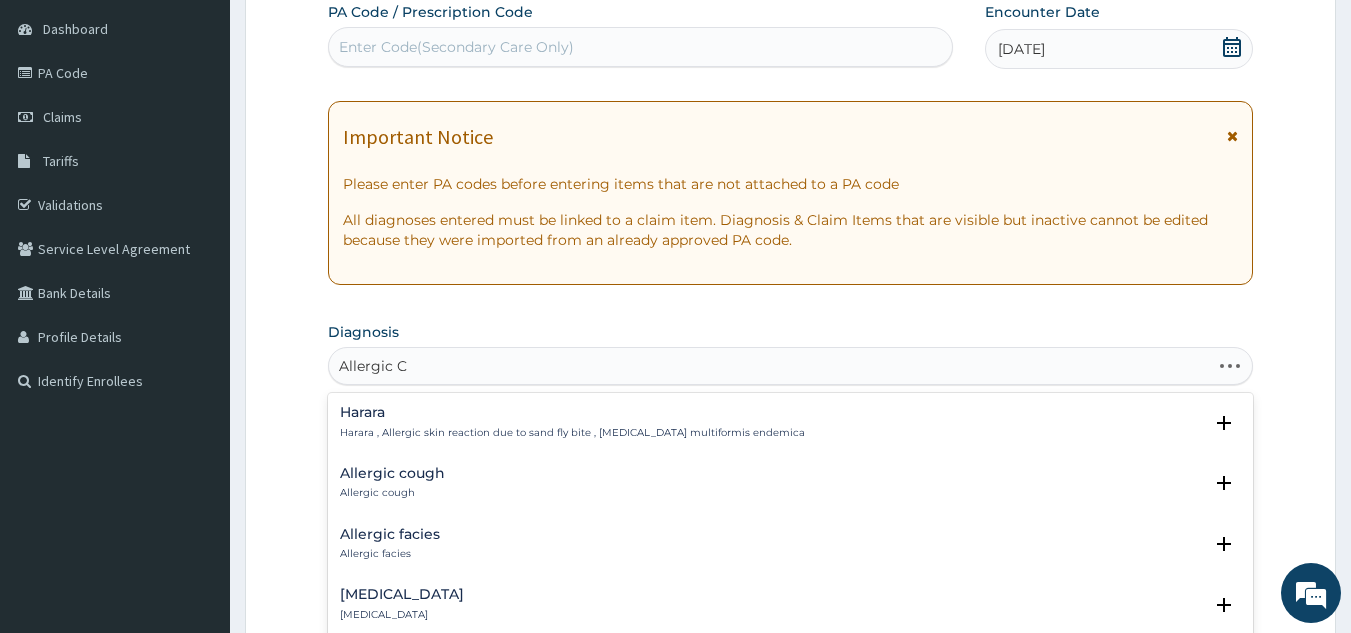 type on "Allergic Co" 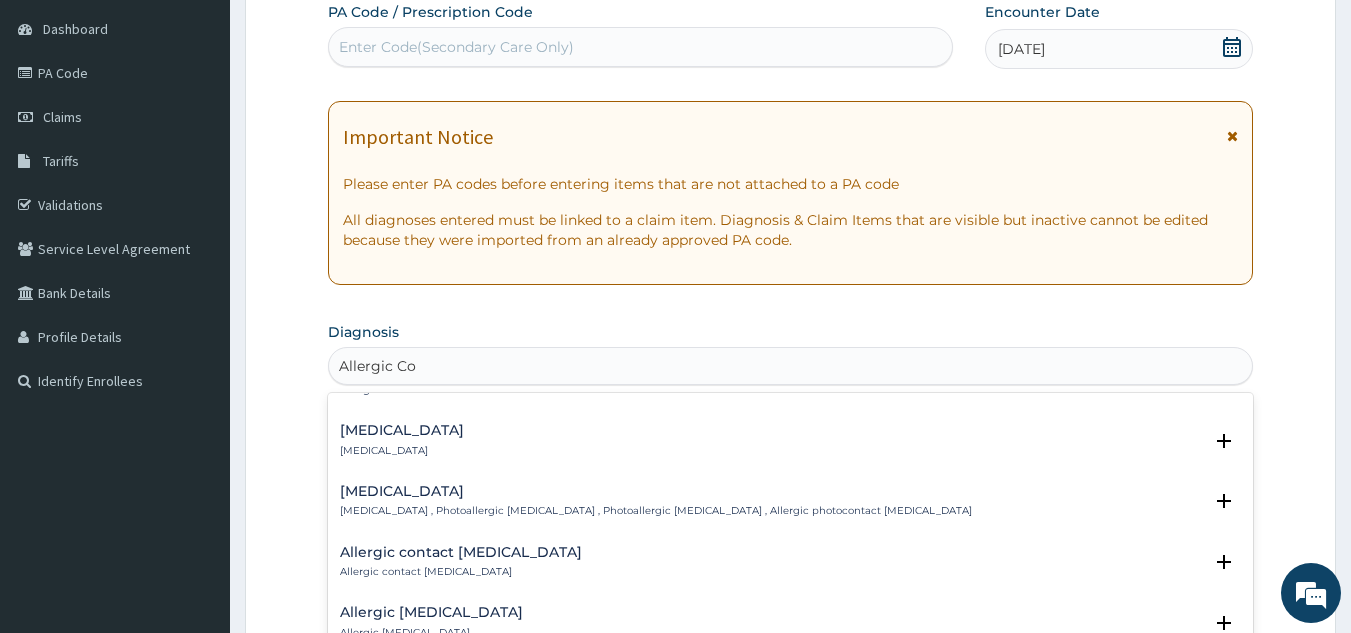 scroll, scrollTop: 240, scrollLeft: 0, axis: vertical 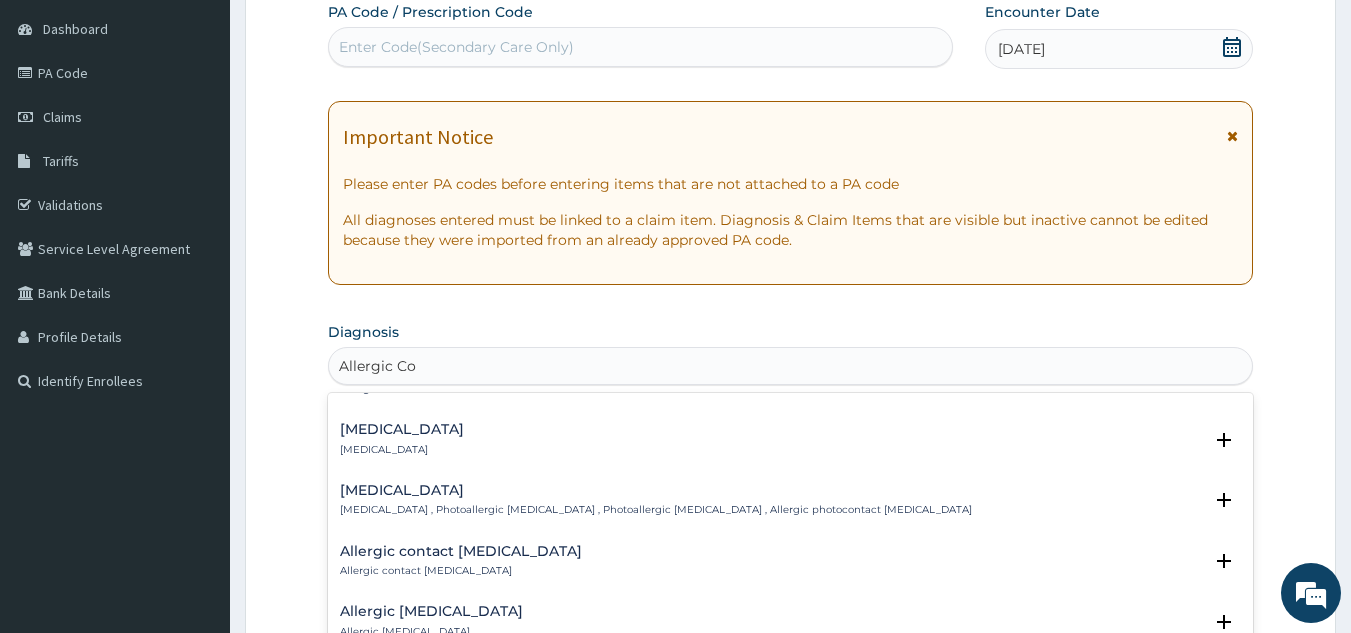 click on "Allergic conjunctivitis Allergic conjunctivitis" at bounding box center (791, 439) 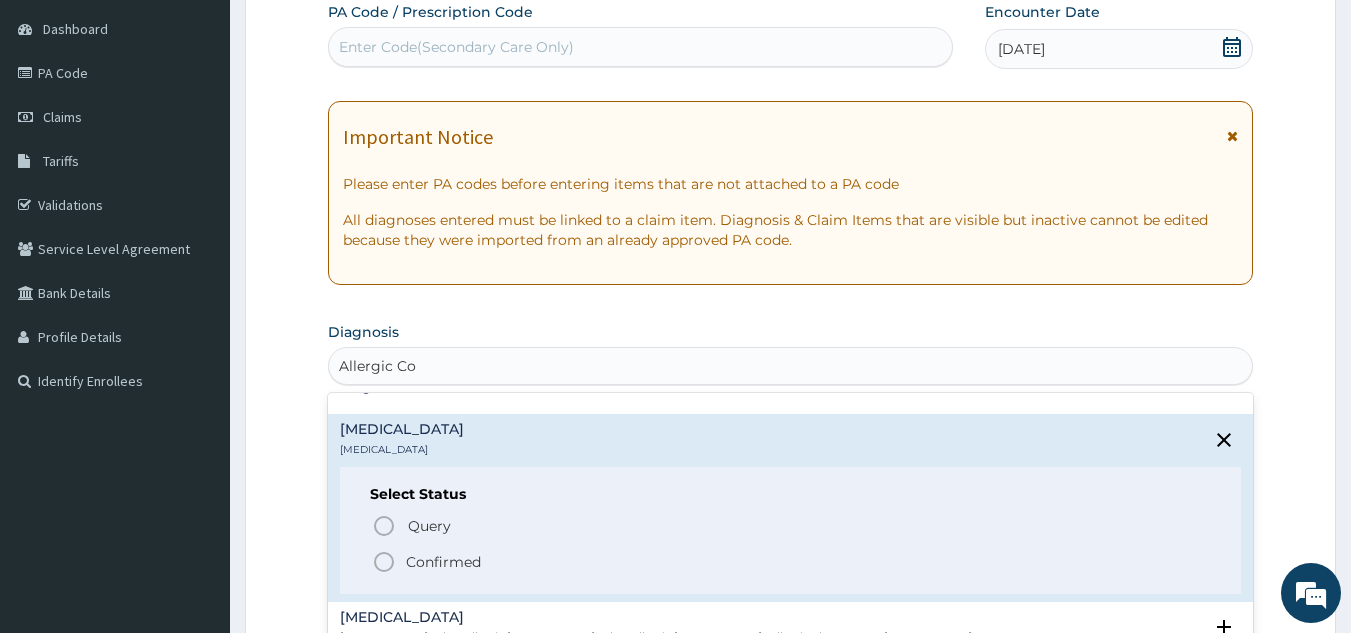 click 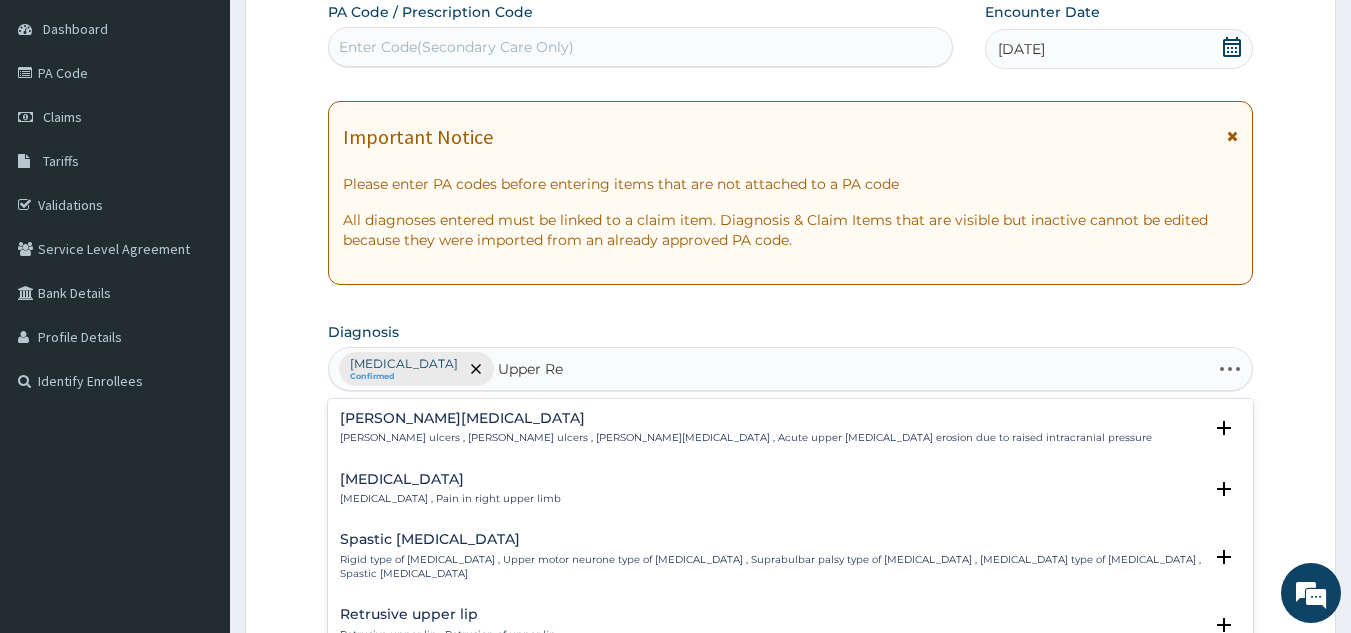 type on "Upper Res" 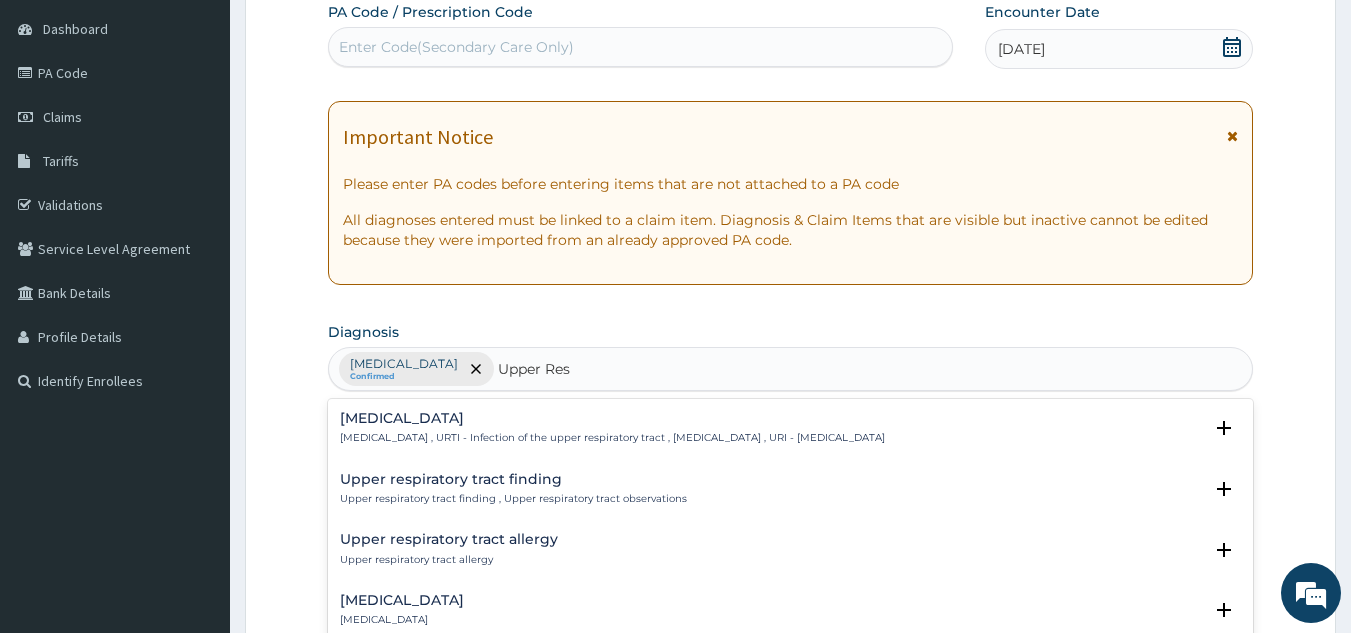 click on "Upper respiratory infection" at bounding box center (612, 418) 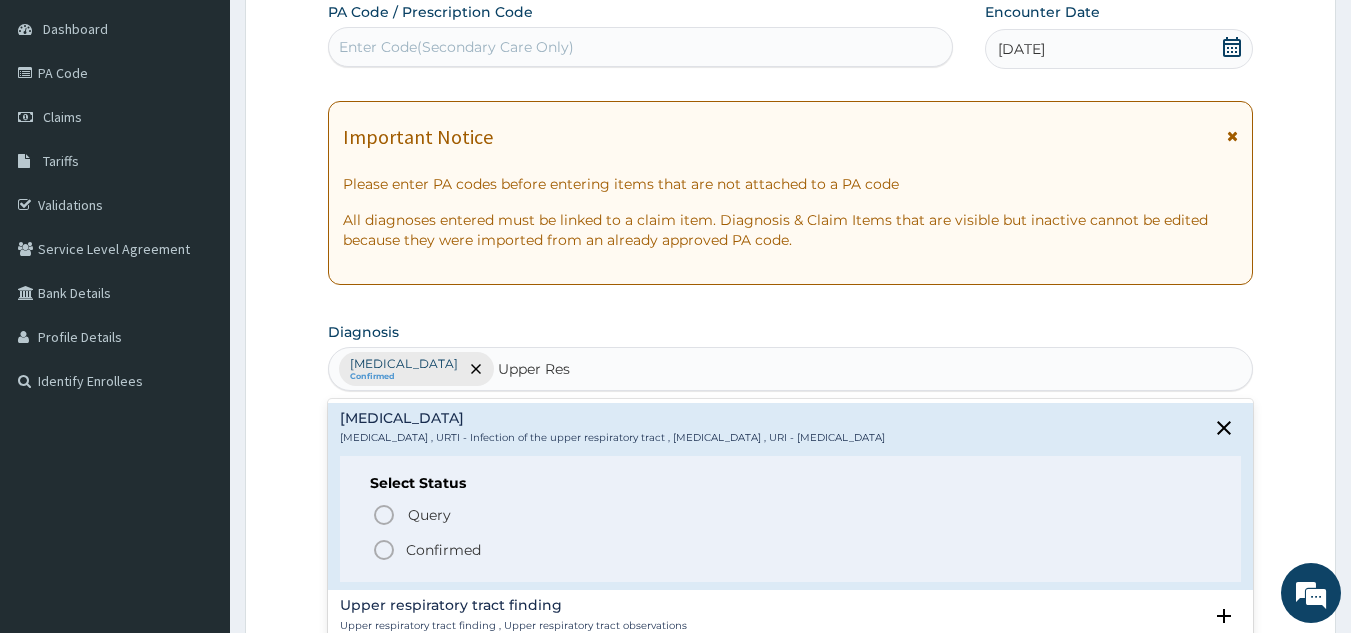 click 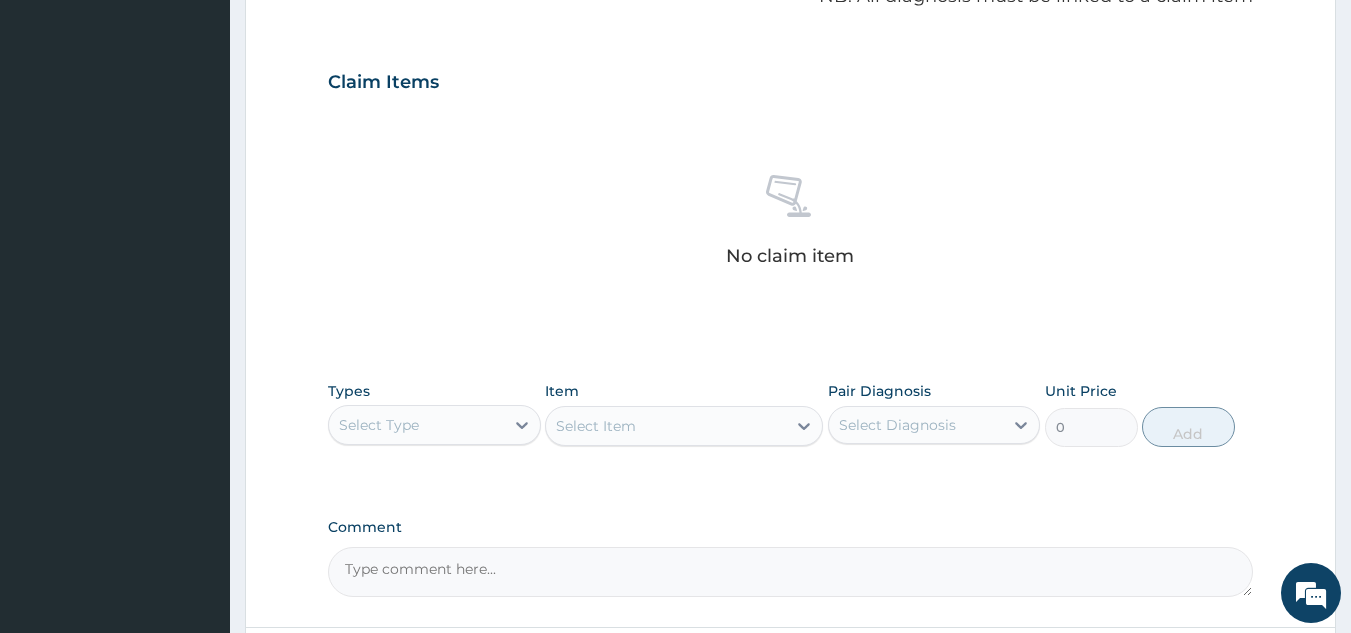 scroll, scrollTop: 636, scrollLeft: 0, axis: vertical 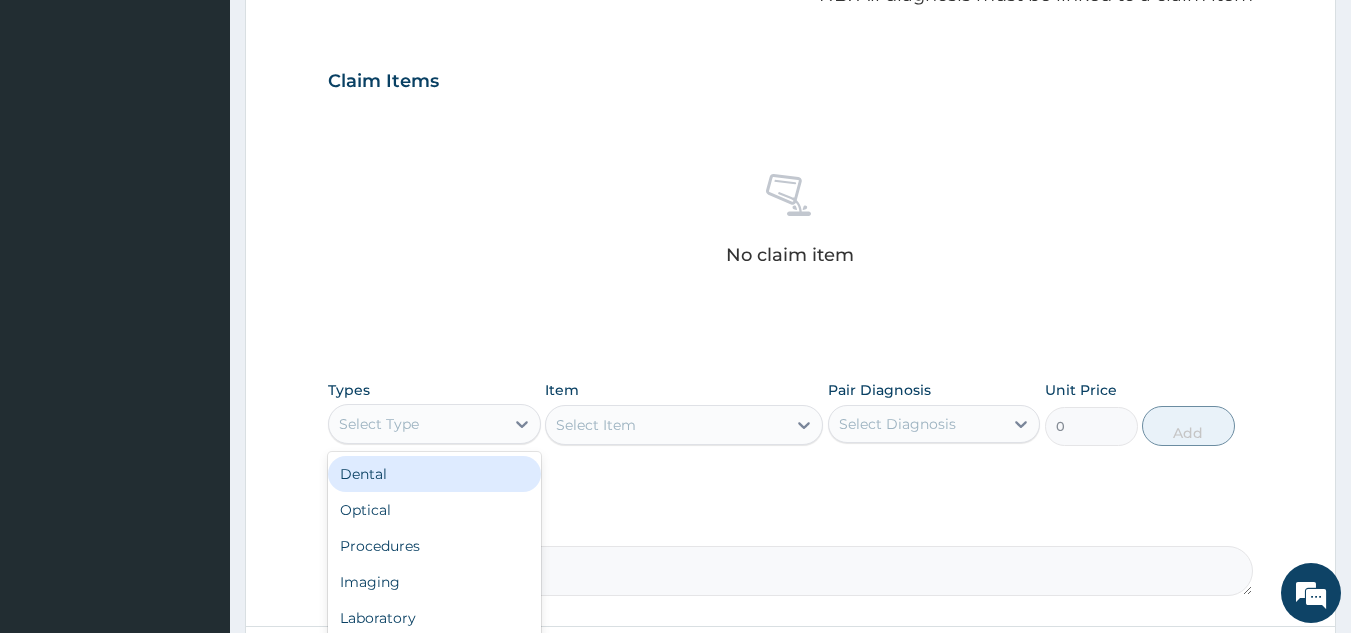 click on "Select Type" at bounding box center (416, 424) 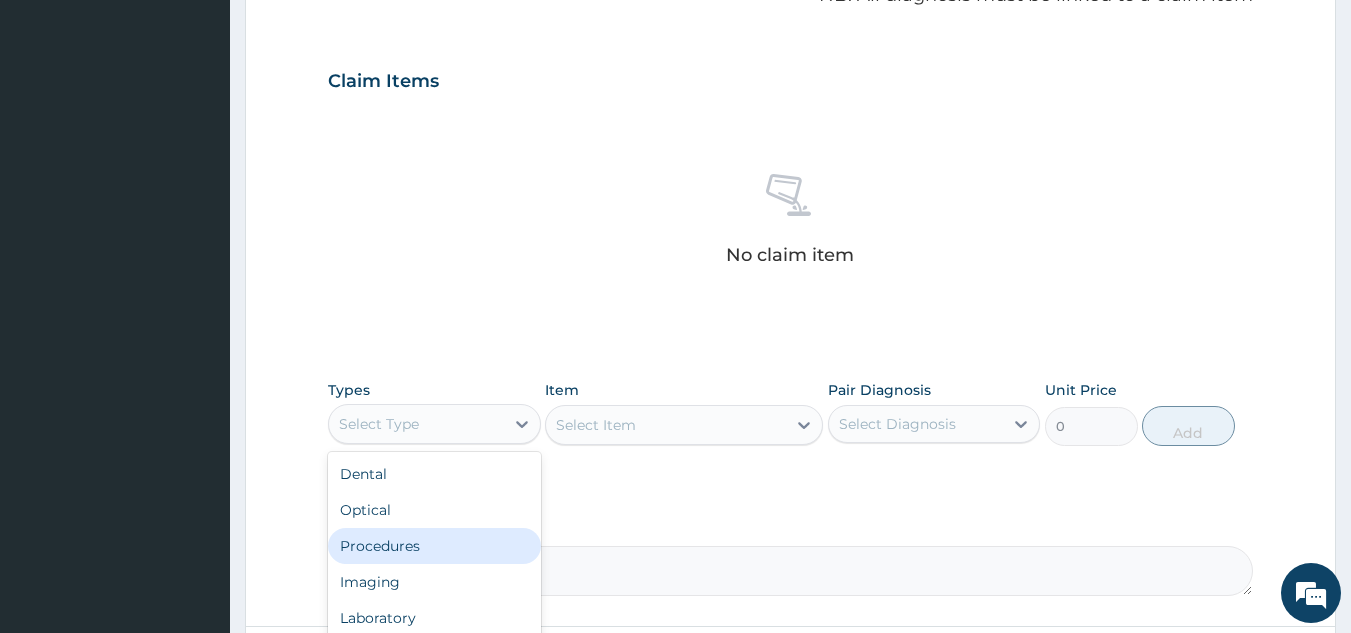click on "Procedures" at bounding box center [434, 546] 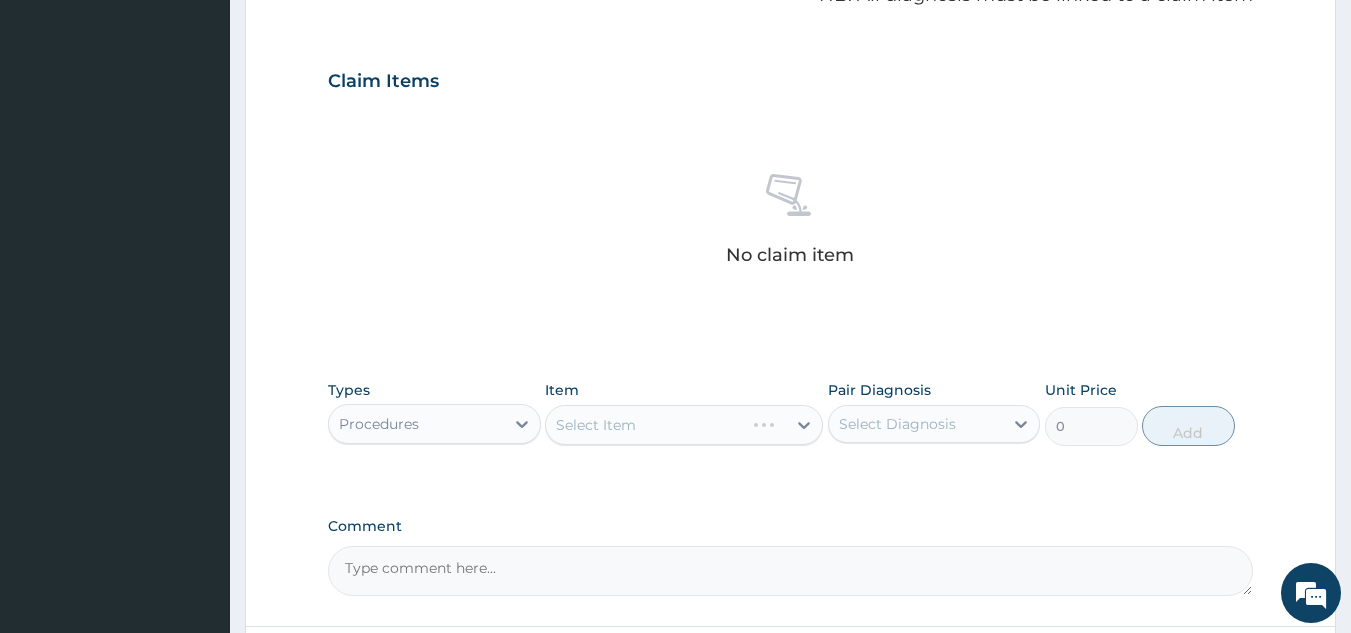 click on "Select Item" at bounding box center (684, 425) 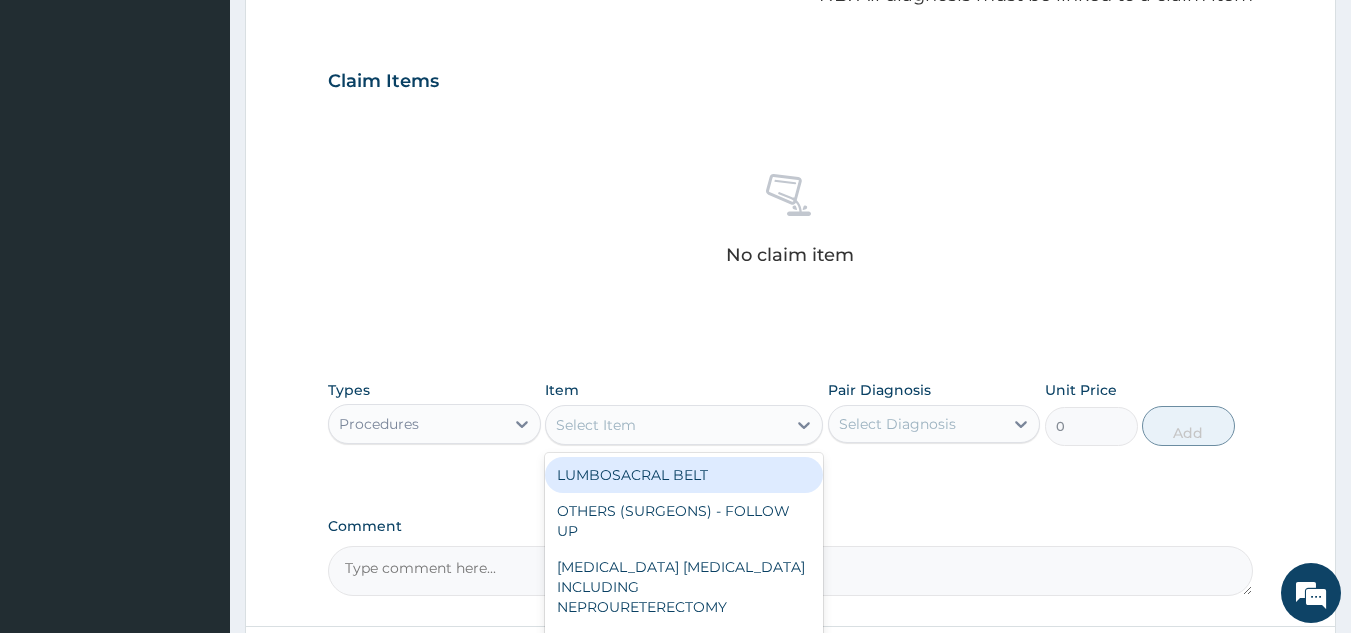 click on "Select Item" at bounding box center [666, 425] 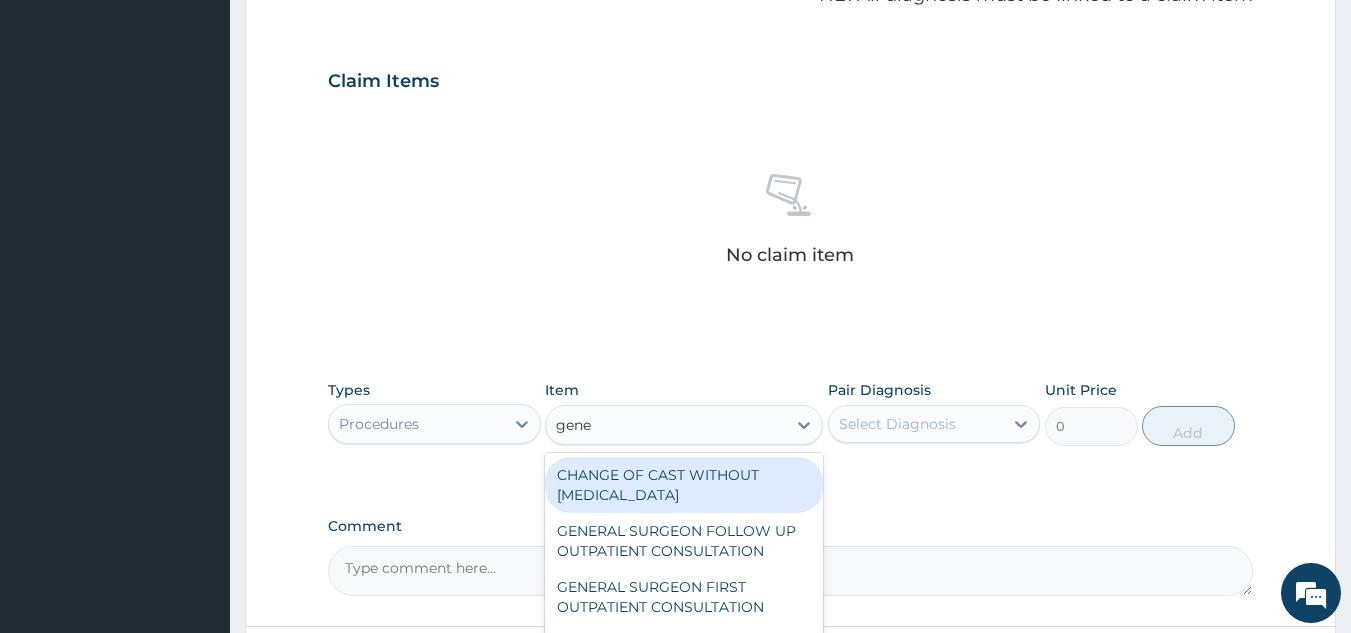 scroll, scrollTop: 809, scrollLeft: 0, axis: vertical 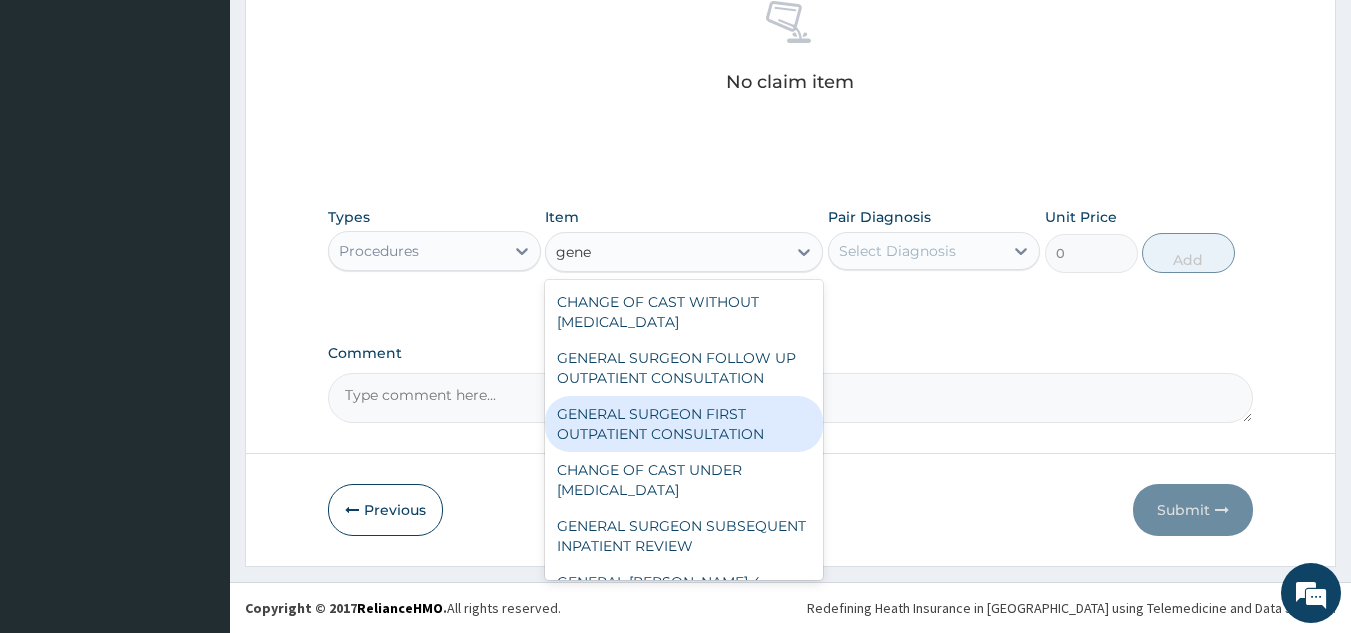 type on "gene" 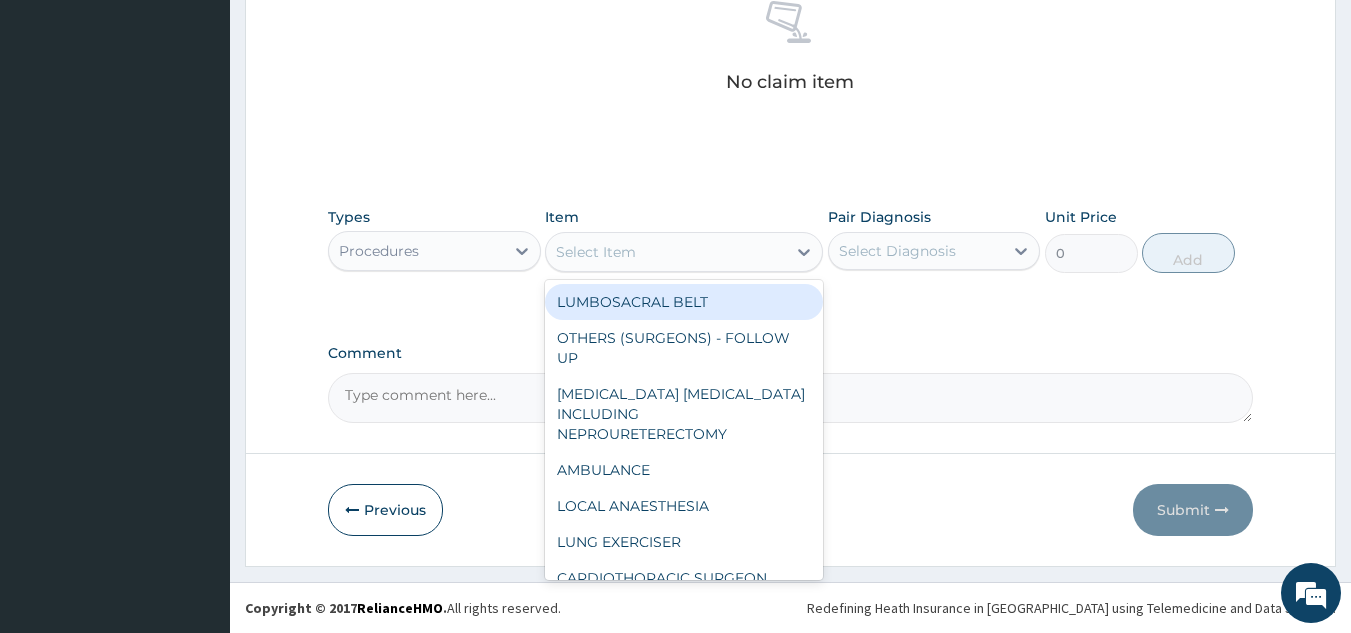 drag, startPoint x: 663, startPoint y: 415, endPoint x: 601, endPoint y: 244, distance: 181.89282 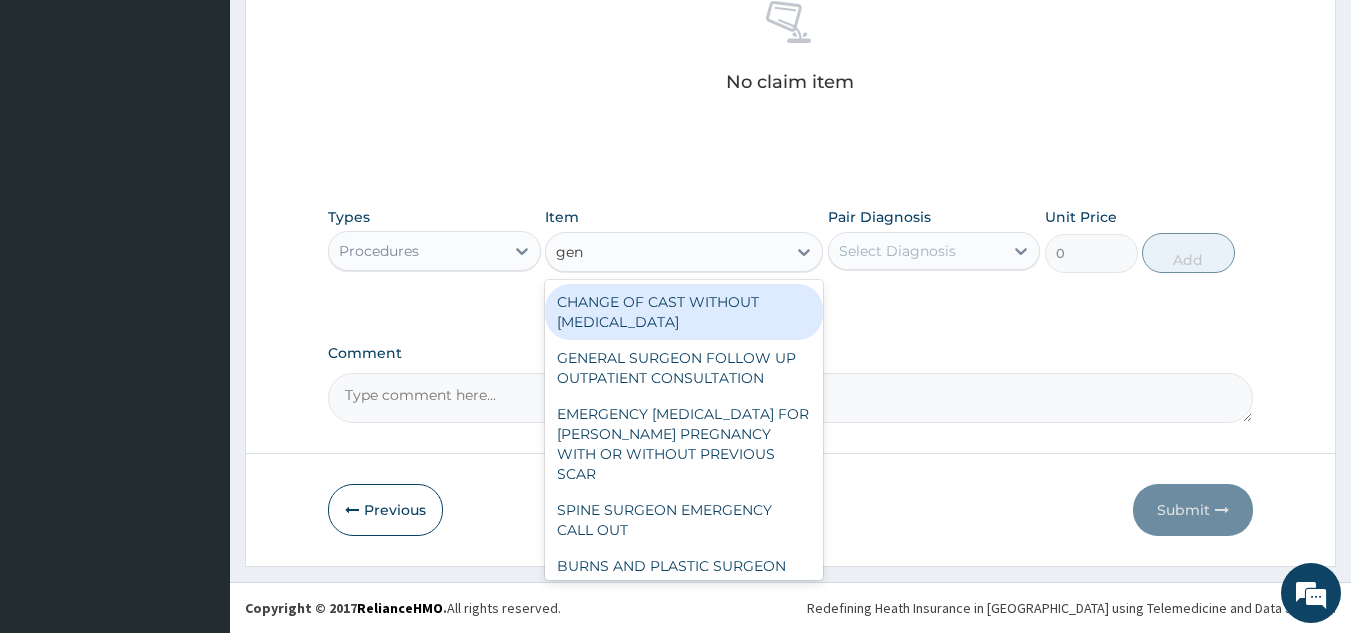 type on "gene" 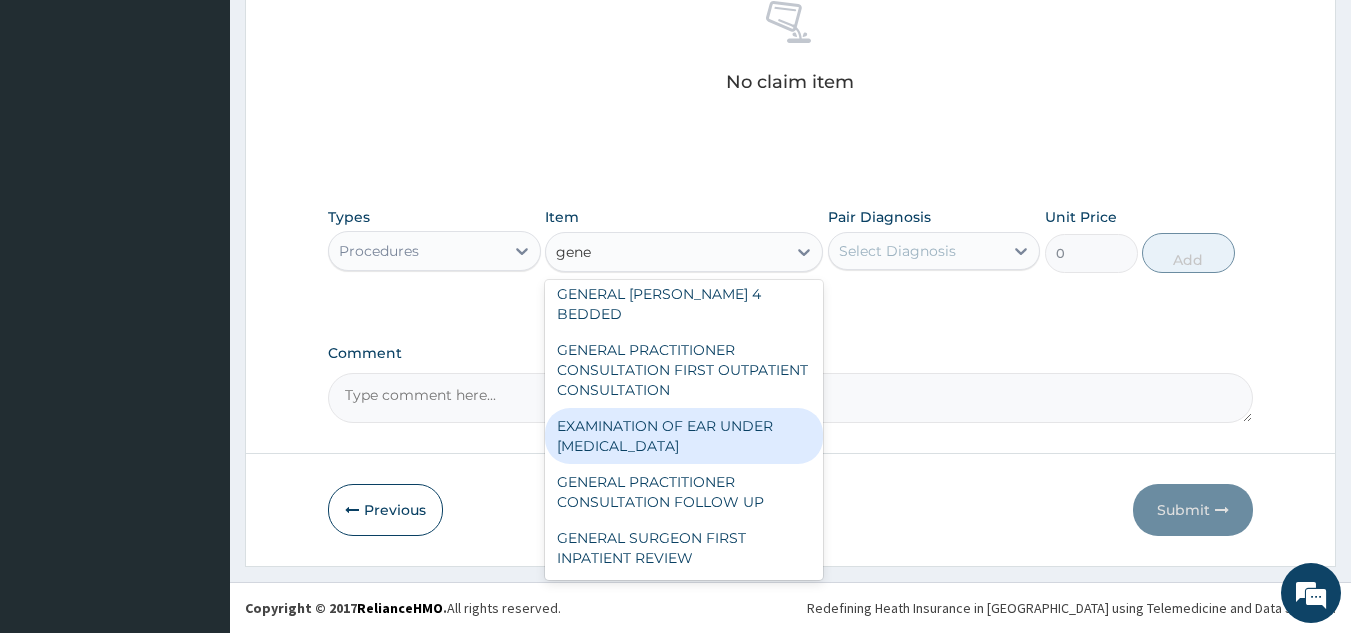scroll, scrollTop: 256, scrollLeft: 0, axis: vertical 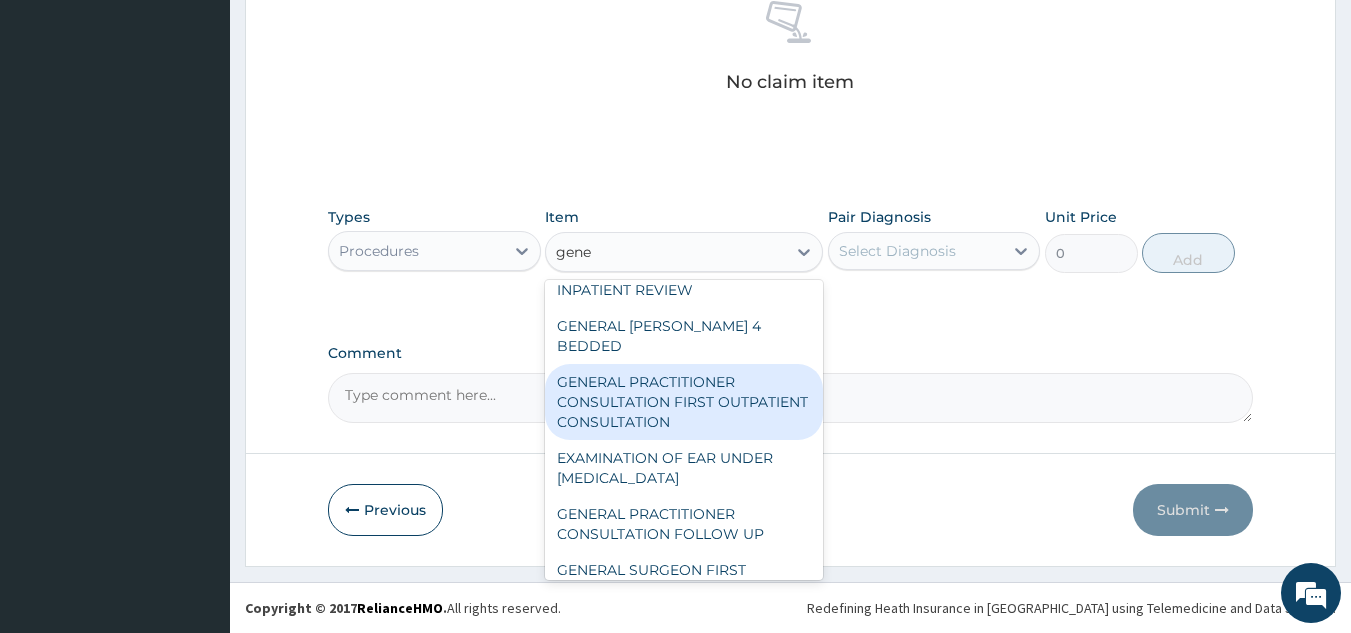 click on "GENERAL PRACTITIONER CONSULTATION FIRST OUTPATIENT CONSULTATION" at bounding box center (684, 402) 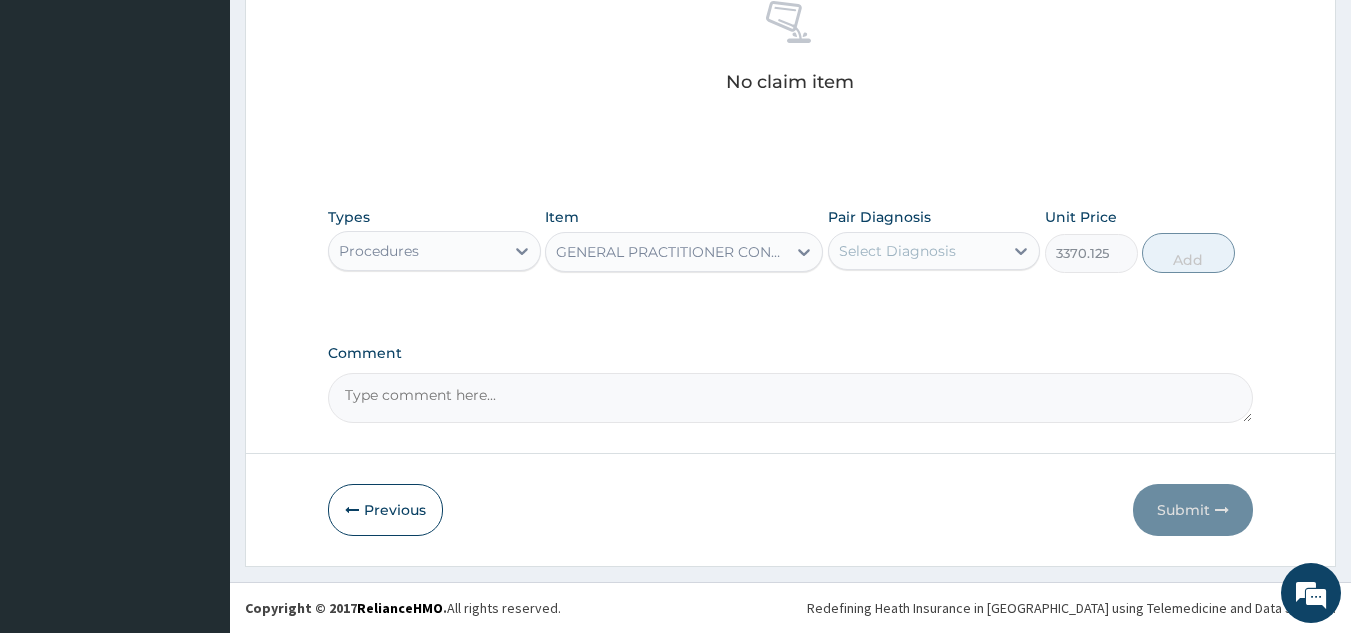click on "Comment" at bounding box center [791, 398] 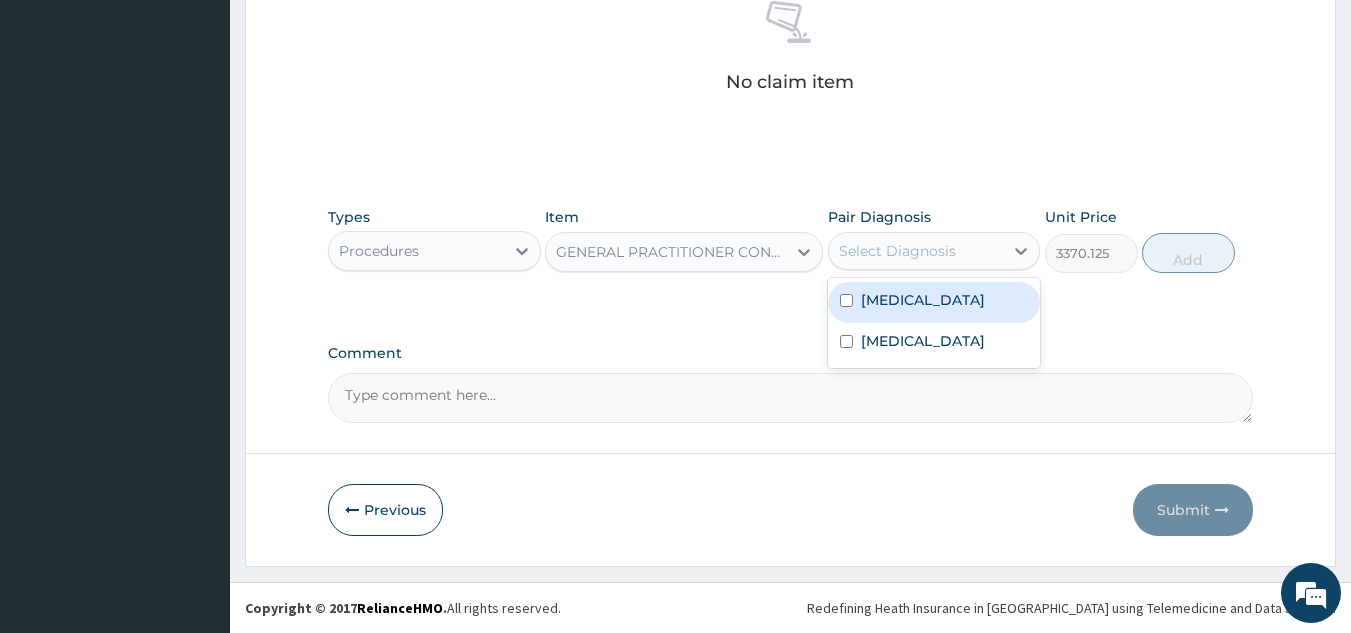 click on "Select Diagnosis" at bounding box center [897, 251] 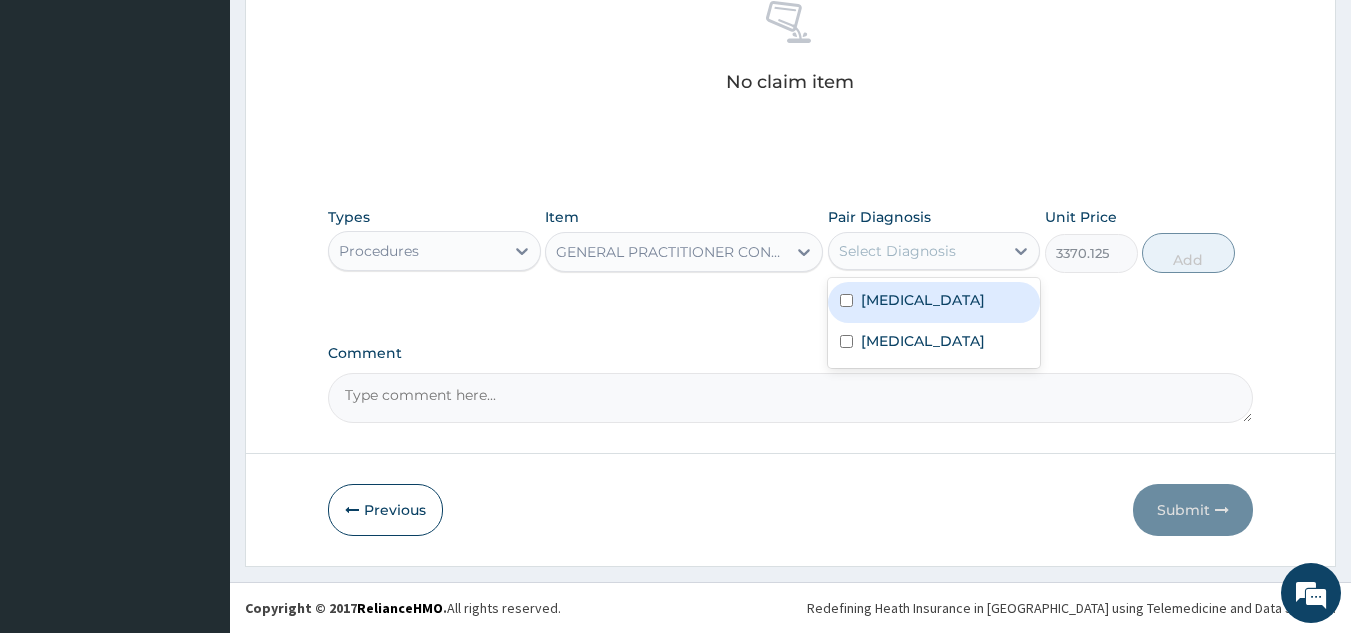 click on "Allergic conjunctivitis" at bounding box center [923, 300] 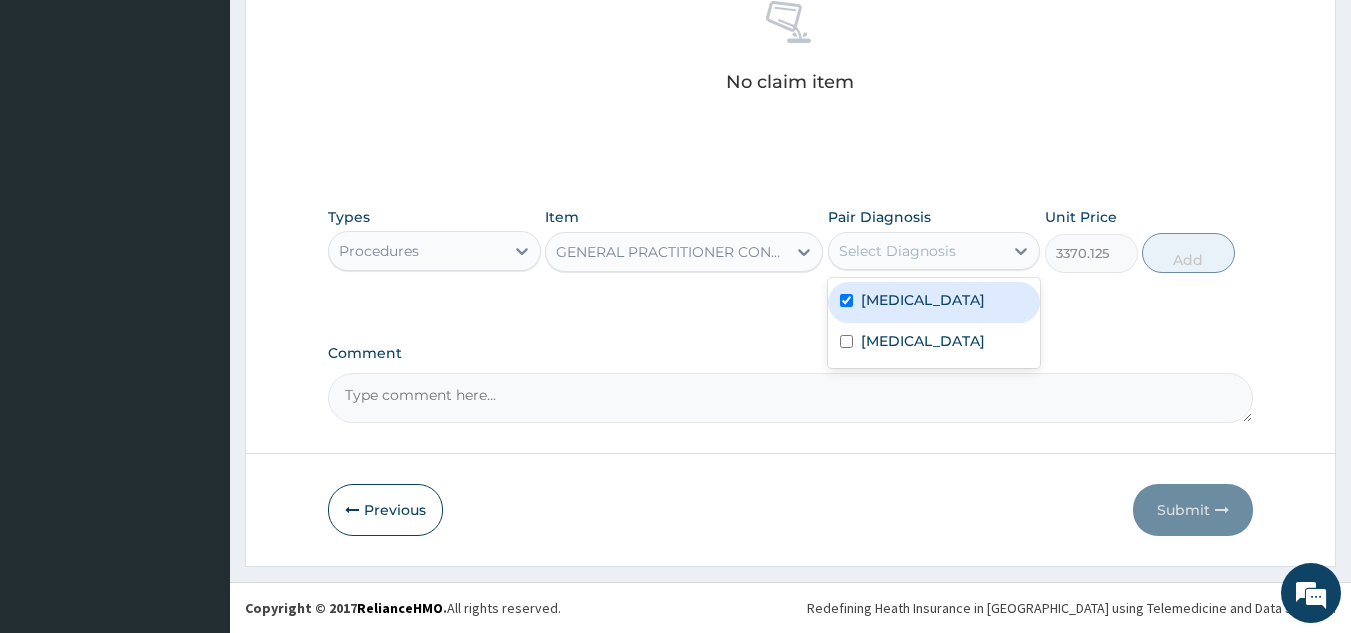 checkbox on "true" 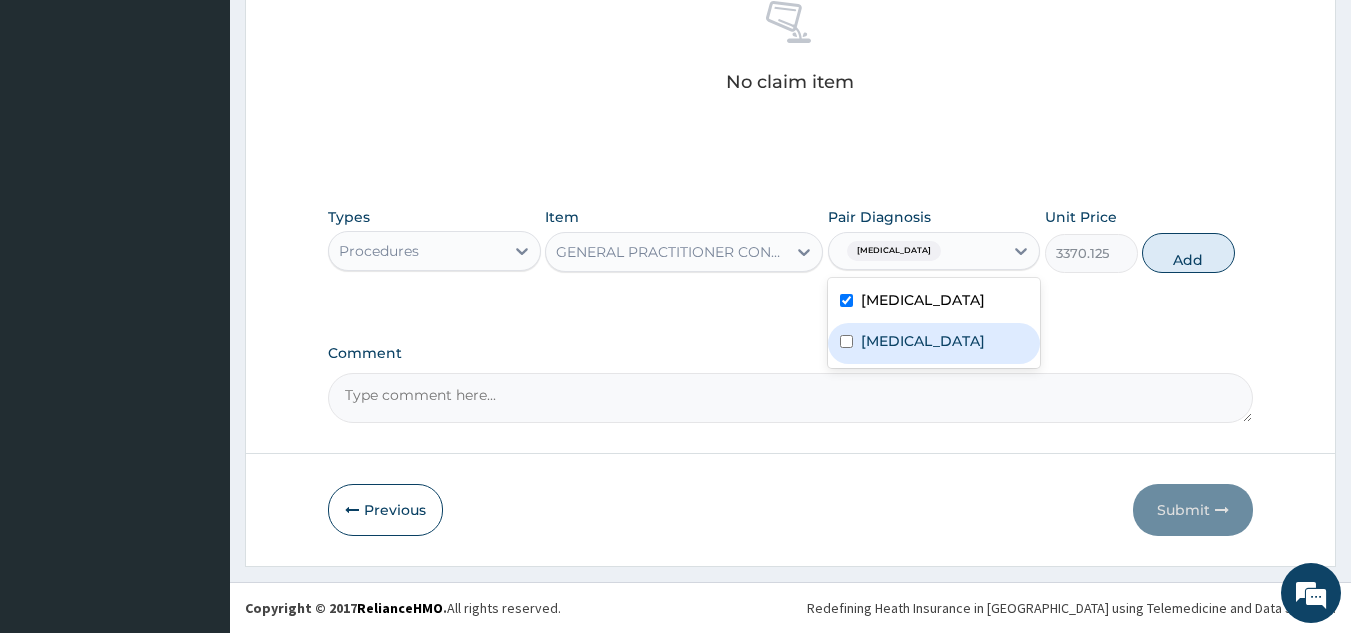 click on "Upper respiratory infection" at bounding box center (923, 341) 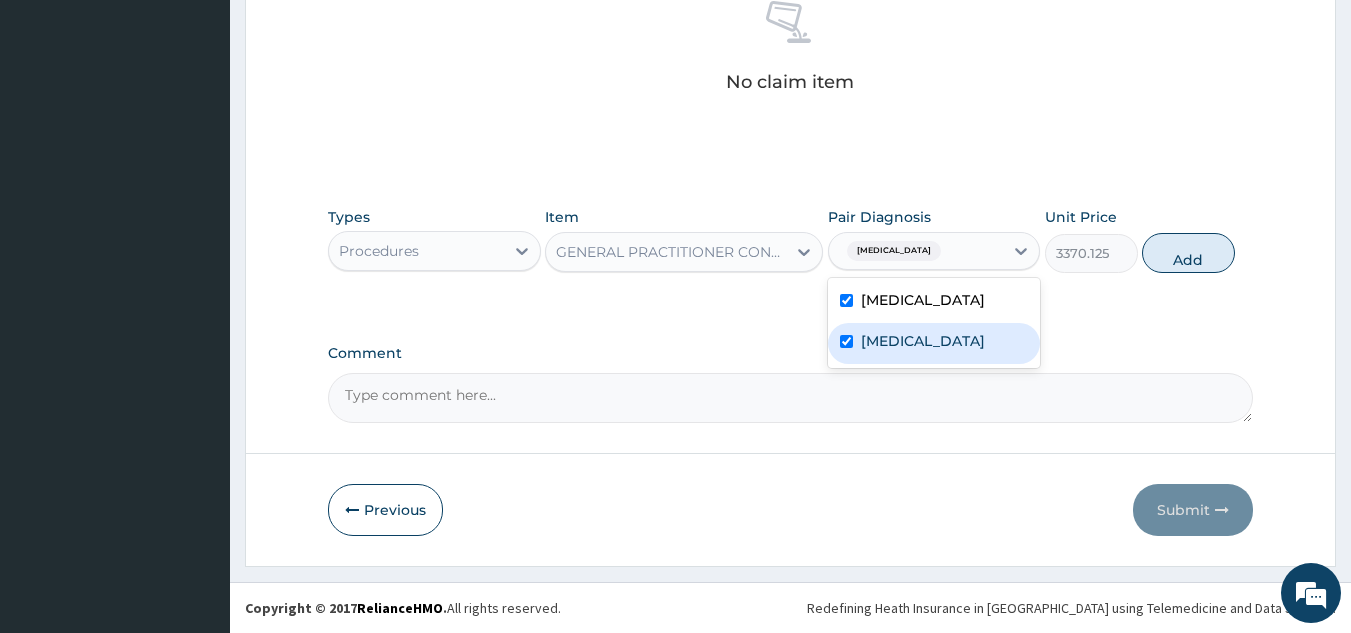 checkbox on "true" 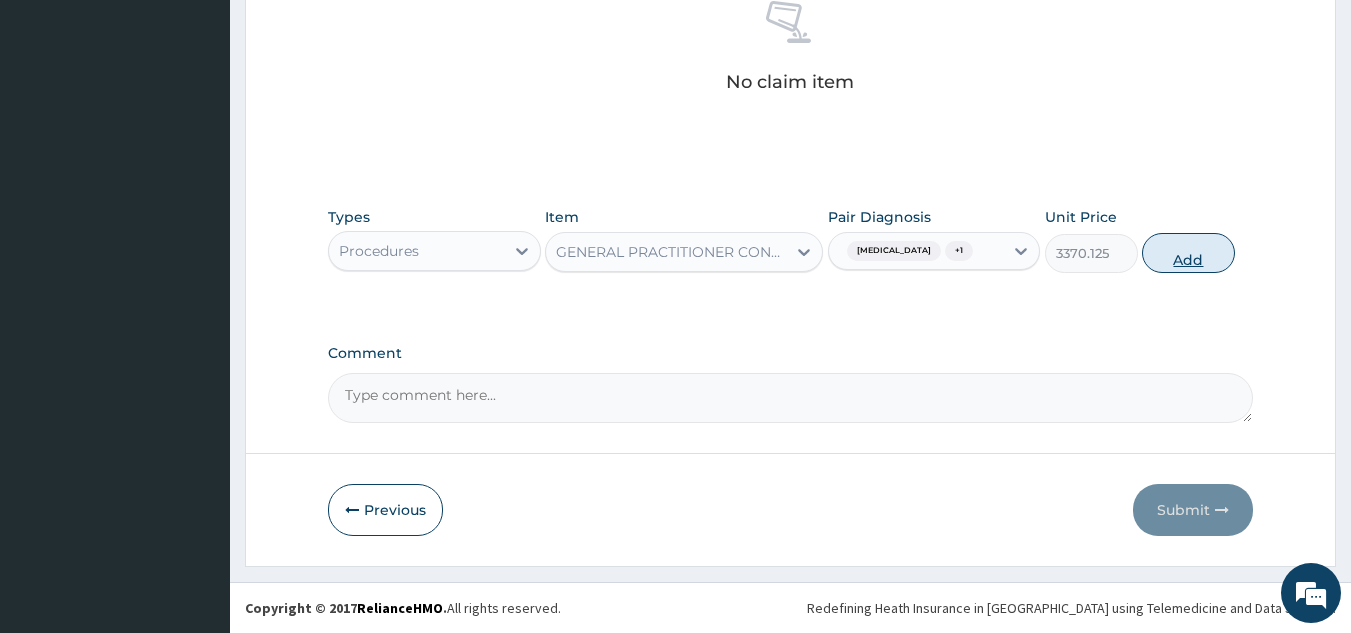 click on "Add" at bounding box center [1188, 253] 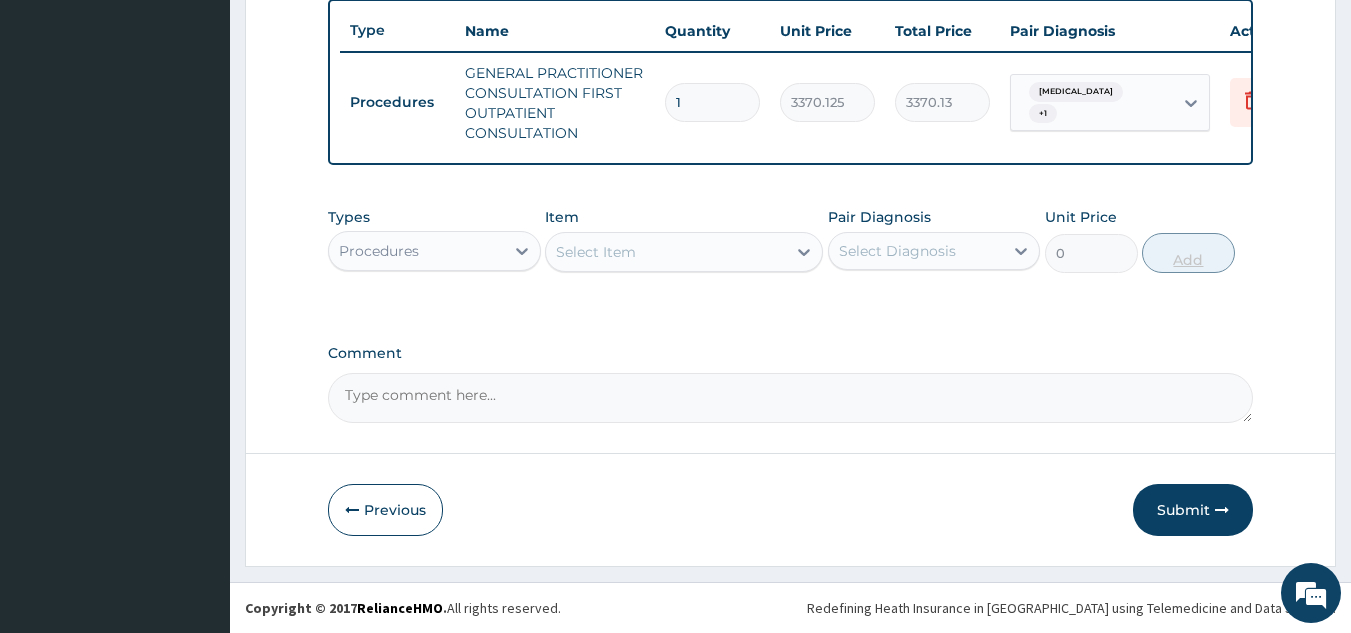 scroll, scrollTop: 760, scrollLeft: 0, axis: vertical 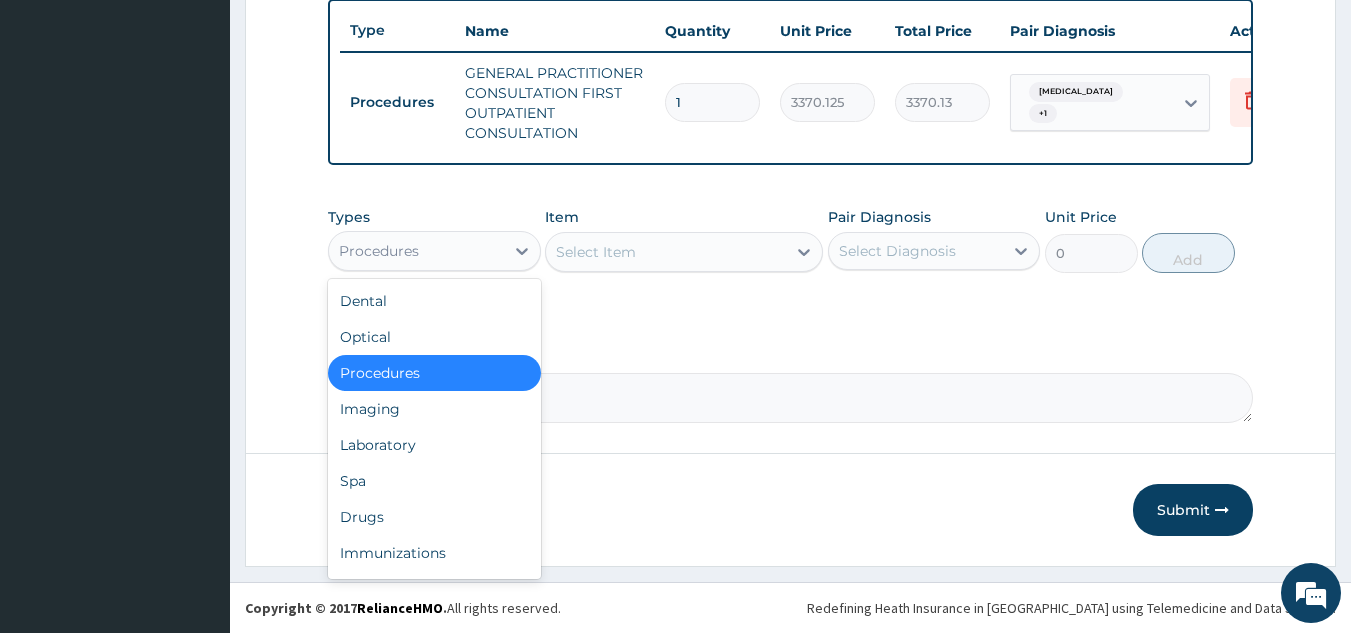 click on "Procedures" at bounding box center (416, 251) 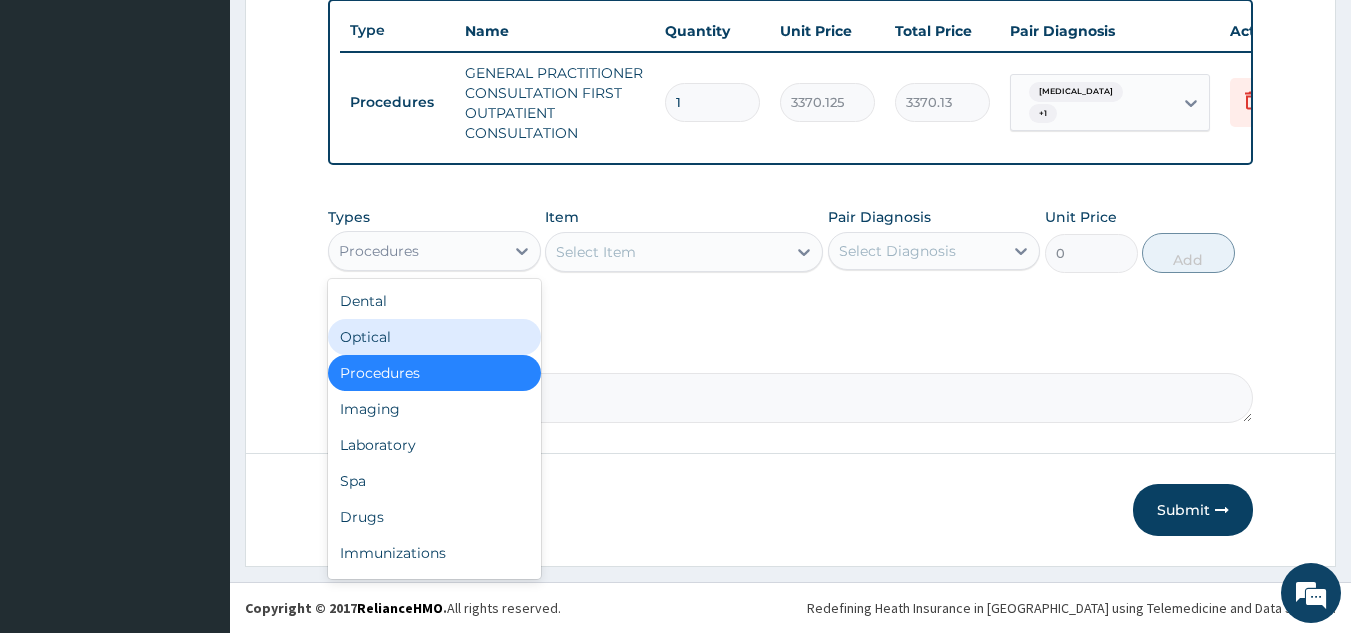 click on "PA Code / Prescription Code Enter Code(Secondary Care Only) Encounter Date 07-07-2025 Important Notice Please enter PA codes before entering items that are not attached to a PA code   All diagnoses entered must be linked to a claim item. Diagnosis & Claim Items that are visible but inactive cannot be edited because they were imported from an already approved PA code. Diagnosis Allergic conjunctivitis Confirmed Upper respiratory infection Confirmed NB: All diagnosis must be linked to a claim item Claim Items Type Name Quantity Unit Price Total Price Pair Diagnosis Actions Procedures GENERAL PRACTITIONER CONSULTATION FIRST OUTPATIENT CONSULTATION 1 3370.125 3370.13 Allergic conjunctivitis  + 1 Delete Types option Procedures, selected. option Optical focused, 2 of 10. 10 results available. Use Up and Down to choose options, press Enter to select the currently focused option, press Escape to exit the menu, press Tab to select the option and exit the menu. Procedures Dental Optical Procedures Imaging Laboratory 0" at bounding box center [791, -66] 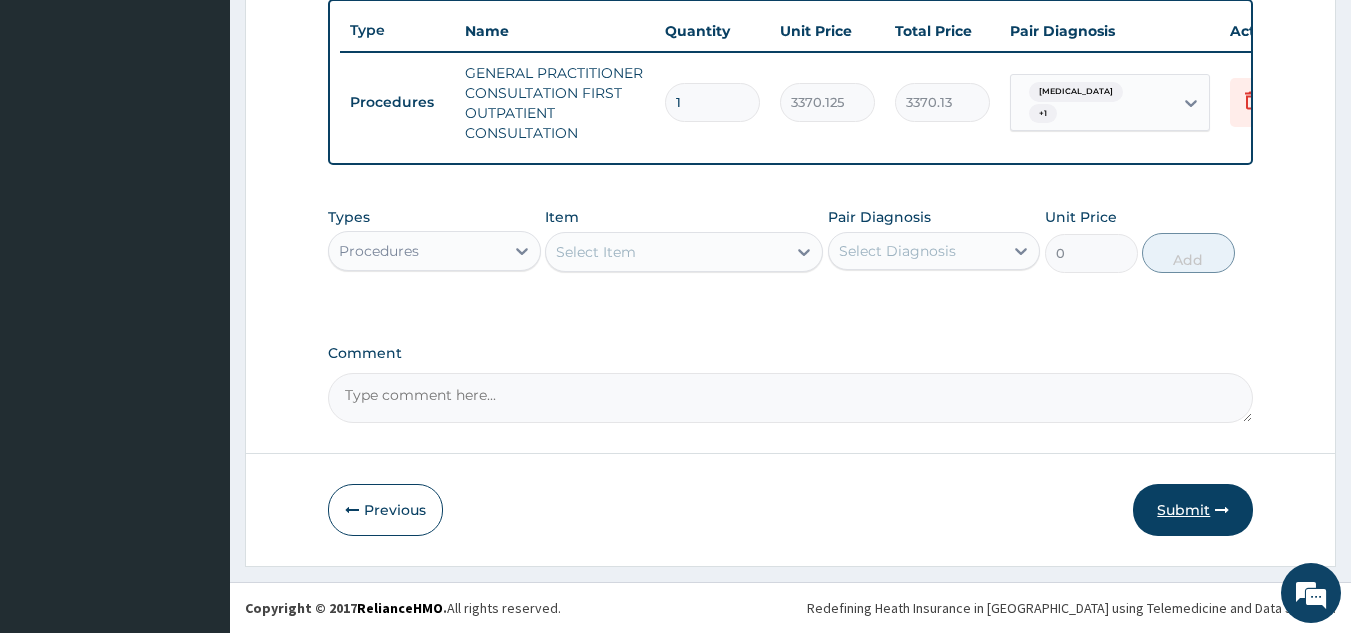 click on "Submit" at bounding box center (1193, 510) 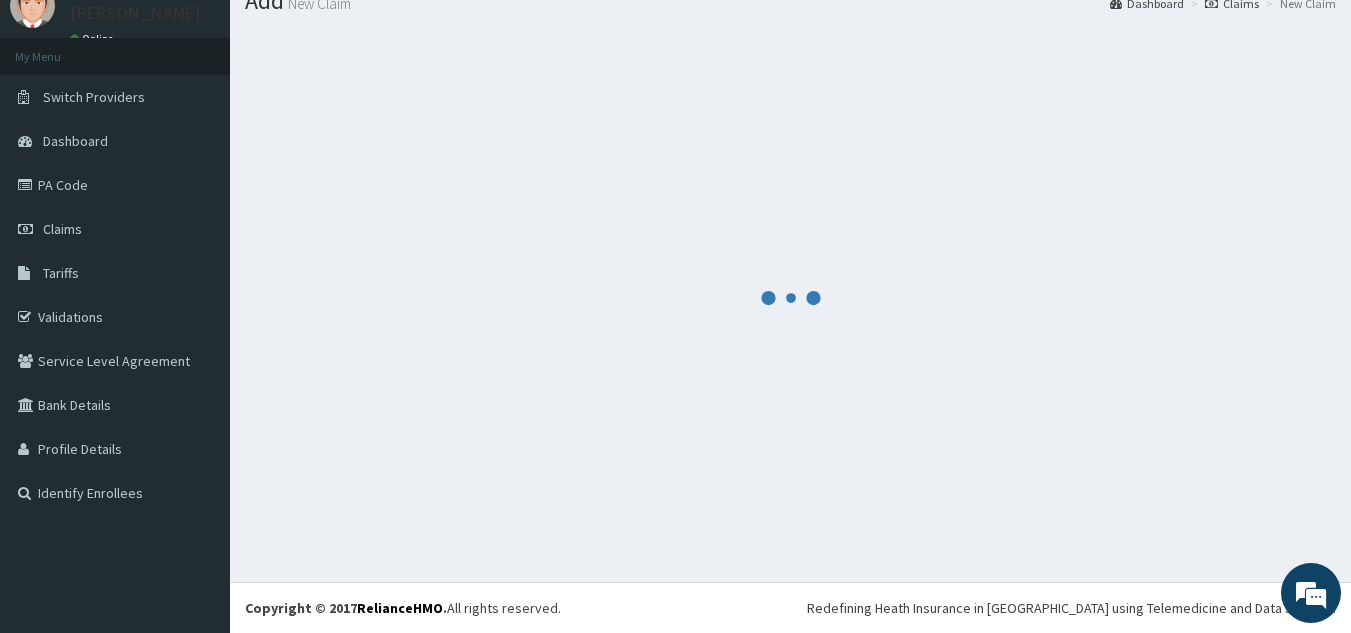scroll, scrollTop: 760, scrollLeft: 0, axis: vertical 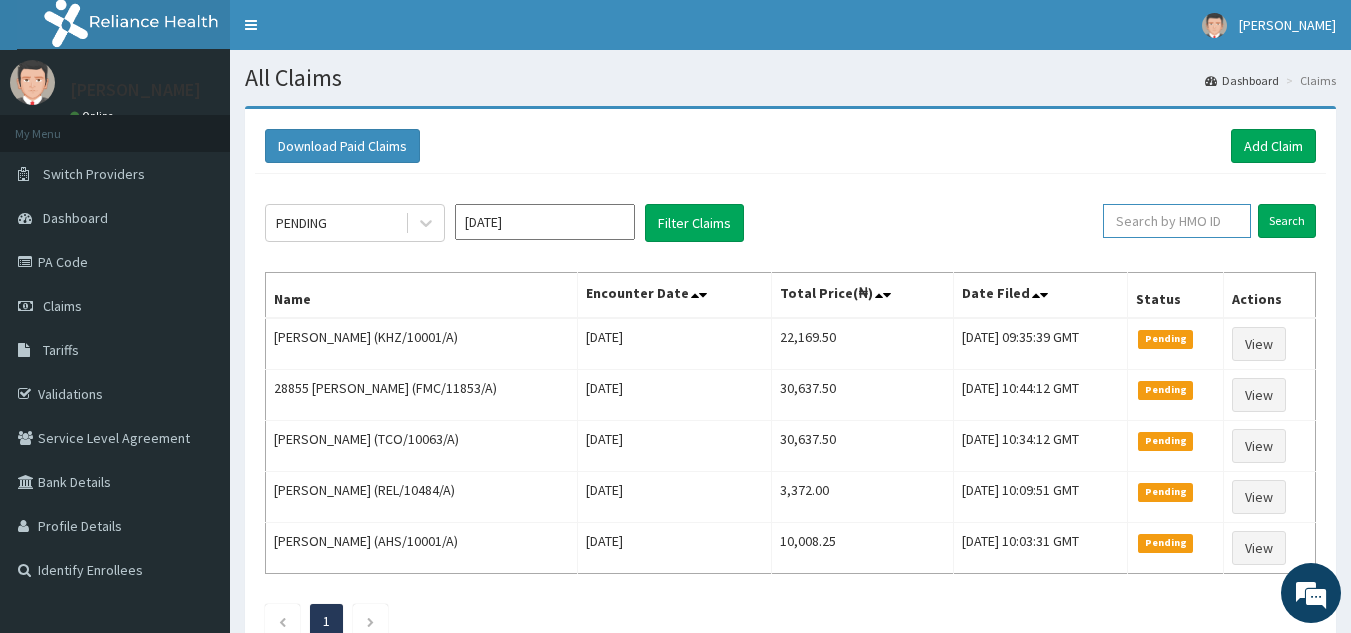 click at bounding box center (1177, 221) 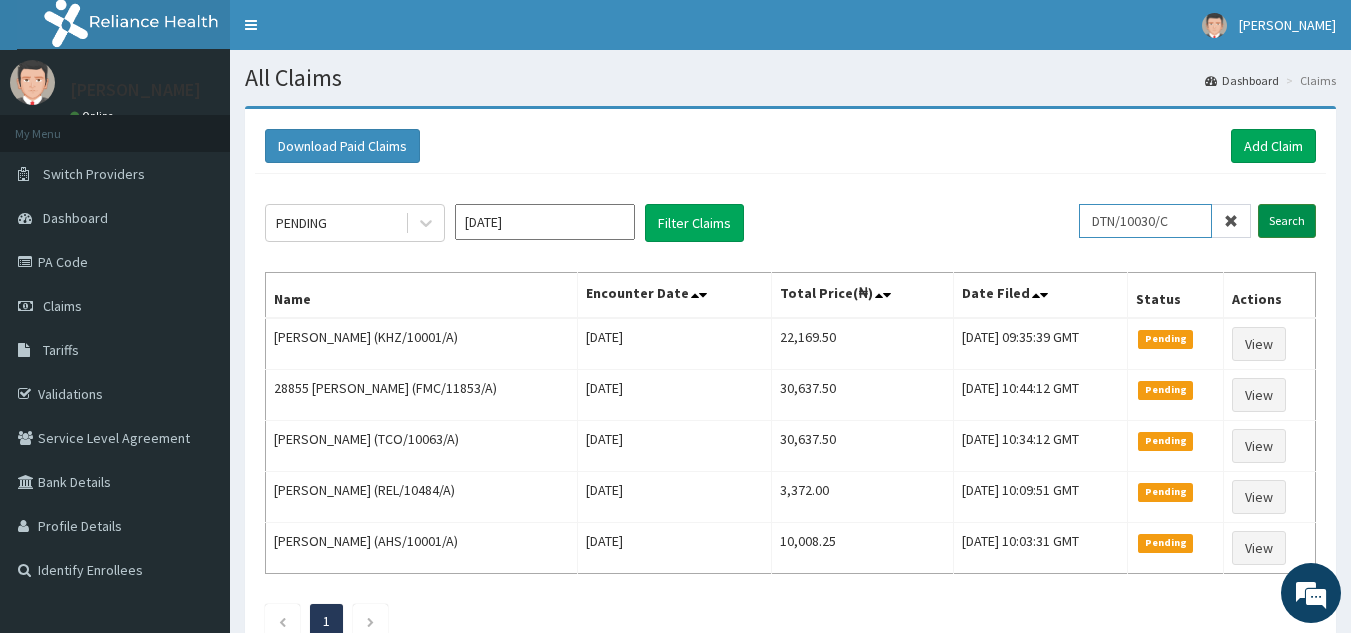 type on "DTN/10030/C" 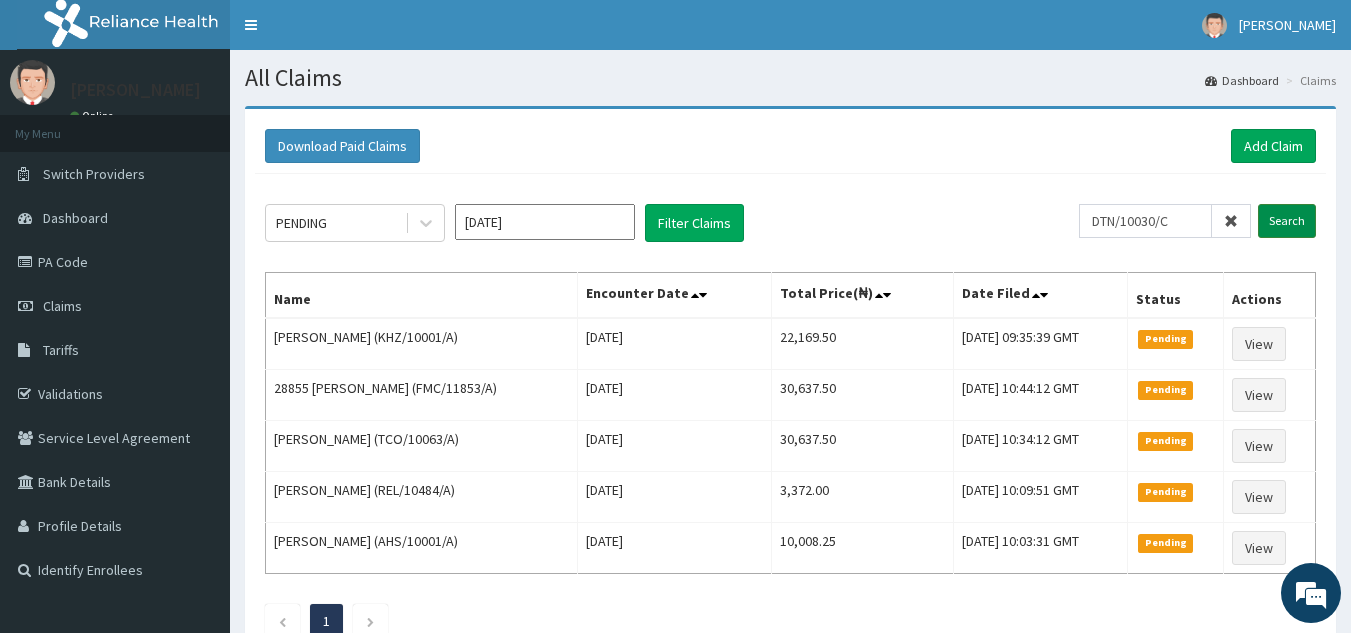 click on "Search" at bounding box center [1287, 221] 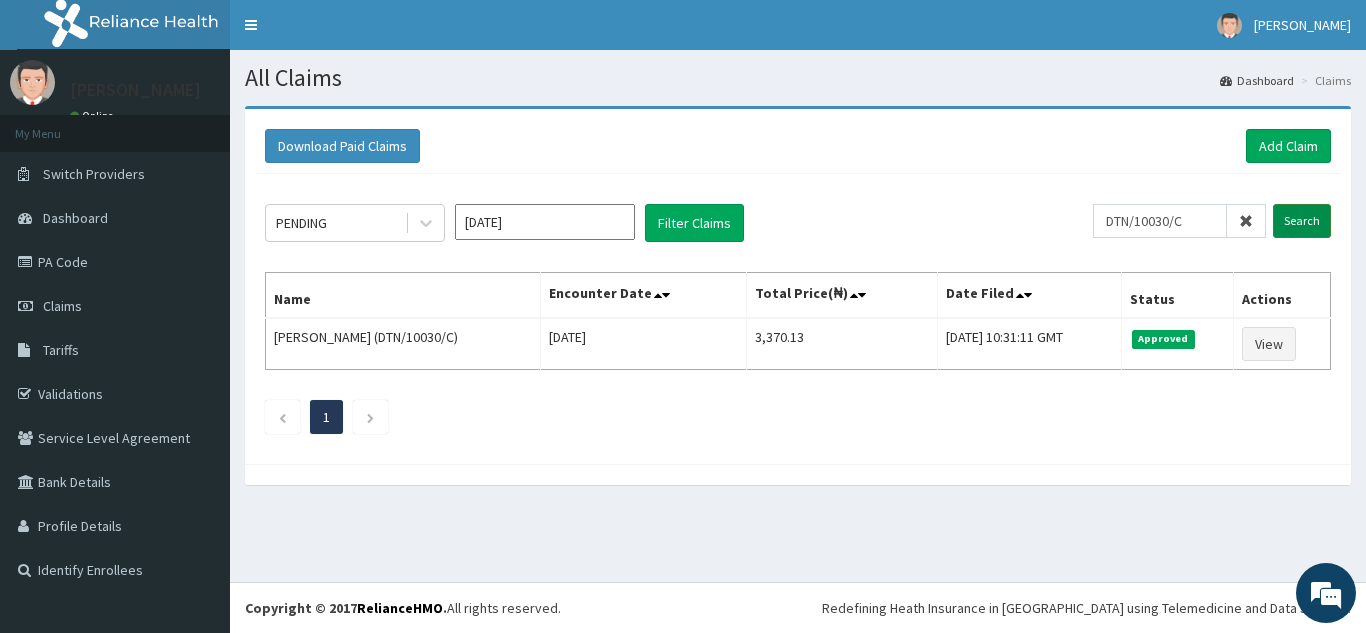 click on "Search" at bounding box center (1302, 221) 